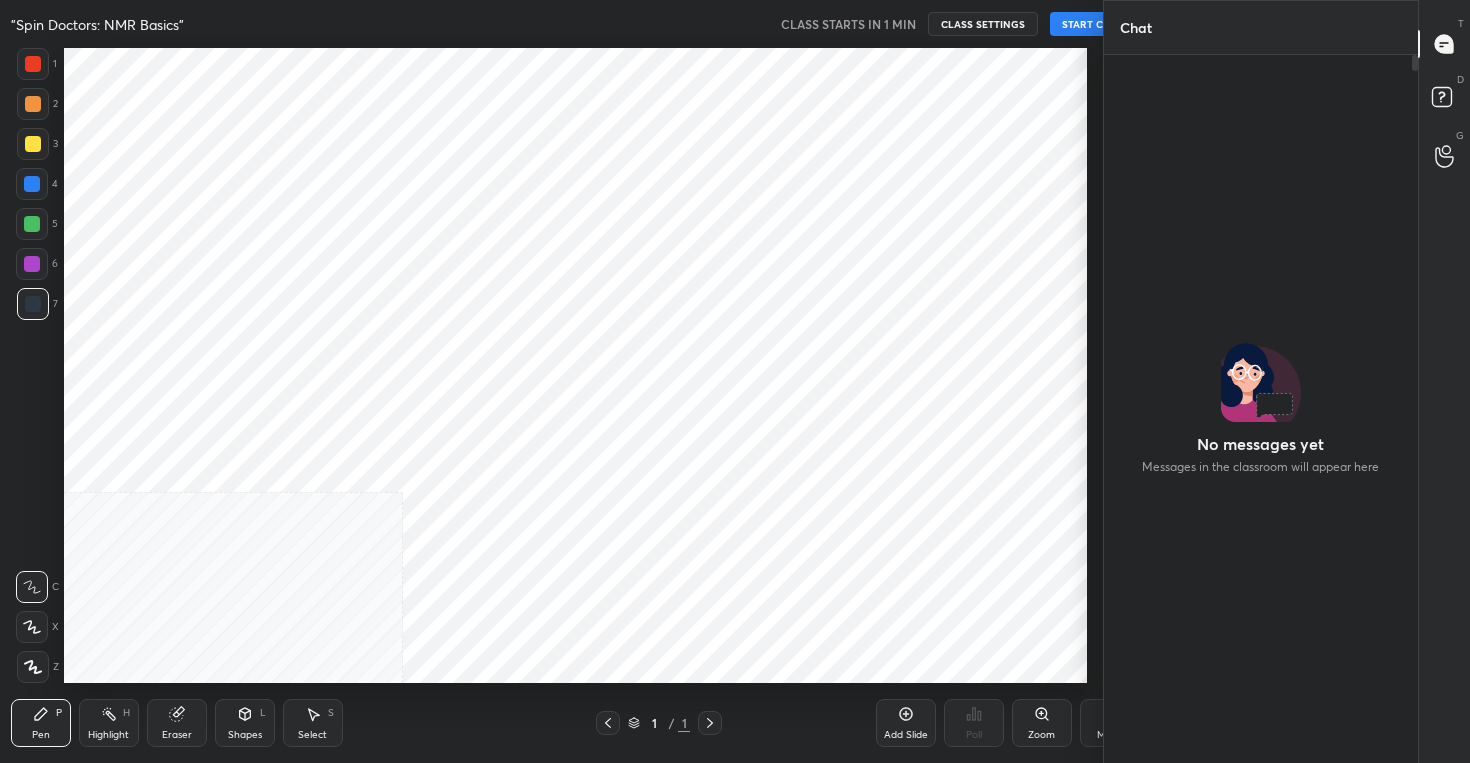 scroll, scrollTop: 0, scrollLeft: 0, axis: both 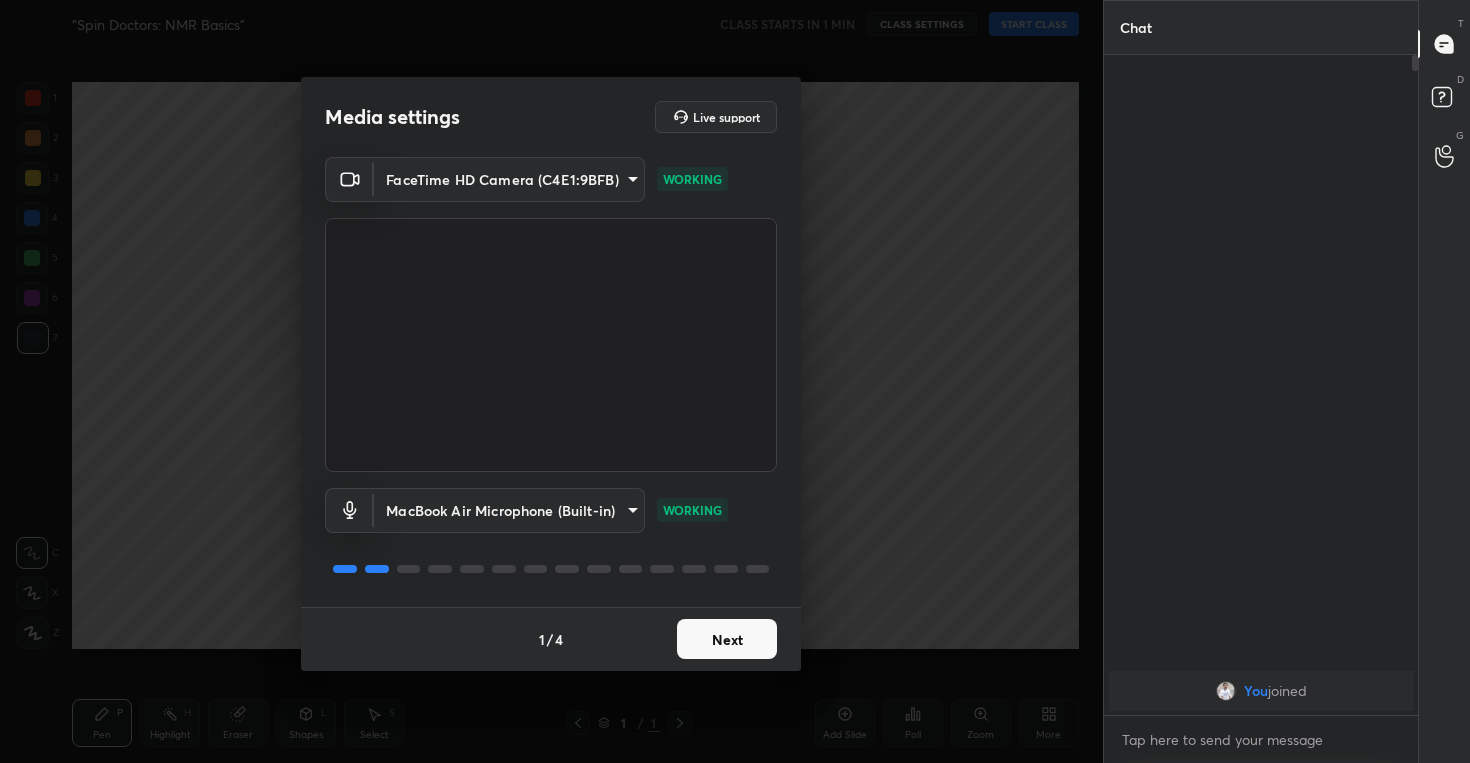 click on "Next" at bounding box center [727, 639] 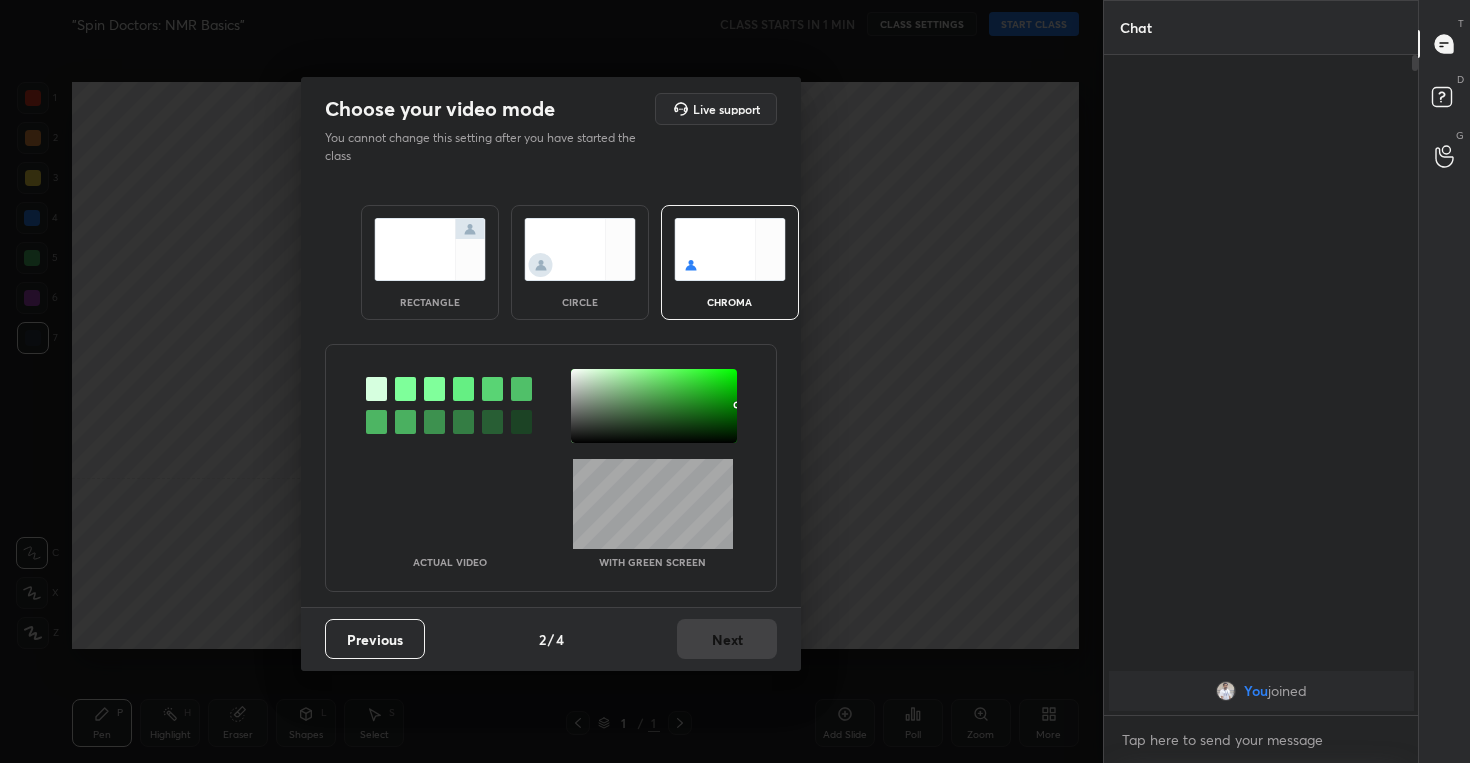 click at bounding box center (580, 249) 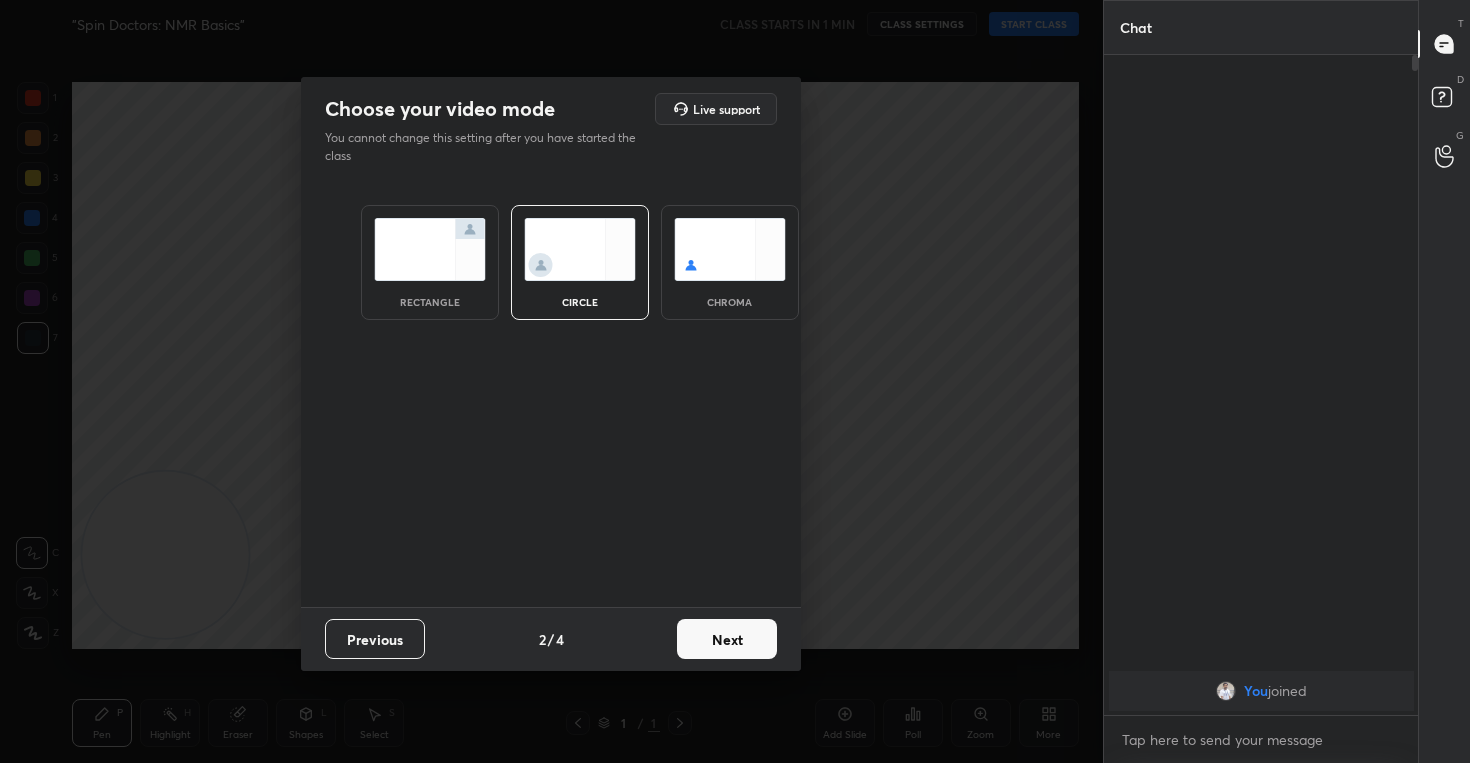 click on "Next" at bounding box center [727, 639] 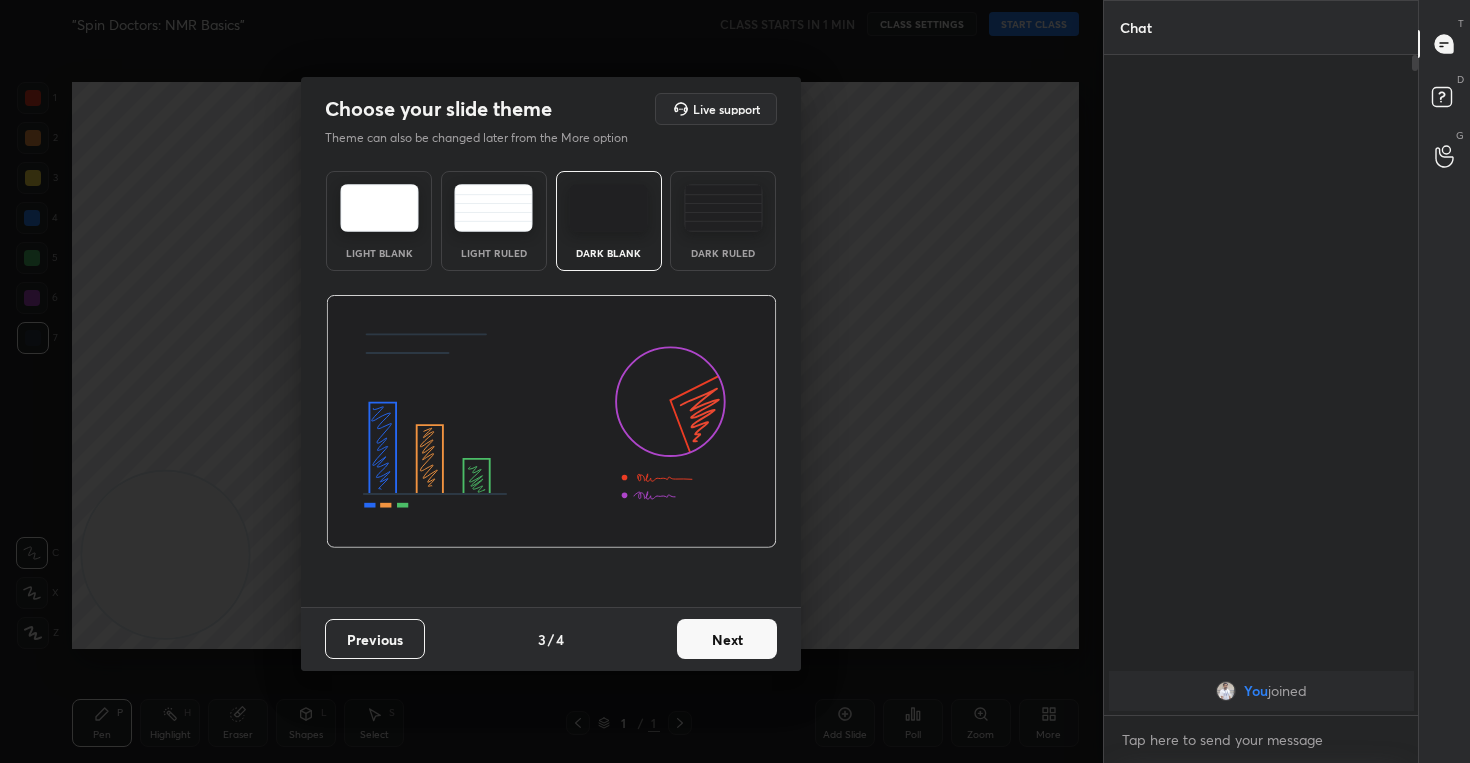 click on "Next" at bounding box center [727, 639] 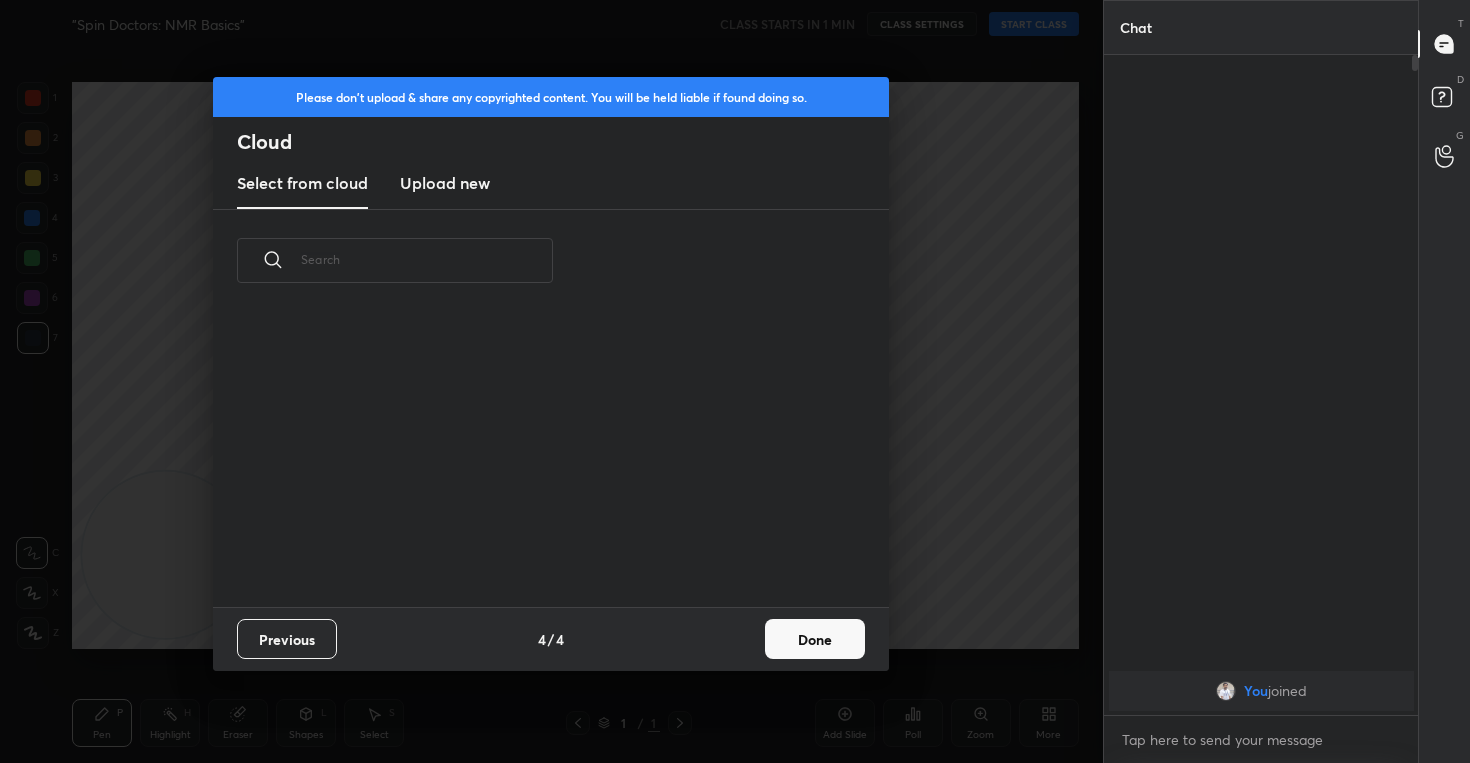 scroll, scrollTop: 7, scrollLeft: 11, axis: both 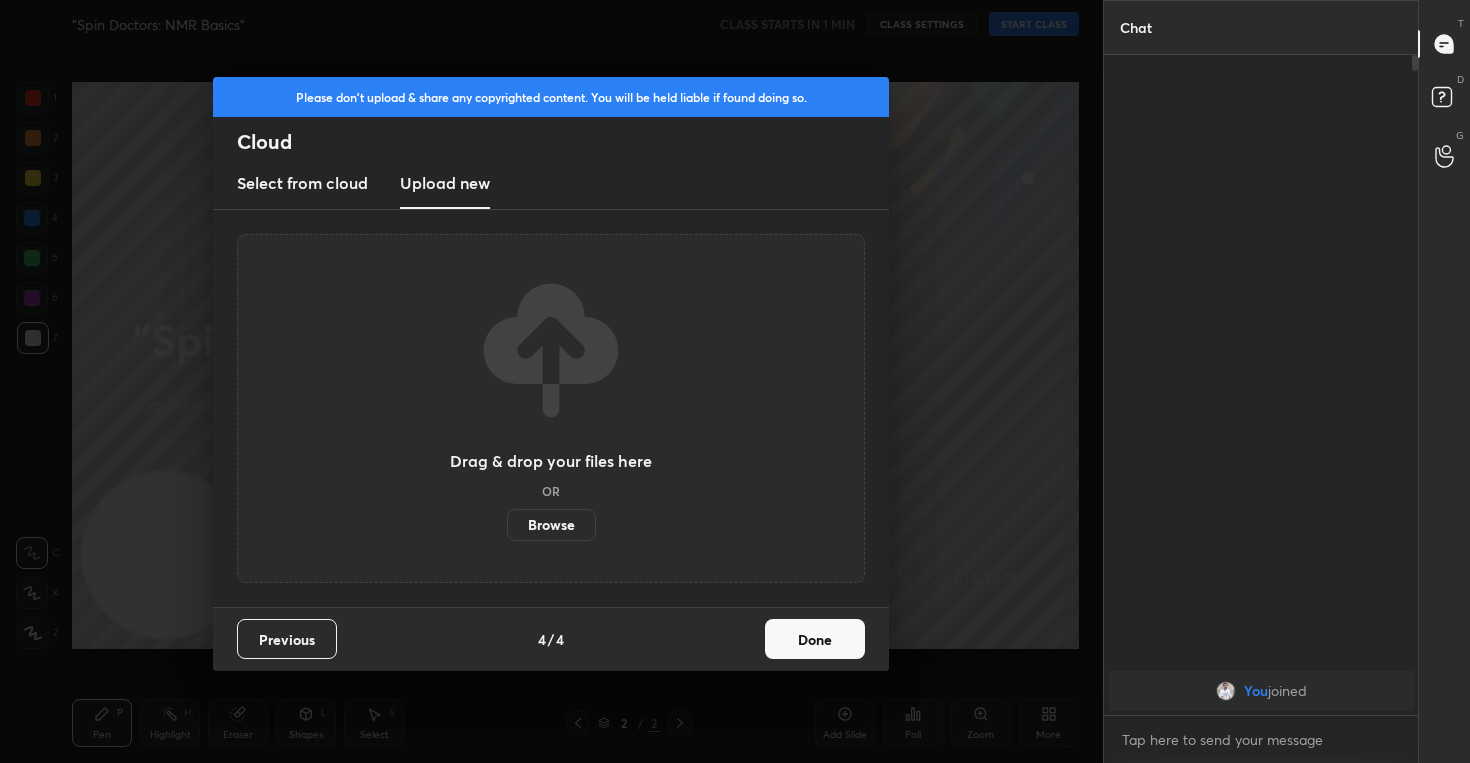 click on "Browse" at bounding box center (551, 525) 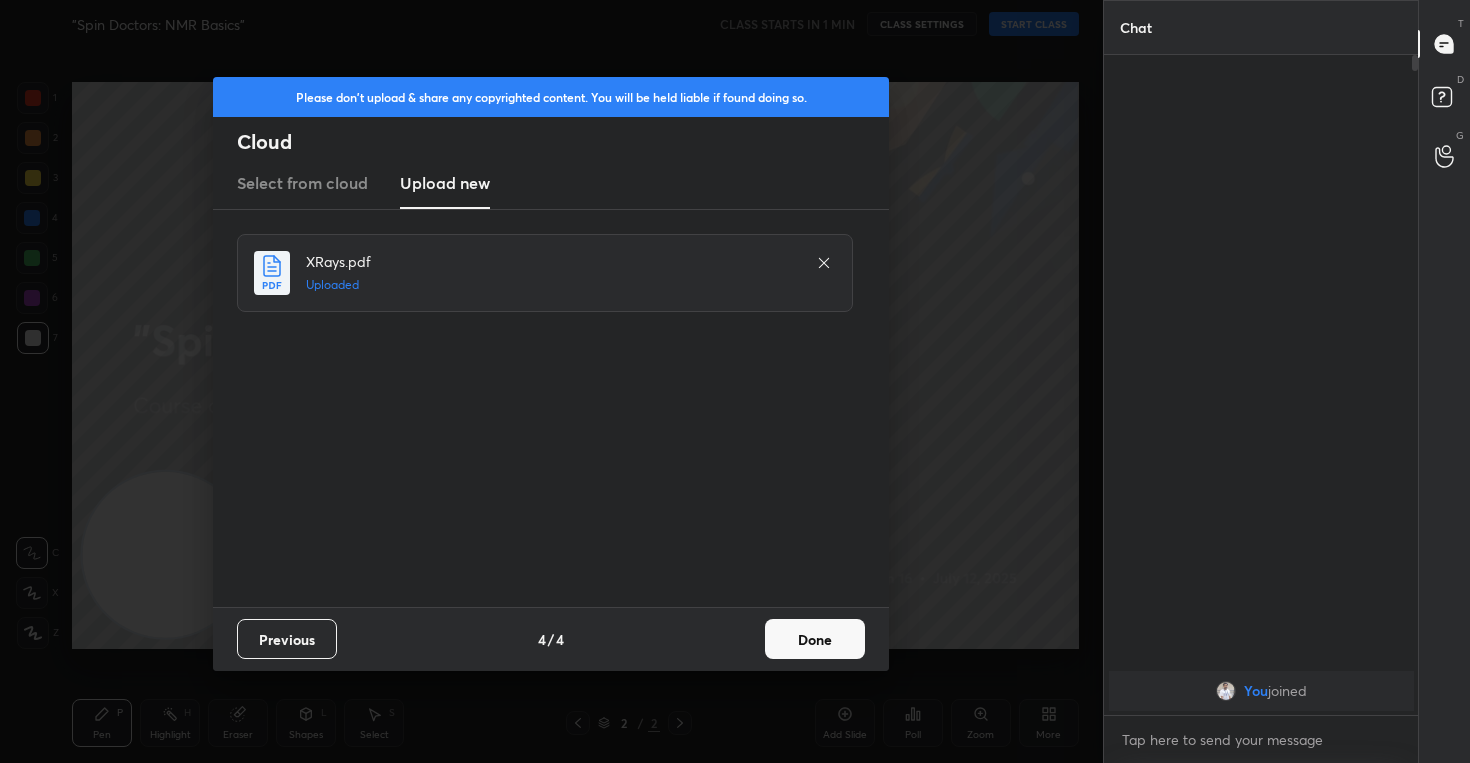 click on "Done" at bounding box center (815, 639) 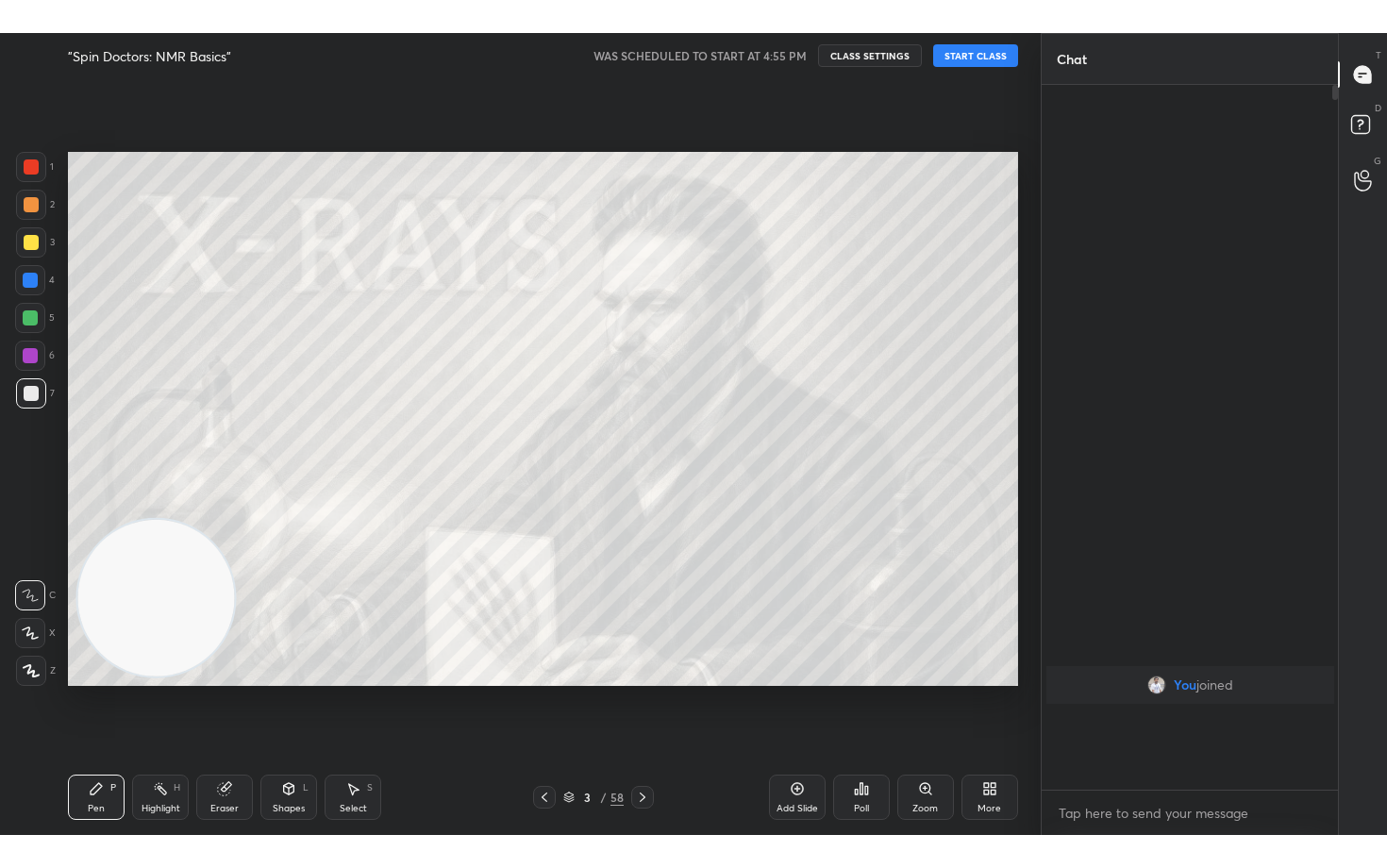 scroll, scrollTop: 93601, scrollLeft: 93389, axis: both 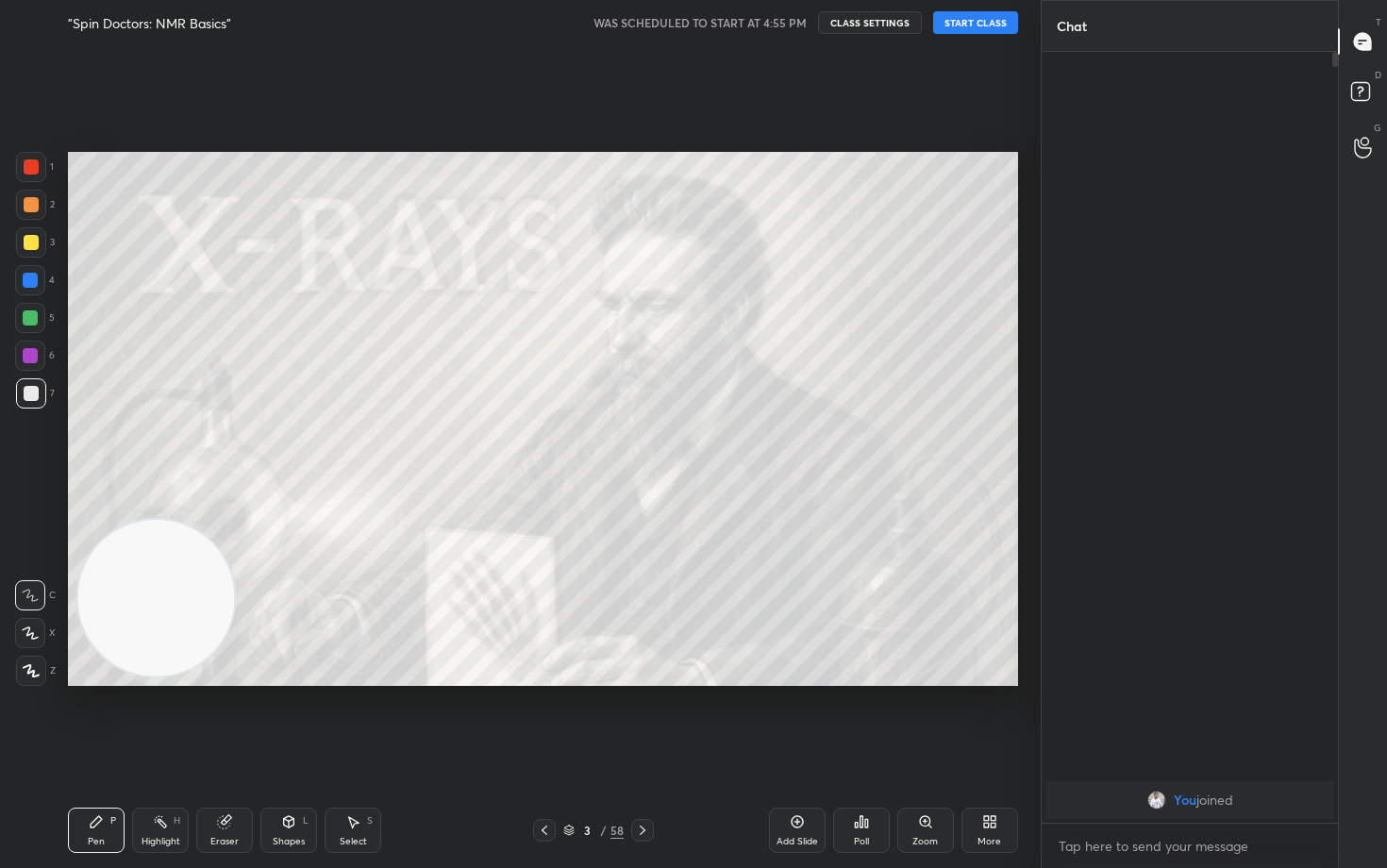 click on "START CLASS" at bounding box center [976, 23] 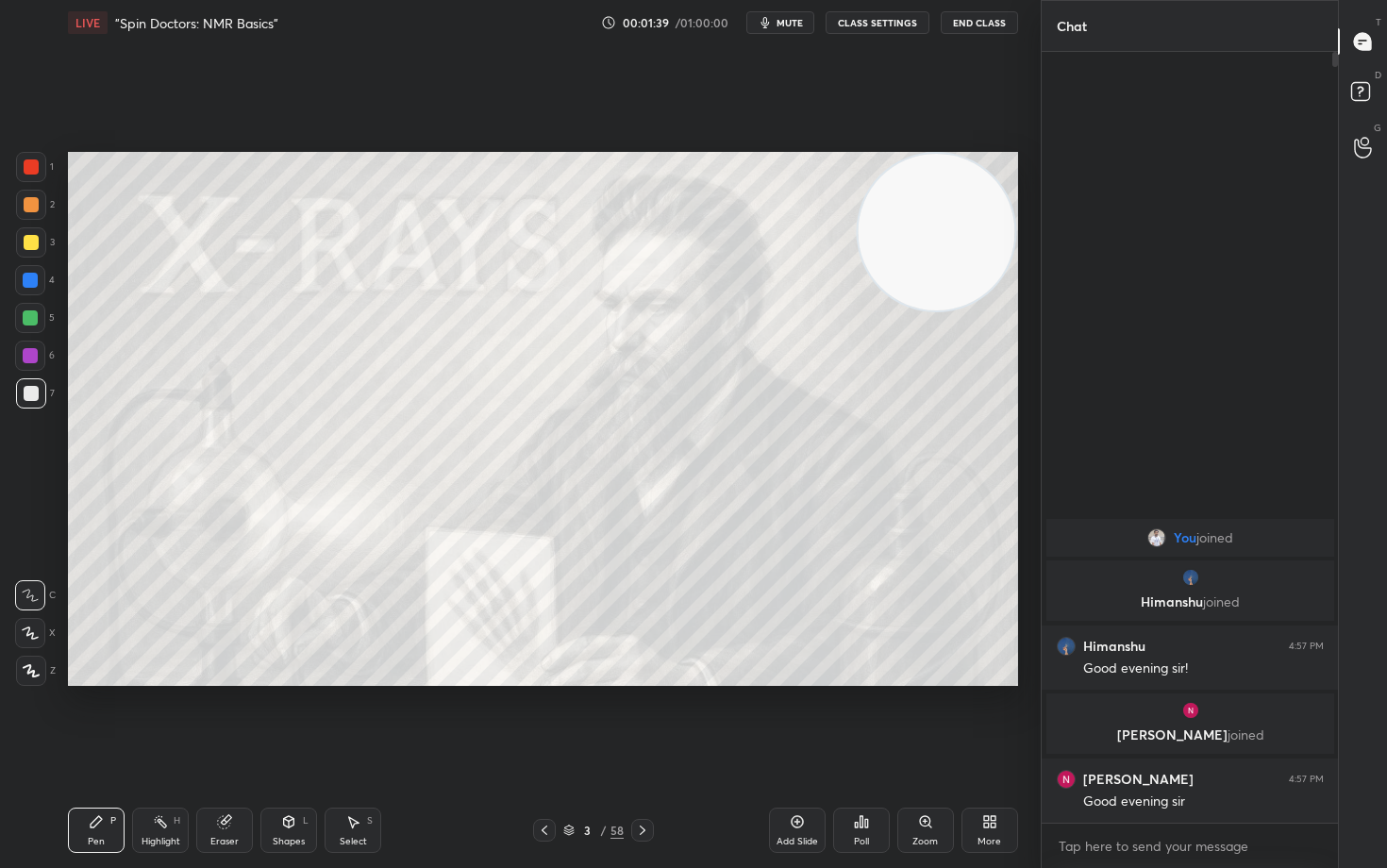 drag, startPoint x: 120, startPoint y: 620, endPoint x: 948, endPoint y: 146, distance: 954.0755 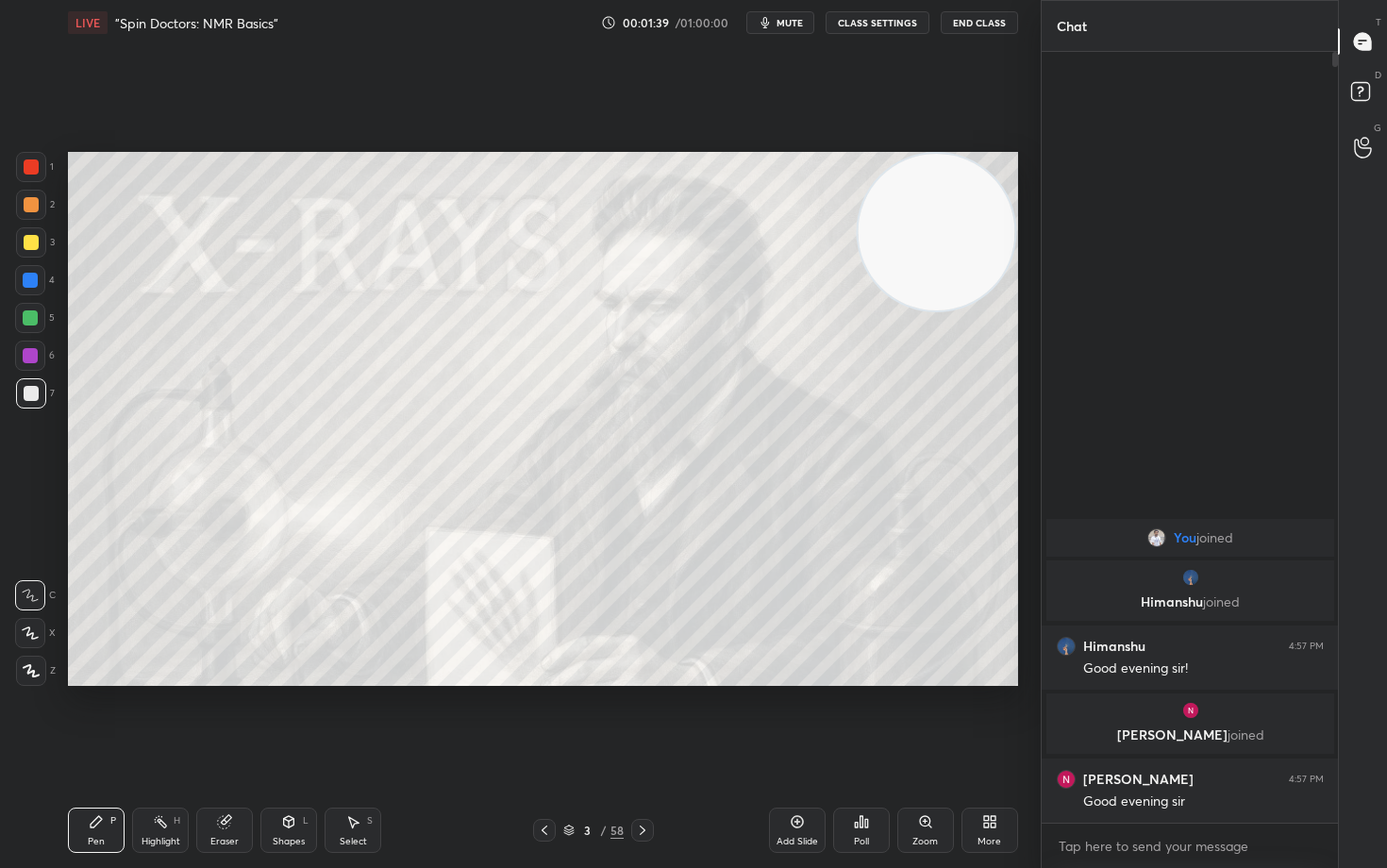 click on "Setting up your live class Poll for   secs No correct answer Start poll" at bounding box center (543, 419) 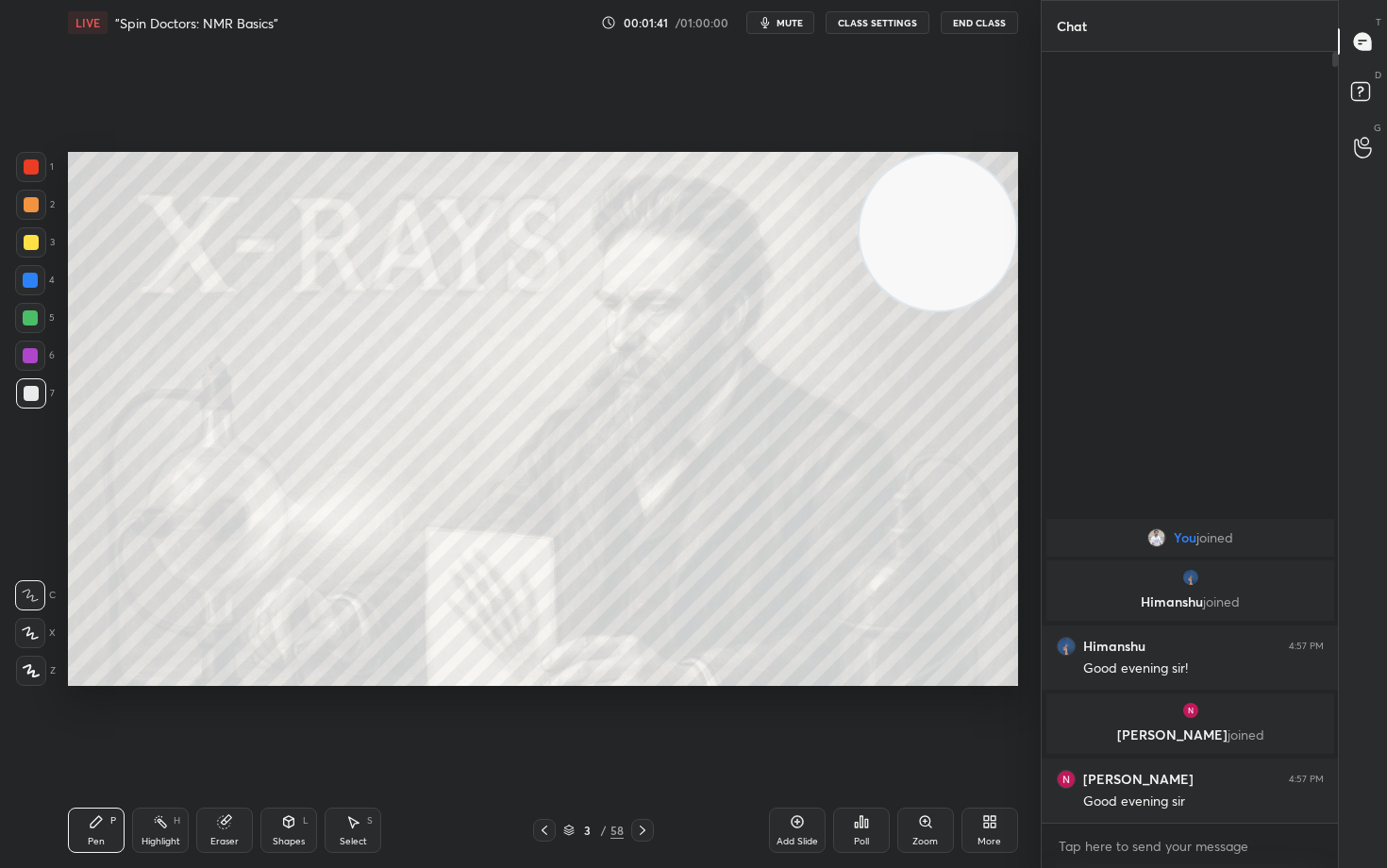 click 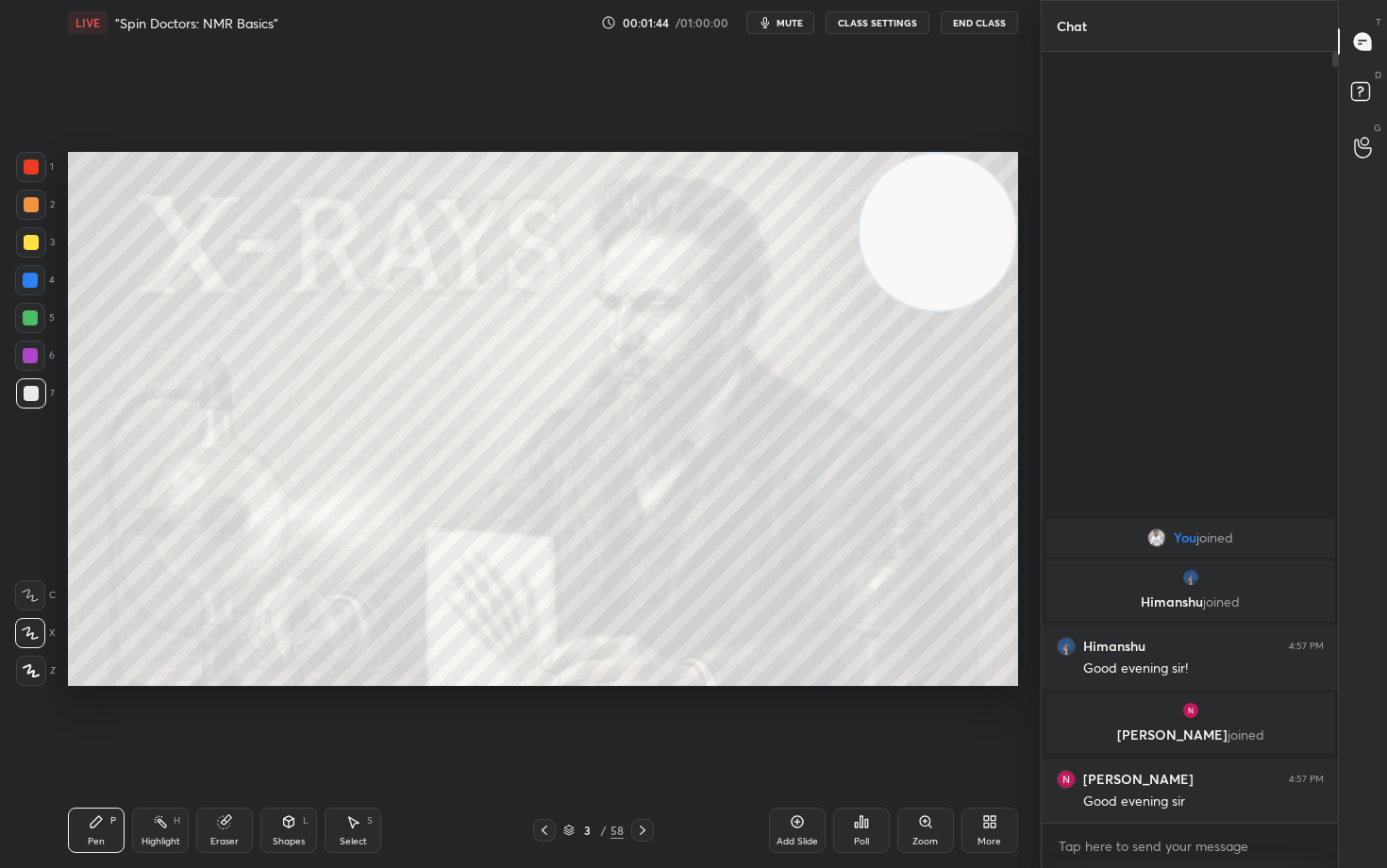 click 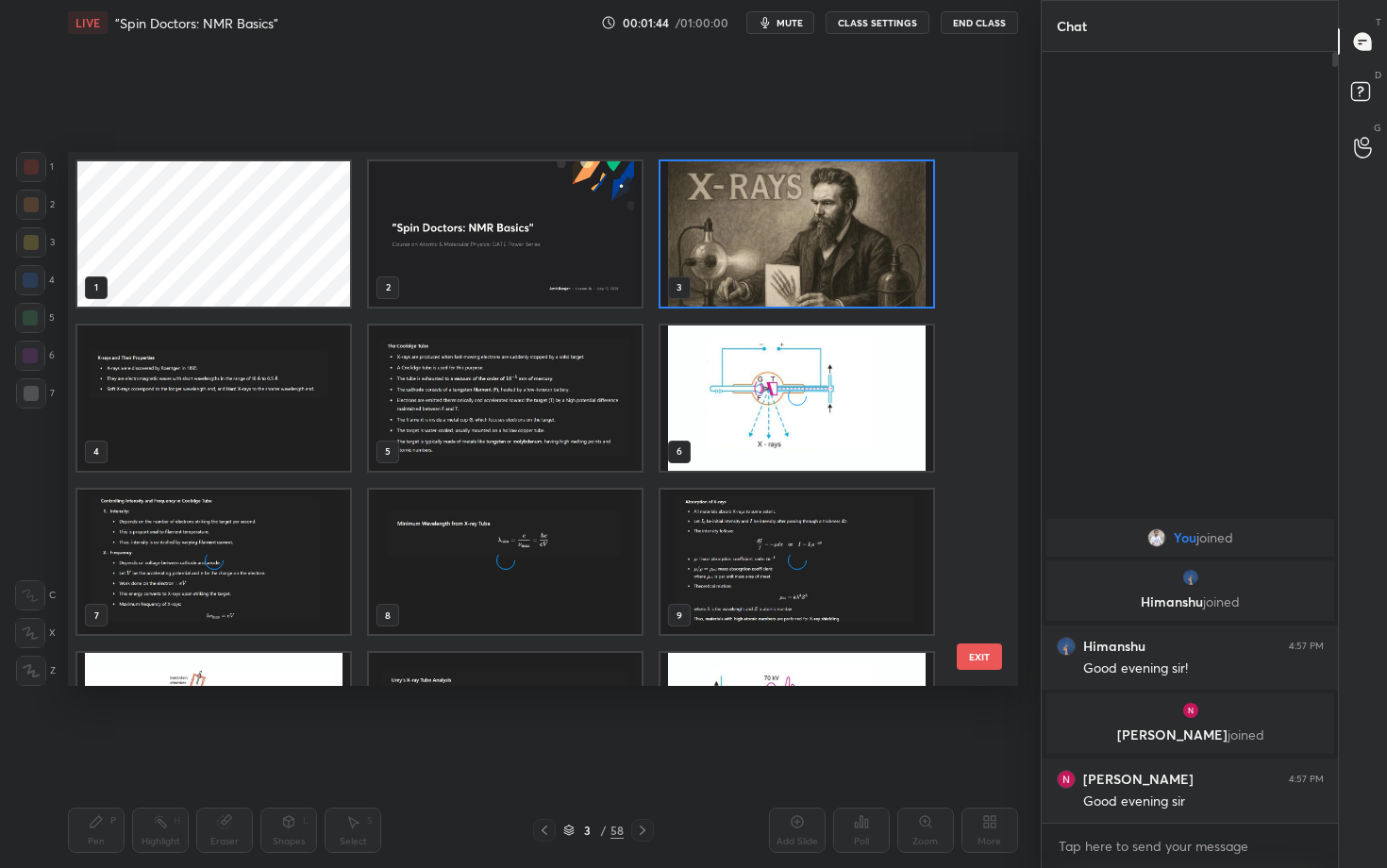 scroll, scrollTop: 7, scrollLeft: 10, axis: both 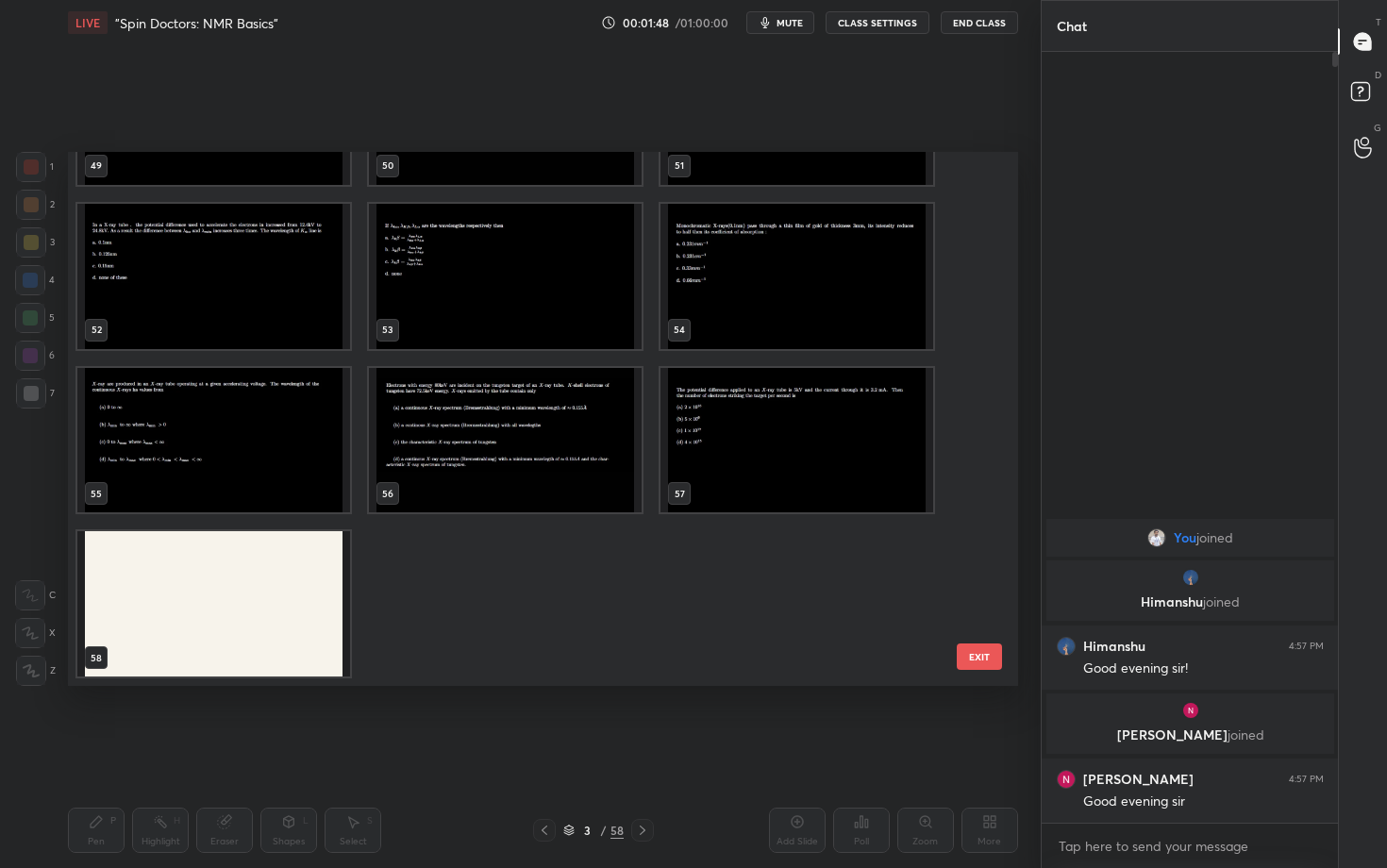 click at bounding box center (796, 441) 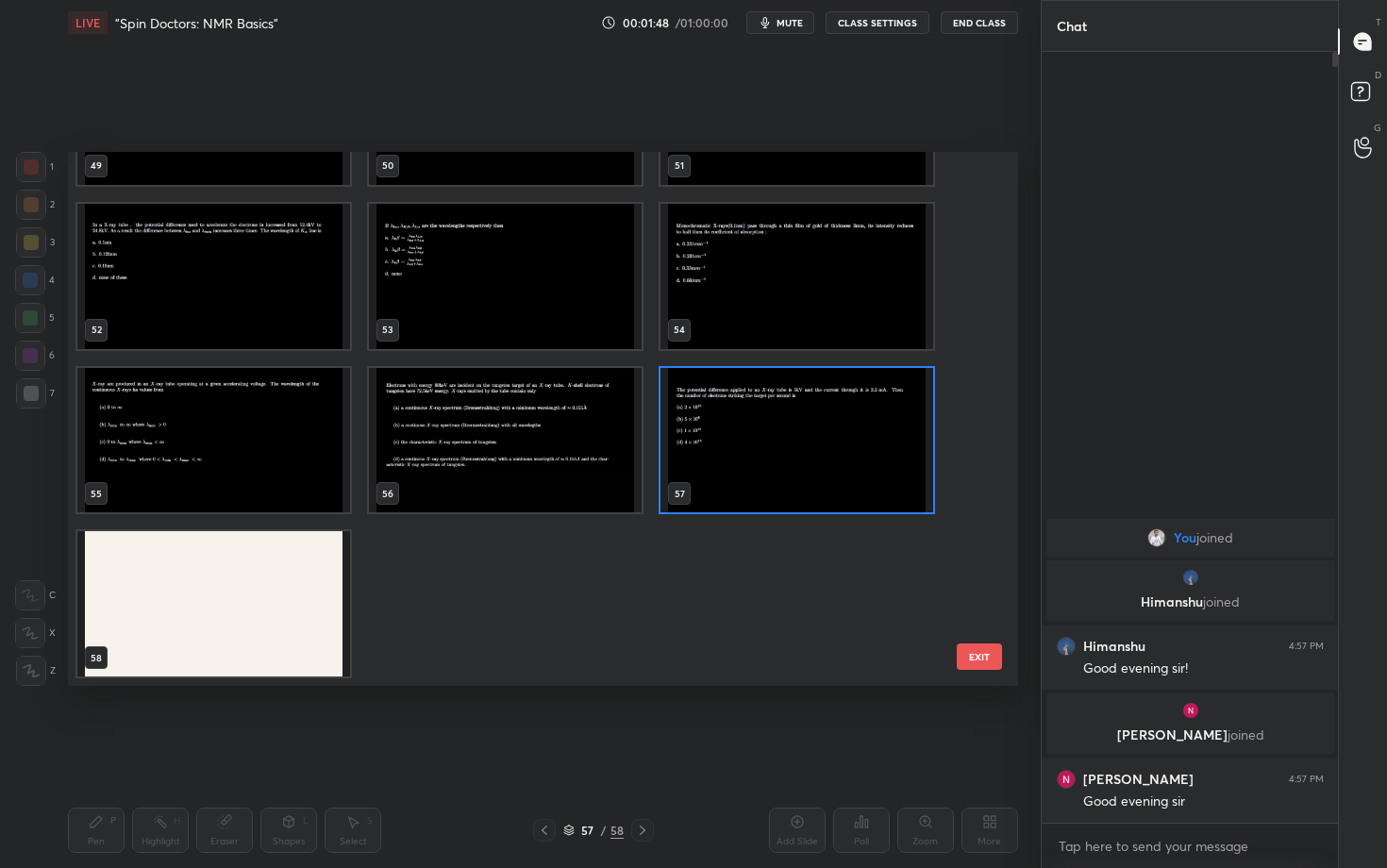 scroll, scrollTop: 2746, scrollLeft: 0, axis: vertical 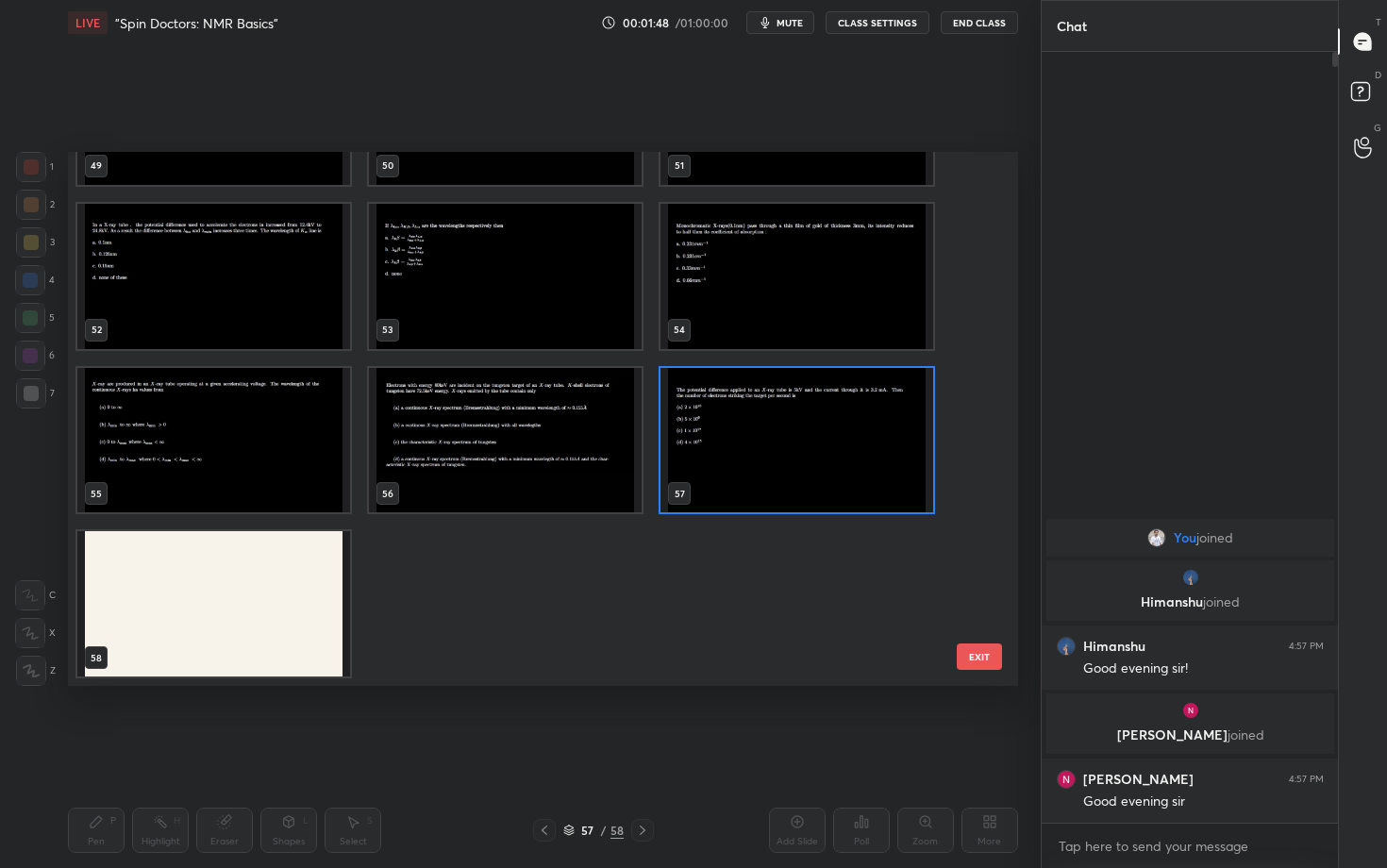 click on "46 47 48 49 50 51 52 53 54 55 56 57 58" at bounding box center (526, 419) 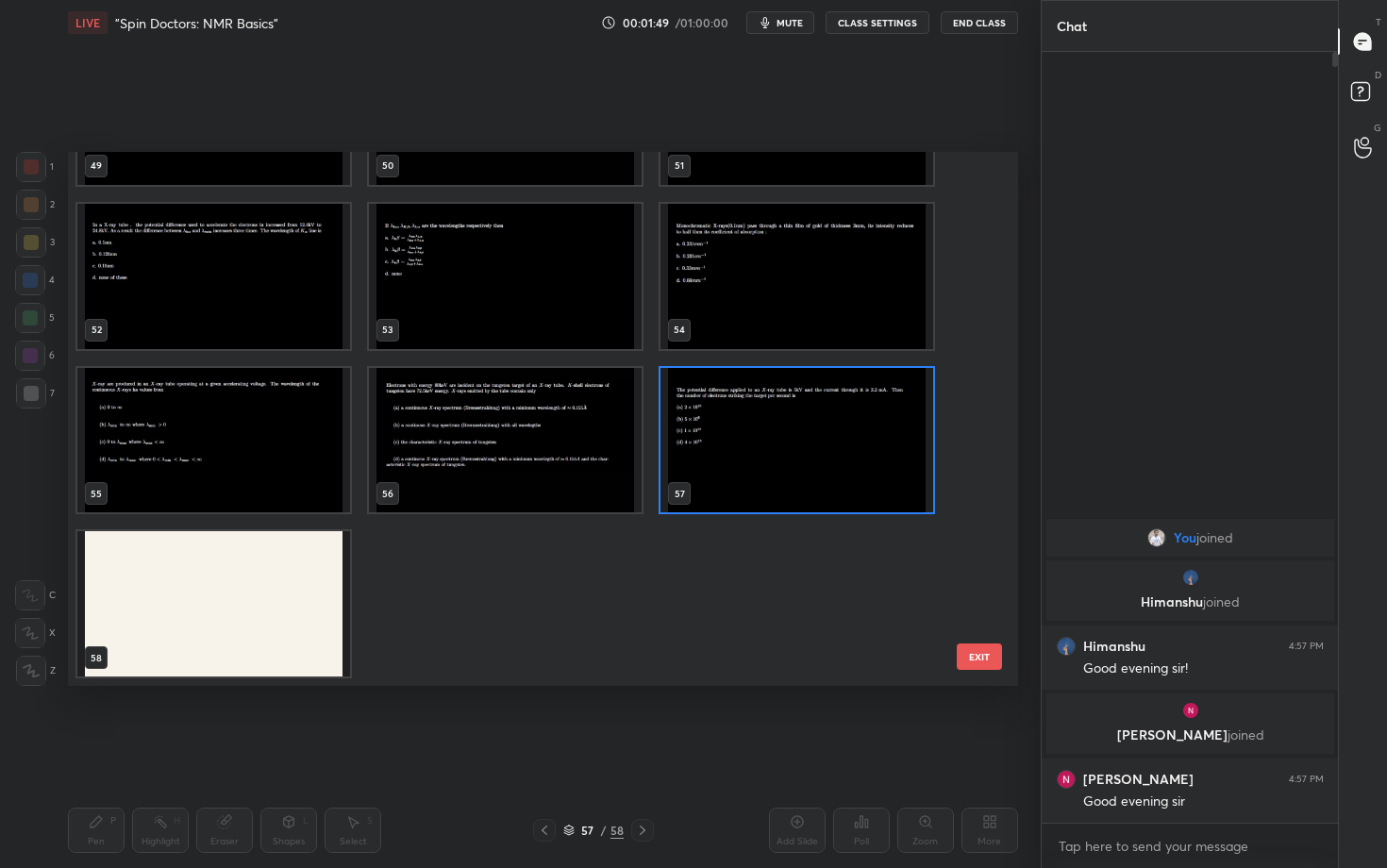 click at bounding box center (796, 441) 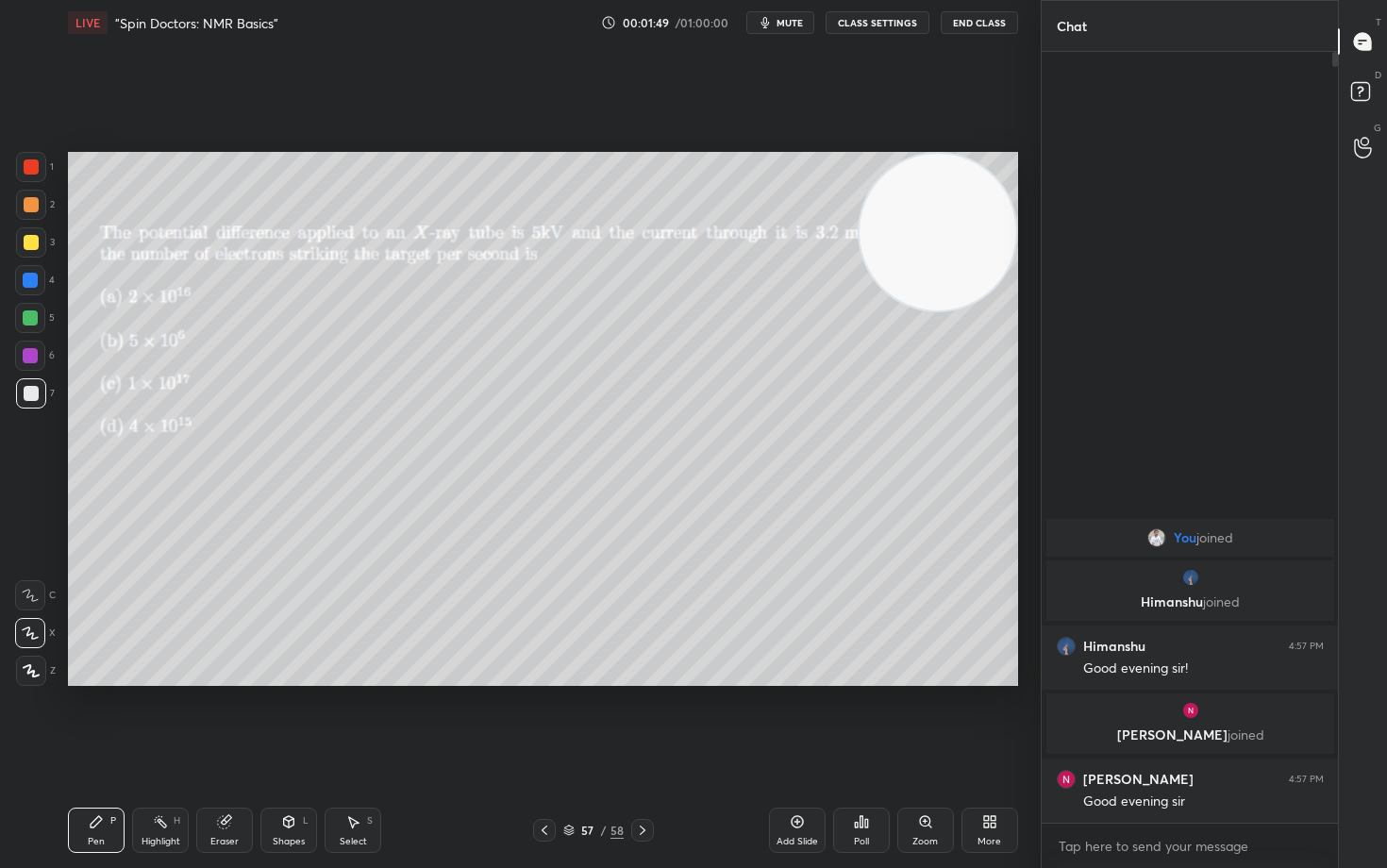 click at bounding box center [796, 441] 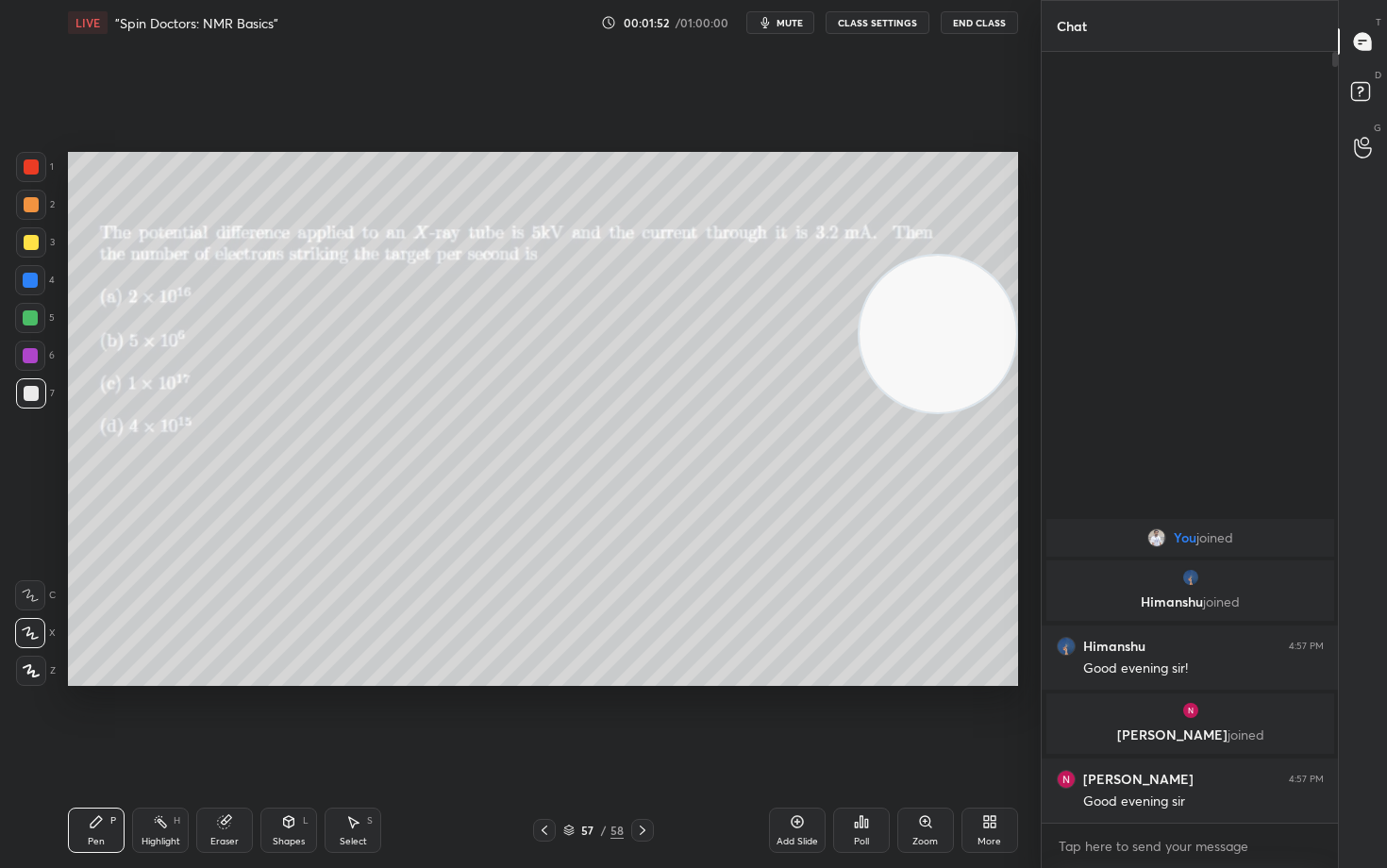 drag, startPoint x: 965, startPoint y: 221, endPoint x: 971, endPoint y: 357, distance: 136.13229 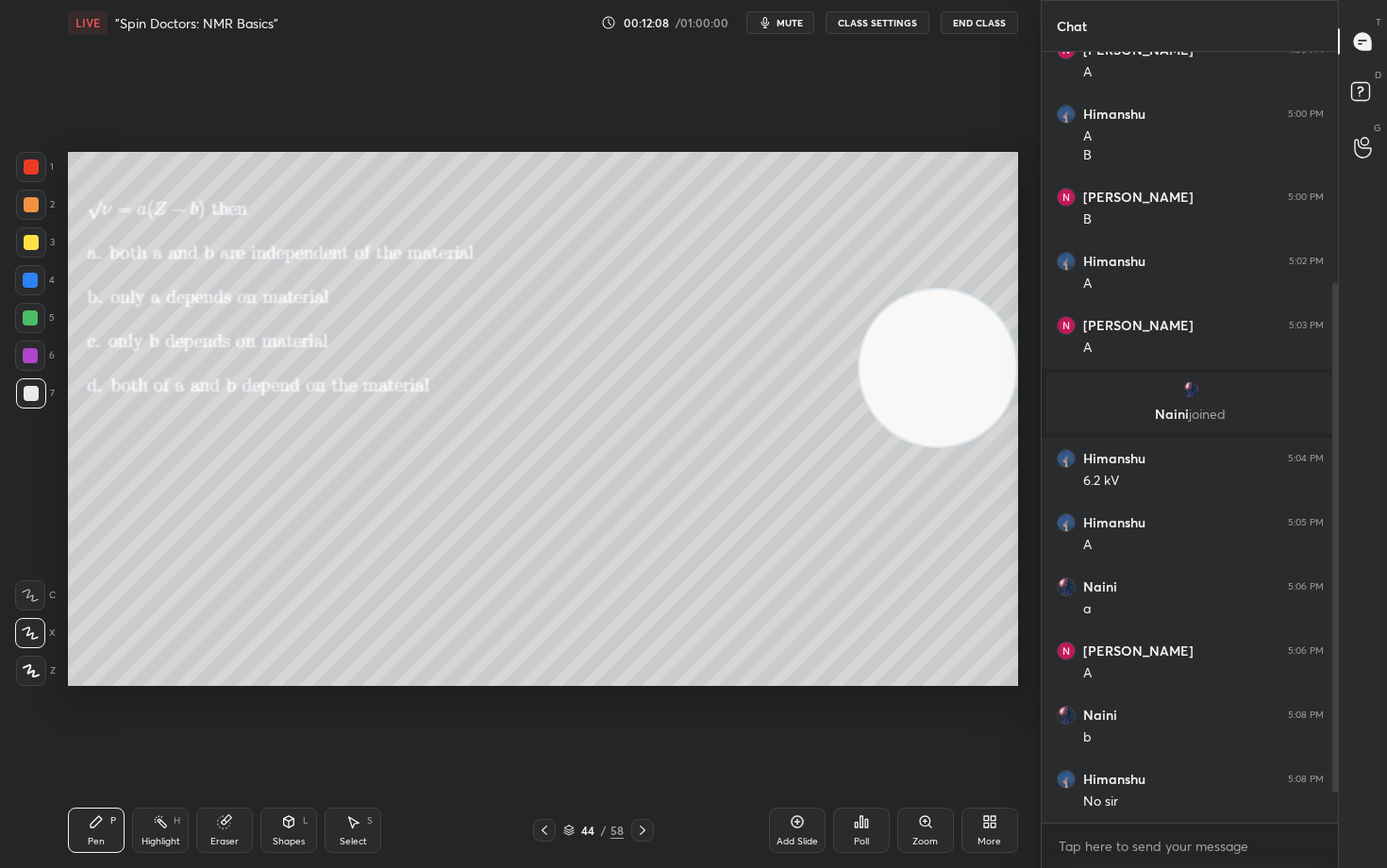 scroll, scrollTop: 394, scrollLeft: 0, axis: vertical 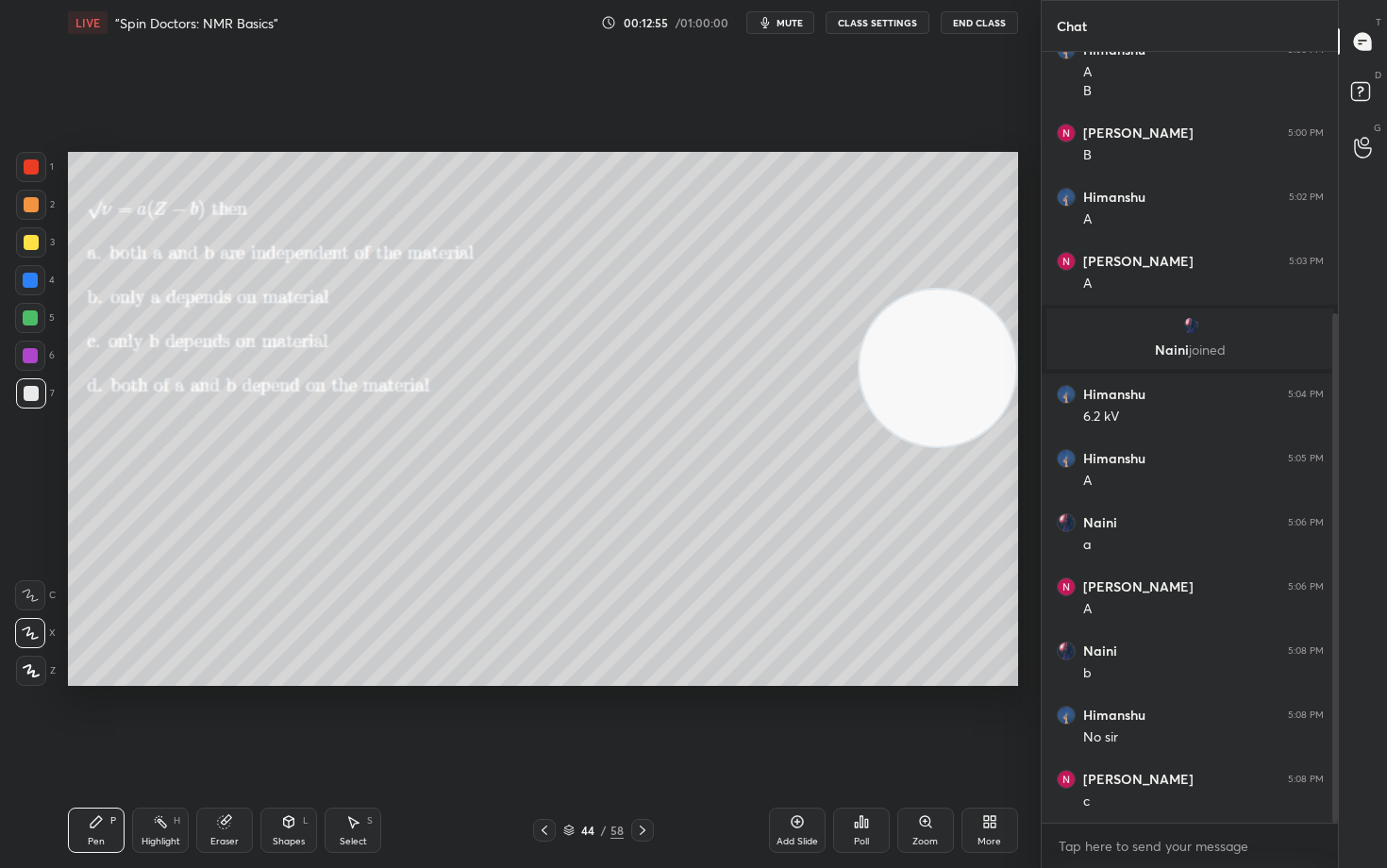 click on "Eraser" at bounding box center (225, 842) 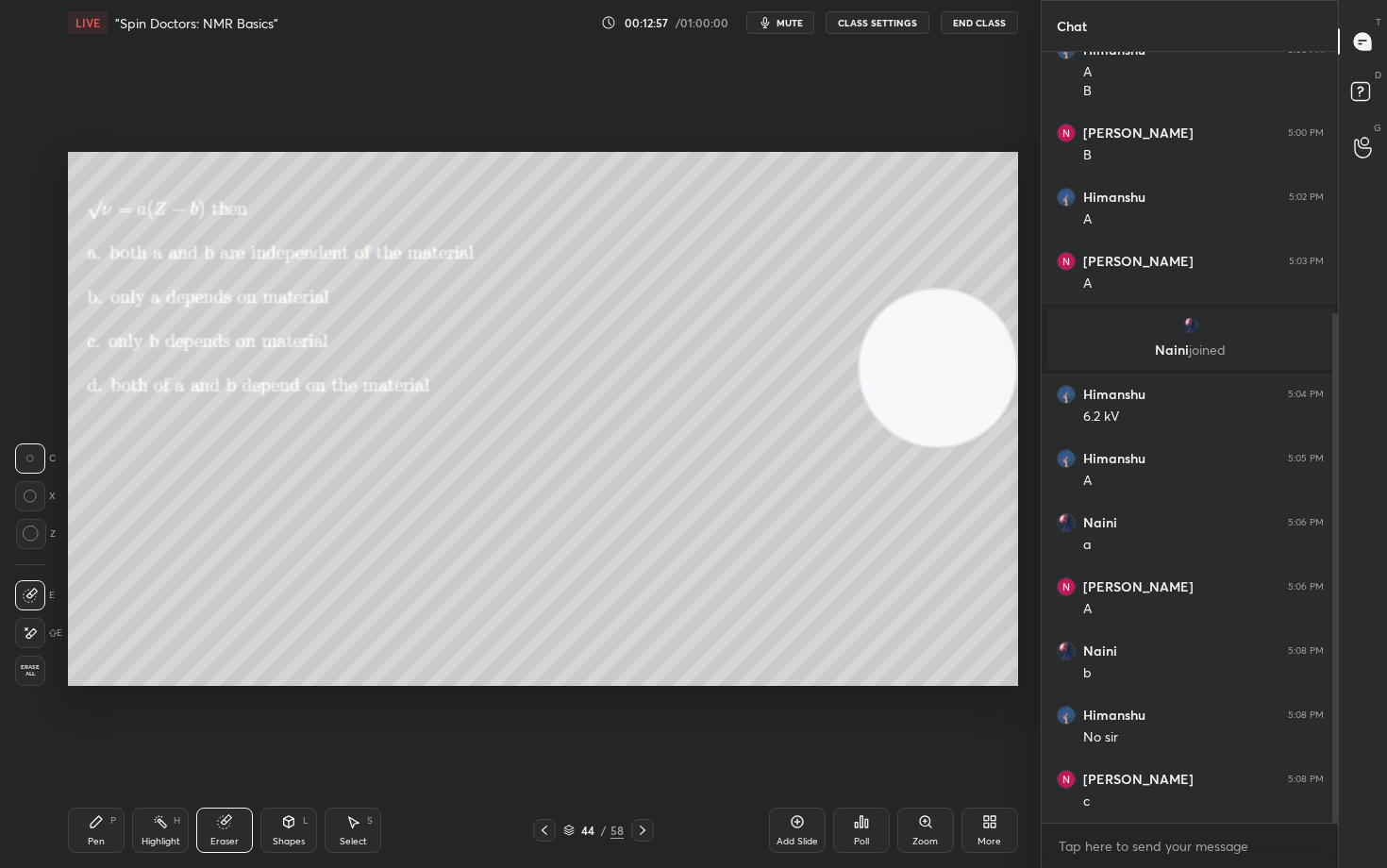 drag, startPoint x: 91, startPoint y: 841, endPoint x: 89, endPoint y: 831, distance: 10.198039 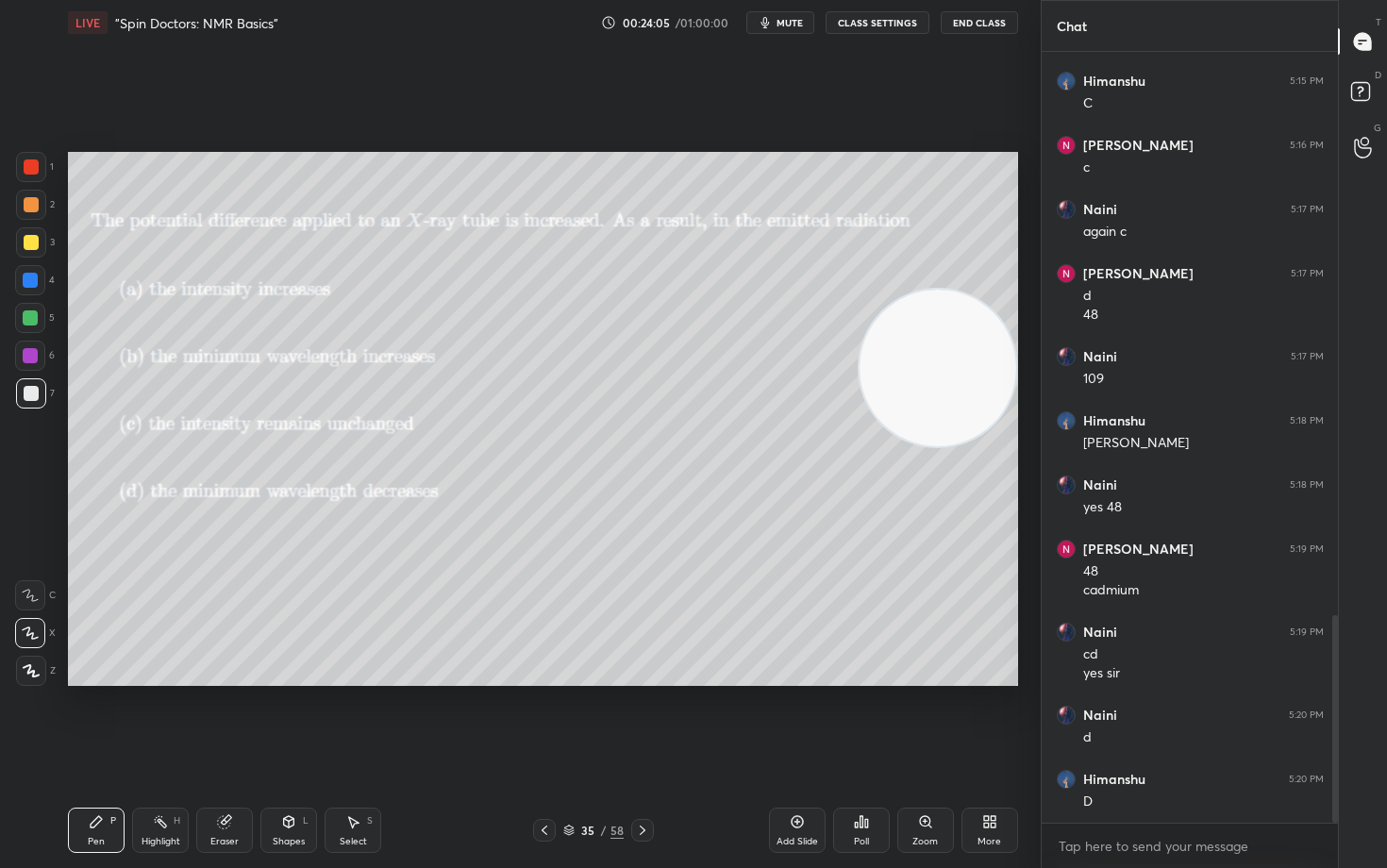 scroll, scrollTop: 2157, scrollLeft: 0, axis: vertical 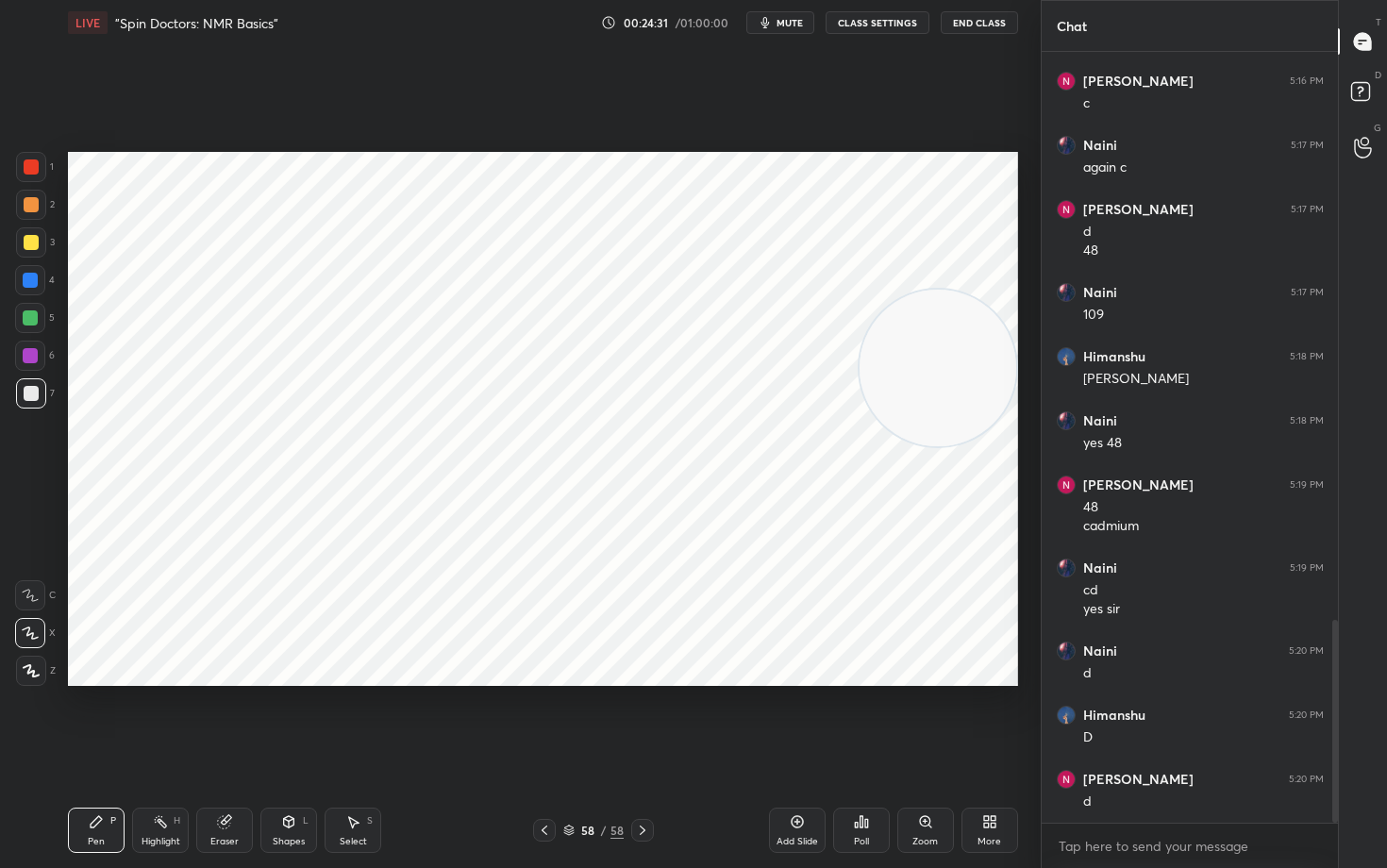 drag, startPoint x: 800, startPoint y: 826, endPoint x: 796, endPoint y: 816, distance: 10.77033 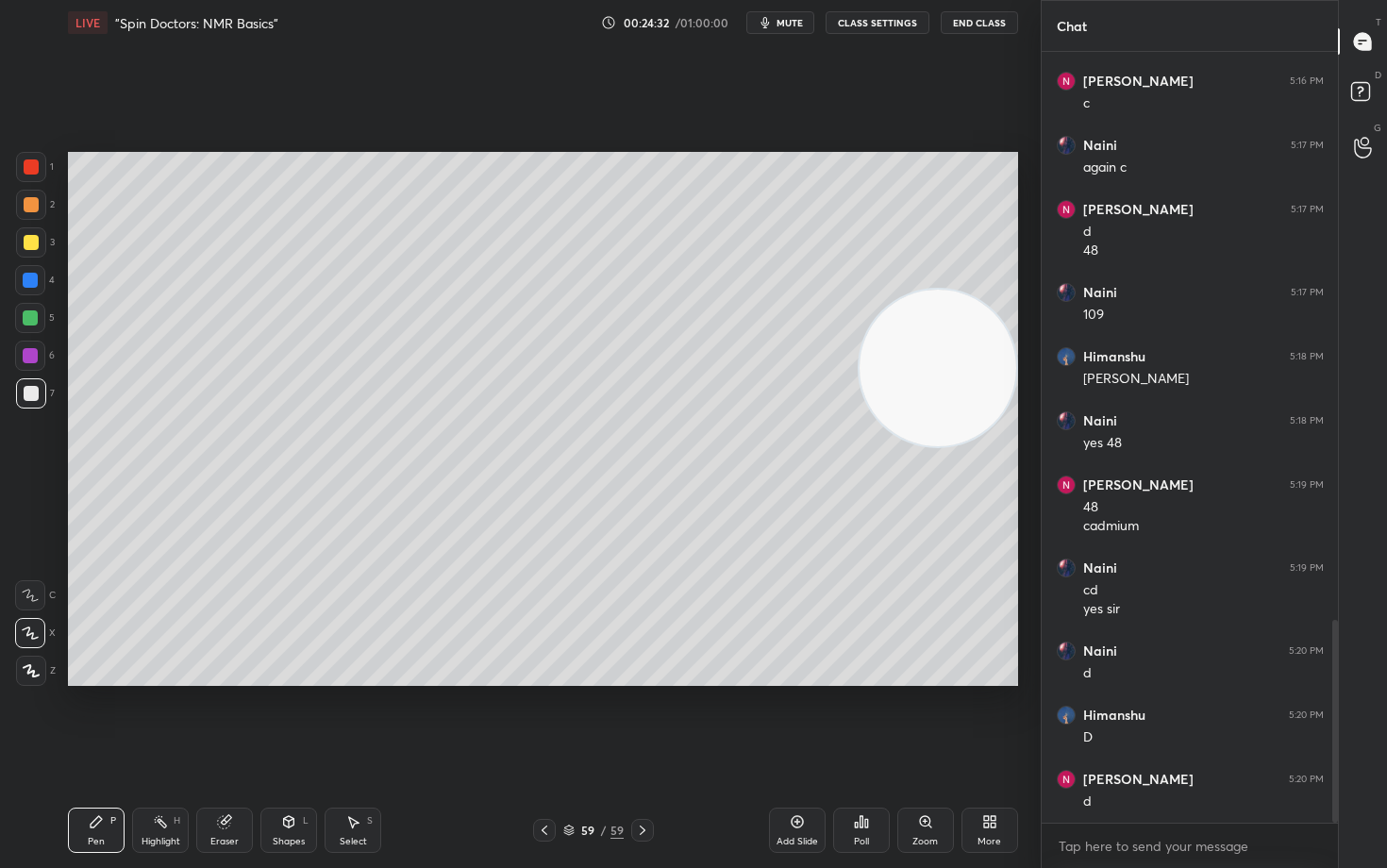 drag, startPoint x: 26, startPoint y: 248, endPoint x: 64, endPoint y: 248, distance: 38 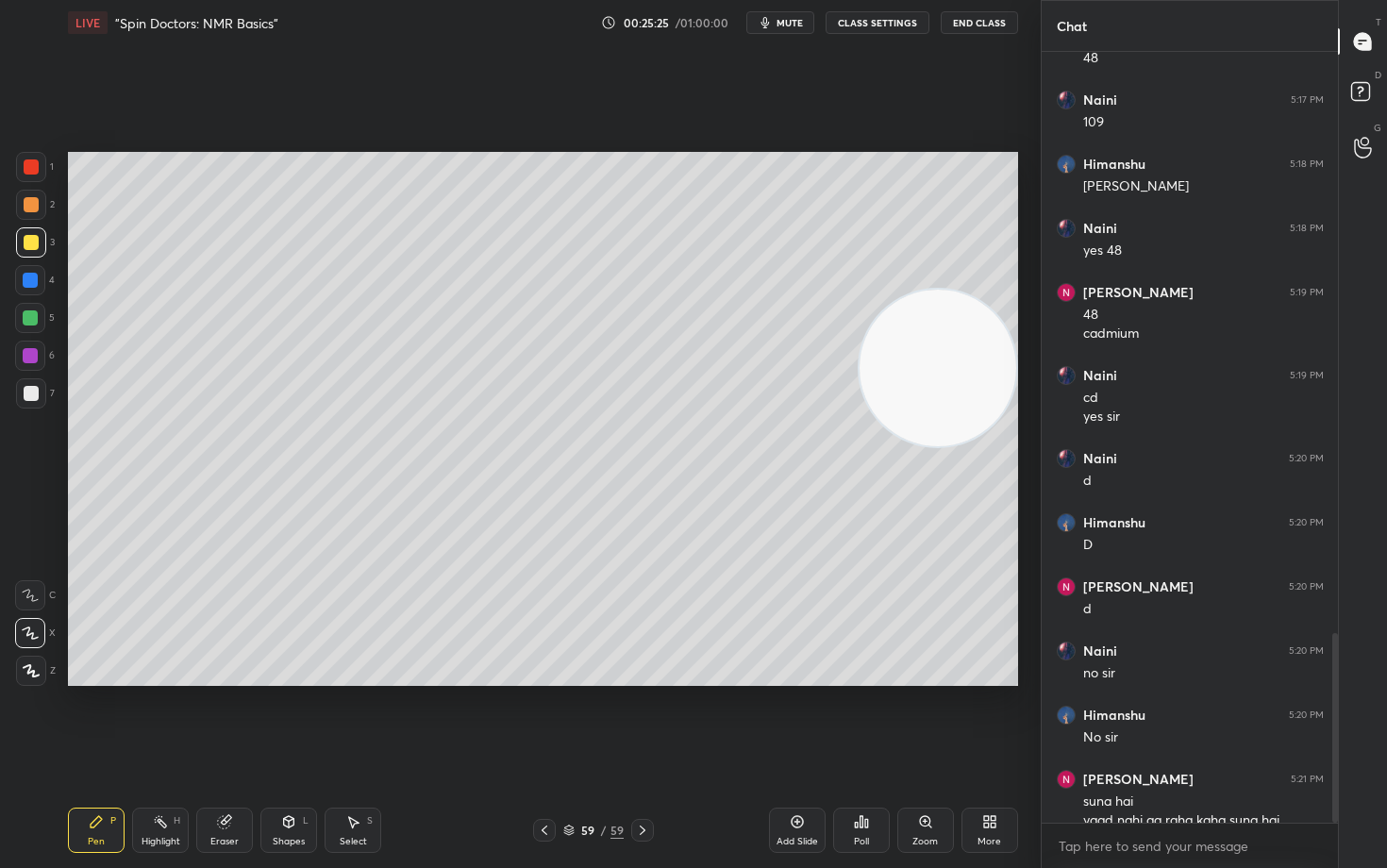 scroll, scrollTop: 2368, scrollLeft: 0, axis: vertical 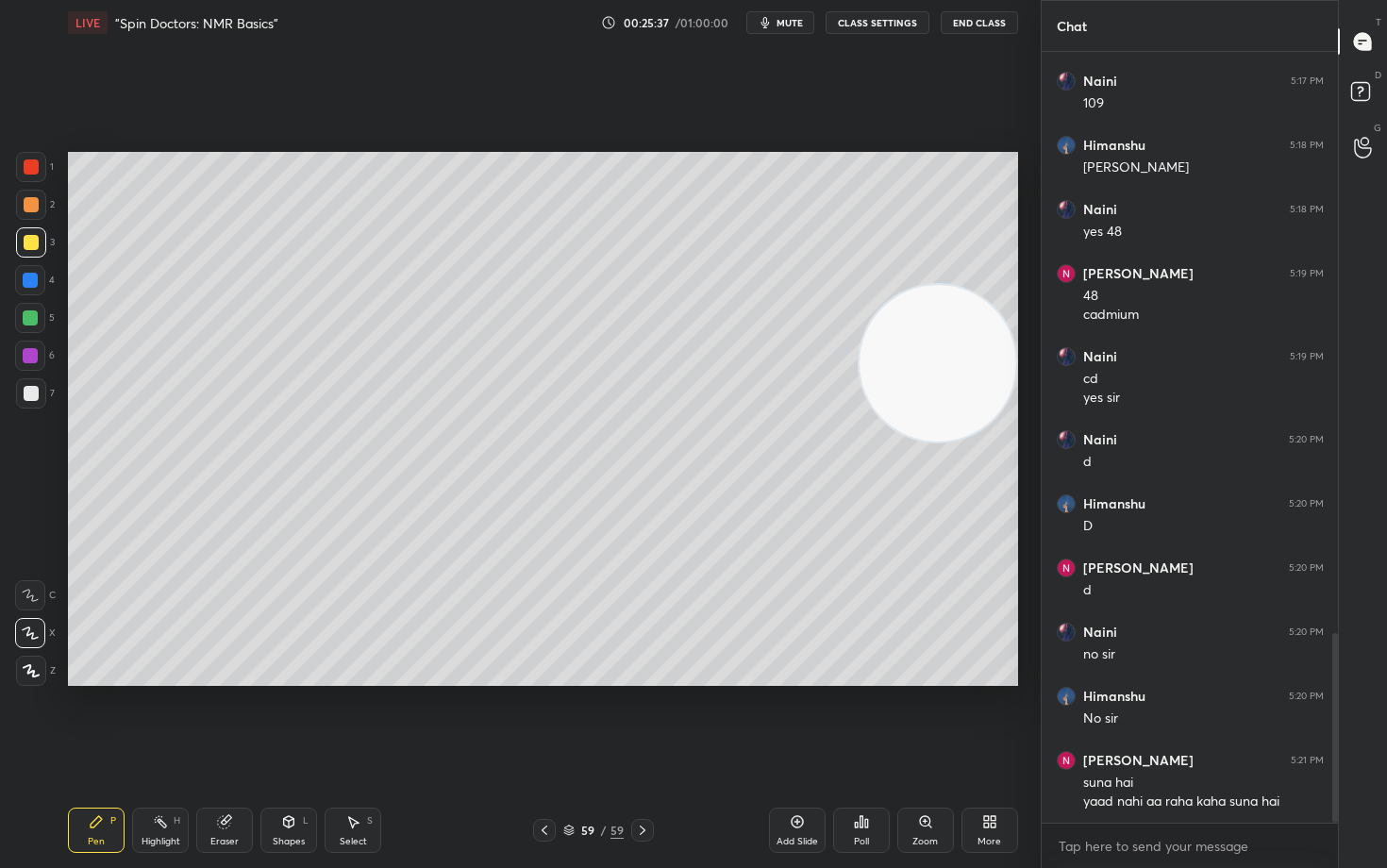 drag, startPoint x: 967, startPoint y: 410, endPoint x: 983, endPoint y: 229, distance: 181.70581 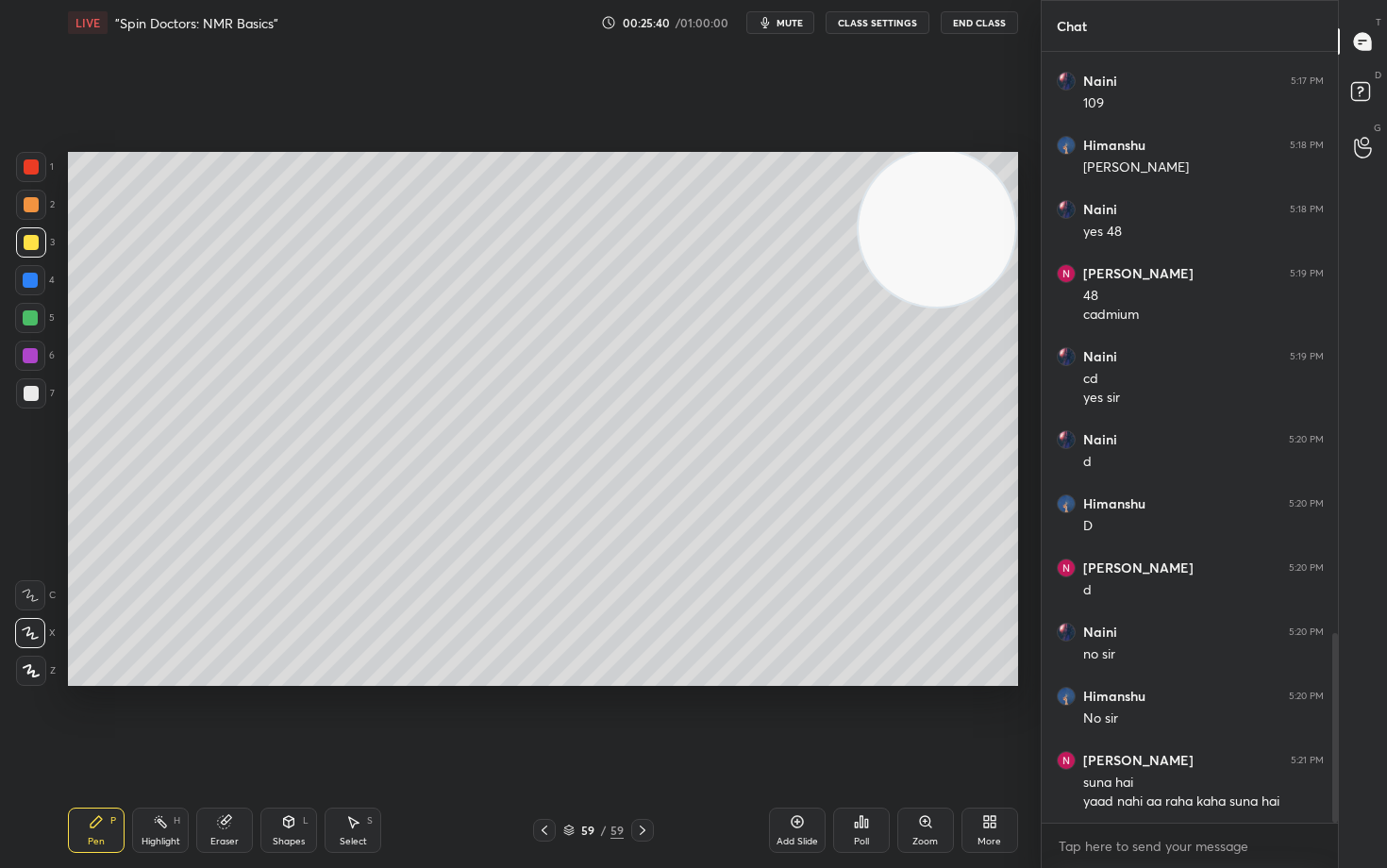 drag, startPoint x: 25, startPoint y: 395, endPoint x: 61, endPoint y: 406, distance: 37.6431 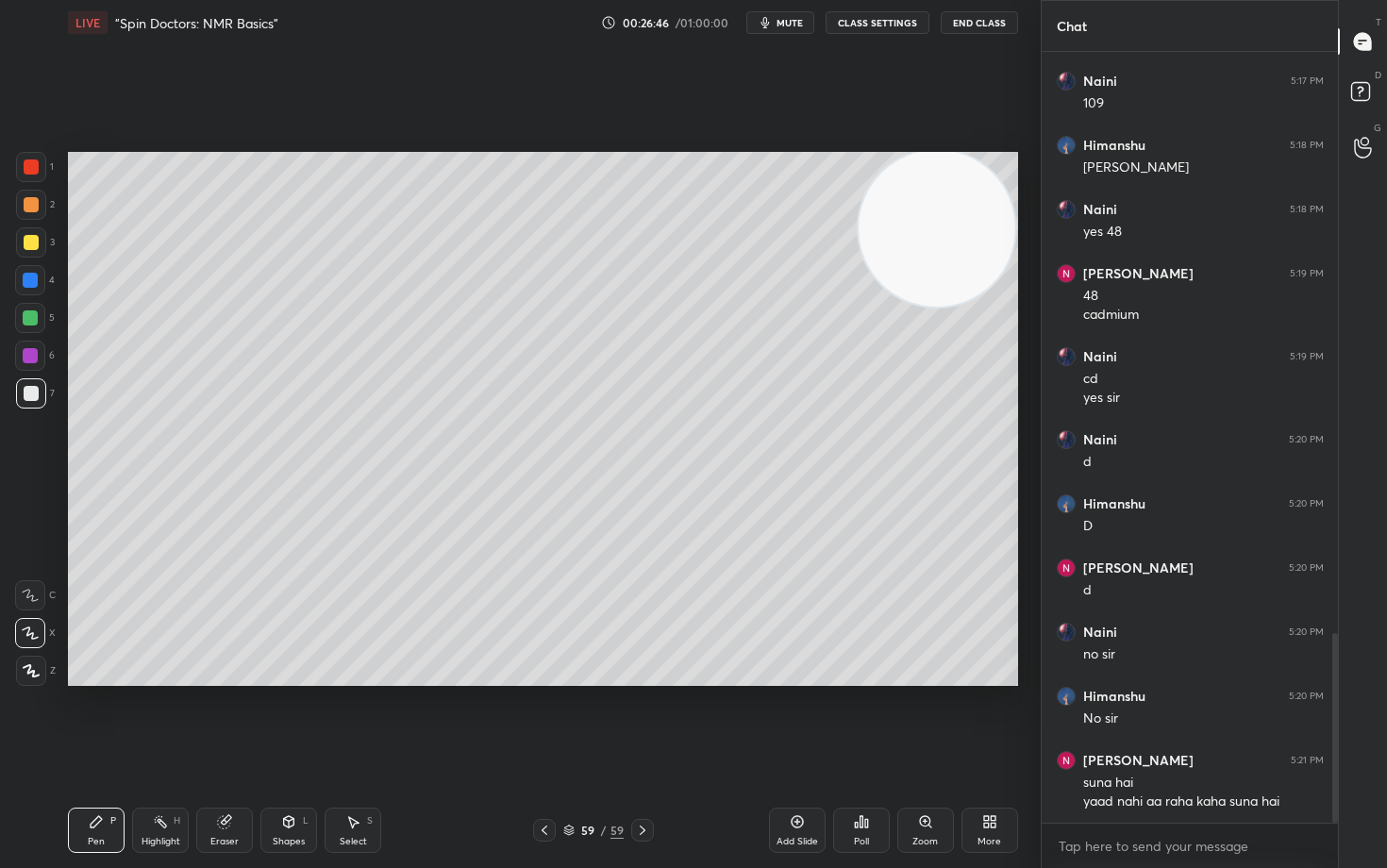 click 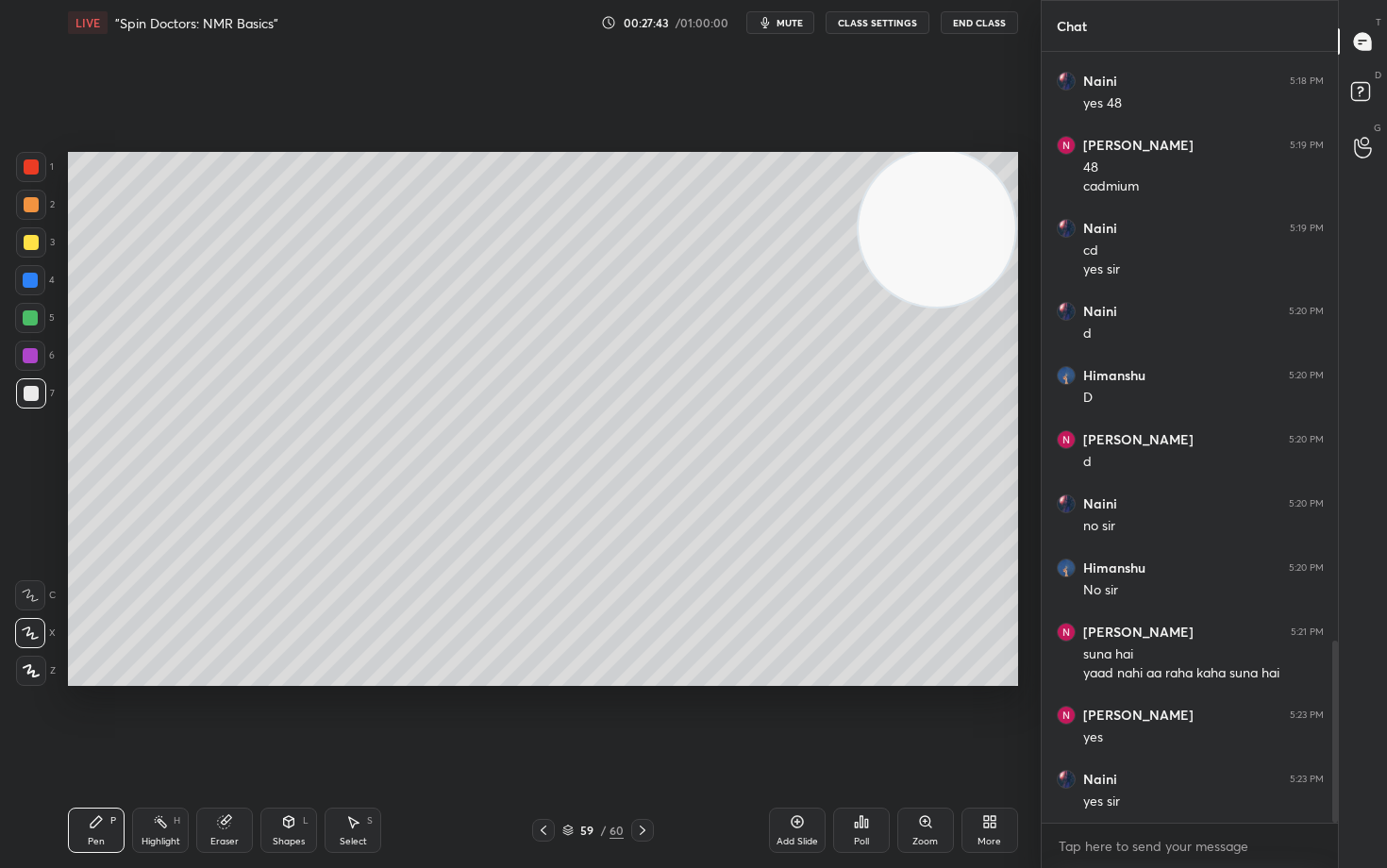 scroll, scrollTop: 2561, scrollLeft: 0, axis: vertical 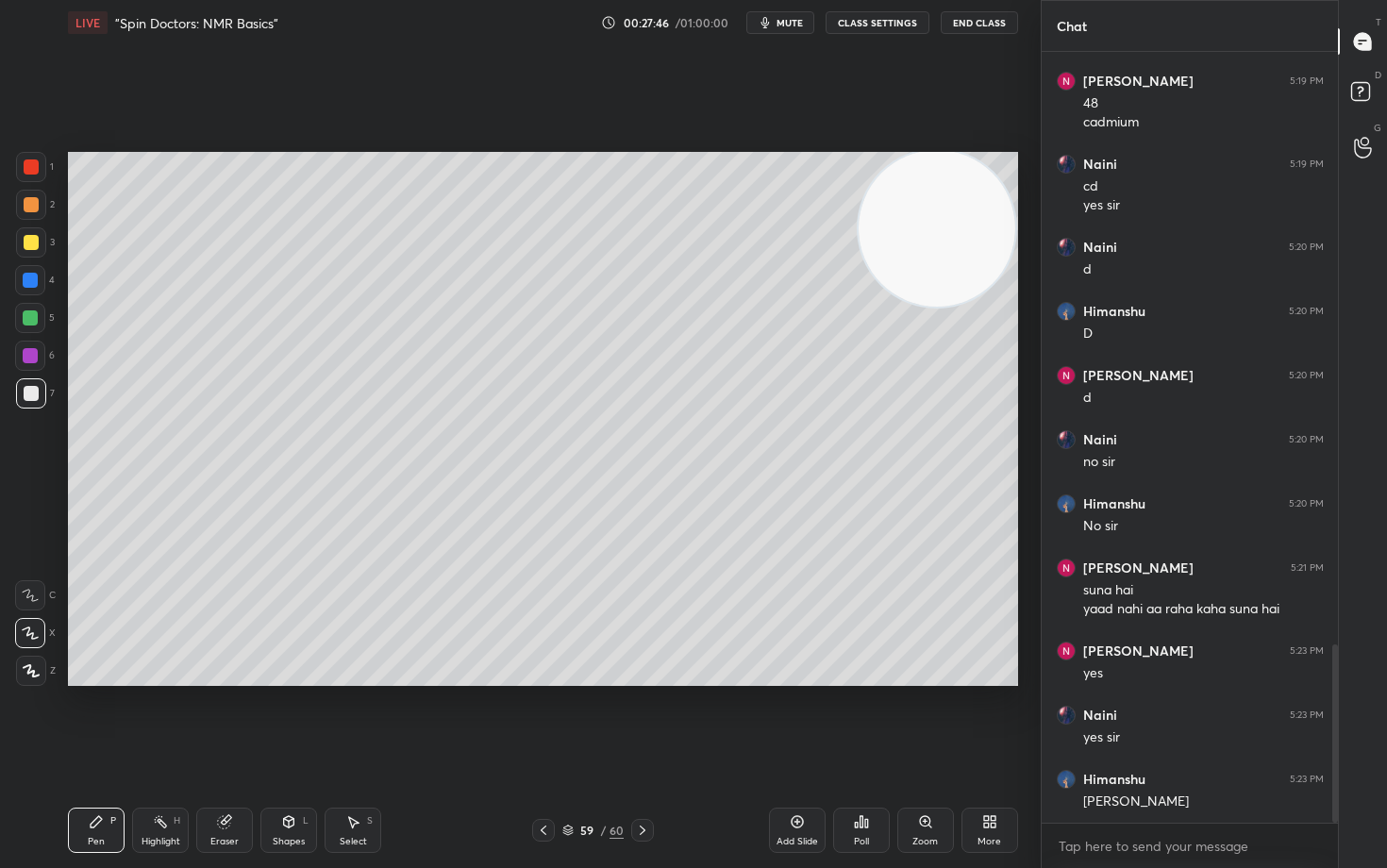 drag, startPoint x: 32, startPoint y: 239, endPoint x: 44, endPoint y: 243, distance: 12.649111 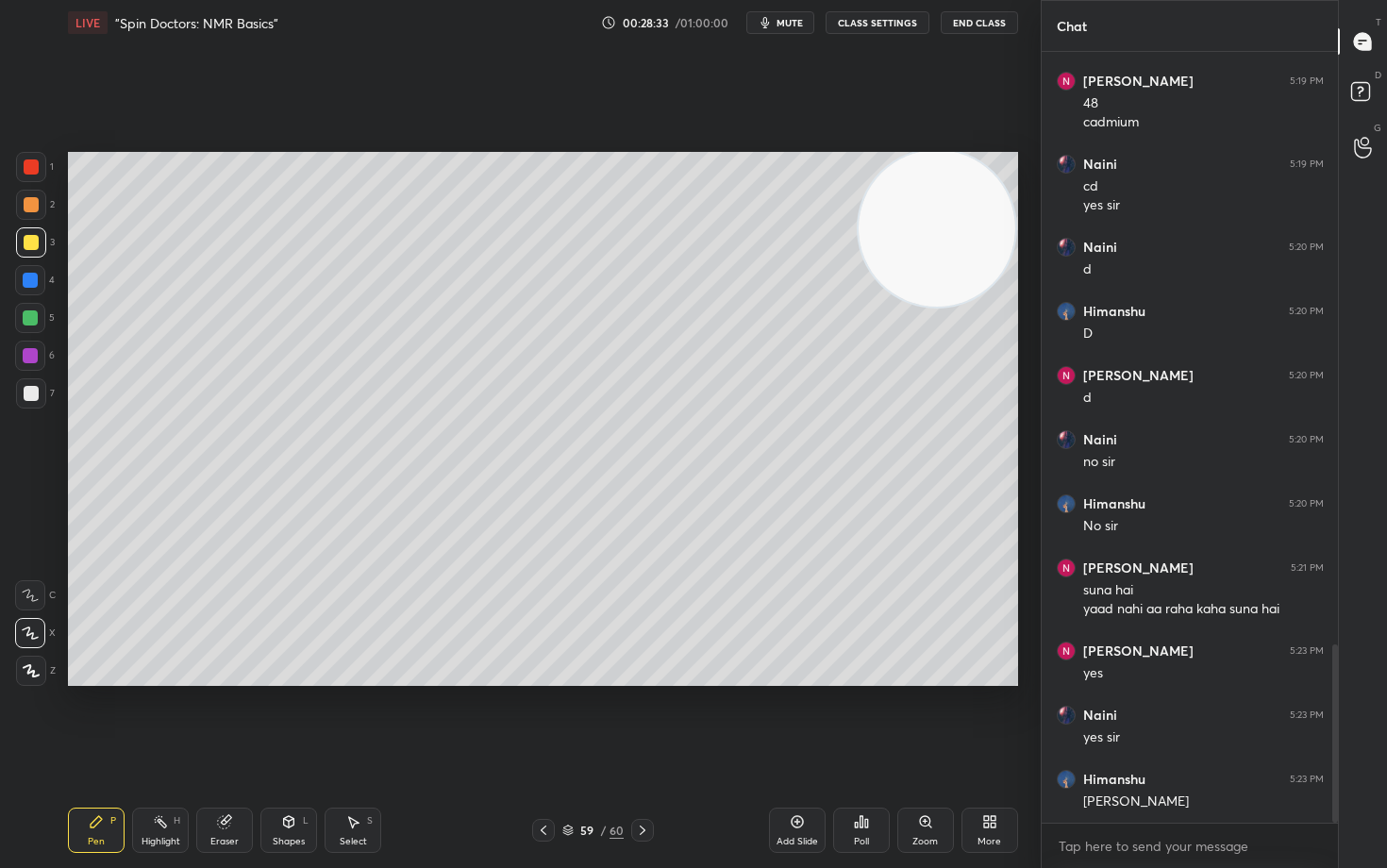 click at bounding box center (31, 393) 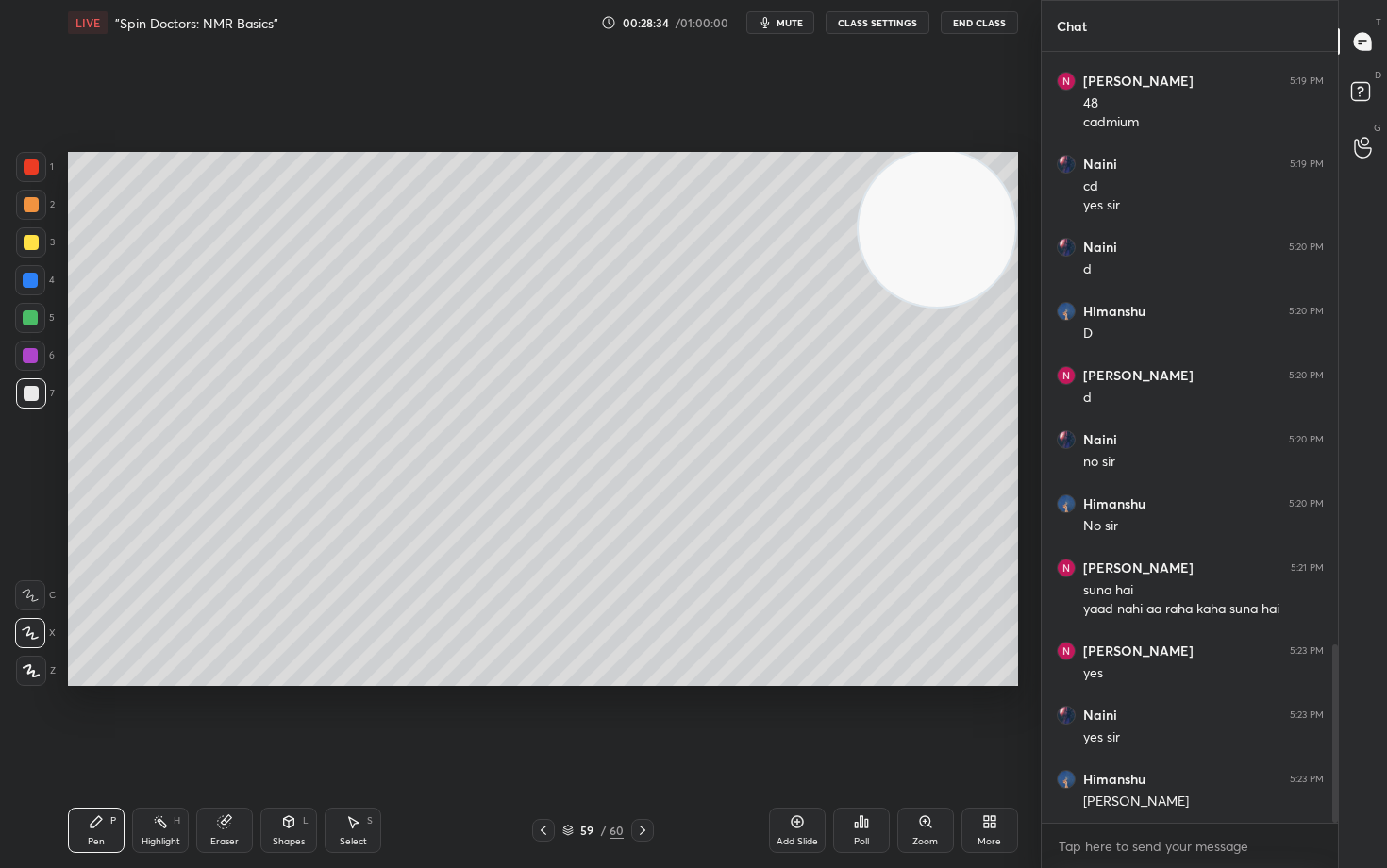 click at bounding box center (31, 205) 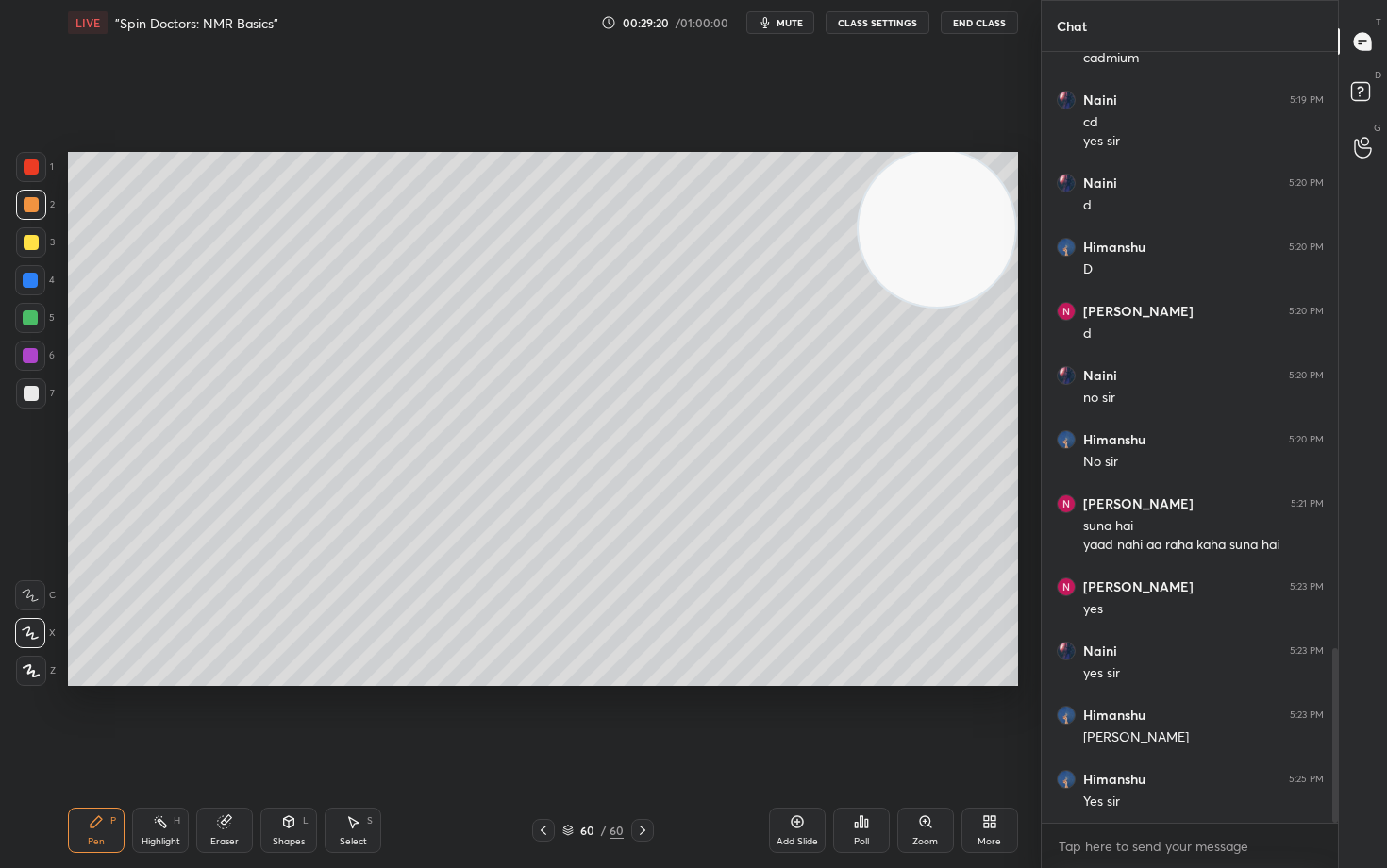 scroll, scrollTop: 2689, scrollLeft: 0, axis: vertical 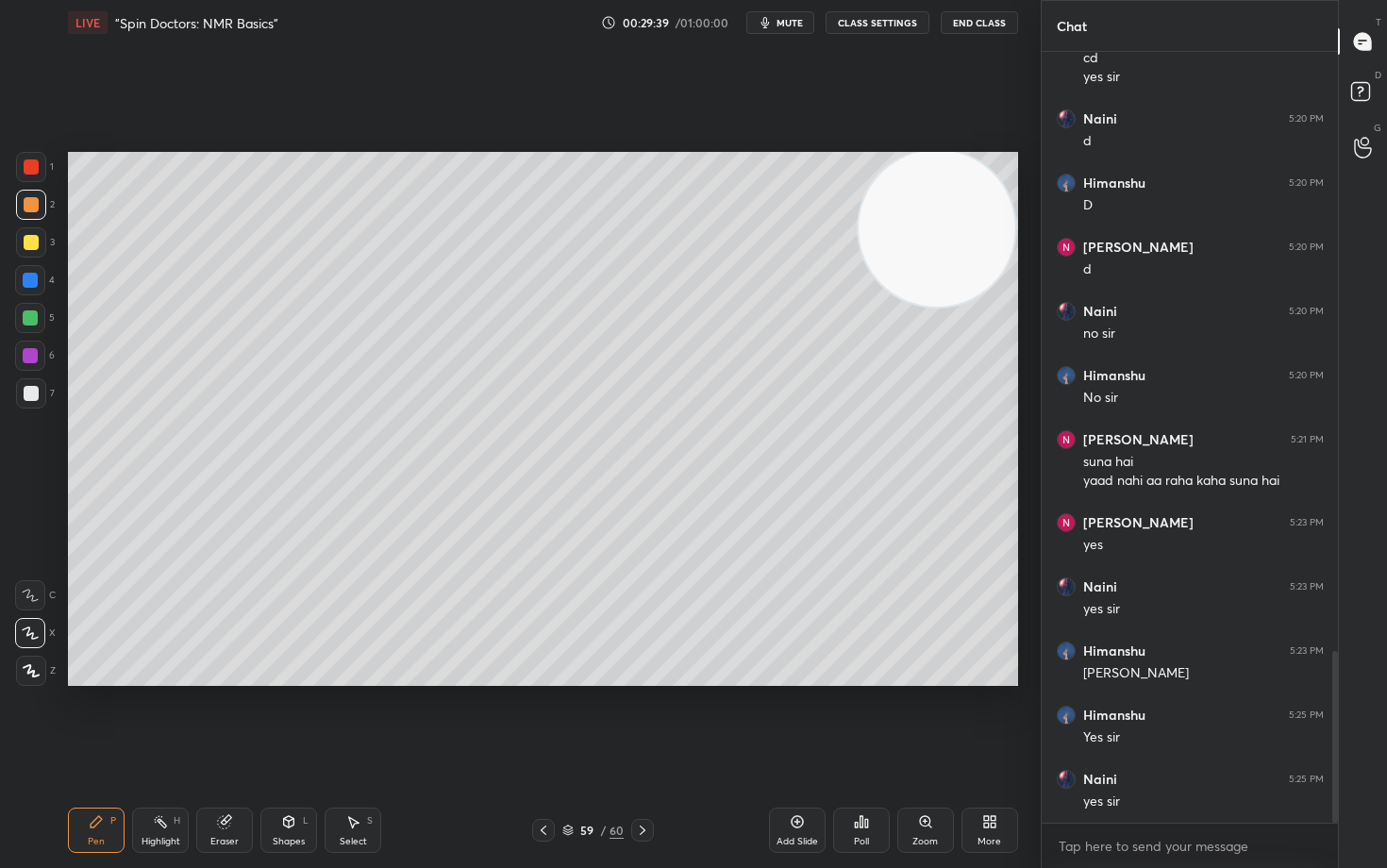 click 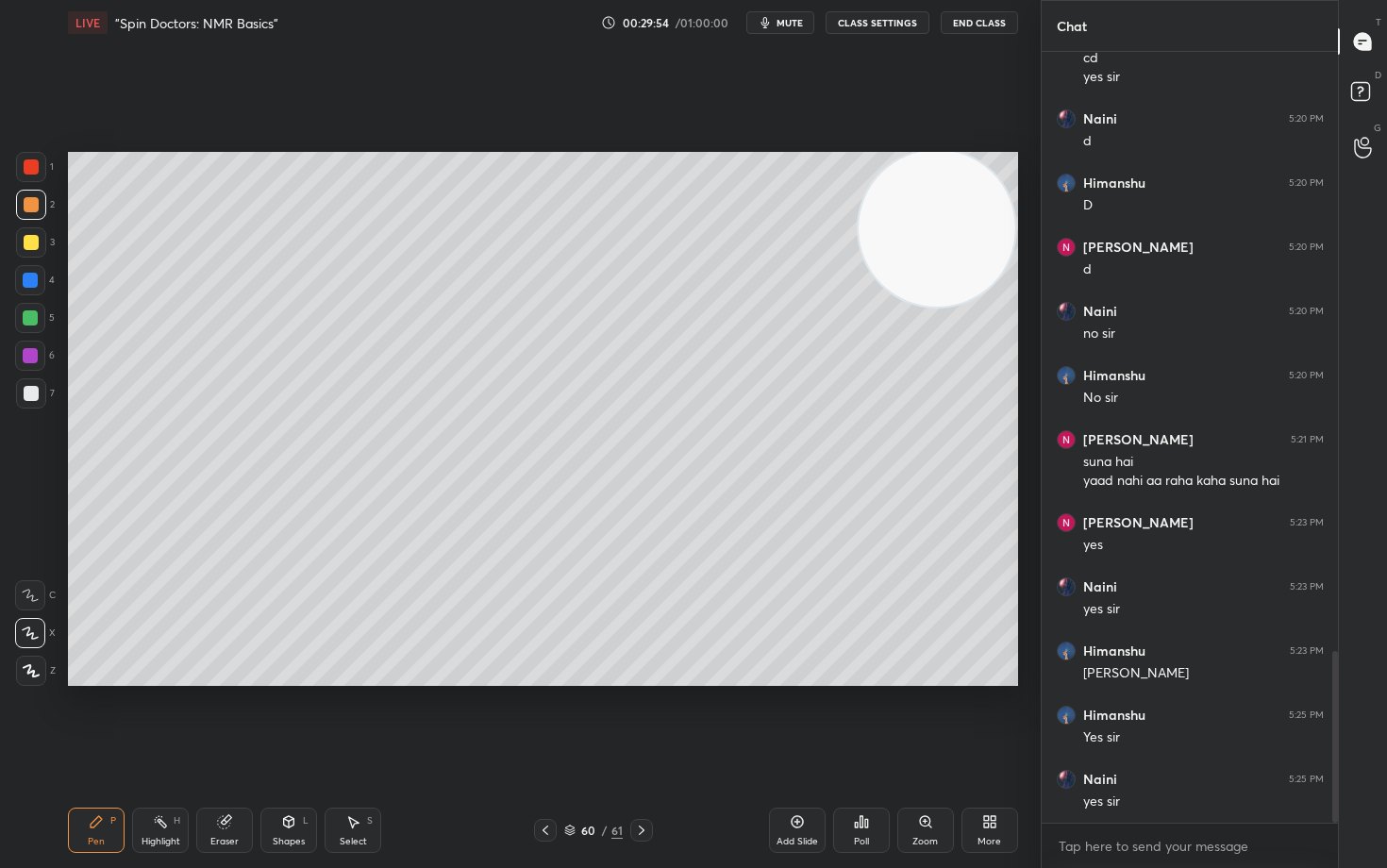 drag, startPoint x: 936, startPoint y: 230, endPoint x: 904, endPoint y: 276, distance: 56.0357 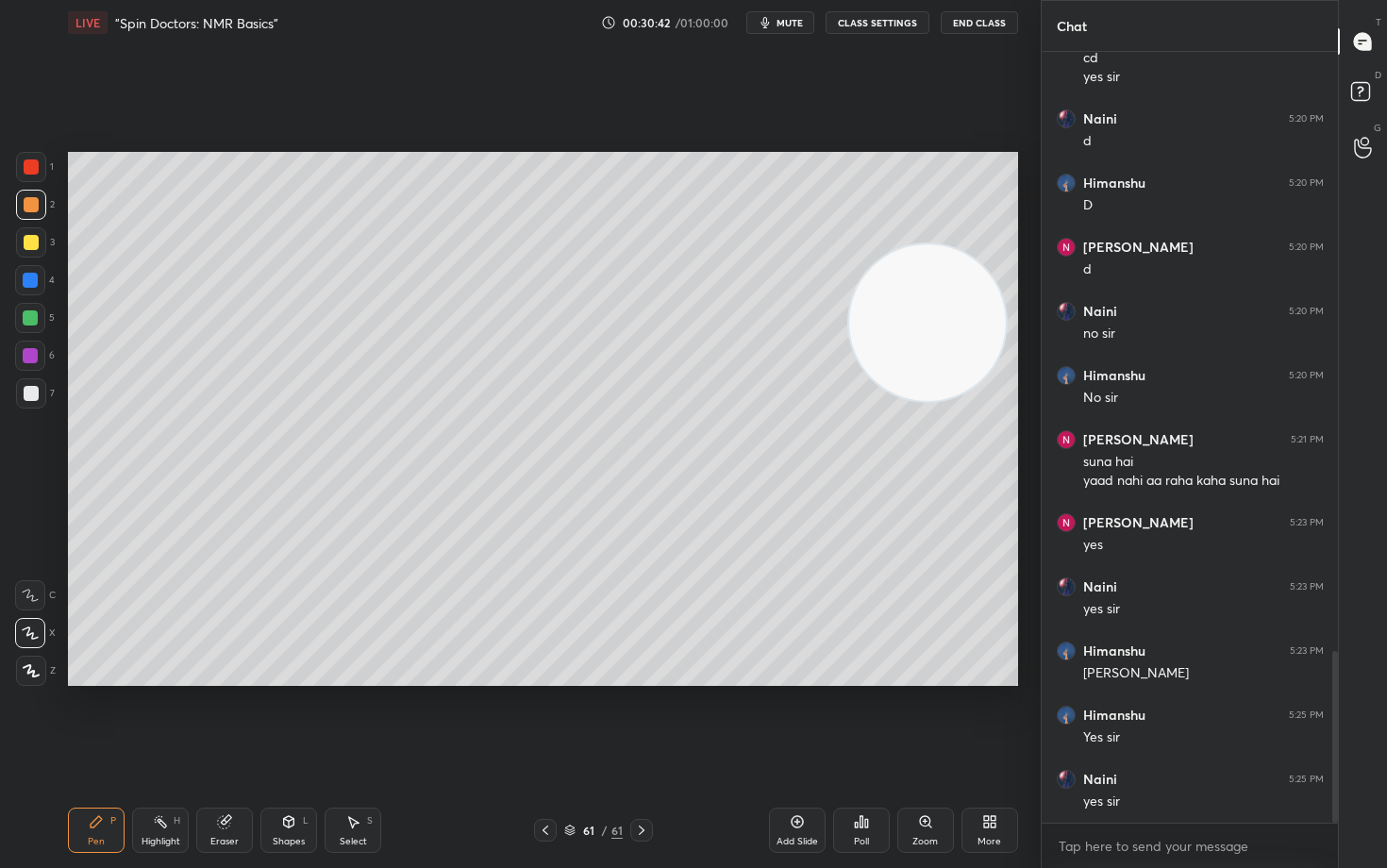 drag, startPoint x: 31, startPoint y: 394, endPoint x: 20, endPoint y: 396, distance: 11.18034 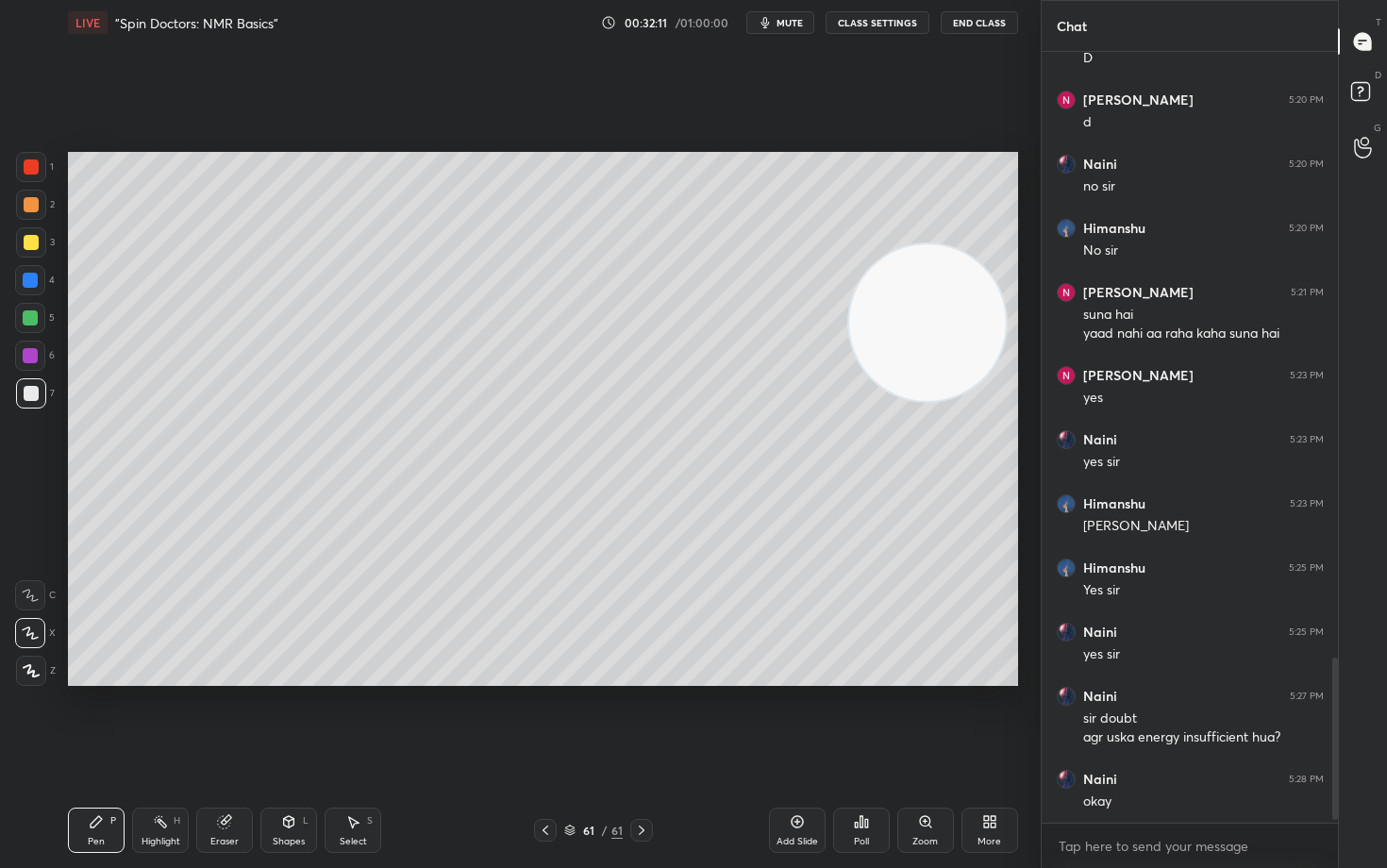 scroll, scrollTop: 2900, scrollLeft: 0, axis: vertical 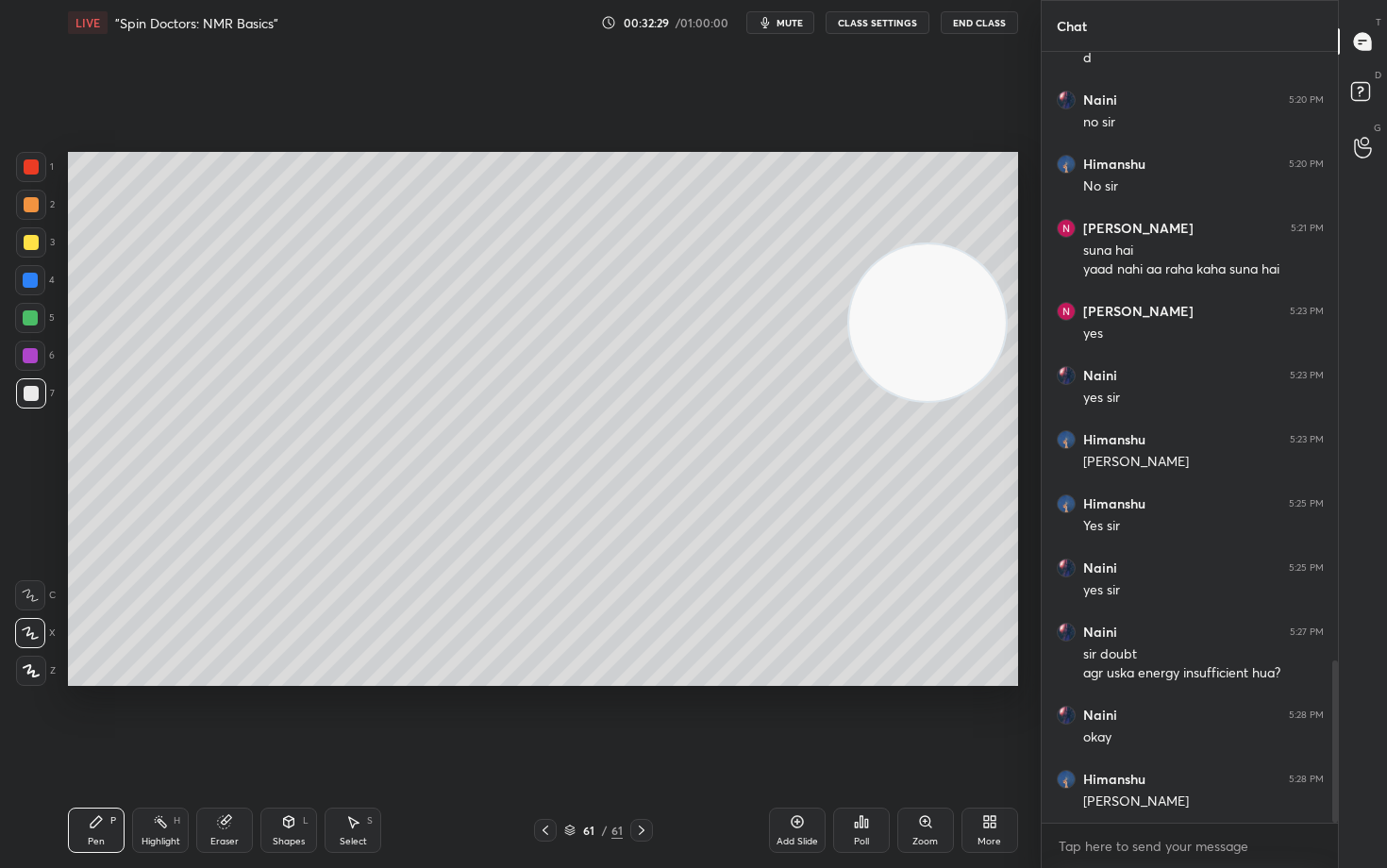 click 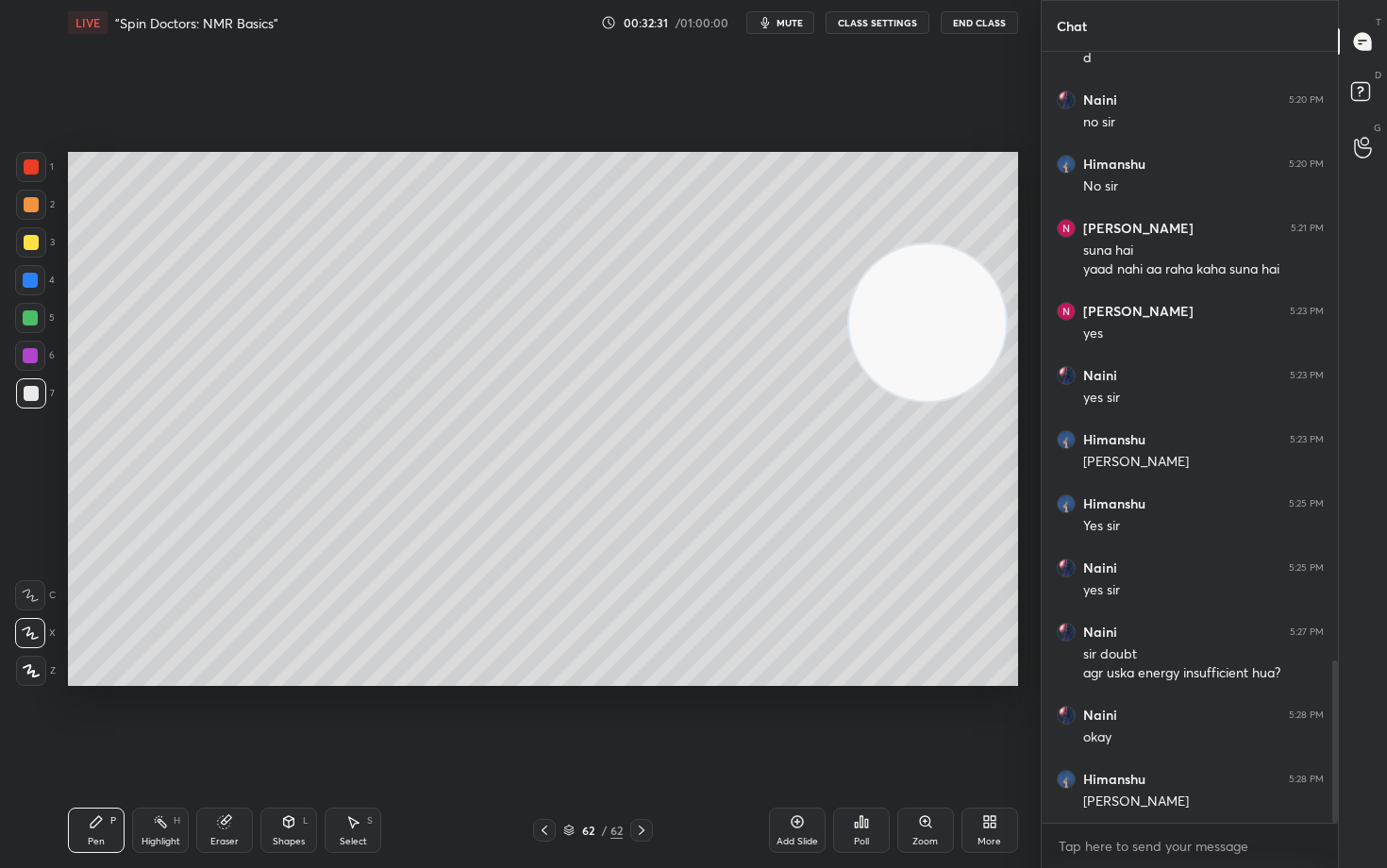 click at bounding box center (31, 242) 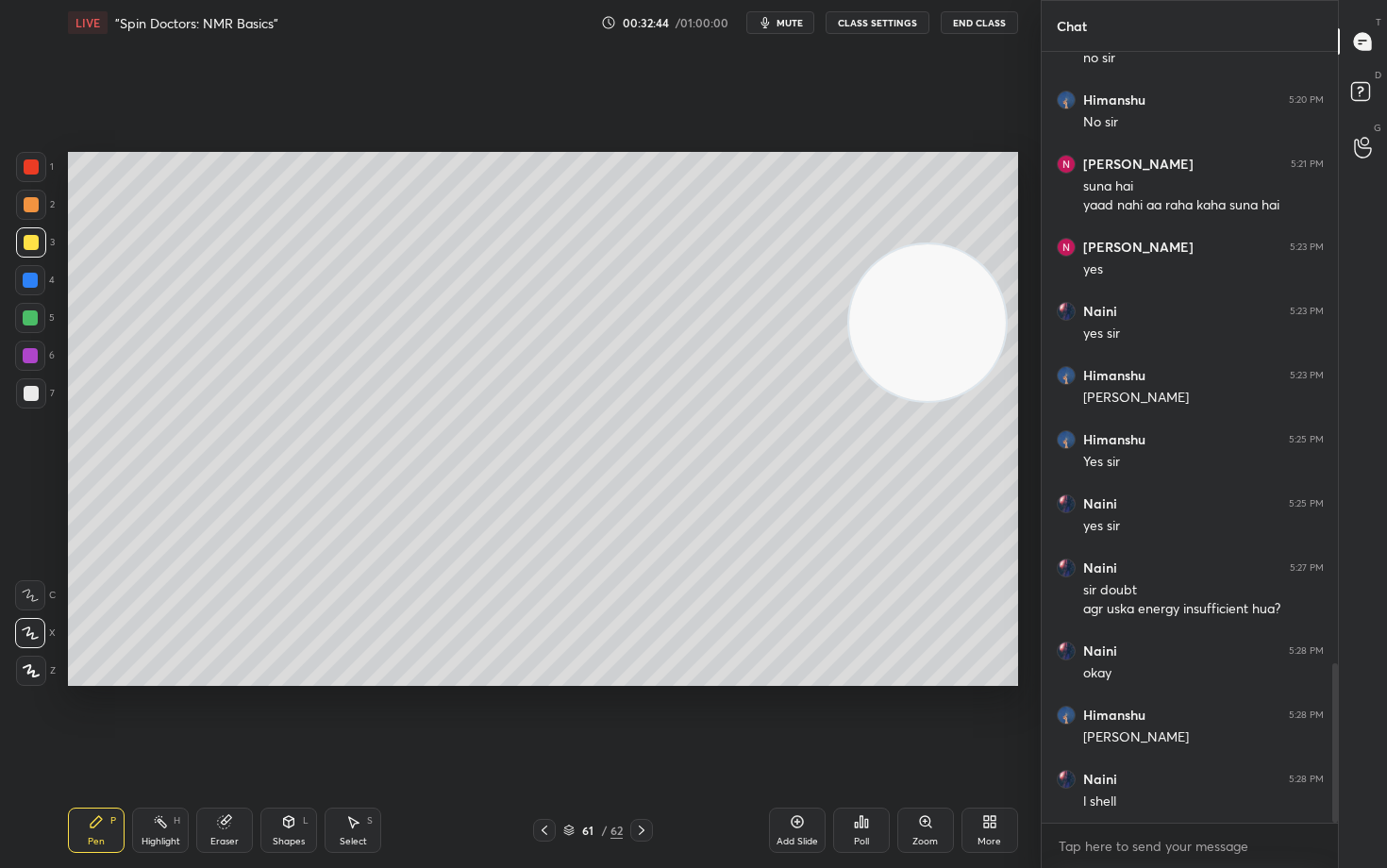 scroll, scrollTop: 3029, scrollLeft: 0, axis: vertical 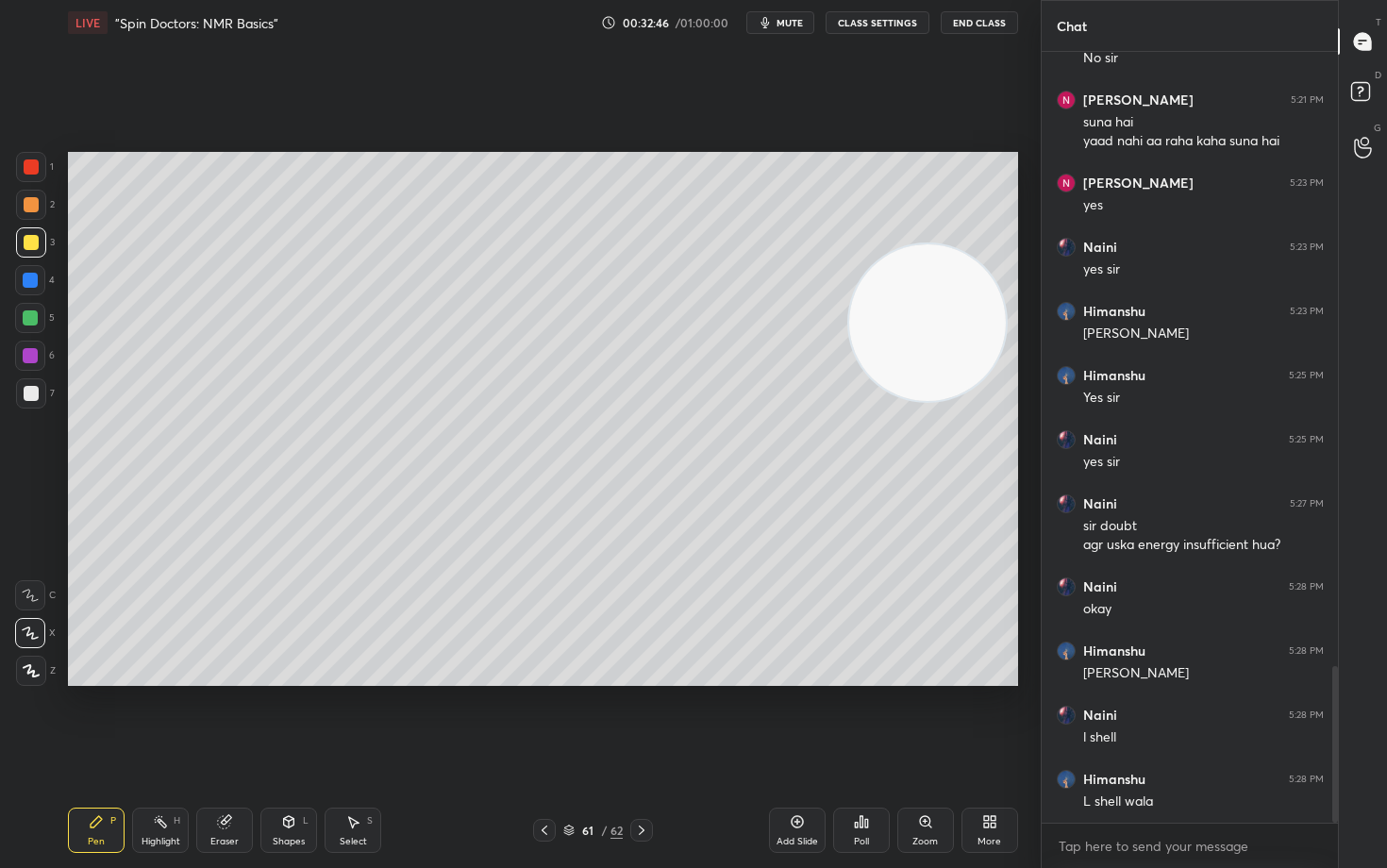 click 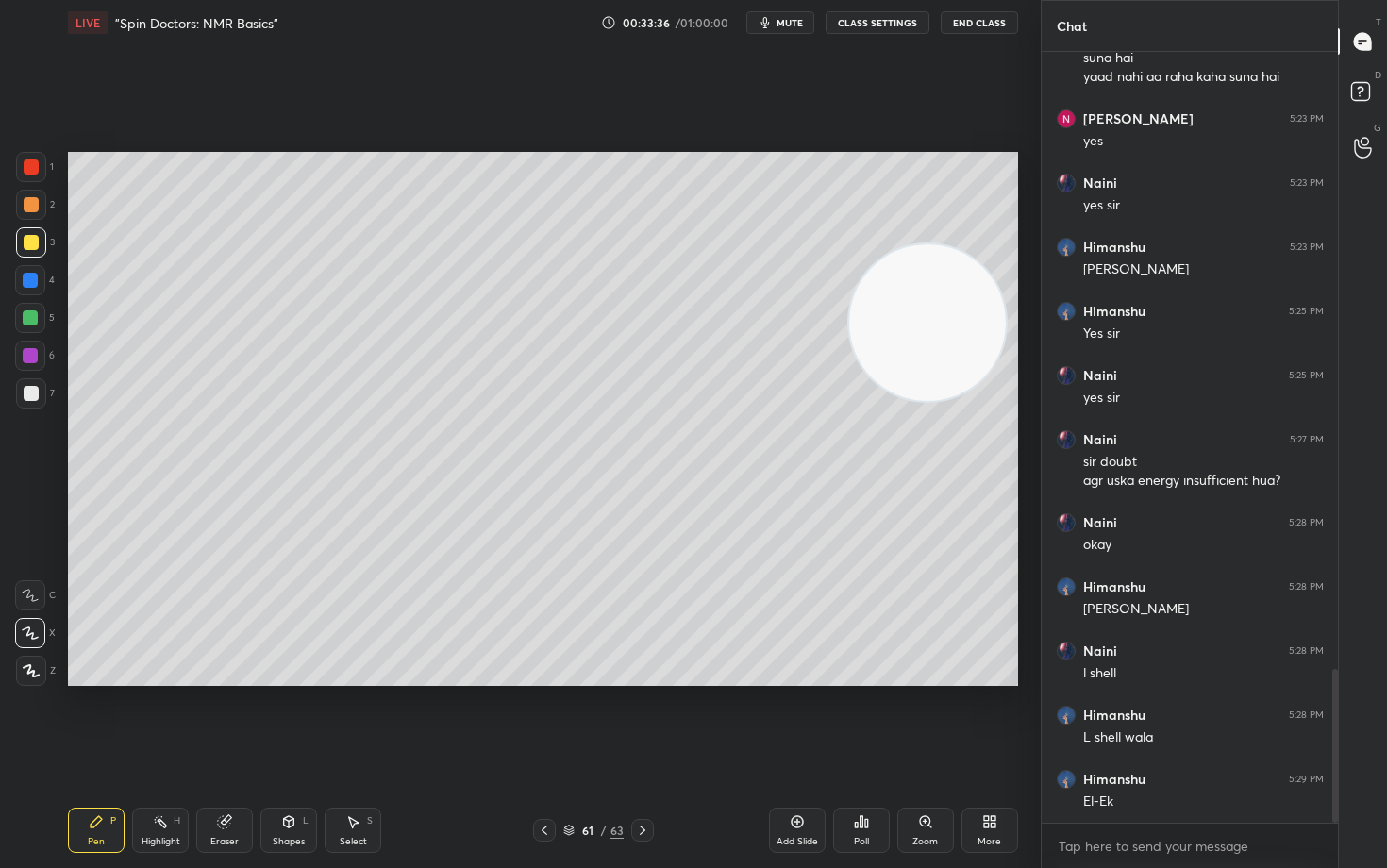 scroll, scrollTop: 3157, scrollLeft: 0, axis: vertical 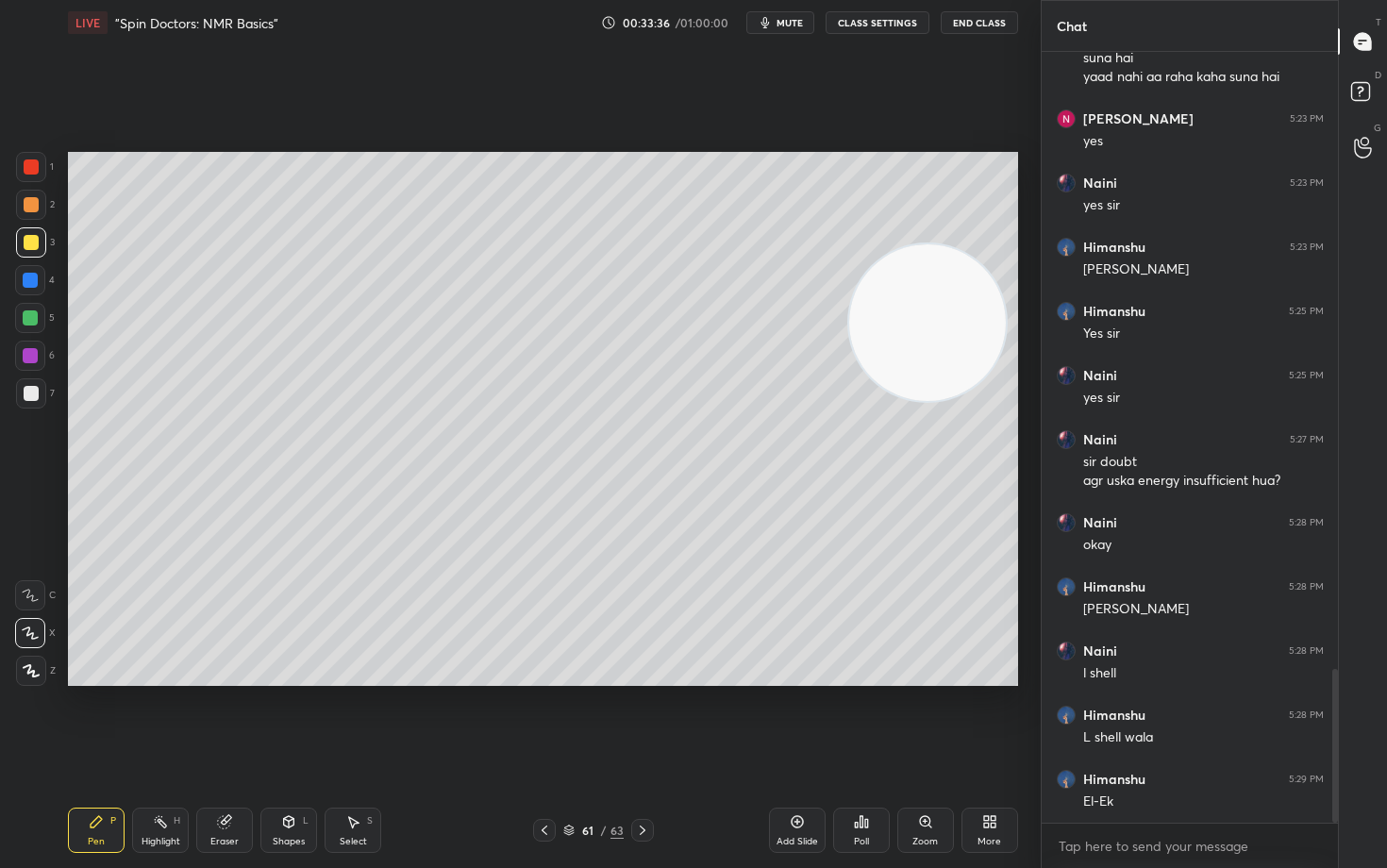 type on "x" 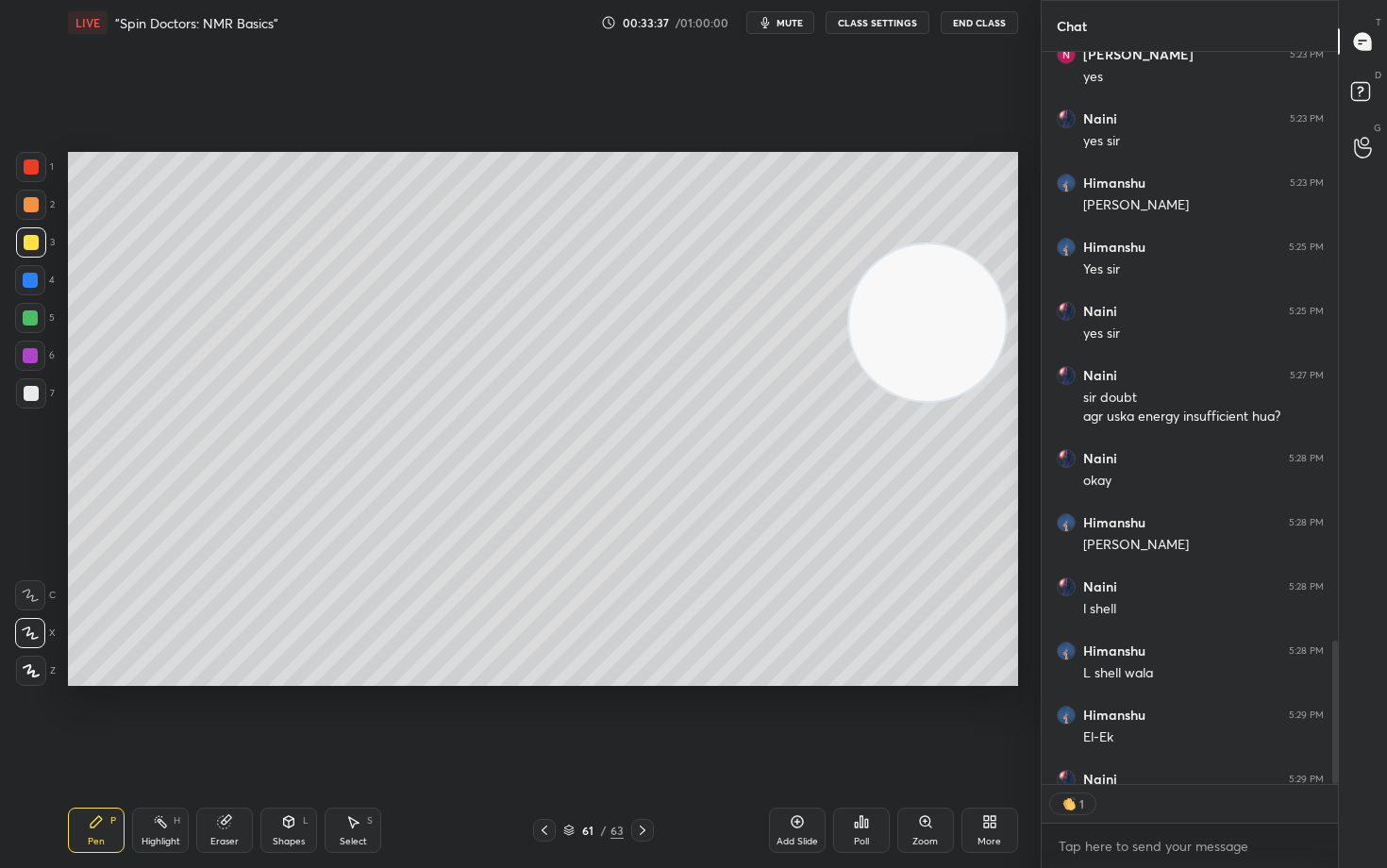 scroll, scrollTop: 726, scrollLeft: 291, axis: both 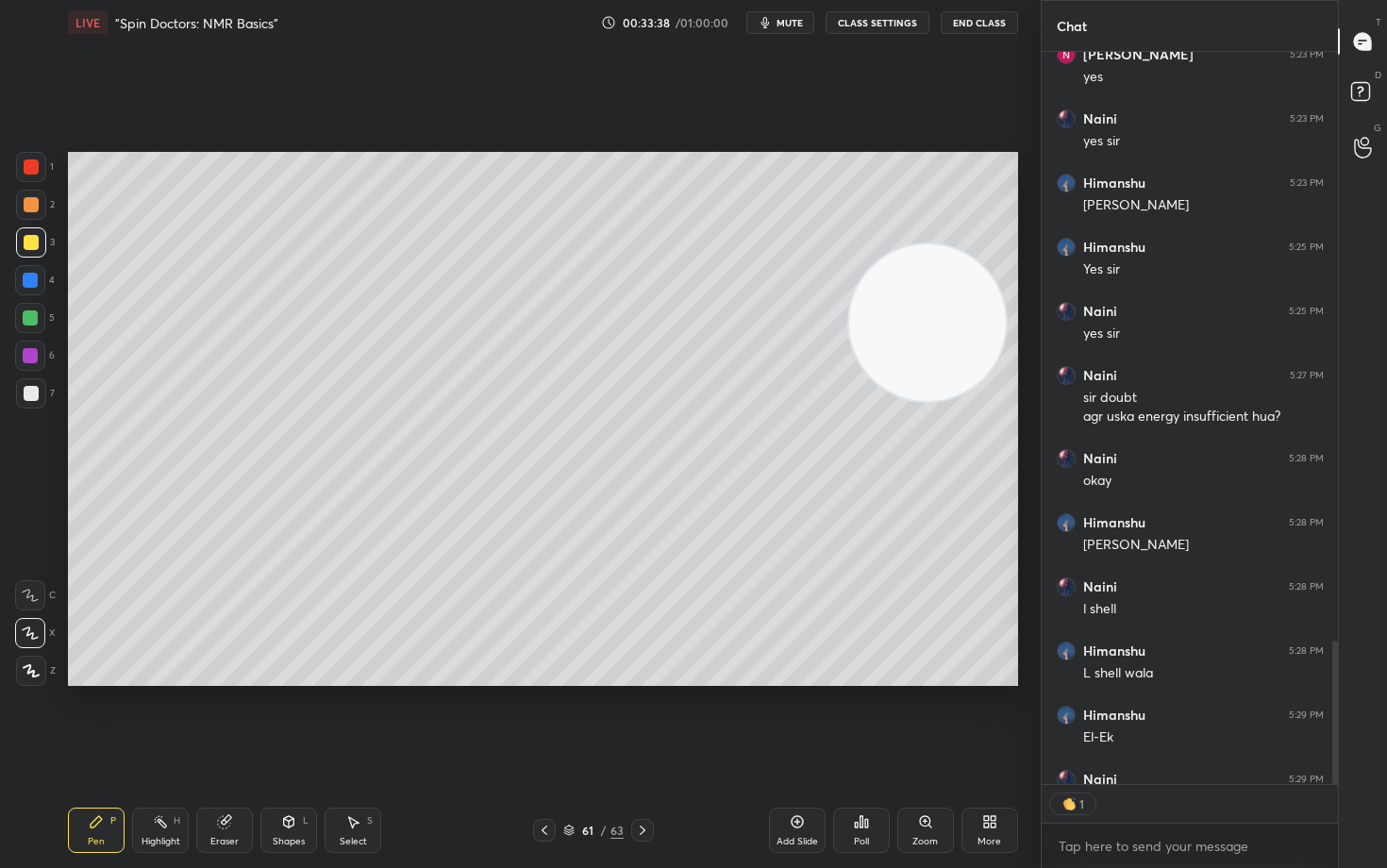 click on "CLASS SETTINGS" at bounding box center [877, 23] 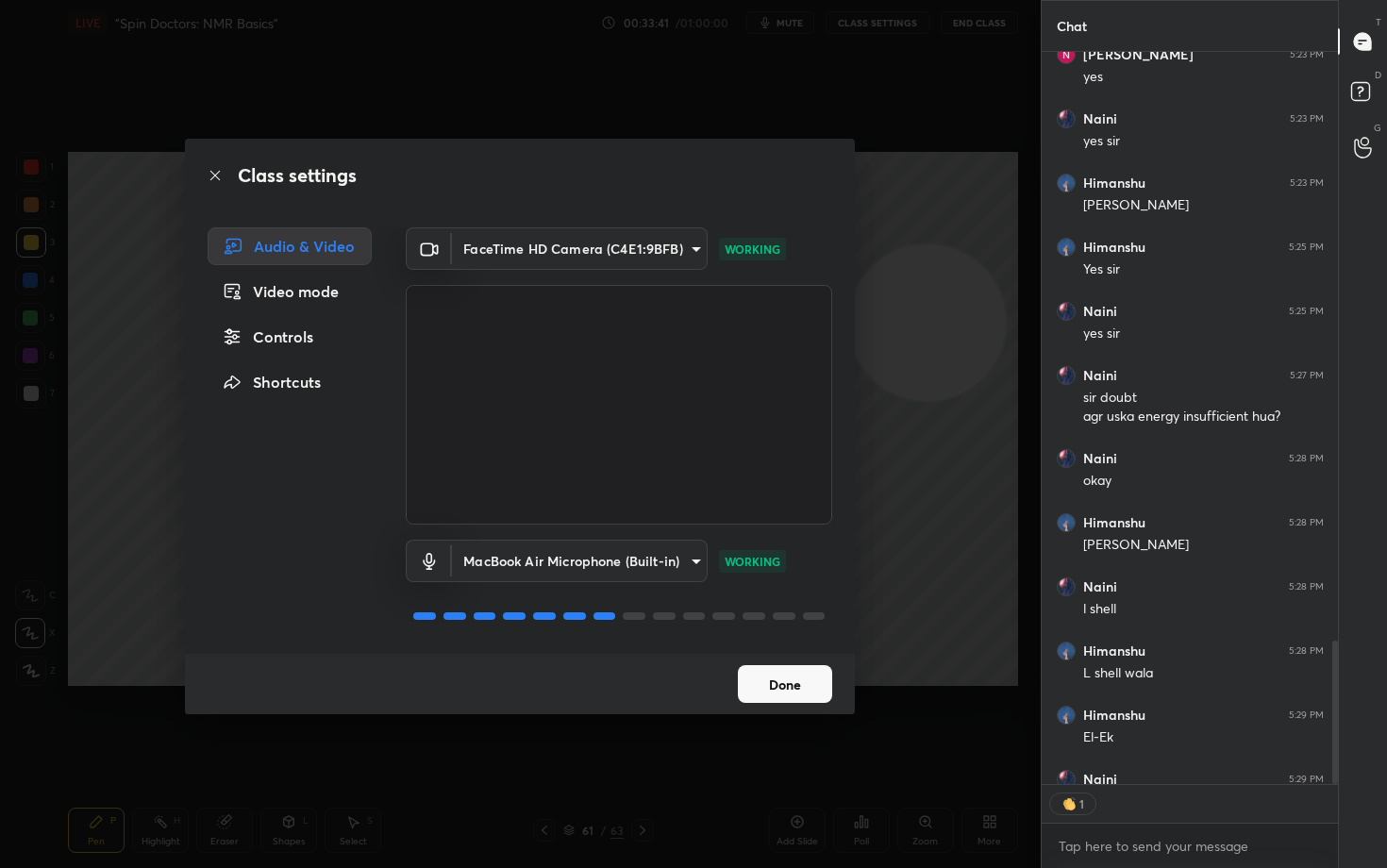 click on "Controls" at bounding box center (290, 337) 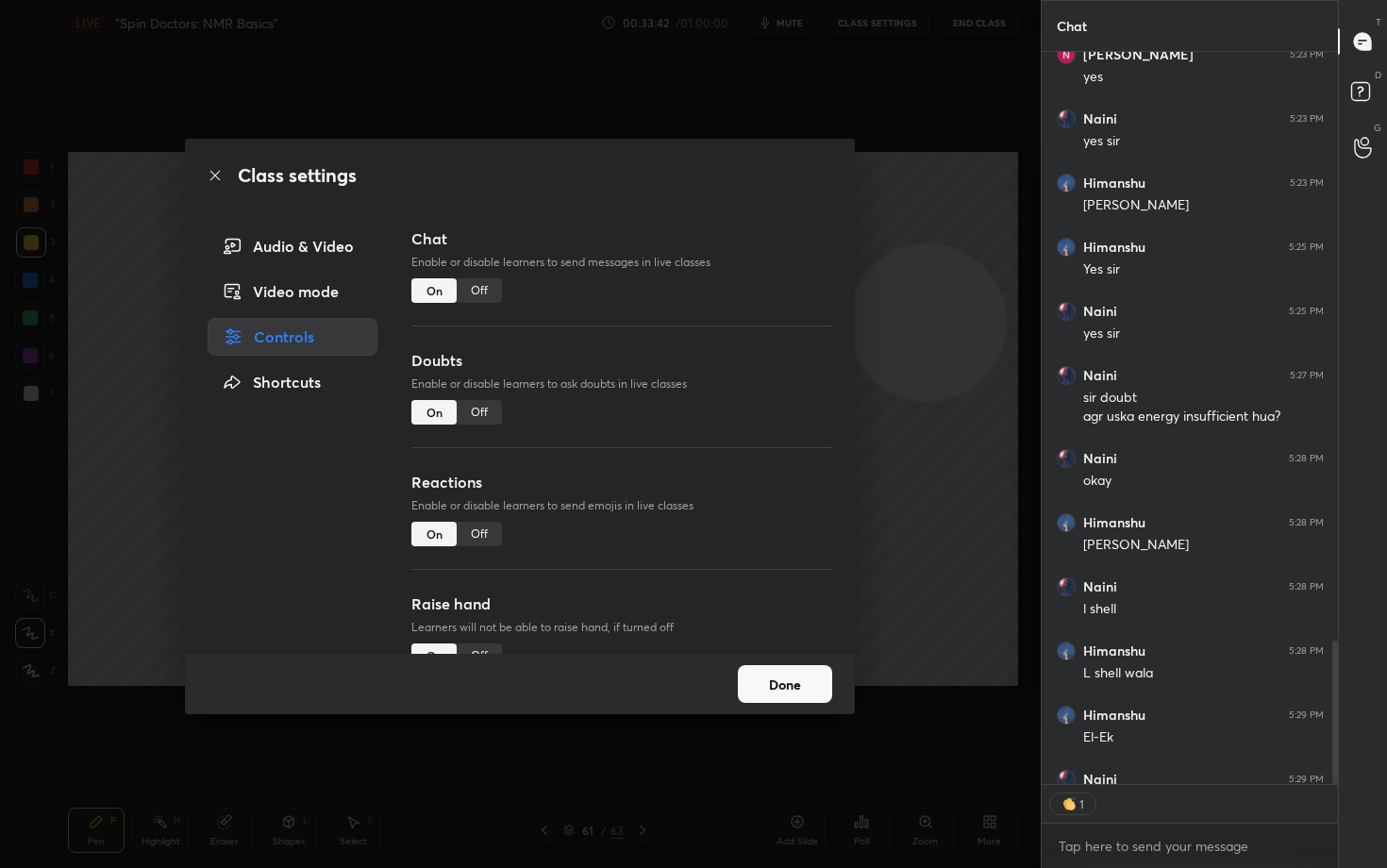 drag, startPoint x: 478, startPoint y: 536, endPoint x: 562, endPoint y: 585, distance: 97.247108 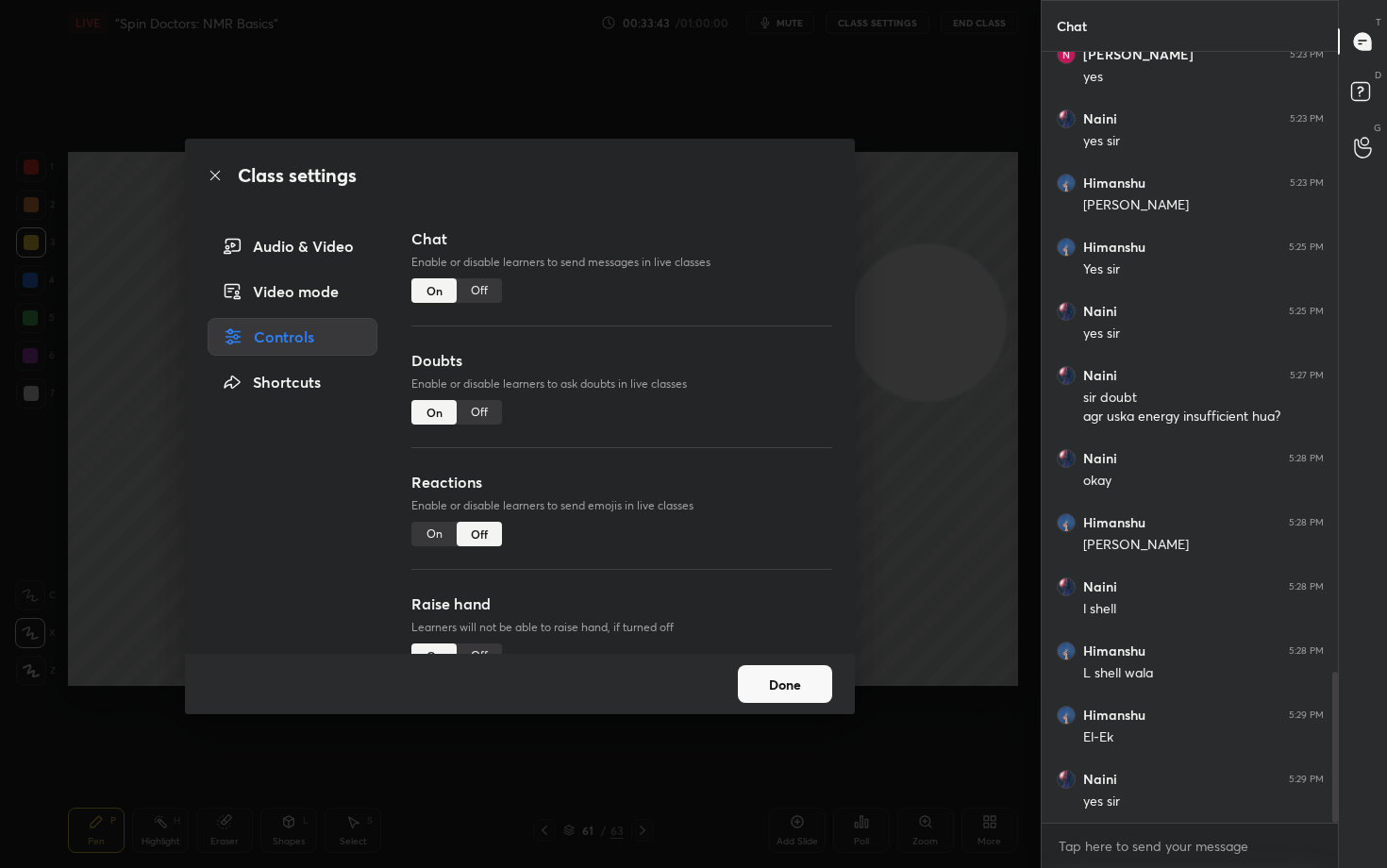 click on "Done" at bounding box center (785, 684) 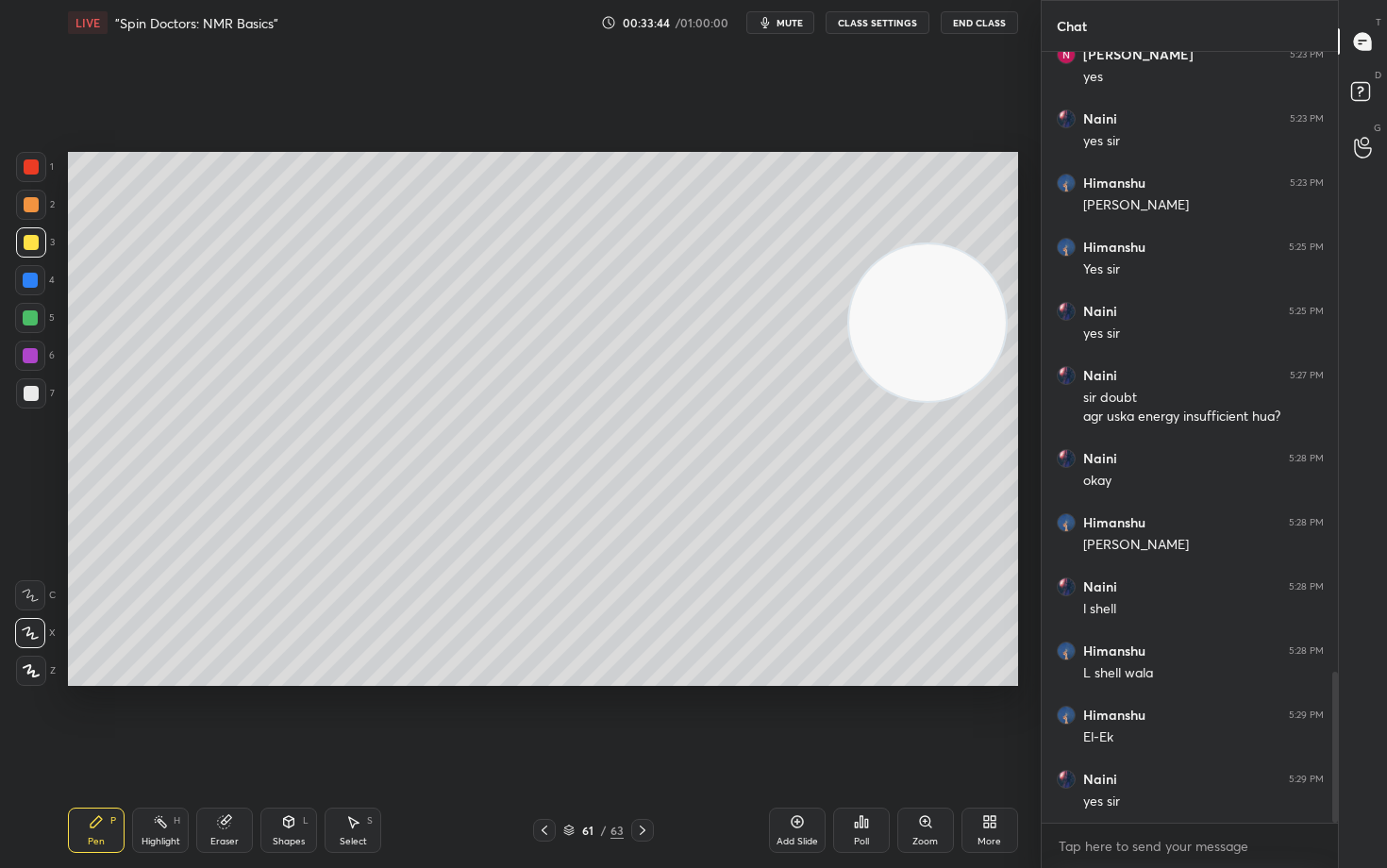 type 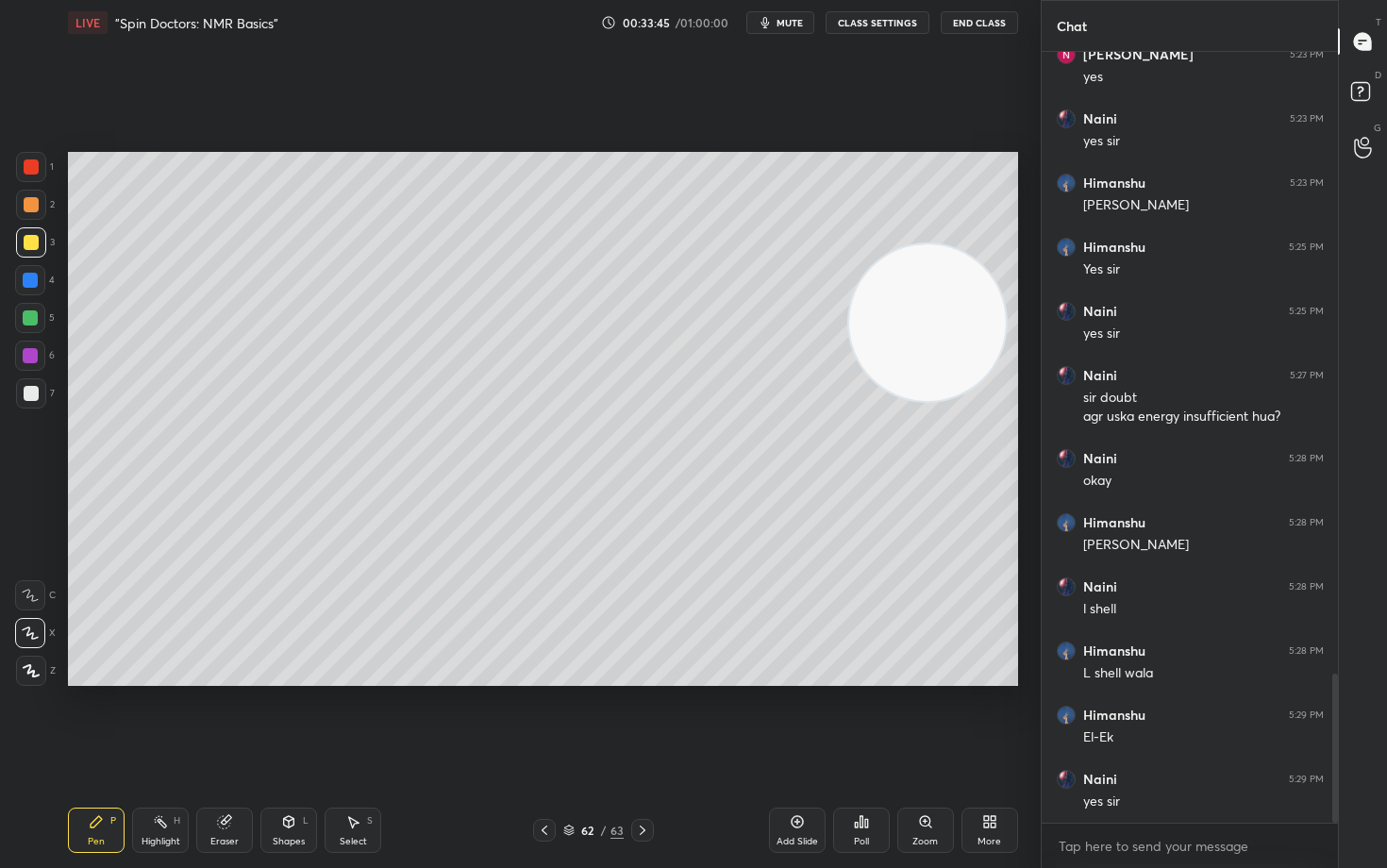 scroll, scrollTop: 3221, scrollLeft: 0, axis: vertical 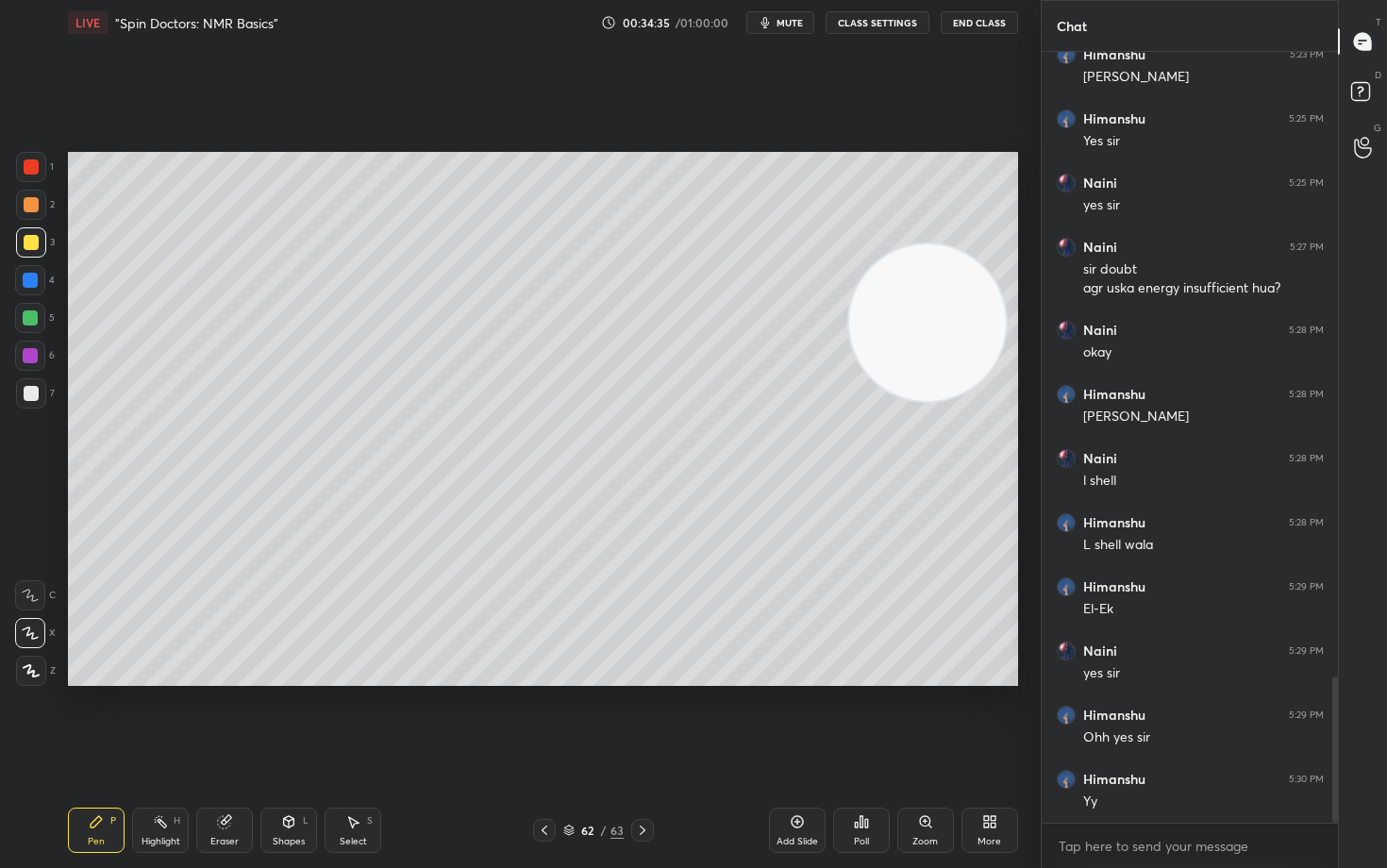 drag, startPoint x: 228, startPoint y: 840, endPoint x: 276, endPoint y: 793, distance: 67.17887 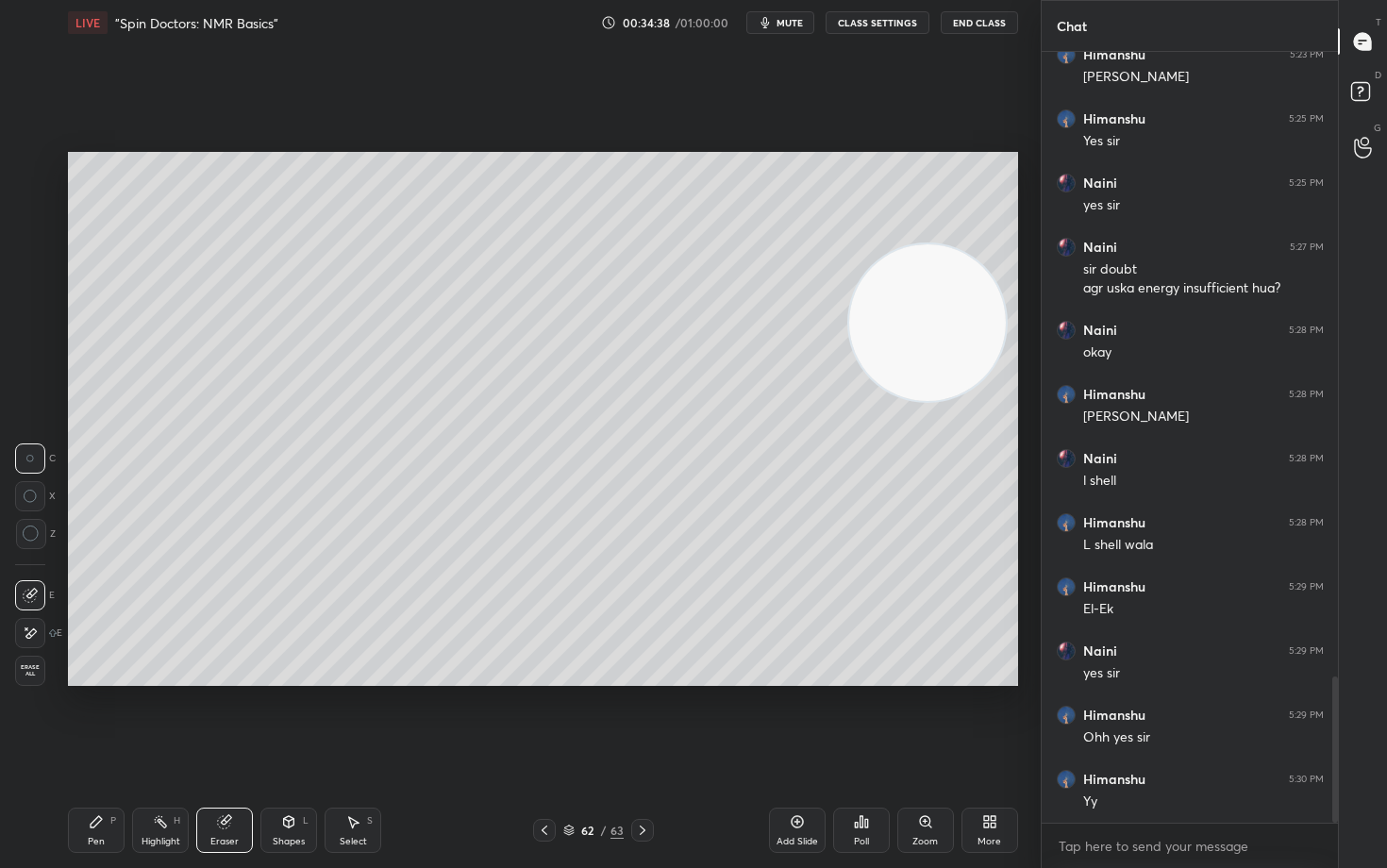click 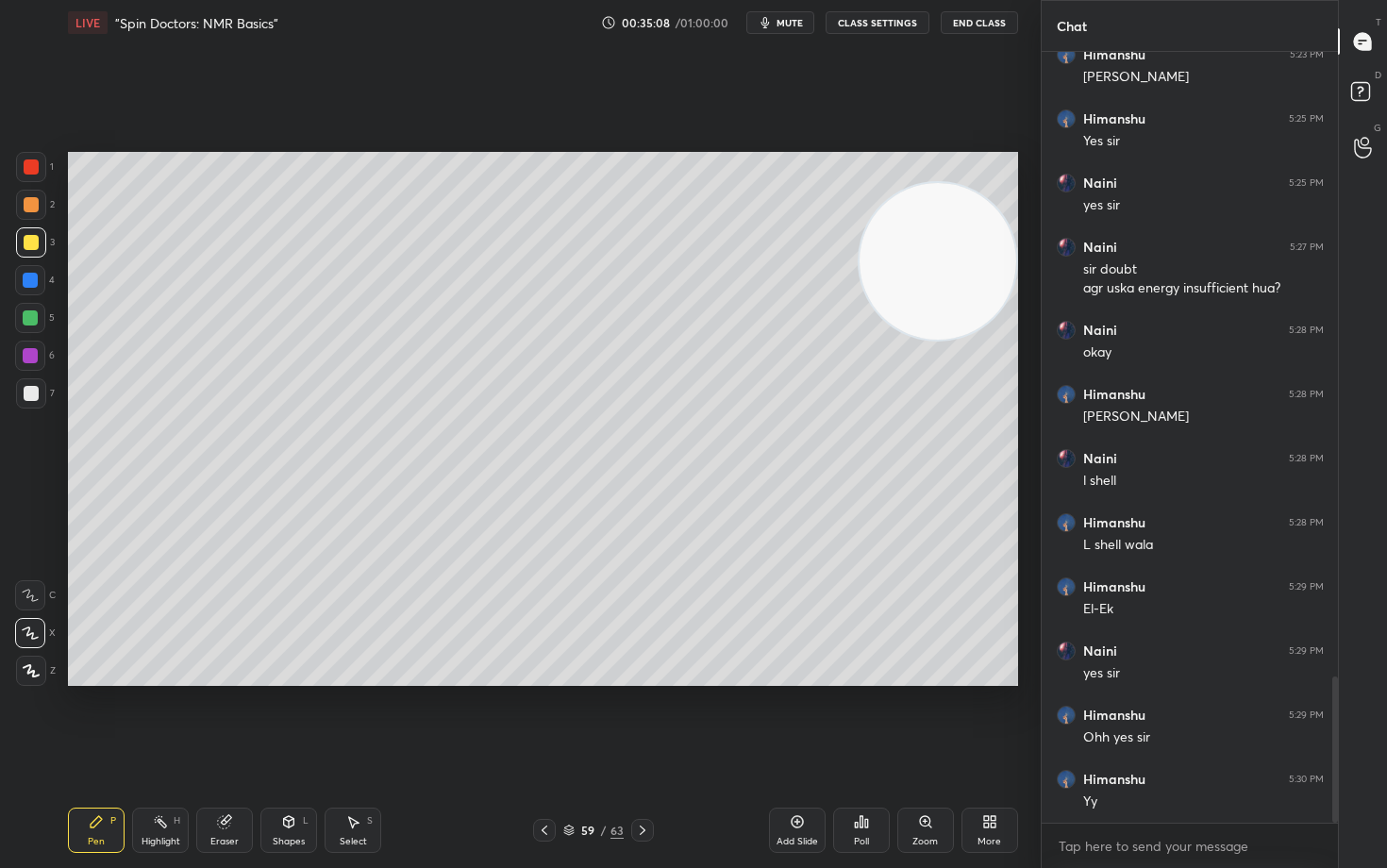 drag, startPoint x: 970, startPoint y: 311, endPoint x: 961, endPoint y: 220, distance: 91.44397 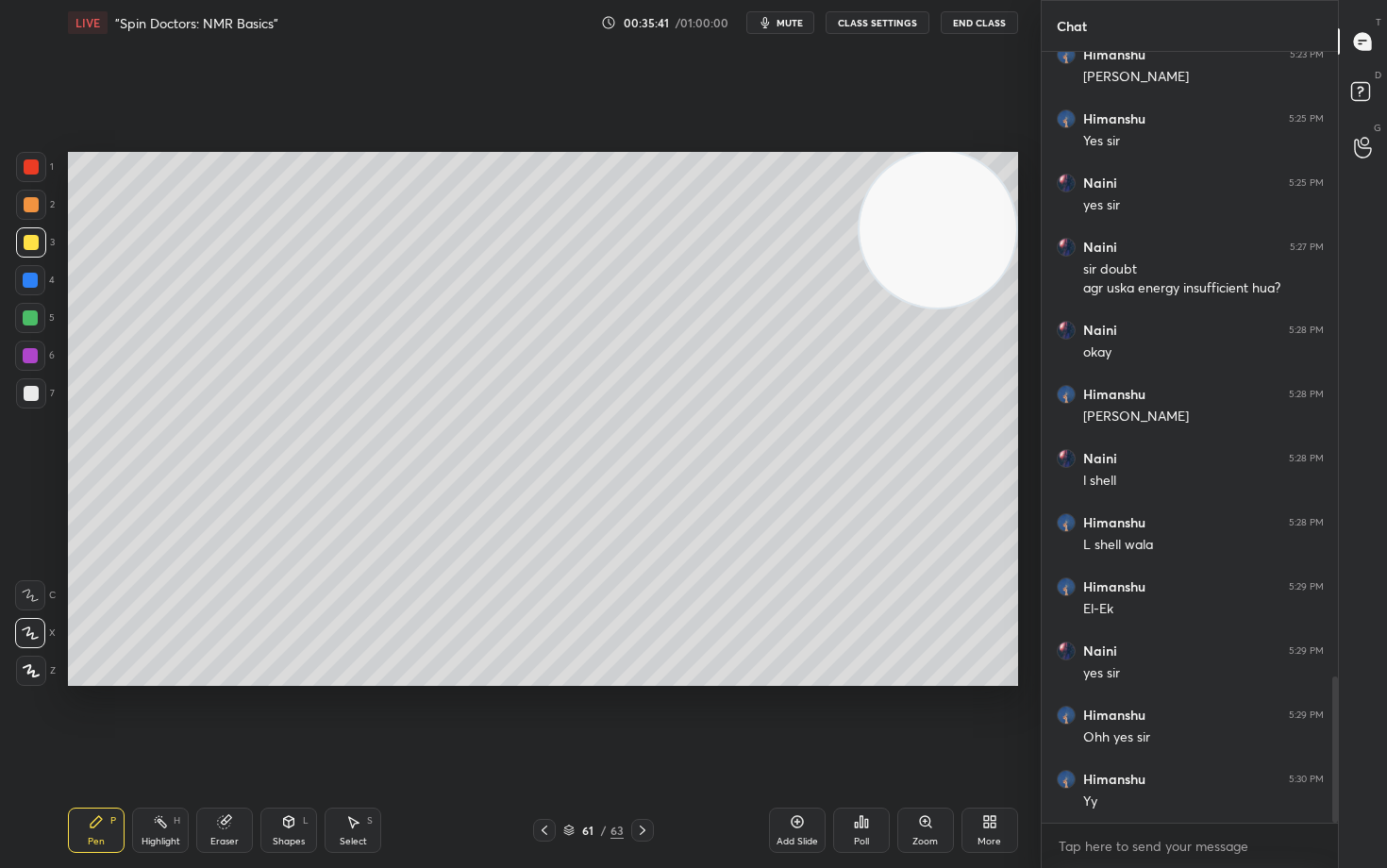 drag, startPoint x: 224, startPoint y: 834, endPoint x: 429, endPoint y: 701, distance: 244.36448 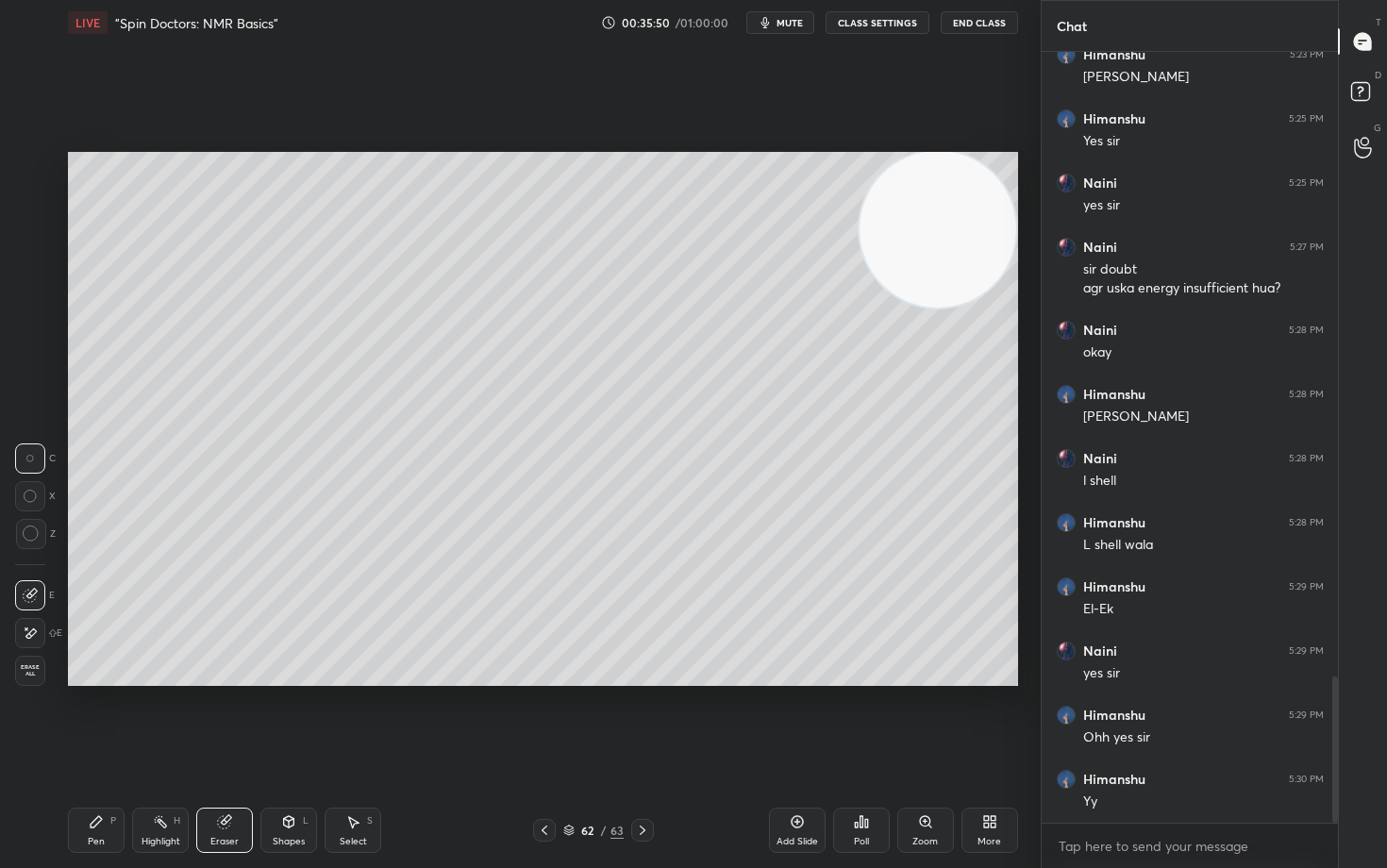 click 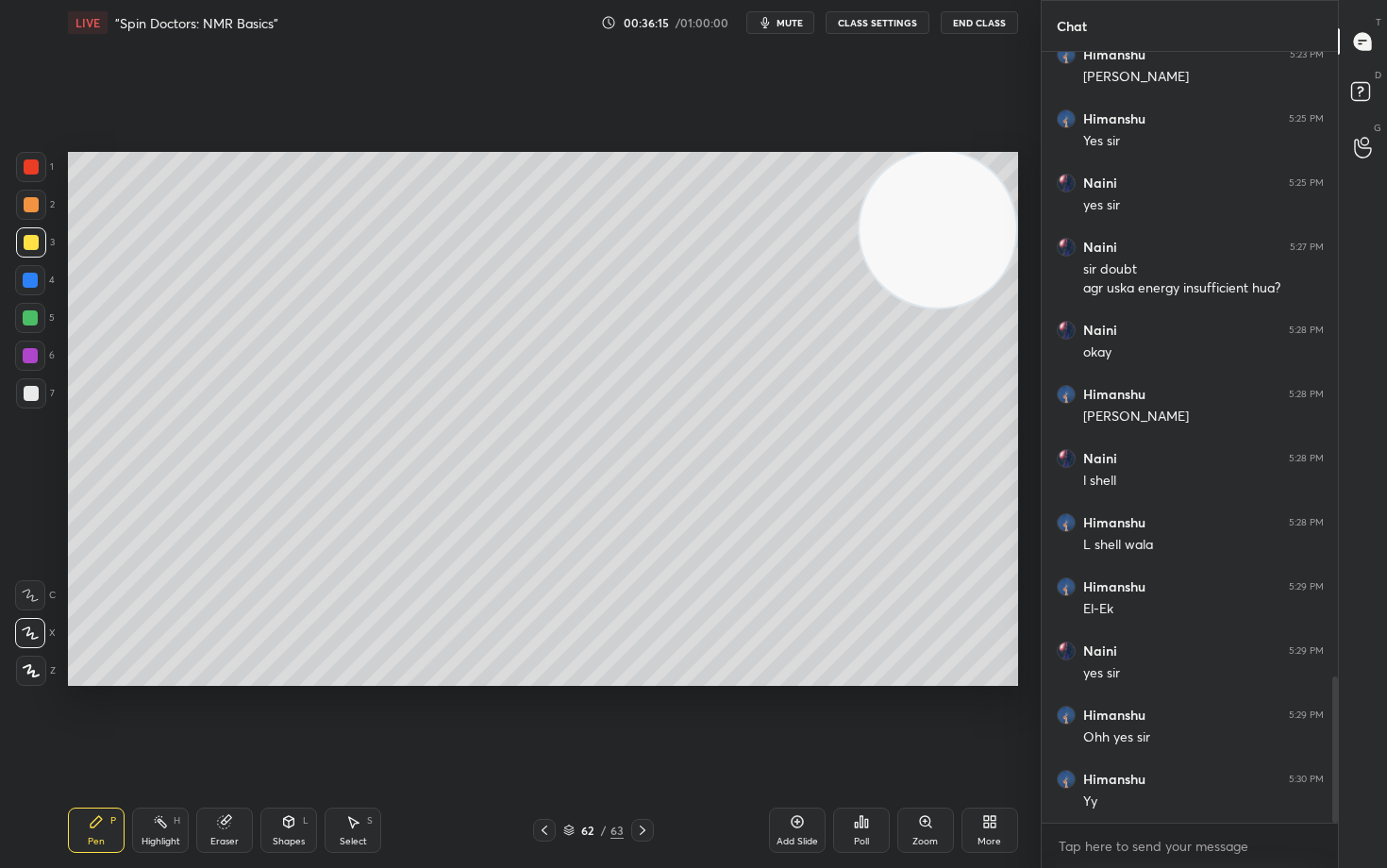 click at bounding box center (31, 393) 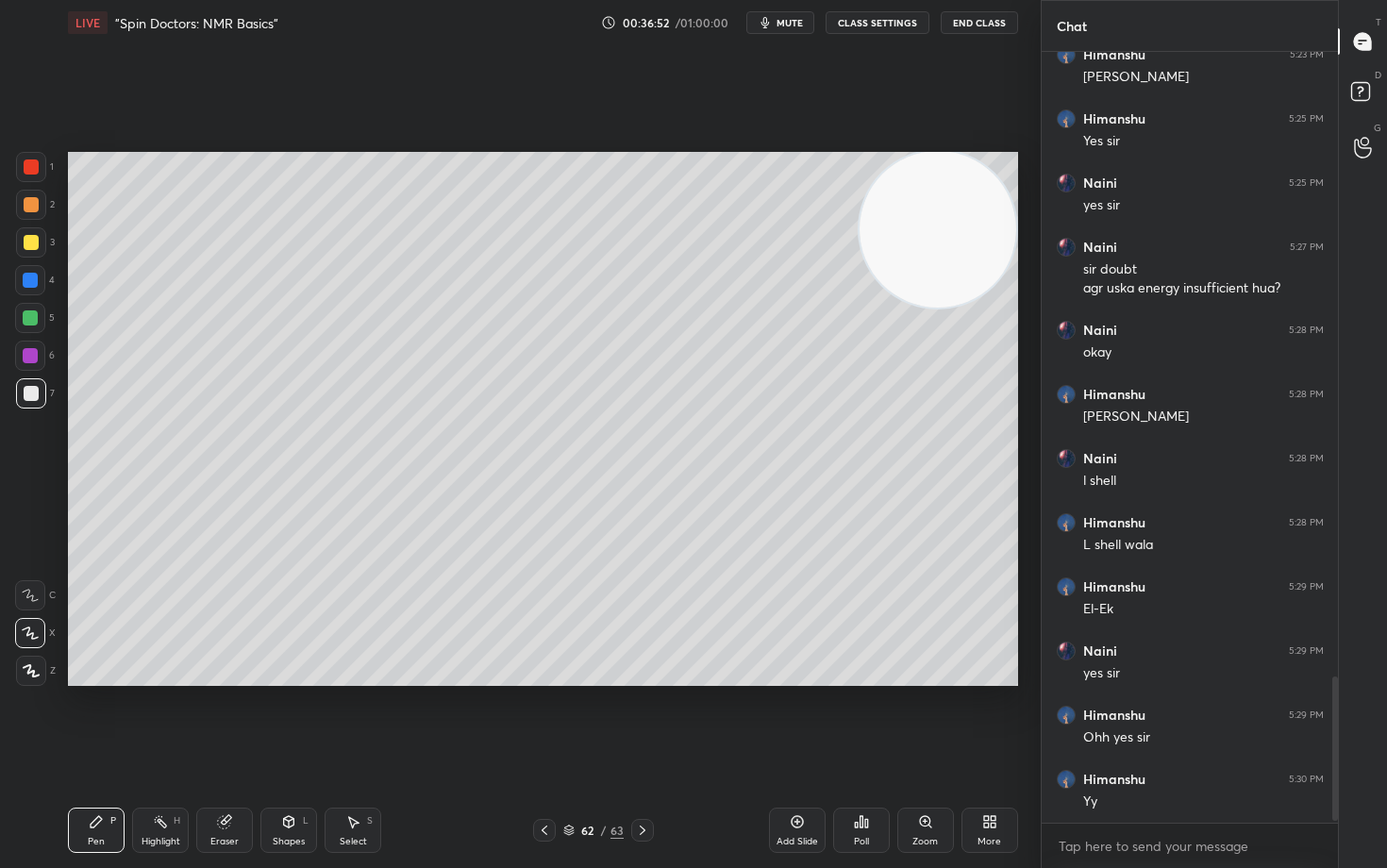 scroll, scrollTop: 3349, scrollLeft: 0, axis: vertical 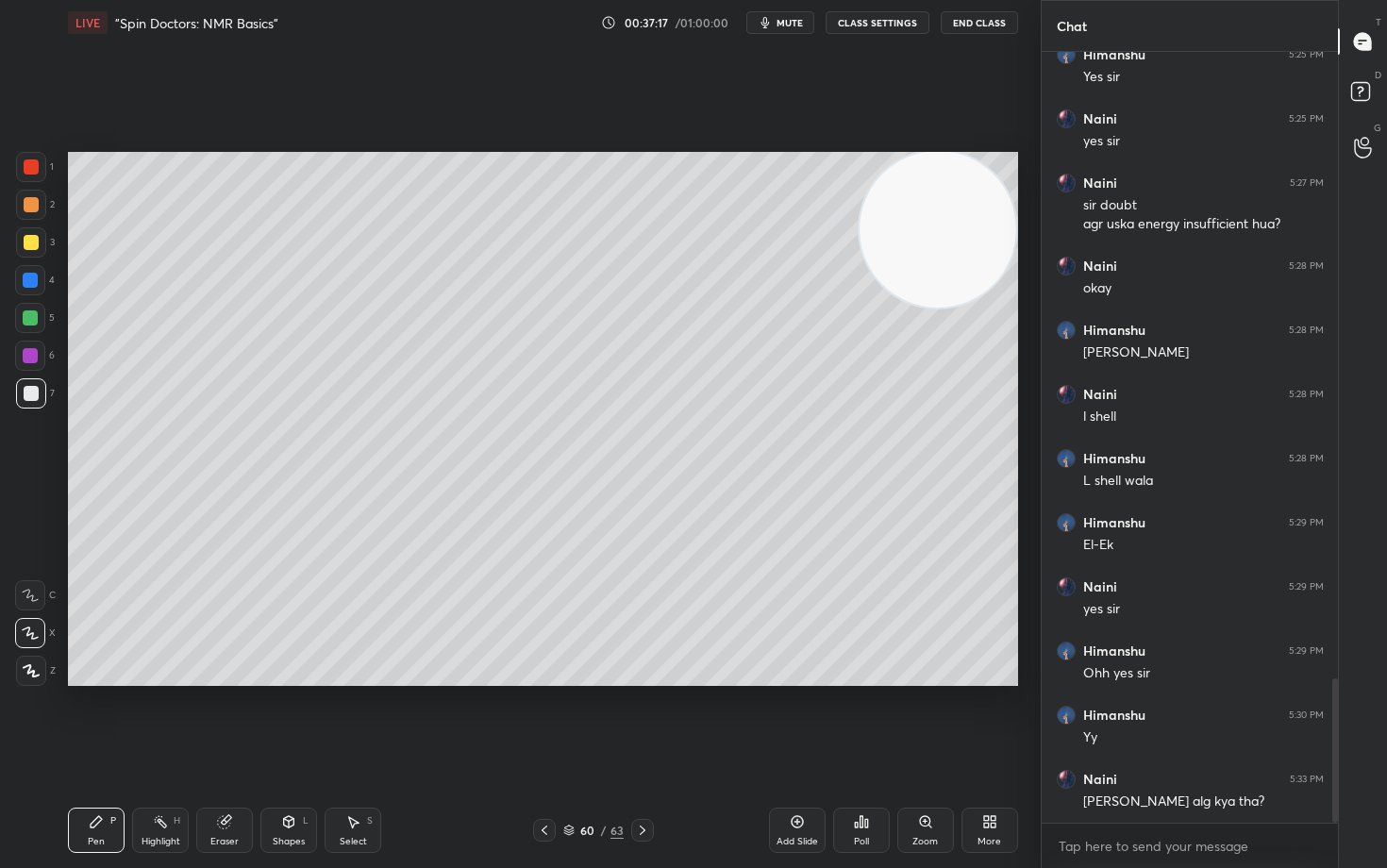 drag, startPoint x: 800, startPoint y: 823, endPoint x: 804, endPoint y: 813, distance: 10.77033 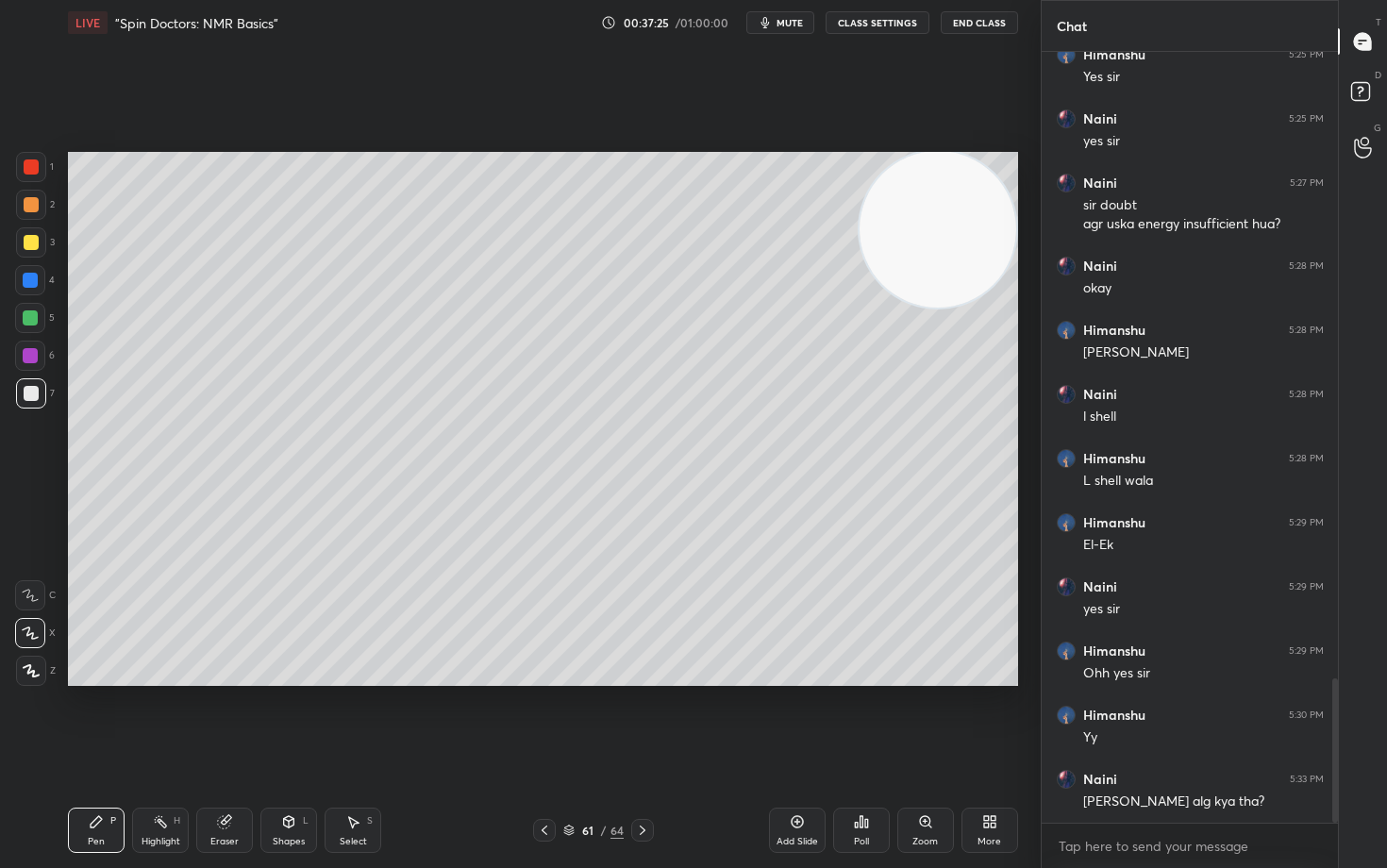 drag, startPoint x: 29, startPoint y: 202, endPoint x: 62, endPoint y: 206, distance: 33.24154 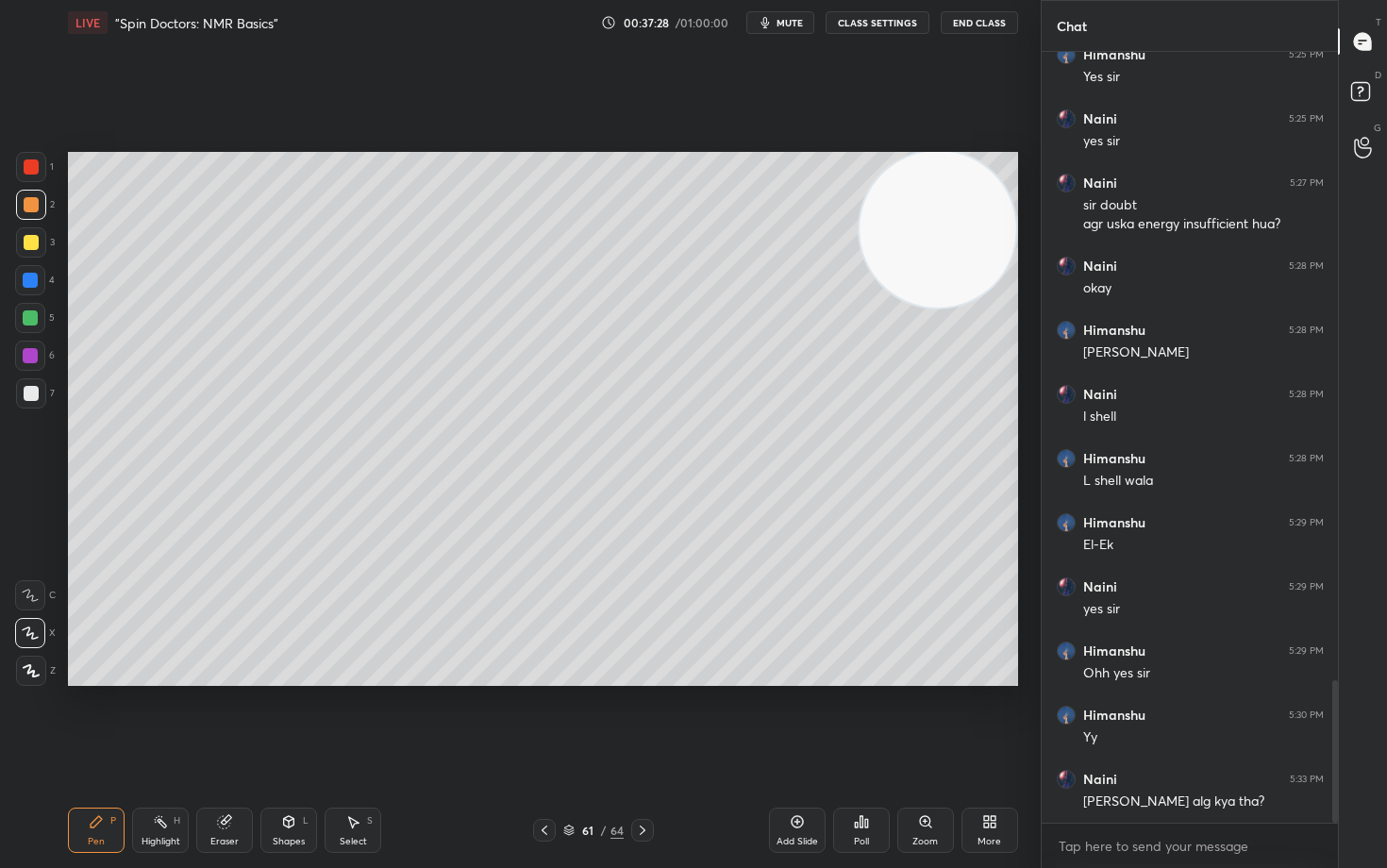 scroll, scrollTop: 3414, scrollLeft: 0, axis: vertical 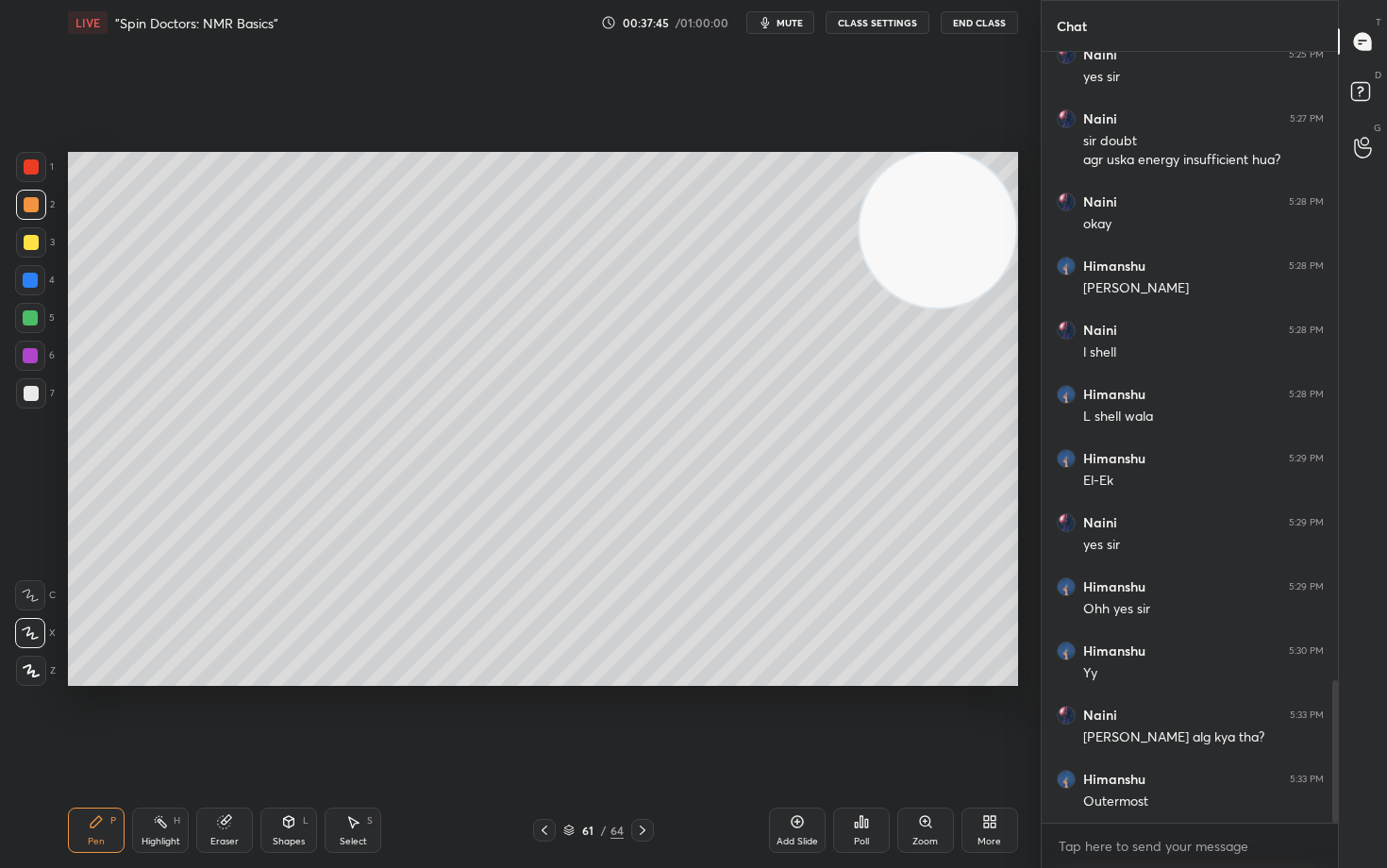 click at bounding box center (30, 280) 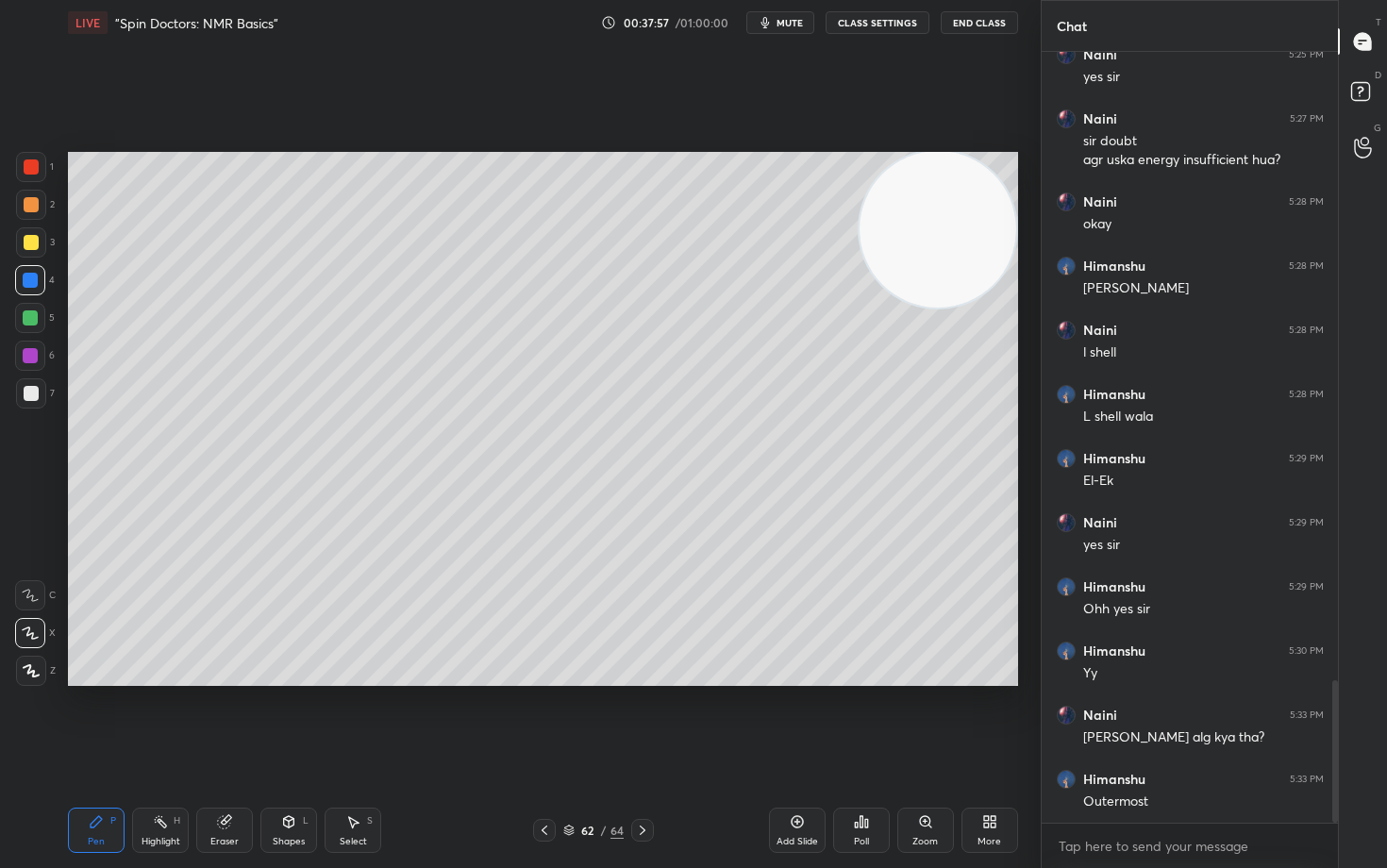 scroll, scrollTop: 3478, scrollLeft: 0, axis: vertical 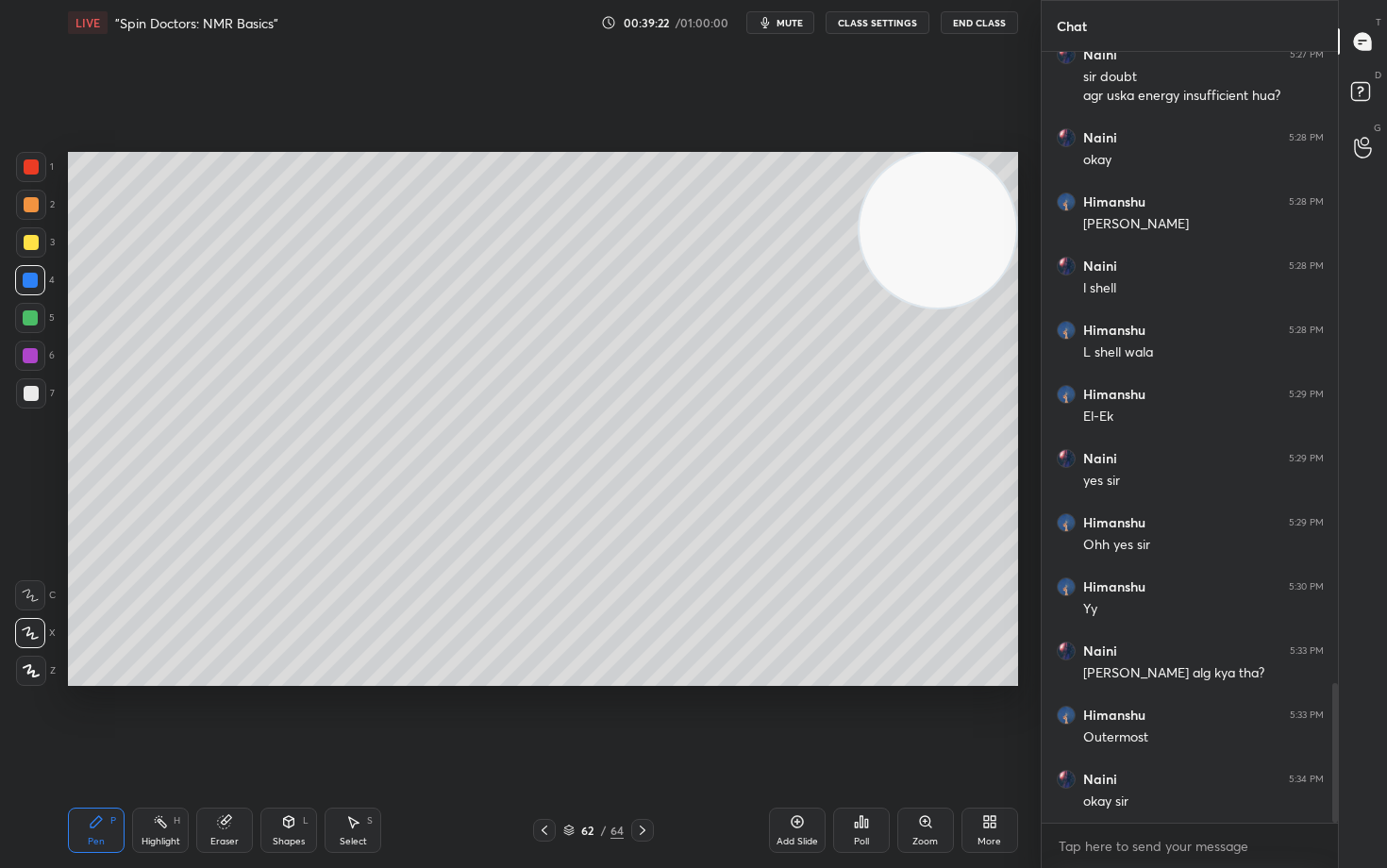 click 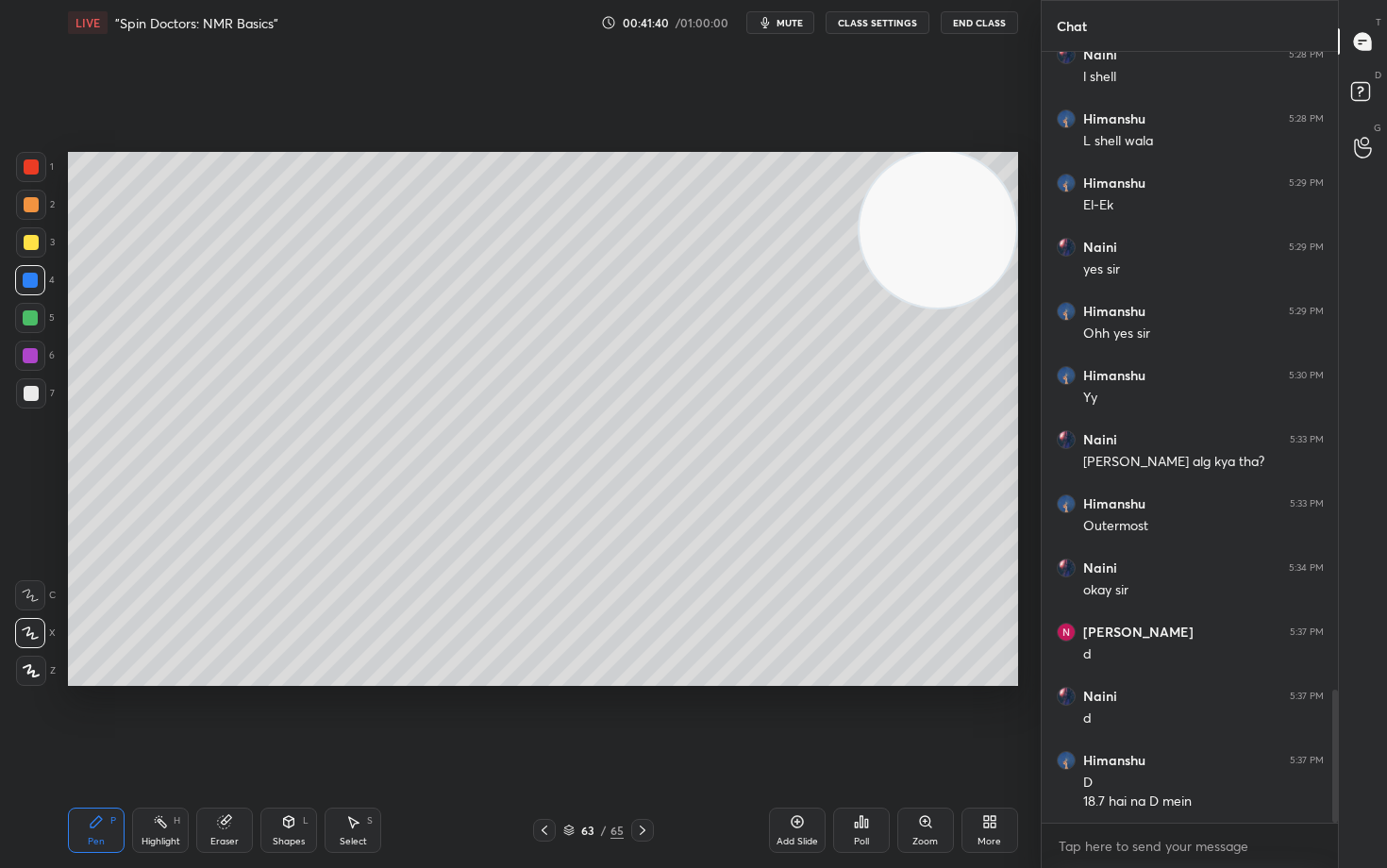 scroll, scrollTop: 3753, scrollLeft: 0, axis: vertical 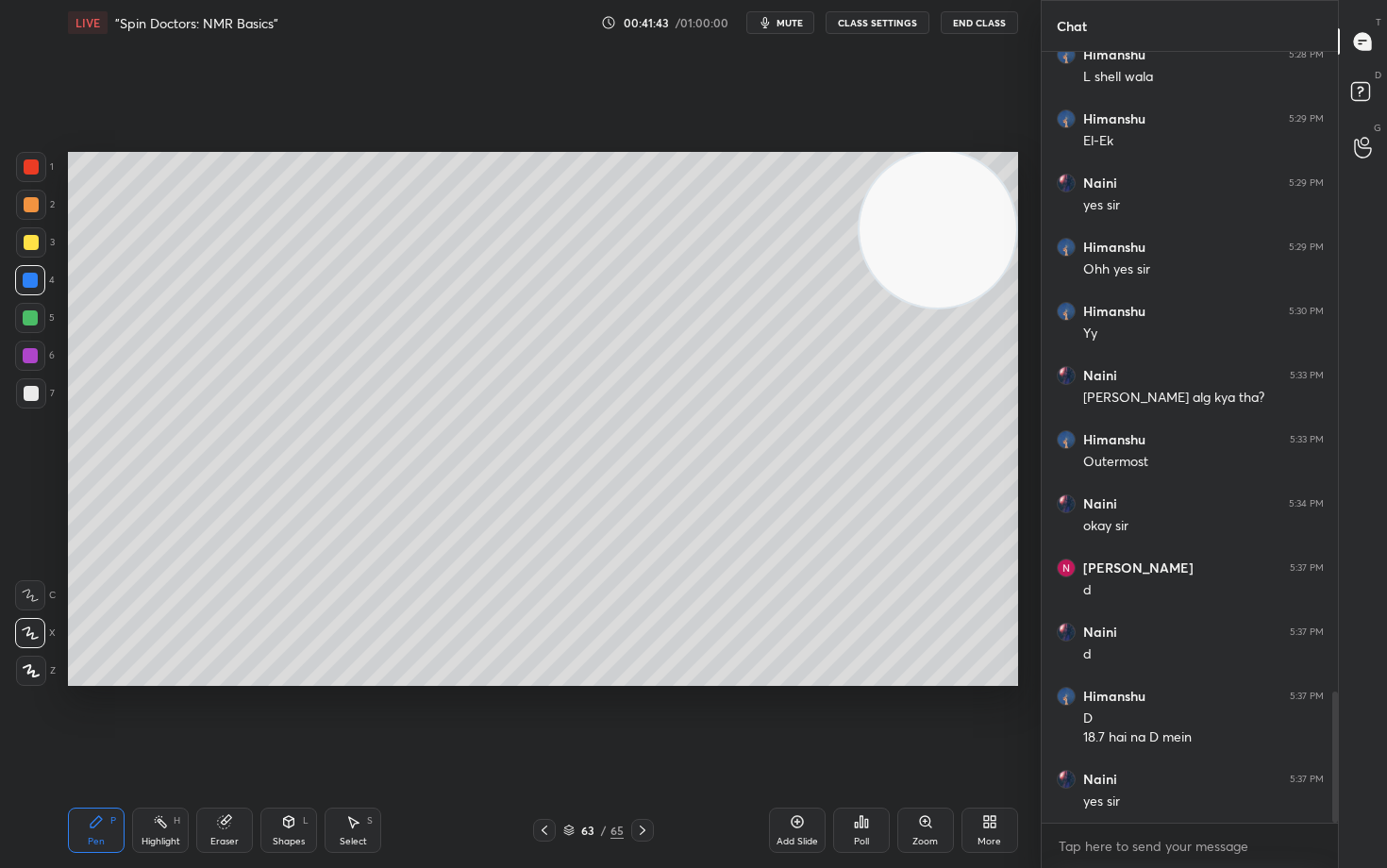 click 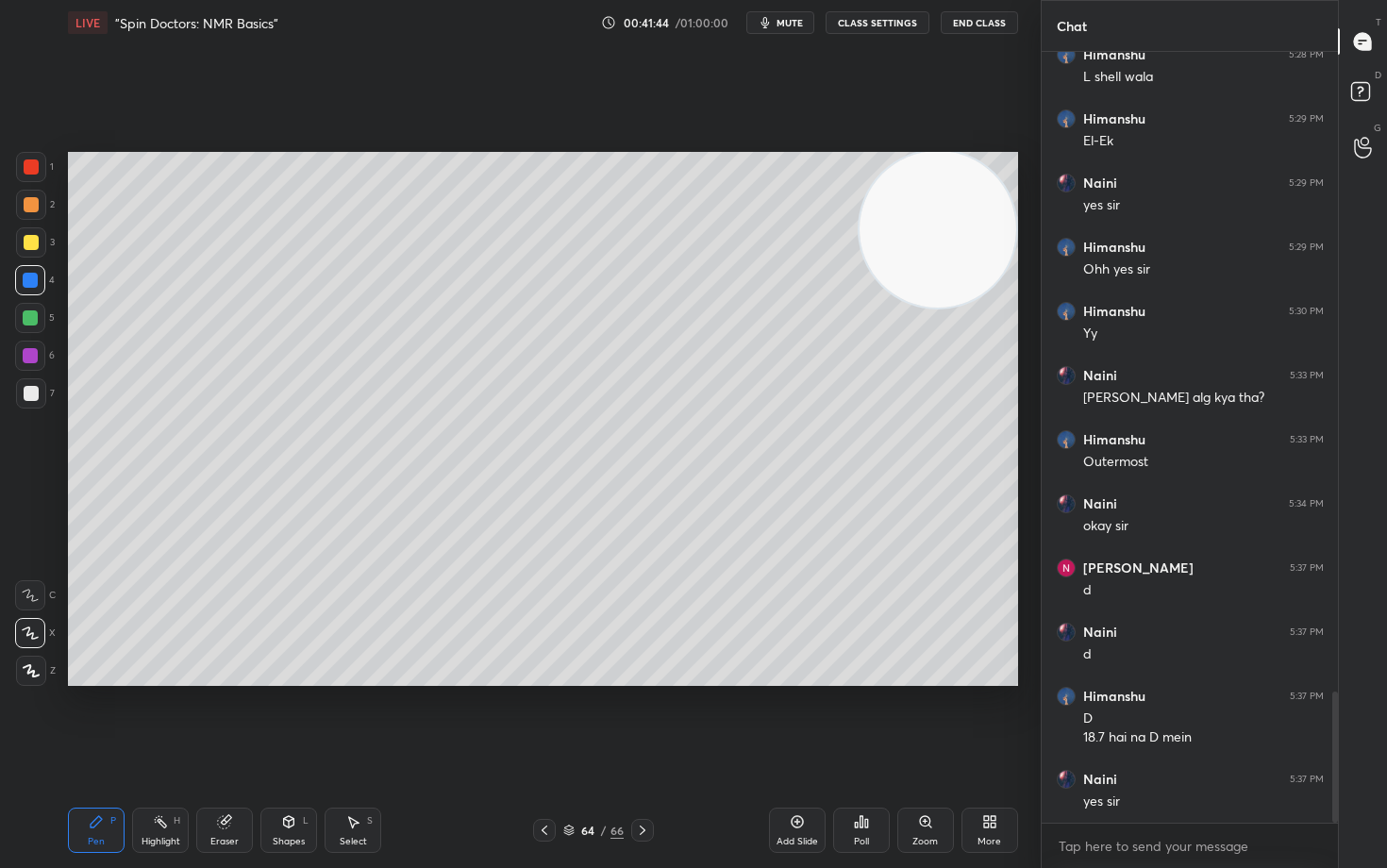 drag, startPoint x: 31, startPoint y: 394, endPoint x: 19, endPoint y: 391, distance: 12.369317 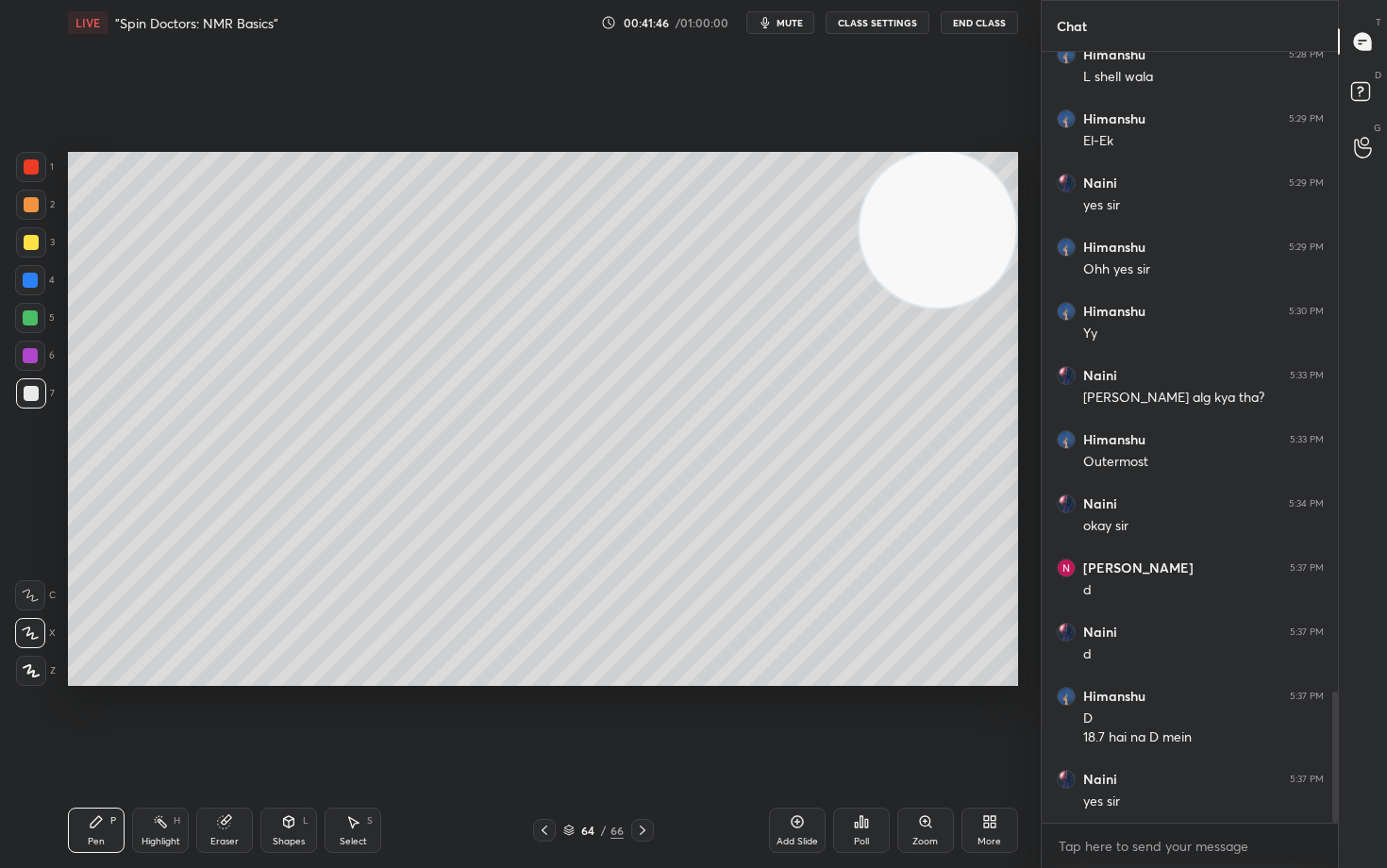 scroll, scrollTop: 3817, scrollLeft: 0, axis: vertical 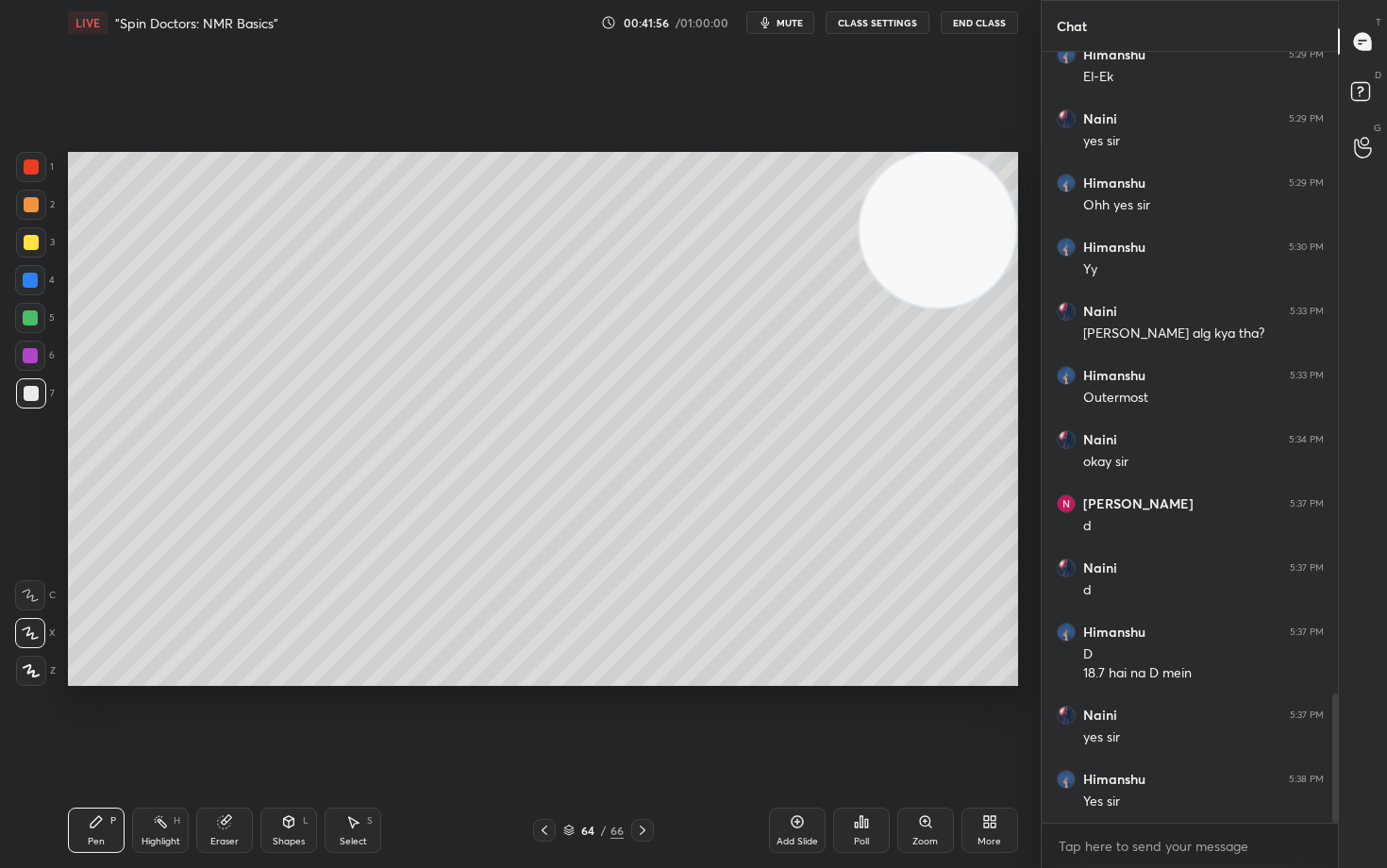 click on "More" at bounding box center [990, 830] 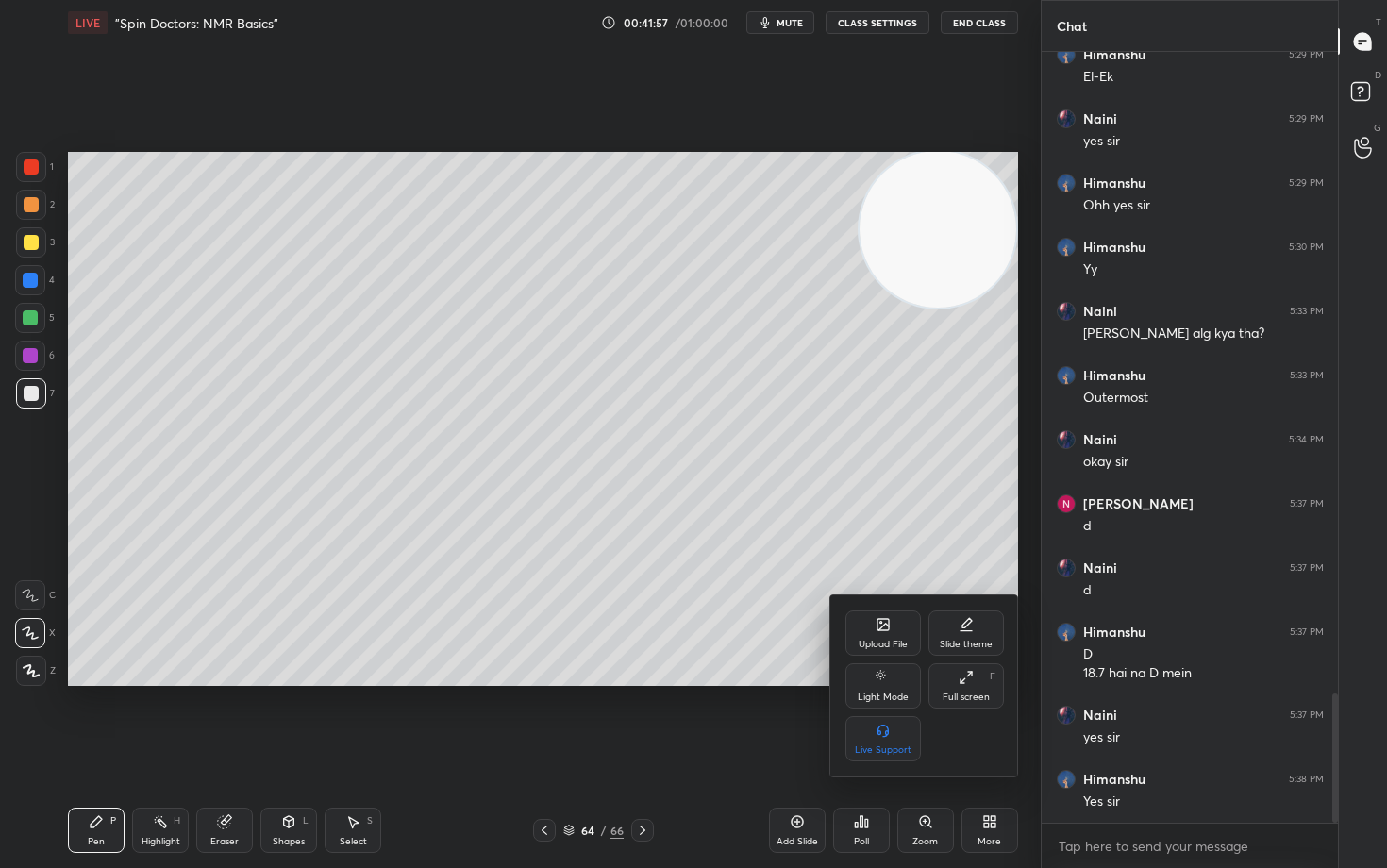 click 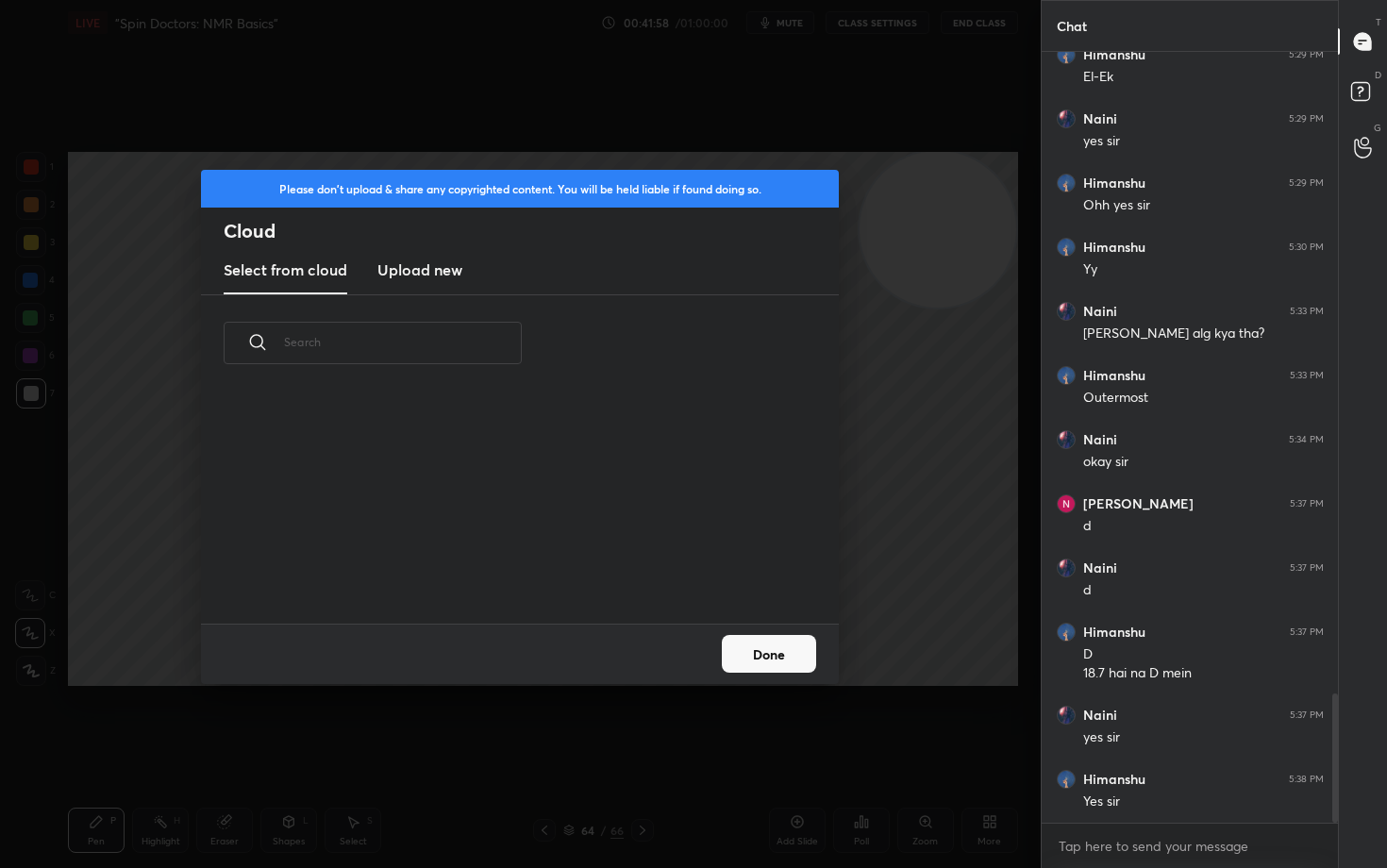 scroll, scrollTop: 7, scrollLeft: 10, axis: both 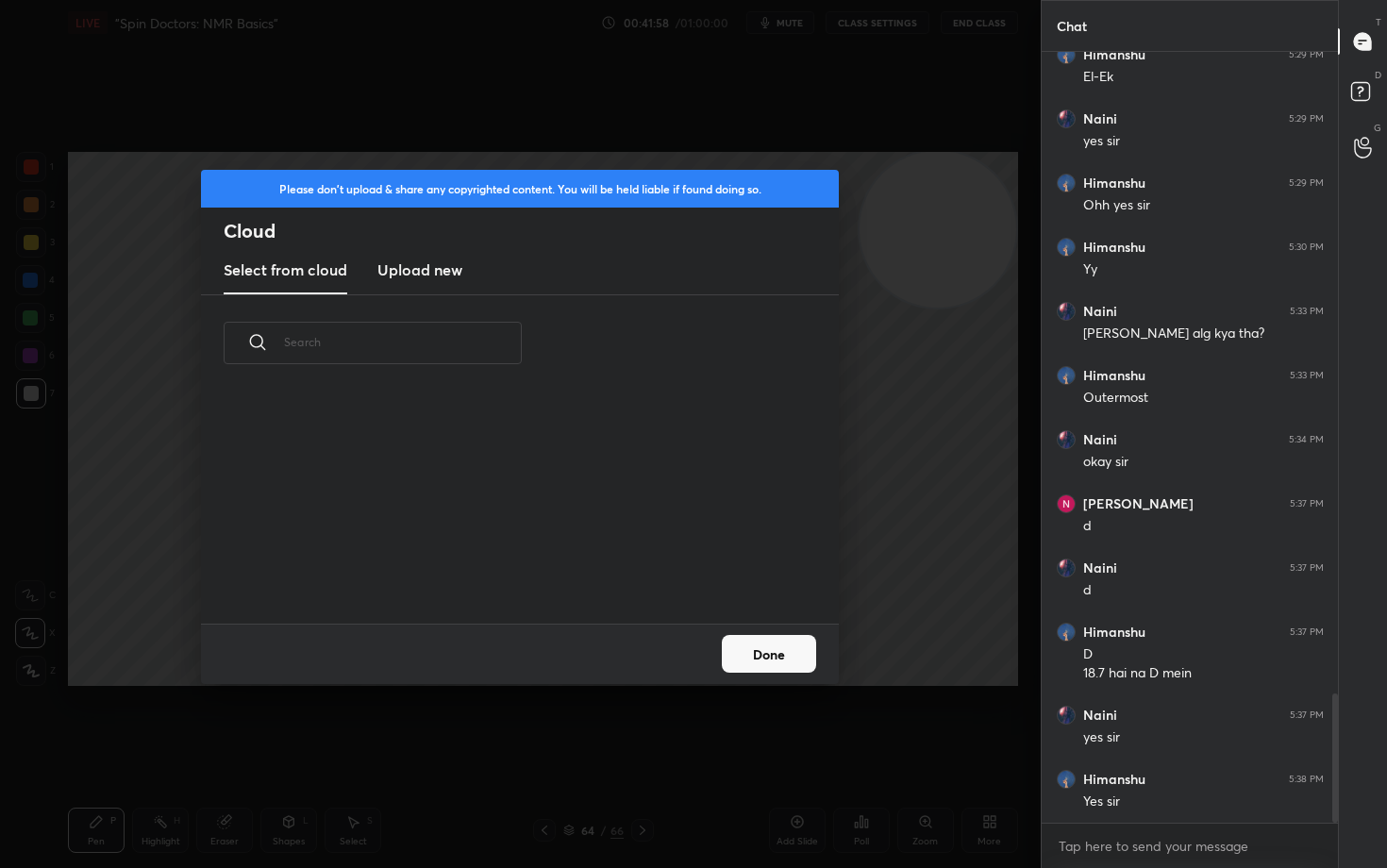 click on "Upload new" at bounding box center (420, 270) 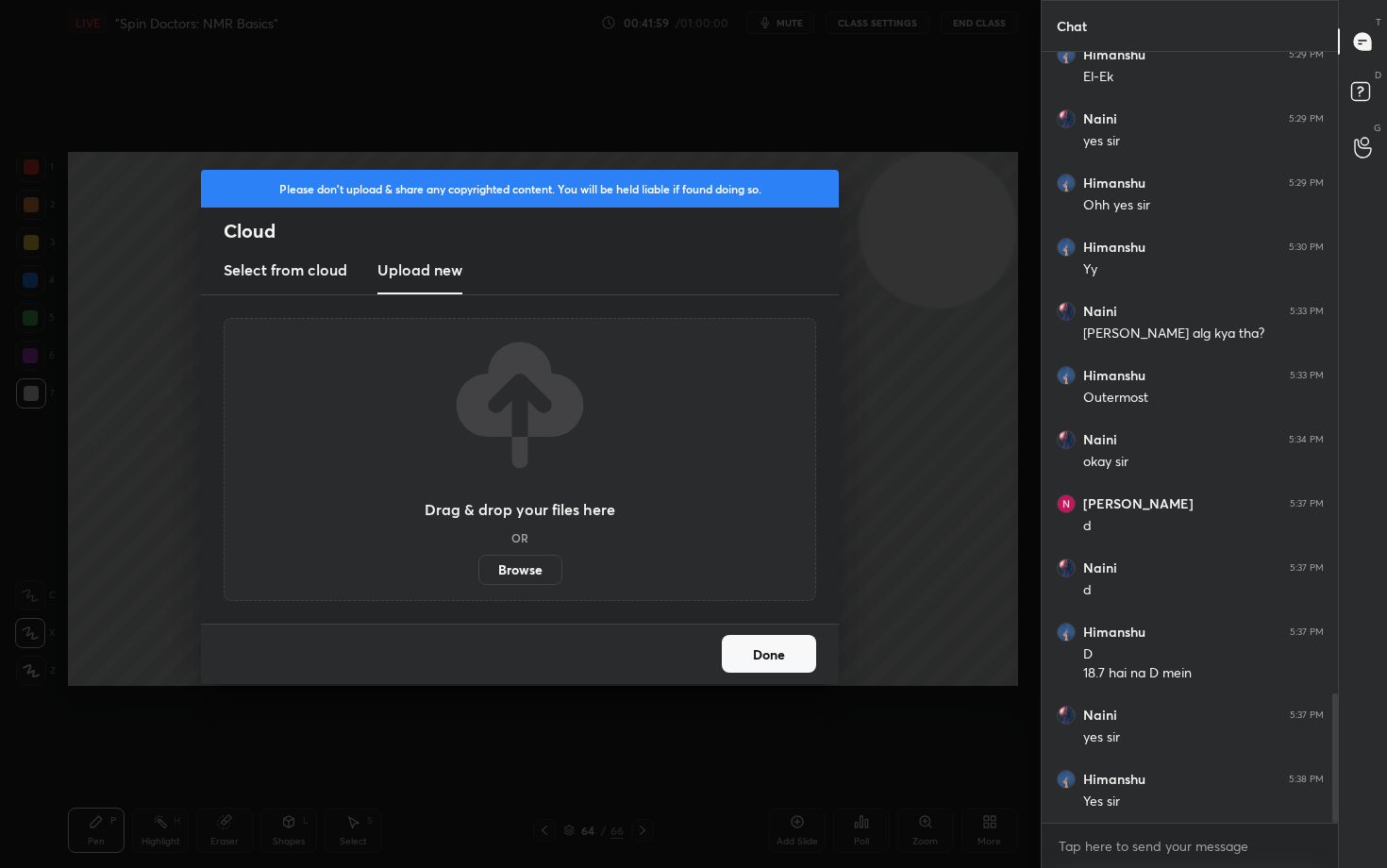 click on "Browse" at bounding box center (520, 570) 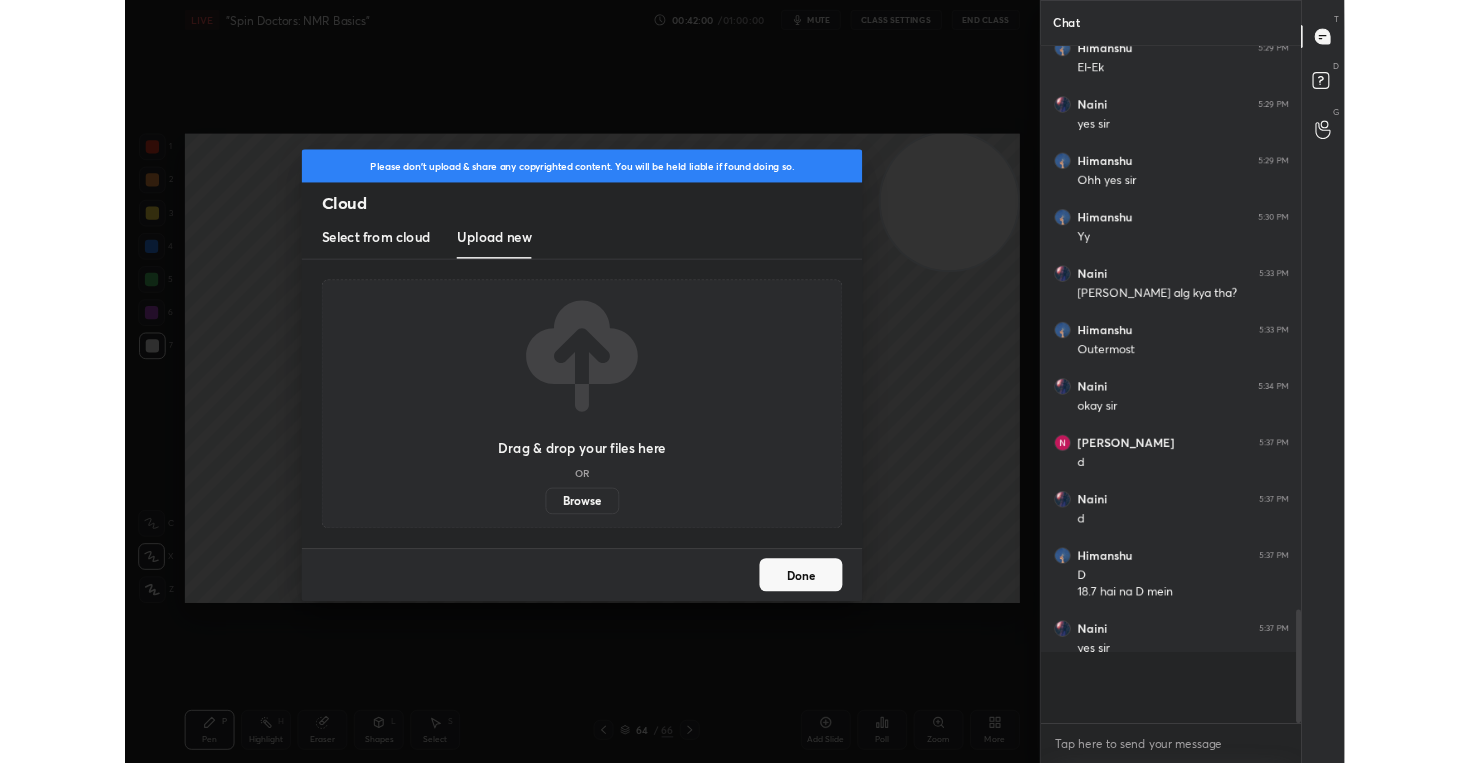 scroll, scrollTop: 635, scrollLeft: 1022, axis: both 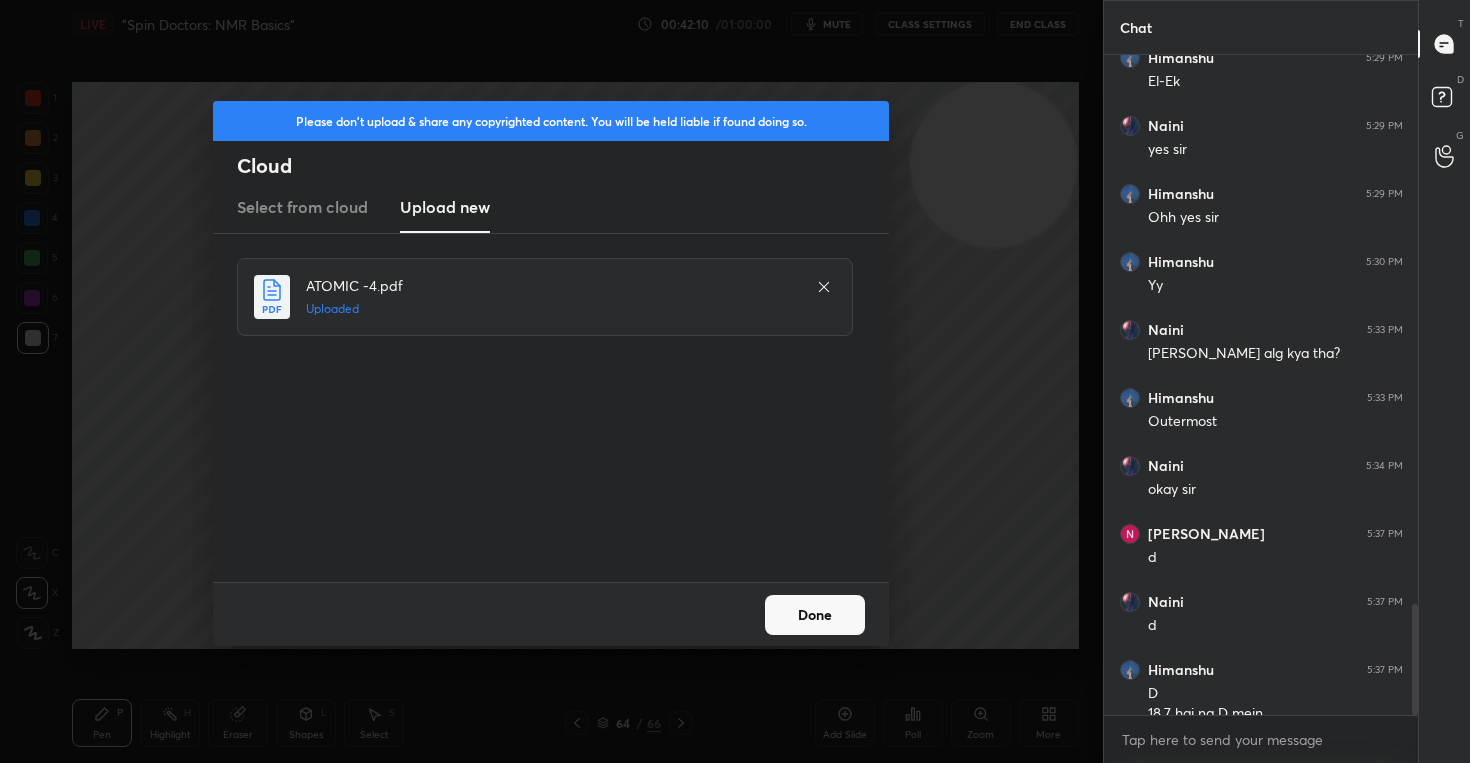 click on "Done" at bounding box center [815, 615] 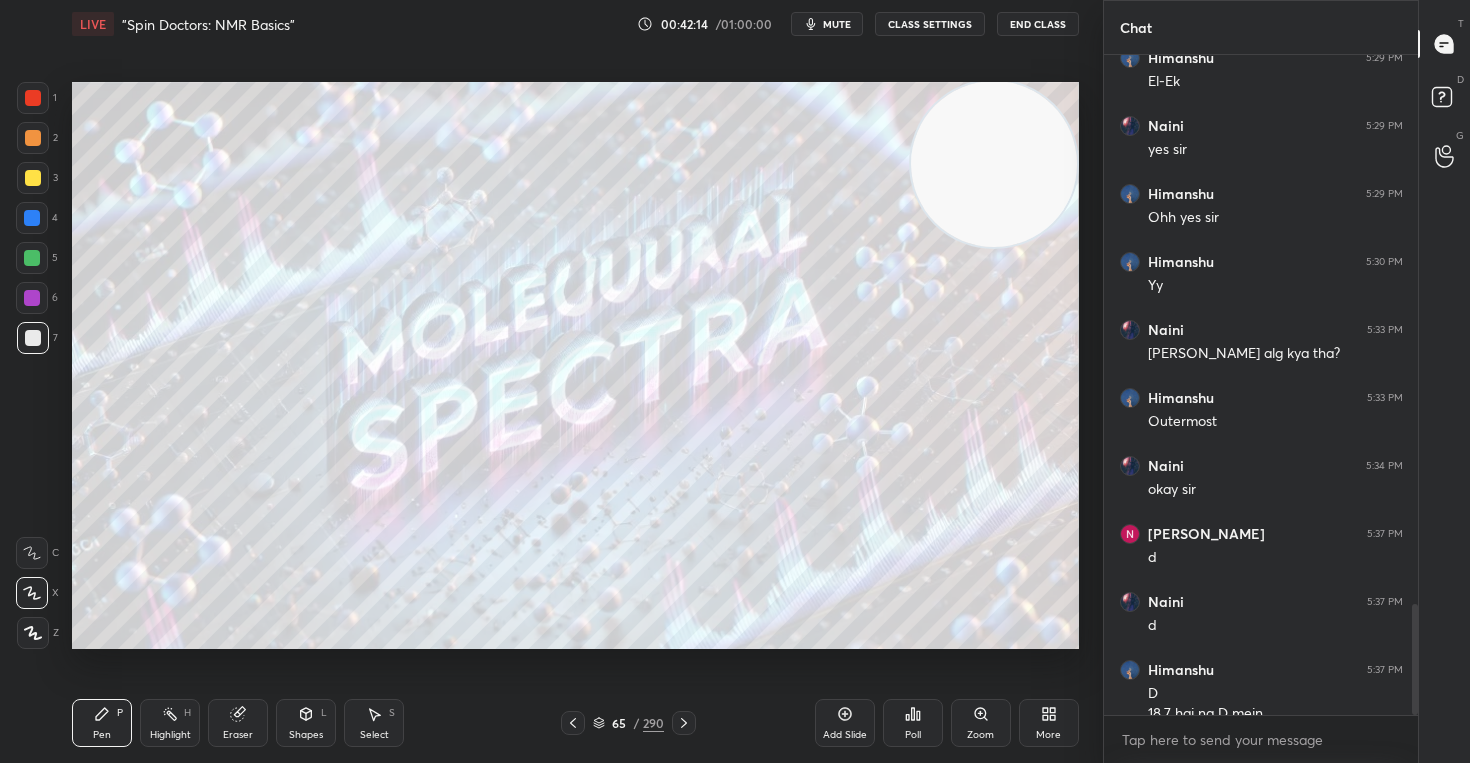 click at bounding box center [994, 164] 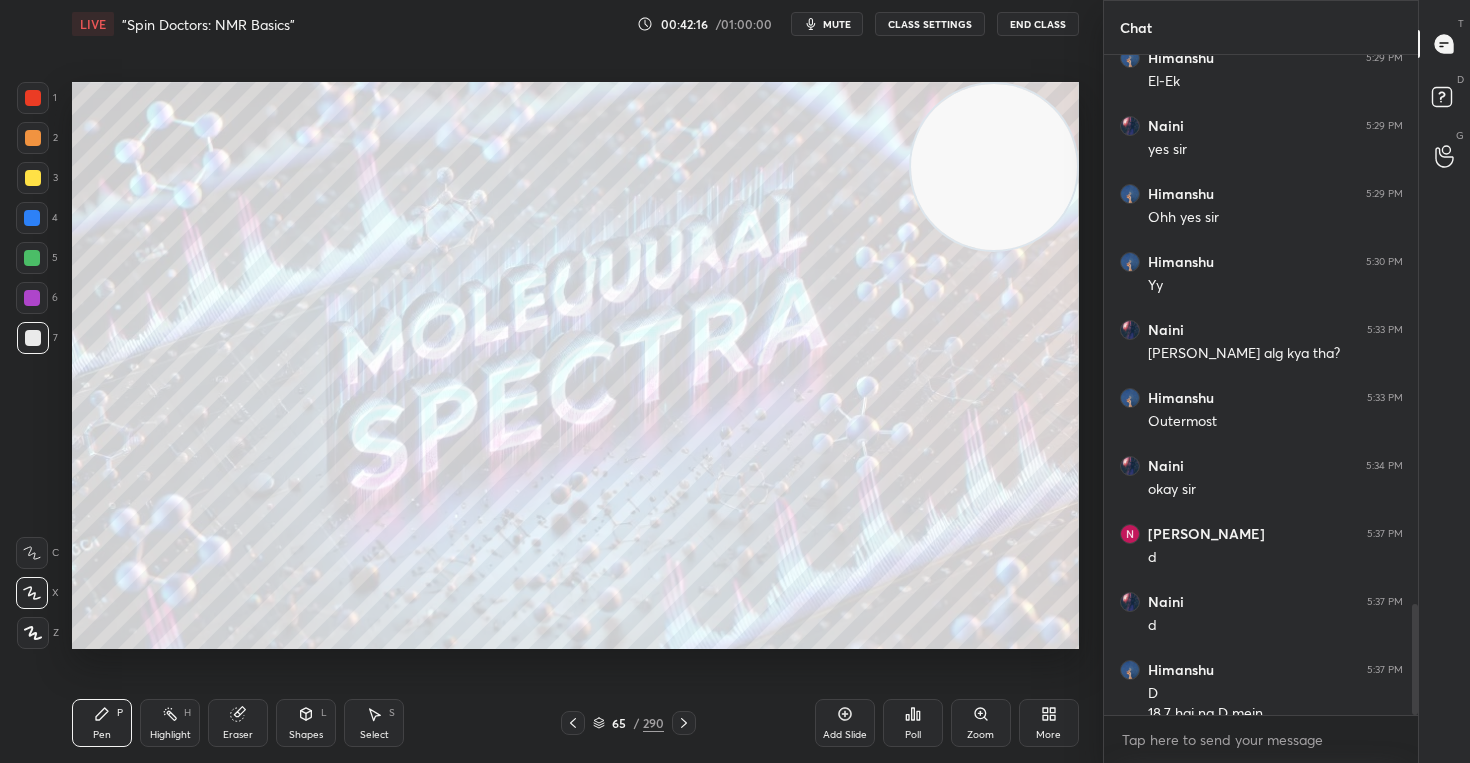 click 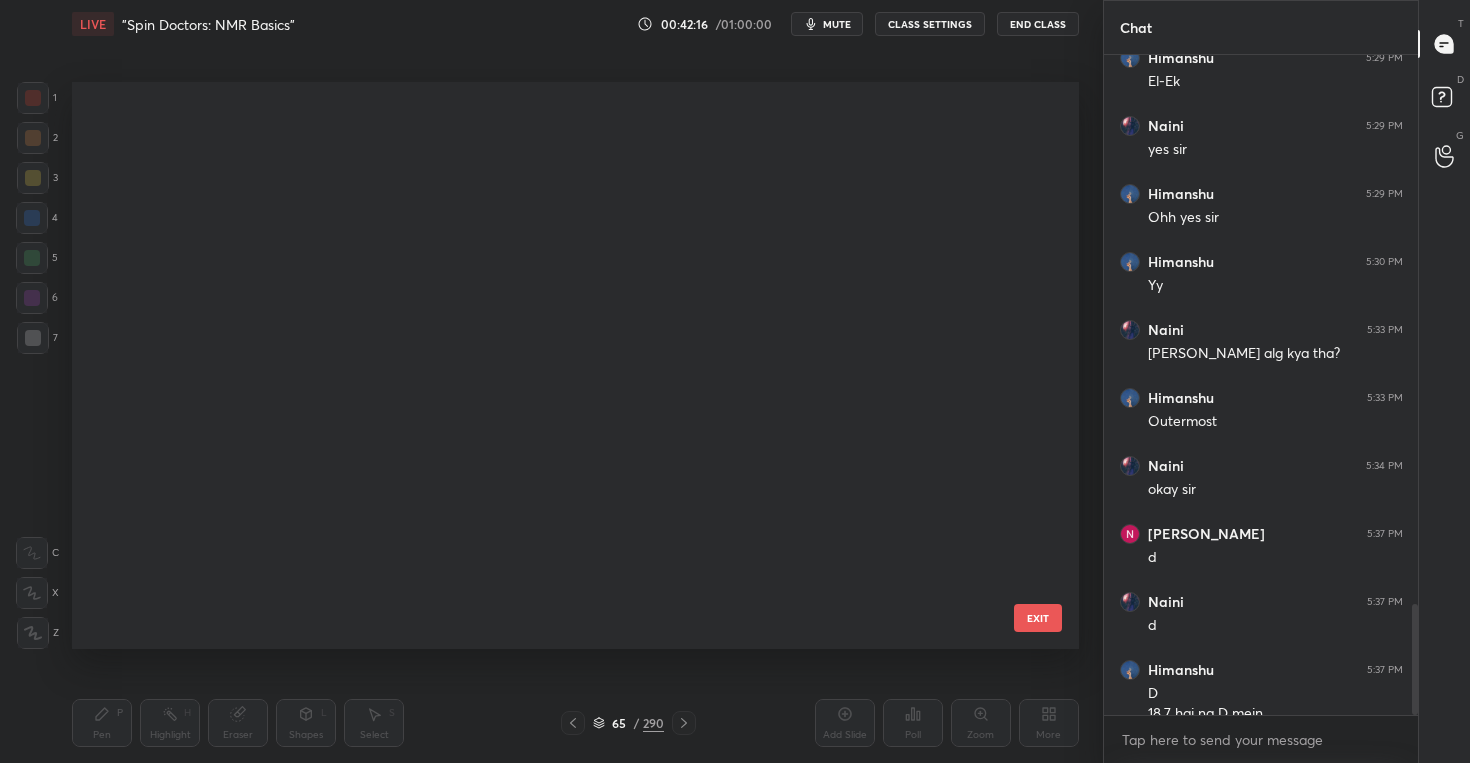scroll, scrollTop: 3257, scrollLeft: 0, axis: vertical 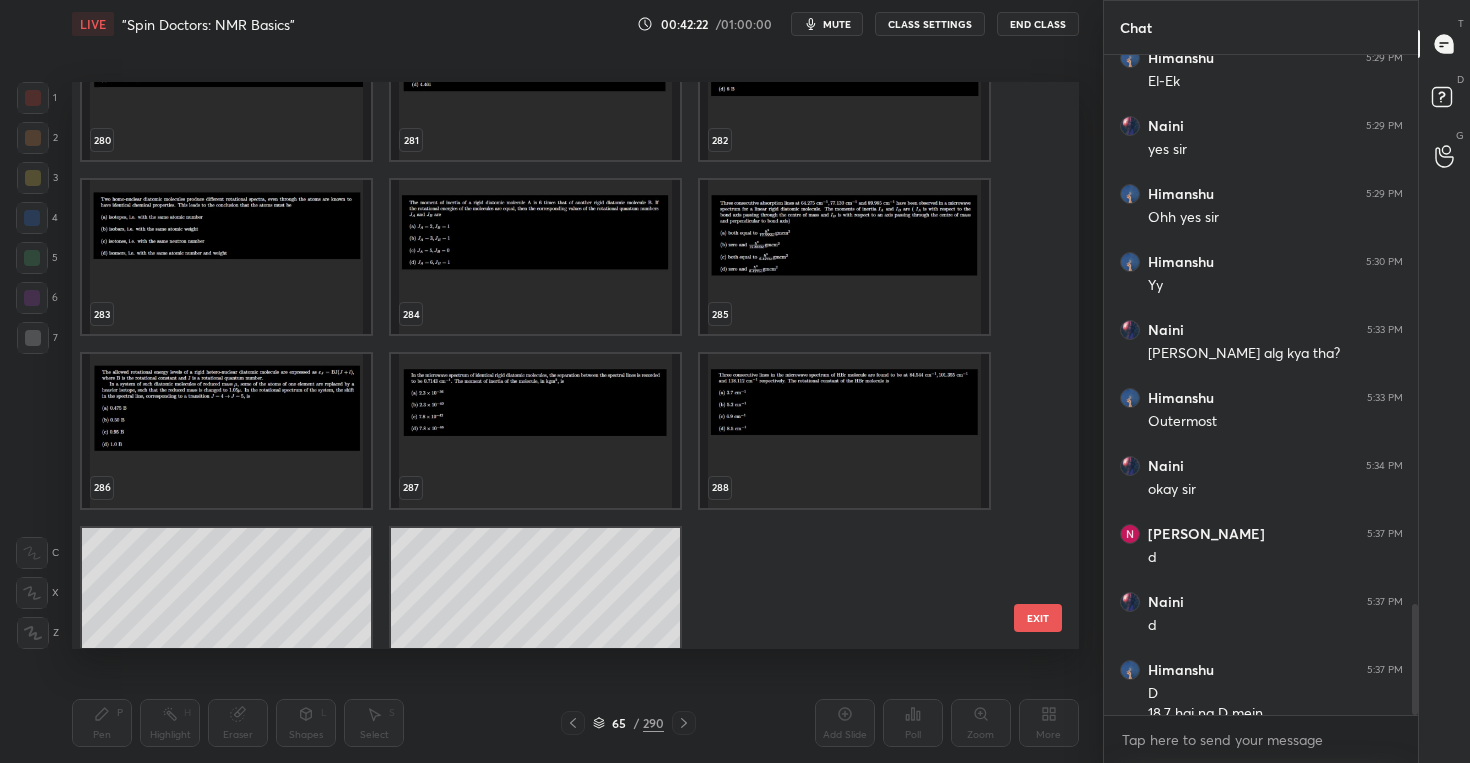 click at bounding box center (844, 432) 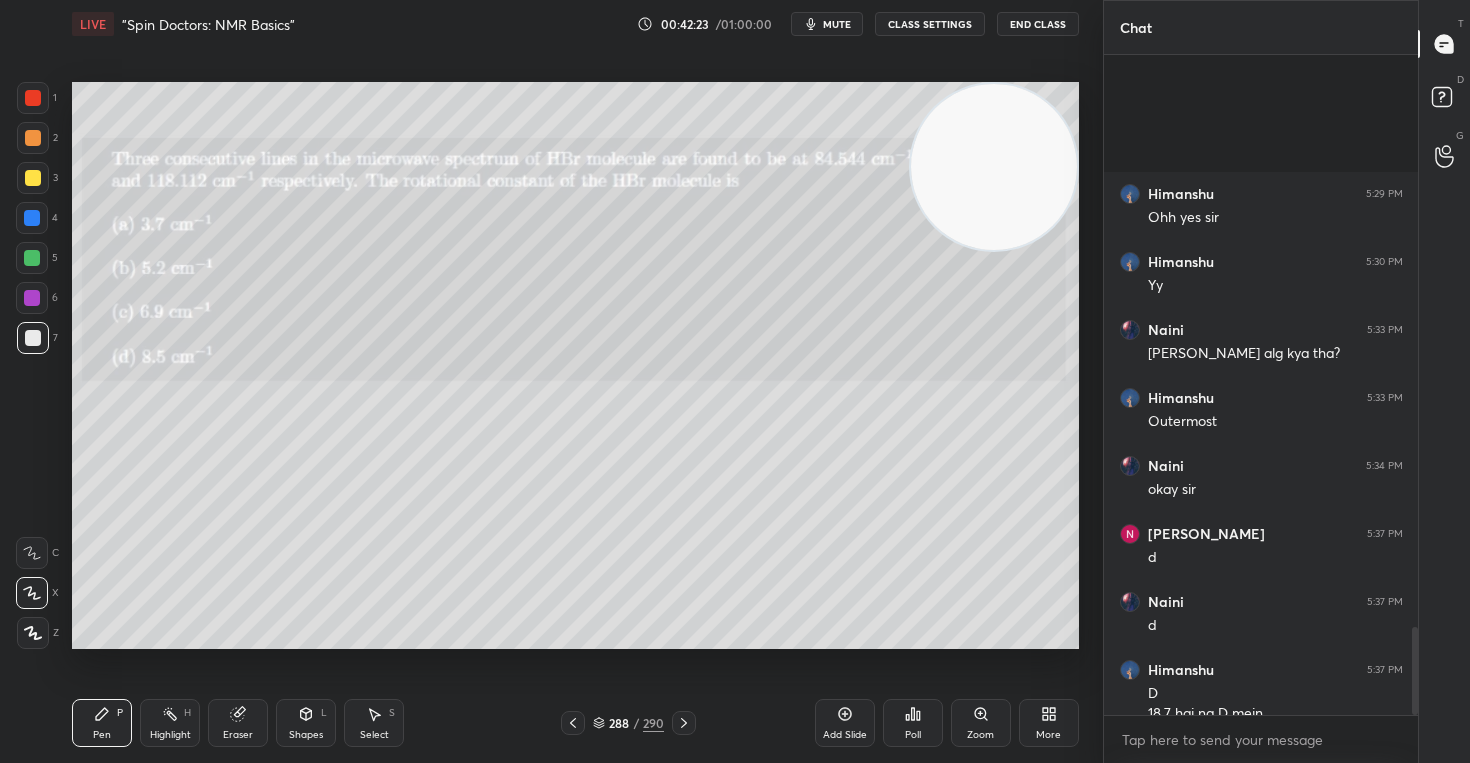 scroll, scrollTop: 4271, scrollLeft: 0, axis: vertical 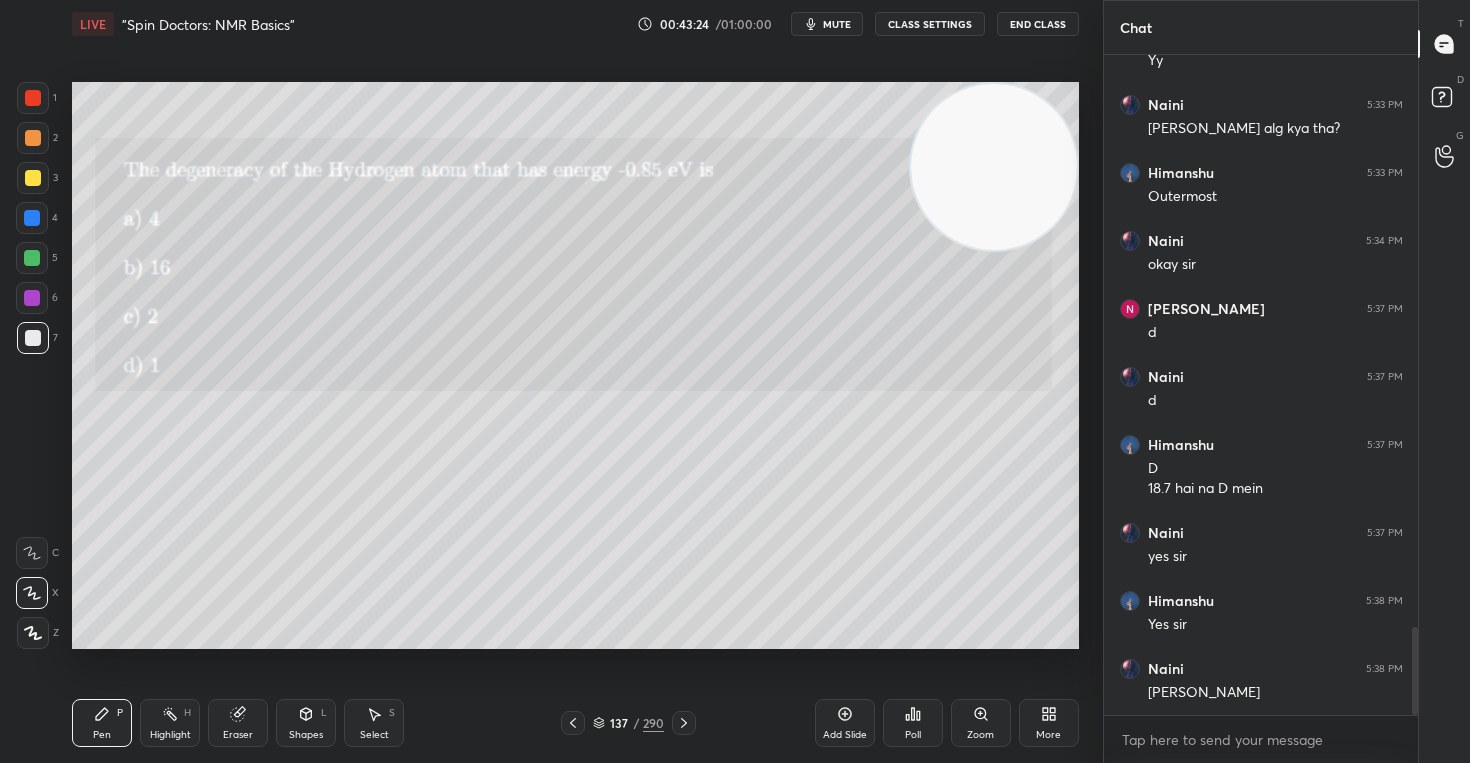 click 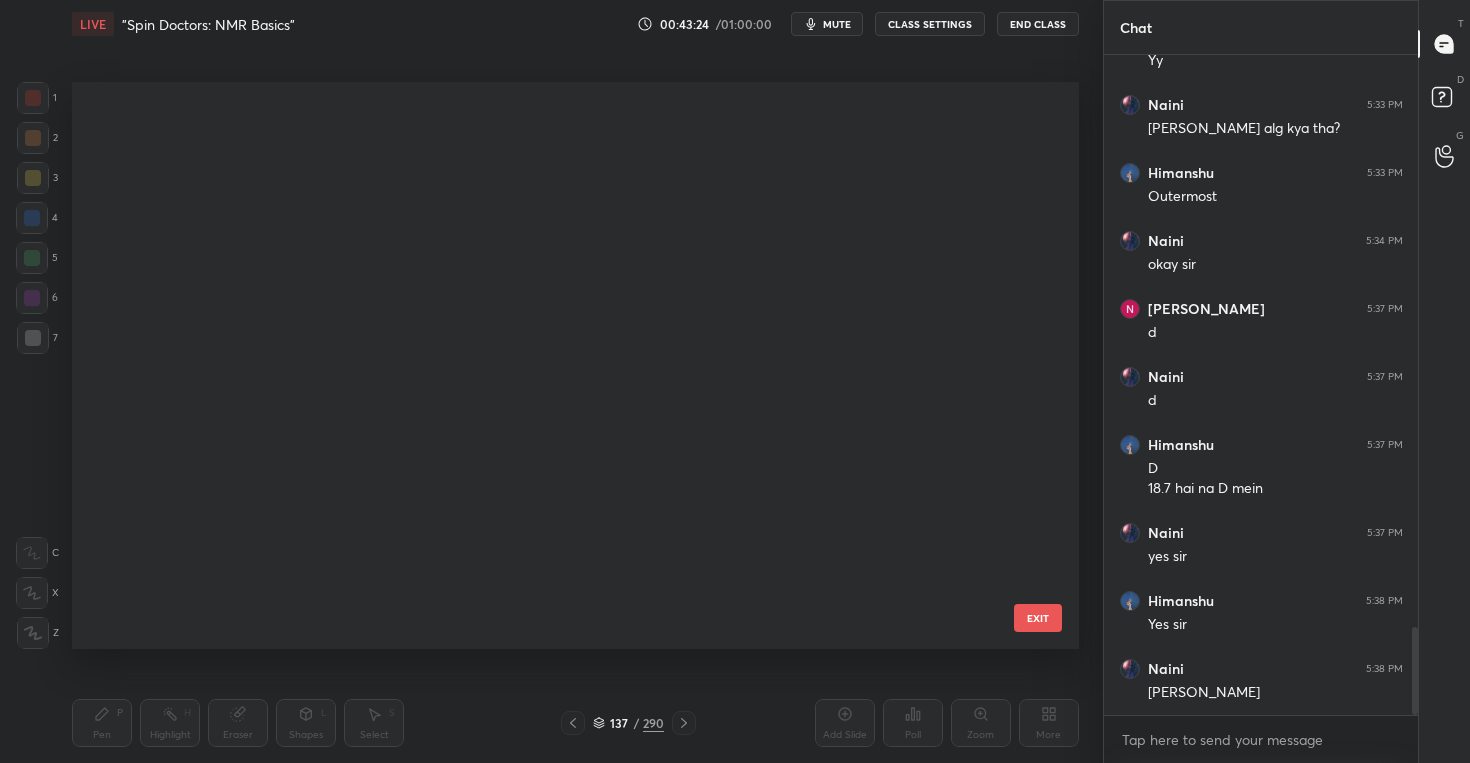 scroll, scrollTop: 7429, scrollLeft: 0, axis: vertical 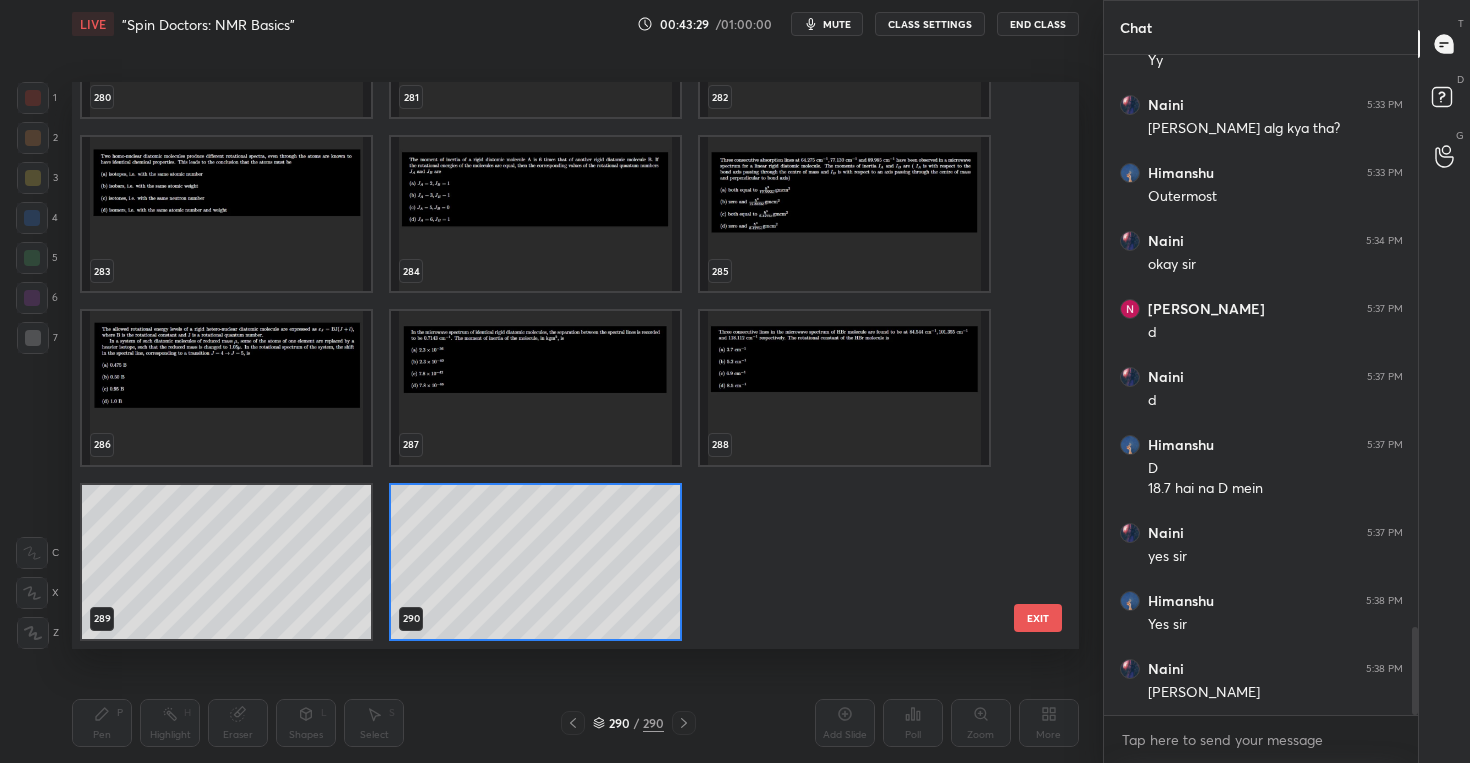 click on "277 278 279 280 281 282 283 284 285 286 287 288 289 290" at bounding box center (558, 365) 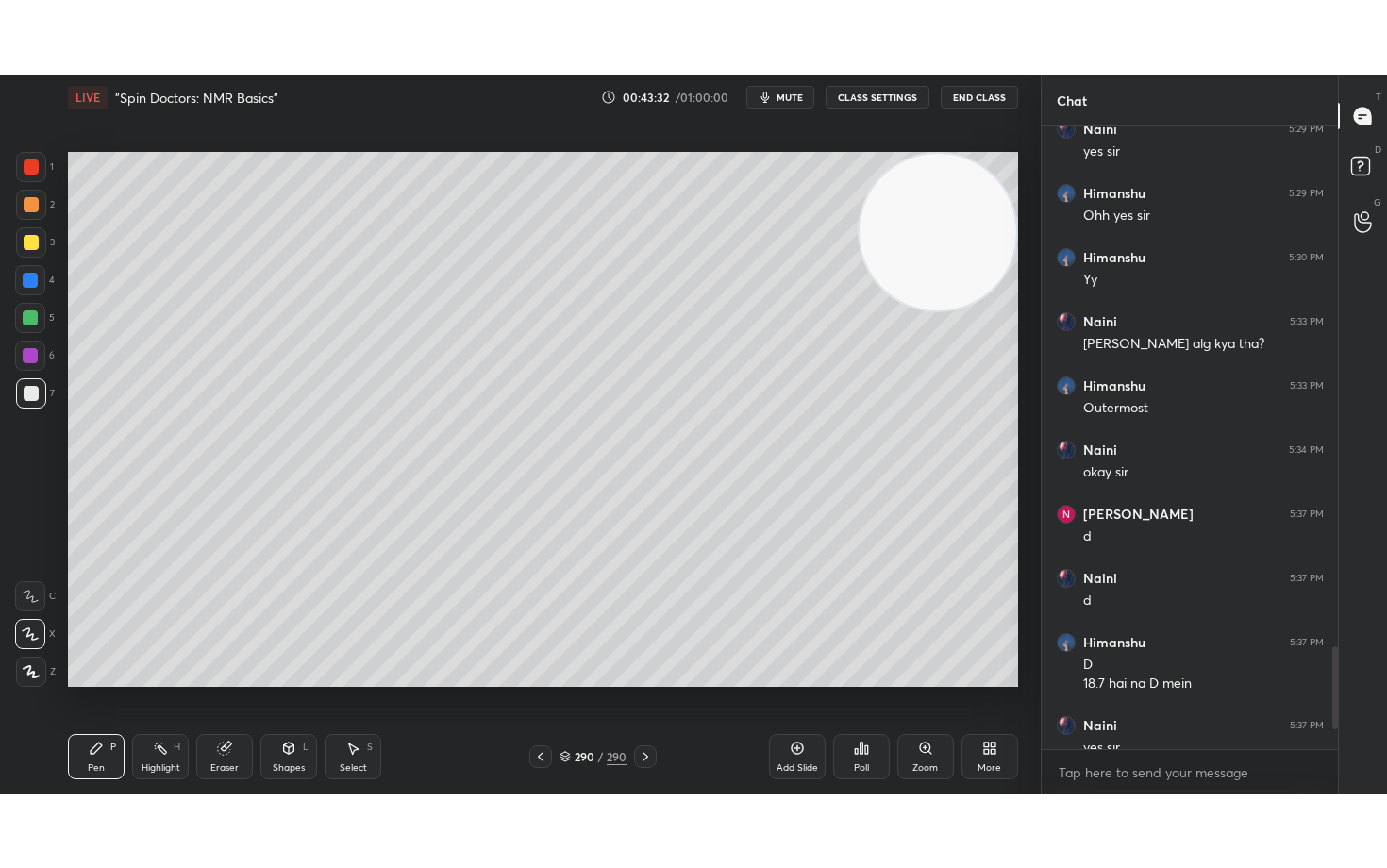 scroll, scrollTop: 93601, scrollLeft: 93389, axis: both 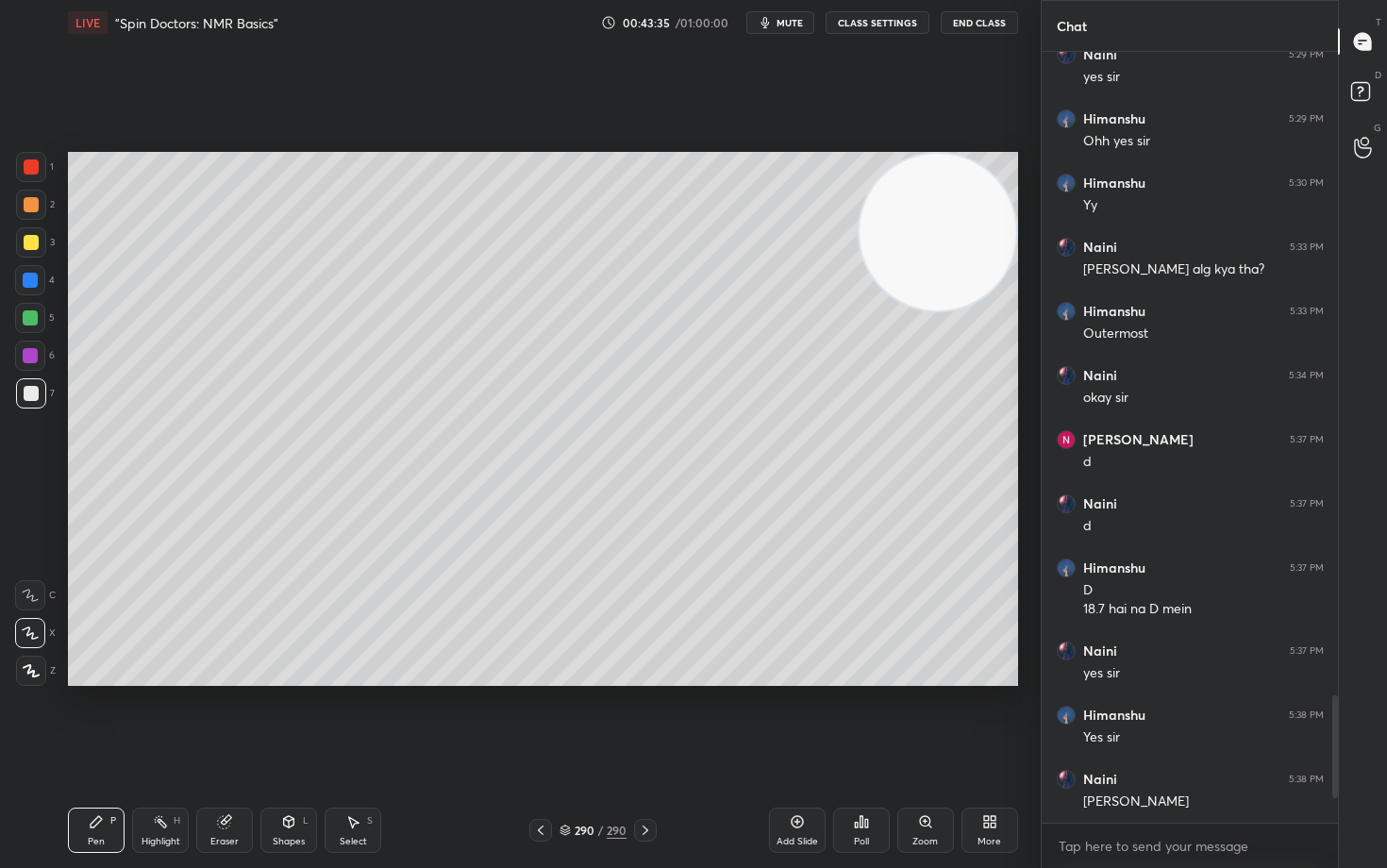 click at bounding box center (31, 242) 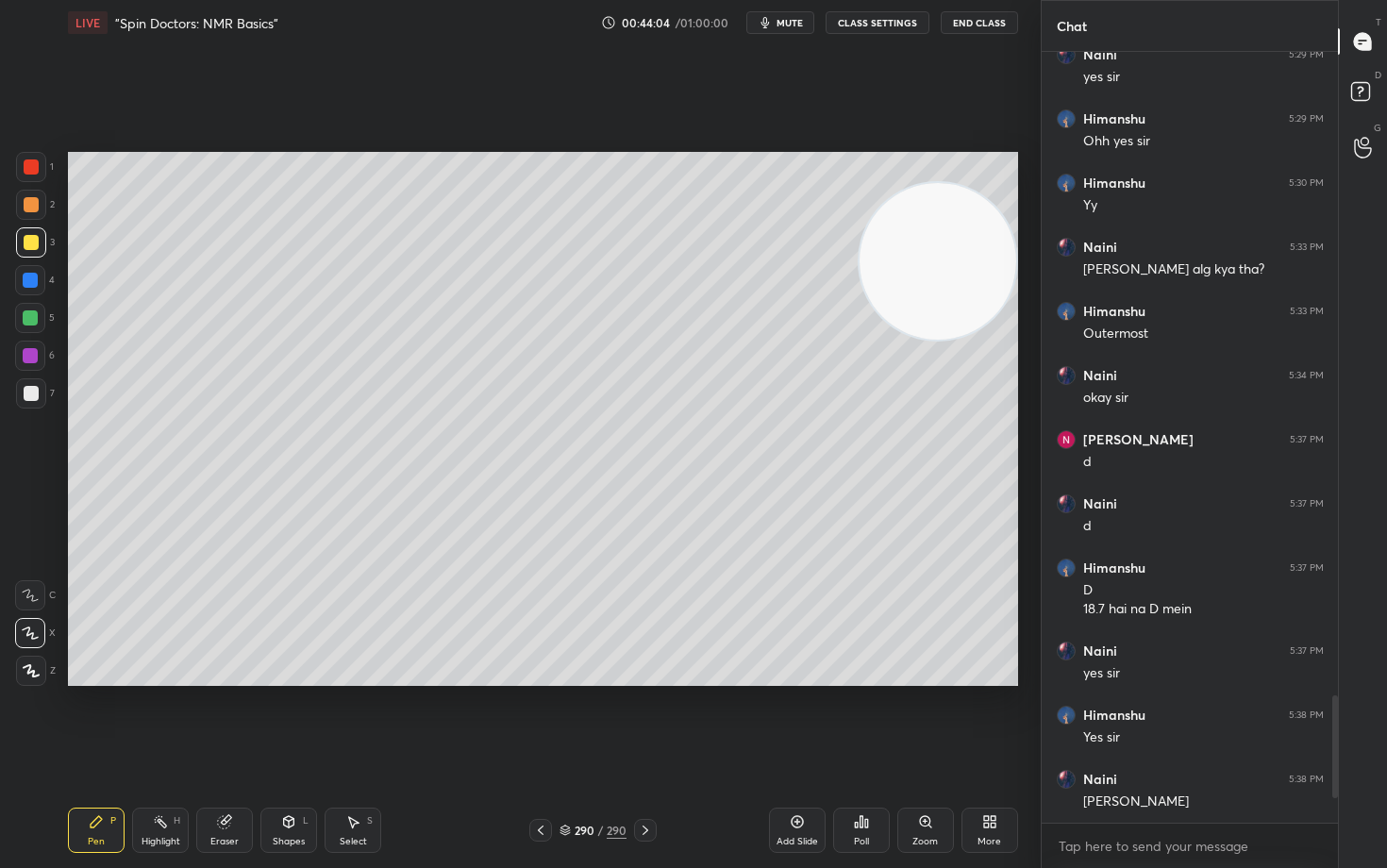 drag, startPoint x: 923, startPoint y: 245, endPoint x: 910, endPoint y: 368, distance: 123.68508 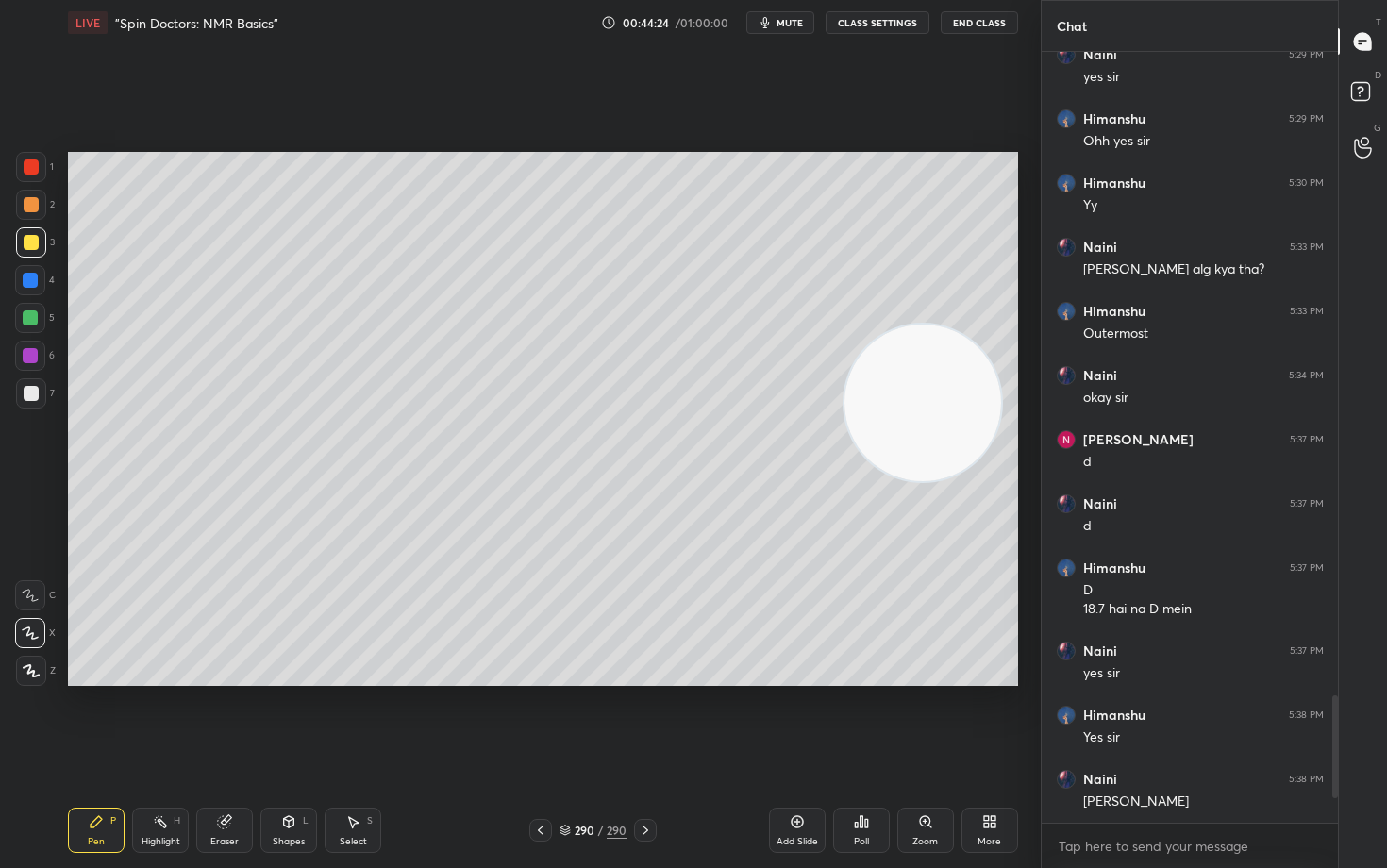 drag, startPoint x: 929, startPoint y: 395, endPoint x: 878, endPoint y: 392, distance: 51.088159 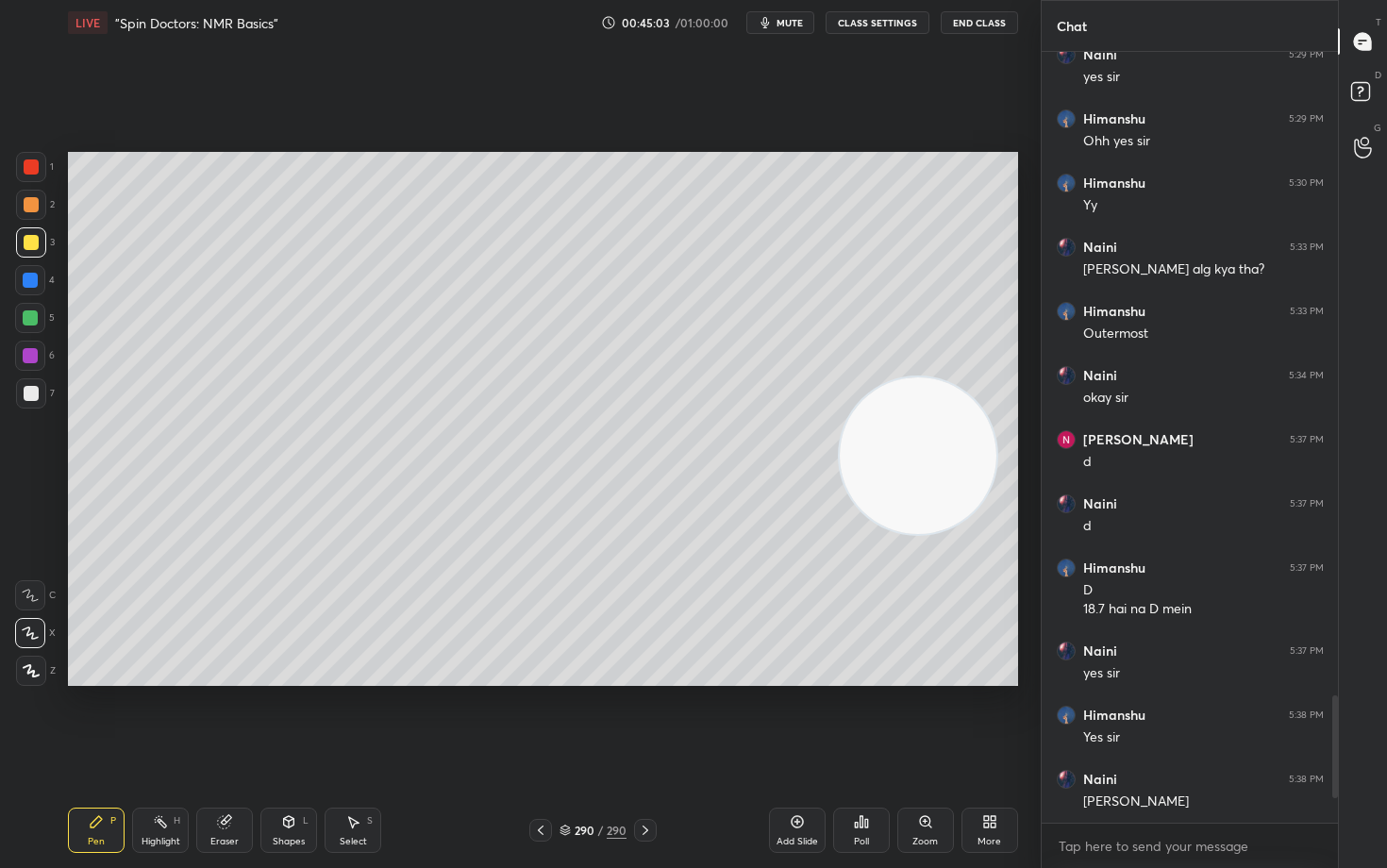 drag, startPoint x: 934, startPoint y: 469, endPoint x: 923, endPoint y: 505, distance: 37.64306 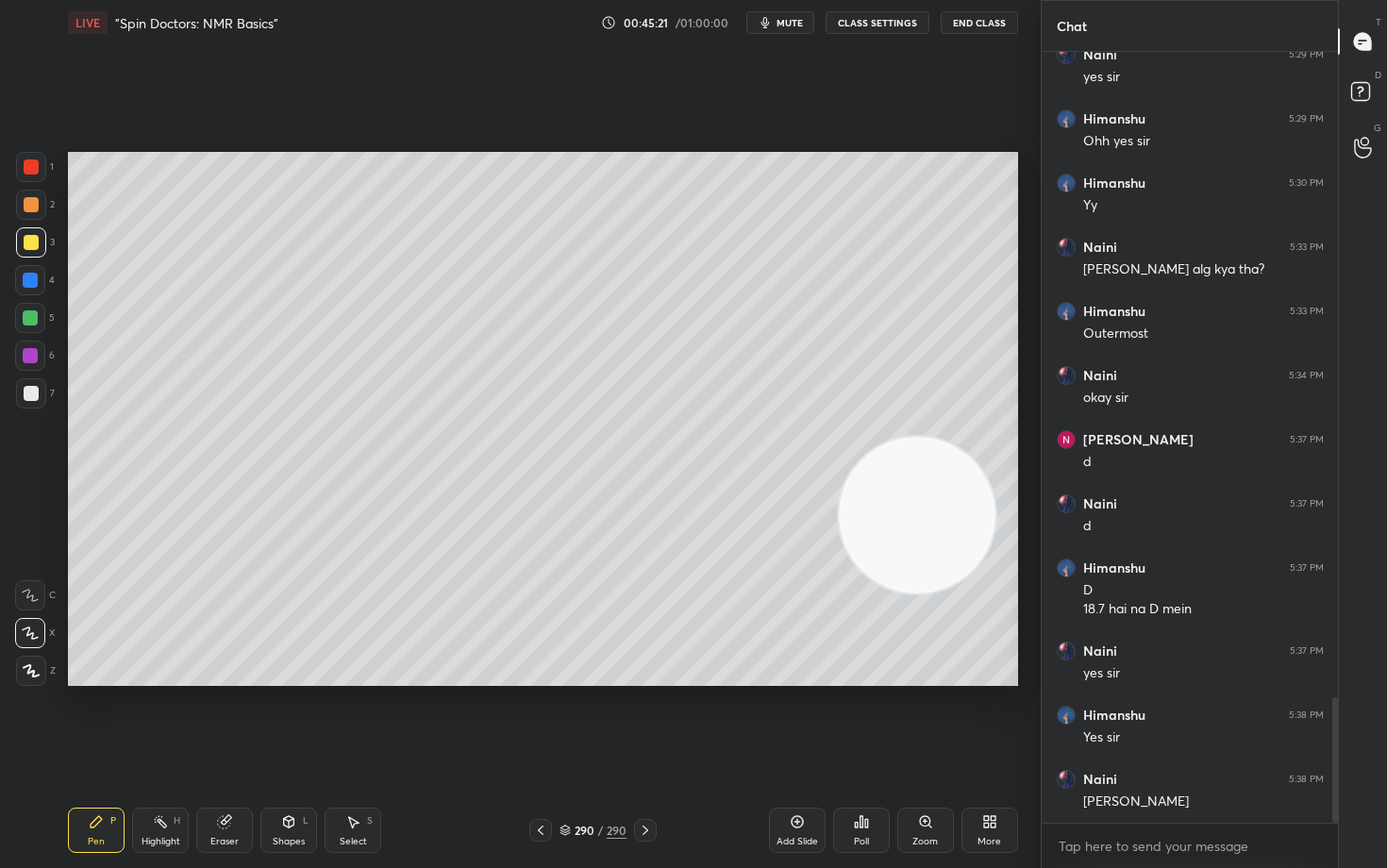 scroll, scrollTop: 3963, scrollLeft: 0, axis: vertical 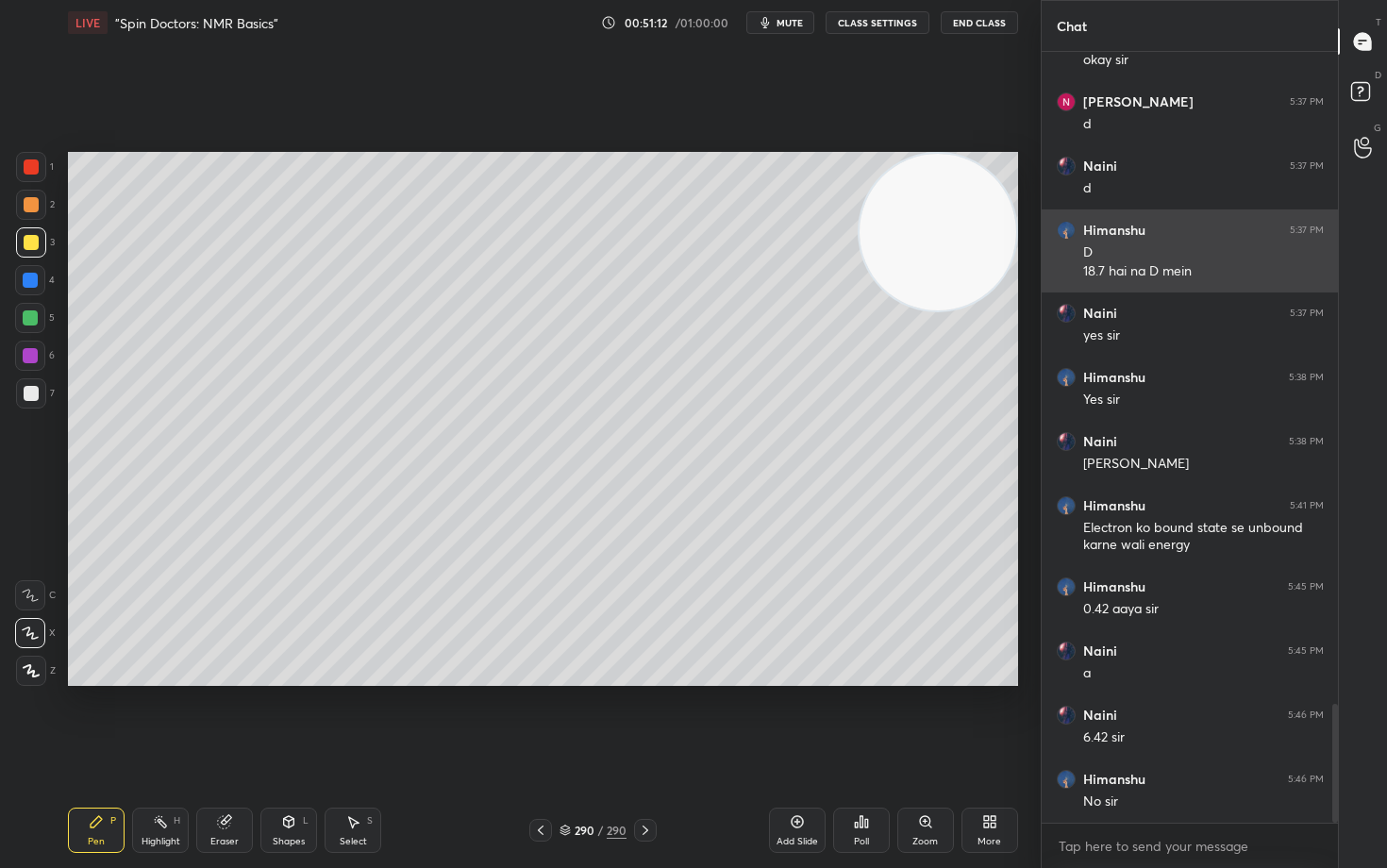 drag, startPoint x: 949, startPoint y: 516, endPoint x: 1055, endPoint y: 225, distance: 309.7047 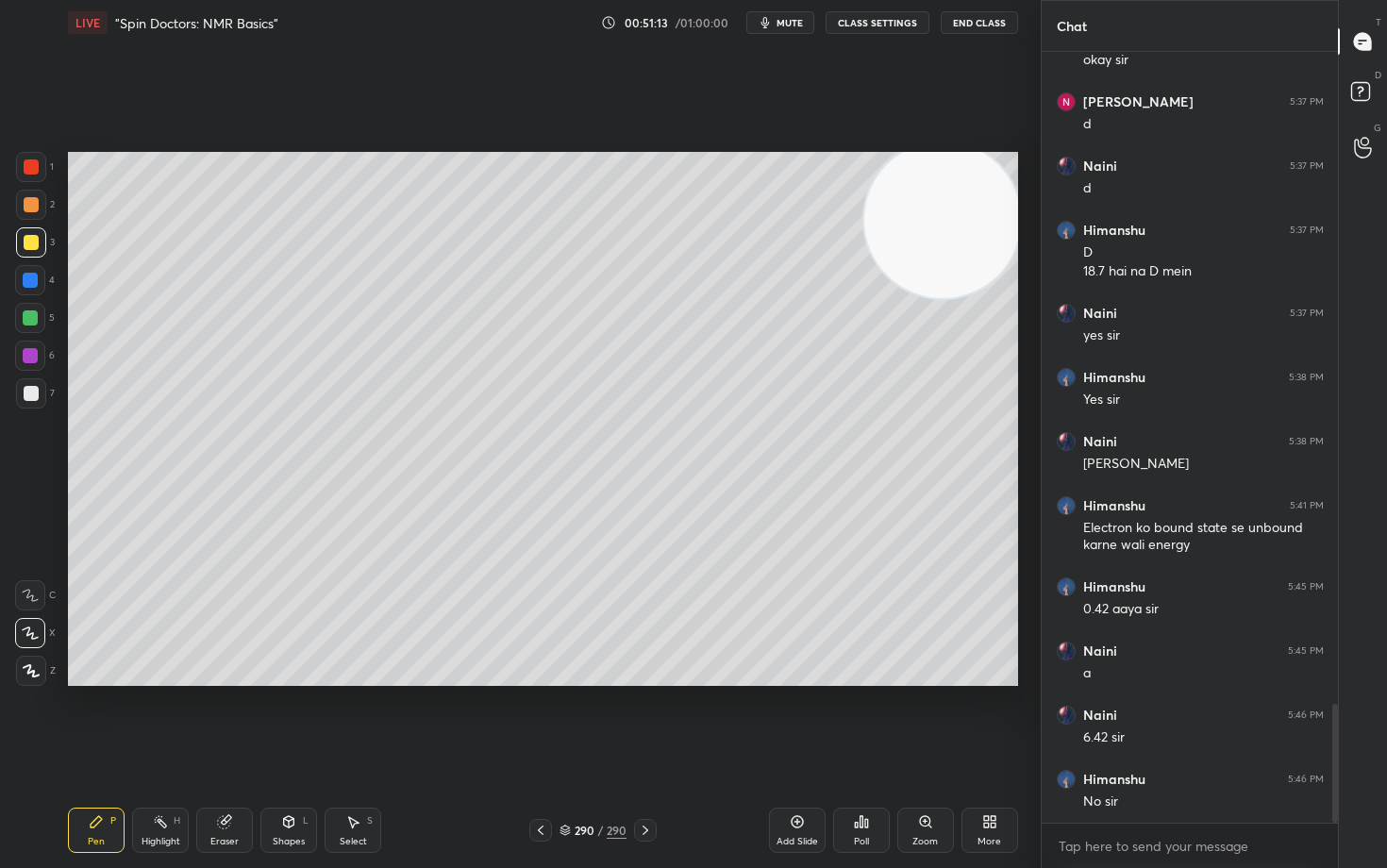 click 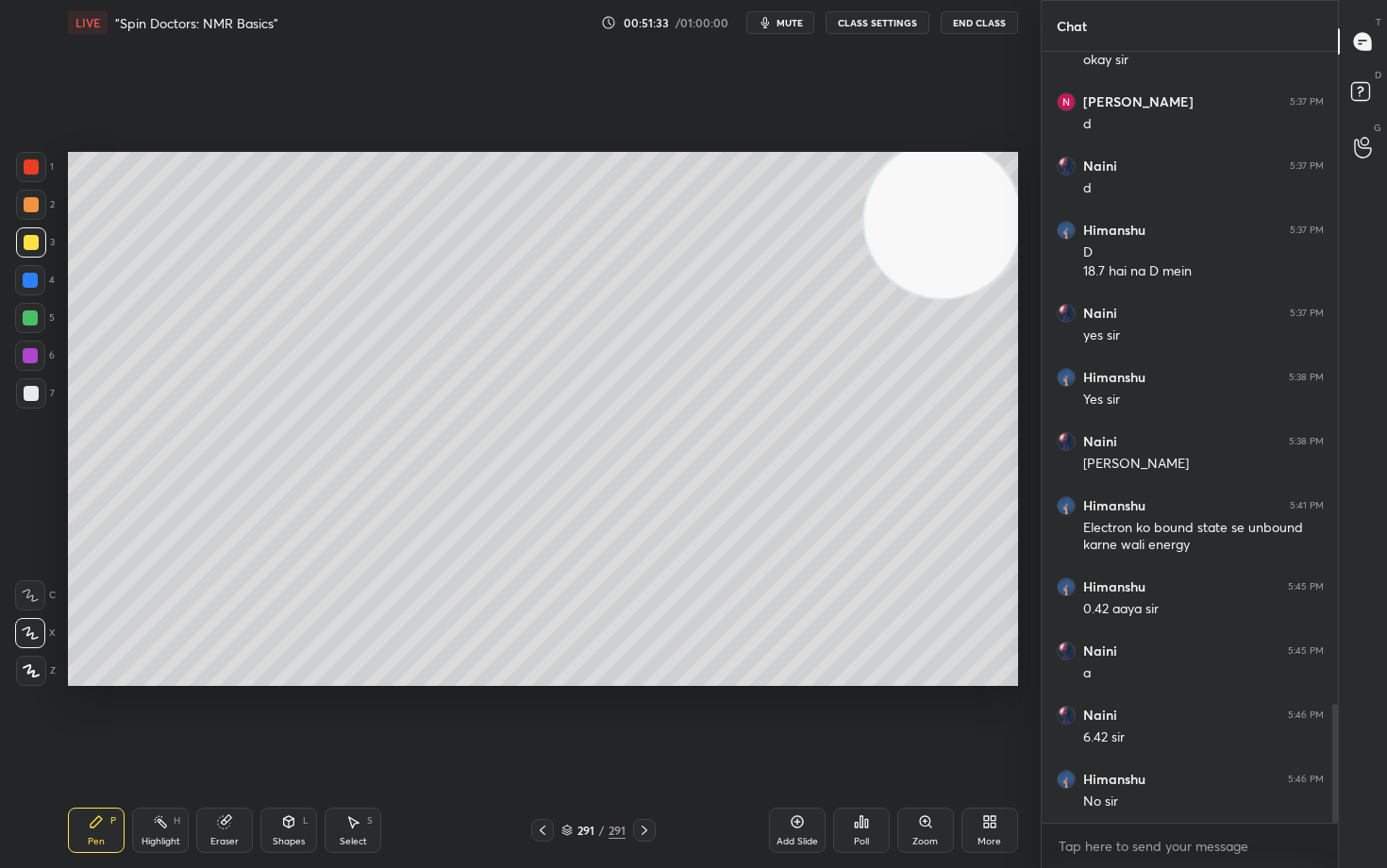 scroll, scrollTop: 4283, scrollLeft: 0, axis: vertical 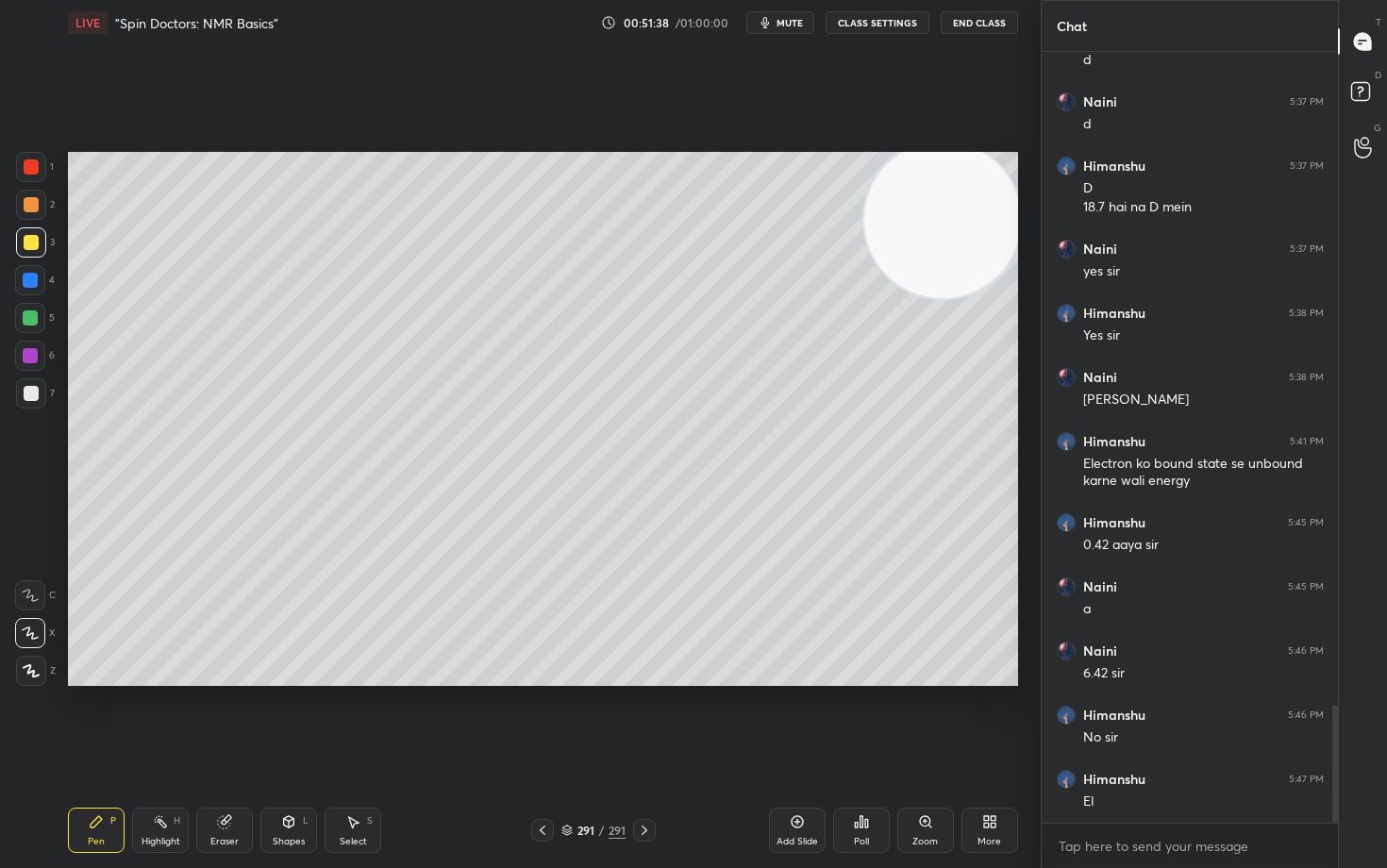 drag, startPoint x: 223, startPoint y: 811, endPoint x: 303, endPoint y: 733, distance: 111.73182 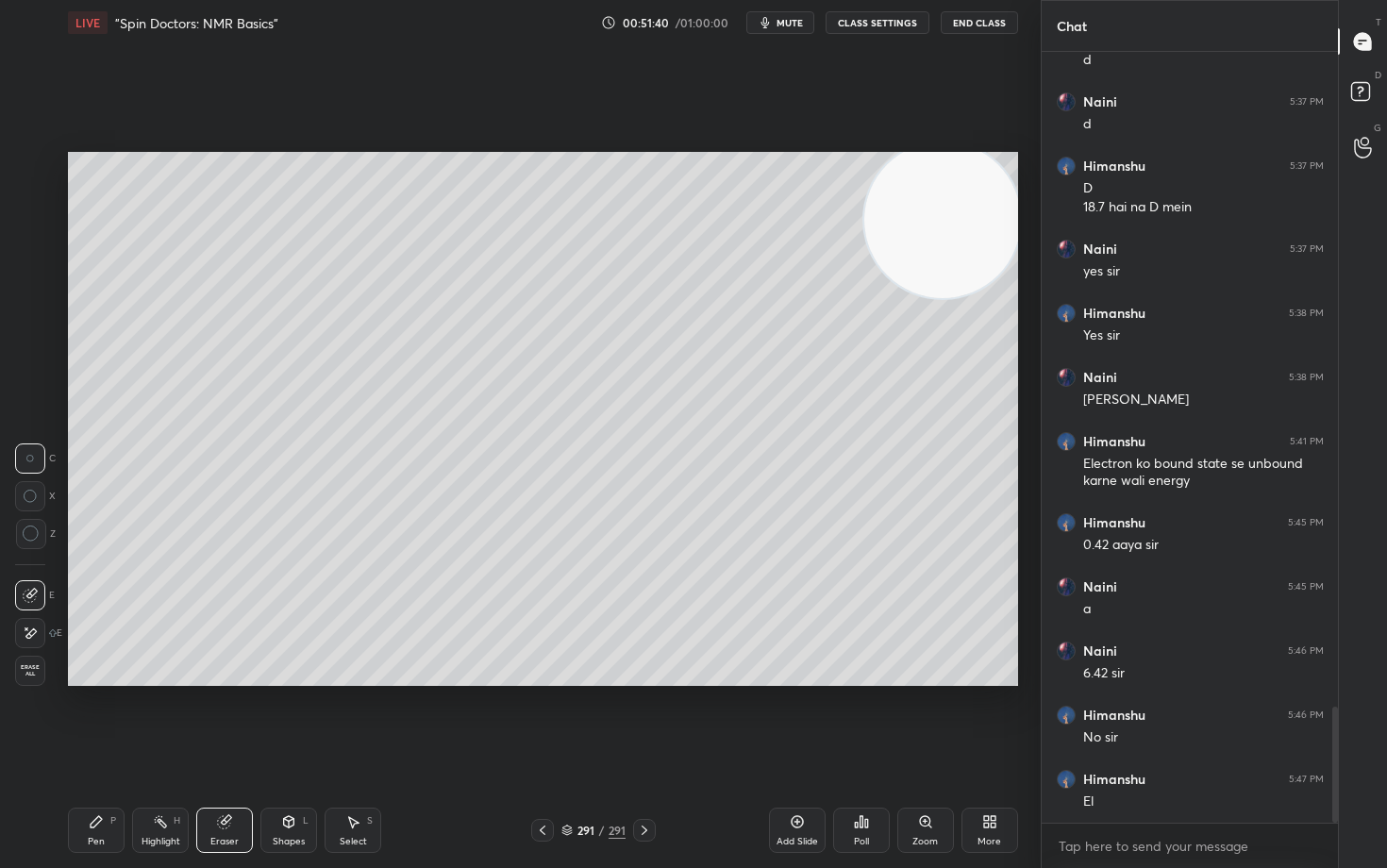 scroll, scrollTop: 4348, scrollLeft: 0, axis: vertical 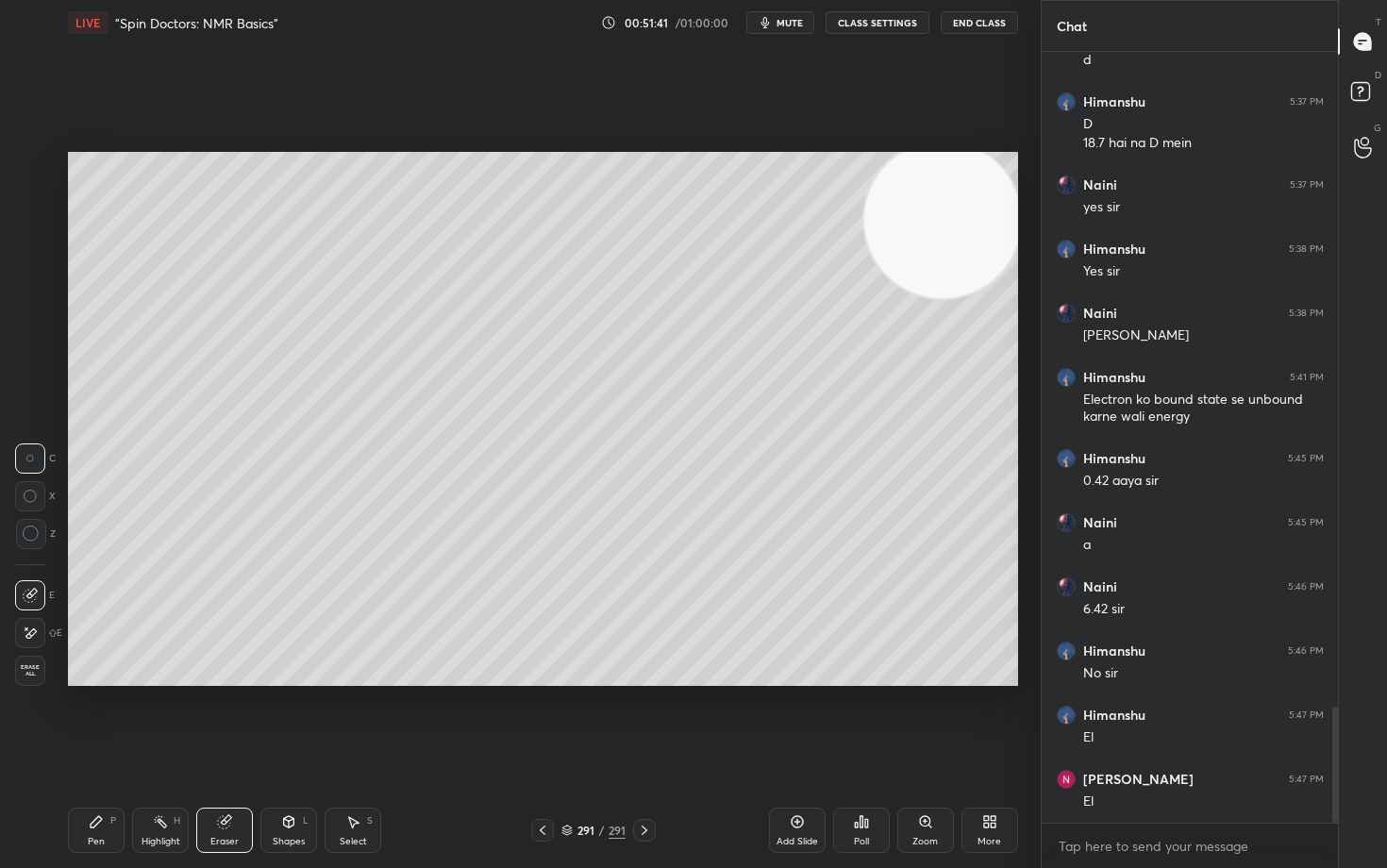 click 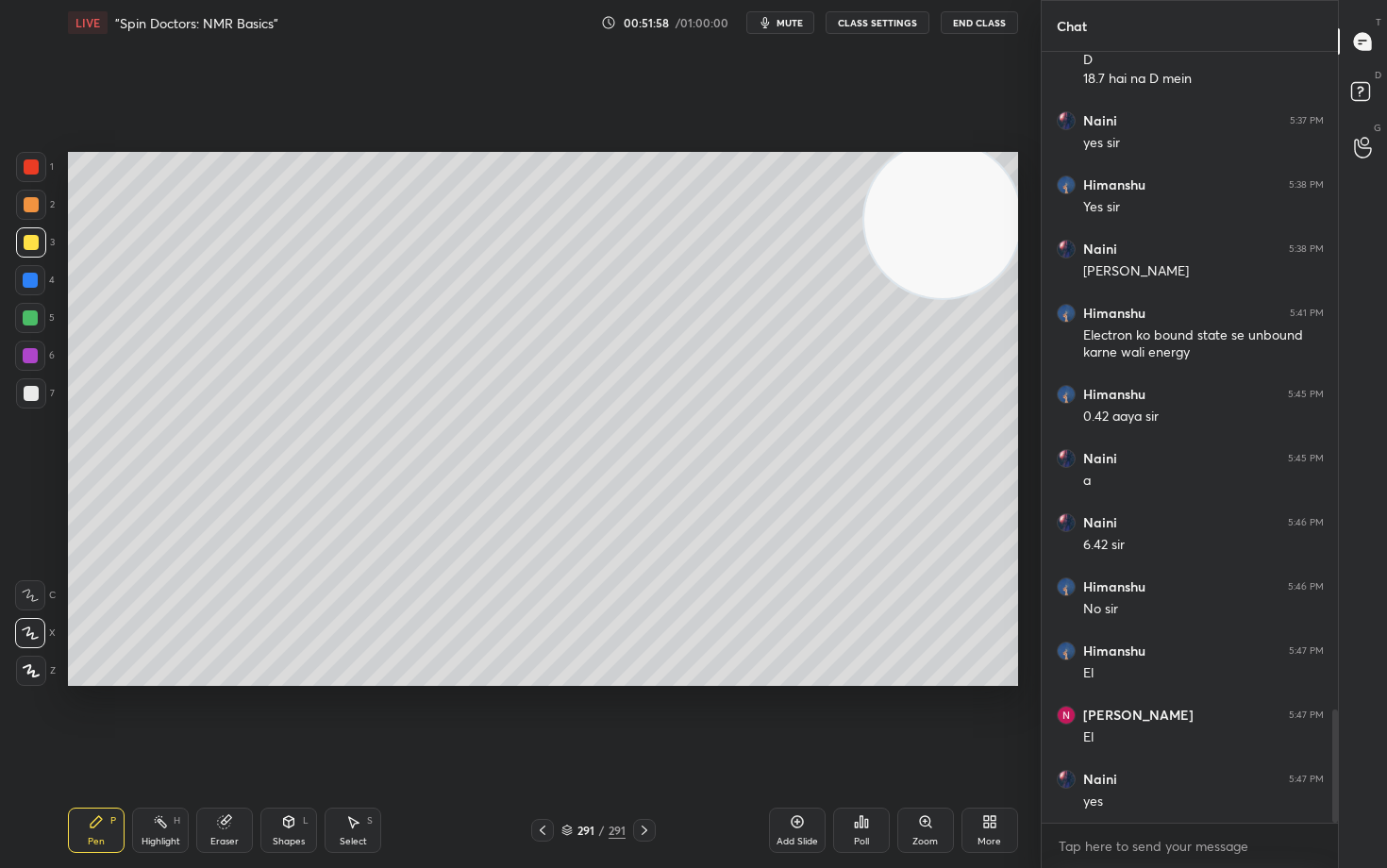 scroll, scrollTop: 4476, scrollLeft: 0, axis: vertical 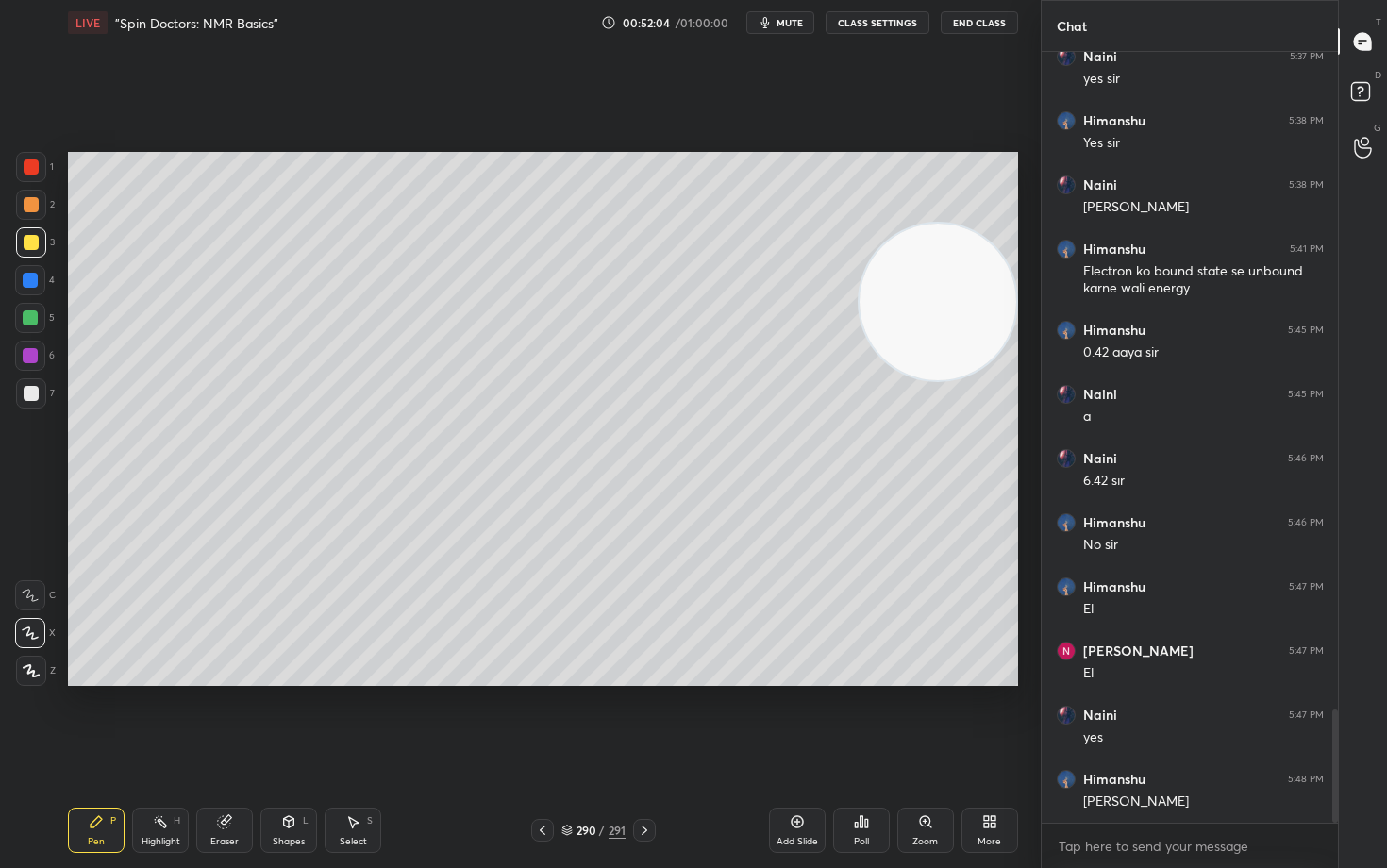 drag, startPoint x: 968, startPoint y: 210, endPoint x: 942, endPoint y: 453, distance: 244.38699 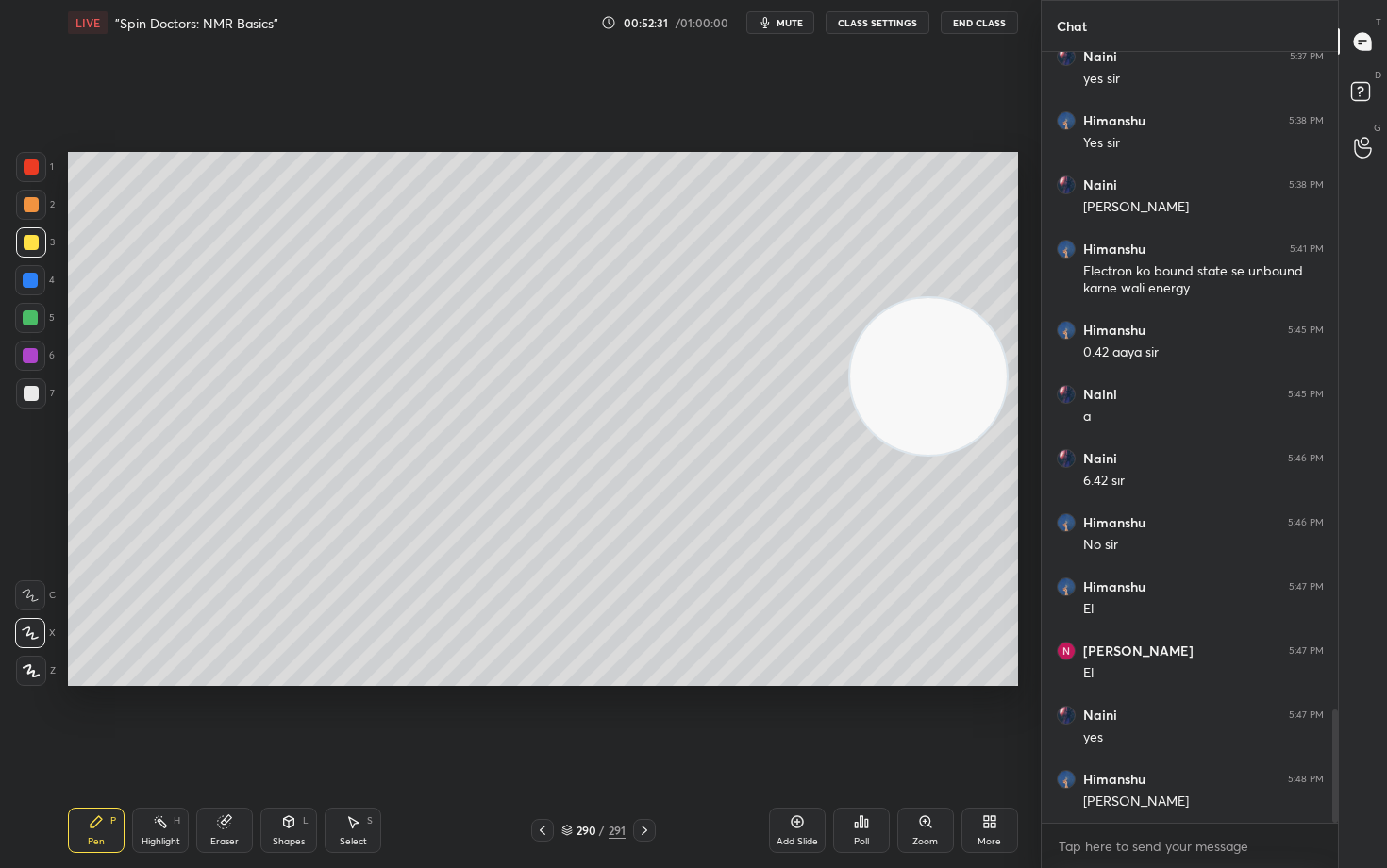 drag, startPoint x: 936, startPoint y: 527, endPoint x: 920, endPoint y: 314, distance: 213.60009 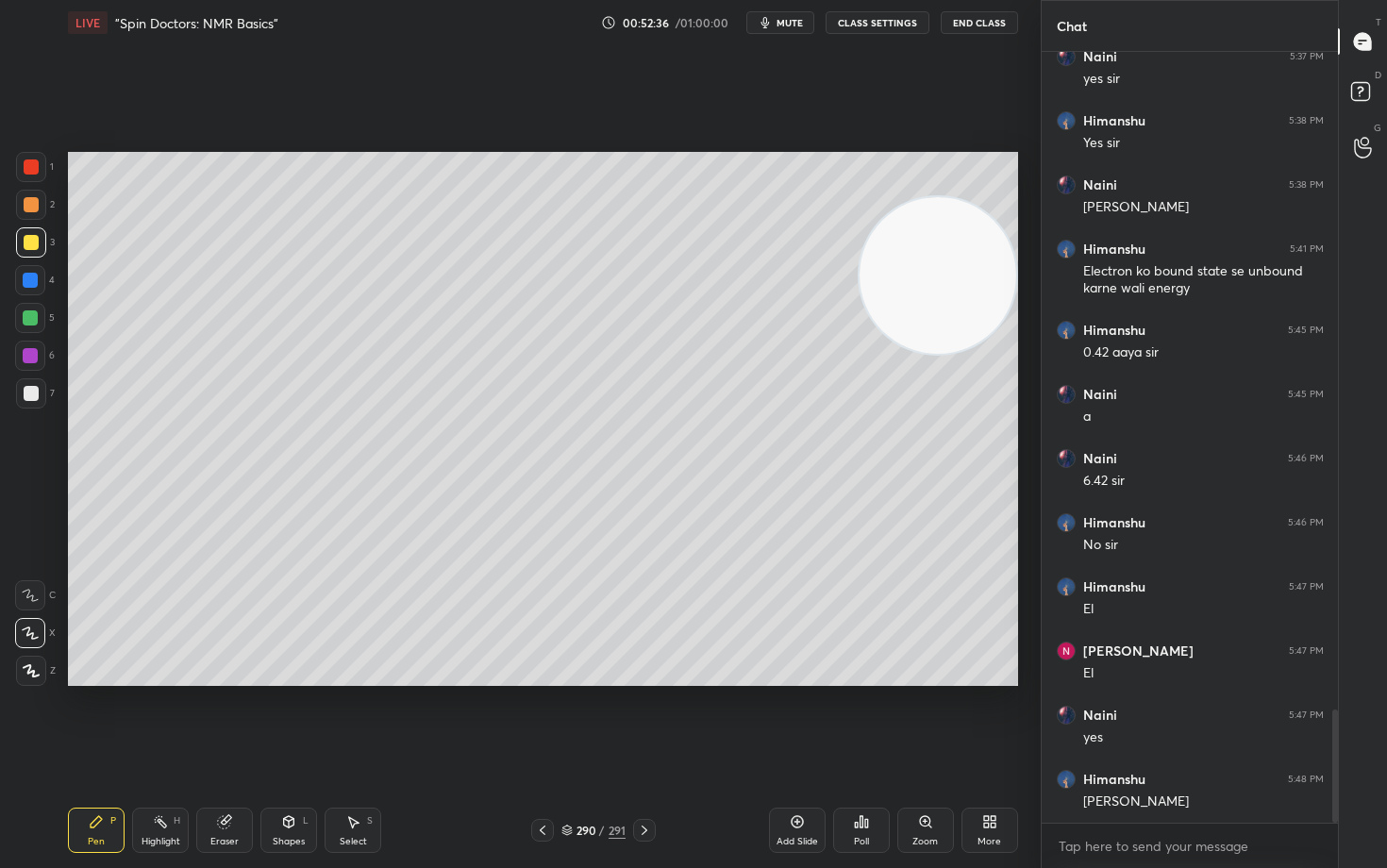 drag, startPoint x: 796, startPoint y: 825, endPoint x: 791, endPoint y: 799, distance: 26.476405 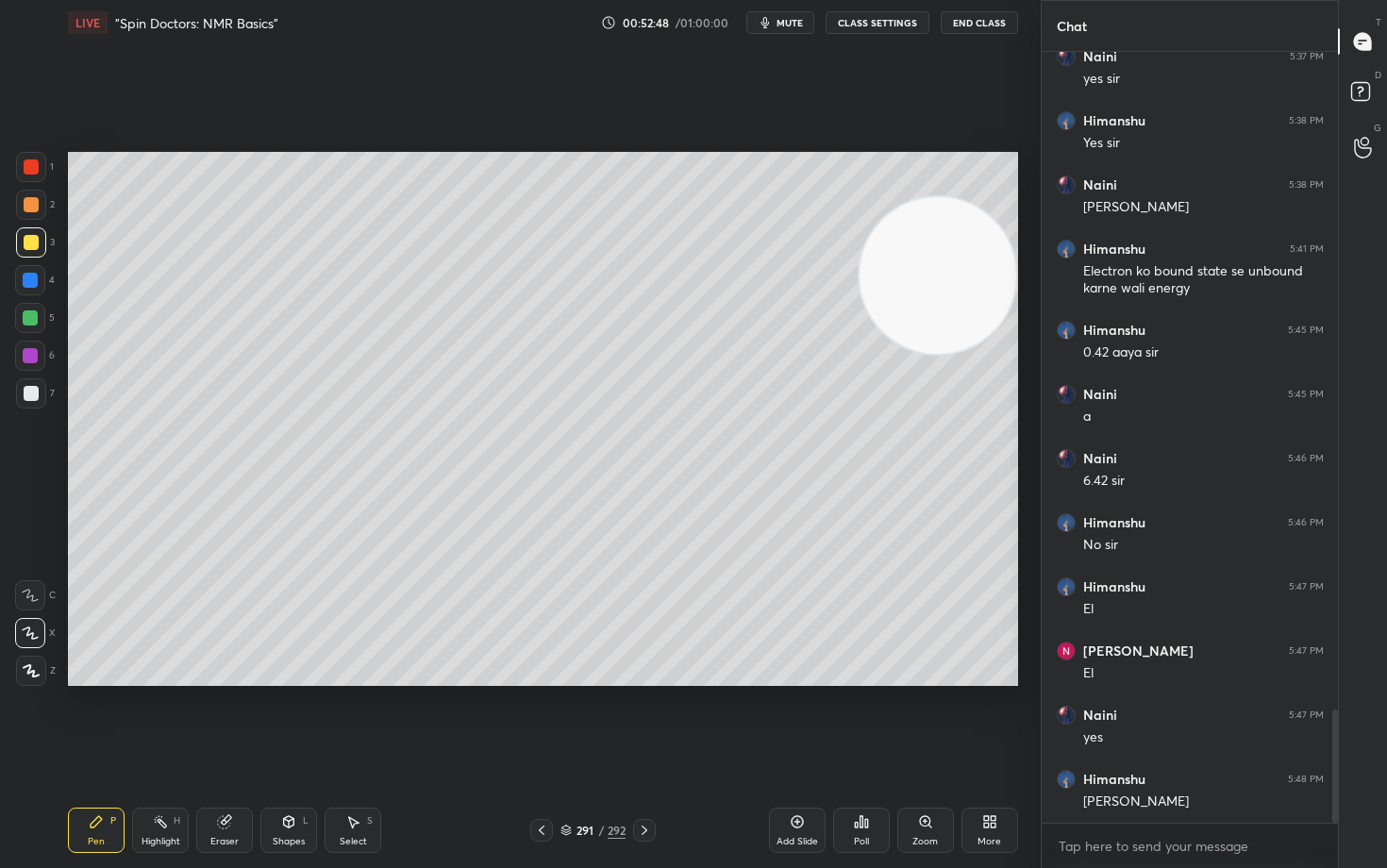 scroll, scrollTop: 4540, scrollLeft: 0, axis: vertical 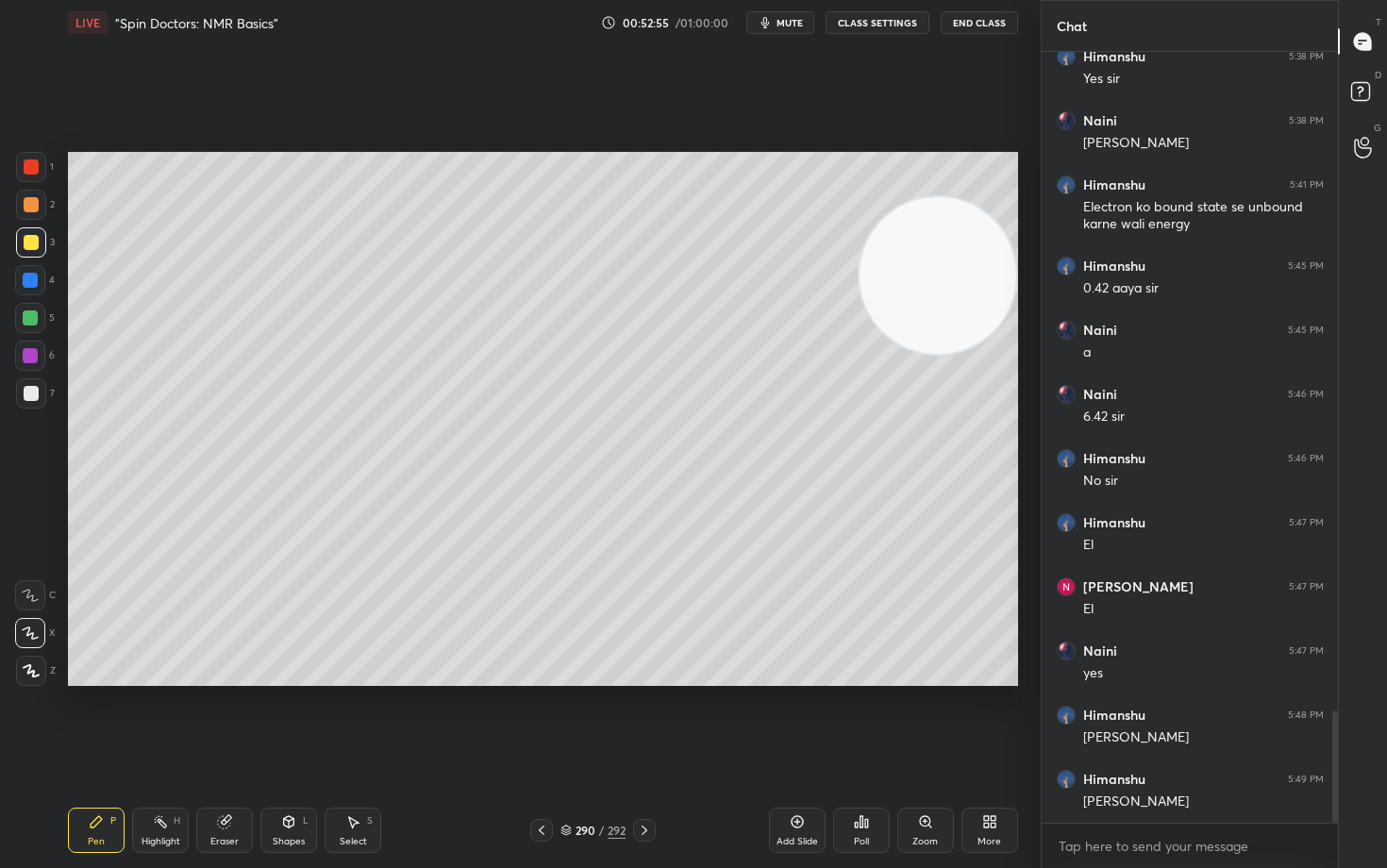 drag, startPoint x: 921, startPoint y: 271, endPoint x: 952, endPoint y: 451, distance: 182.64994 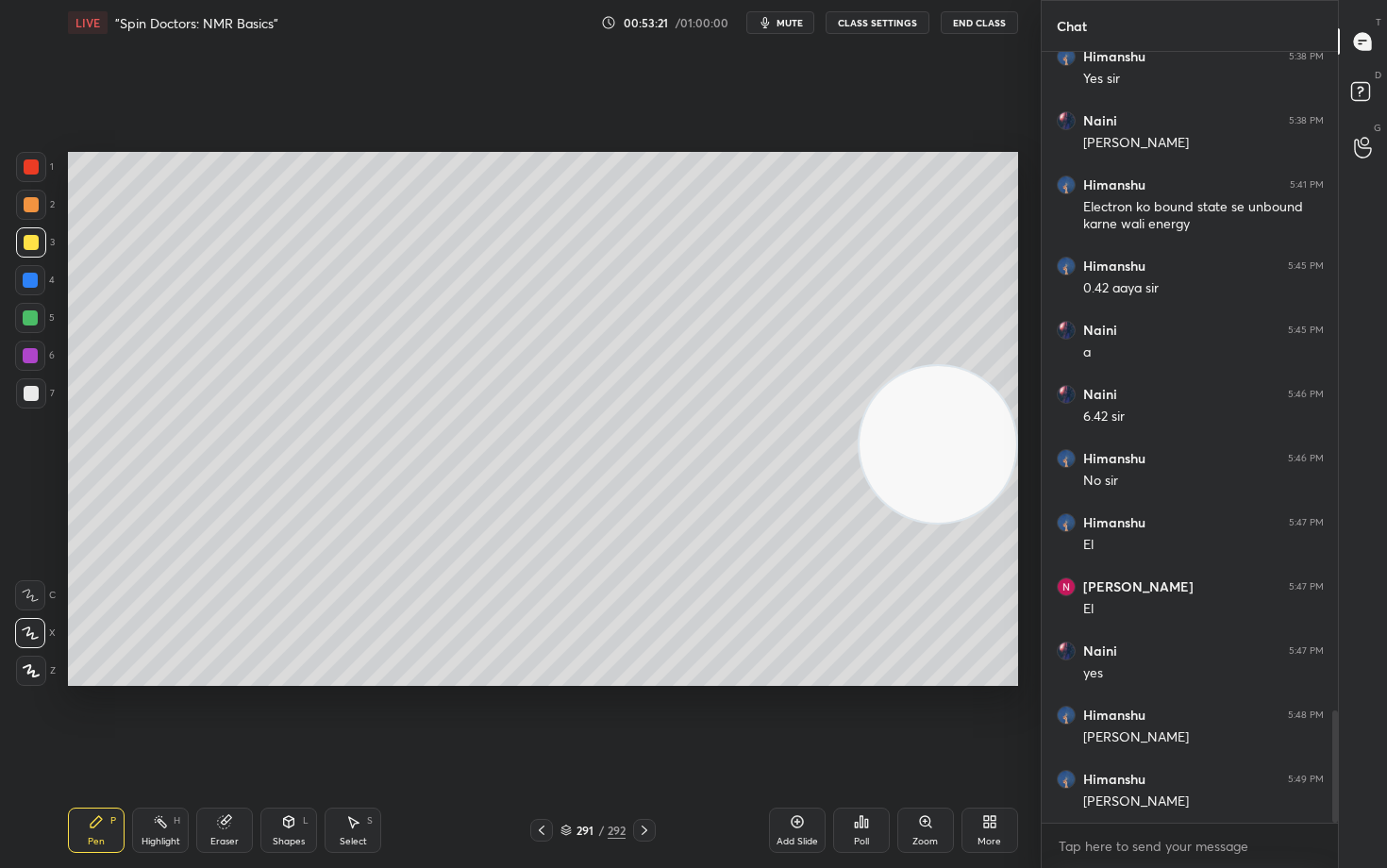 drag, startPoint x: 976, startPoint y: 471, endPoint x: 1002, endPoint y: 238, distance: 234.44616 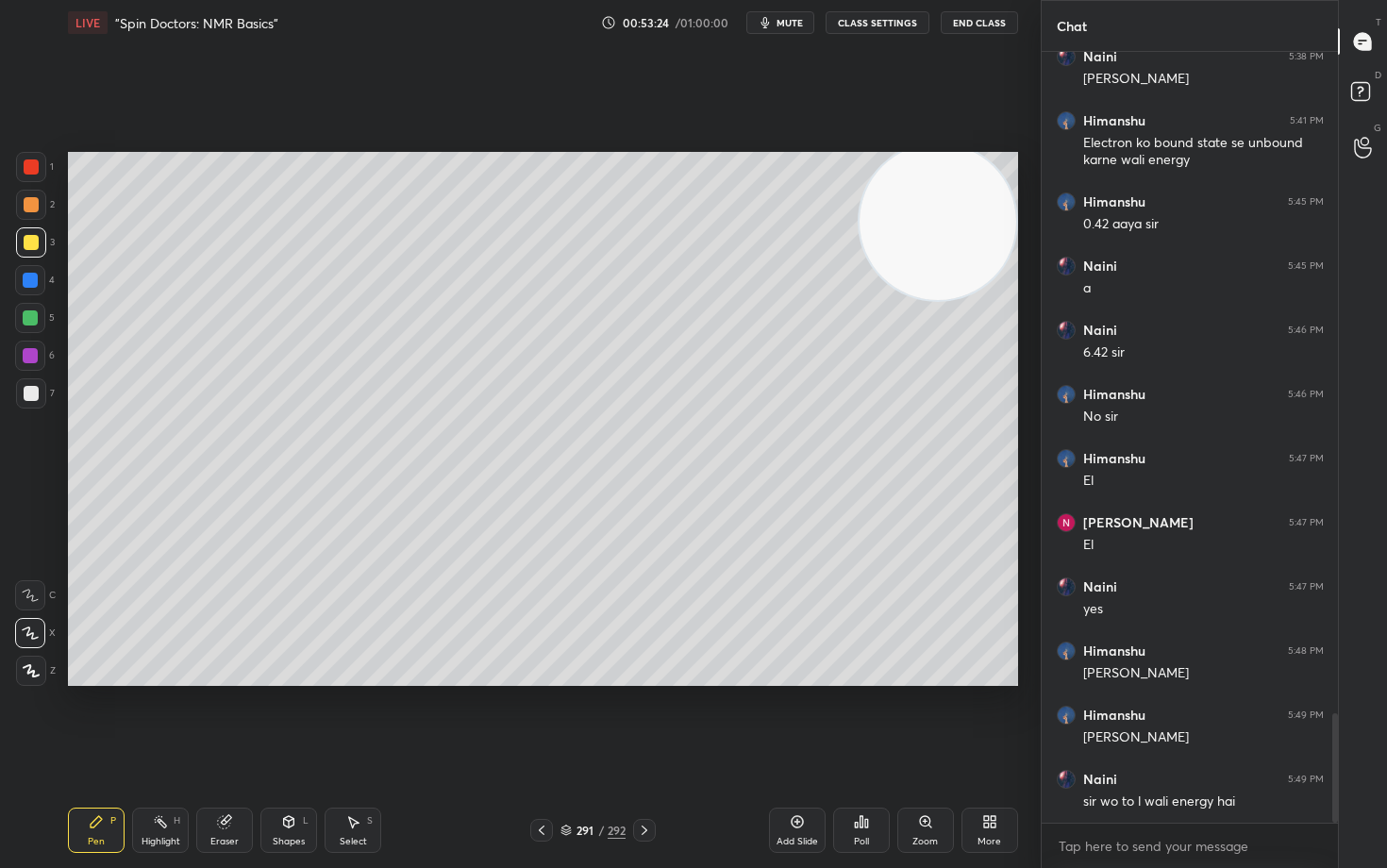 scroll, scrollTop: 4668, scrollLeft: 0, axis: vertical 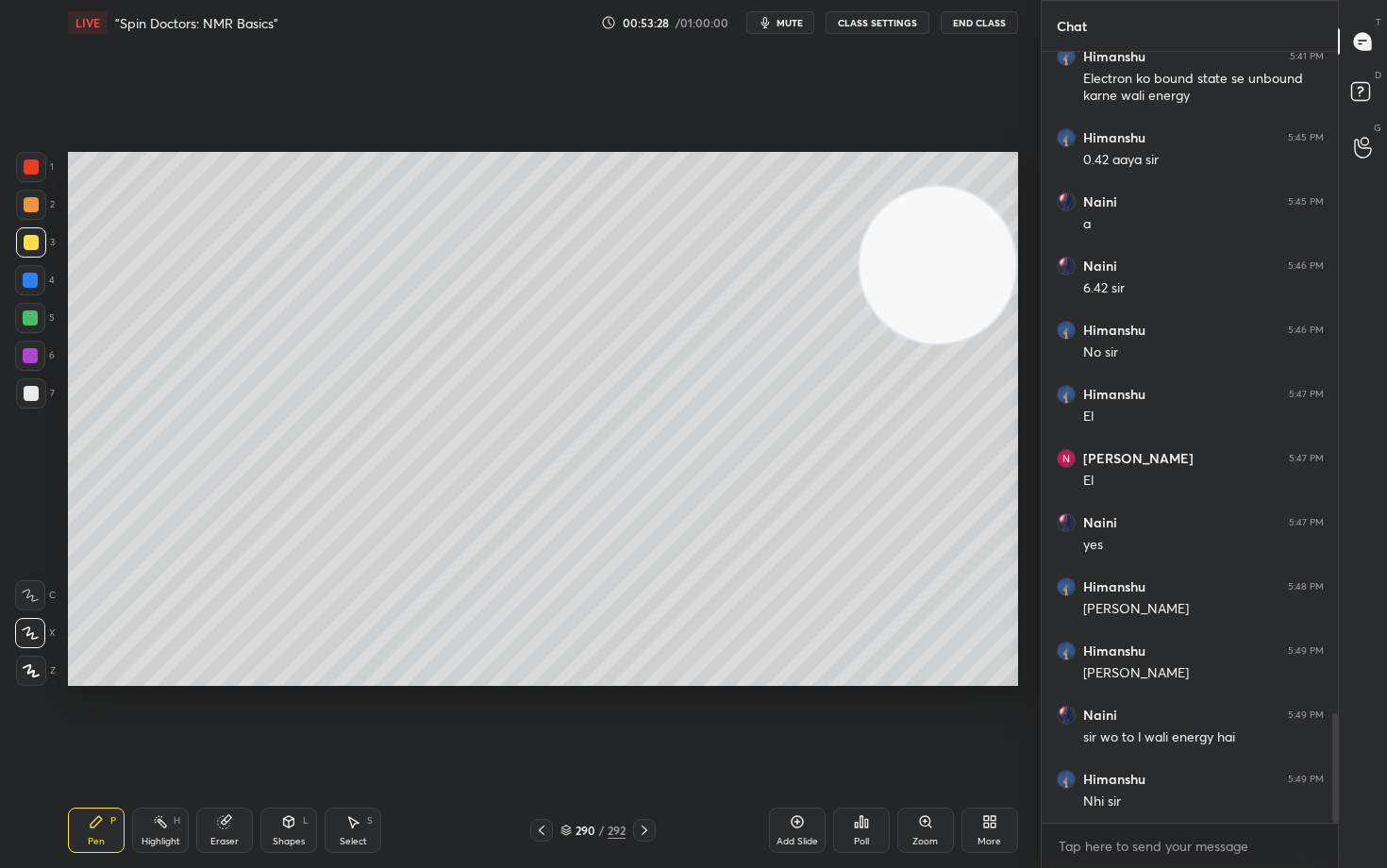 drag, startPoint x: 951, startPoint y: 225, endPoint x: 969, endPoint y: 260, distance: 39.35734 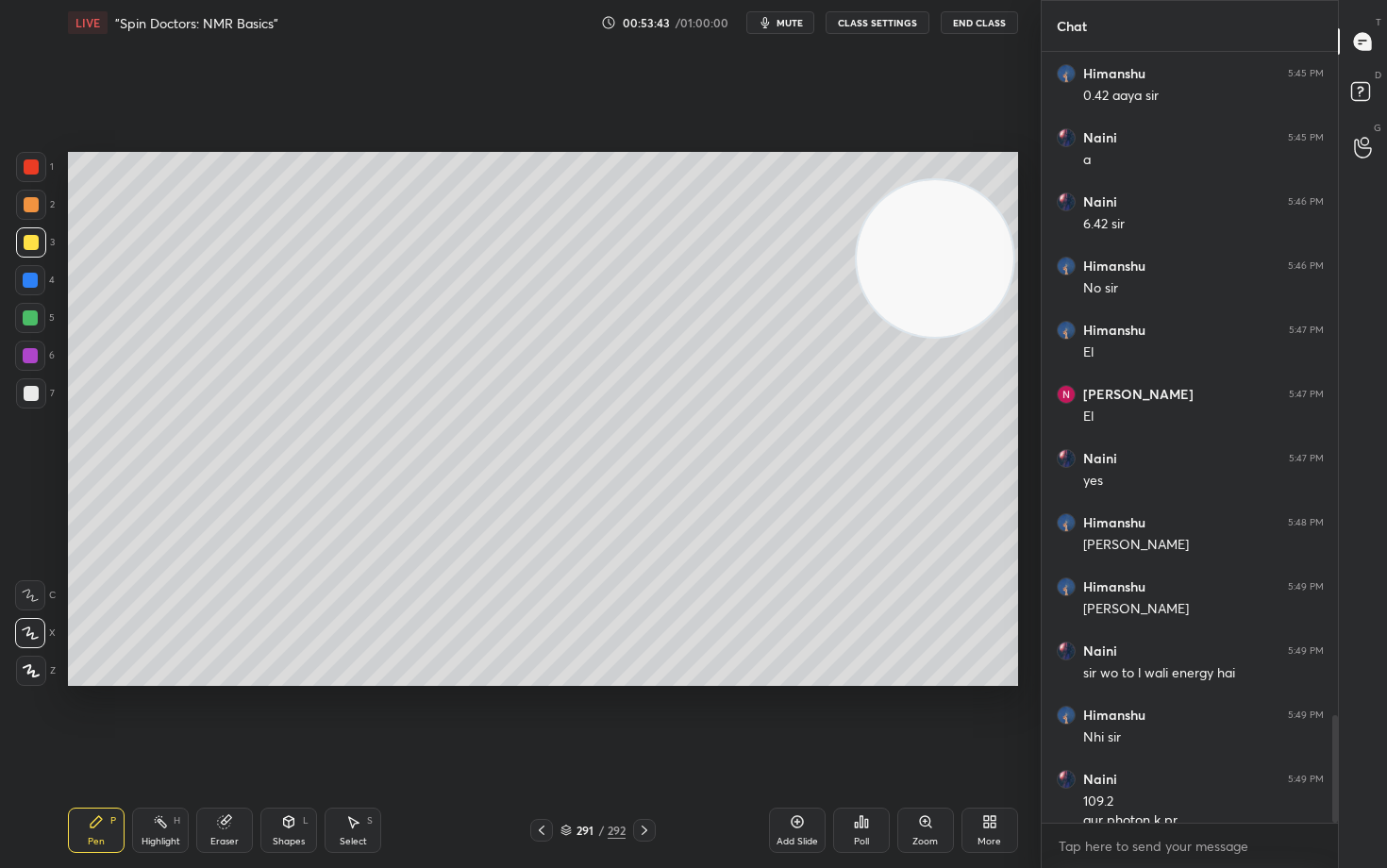 scroll, scrollTop: 4751, scrollLeft: 0, axis: vertical 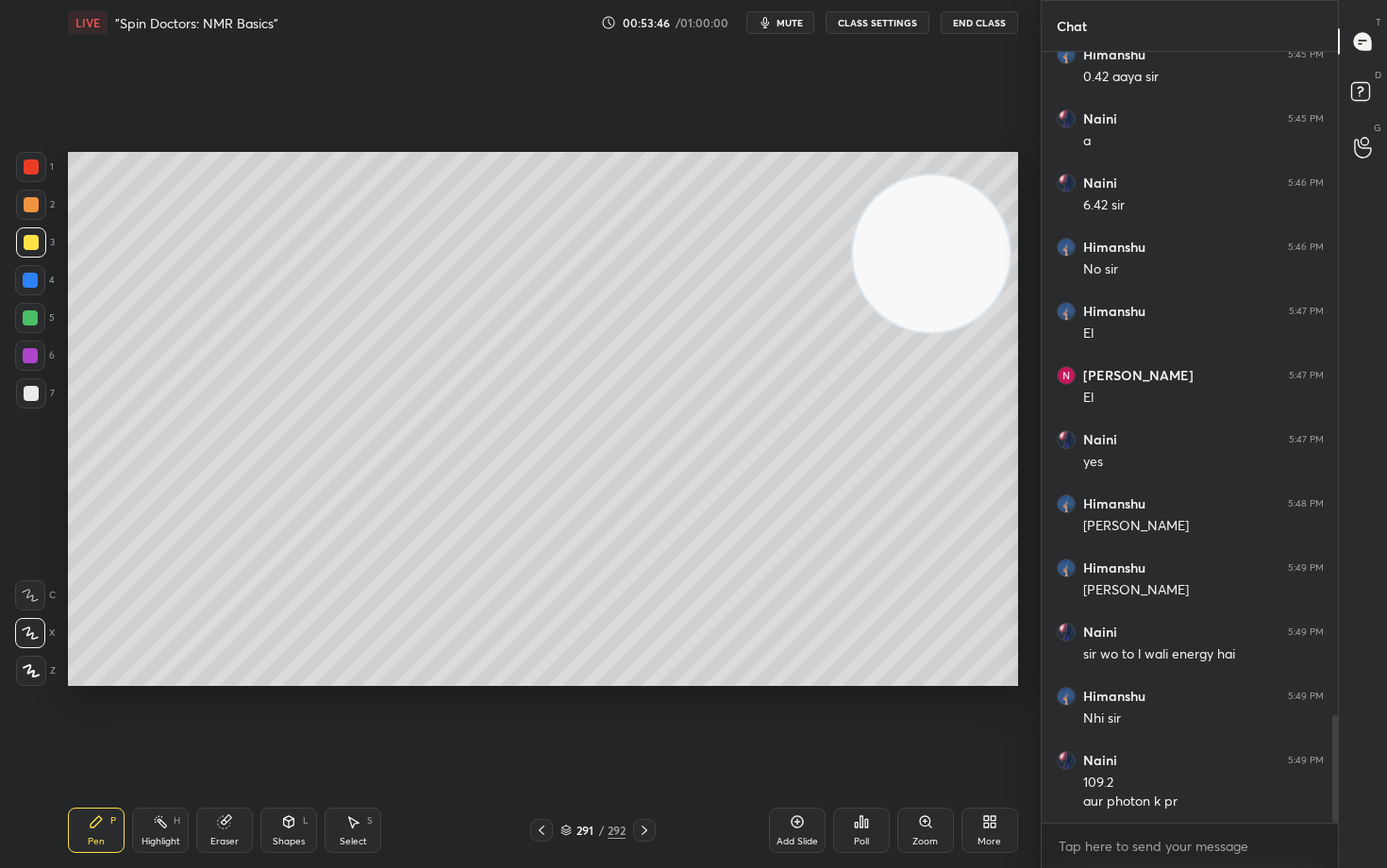 drag, startPoint x: 961, startPoint y: 273, endPoint x: 753, endPoint y: 178, distance: 228.66788 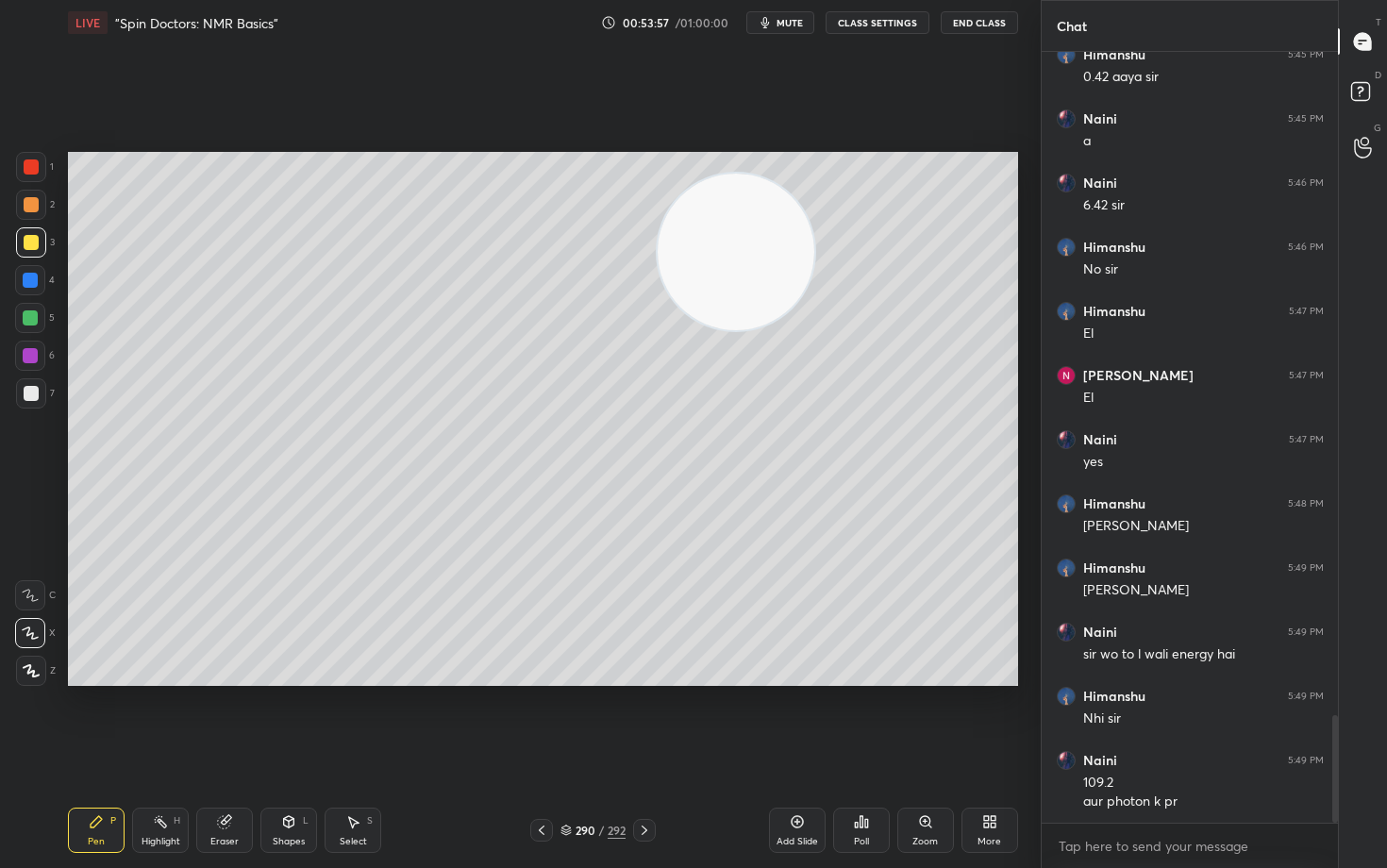 drag, startPoint x: 735, startPoint y: 268, endPoint x: 793, endPoint y: 549, distance: 286.92333 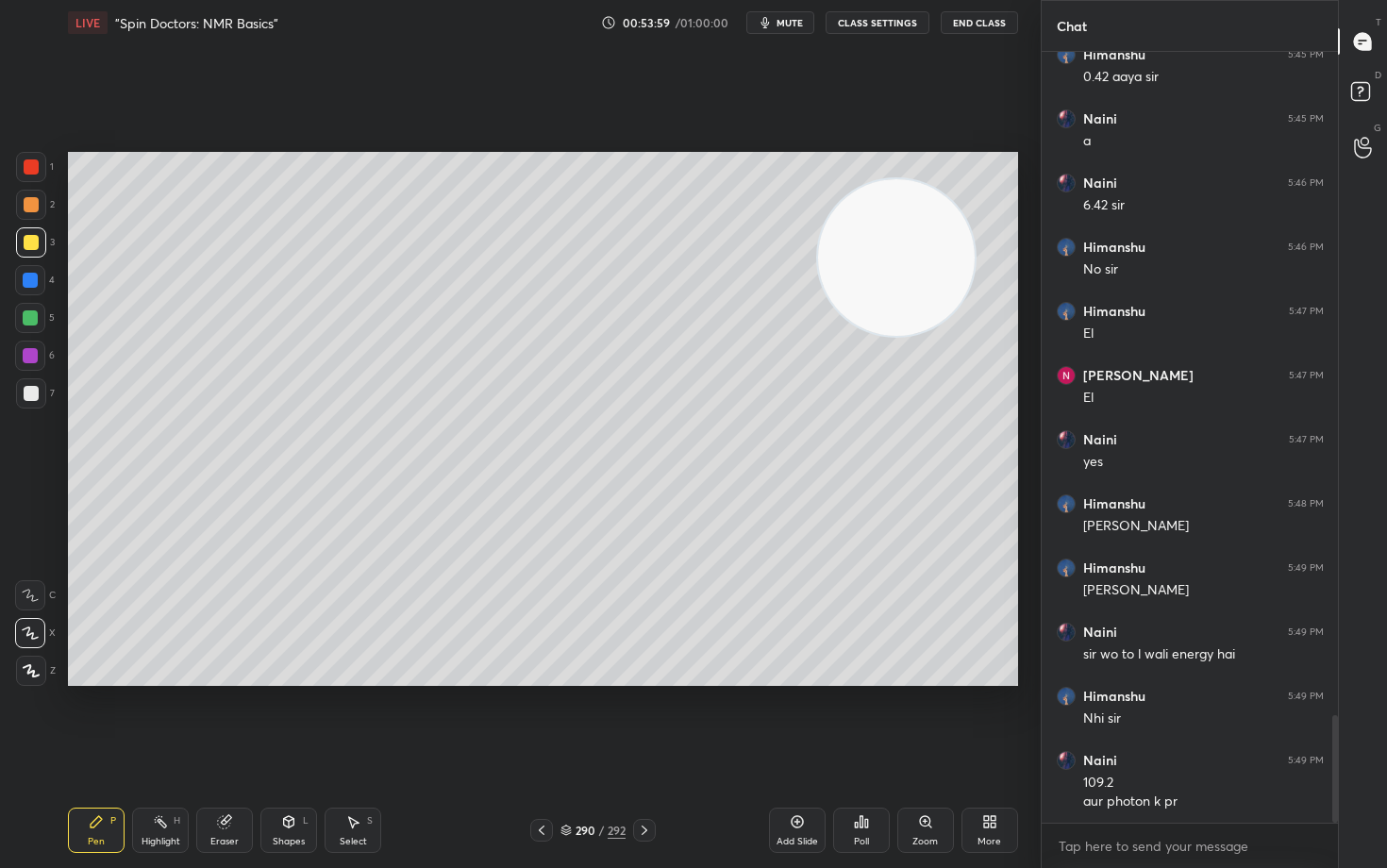 drag, startPoint x: 777, startPoint y: 570, endPoint x: 922, endPoint y: 189, distance: 407.65917 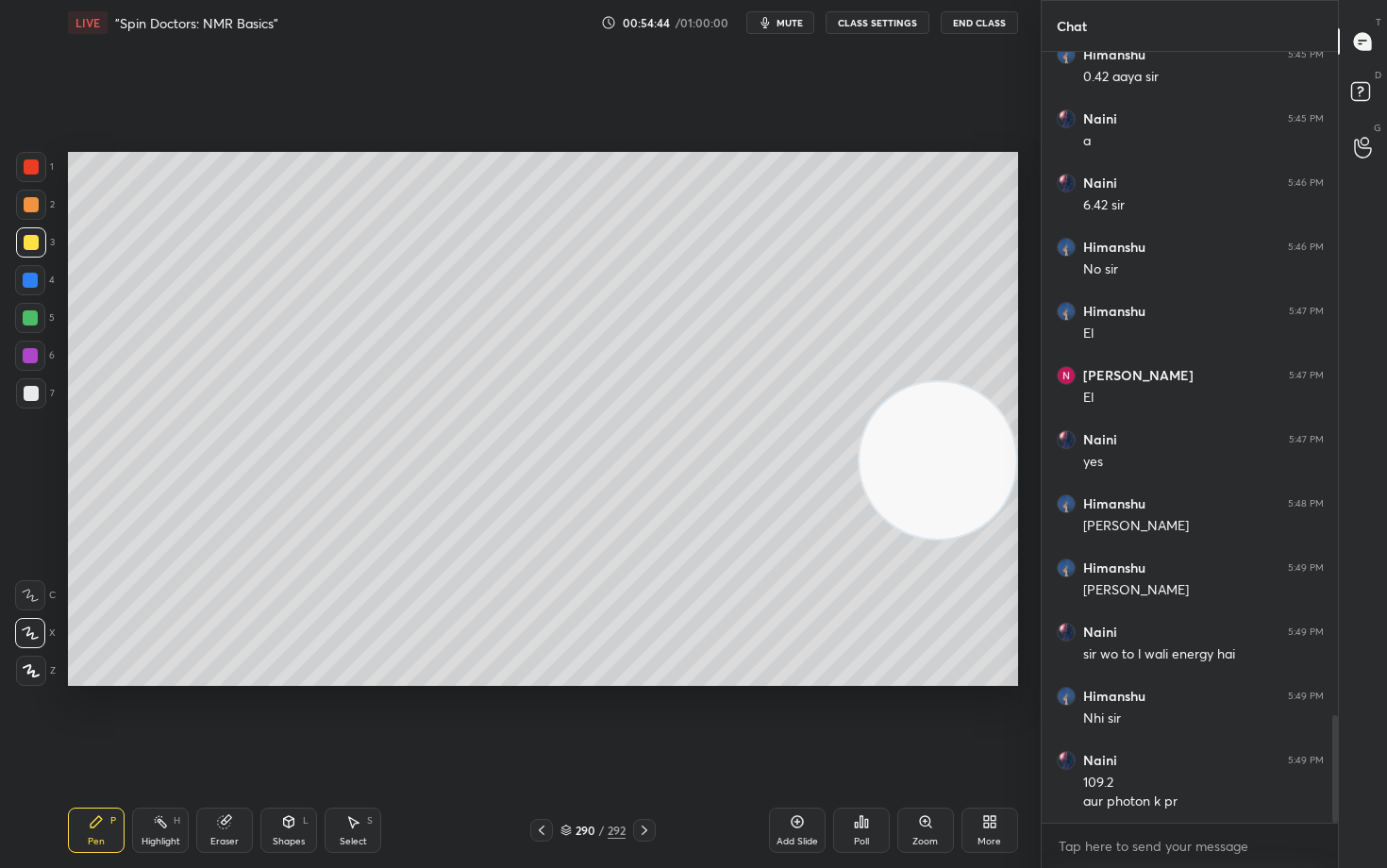 drag, startPoint x: 955, startPoint y: 267, endPoint x: 966, endPoint y: 489, distance: 222.27236 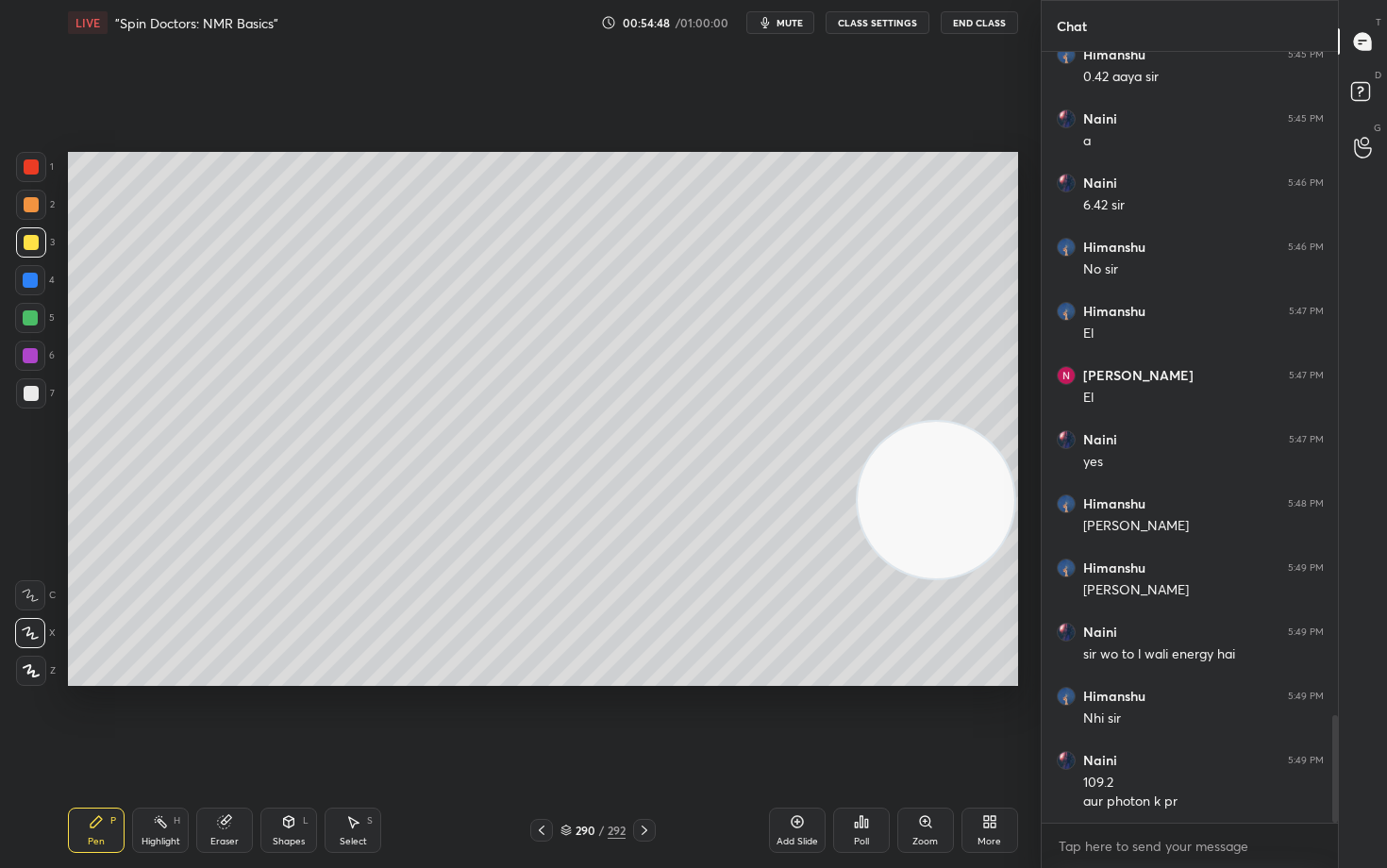 click at bounding box center (31, 205) 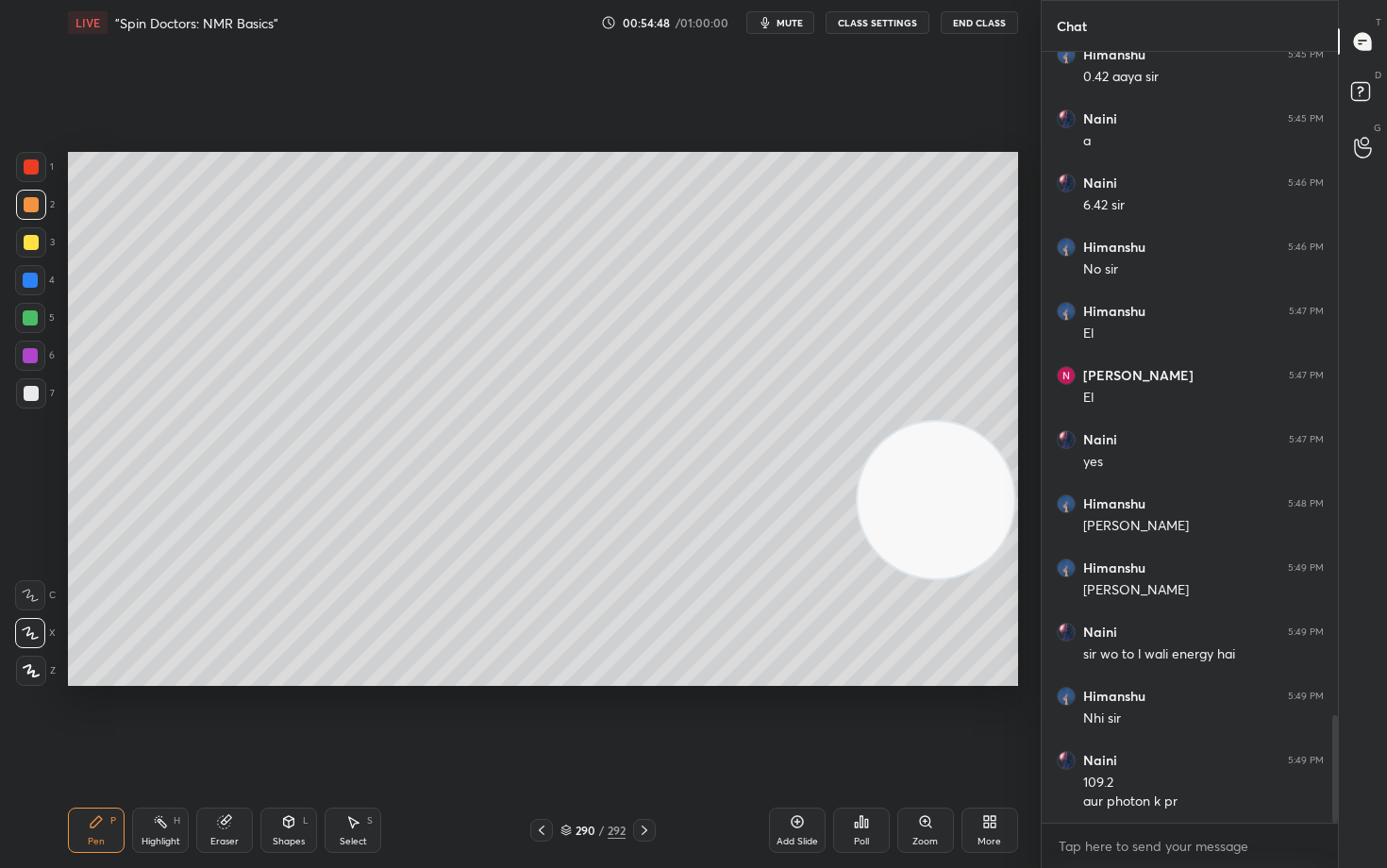 click at bounding box center [31, 167] 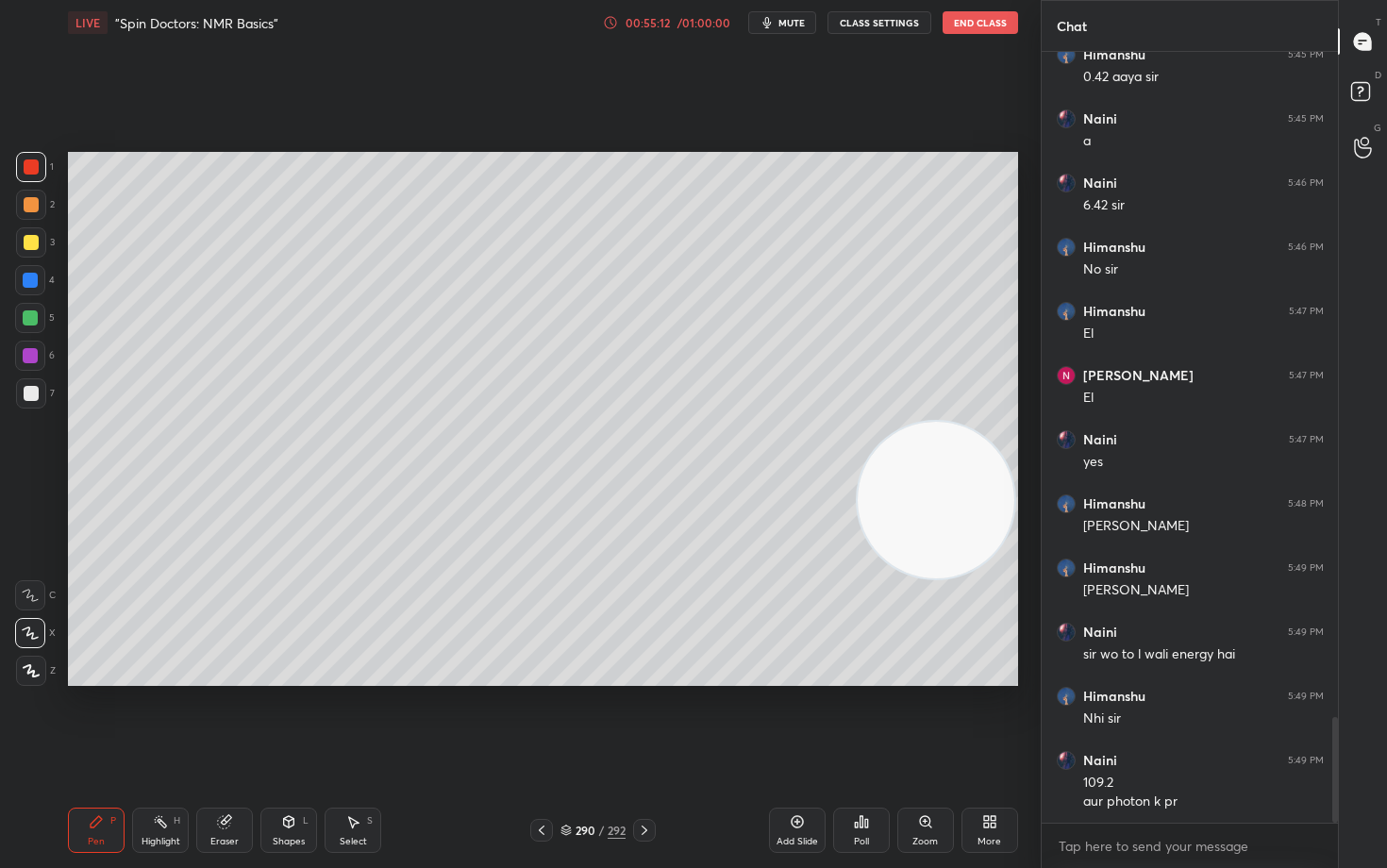 scroll, scrollTop: 4832, scrollLeft: 0, axis: vertical 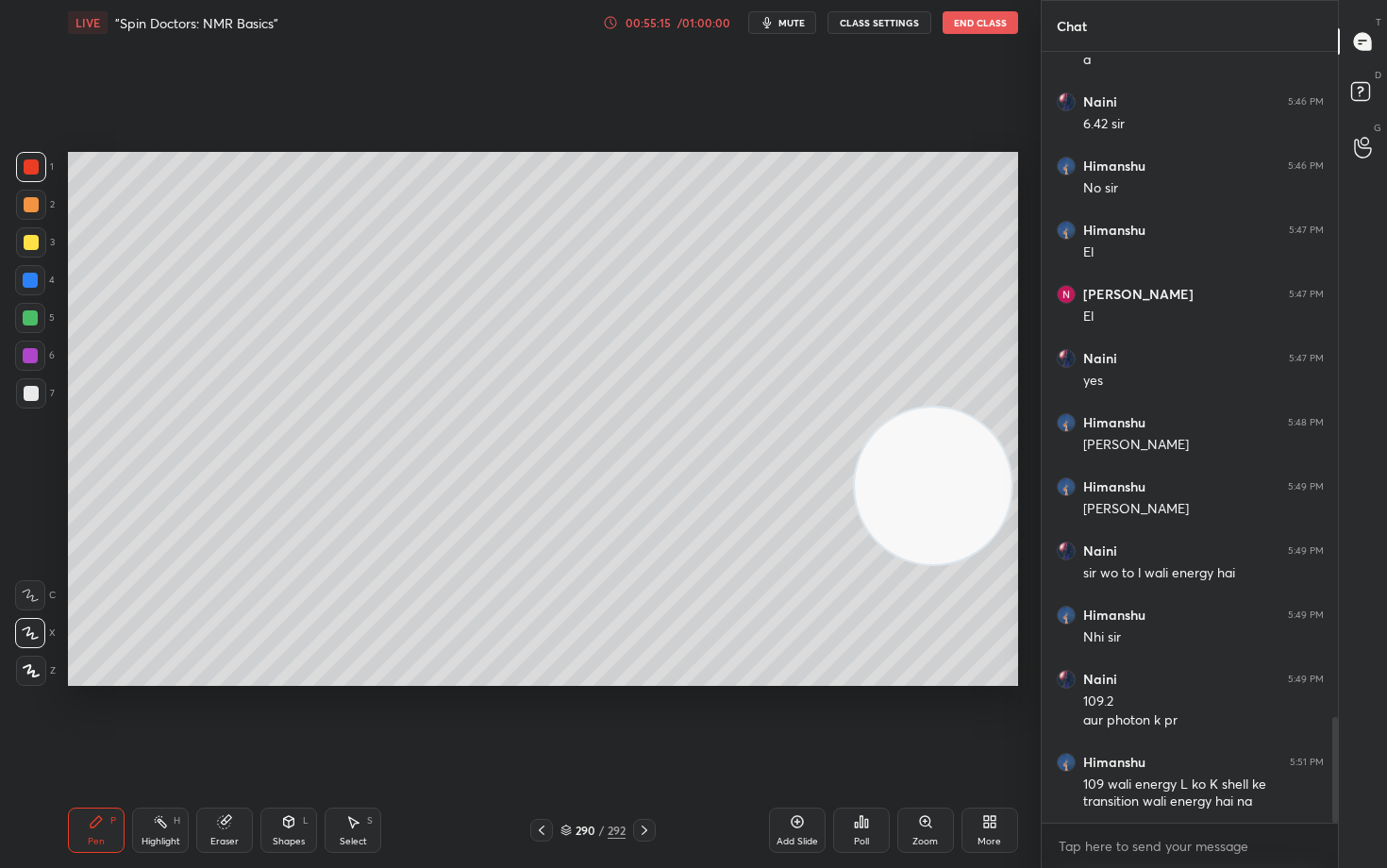 drag, startPoint x: 965, startPoint y: 524, endPoint x: 1005, endPoint y: 218, distance: 308.60331 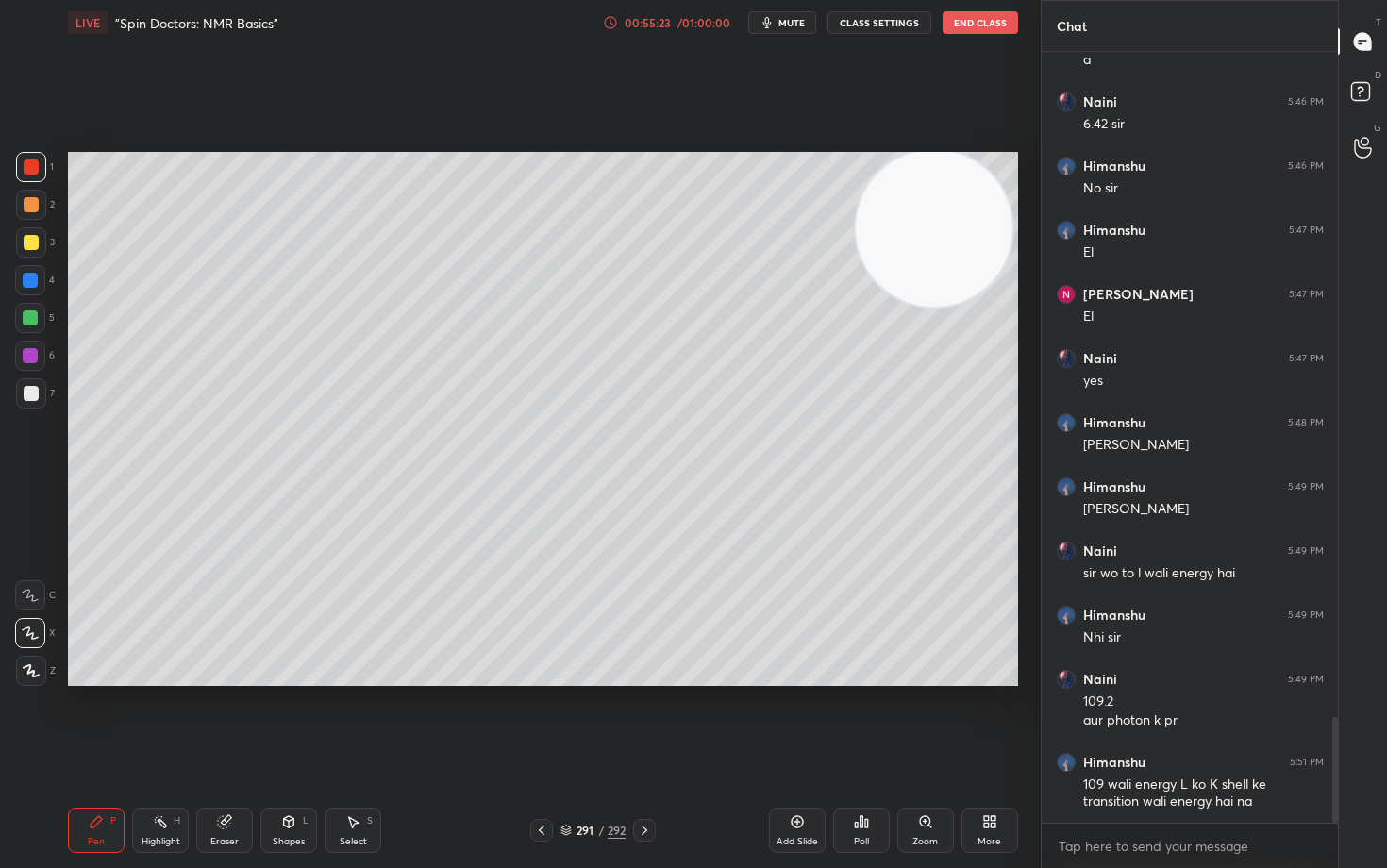 click on "Eraser" at bounding box center (225, 830) 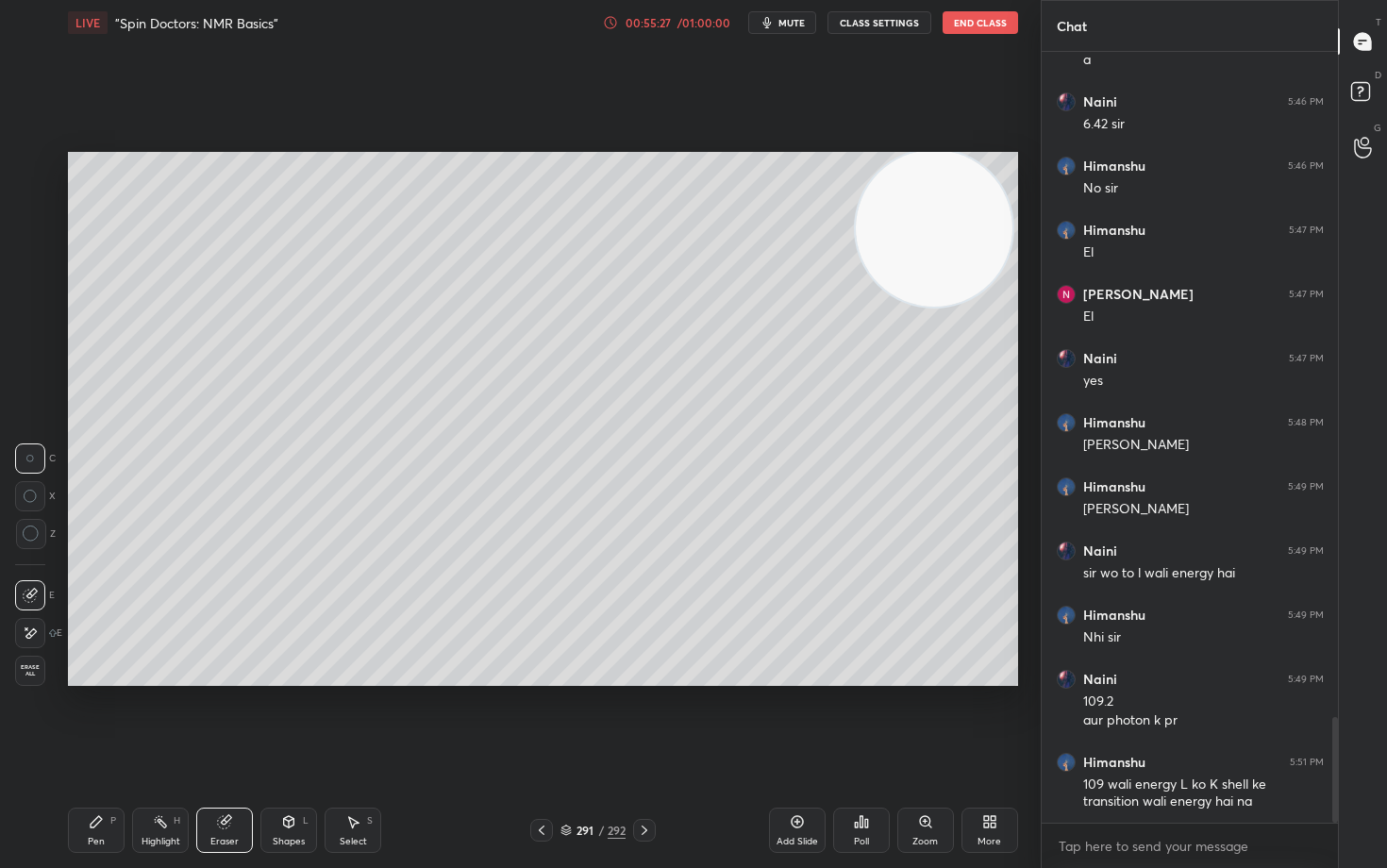 click on "Pen P" at bounding box center [96, 830] 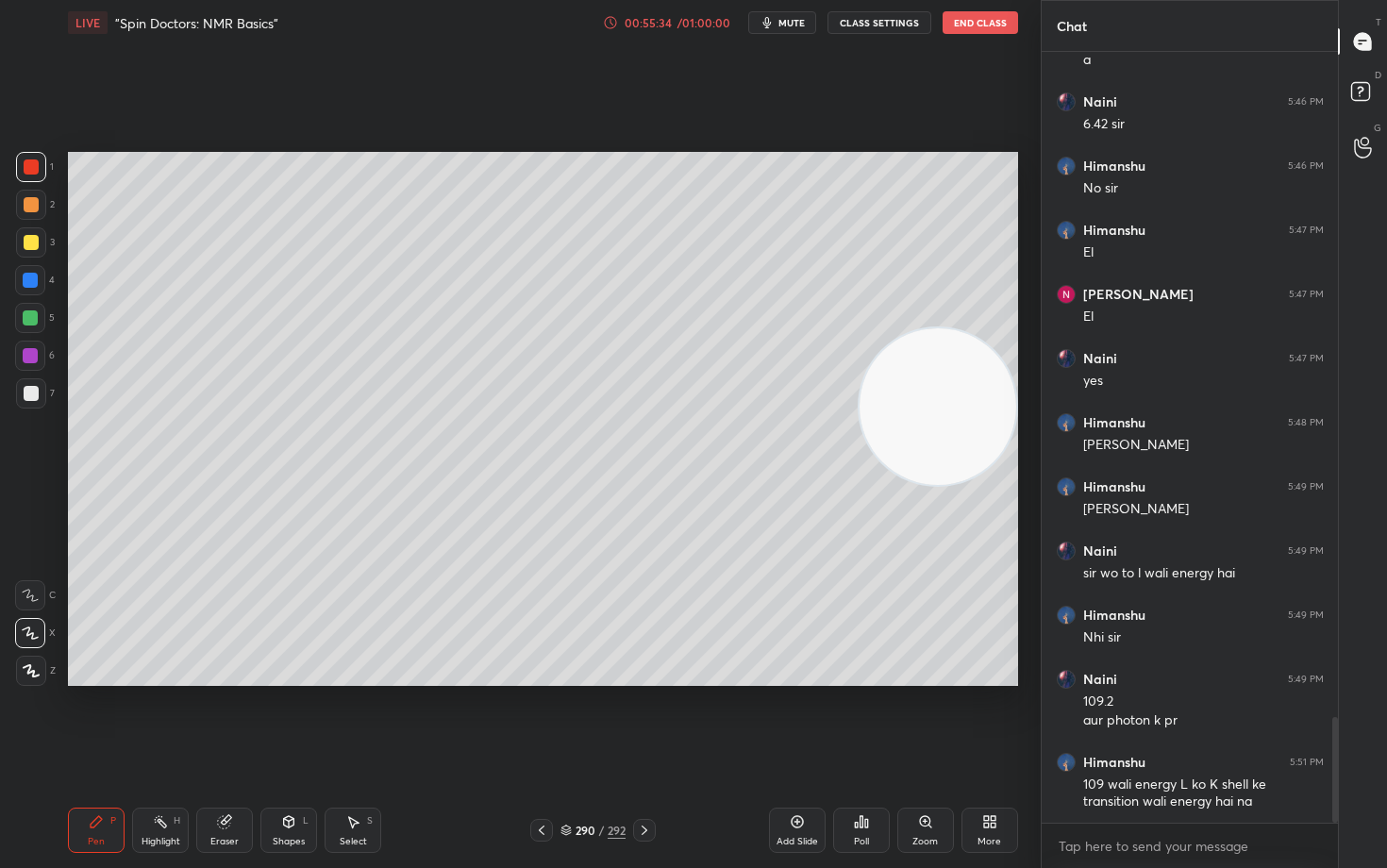 drag, startPoint x: 931, startPoint y: 255, endPoint x: 955, endPoint y: 227, distance: 36.87818 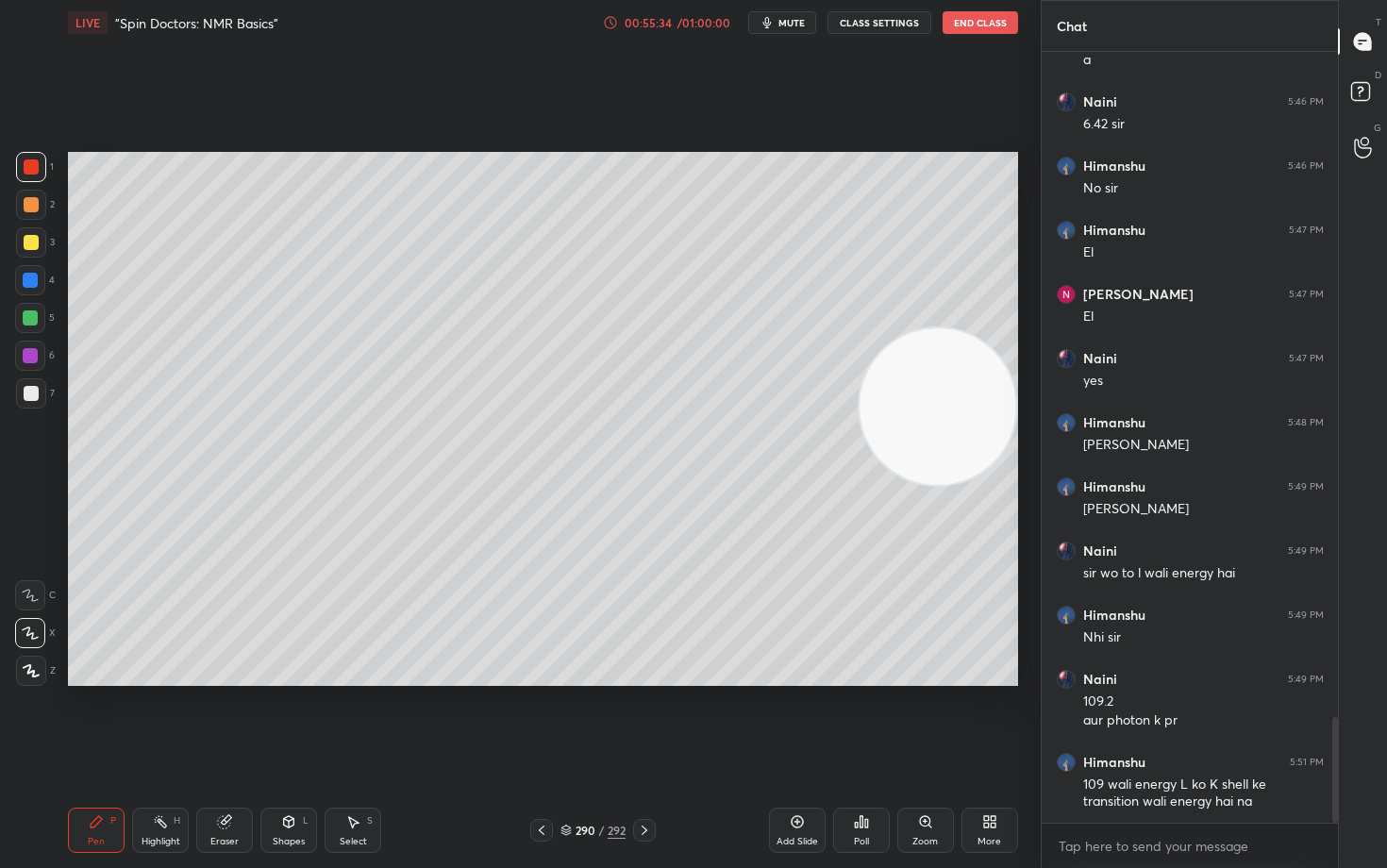 click at bounding box center [938, 407] 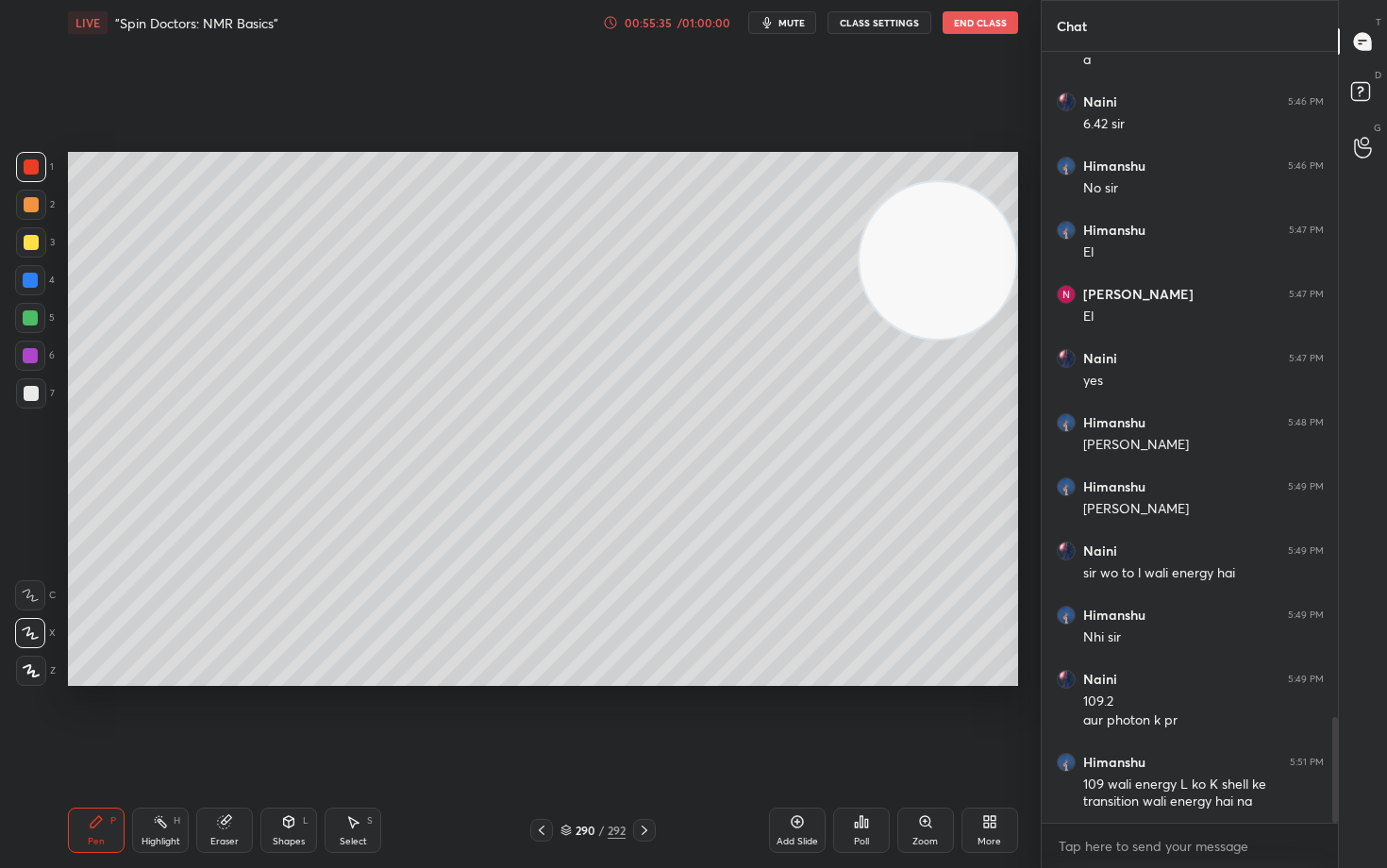 click at bounding box center (938, 260) 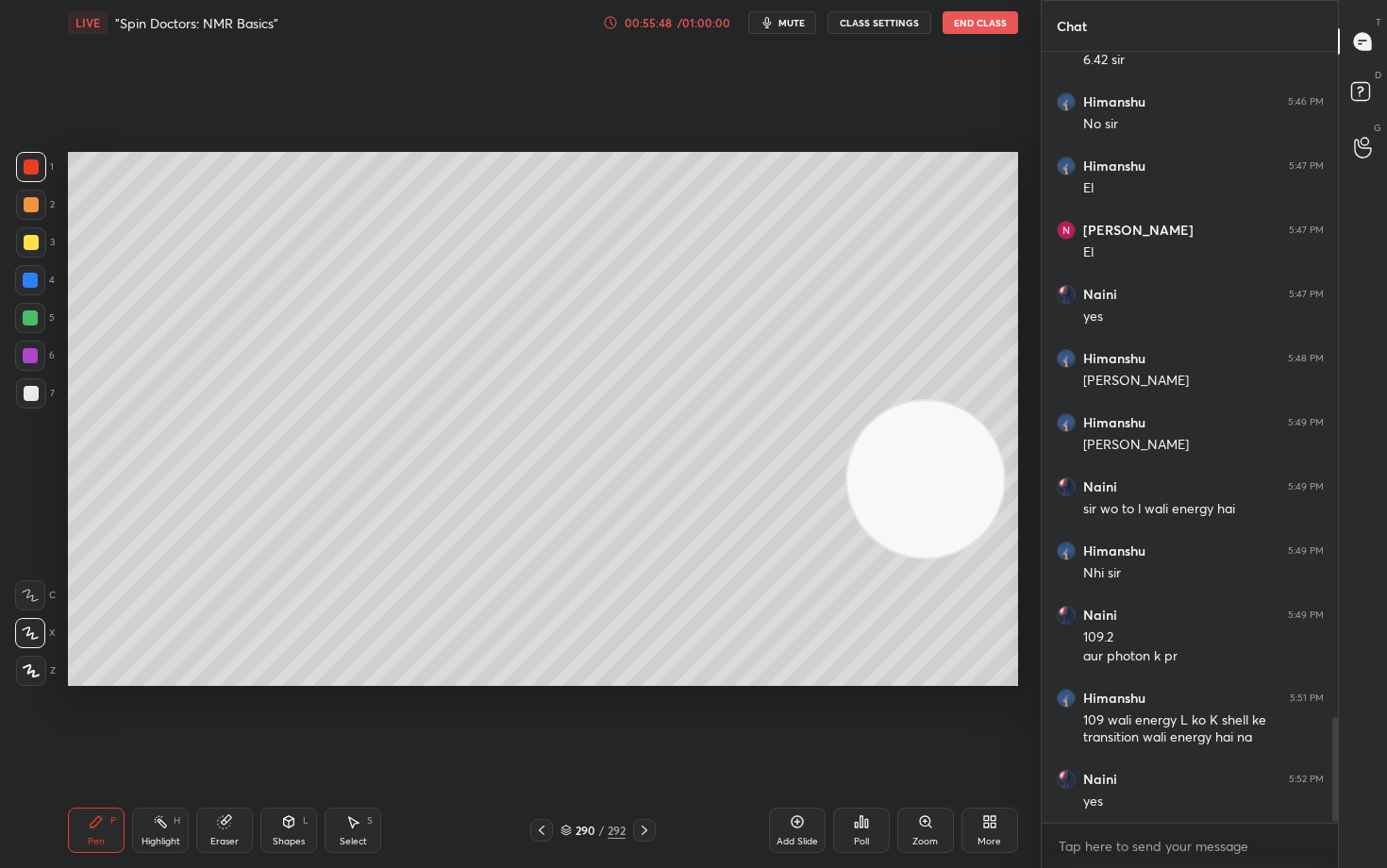 drag, startPoint x: 944, startPoint y: 229, endPoint x: 935, endPoint y: 464, distance: 235.17228 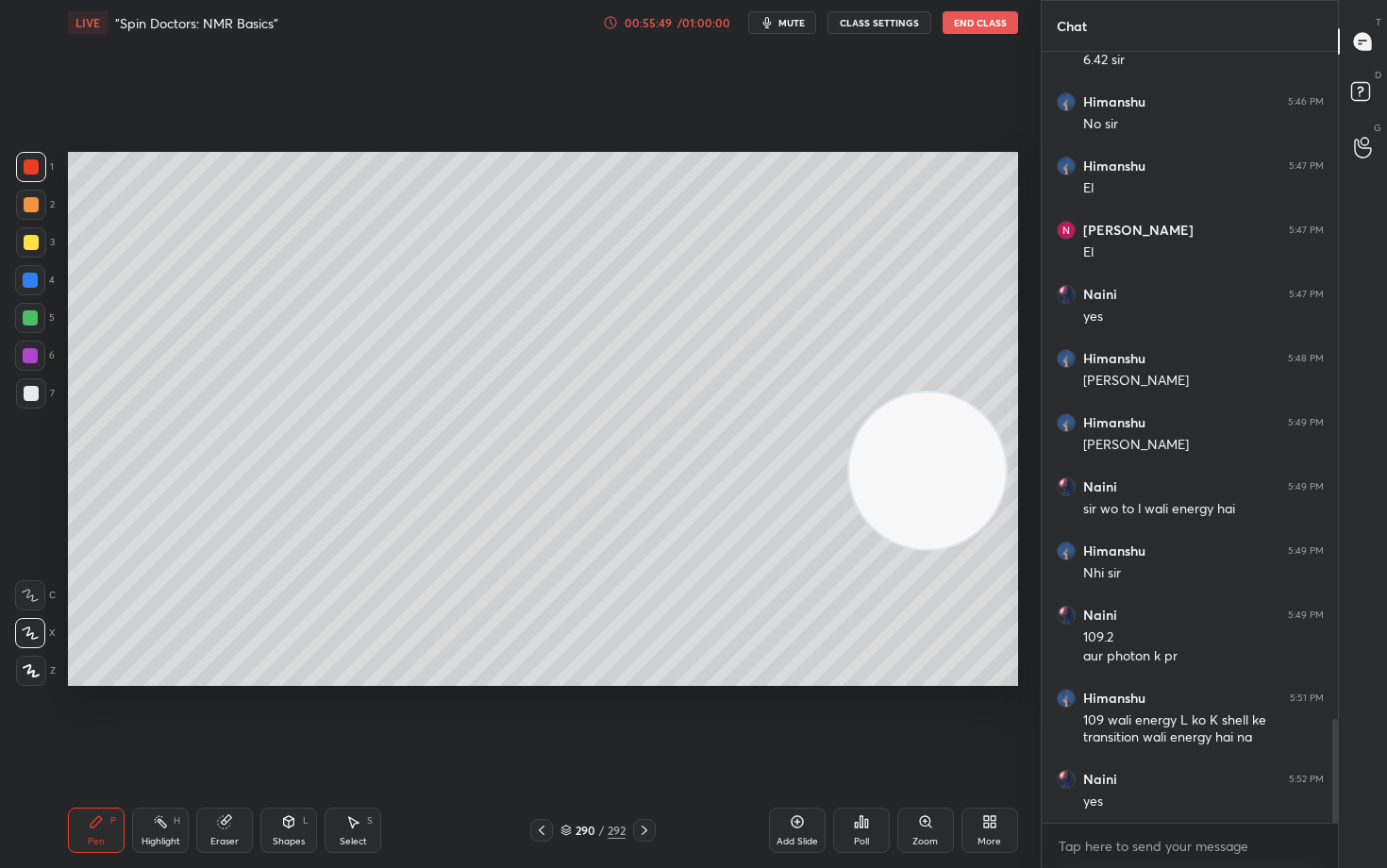 scroll, scrollTop: 4961, scrollLeft: 0, axis: vertical 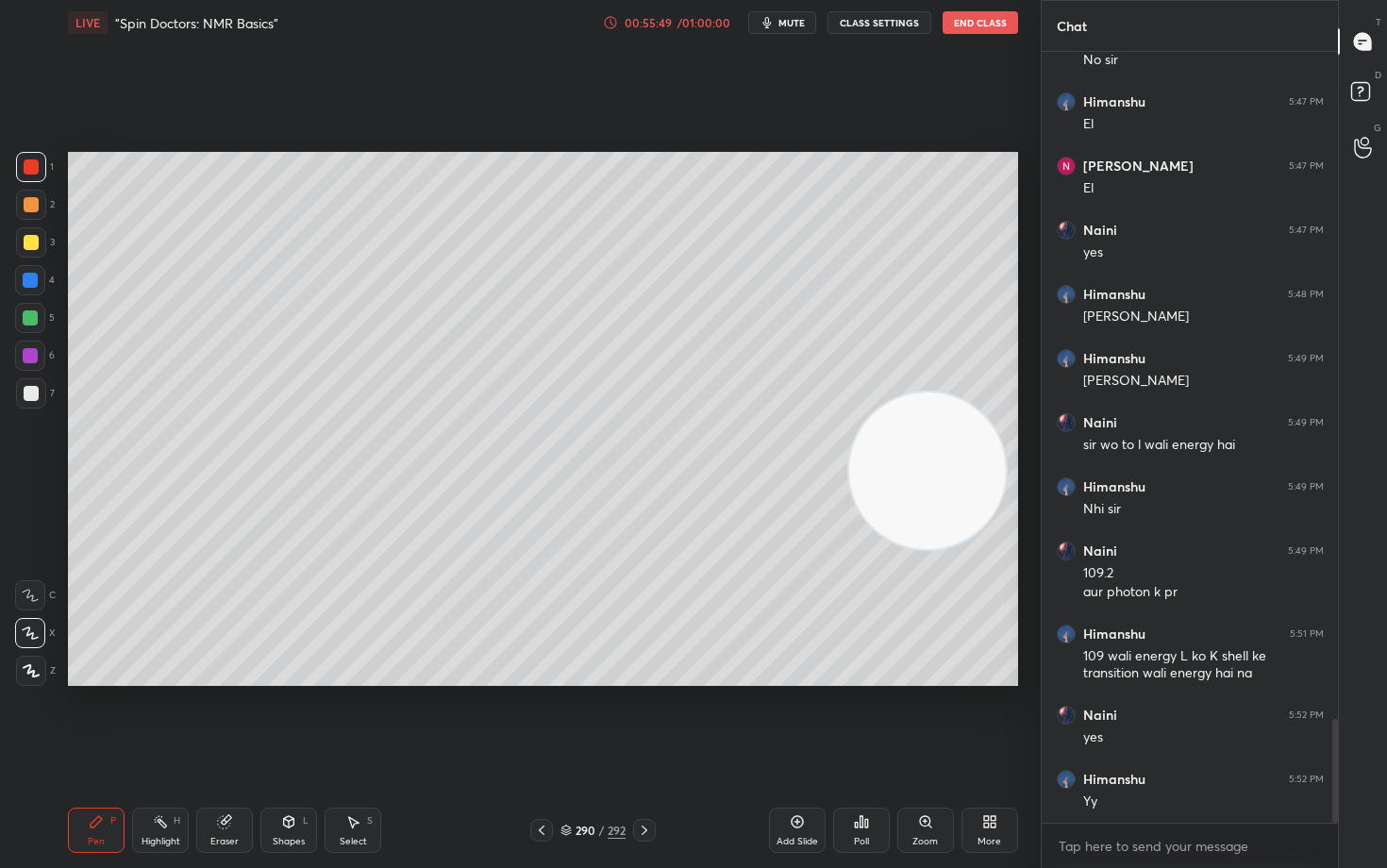 drag, startPoint x: 923, startPoint y: 359, endPoint x: 900, endPoint y: 225, distance: 135.95955 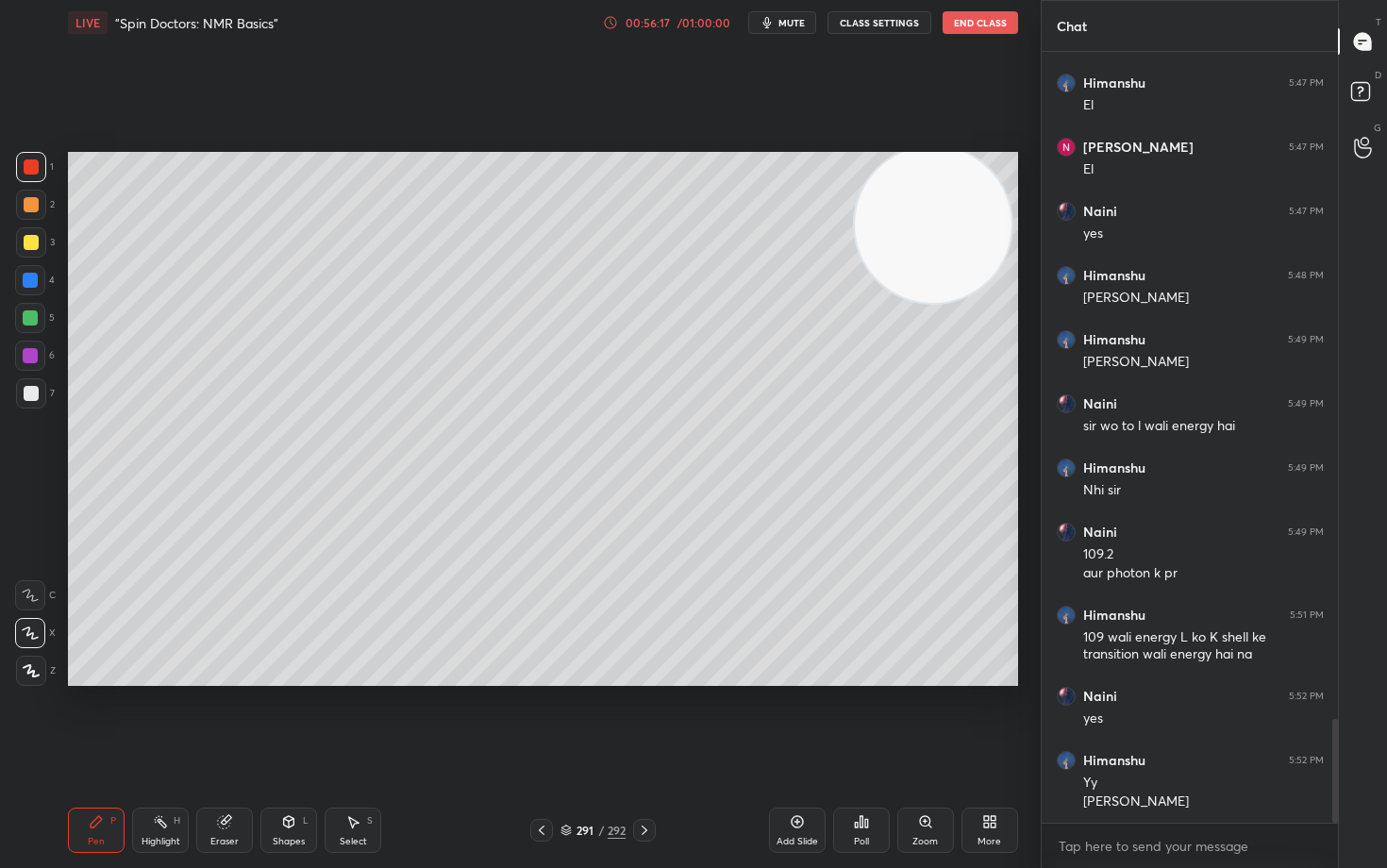 scroll, scrollTop: 4999, scrollLeft: 0, axis: vertical 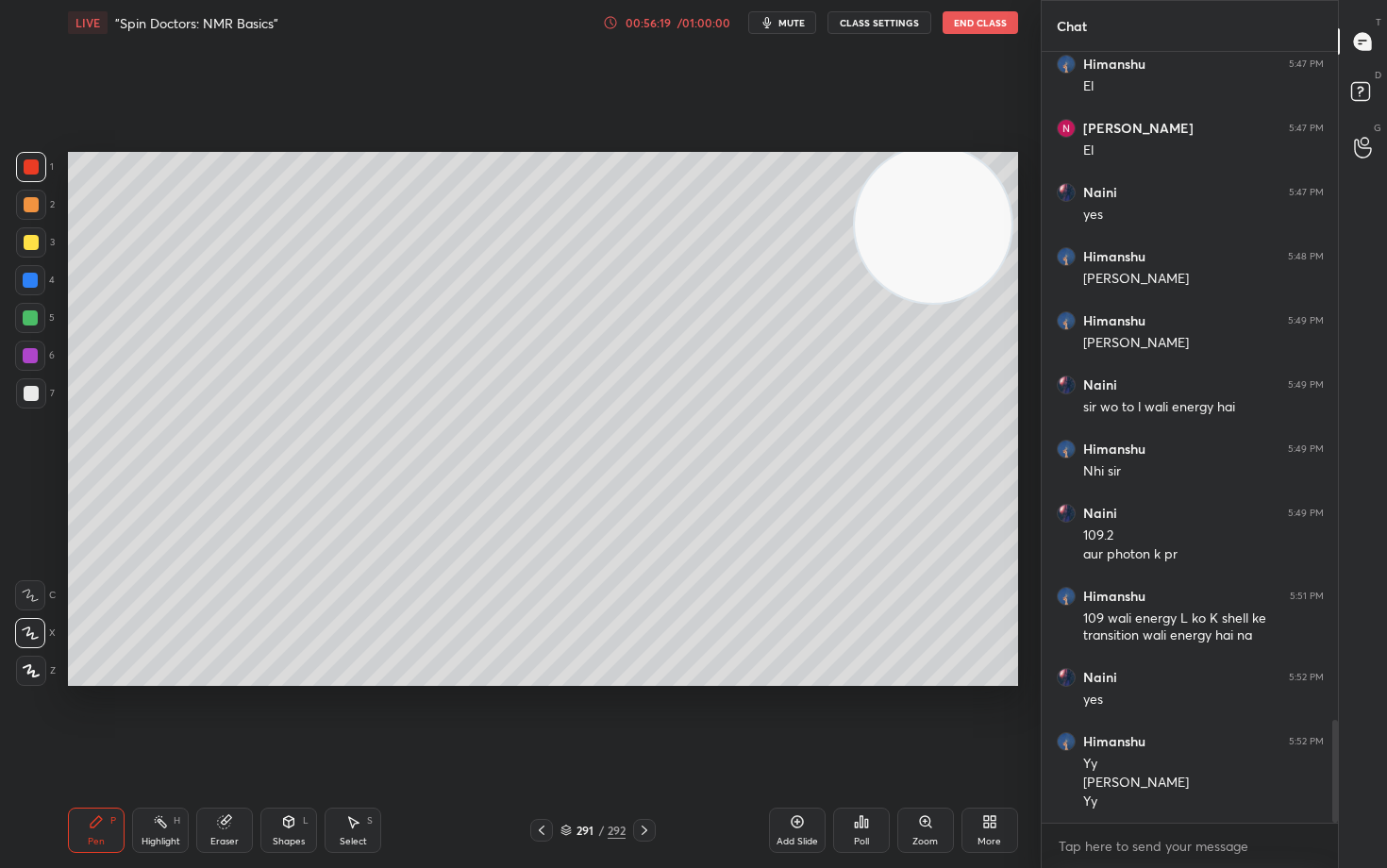 click 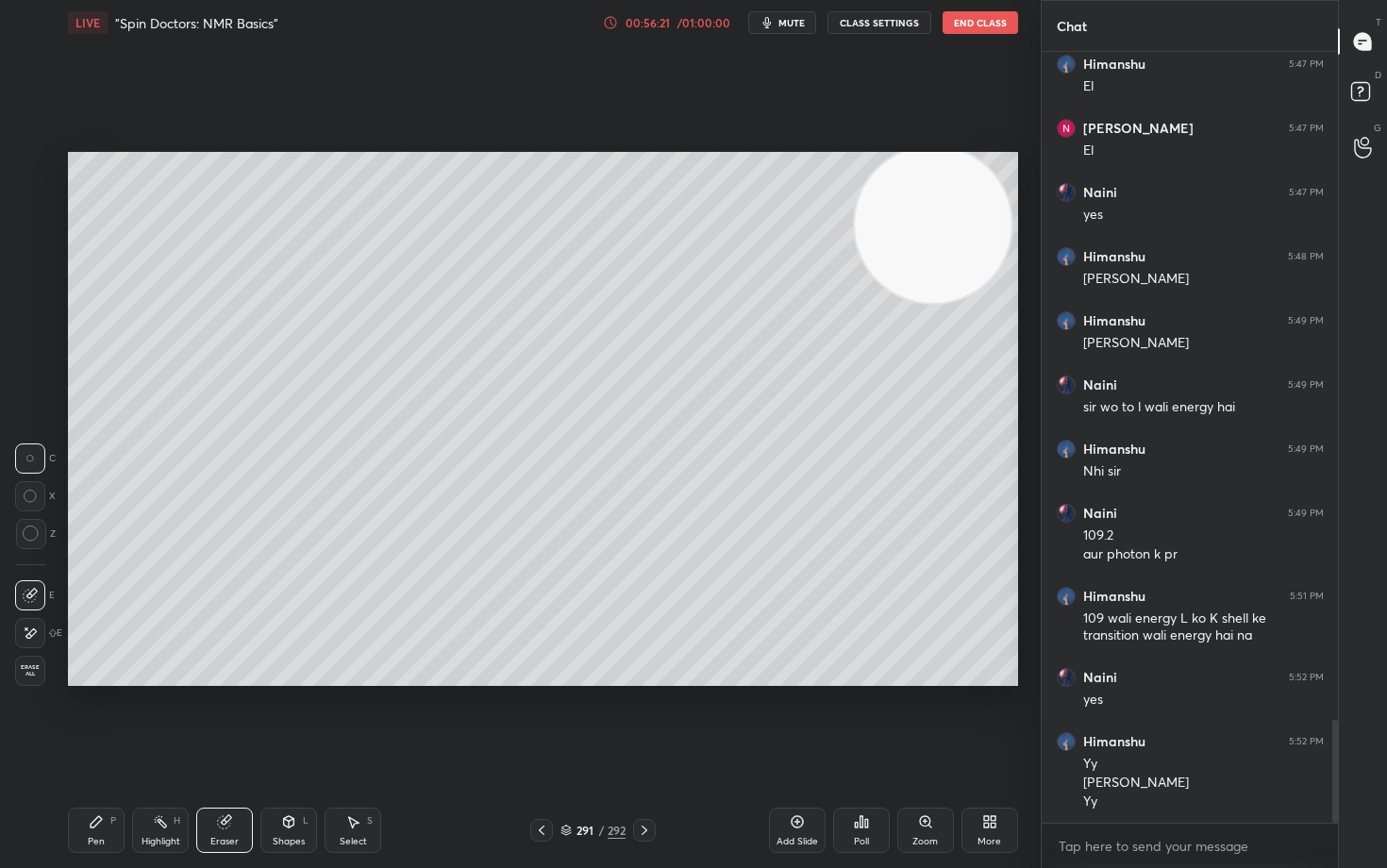 drag, startPoint x: 29, startPoint y: 528, endPoint x: 64, endPoint y: 490, distance: 51.662365 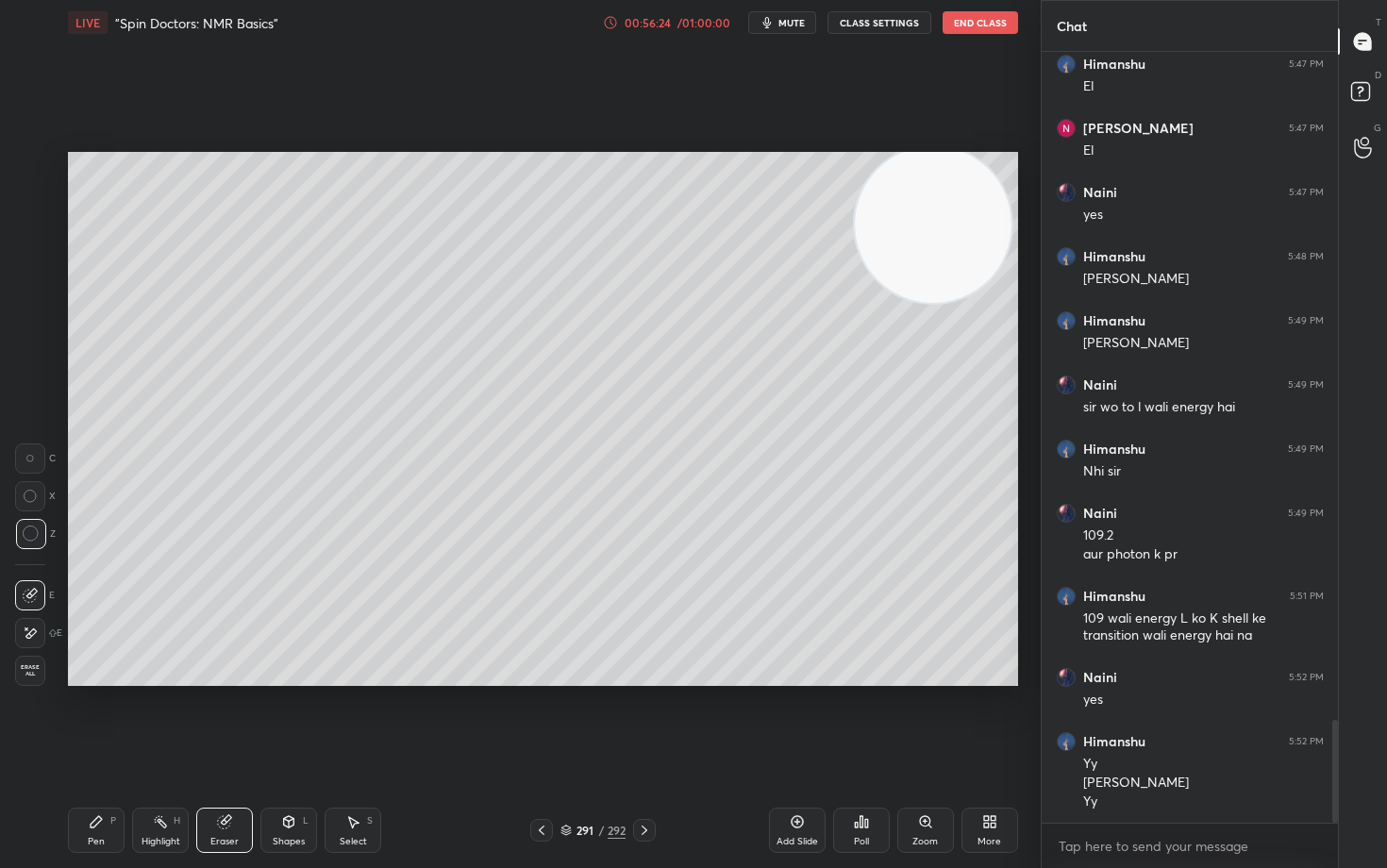 click on "Pen" at bounding box center (96, 842) 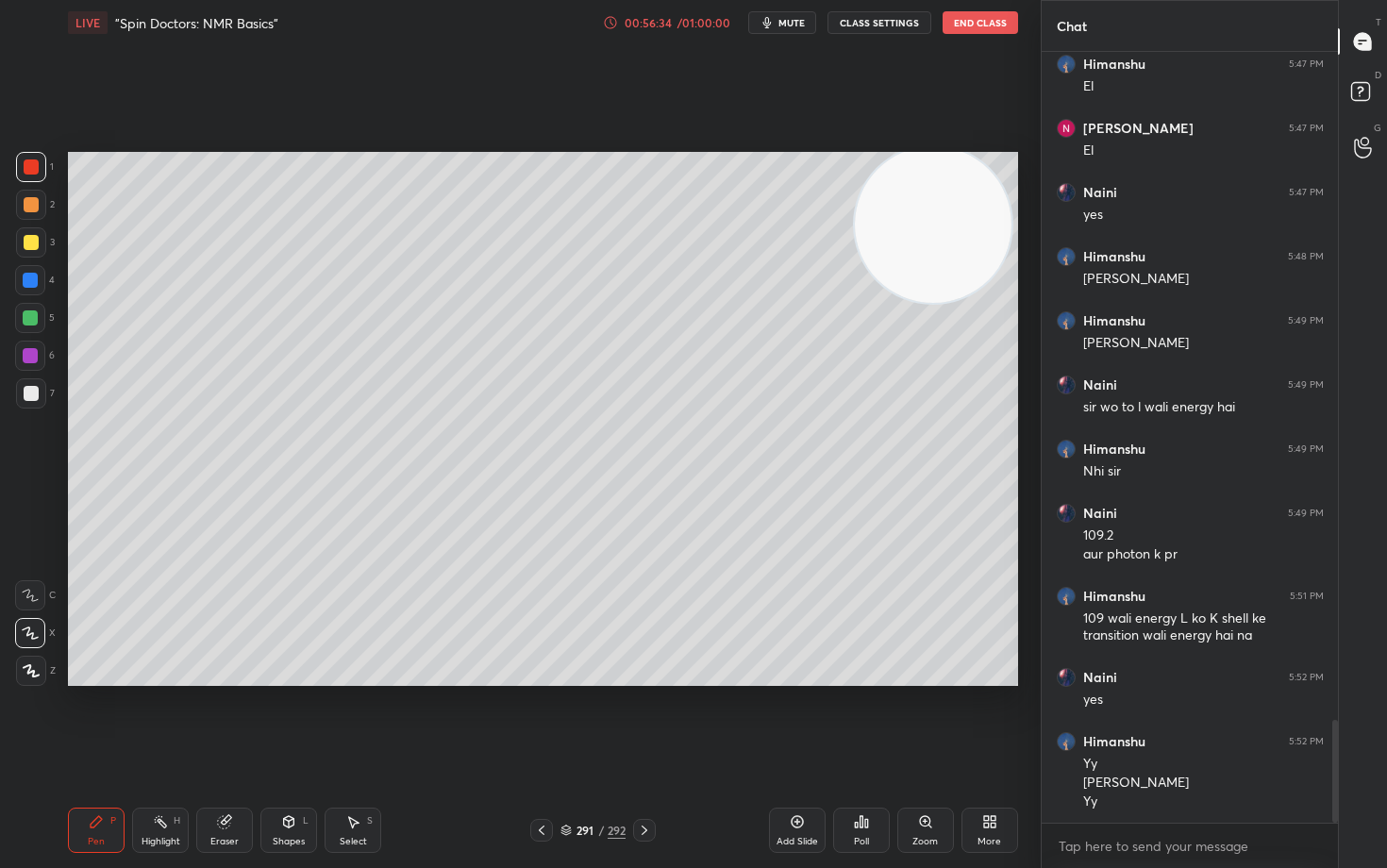 click at bounding box center [31, 393] 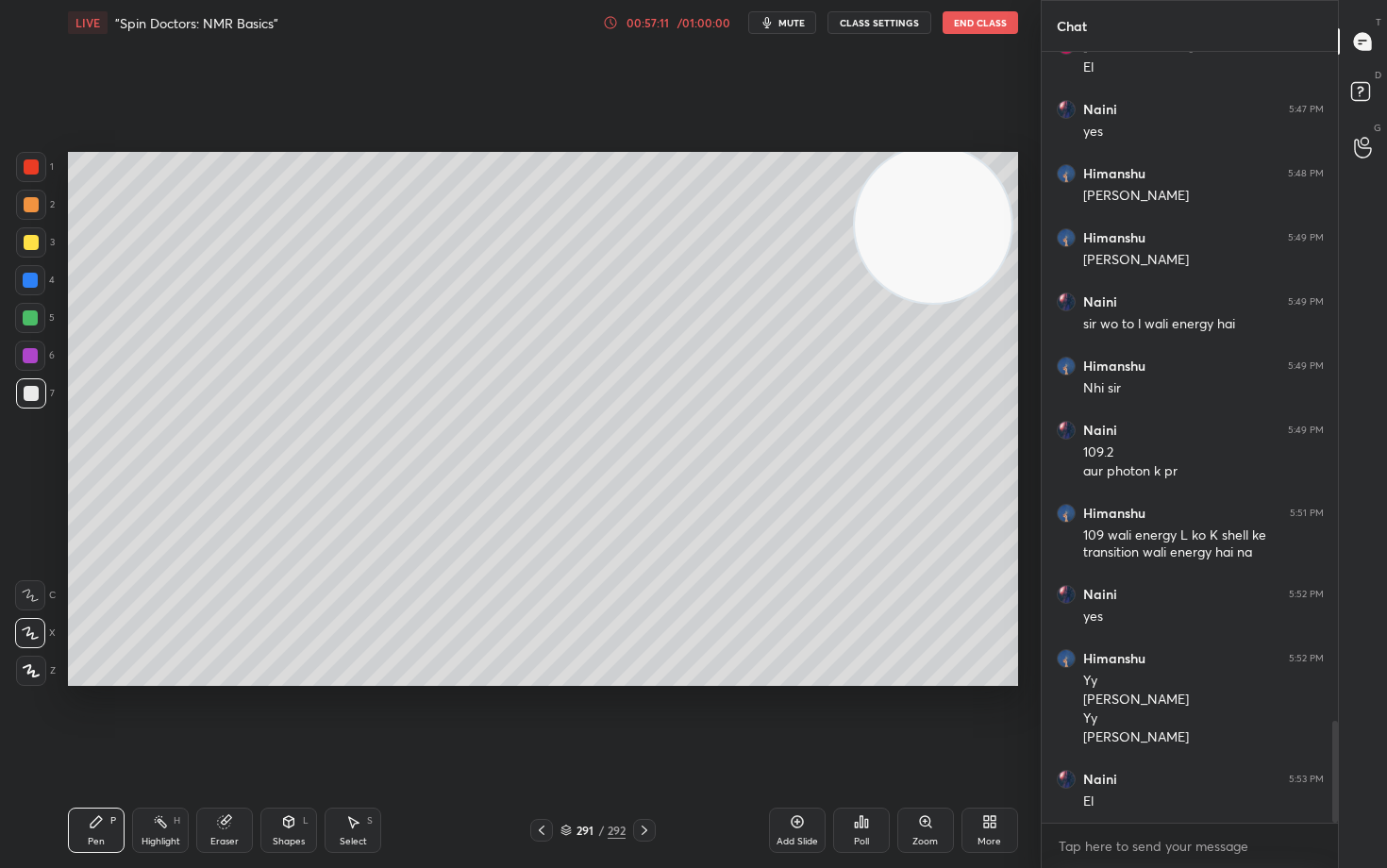 scroll, scrollTop: 5146, scrollLeft: 0, axis: vertical 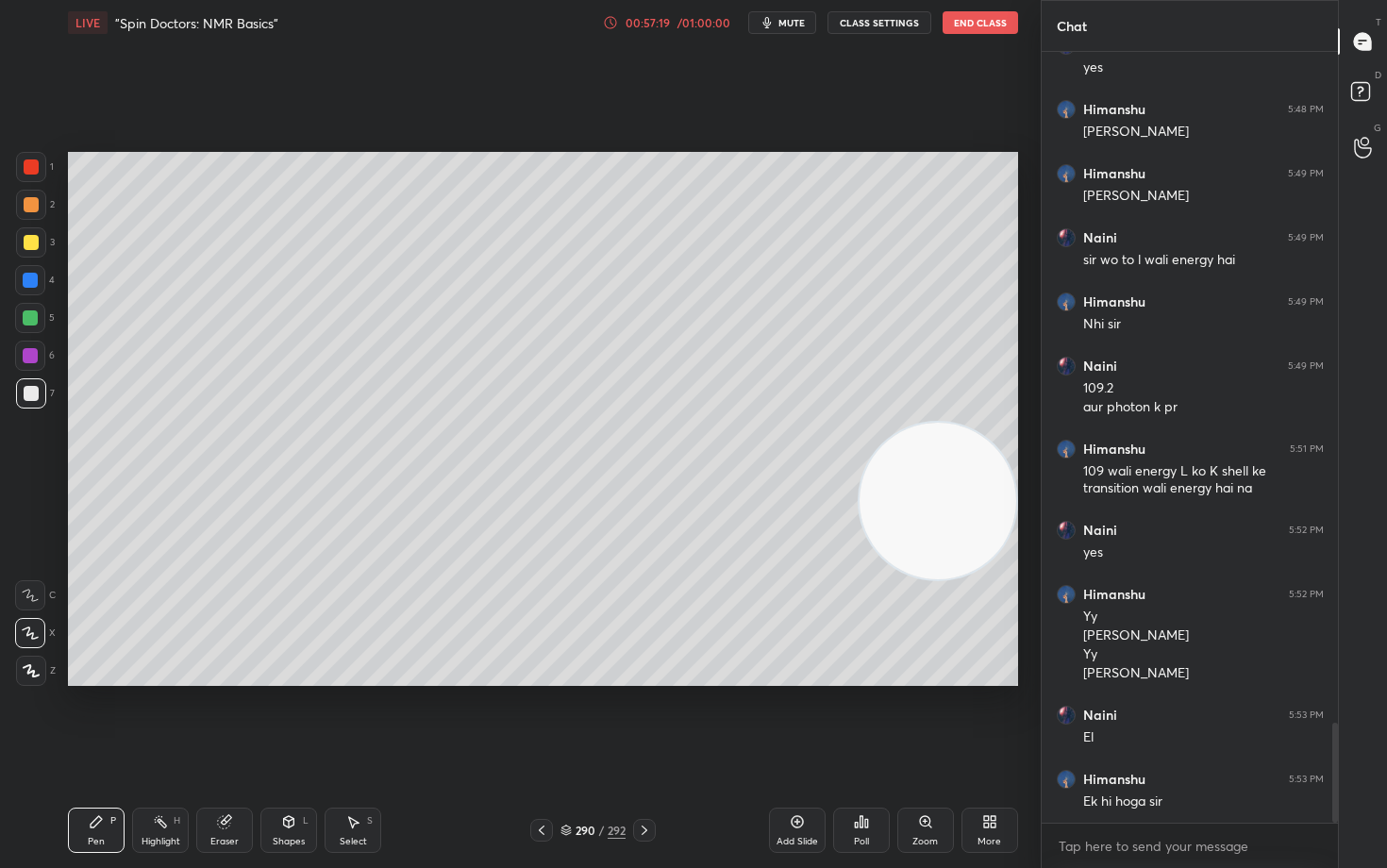 drag, startPoint x: 936, startPoint y: 230, endPoint x: 929, endPoint y: 509, distance: 279.0878 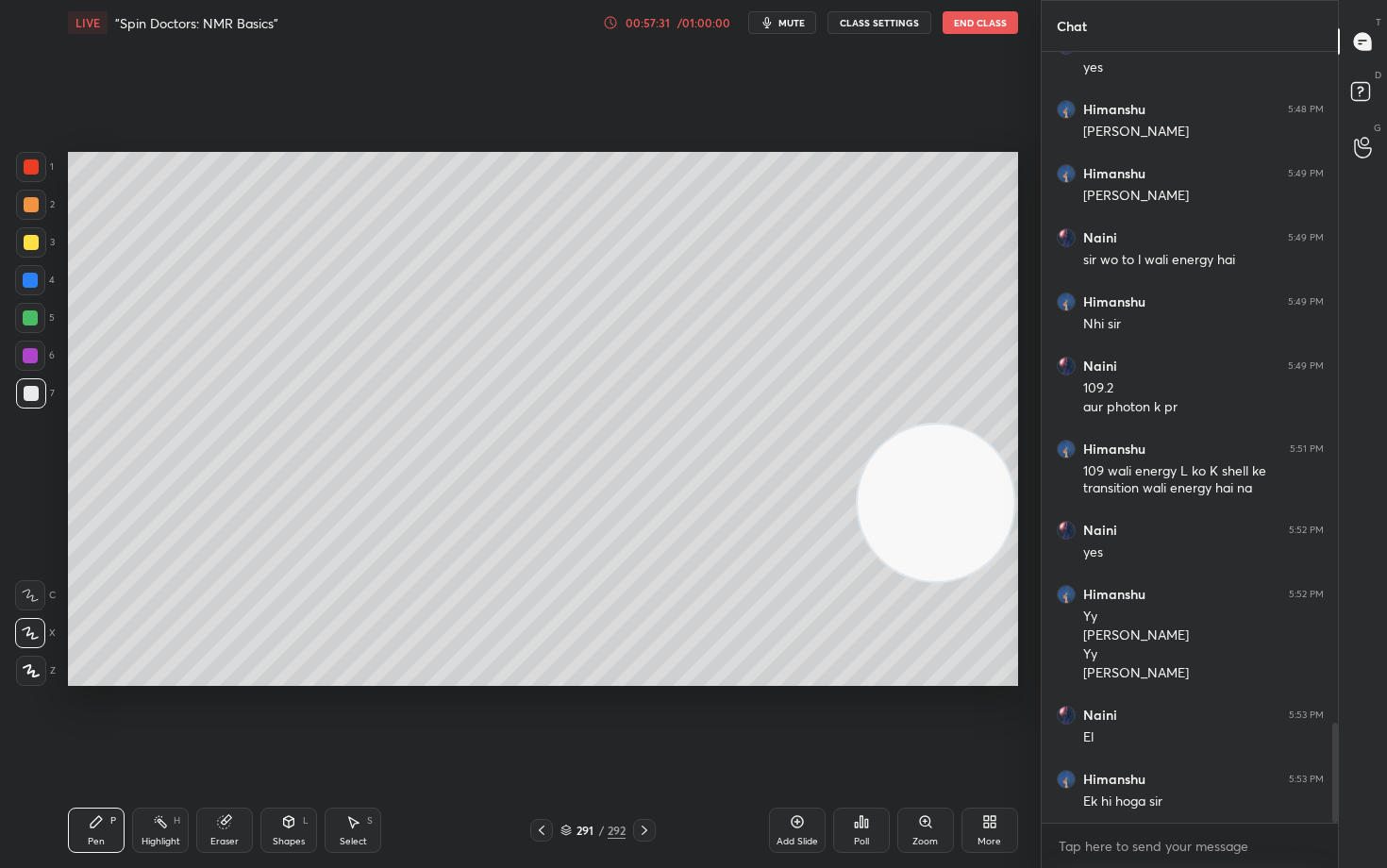 scroll, scrollTop: 5210, scrollLeft: 0, axis: vertical 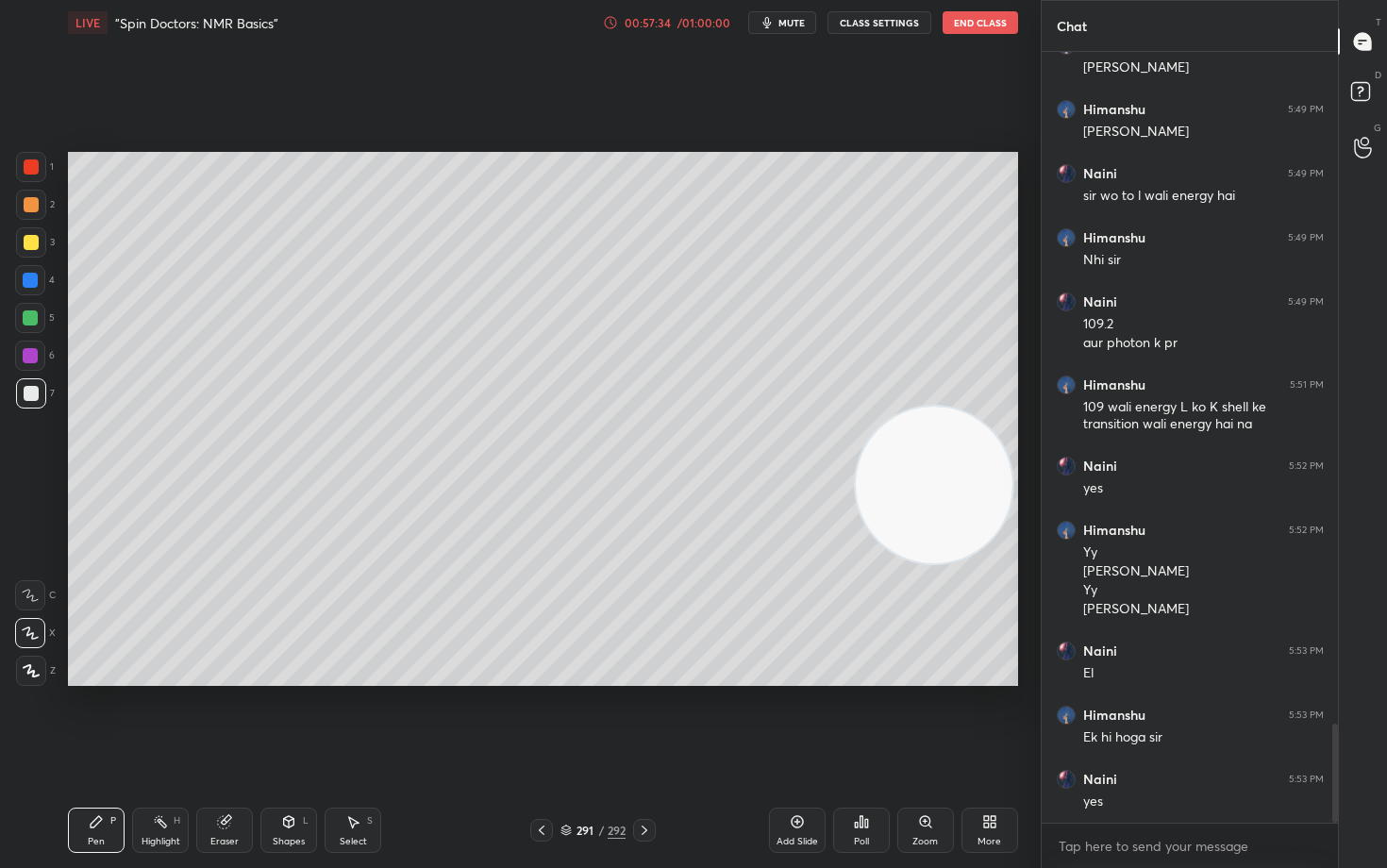 drag, startPoint x: 960, startPoint y: 524, endPoint x: 988, endPoint y: 214, distance: 311.26195 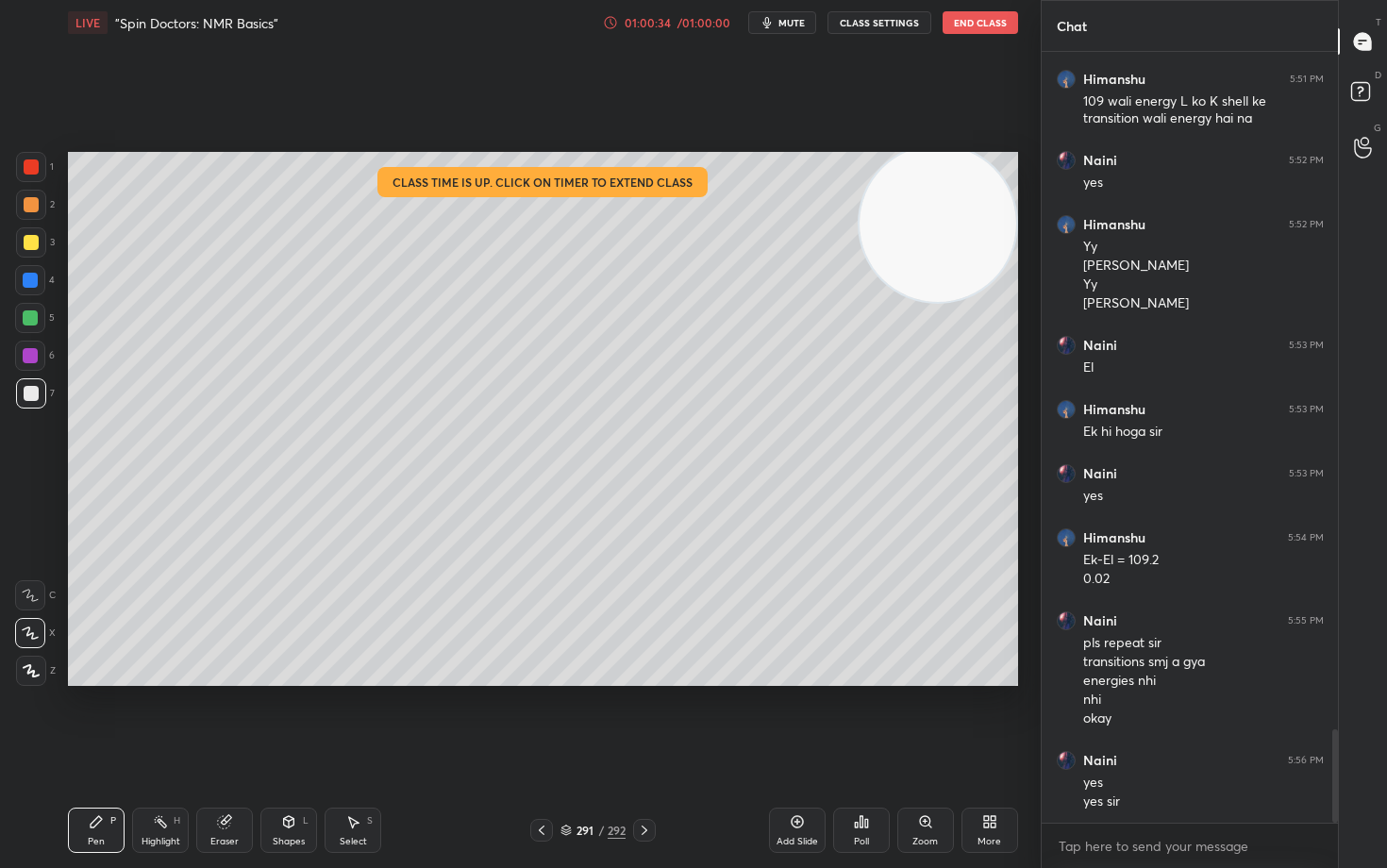 scroll, scrollTop: 5580, scrollLeft: 0, axis: vertical 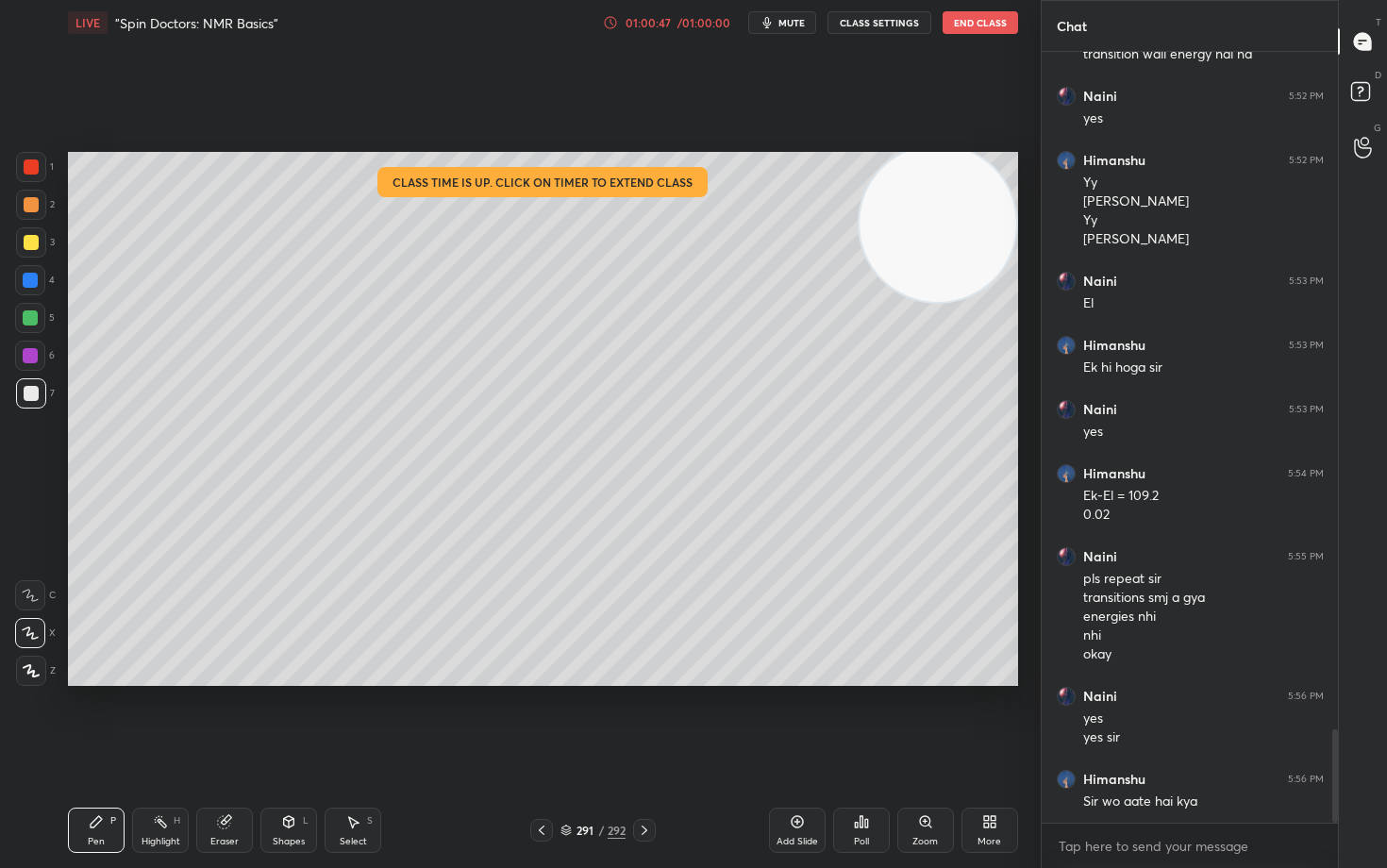 click on "End Class" at bounding box center [980, 23] 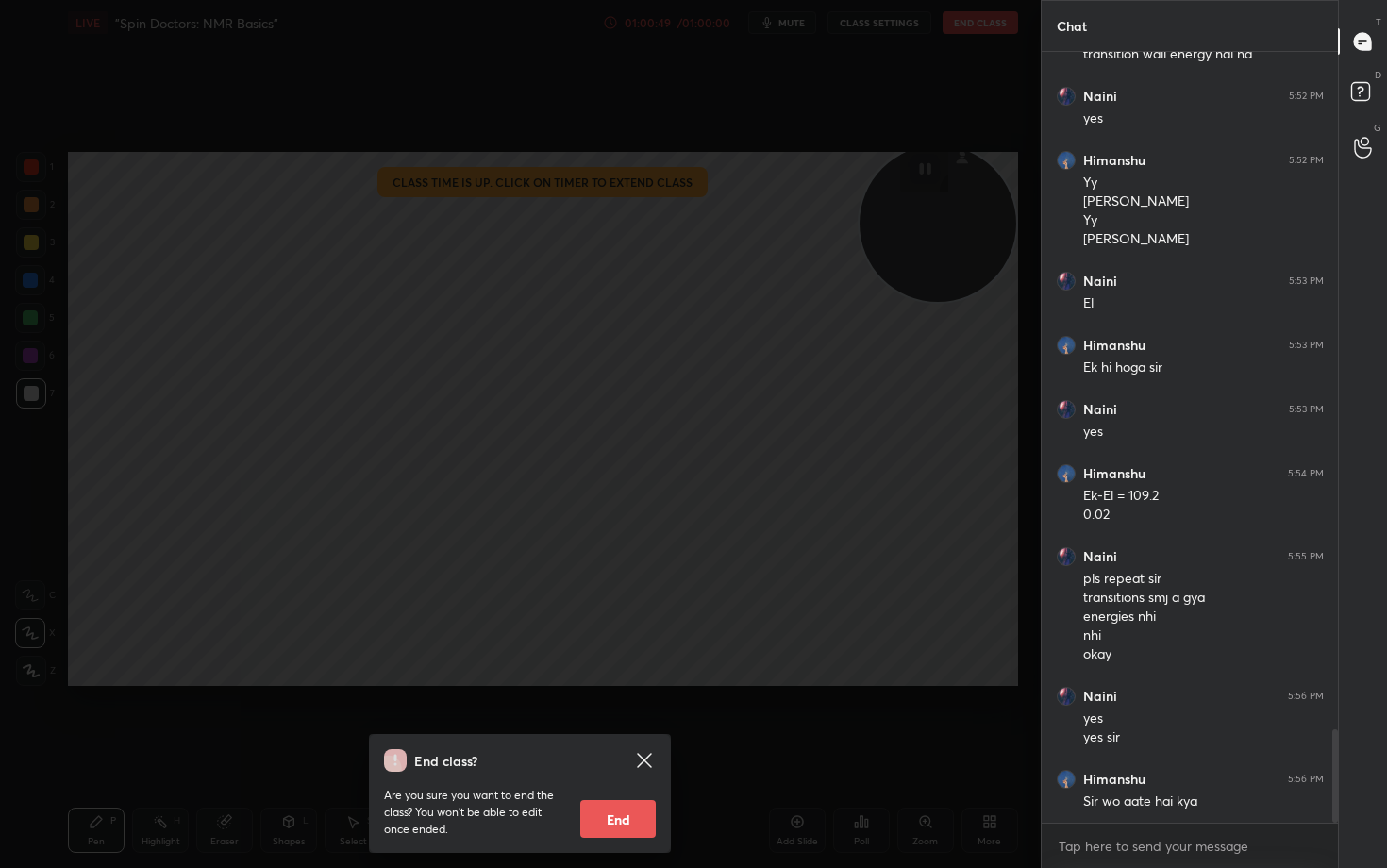 click on "End" at bounding box center [618, 819] 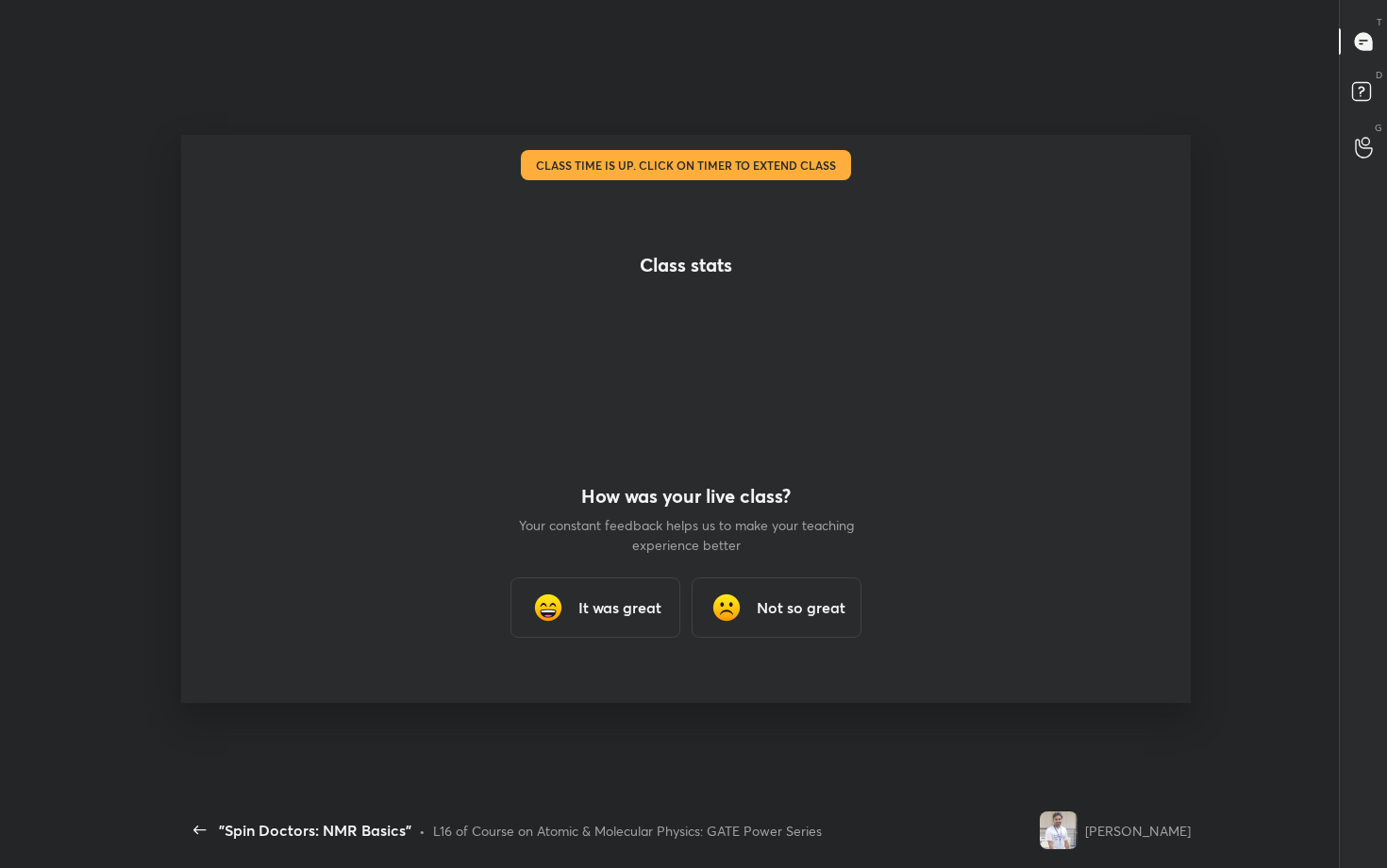 scroll, scrollTop: 93601, scrollLeft: 93300, axis: both 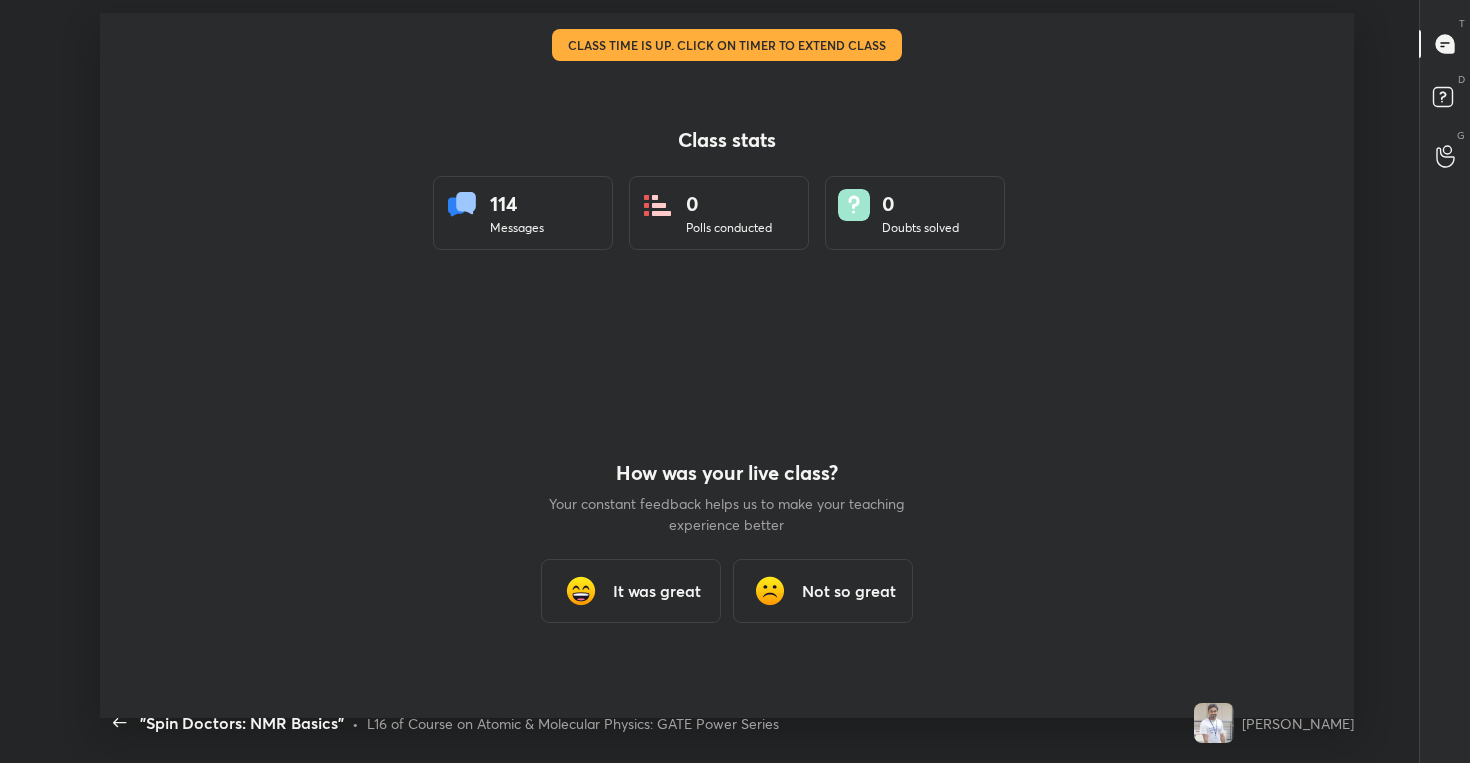 type on "x" 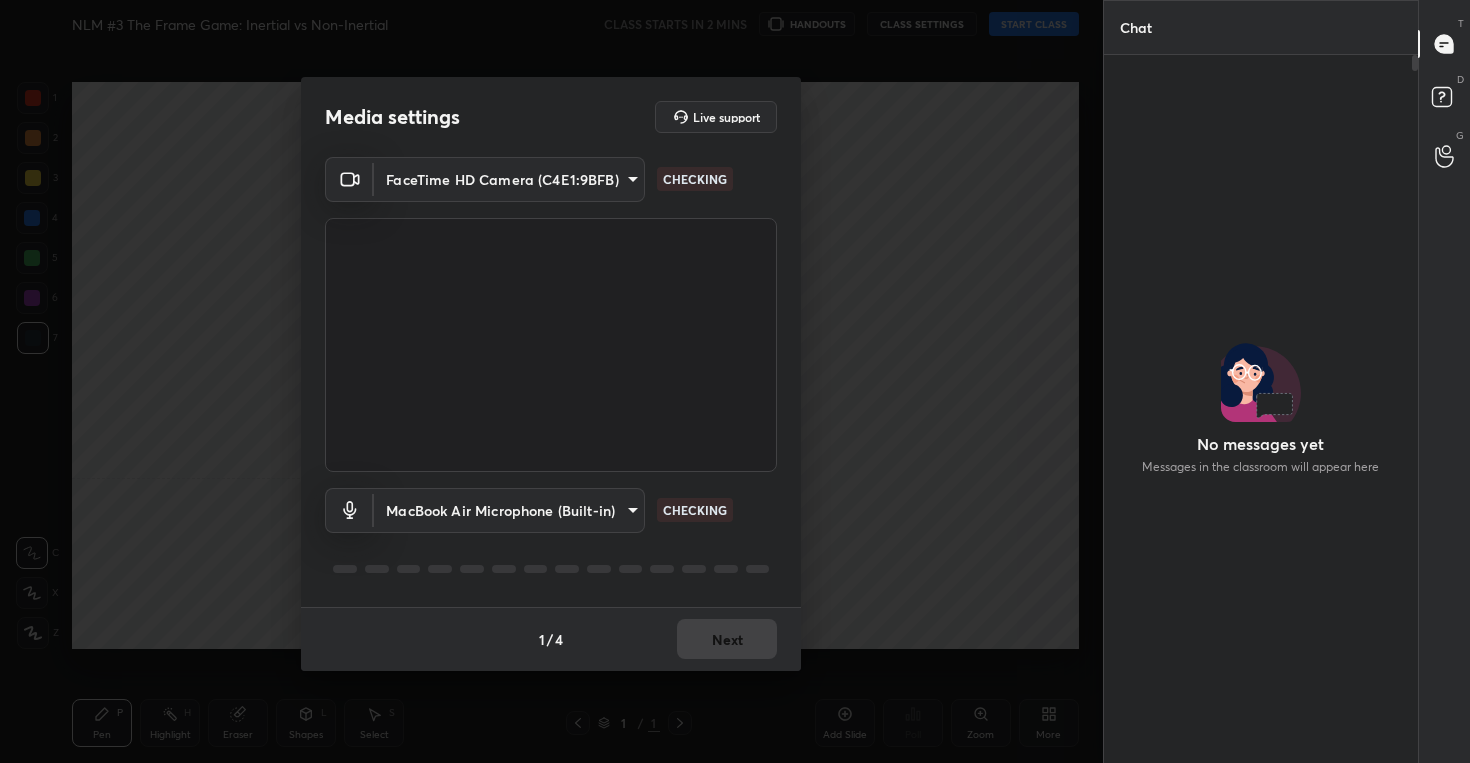 scroll, scrollTop: 0, scrollLeft: 0, axis: both 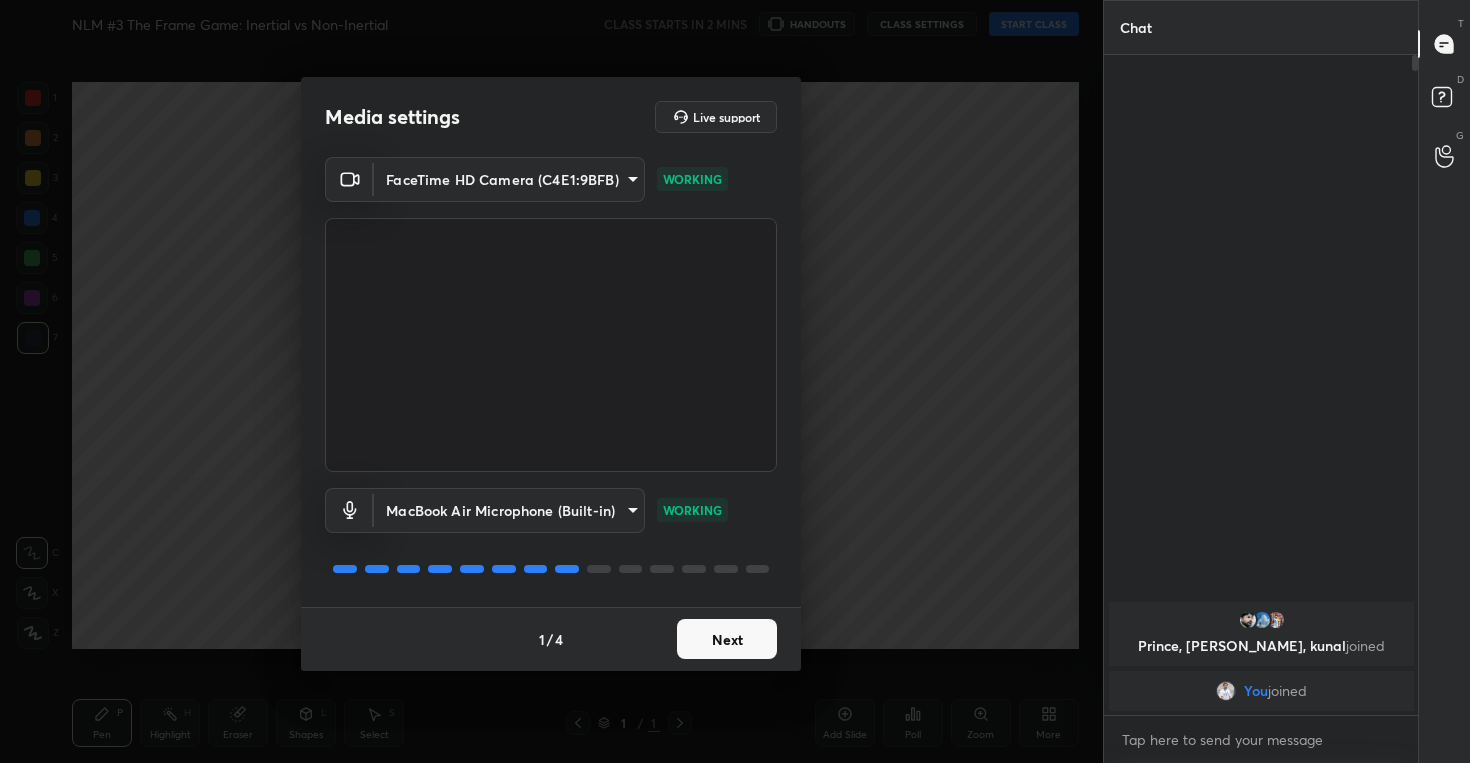 click on "Next" at bounding box center (727, 639) 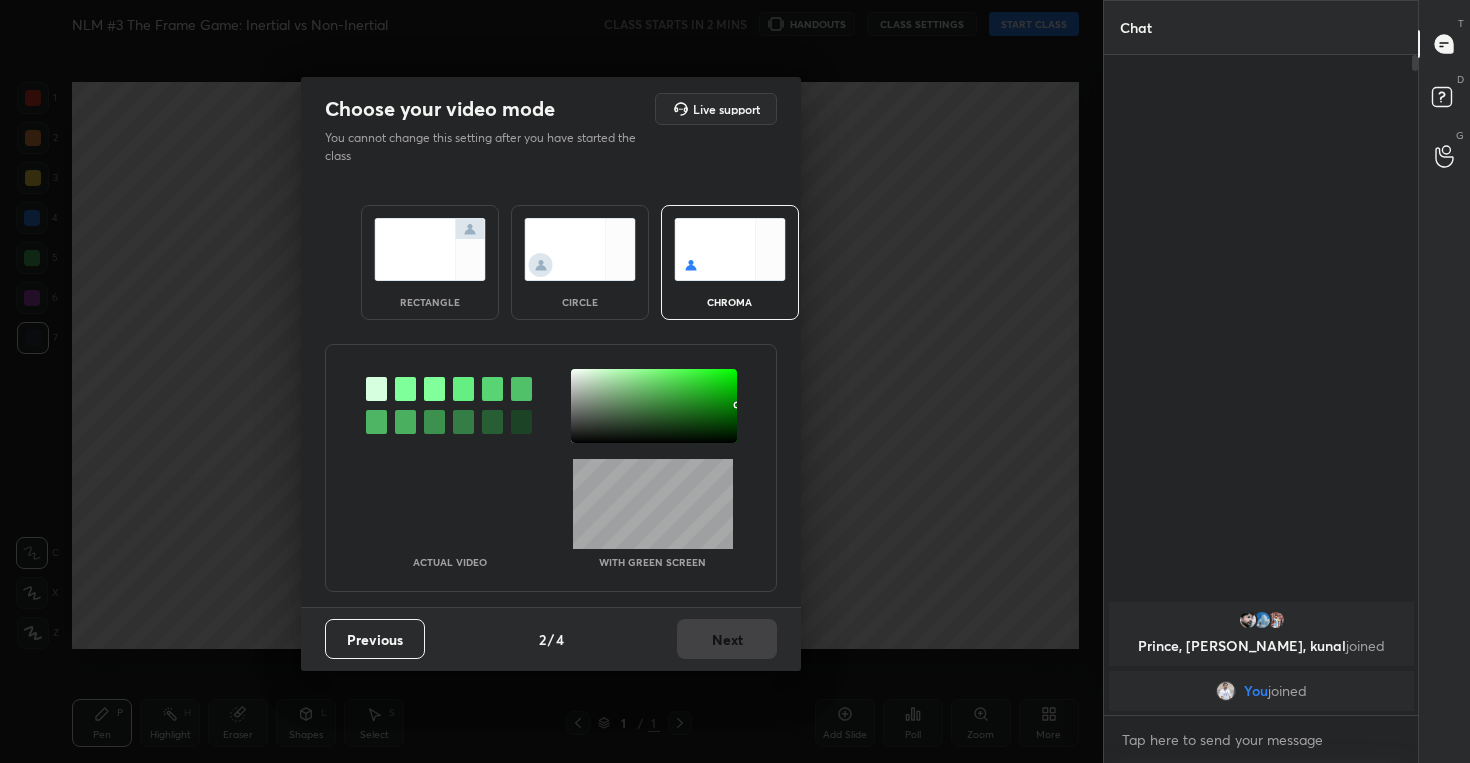 click at bounding box center (580, 249) 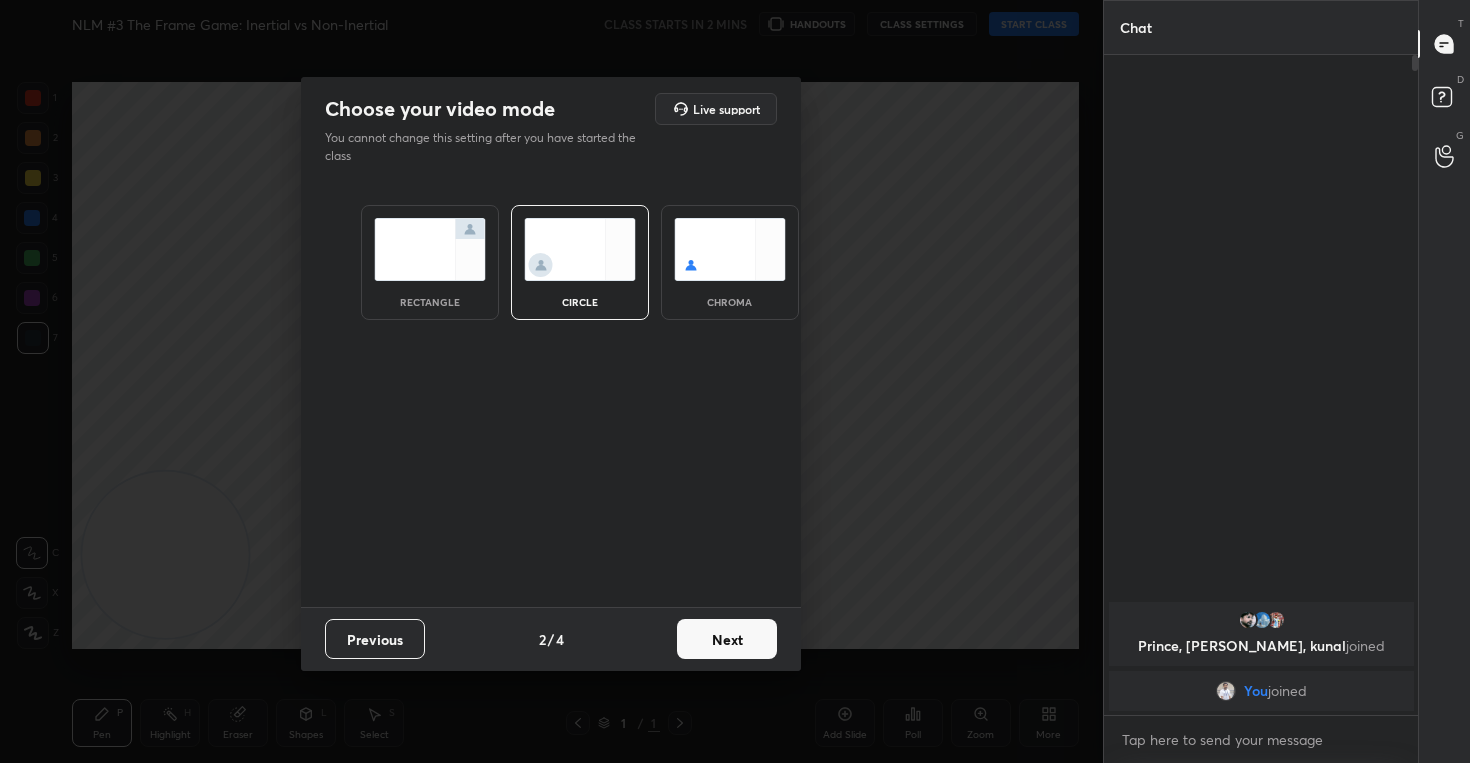 click on "Next" at bounding box center [727, 639] 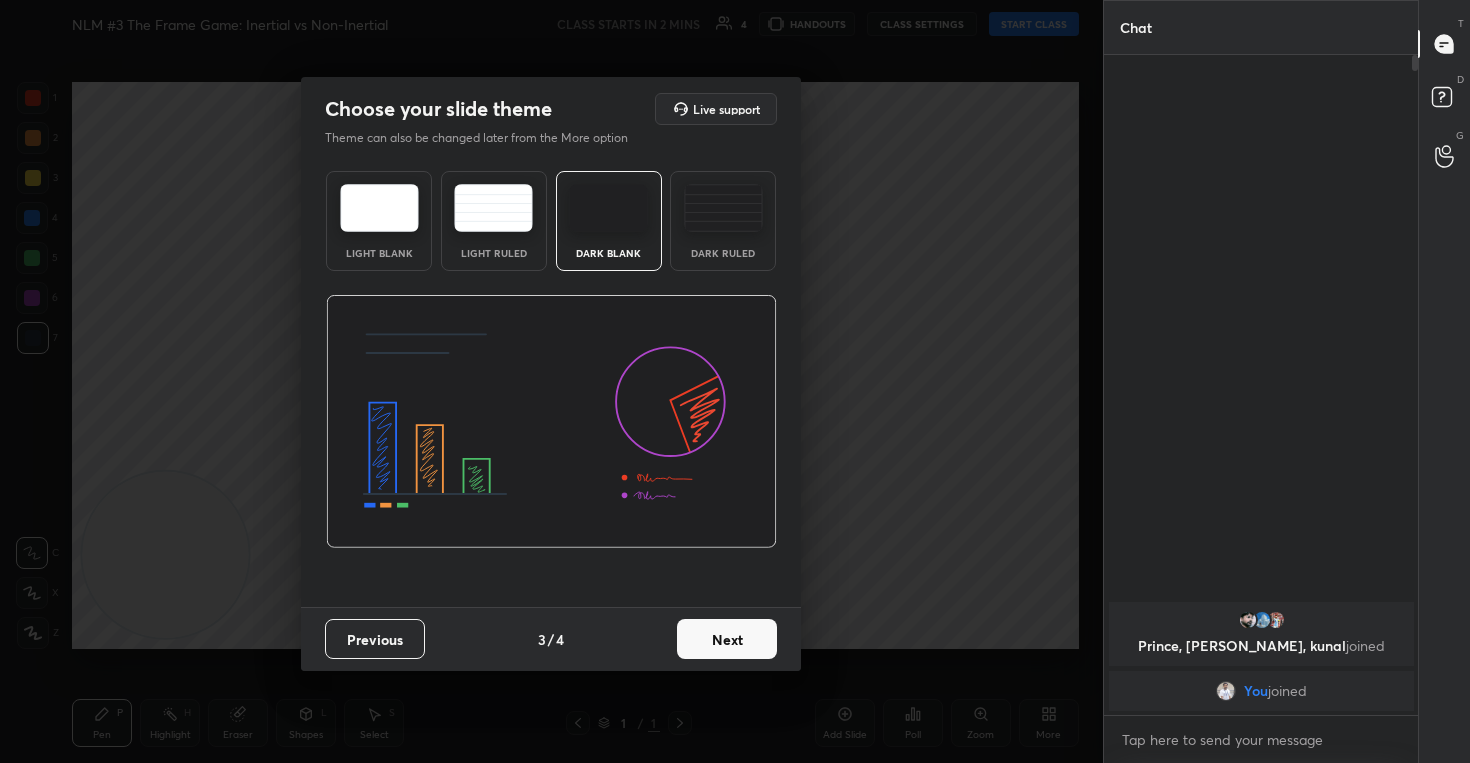 click on "Next" at bounding box center [727, 639] 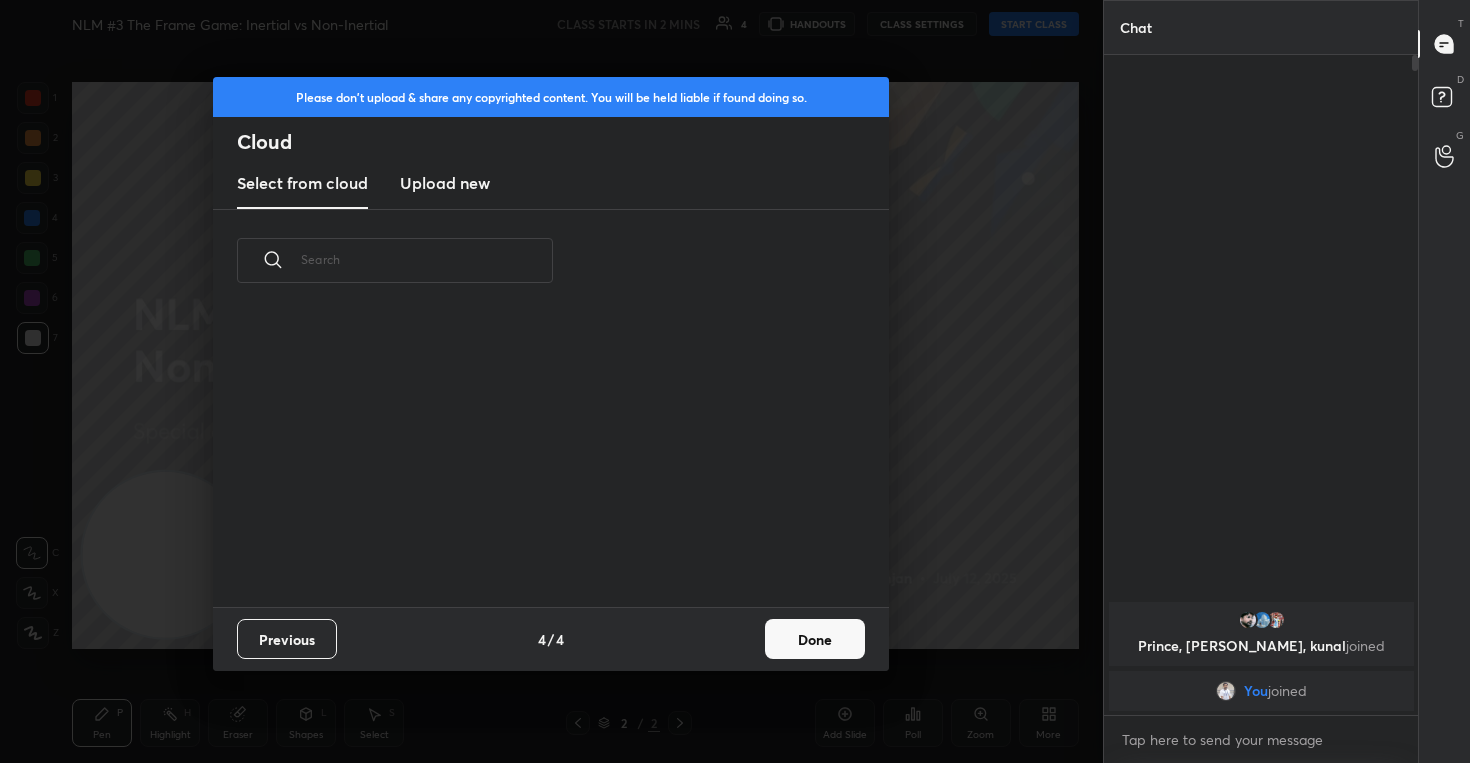 scroll, scrollTop: 7, scrollLeft: 11, axis: both 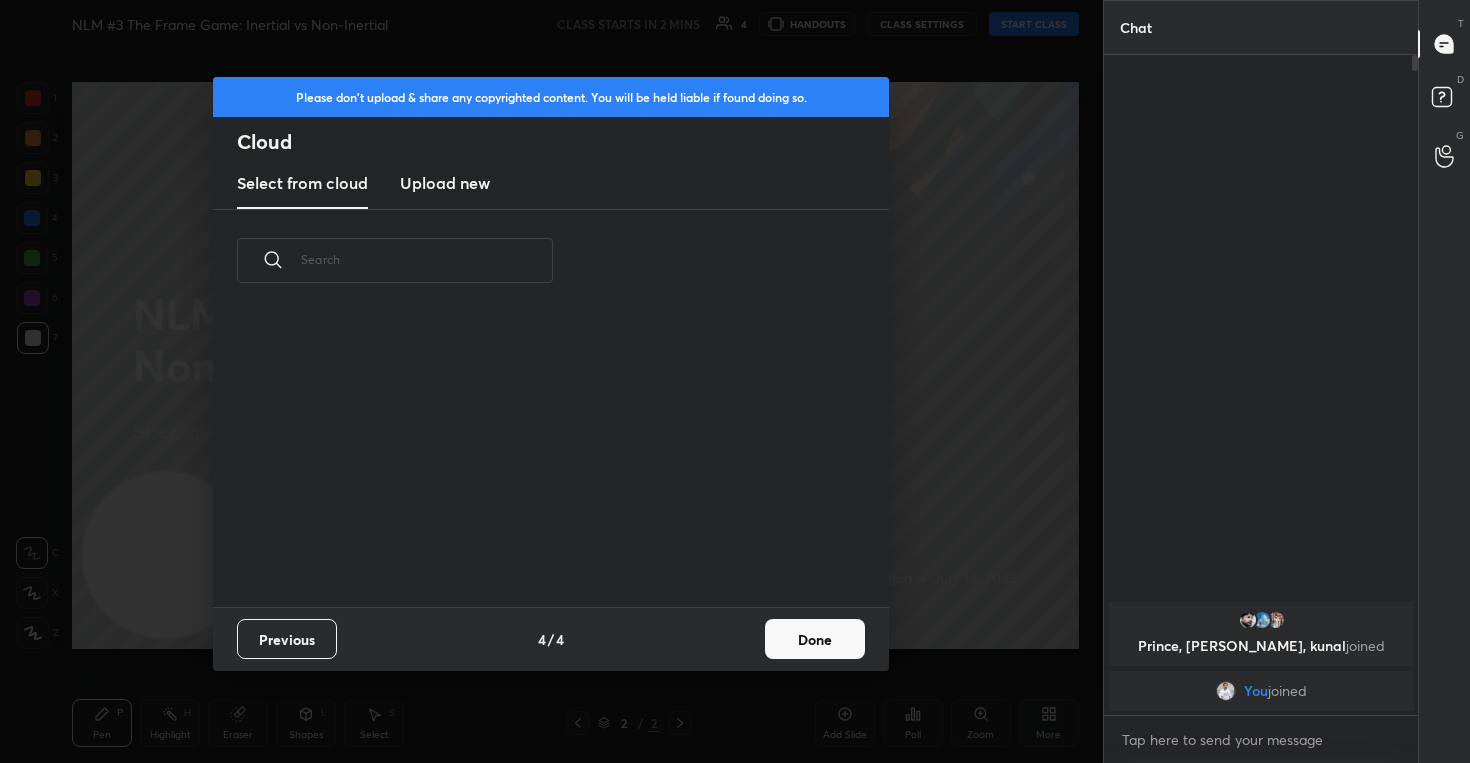 click on "Upload new" at bounding box center [445, 183] 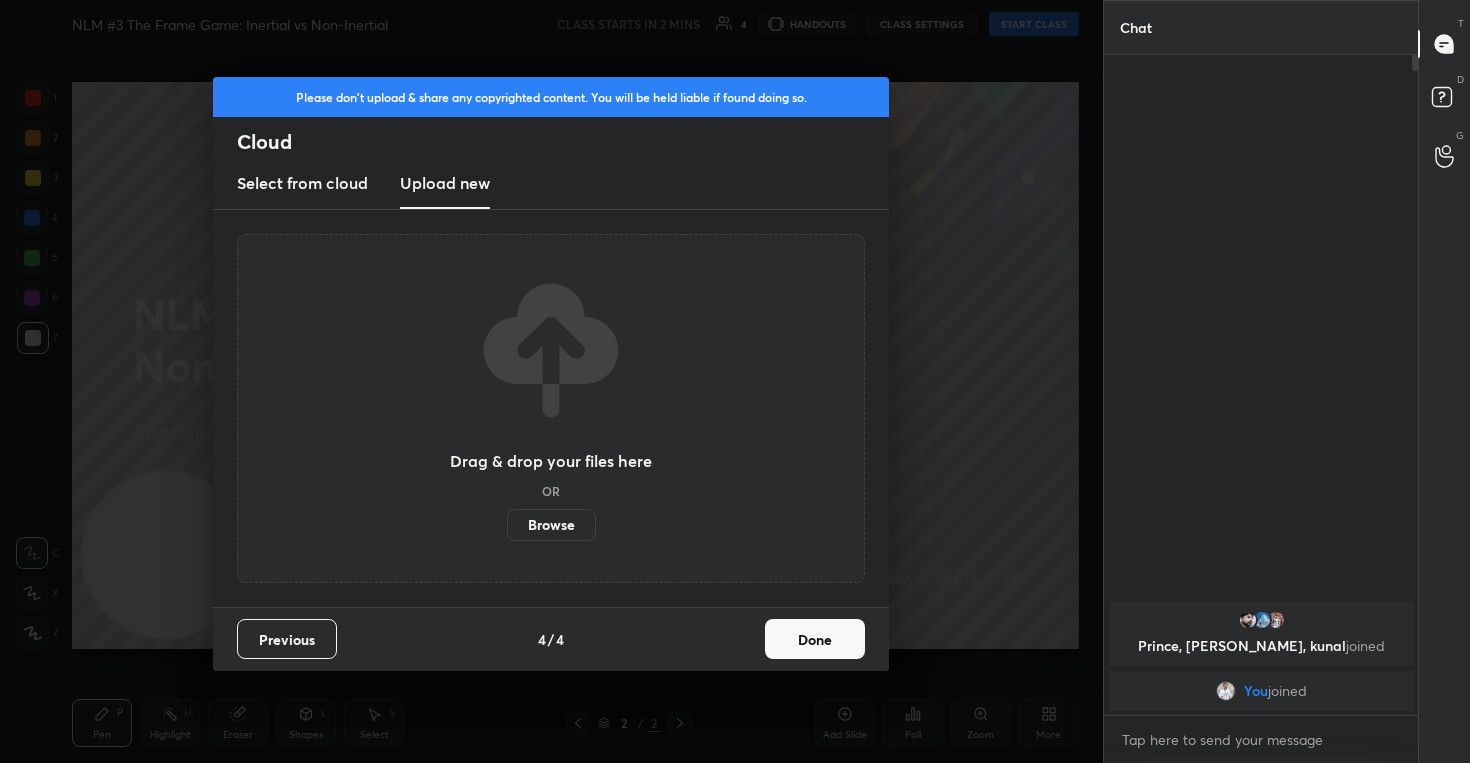 click on "Browse" at bounding box center [551, 525] 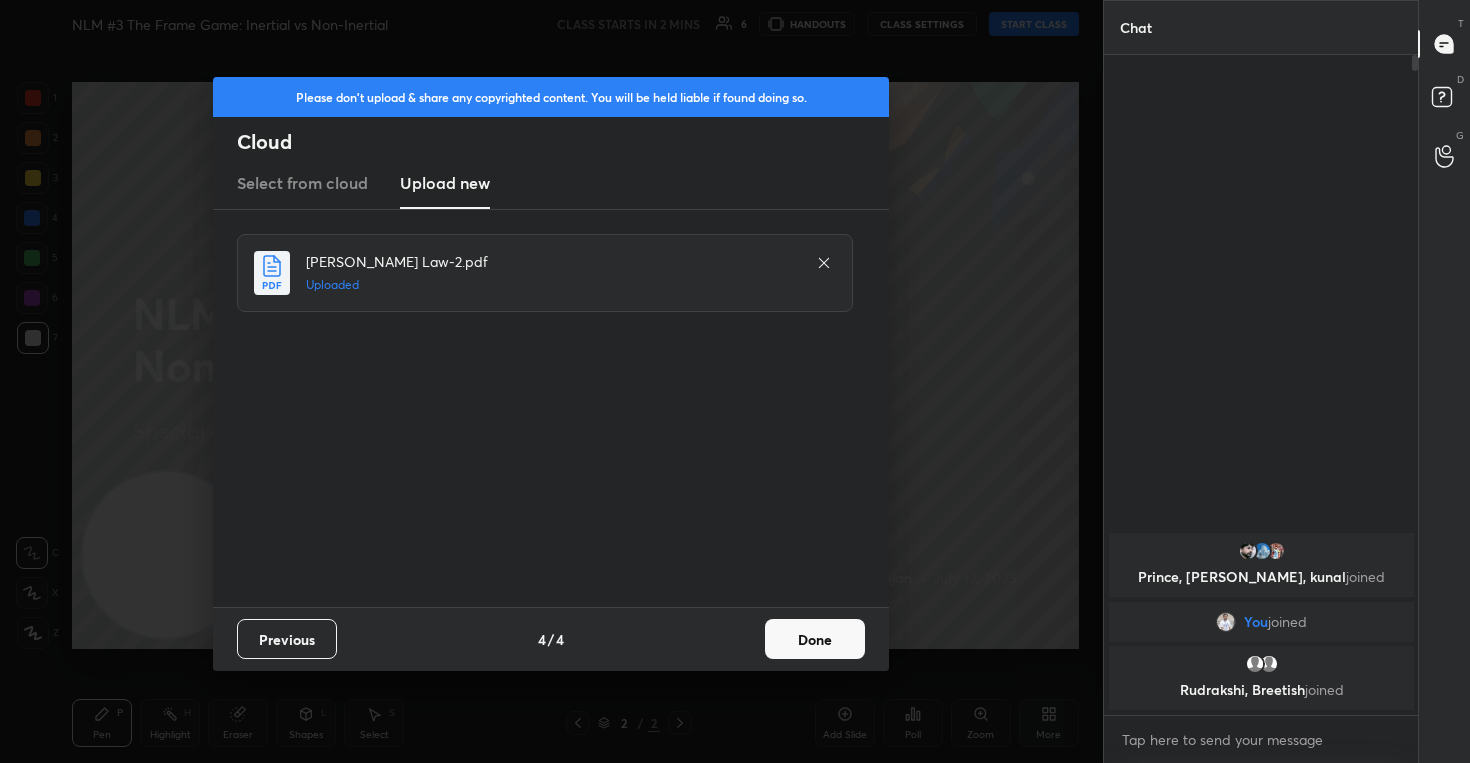 click on "Done" at bounding box center [815, 639] 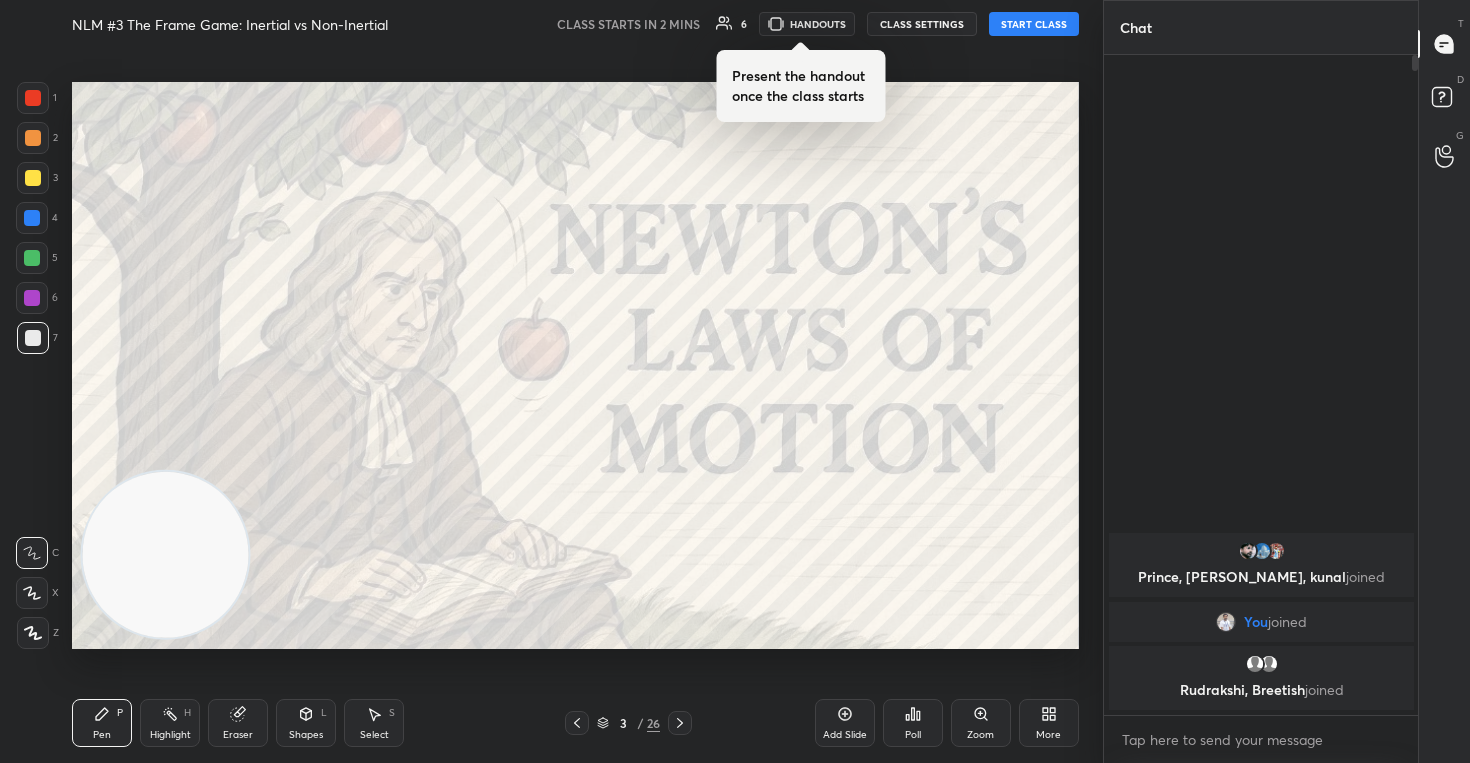 click 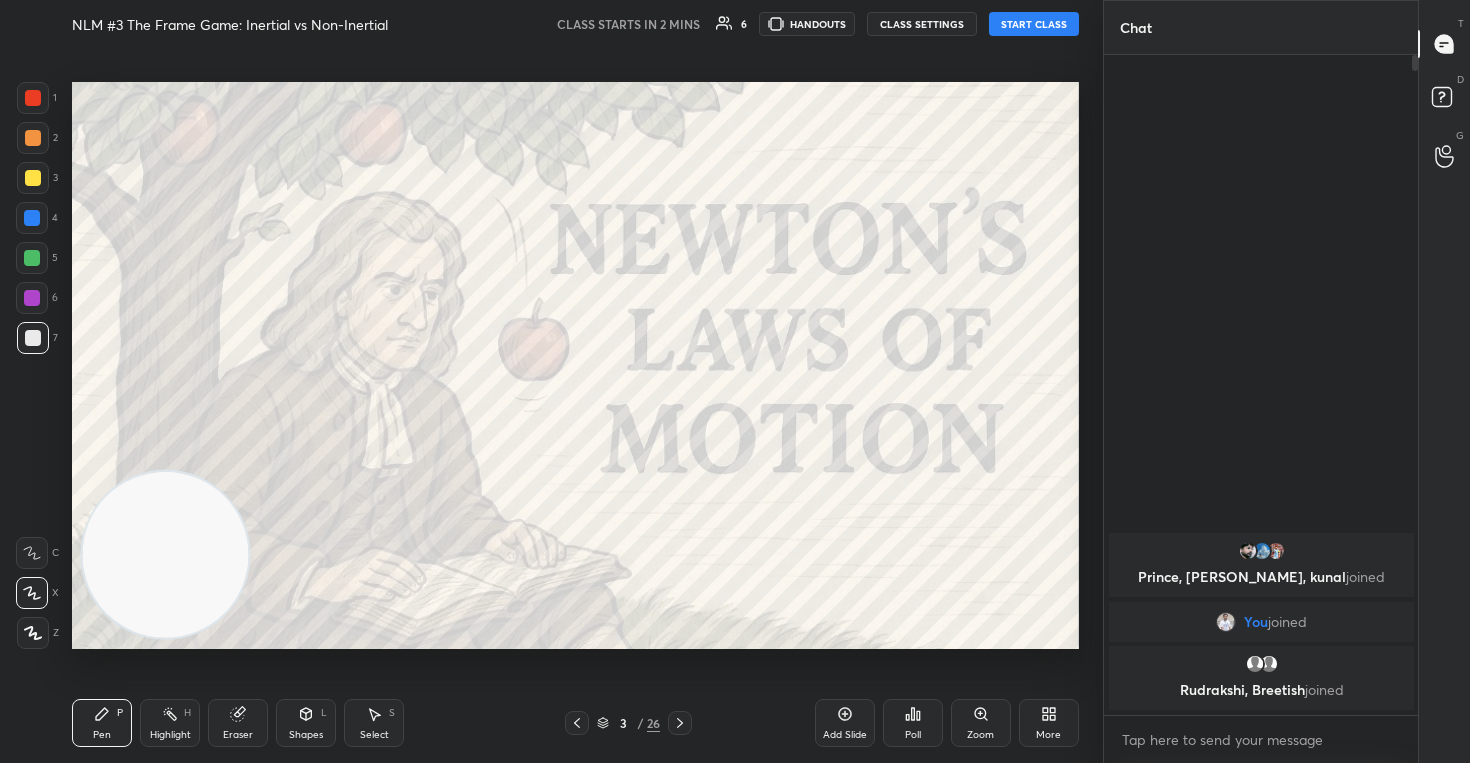 click on "CLASS SETTINGS" at bounding box center (922, 24) 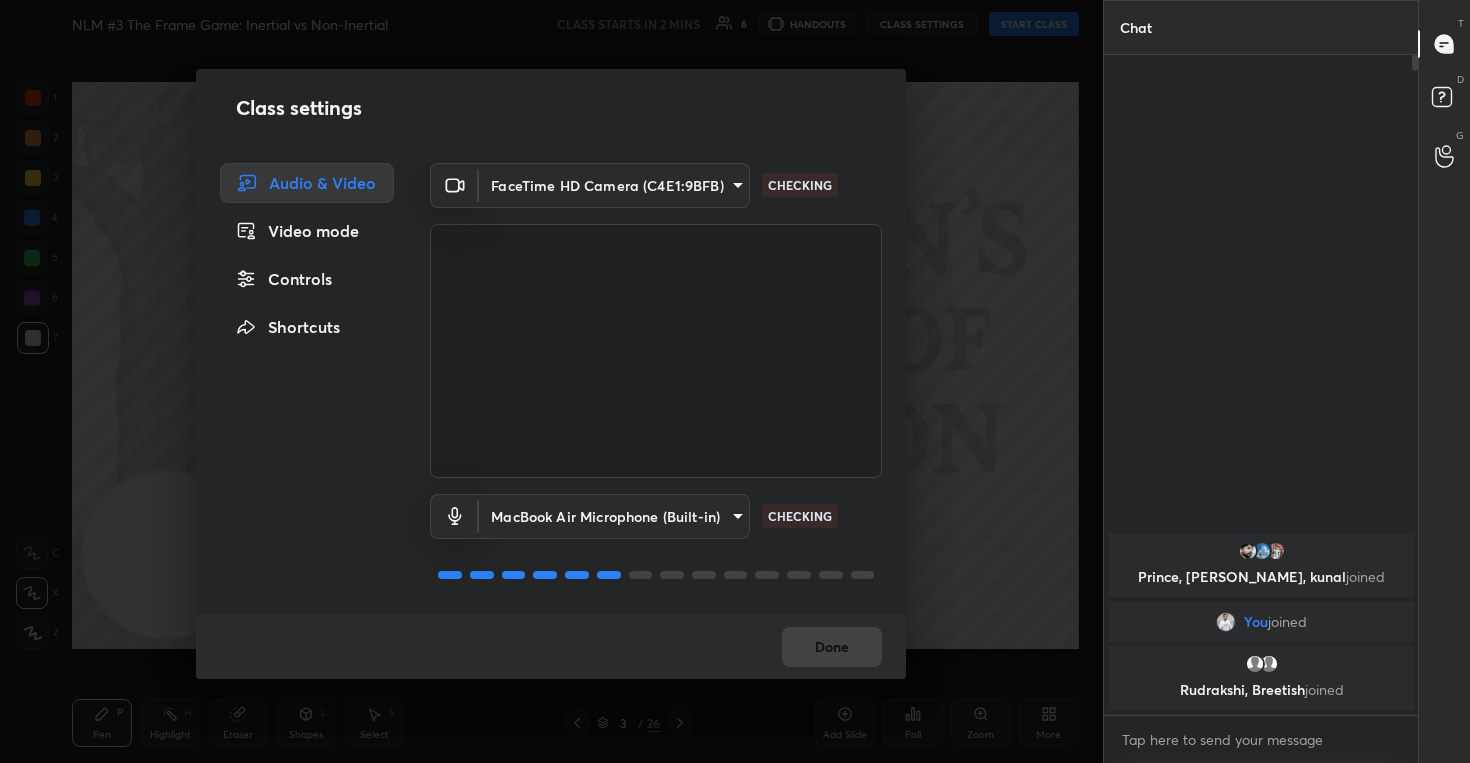 click on "Controls" at bounding box center [307, 279] 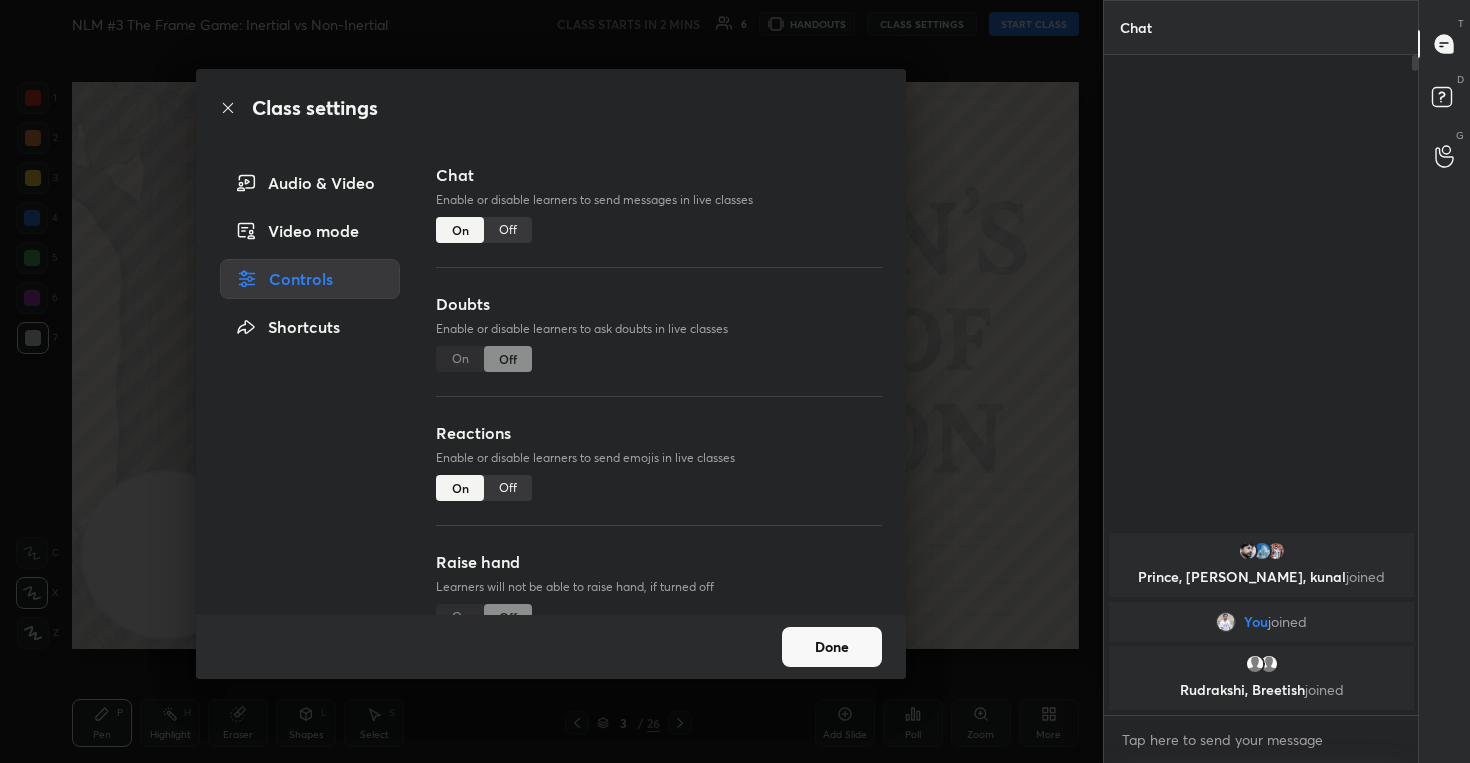 click on "Off" at bounding box center [508, 488] 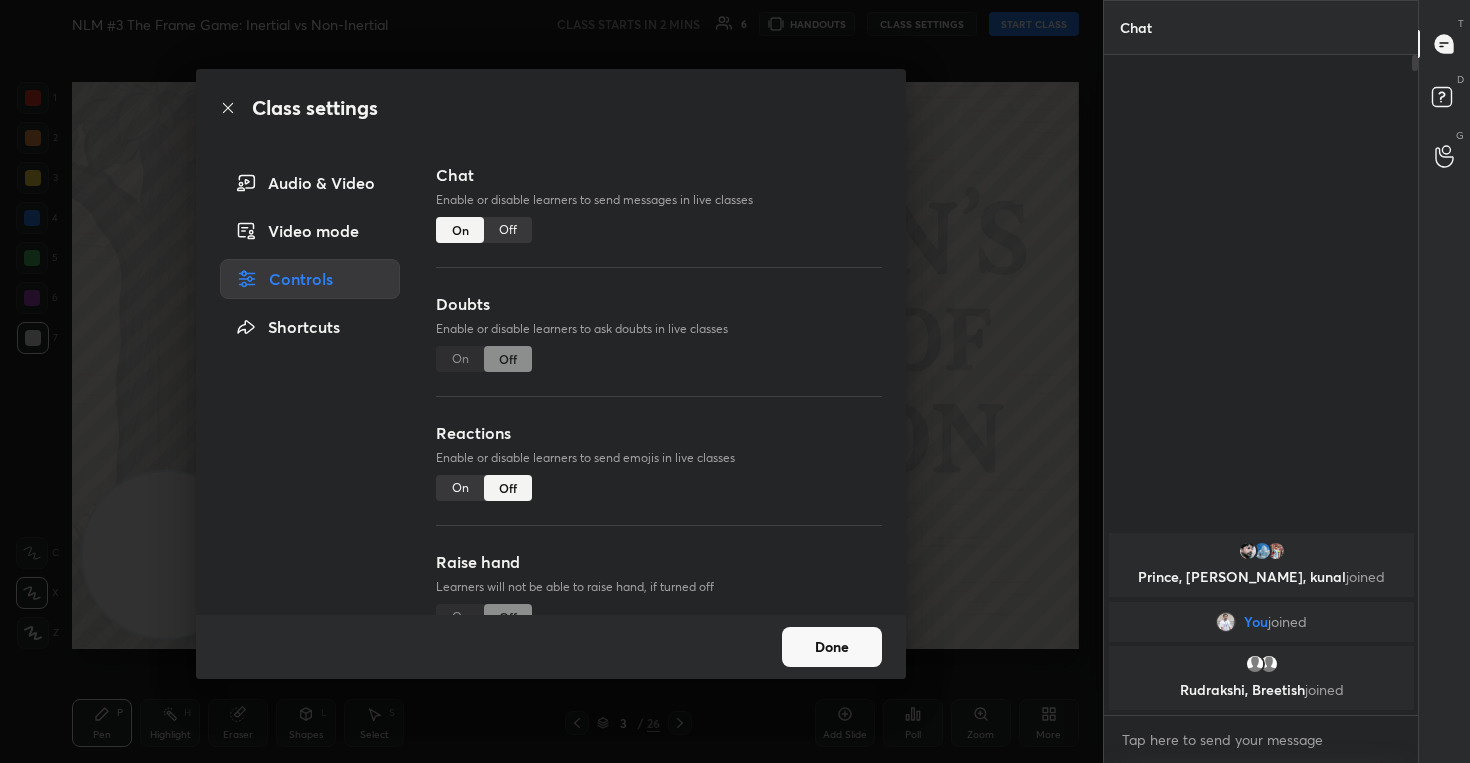 click on "Done" at bounding box center (832, 647) 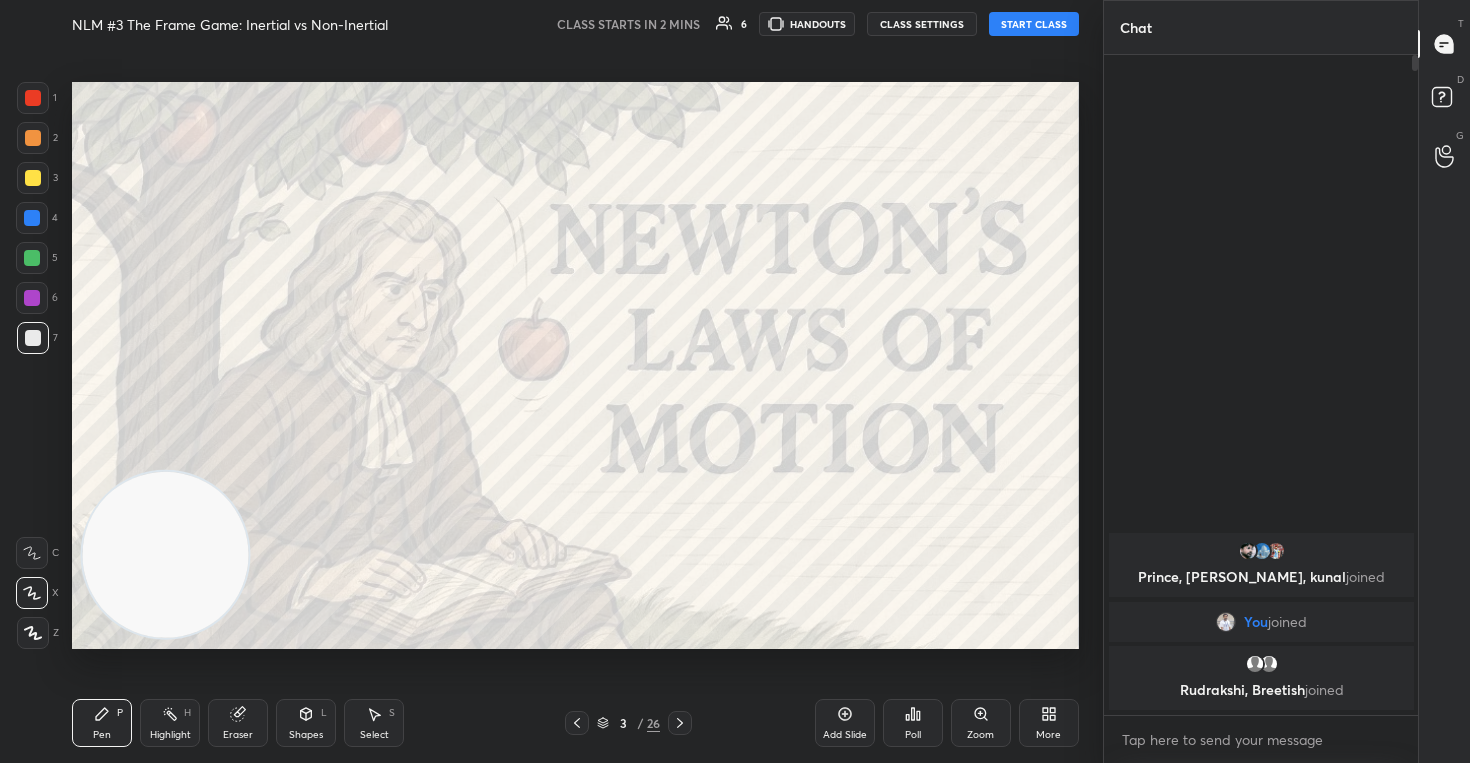 type 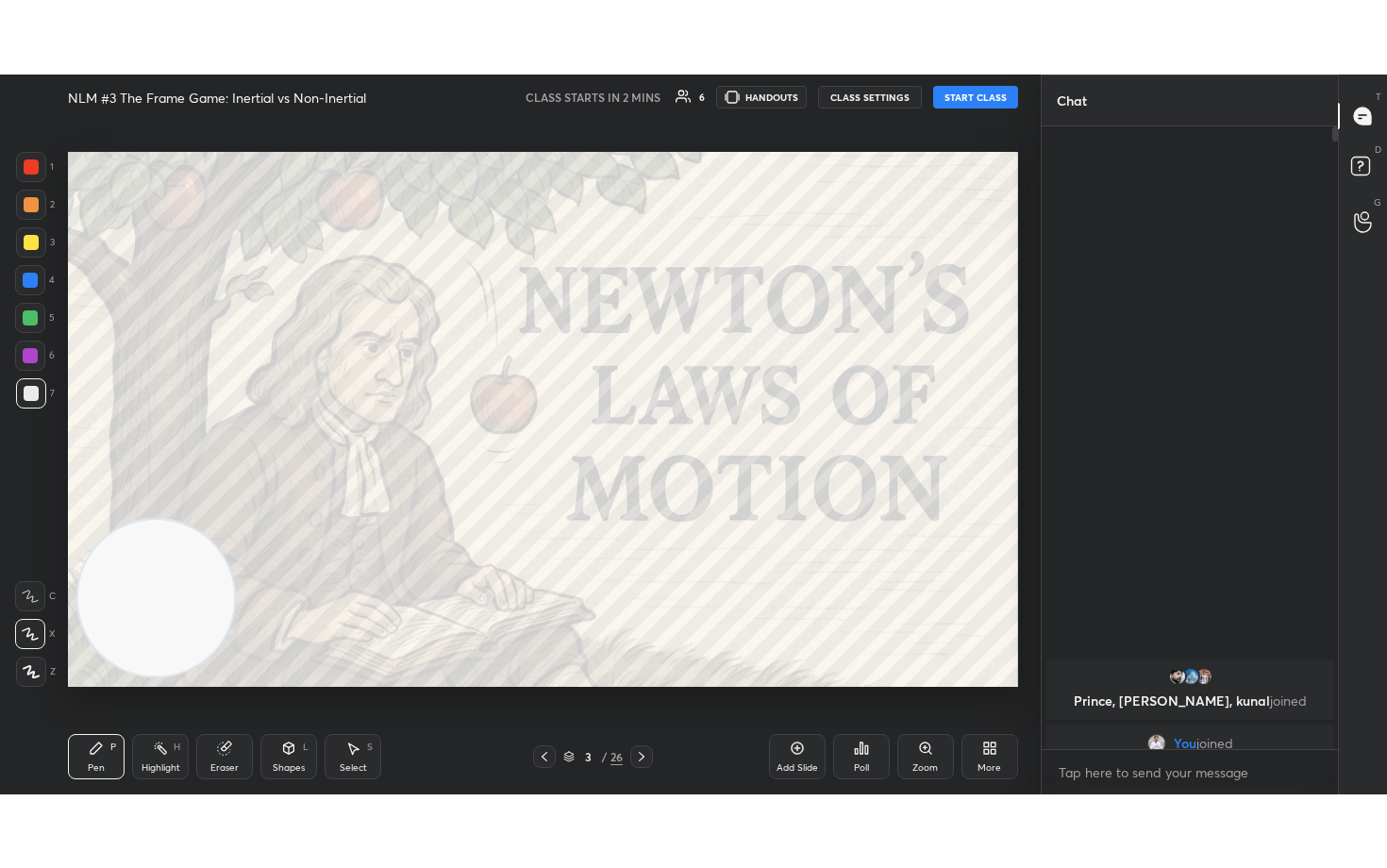 scroll, scrollTop: 93601, scrollLeft: 93389, axis: both 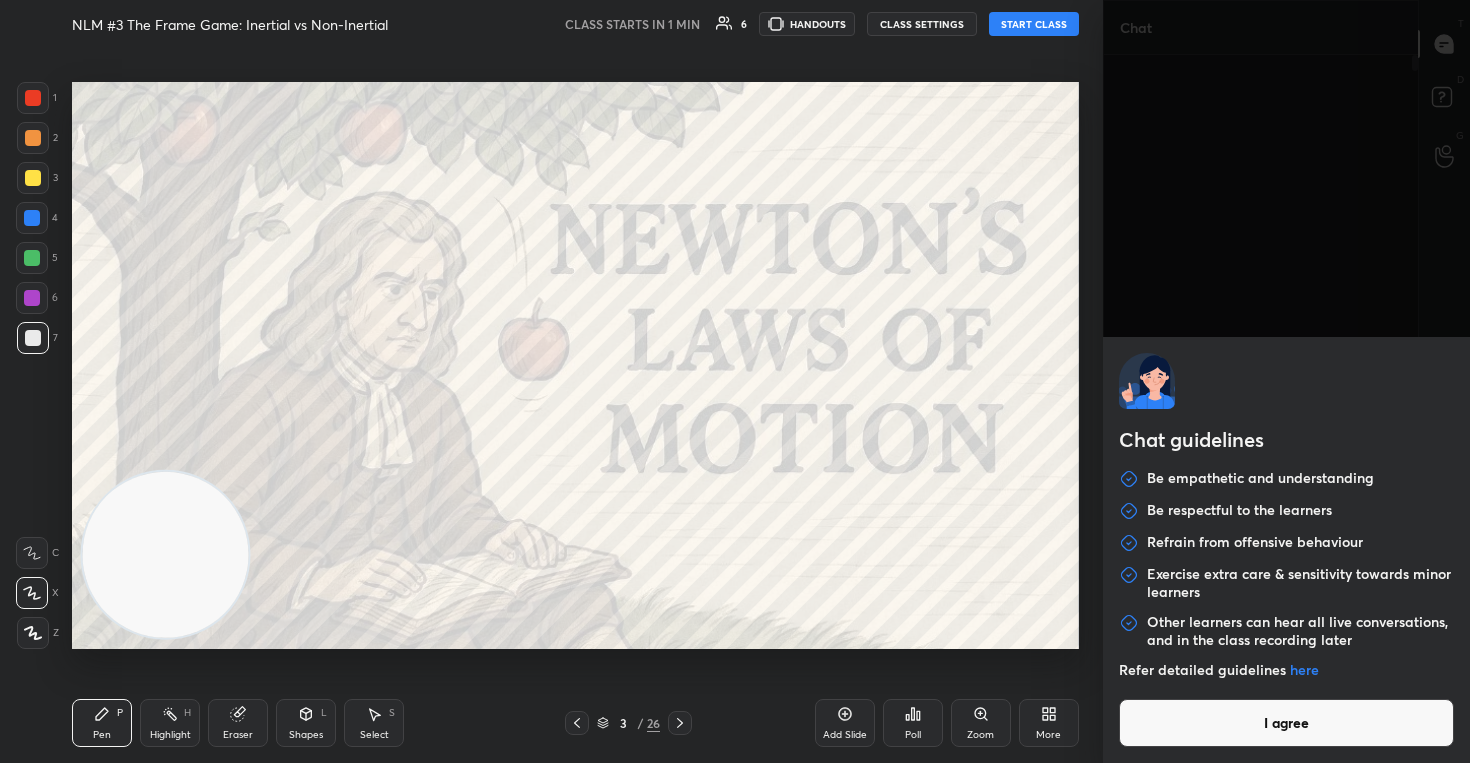 click on "1 2 3 4 5 6 7 C X Z C X Z E E Erase all   H H NLM #3 The Frame Game: Inertial vs Non-Inertial CLASS STARTS IN 1 MIN 6 HANDOUTS CLASS SETTINGS START CLASS Setting up your live class Back NLM #3 The Frame Game: Inertial vs Non-Inertial [PERSON_NAME] Pen P Highlight H Eraser Shapes L Select S 3 / 26 Add Slide Poll Zoom More Chat Prince, [PERSON_NAME], [PERSON_NAME]  joined You  joined Rudrakshi, [PERSON_NAME]  joined 3 NEW MESSAGES Enable hand raising Enable raise hand to speak to learners. Once enabled, chat will be turned off temporarily. Enable x   introducing Raise a hand with a doubt Now learners can raise their hand along with a doubt  How it works? Doubts asked by learners will show up here Raise hand disabled You have disabled Raise hand currently. Enable it to invite learners to speak Enable Can't raise hand Looks like educator just invited you to speak. Please wait before you can raise your hand again. Got it T Messages (T) D Doubts (D) G Raise Hand (G) Report an issue Reason for reporting Buffering Chat not working ​" at bounding box center (735, 381) 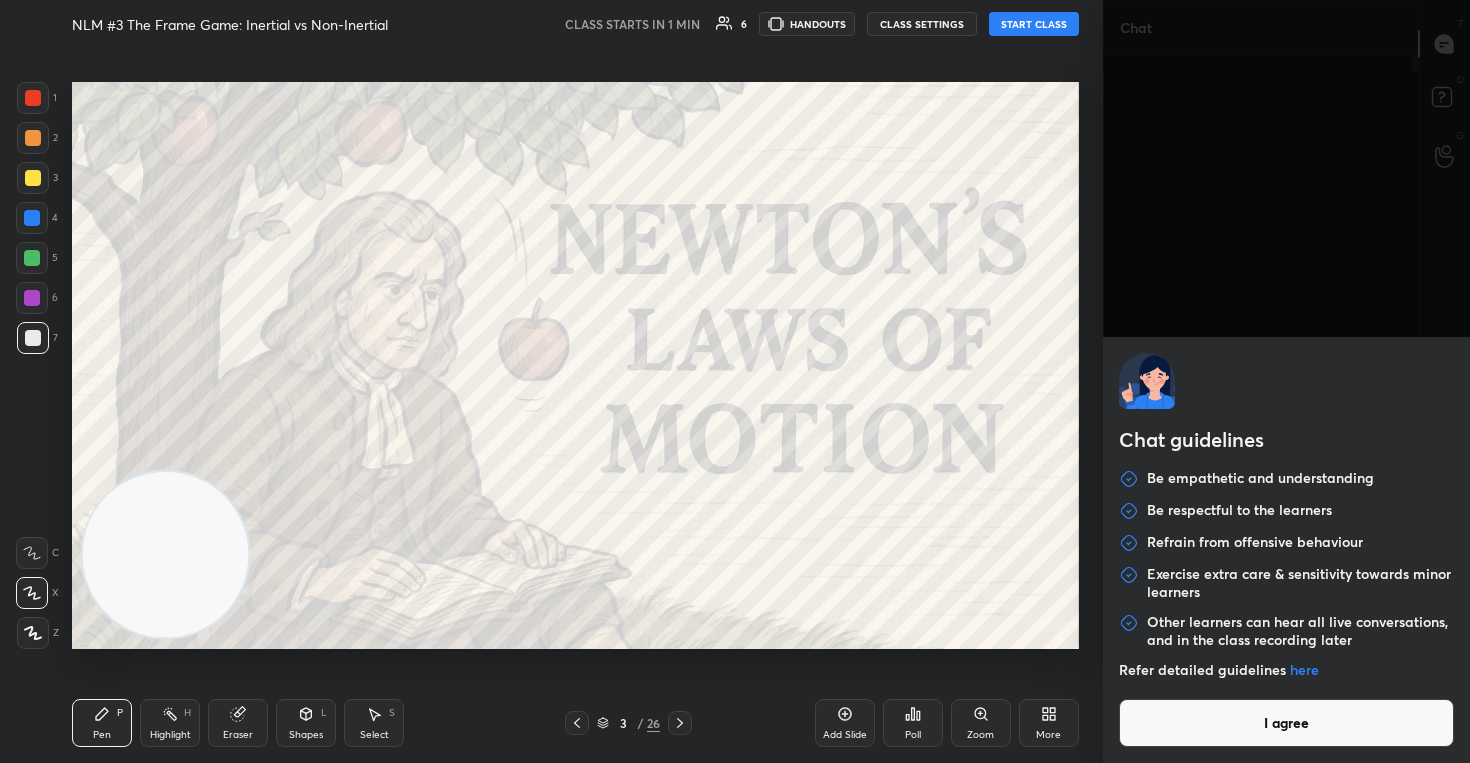 click on "I agree" at bounding box center [1287, 723] 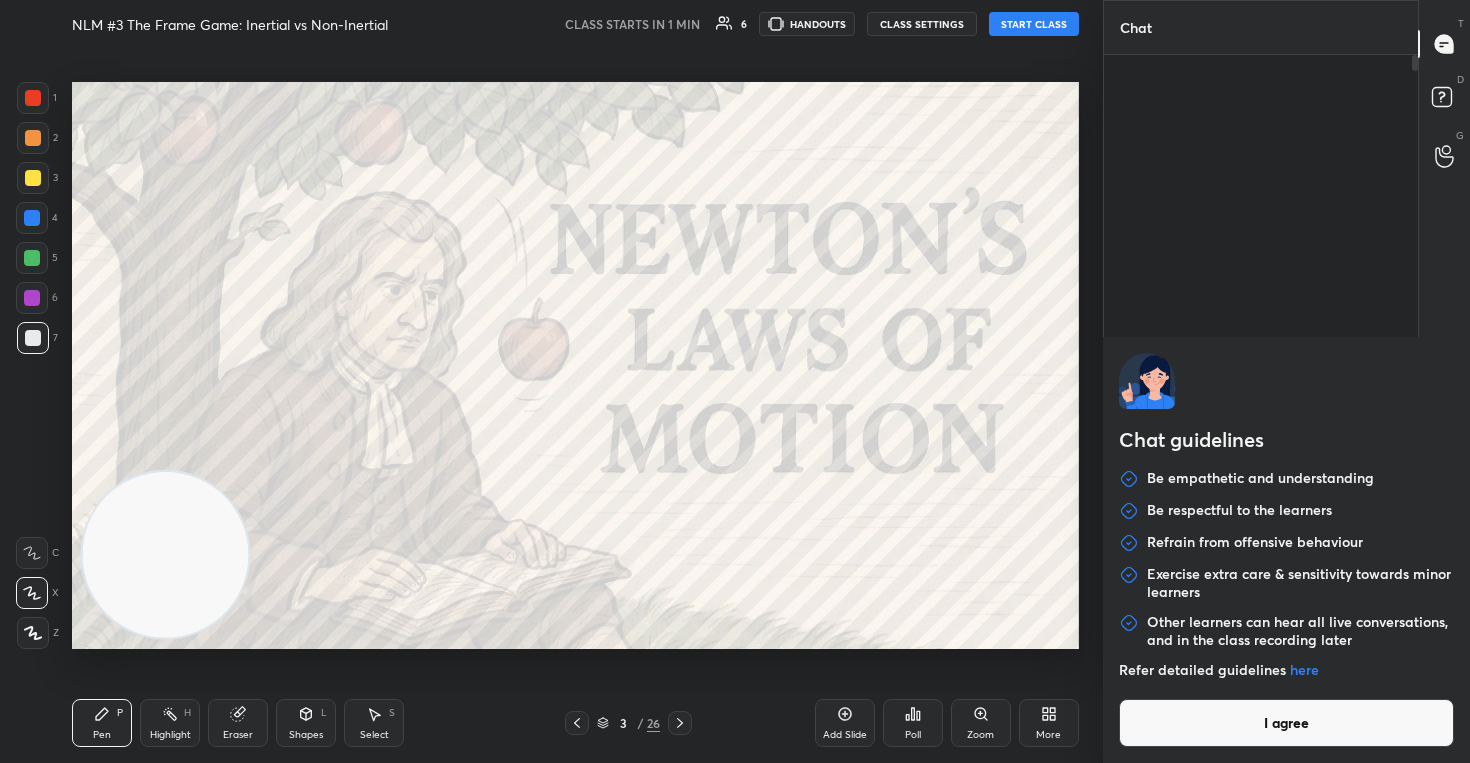 type on "x" 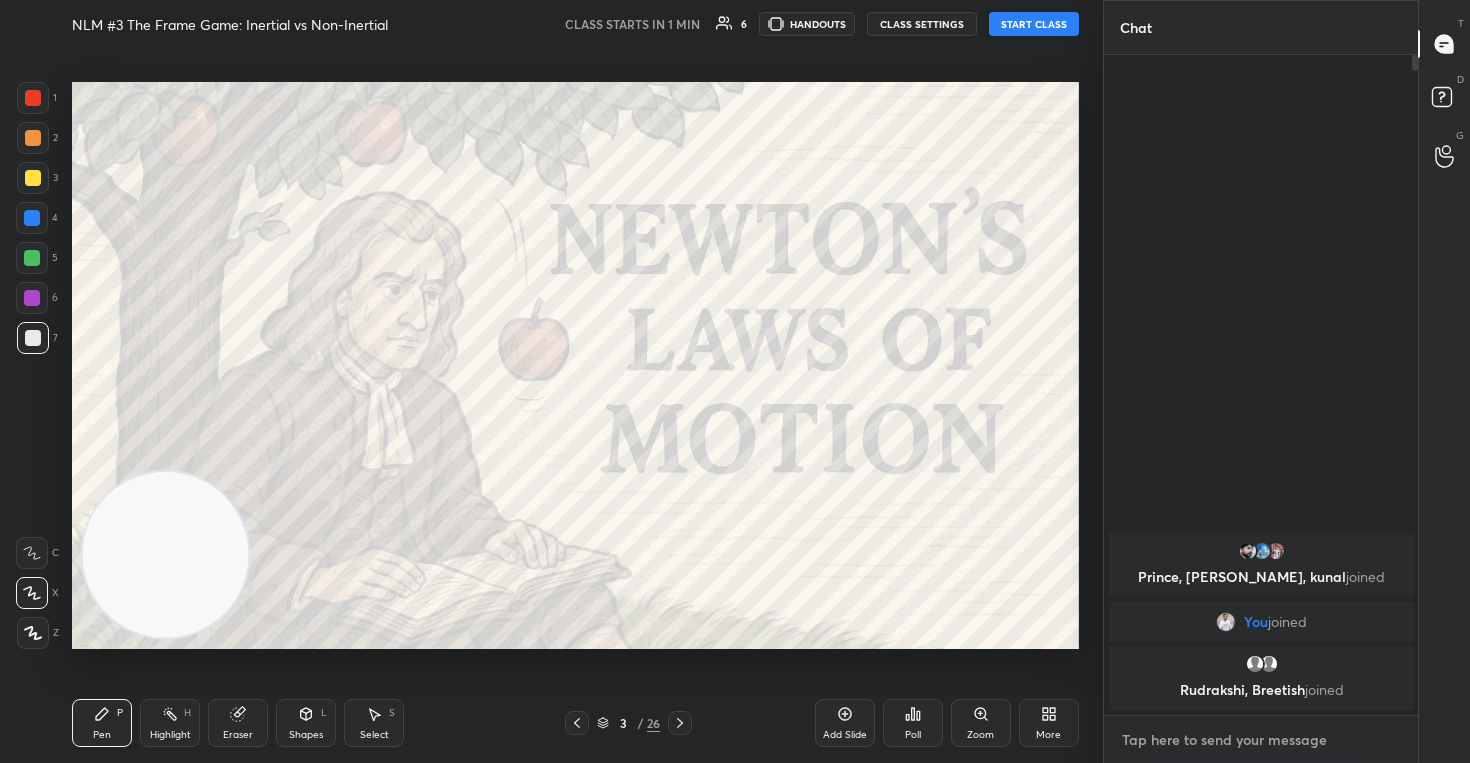 click at bounding box center (1261, 740) 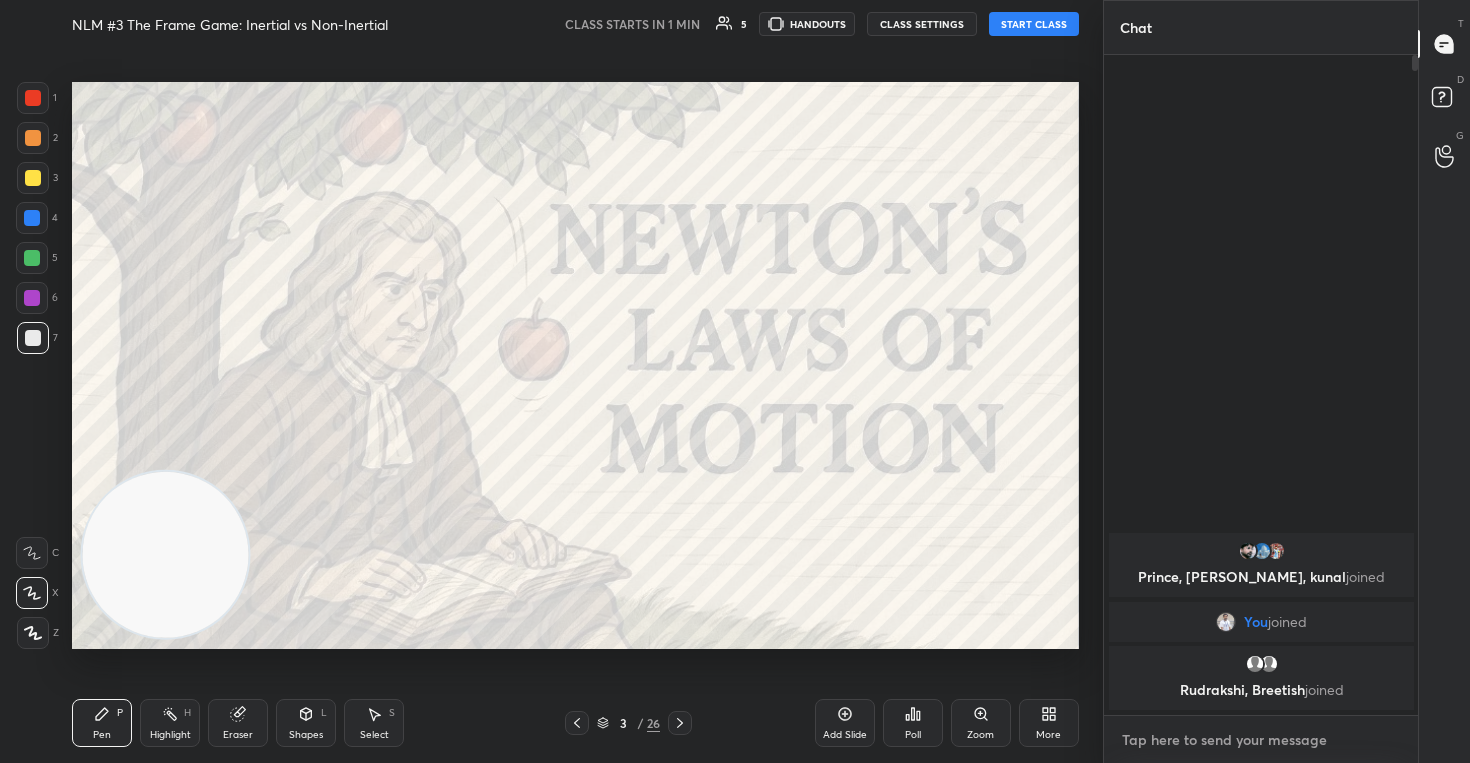paste on "[URL][DOMAIN_NAME]" 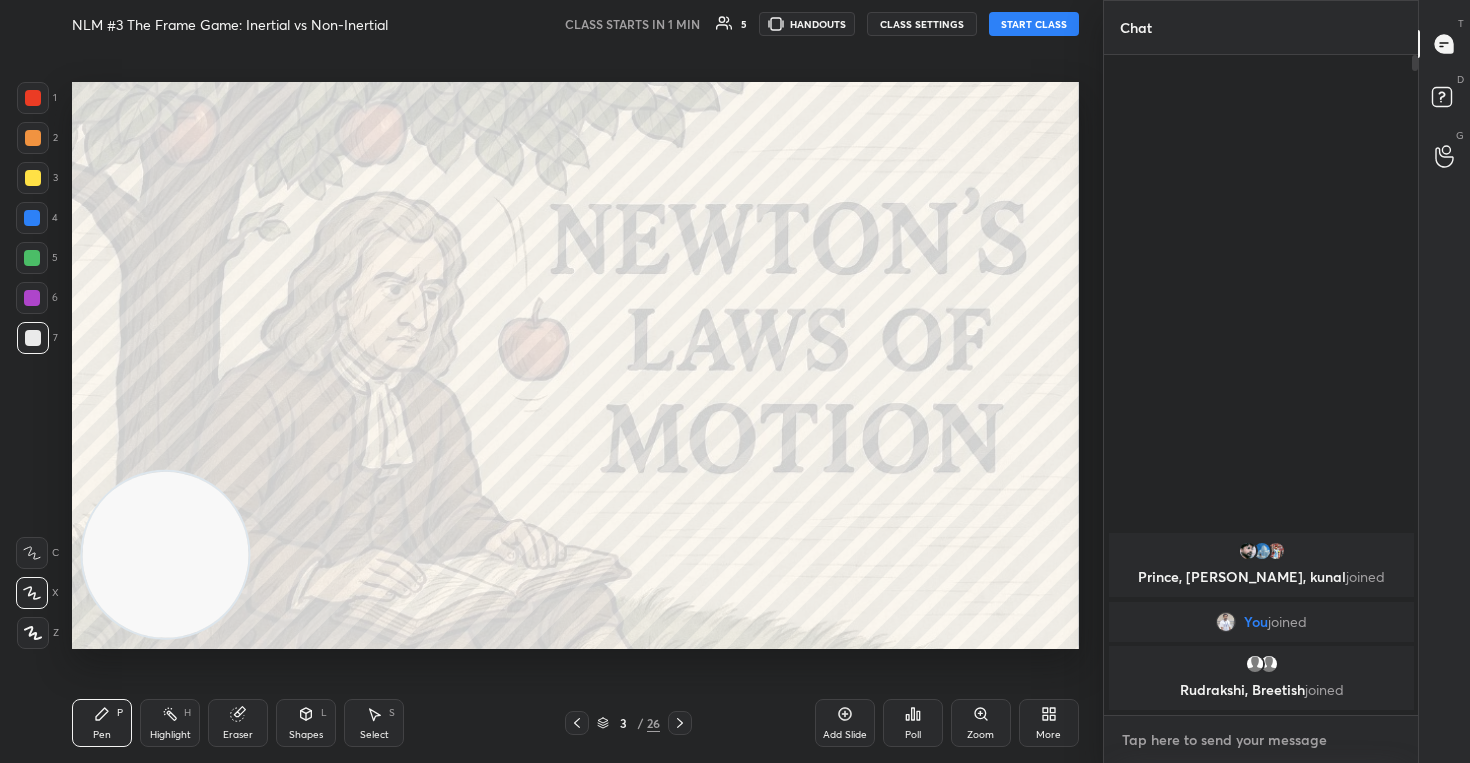 type on "[URL][DOMAIN_NAME]" 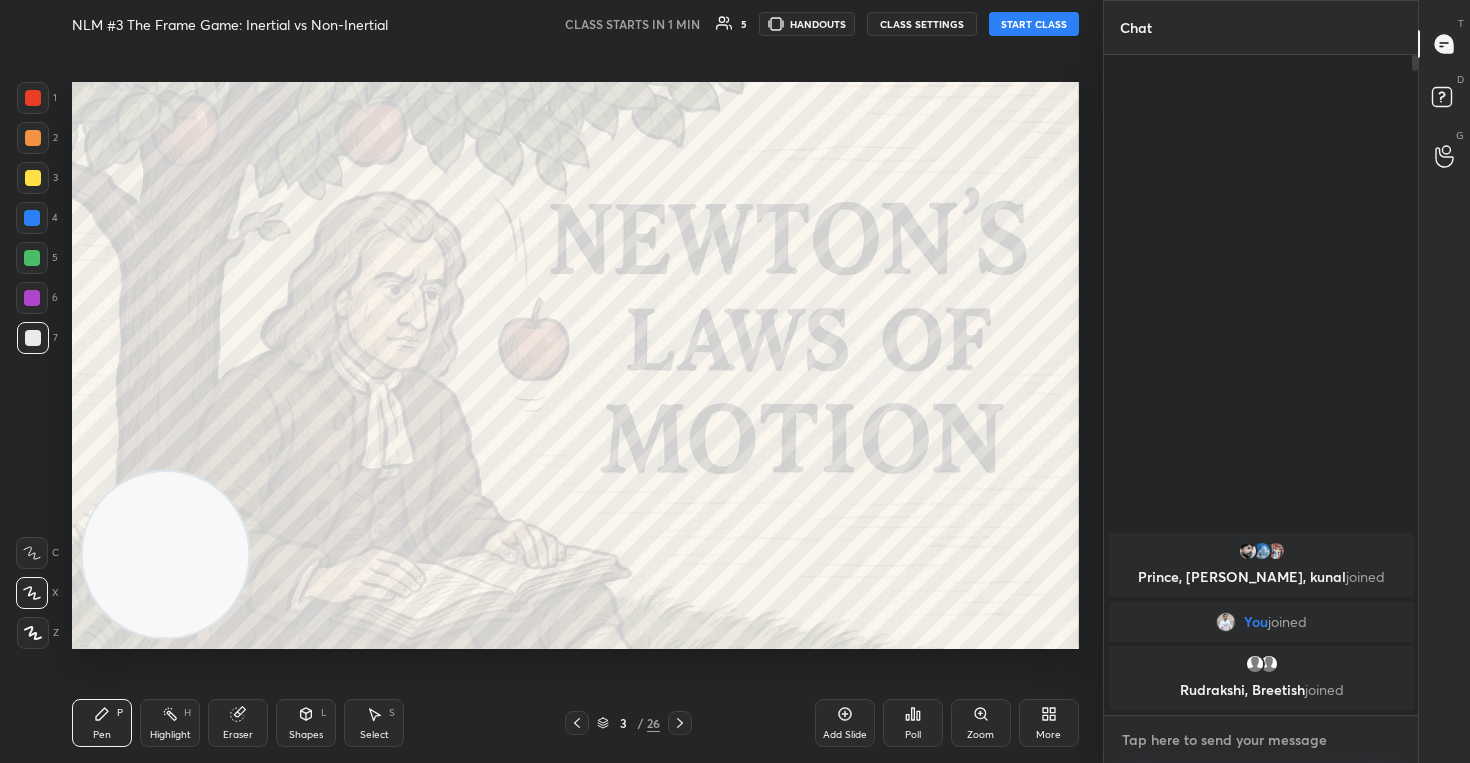 type on "x" 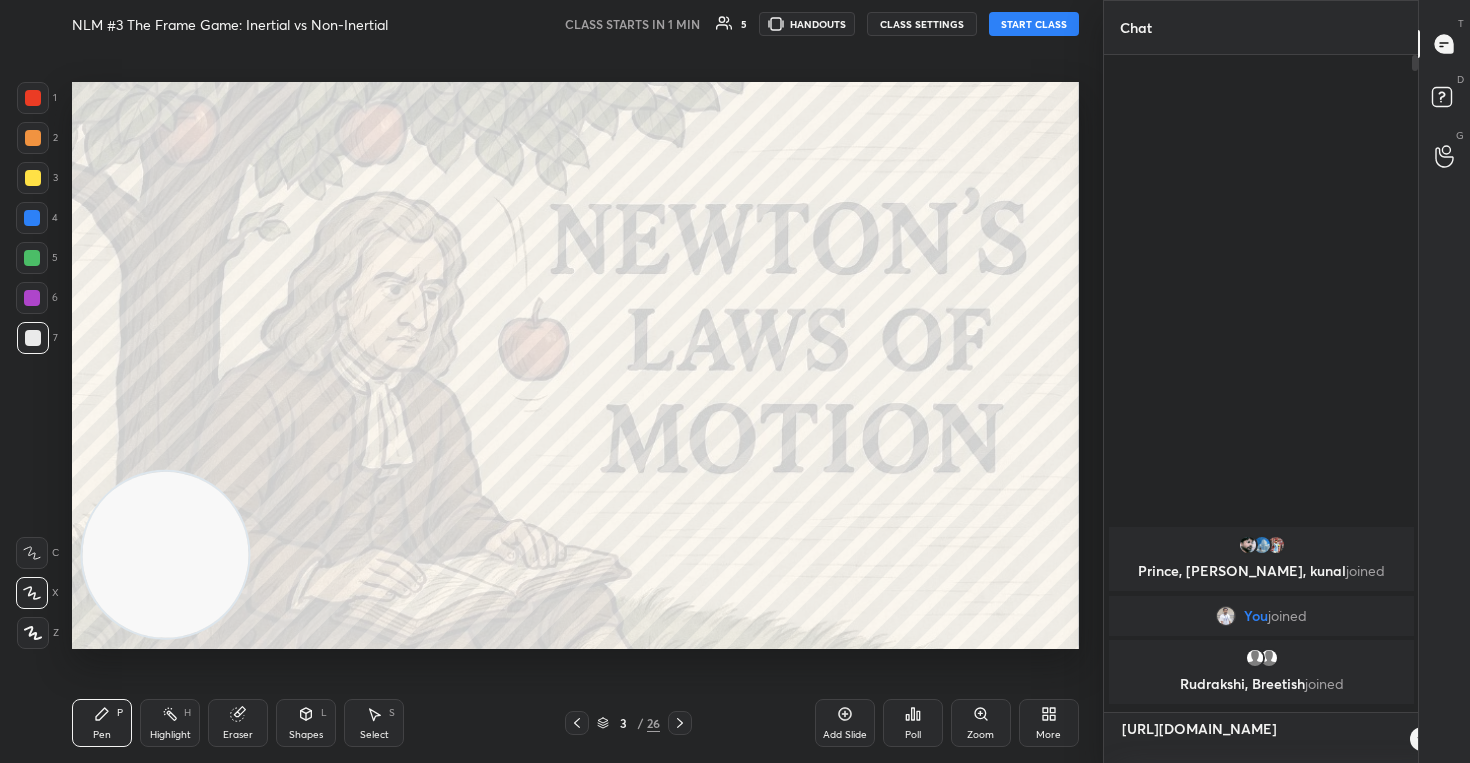 scroll, scrollTop: 0, scrollLeft: 0, axis: both 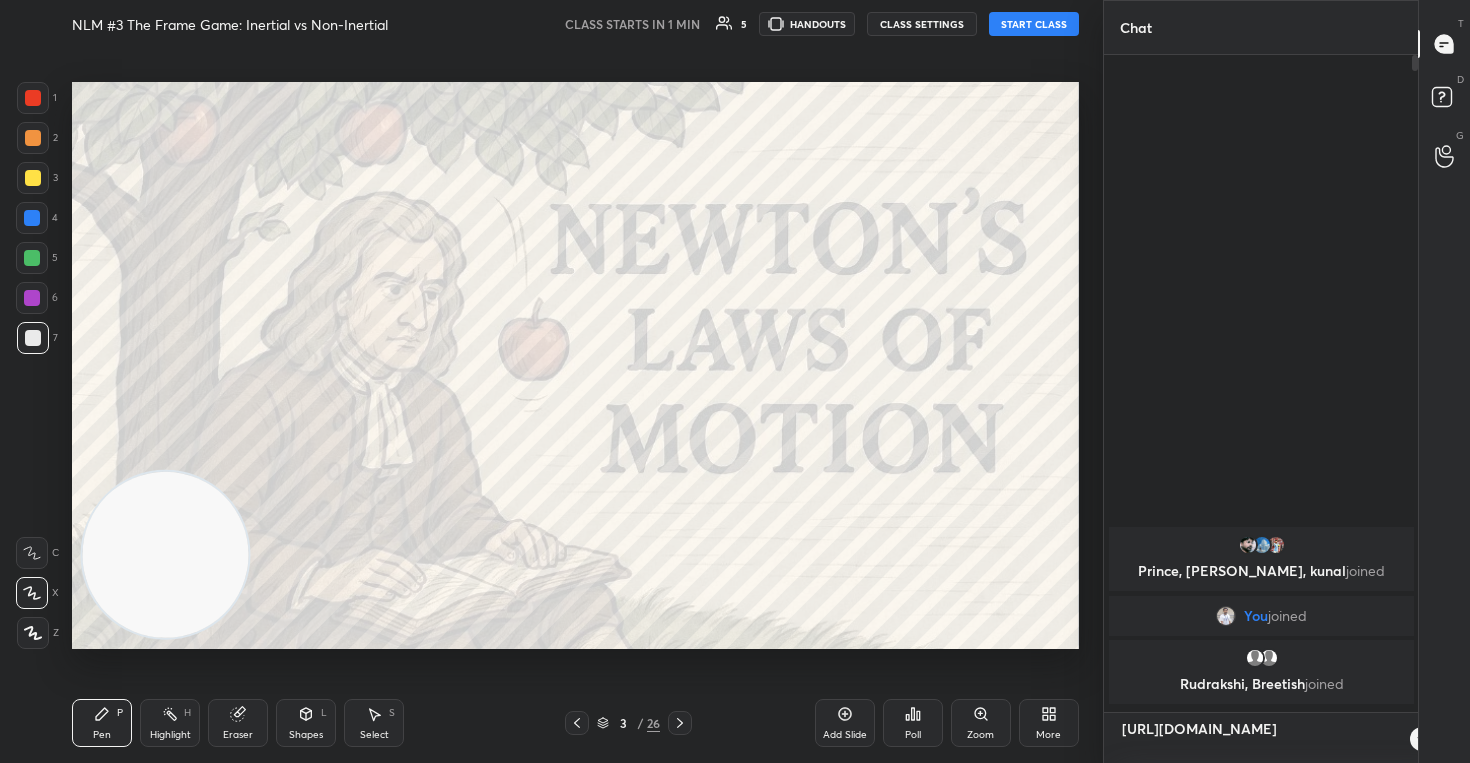 type on "[URL][DOMAIN_NAME]" 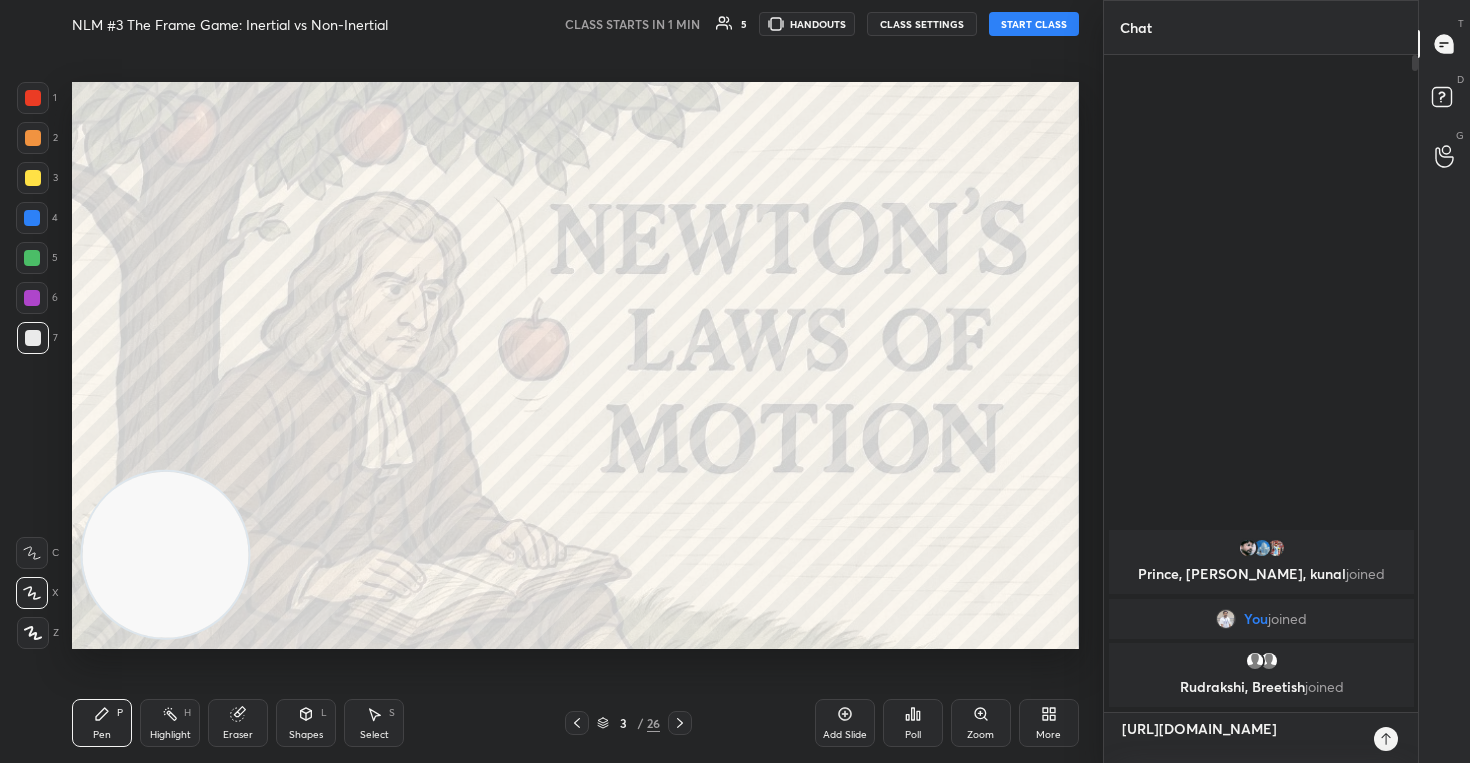 type on "[URL][DOMAIN_NAME] l" 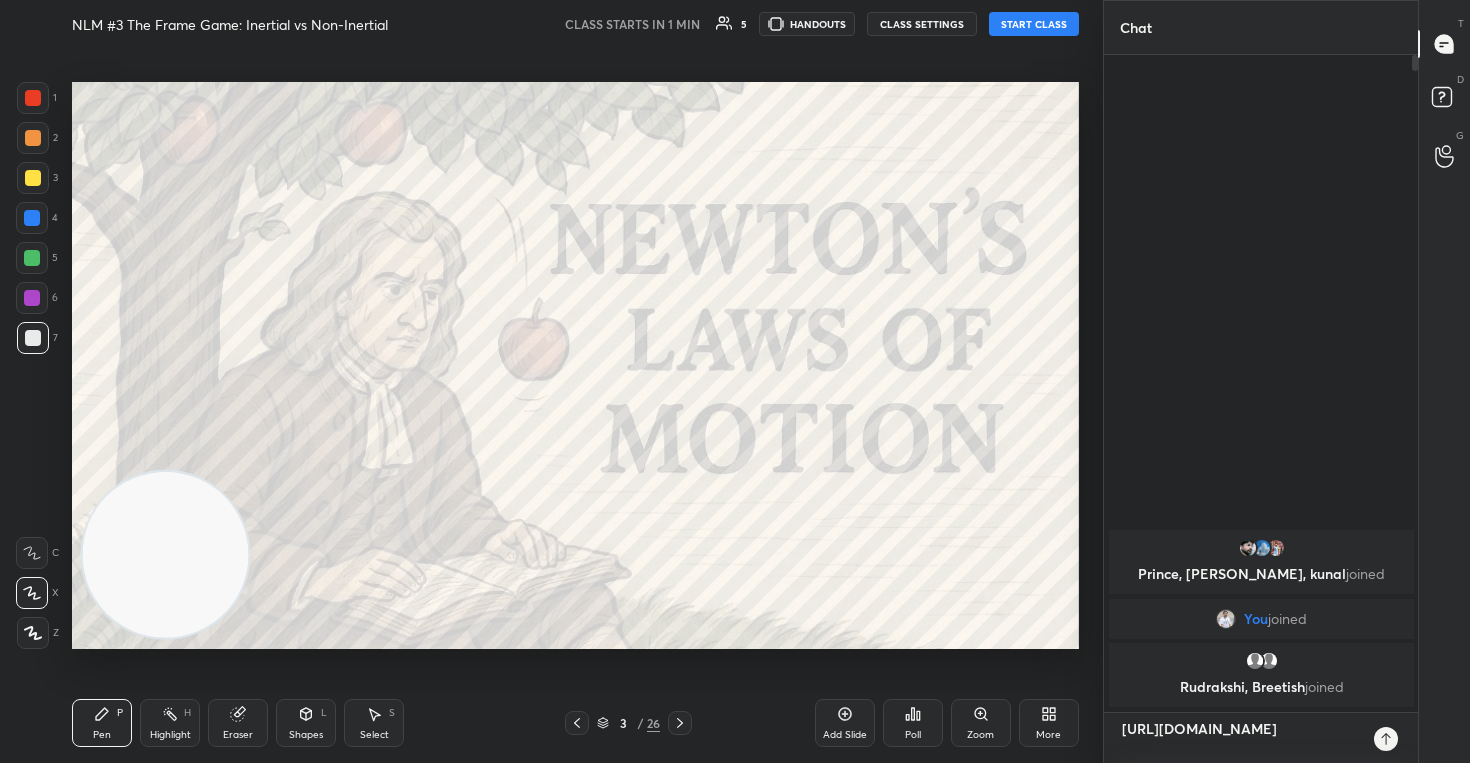 type on "x" 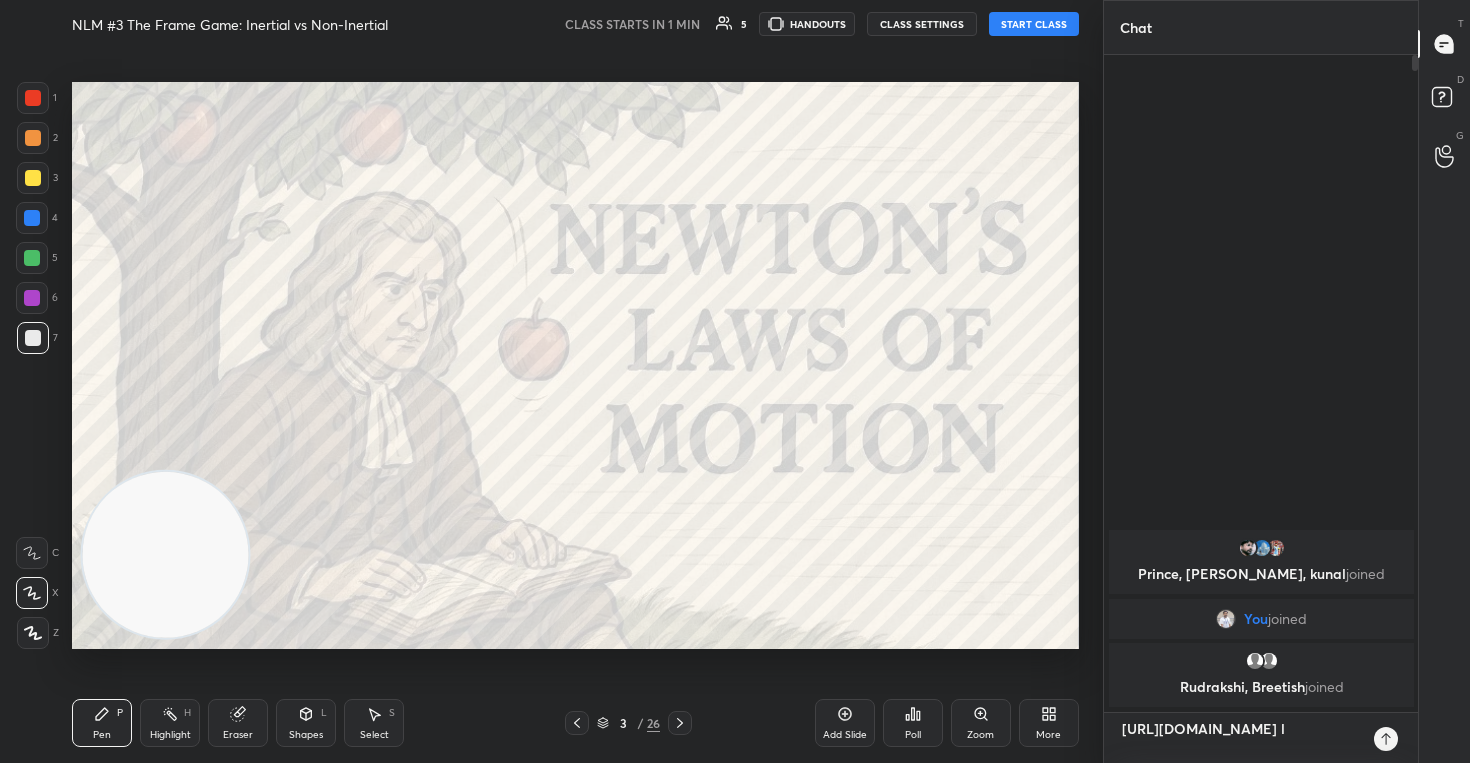 type on "[URL][DOMAIN_NAME] li" 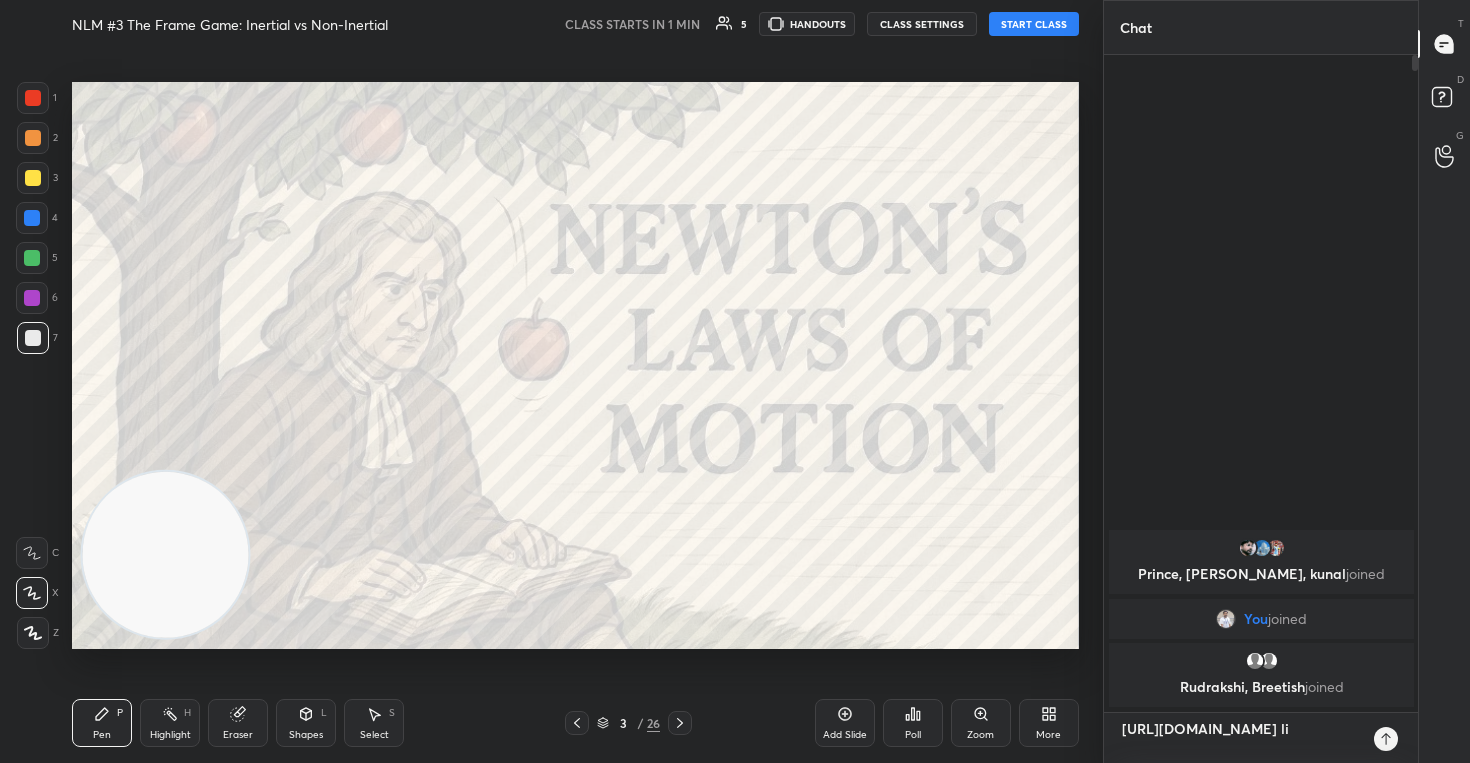 type on "[URL][DOMAIN_NAME] liv" 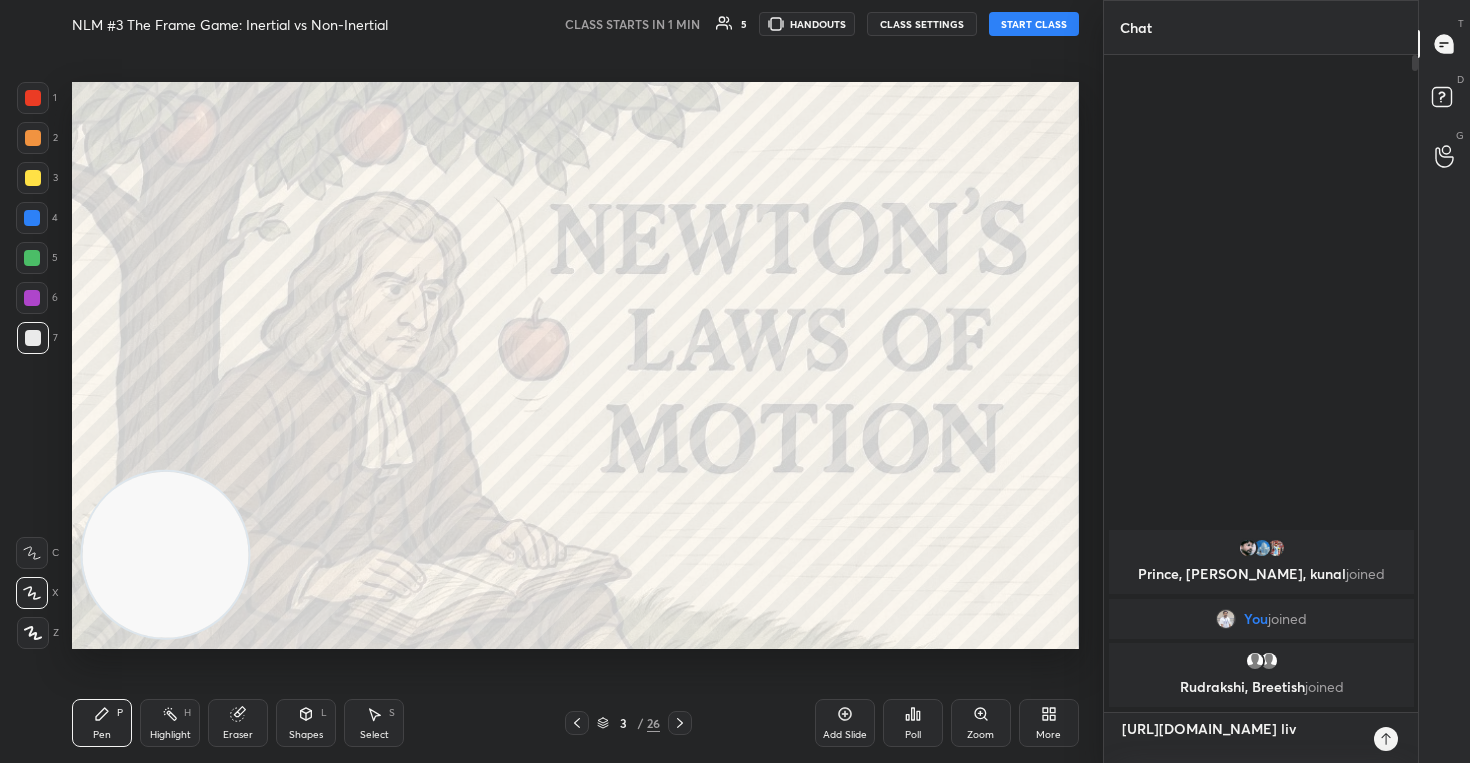type on "[URL][DOMAIN_NAME] live" 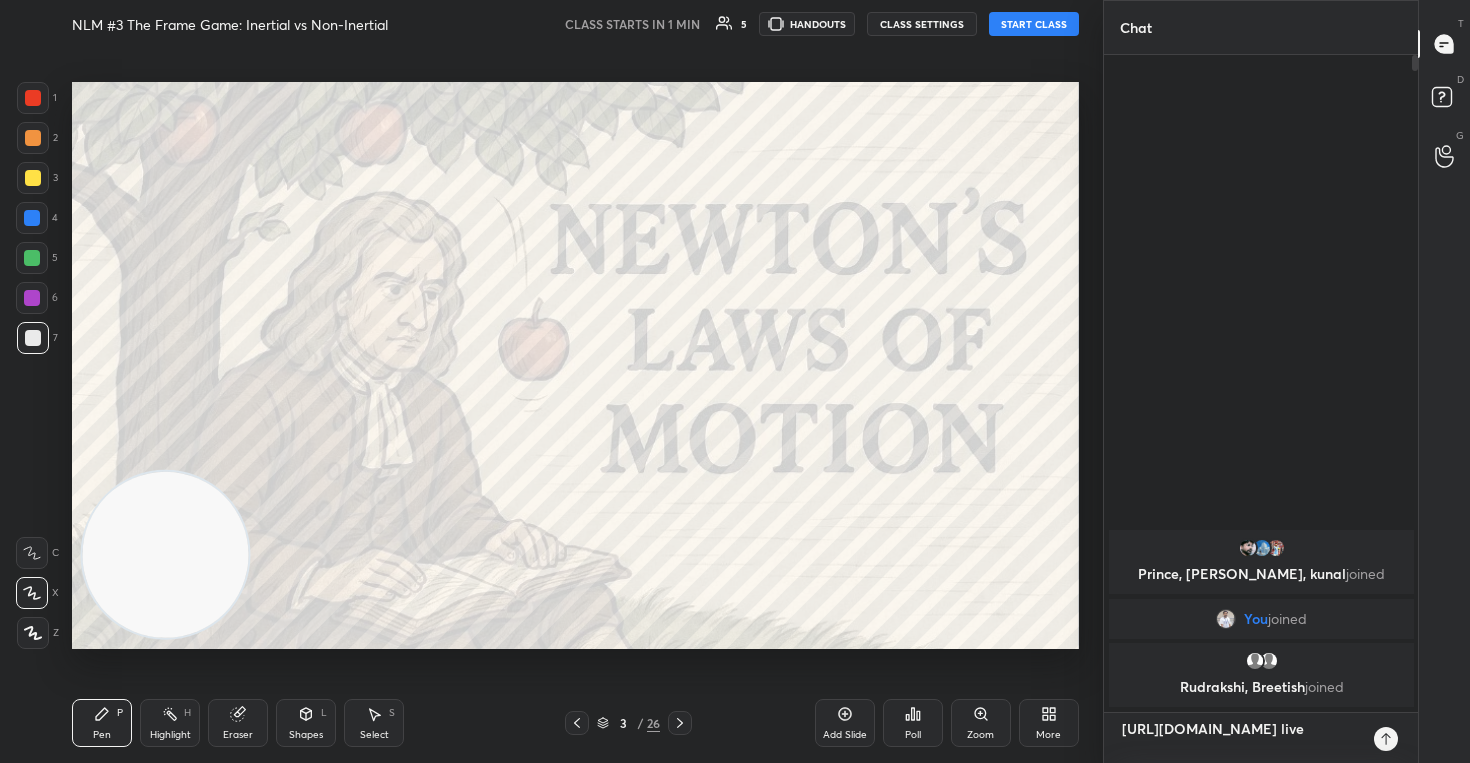 type on "[URL][DOMAIN_NAME] live" 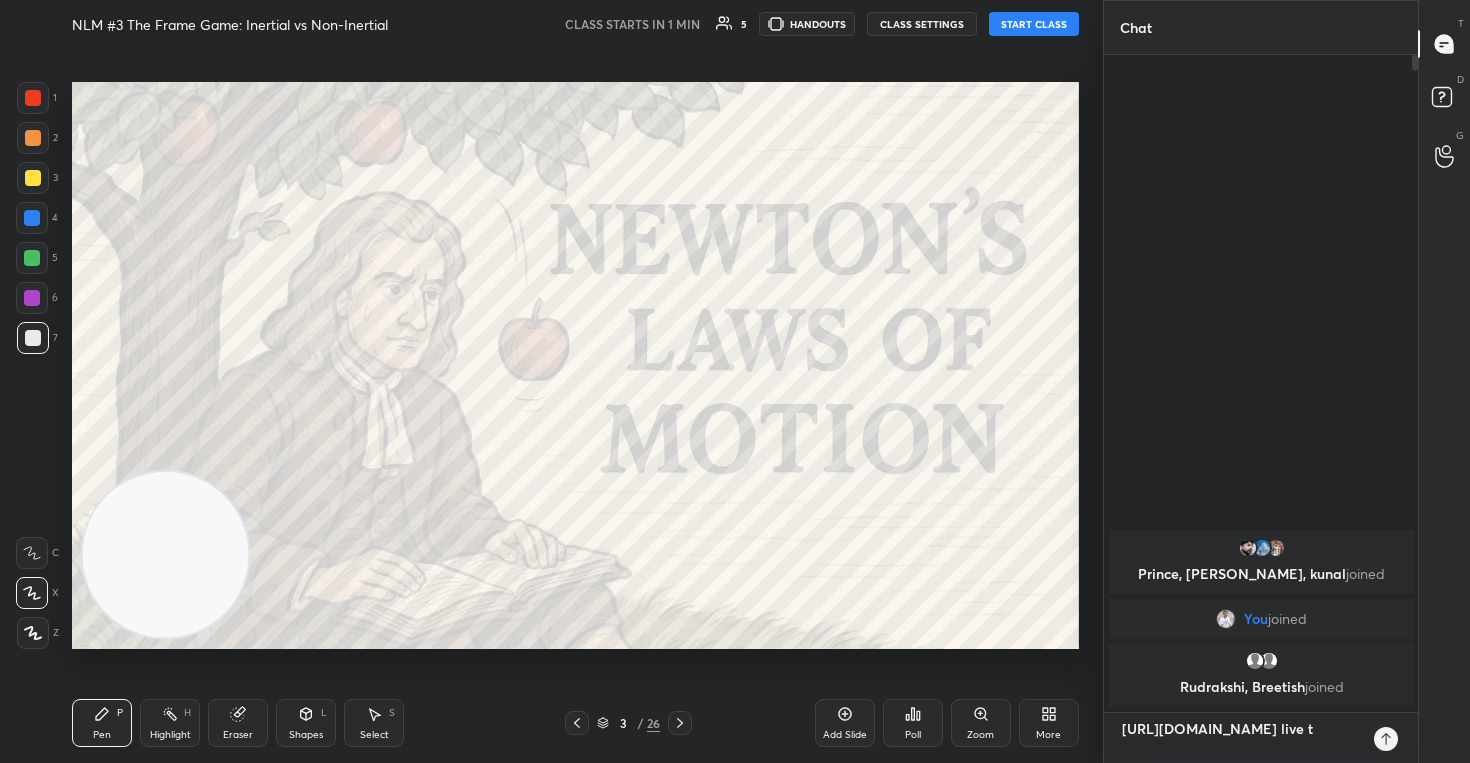 type on "[URL][DOMAIN_NAME] live to" 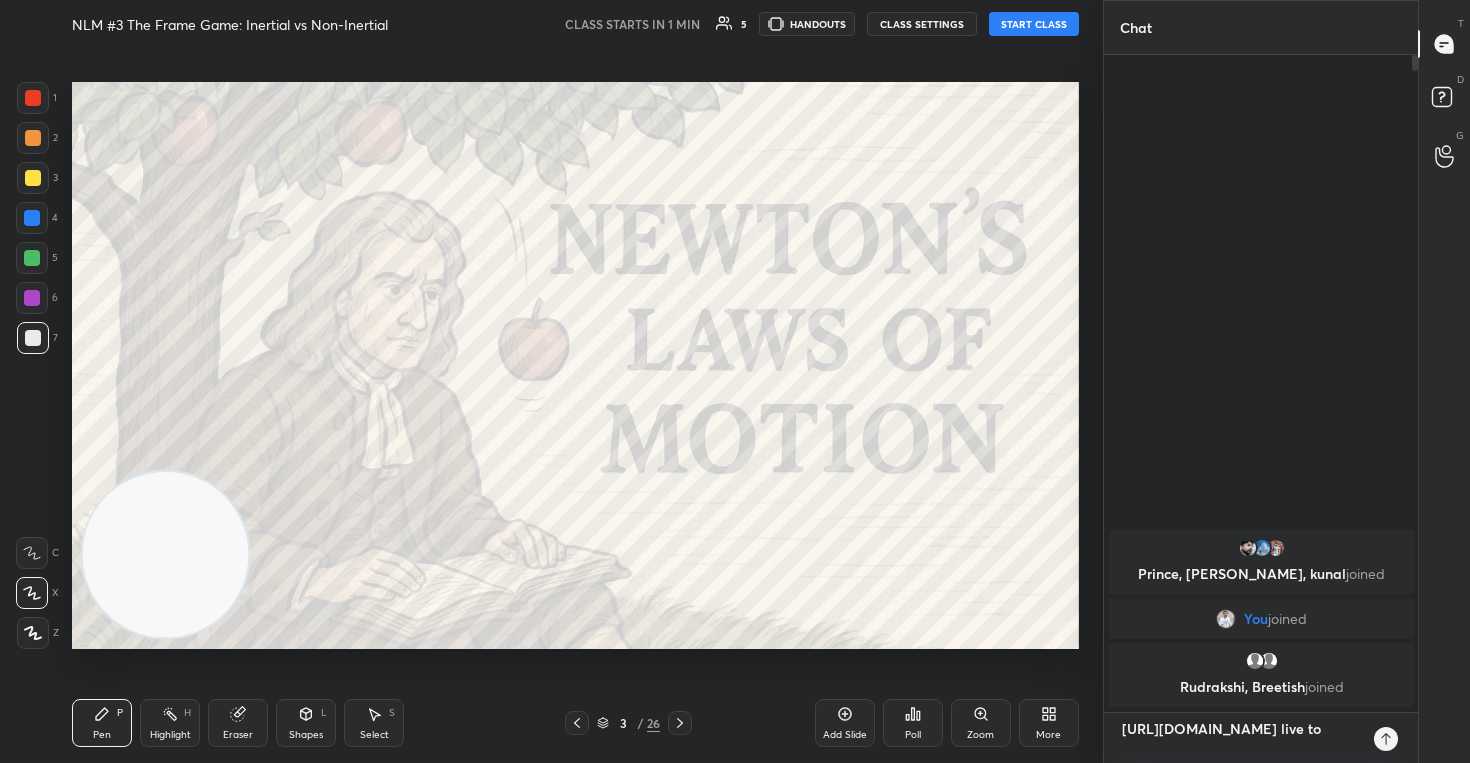 type on "x" 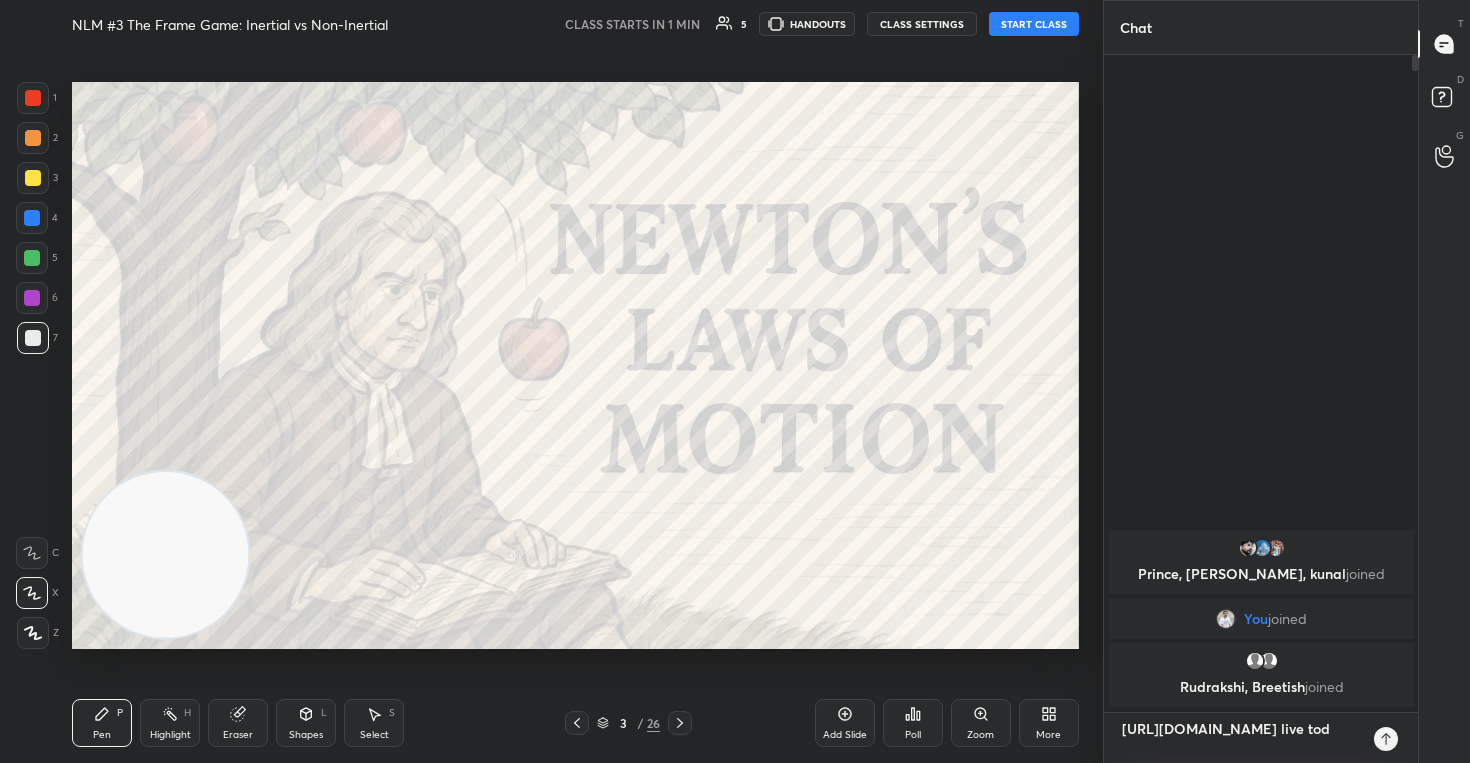 type on "[URL][DOMAIN_NAME] live toda" 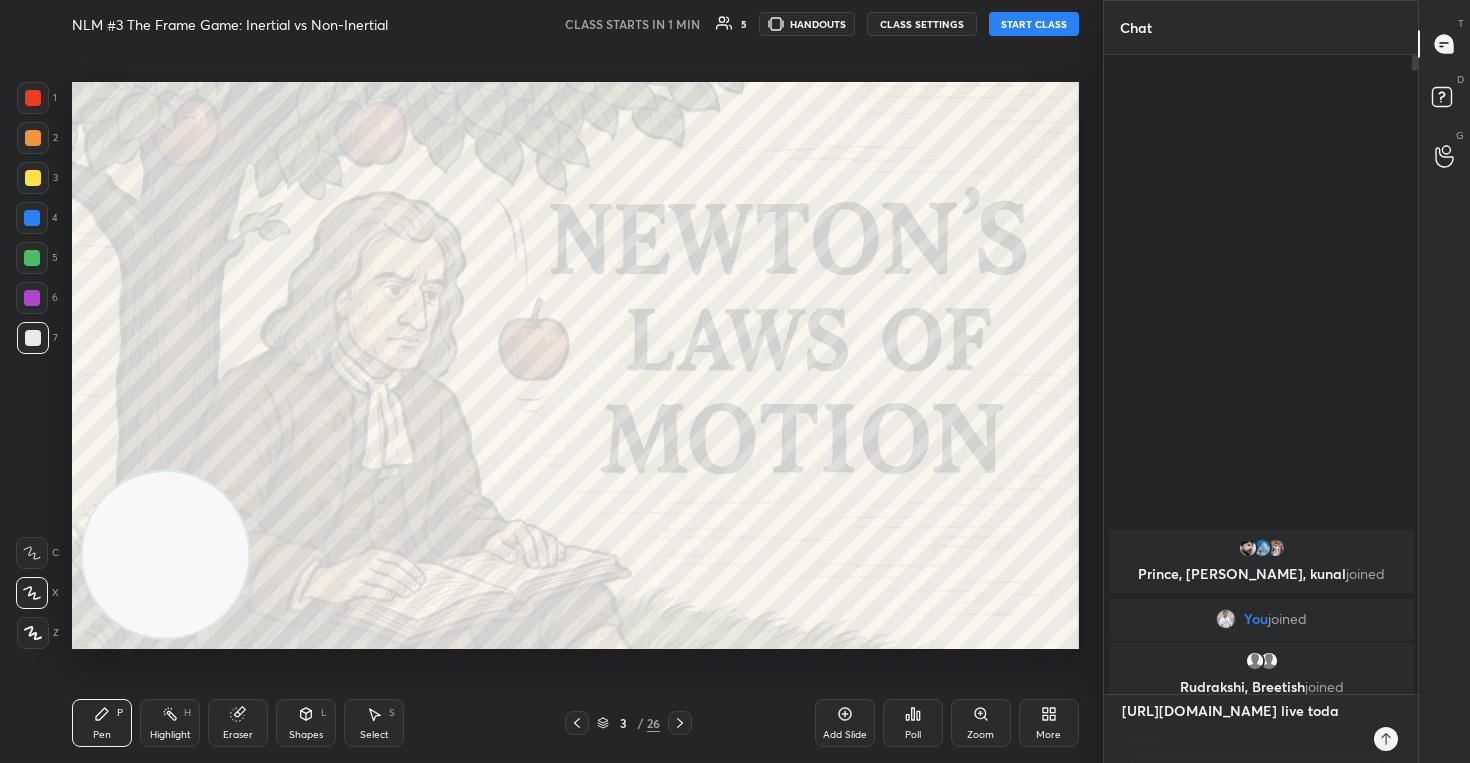 scroll, scrollTop: 633, scrollLeft: 308, axis: both 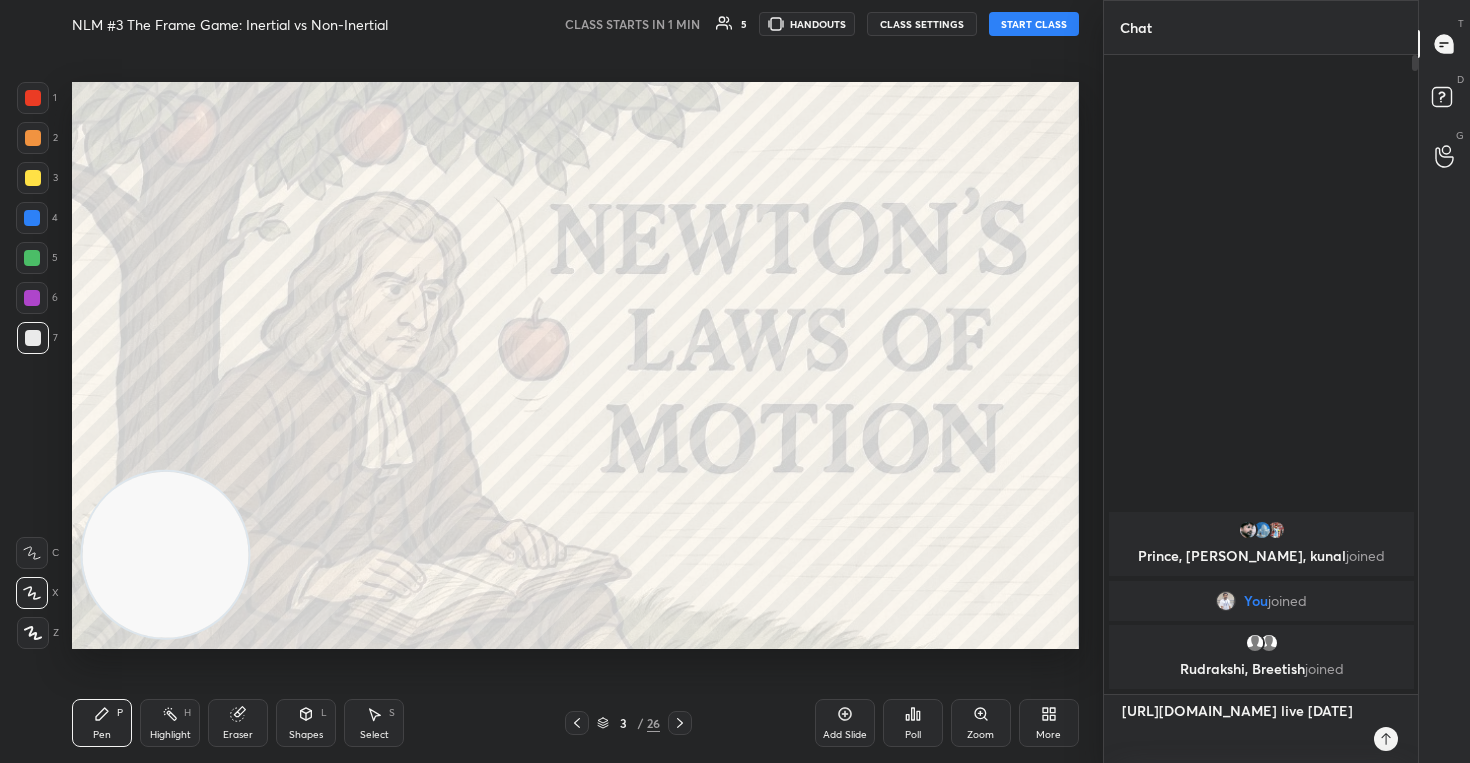 type on "[URL][DOMAIN_NAME] live [DATE]" 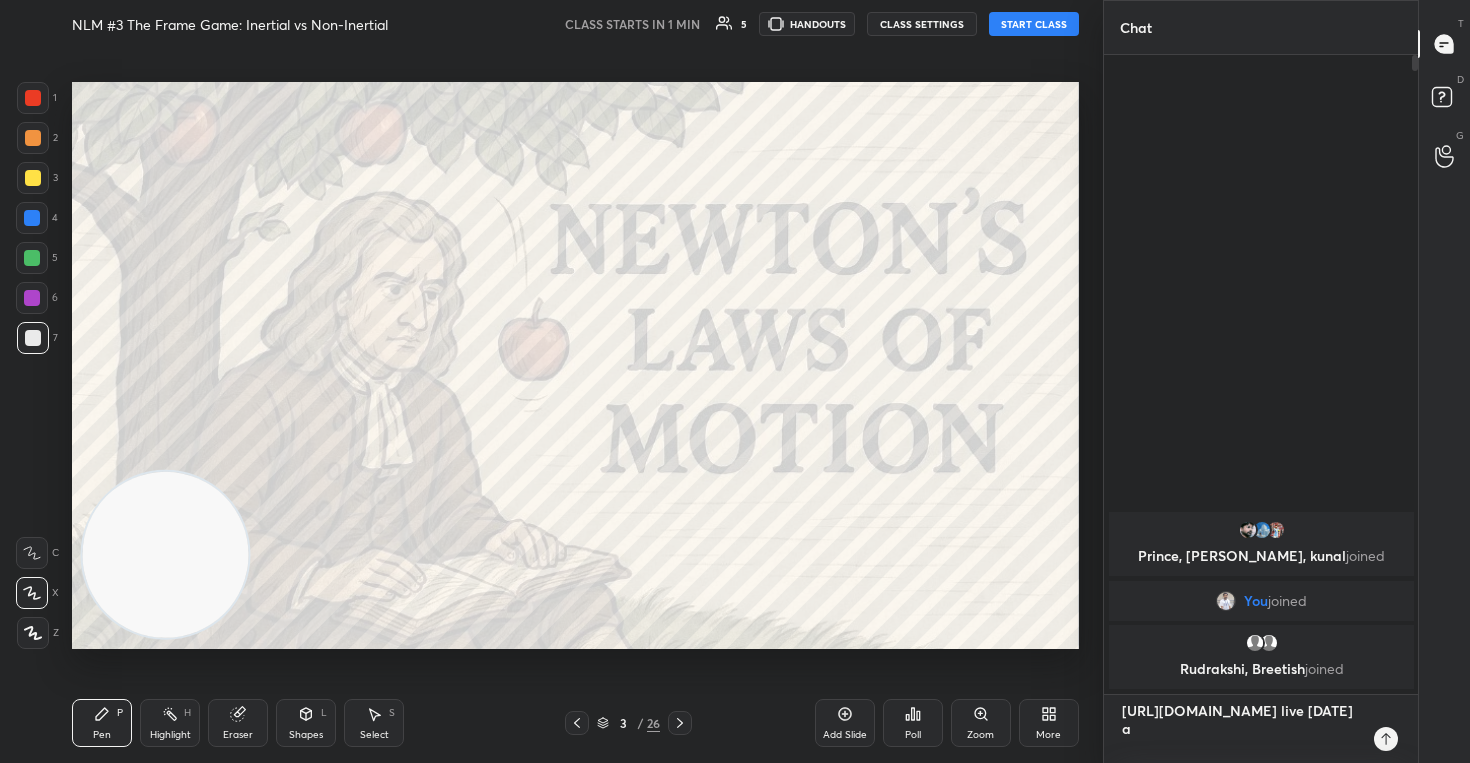 type on "[URL][DOMAIN_NAME] live [DATE] at" 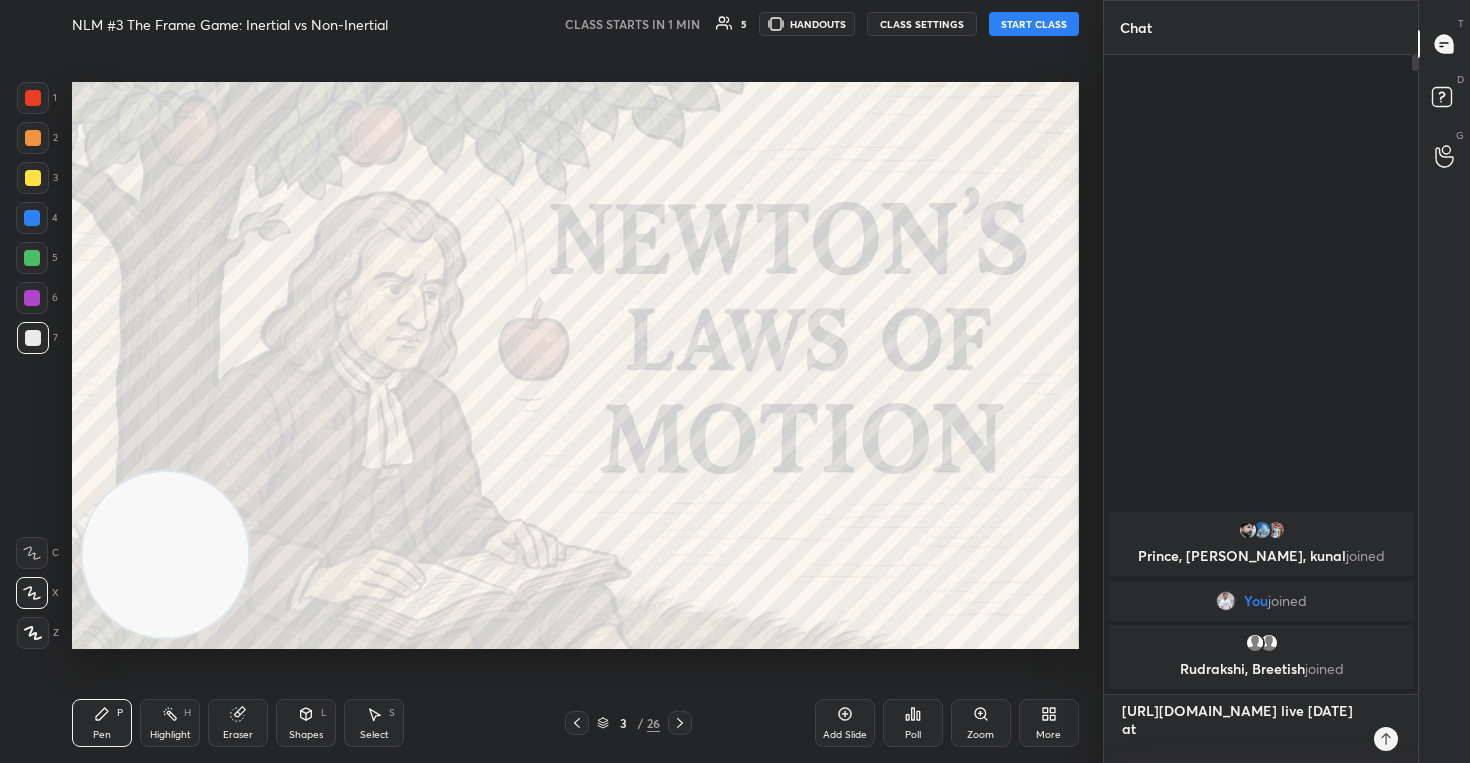 type on "[URL][DOMAIN_NAME] live [DATE] at" 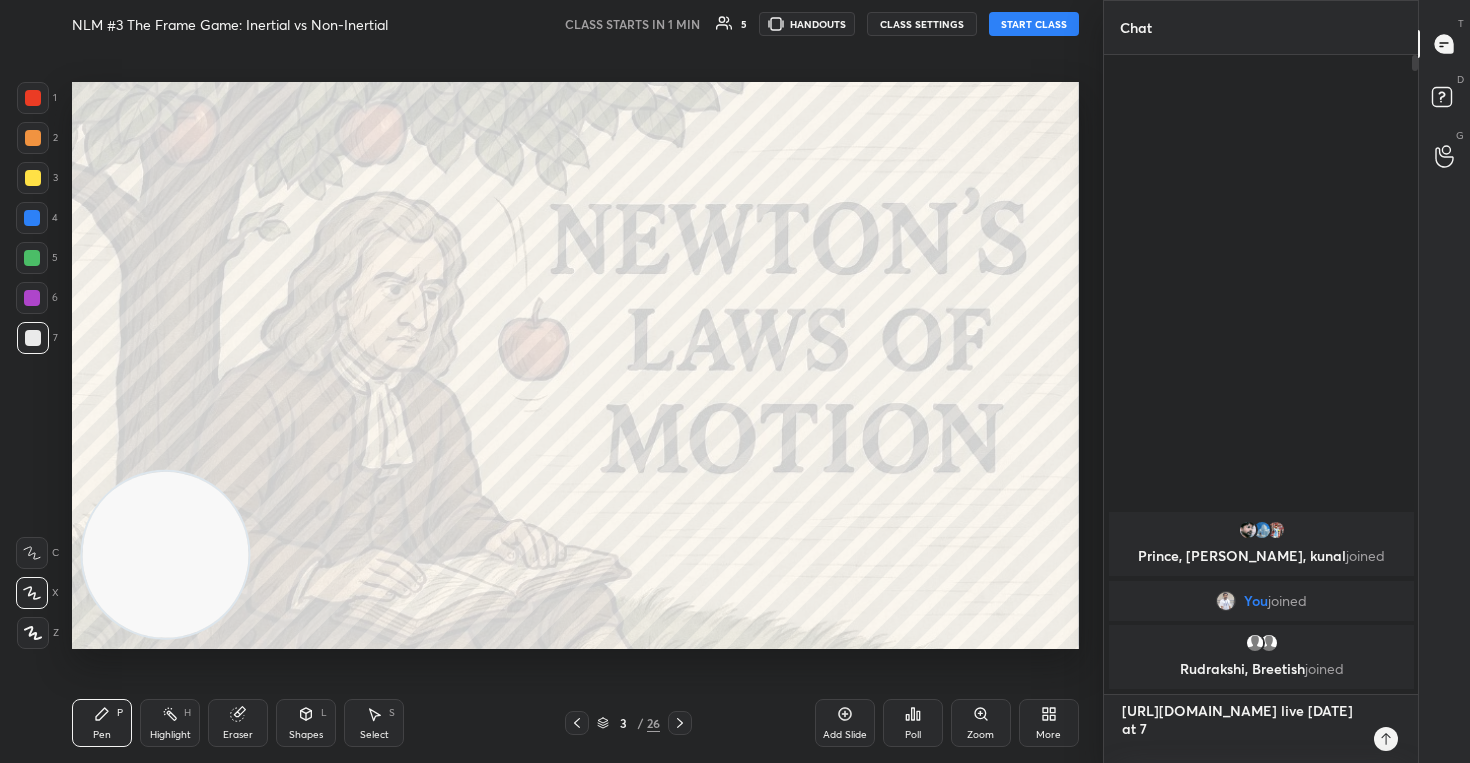 type on "[URL][DOMAIN_NAME] live [DATE] at 7" 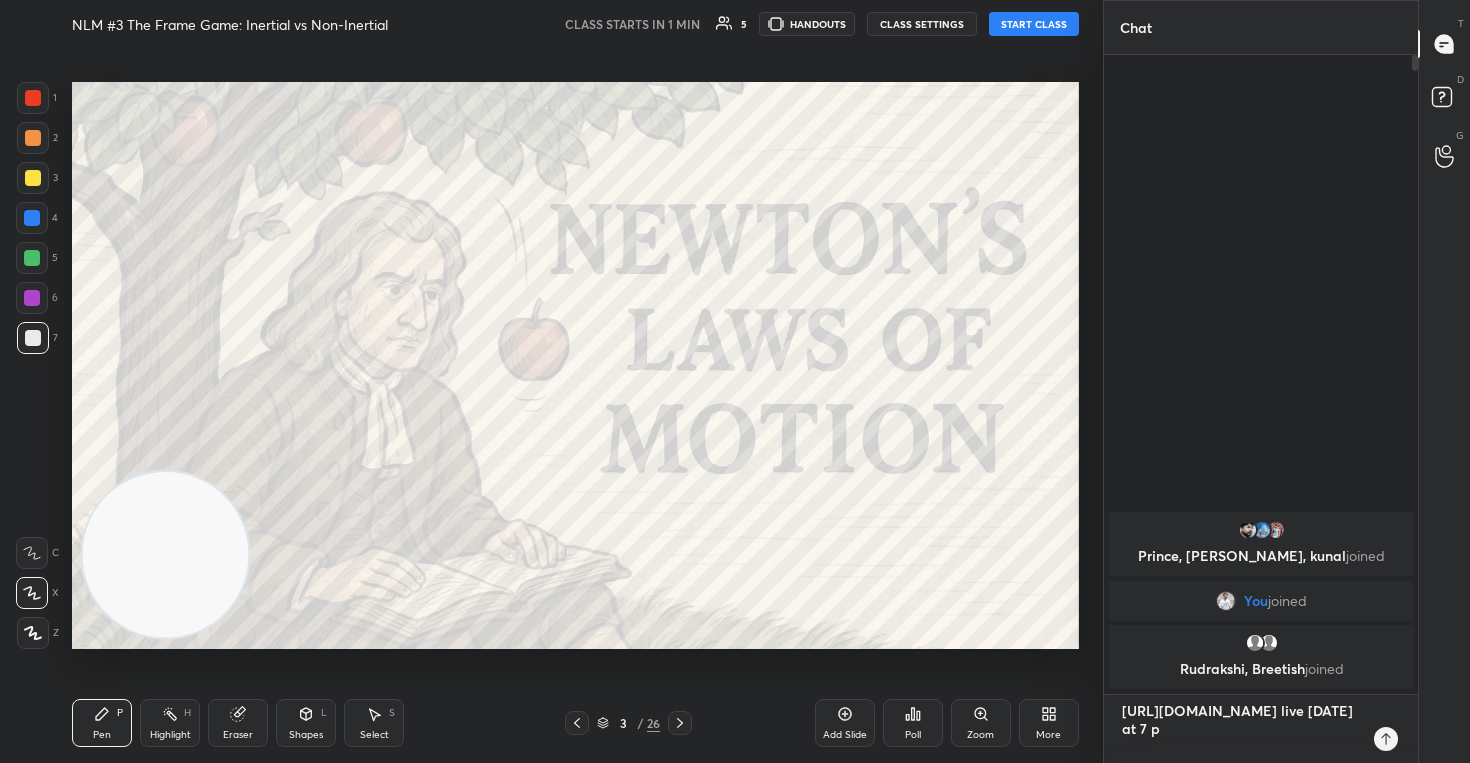 type on "[URL][DOMAIN_NAME] live [DATE] at 7 pm" 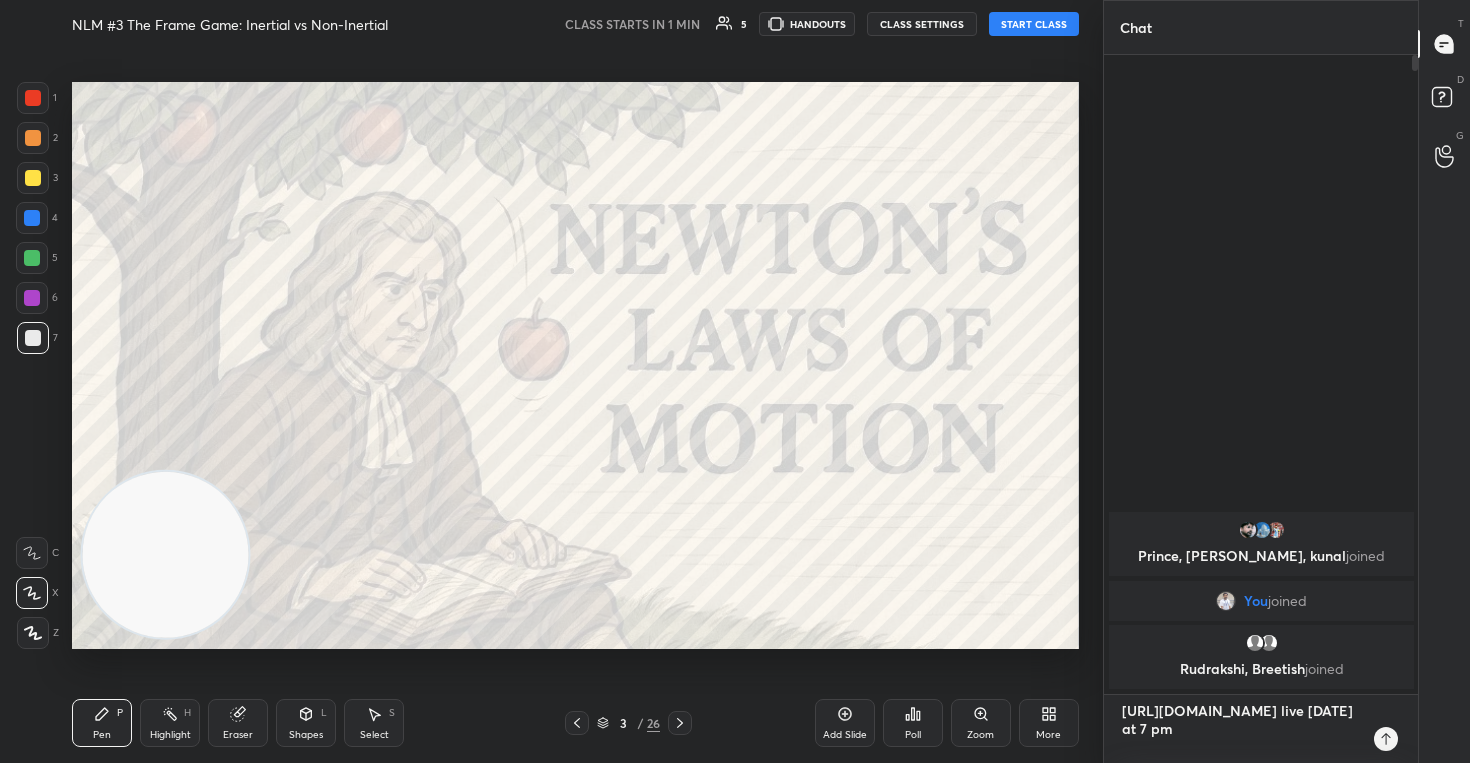 type on "[URL][DOMAIN_NAME] live [DATE] at 7 pm." 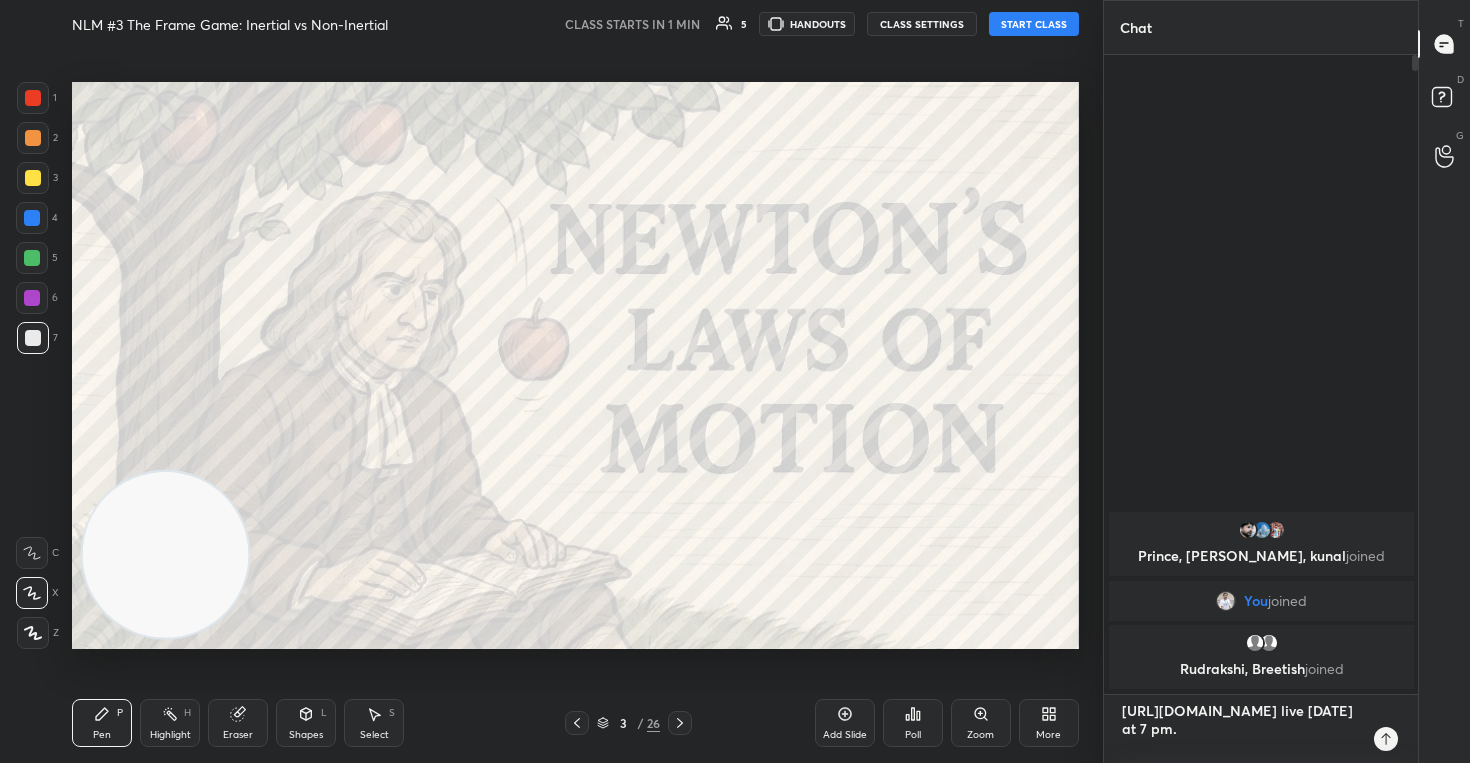 type on "[URL][DOMAIN_NAME] live [DATE] at 7 pm.." 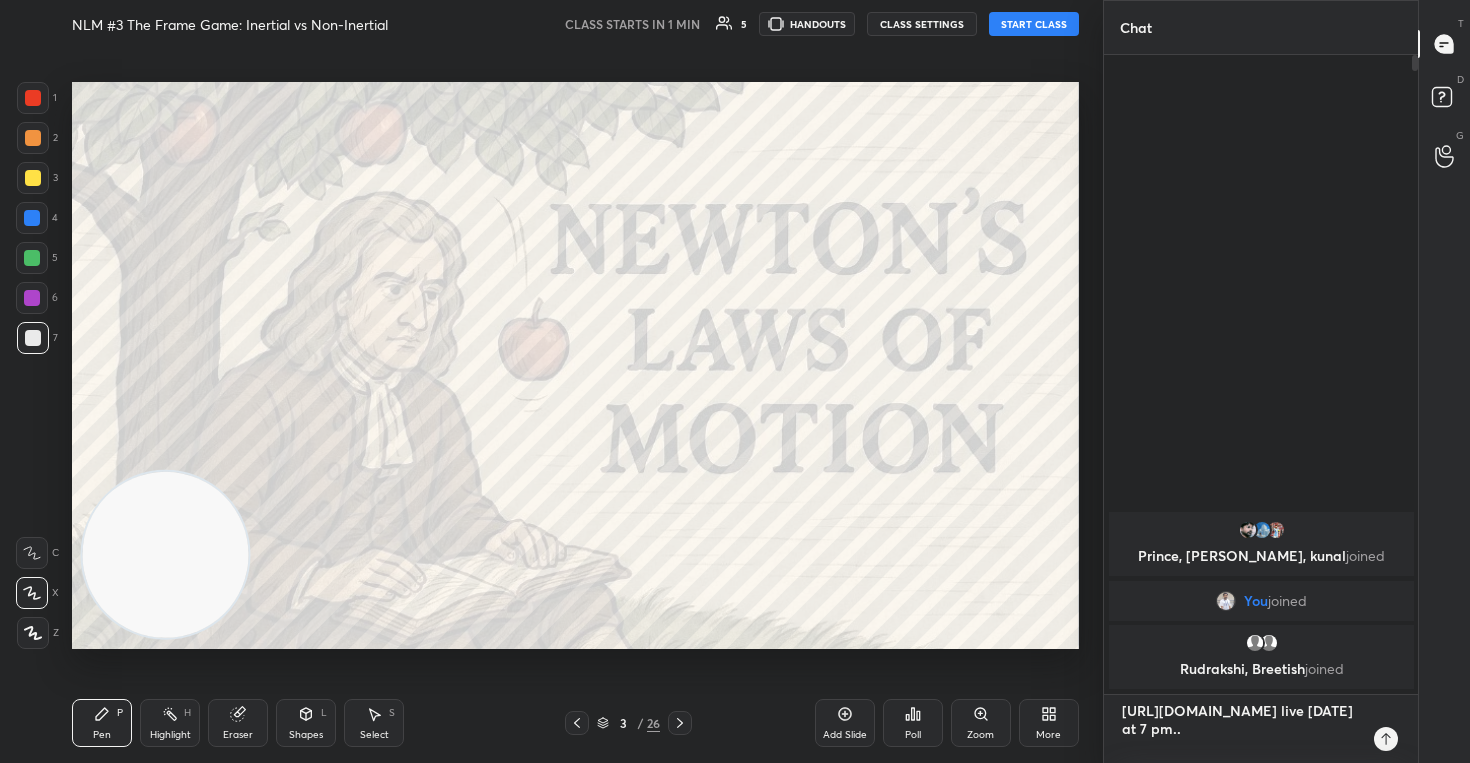 type on "[URL][DOMAIN_NAME] live [DATE] at 7 pm.." 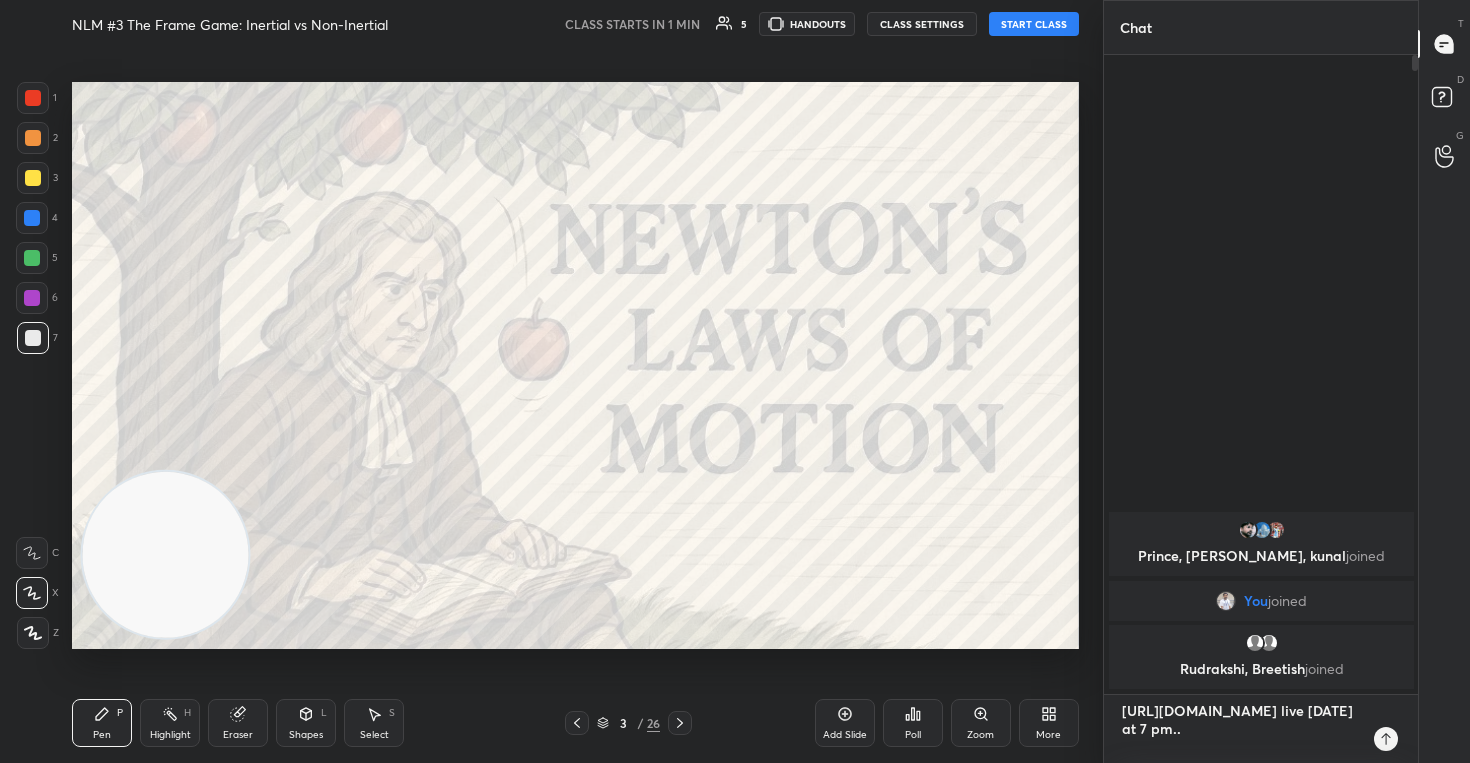 type on "x" 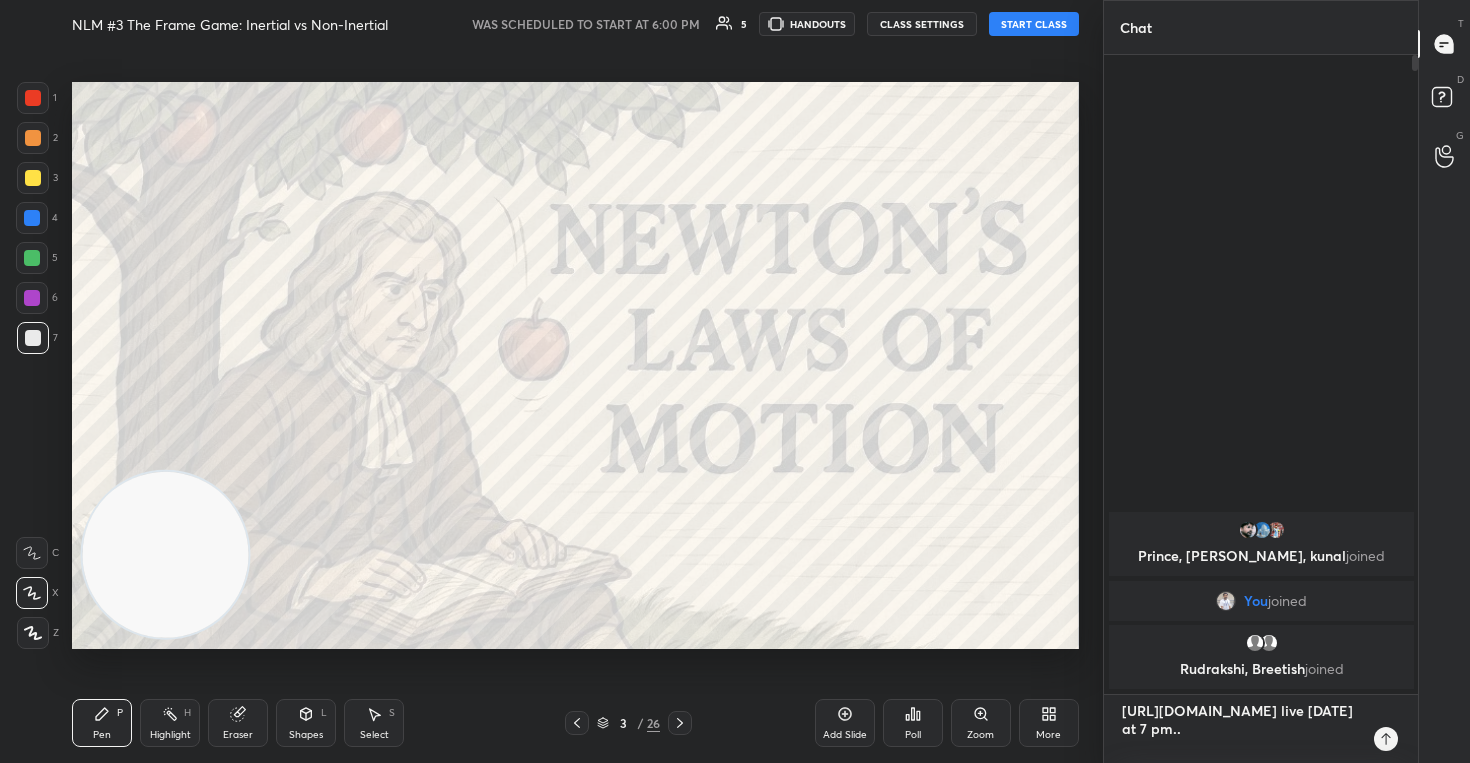 type on "[URL][DOMAIN_NAME] live [DATE] at 7 pm.. T" 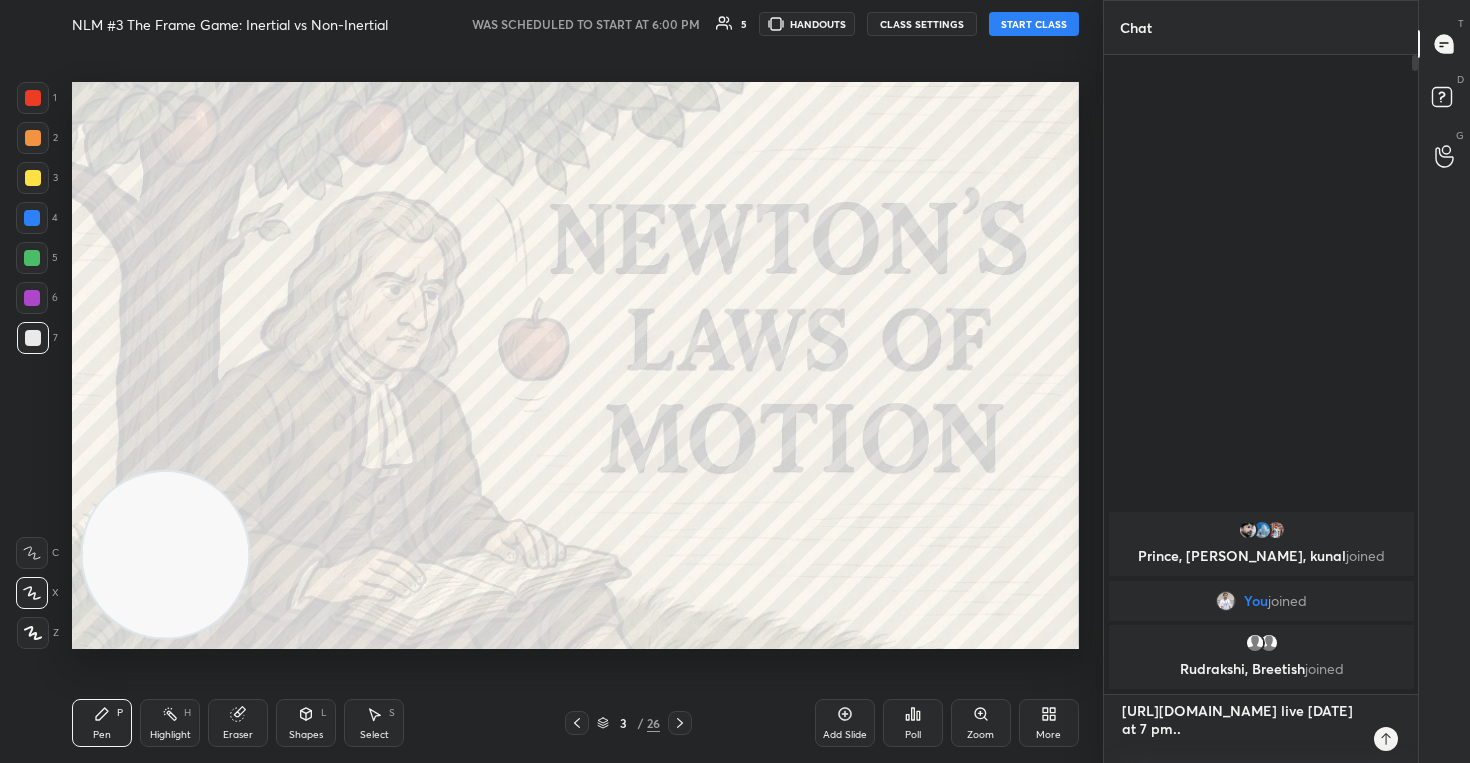 type on "x" 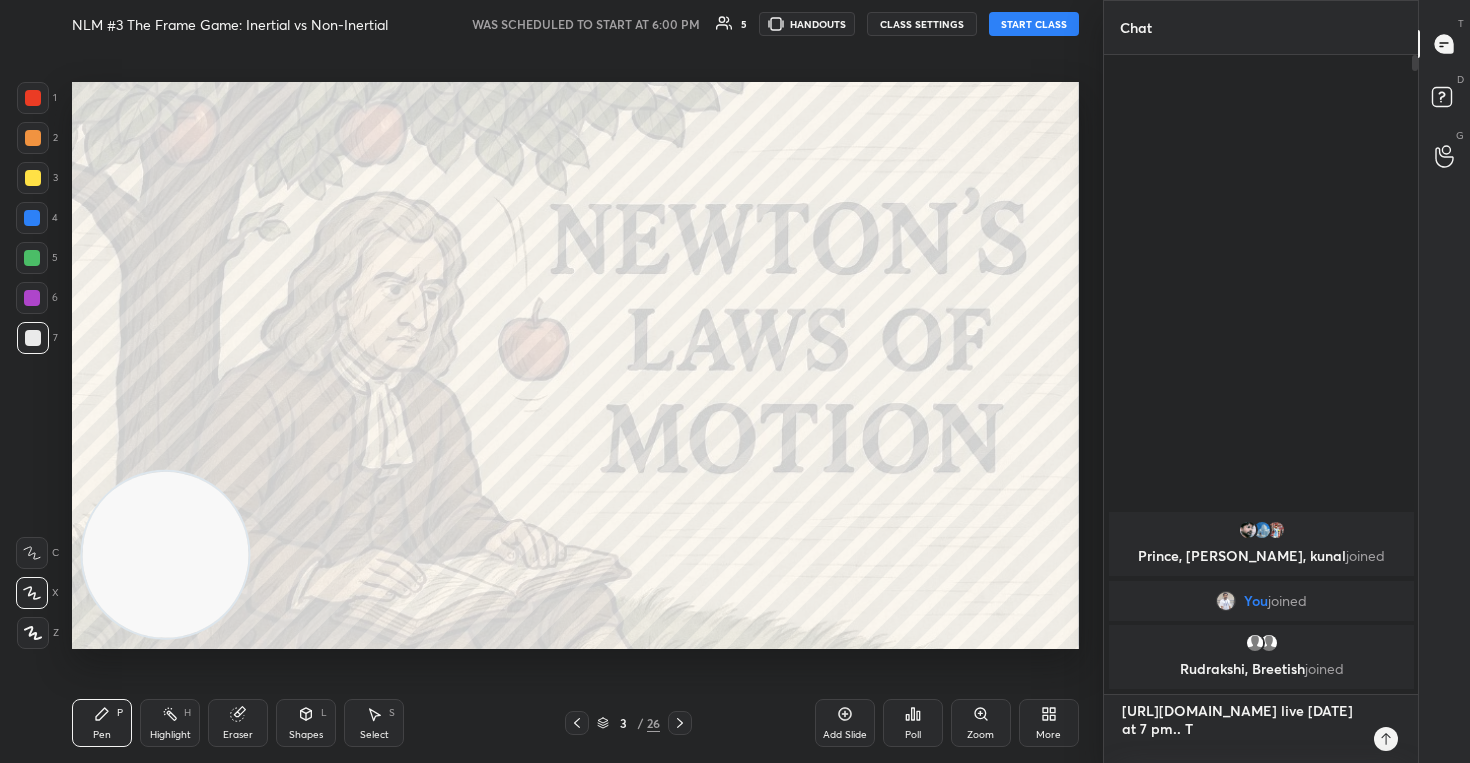 type on "[URL][DOMAIN_NAME] live [DATE] at 7 pm.. Te" 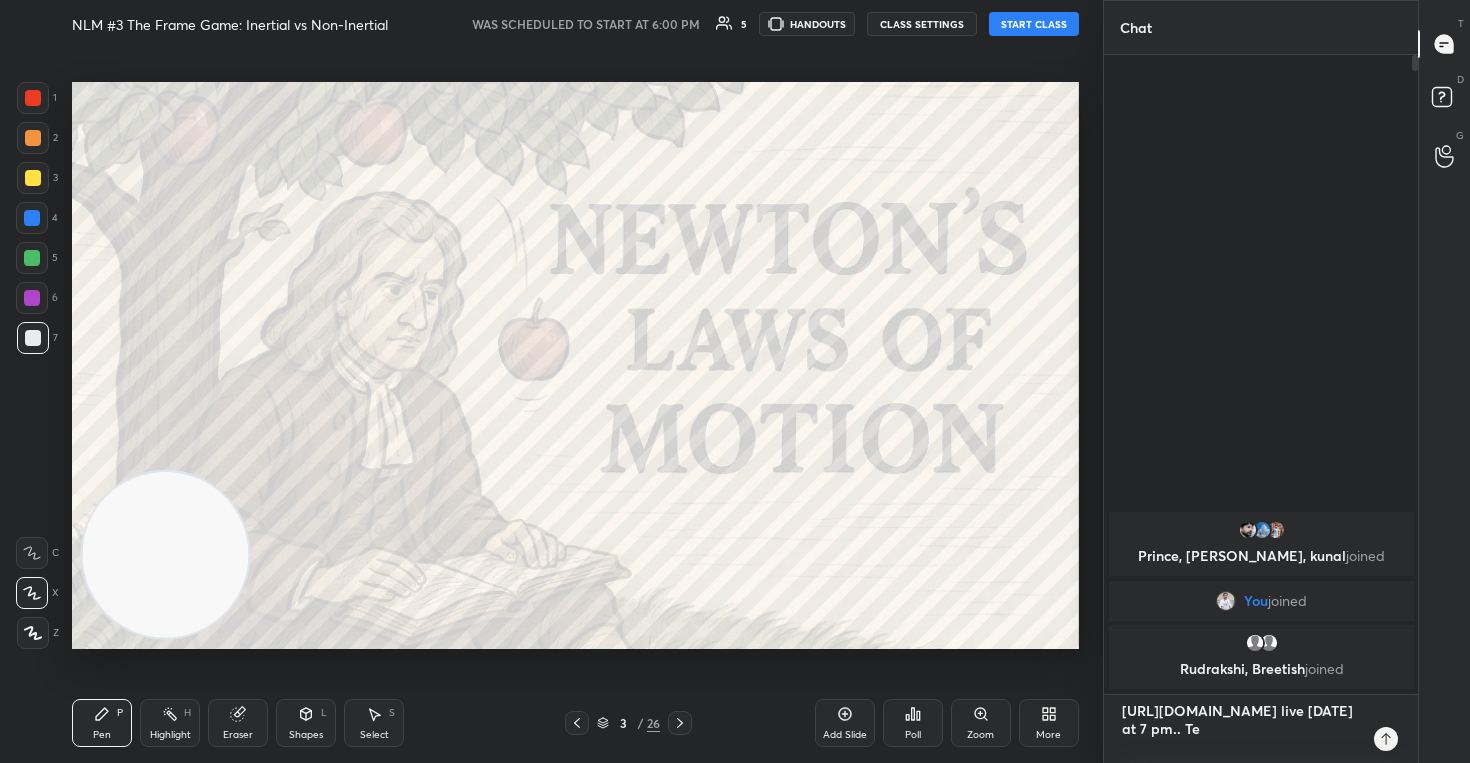 type on "[URL][DOMAIN_NAME] live [DATE] at 7 pm.. Tel" 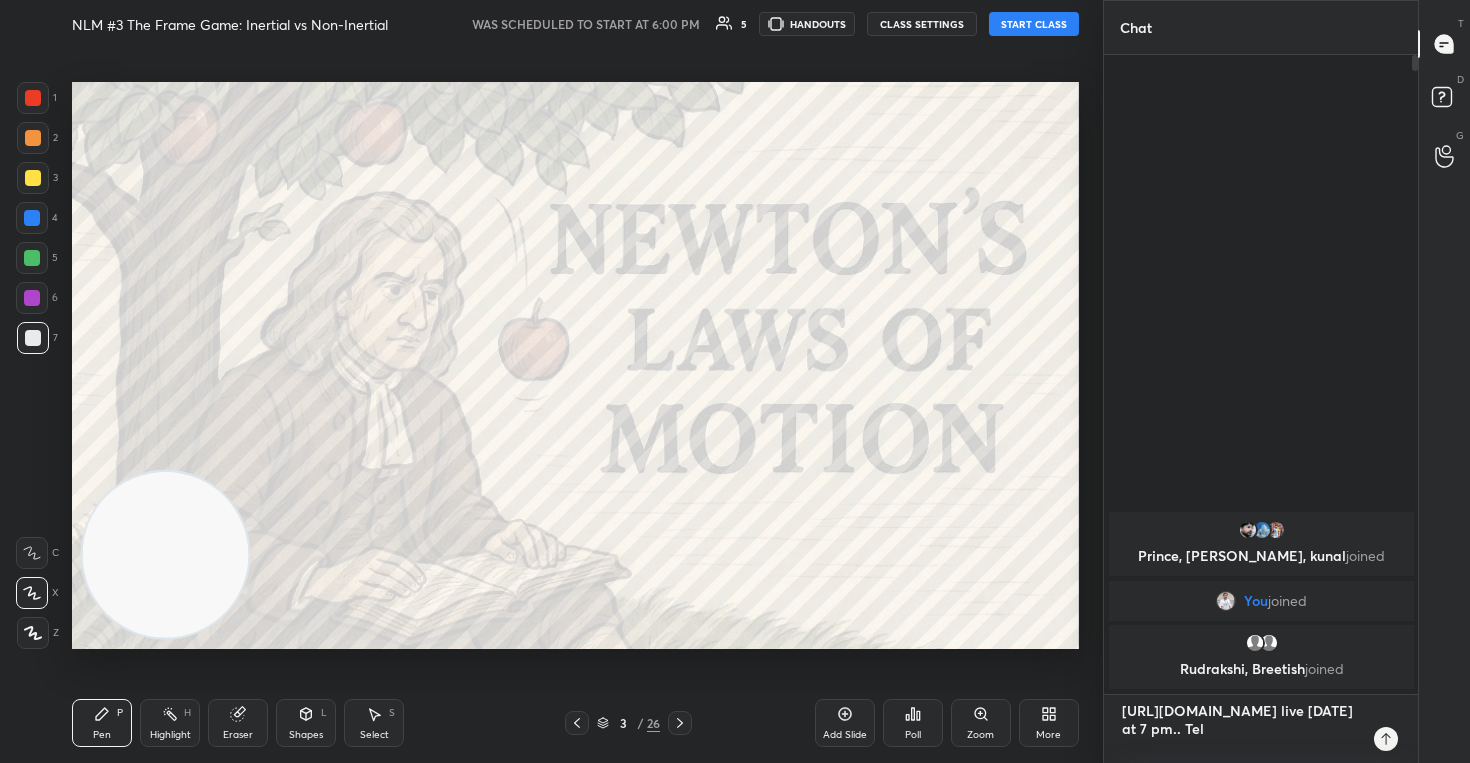 type on "[URL][DOMAIN_NAME] live [DATE] at 7 pm.. Tele" 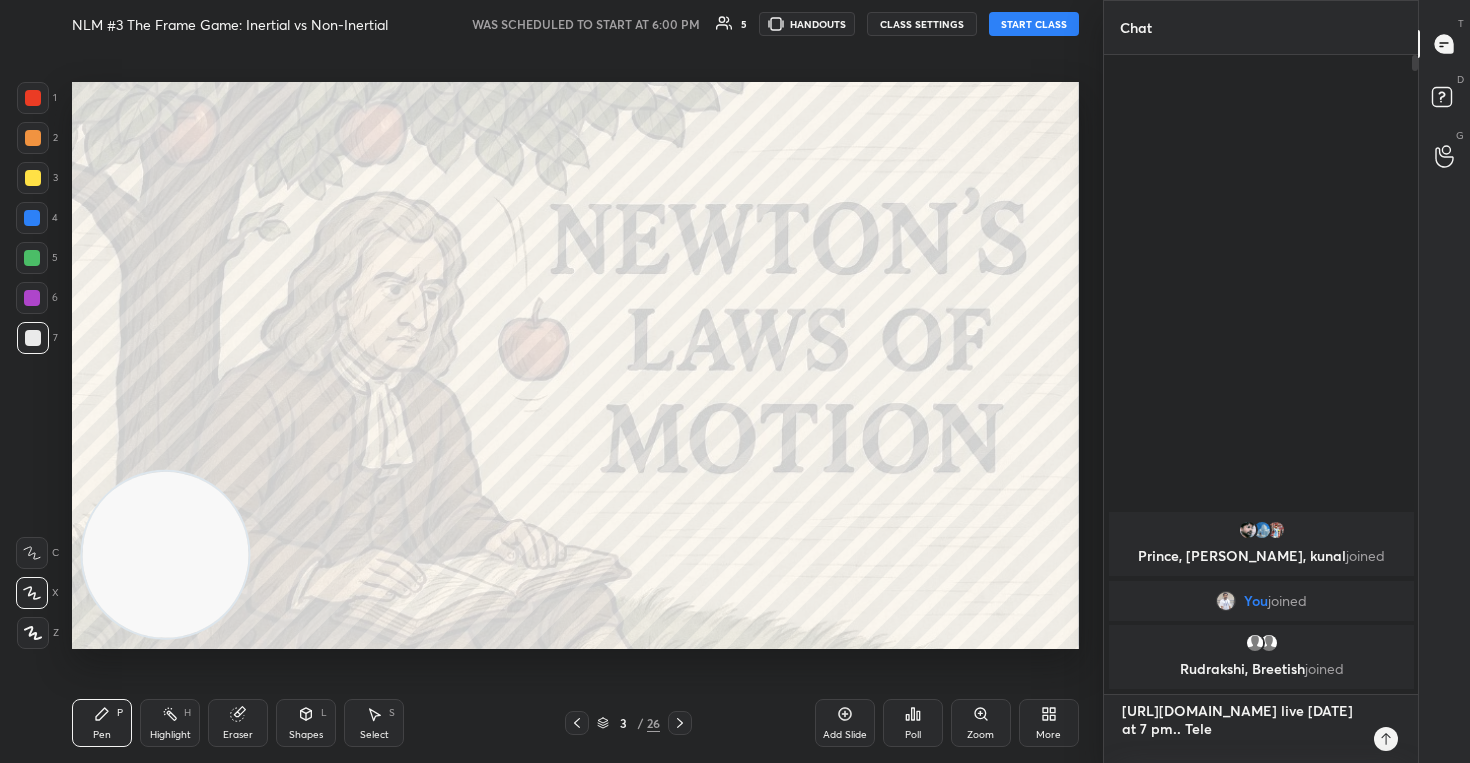 type on "[URL][DOMAIN_NAME] live [DATE] at 7 pm.. Teleg" 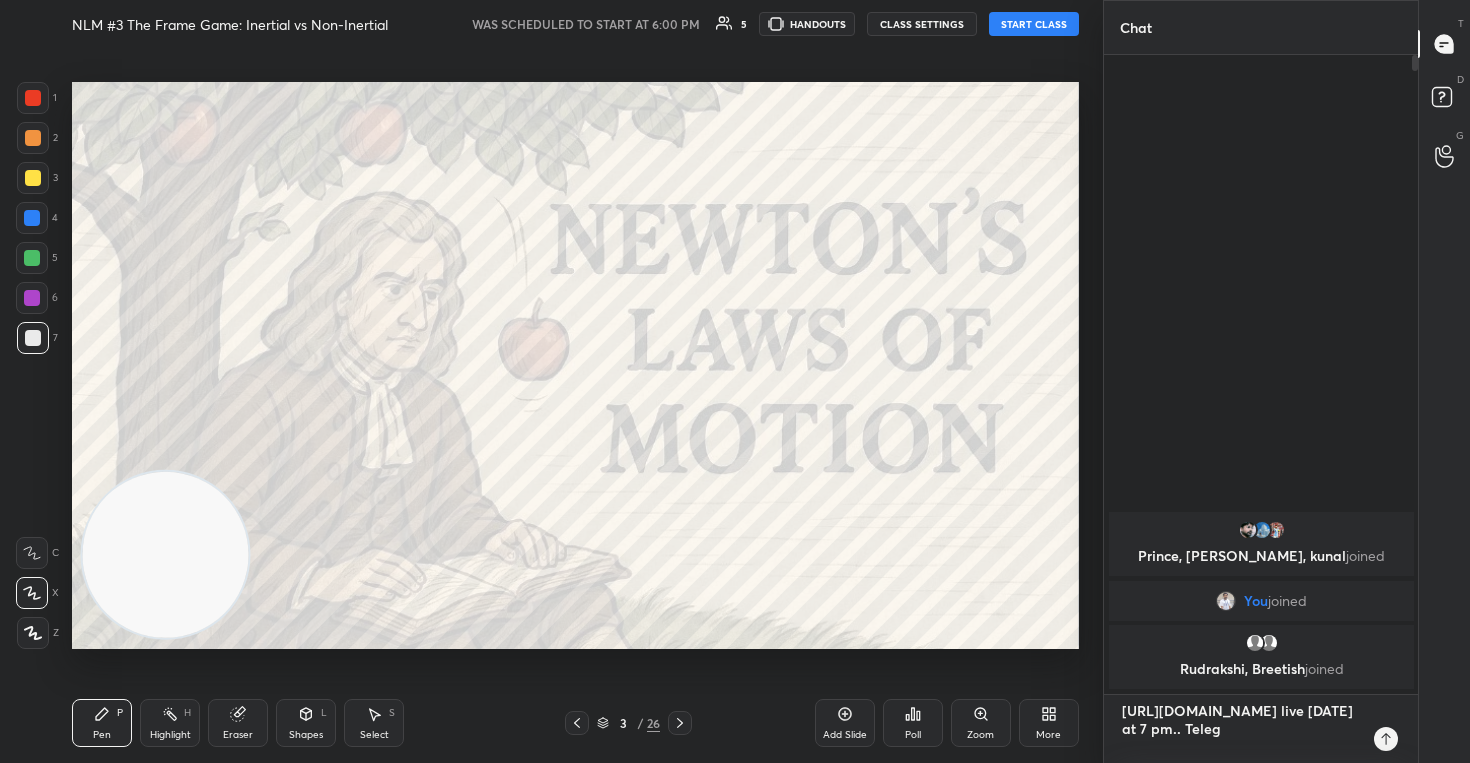 type on "[URL][DOMAIN_NAME] live [DATE] at 7 pm.. Telegr" 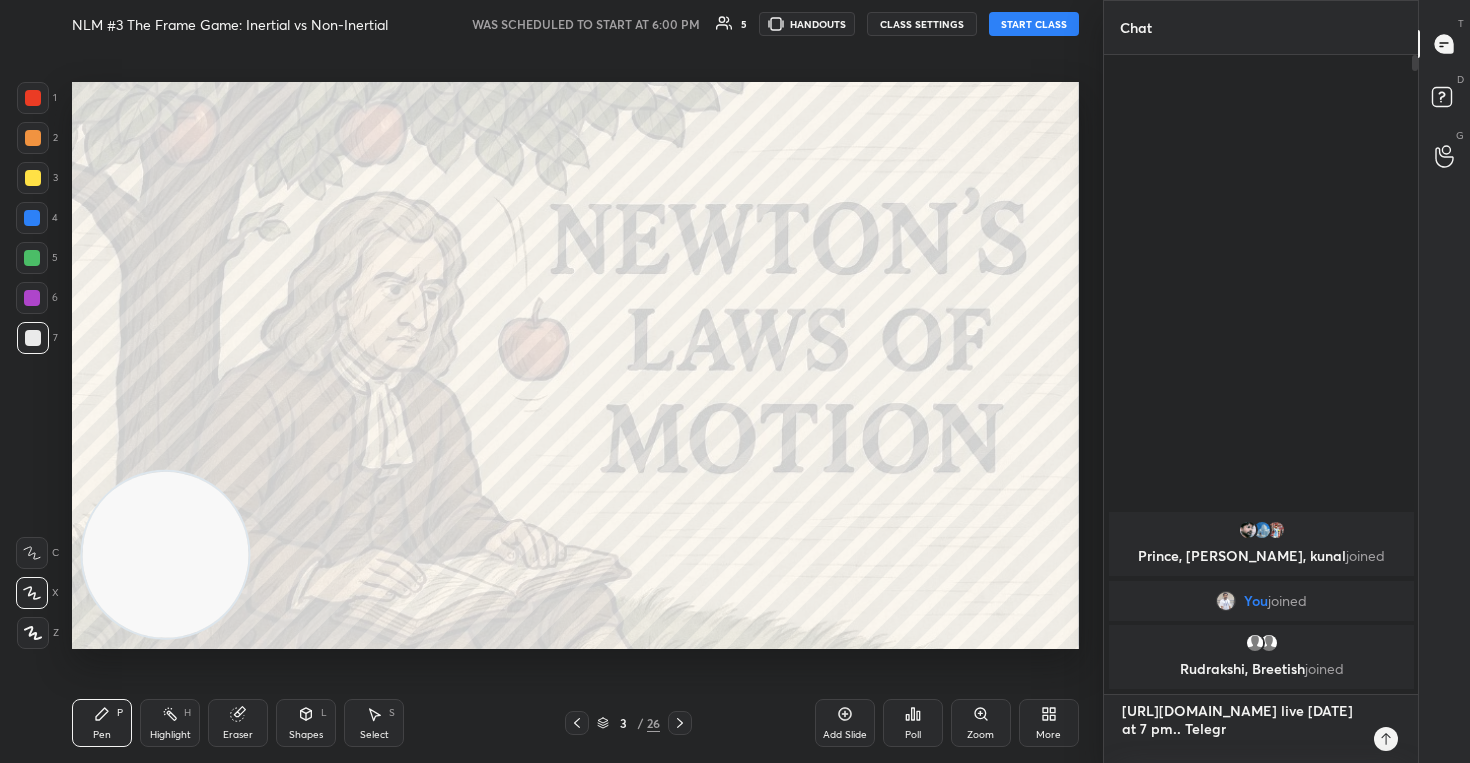 type on "[URL][DOMAIN_NAME] live [DATE] at 7 pm.. [GEOGRAPHIC_DATA]" 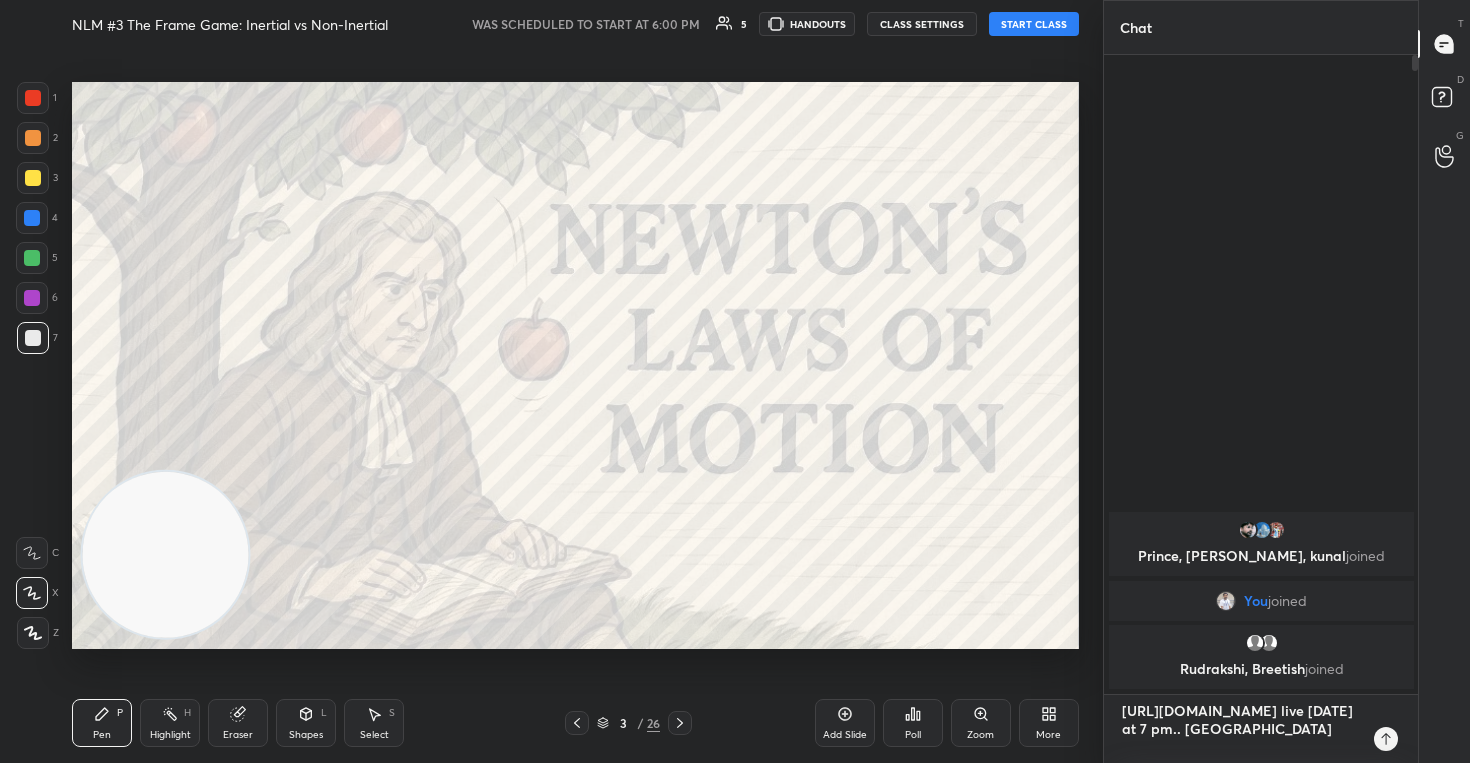 type on "[URL][DOMAIN_NAME] live [DATE] at 7 pm.. Telegram" 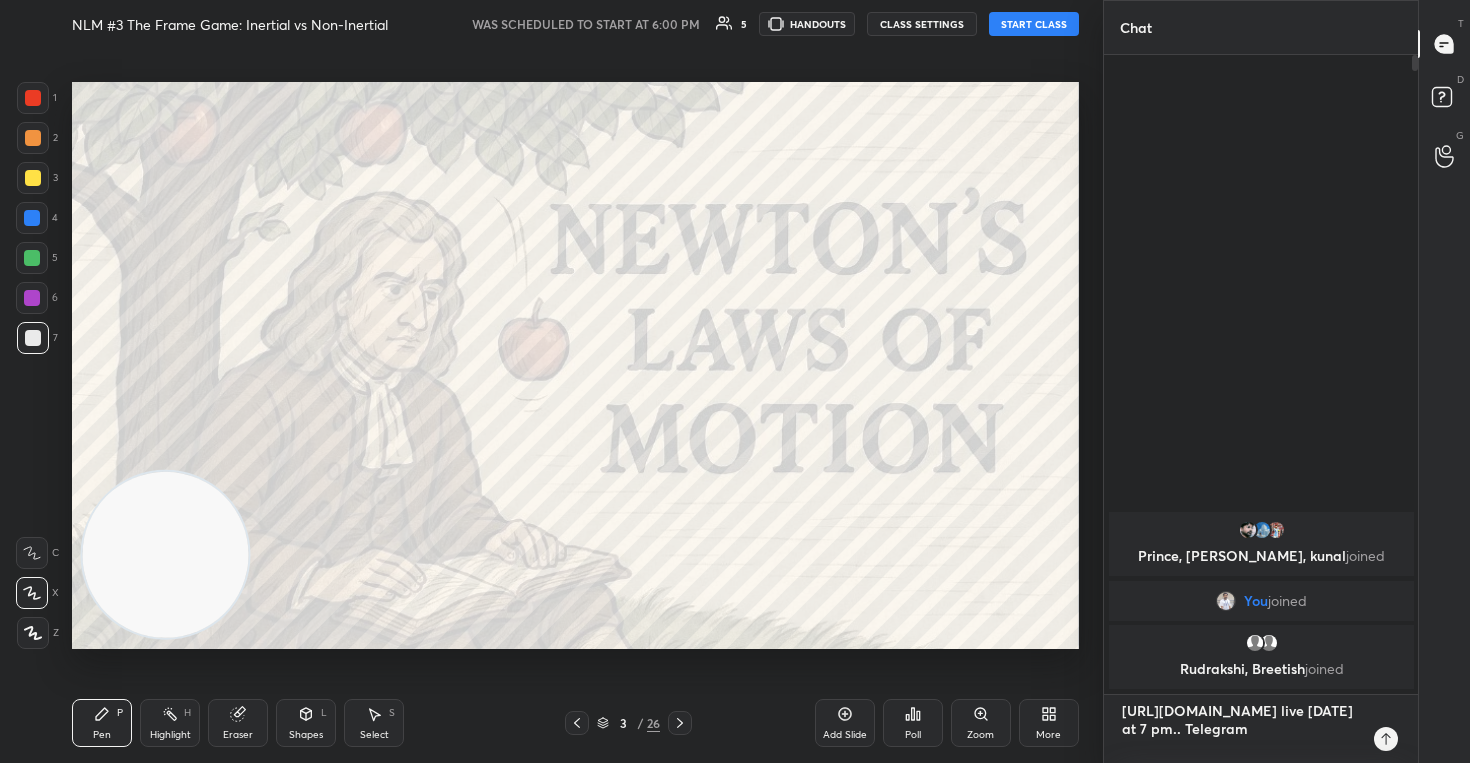 type on "[URL][DOMAIN_NAME] live [DATE] at 7 pm.. Telegram" 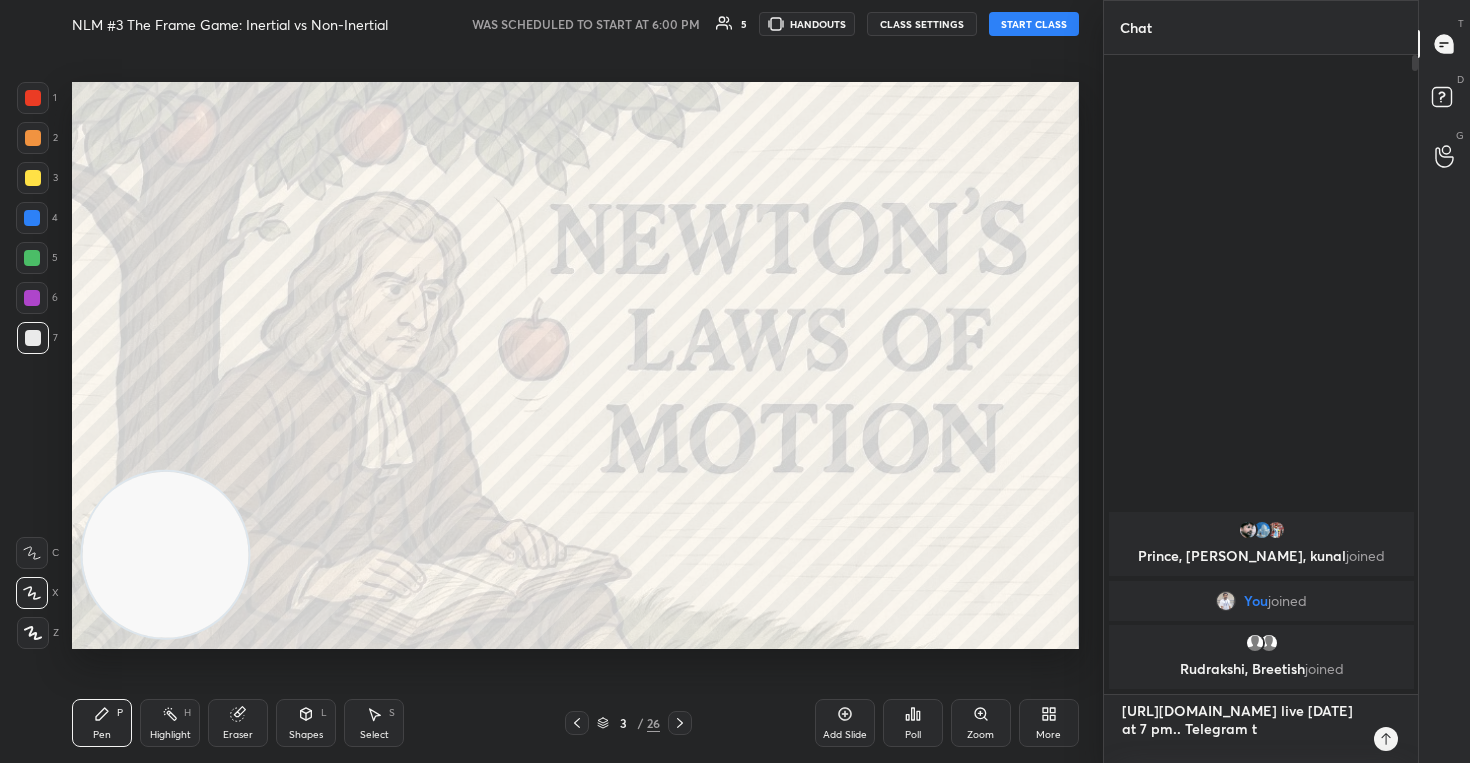 type on "[URL][DOMAIN_NAME] live [DATE] at 7 pm.. Telegram t." 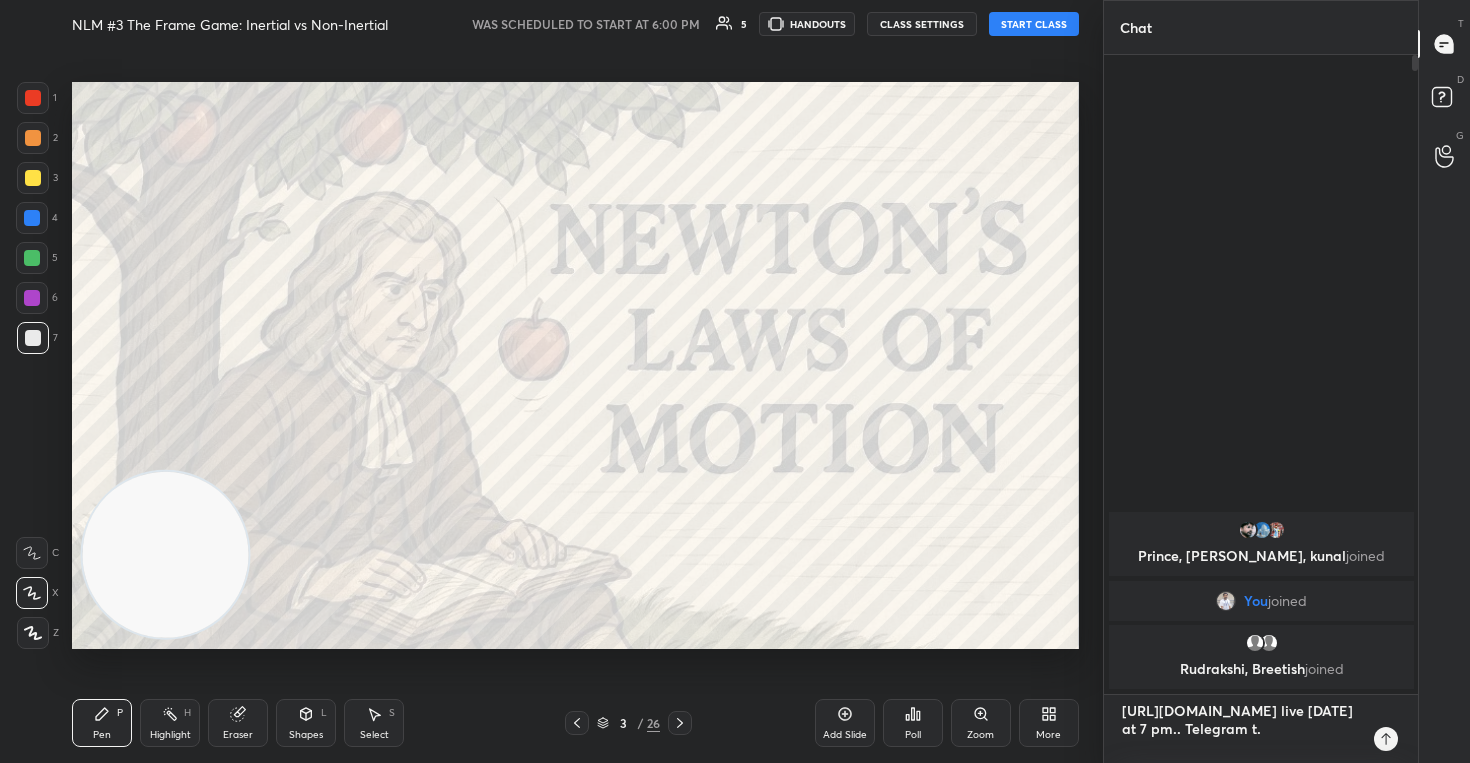 type on "[URL][DOMAIN_NAME] live [DATE] at 7 pm.. Telegram t.m" 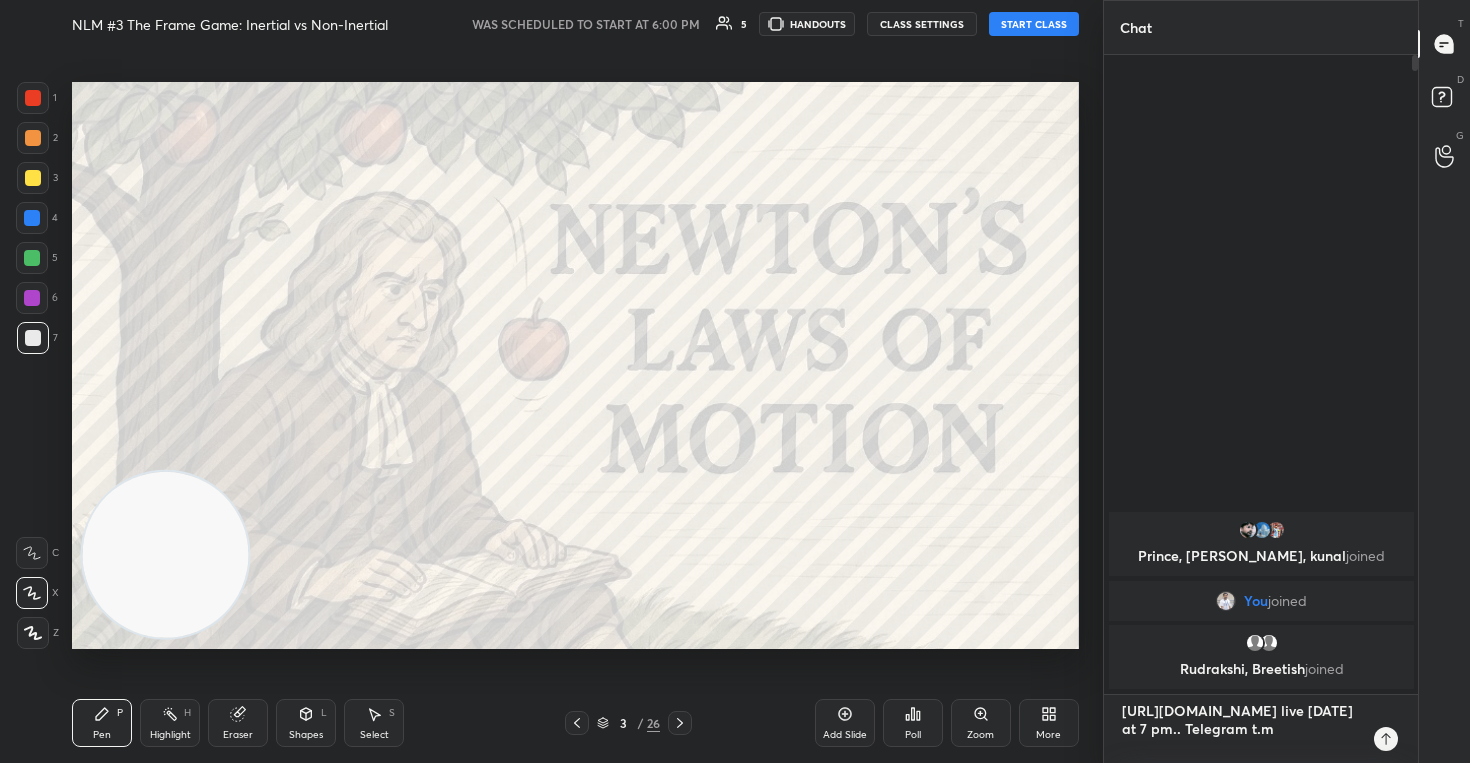 type on "[URL][DOMAIN_NAME] live [DATE] at 7 pm.. Telegram [DOMAIN_NAME]" 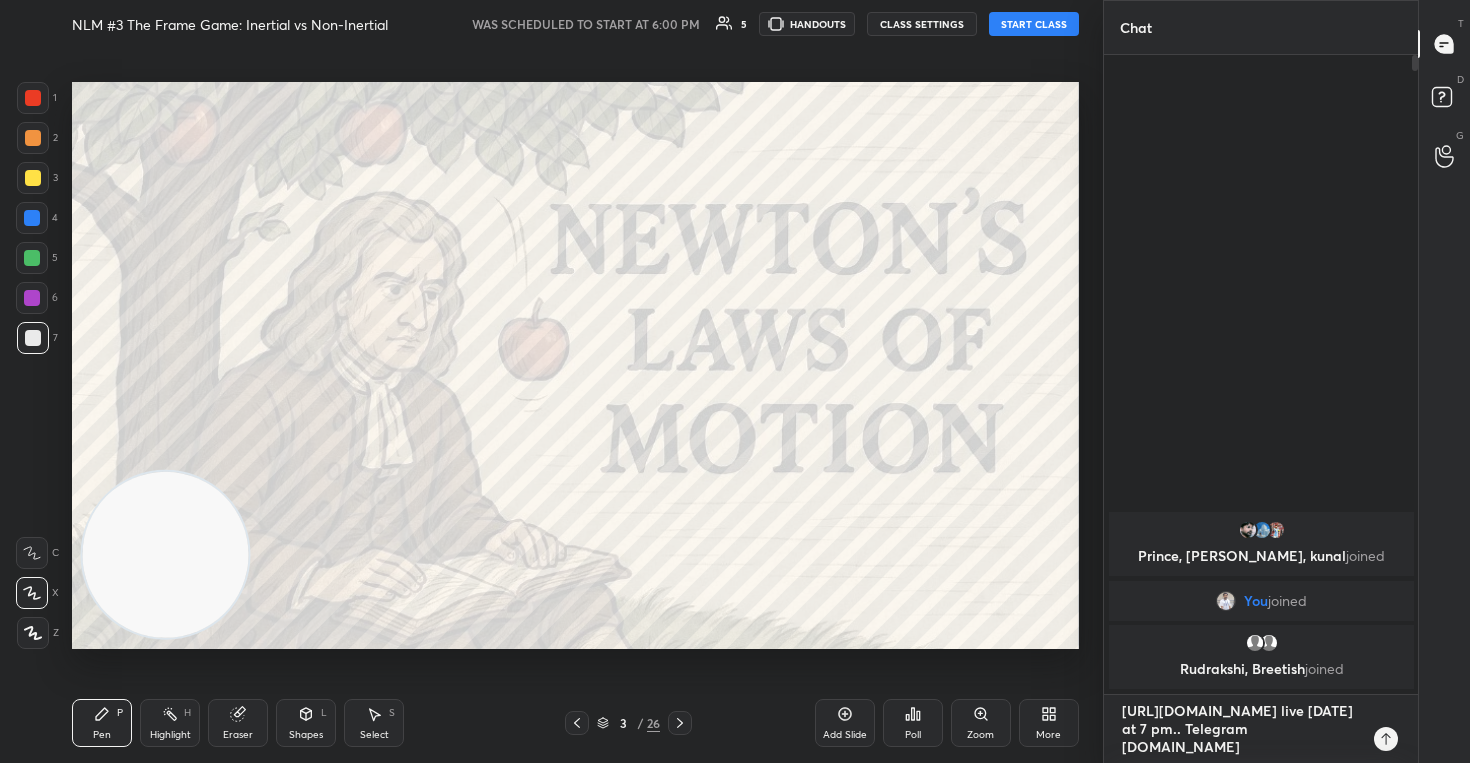 type on "[URL][DOMAIN_NAME] live [DATE] at 7 pm.. Telegram [DOMAIN_NAME][URL]" 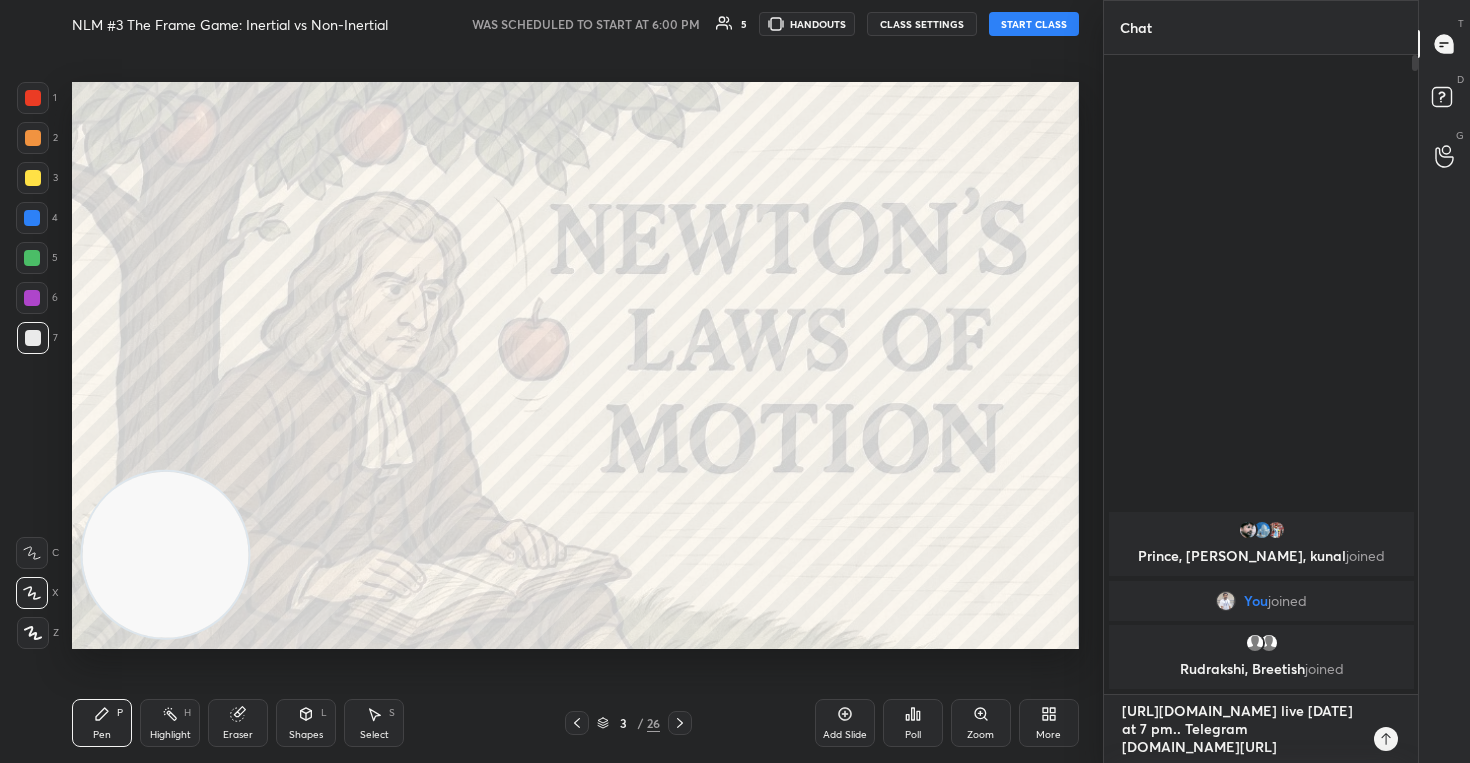 type on "[URL][DOMAIN_NAME] live [DATE] at 7 pm.. Telegram [DOMAIN_NAME][URL]" 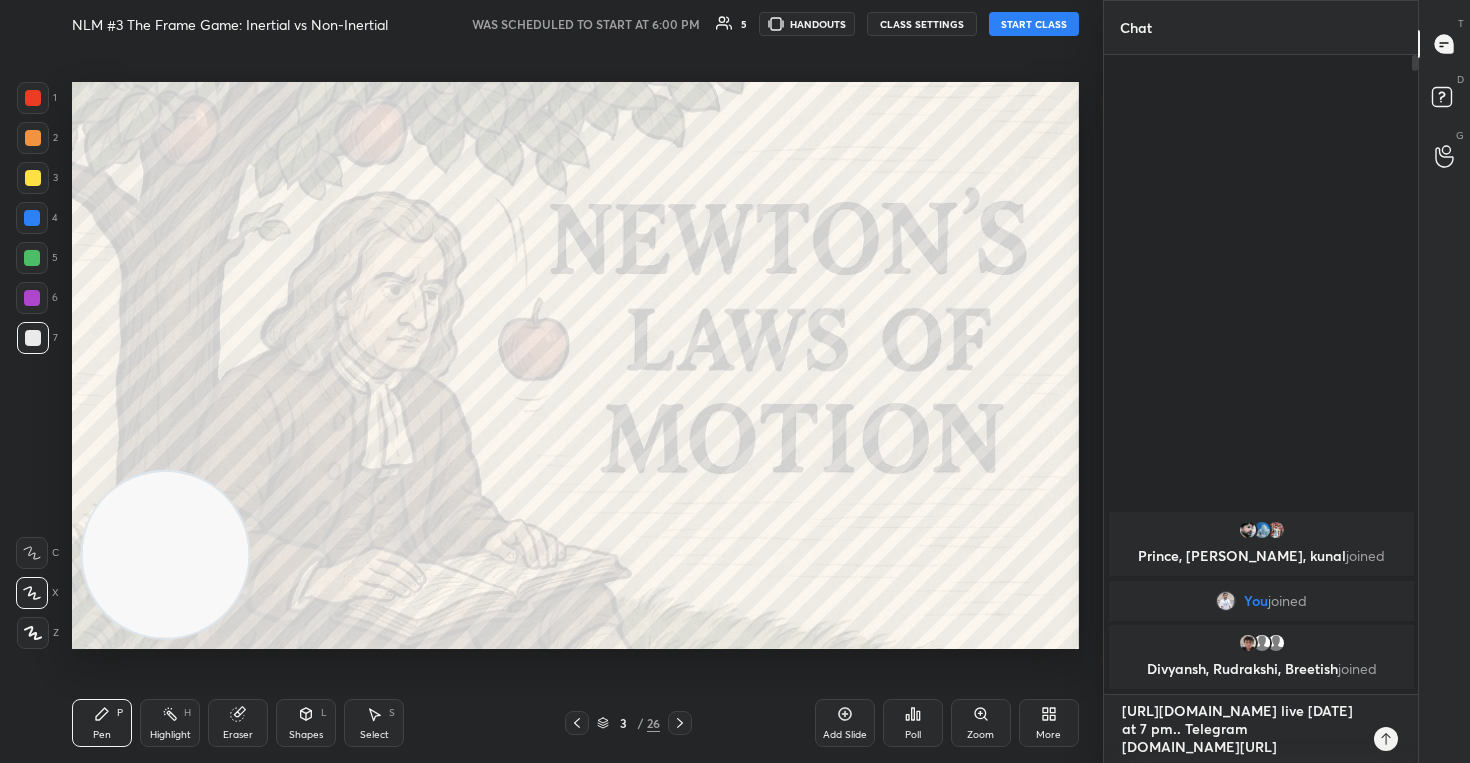 type on "[URL][DOMAIN_NAME] live [DATE] at 7 pm.. Telegram [DOMAIN_NAME][URL]" 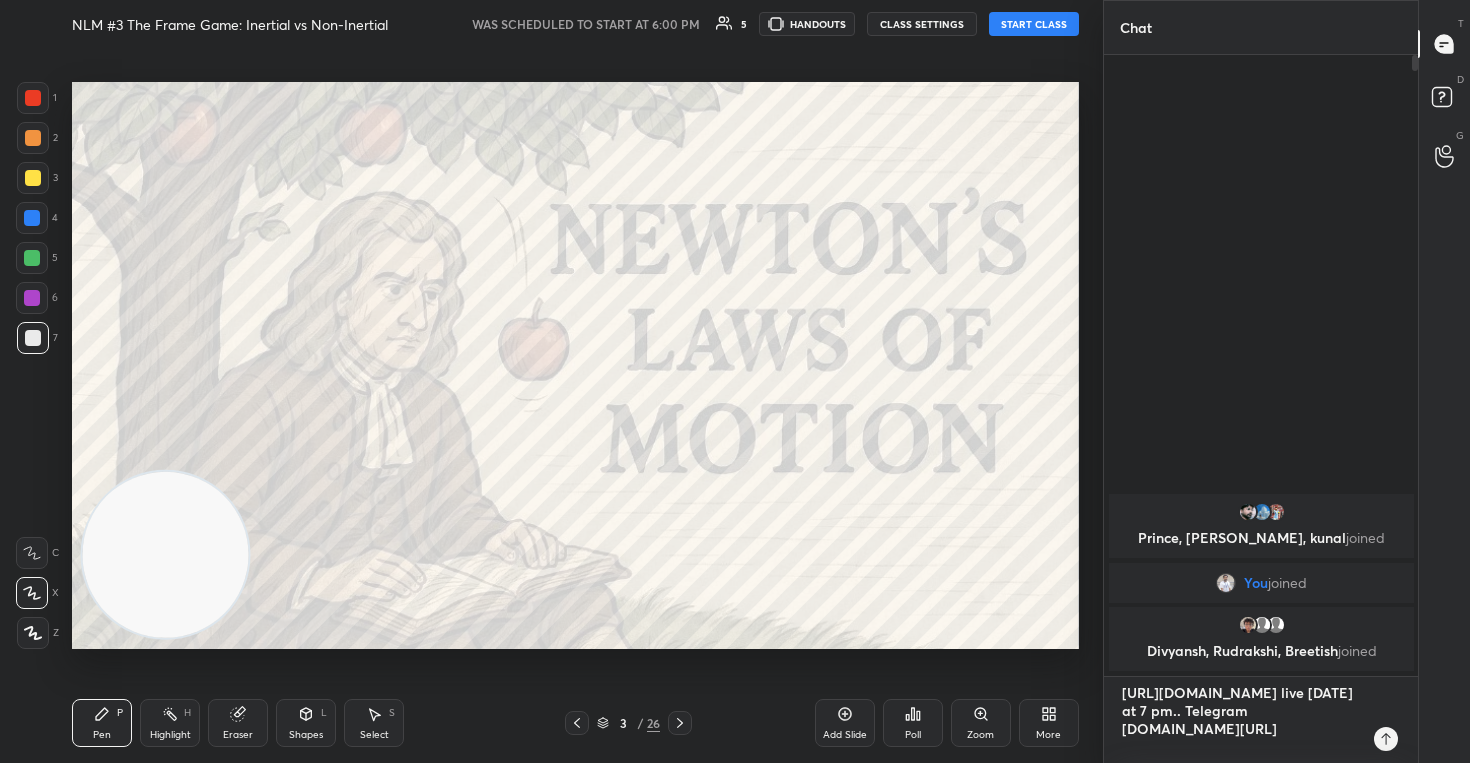 type on "[URL][DOMAIN_NAME] live [DATE] at 7 pm.. Telegram [DOMAIN_NAME][URL]" 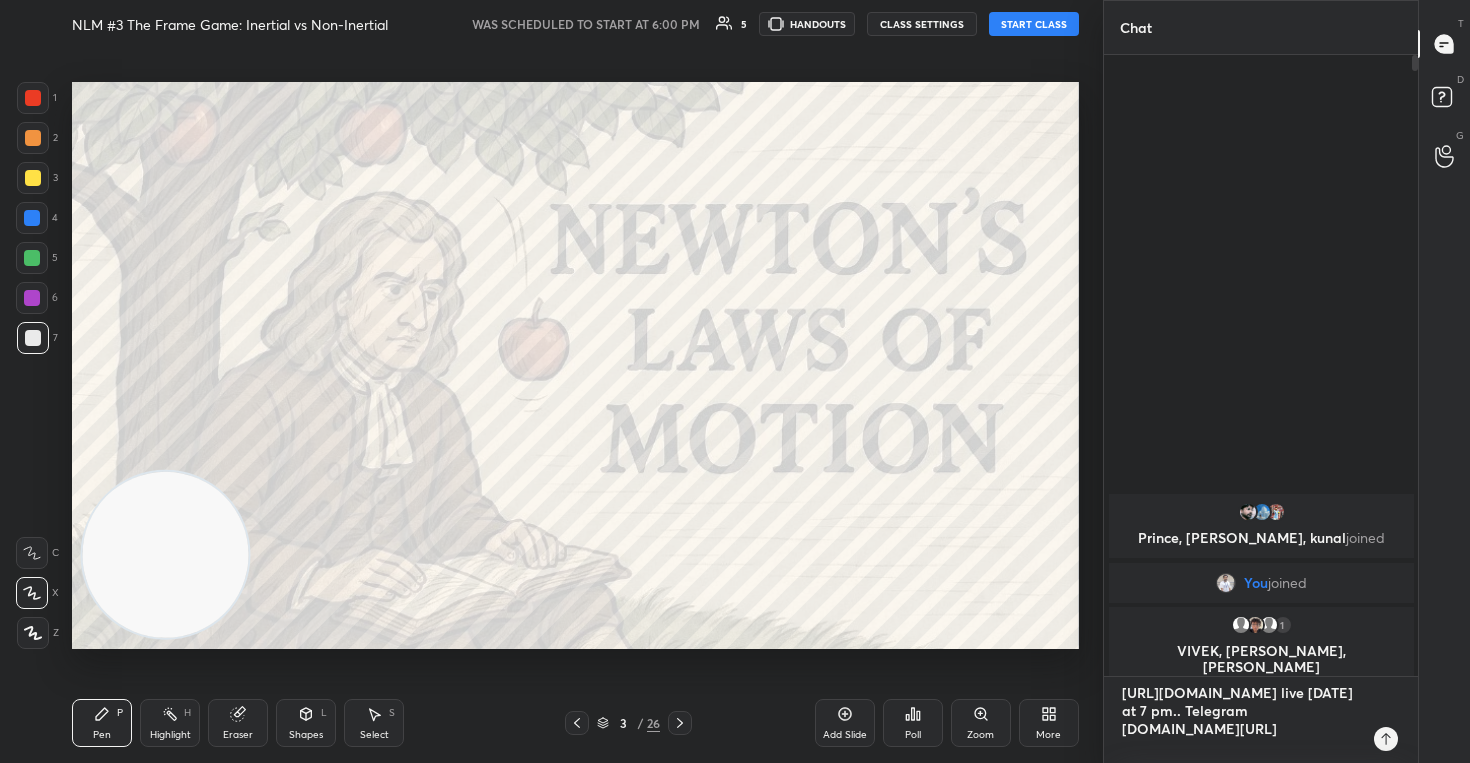 type on "[URL][DOMAIN_NAME] live [DATE] at 7 pm.. Telegram [DOMAIN_NAME][URL]" 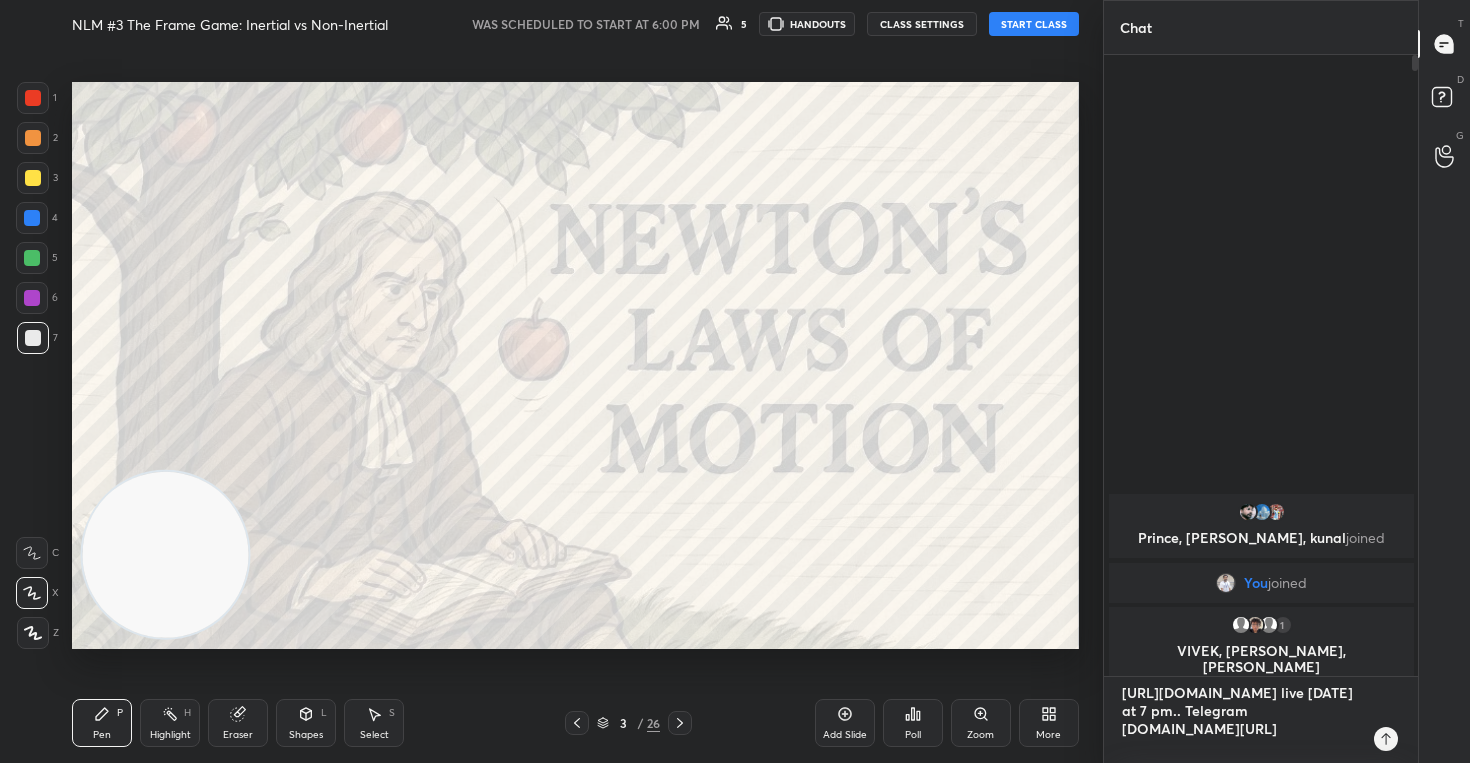 type 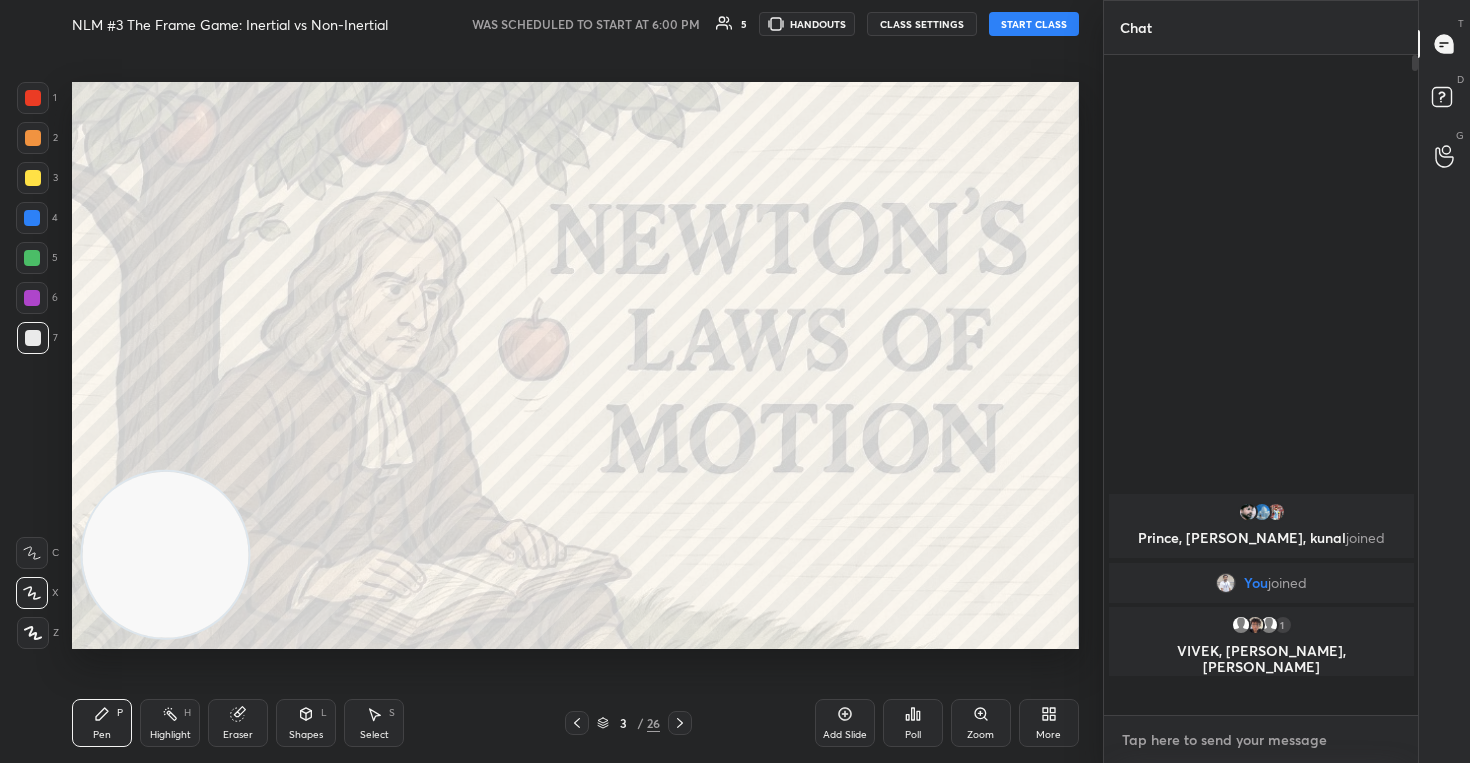 scroll, scrollTop: 7, scrollLeft: 7, axis: both 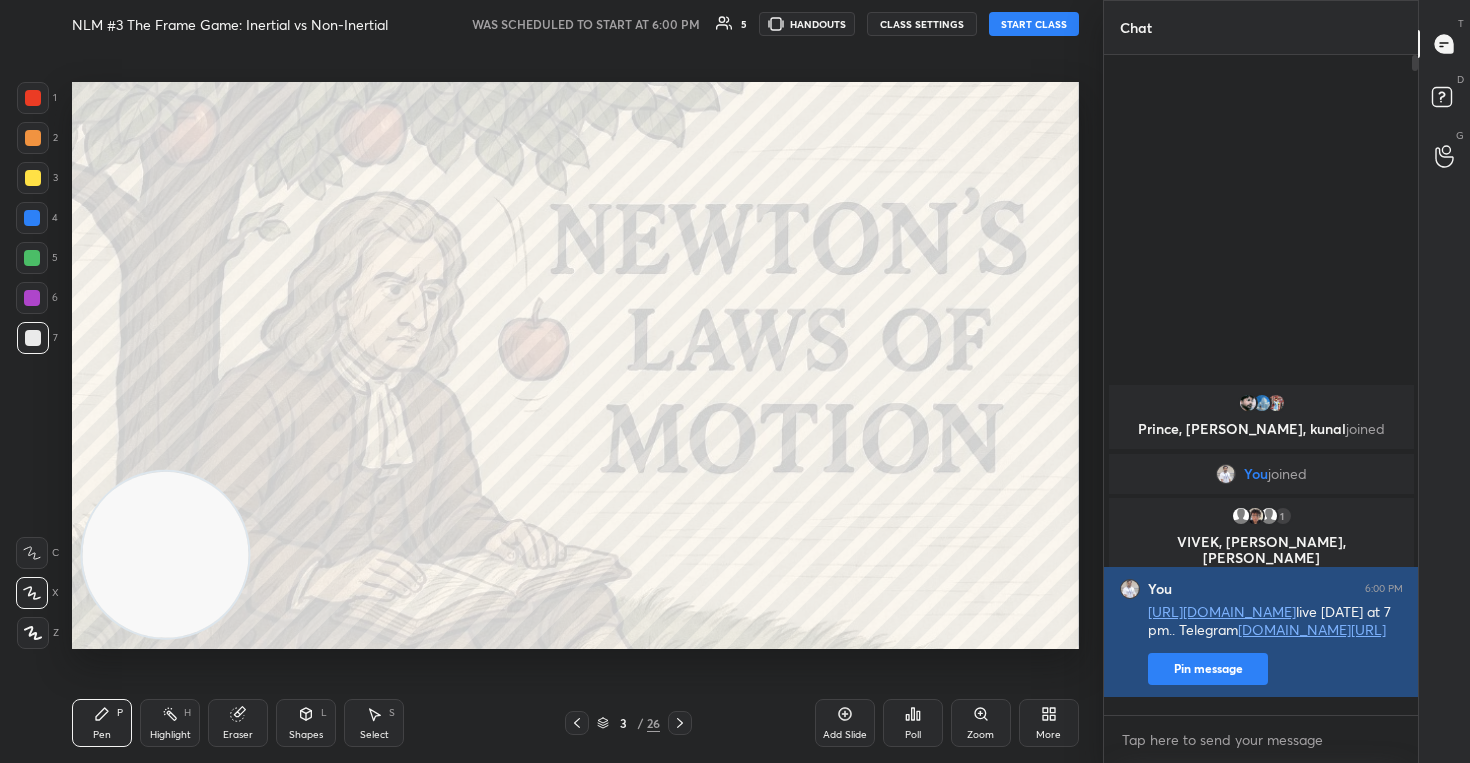 type on "x" 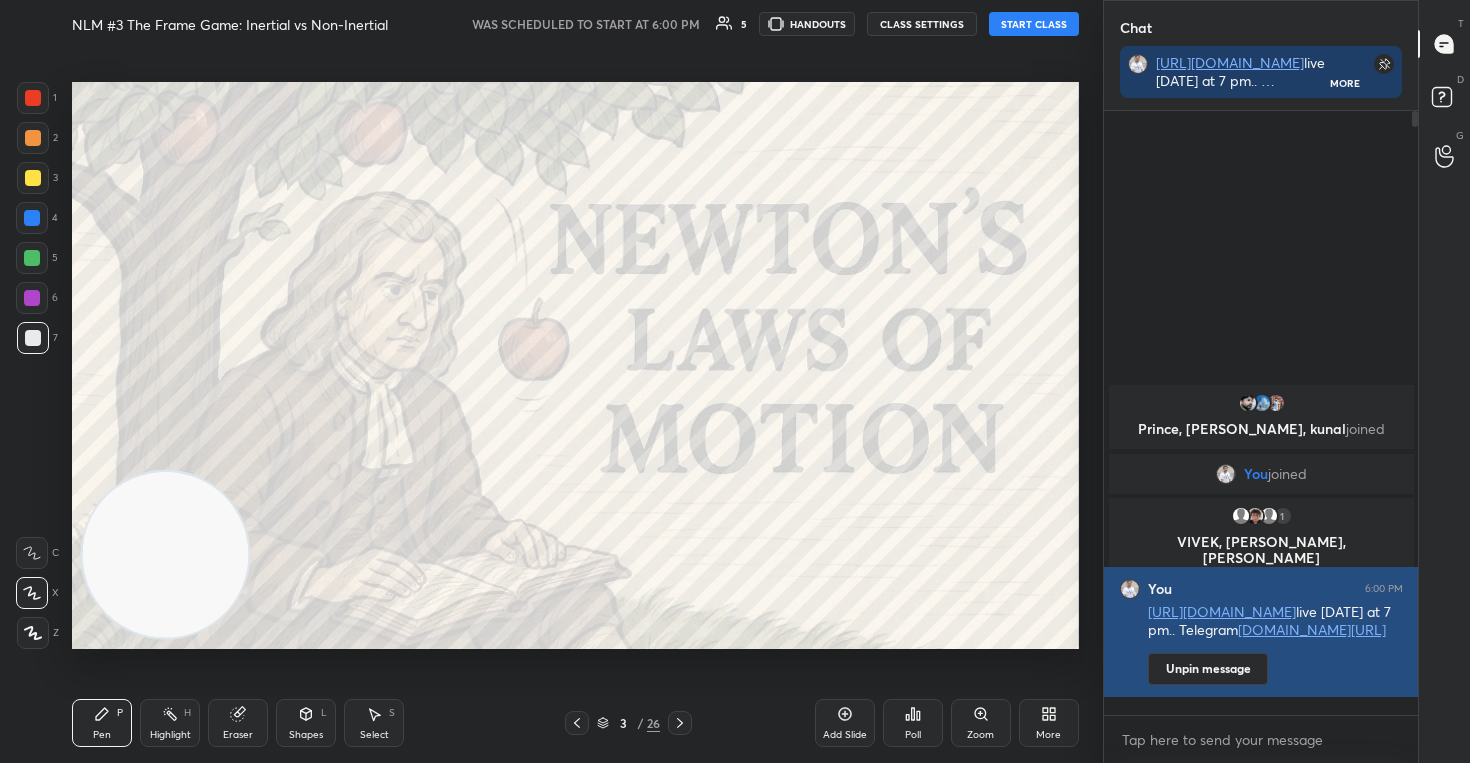 scroll, scrollTop: 598, scrollLeft: 308, axis: both 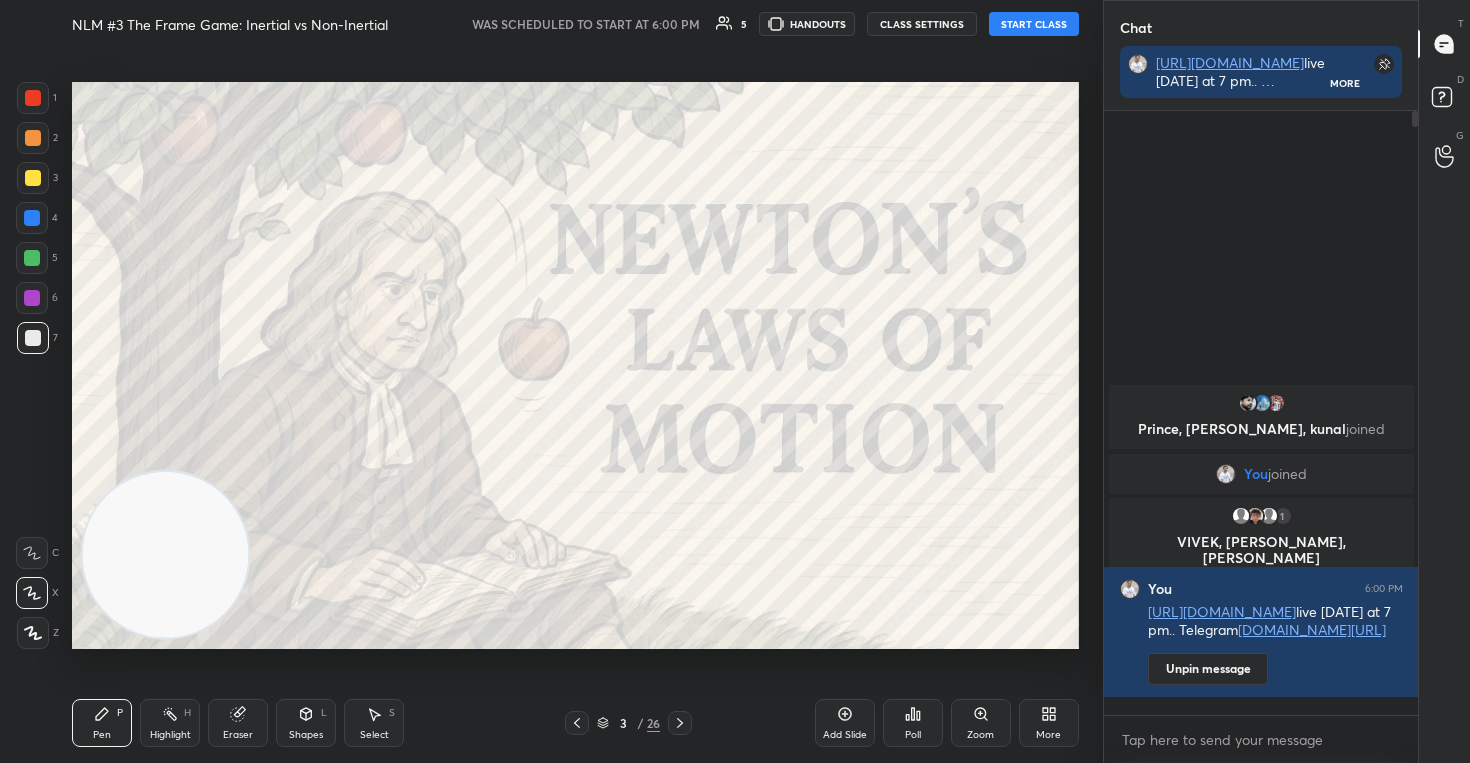 type 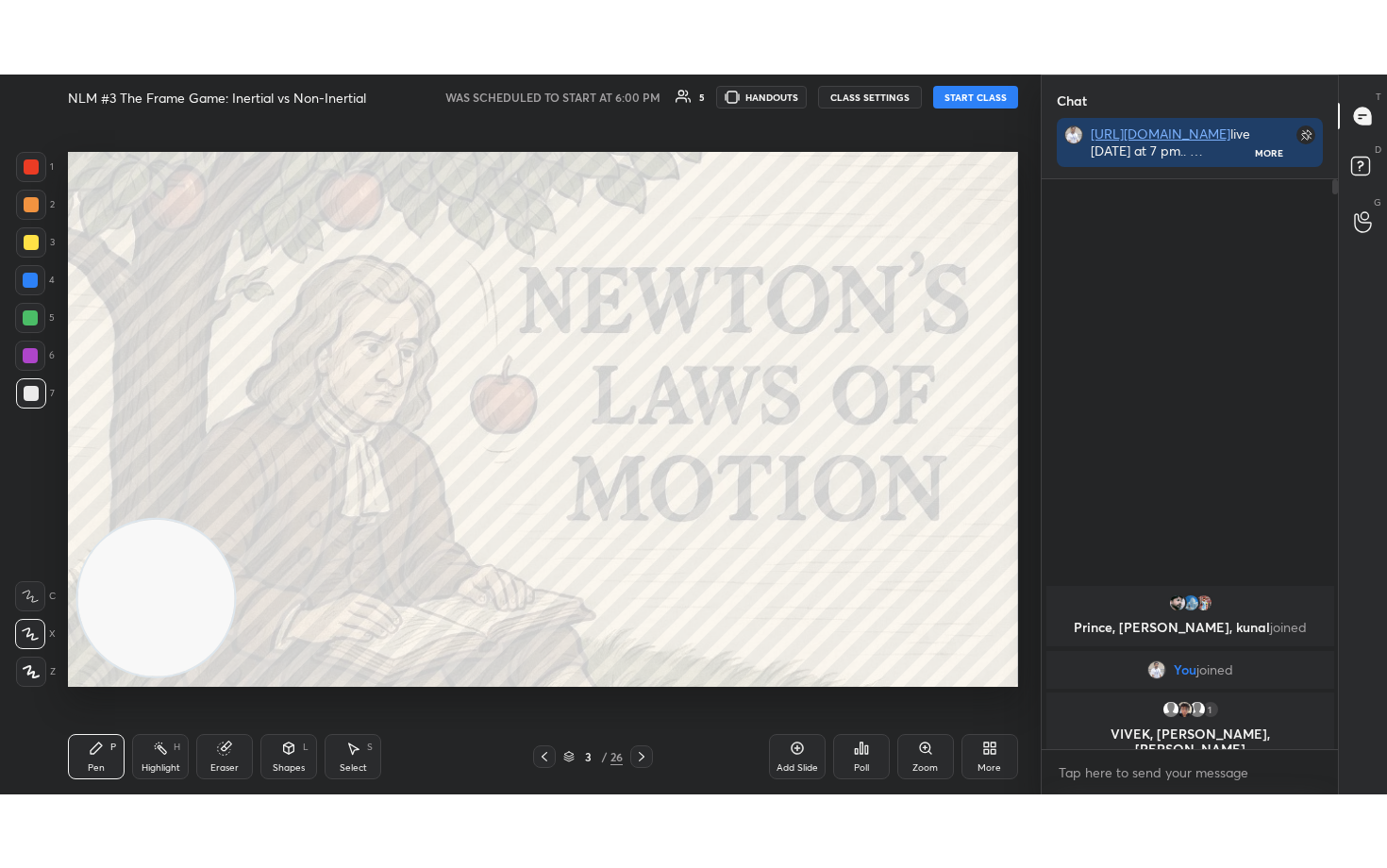 scroll, scrollTop: 93601, scrollLeft: 93389, axis: both 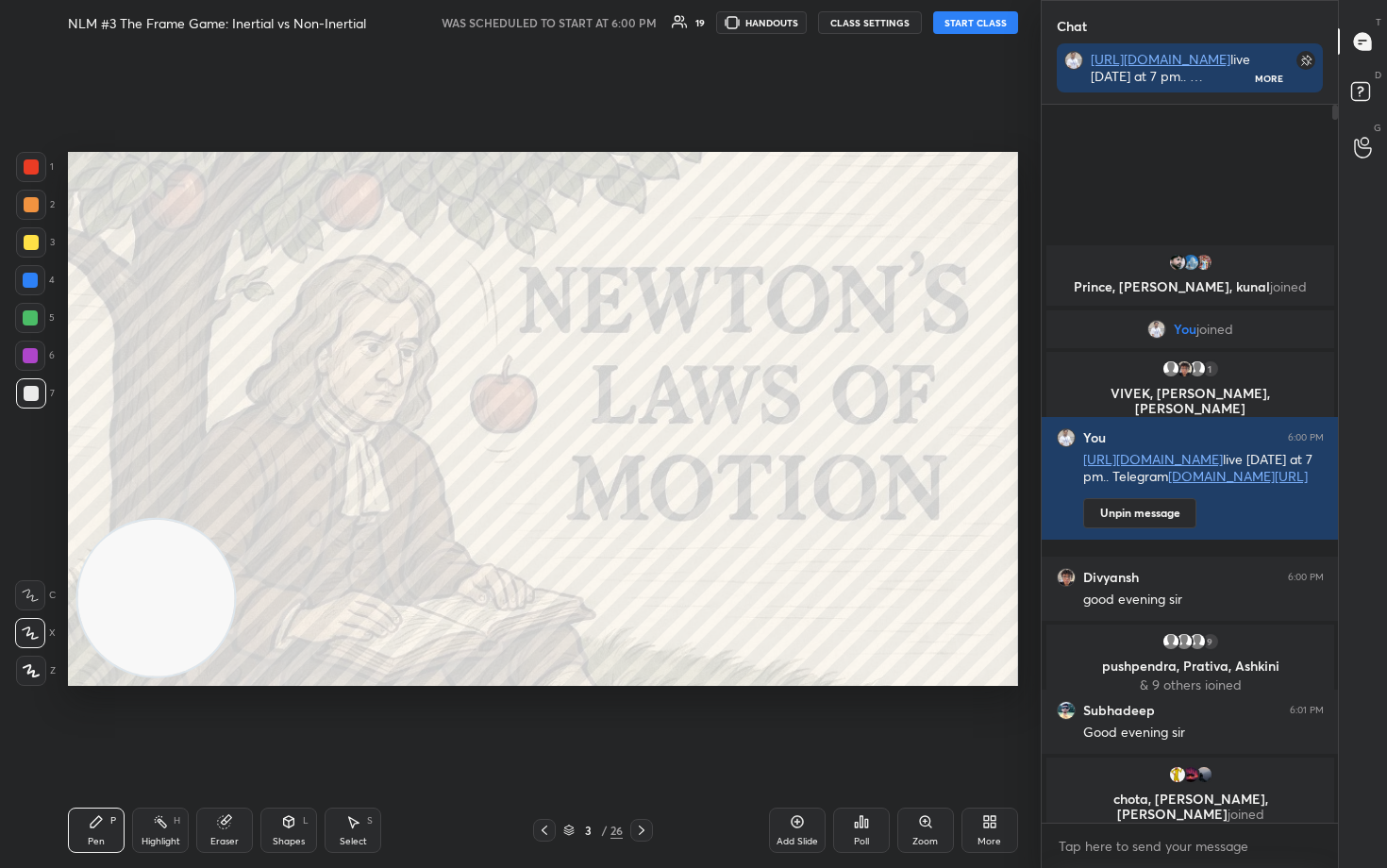 click on "CLASS SETTINGS" at bounding box center (870, 23) 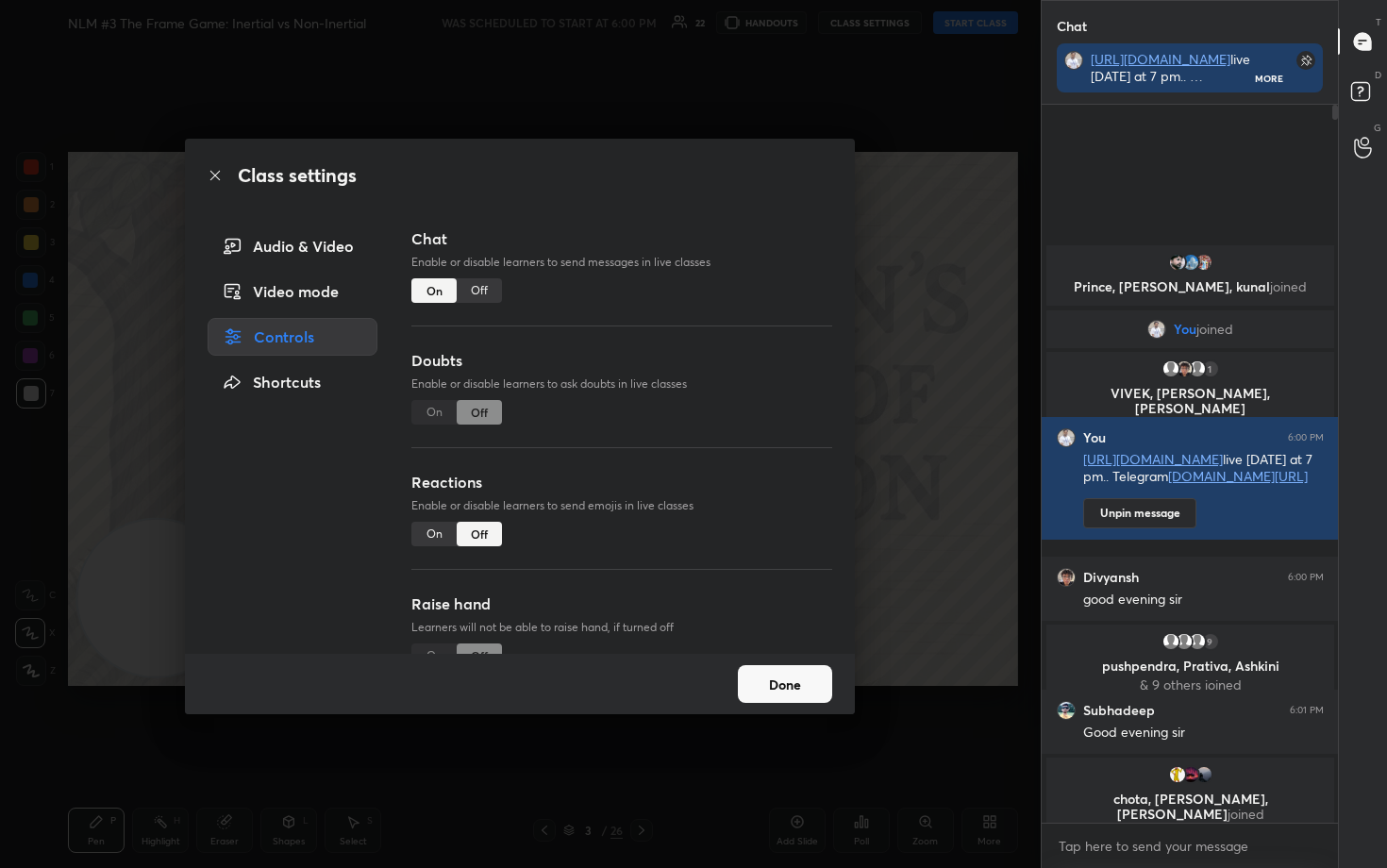 click on "Done" at bounding box center [785, 684] 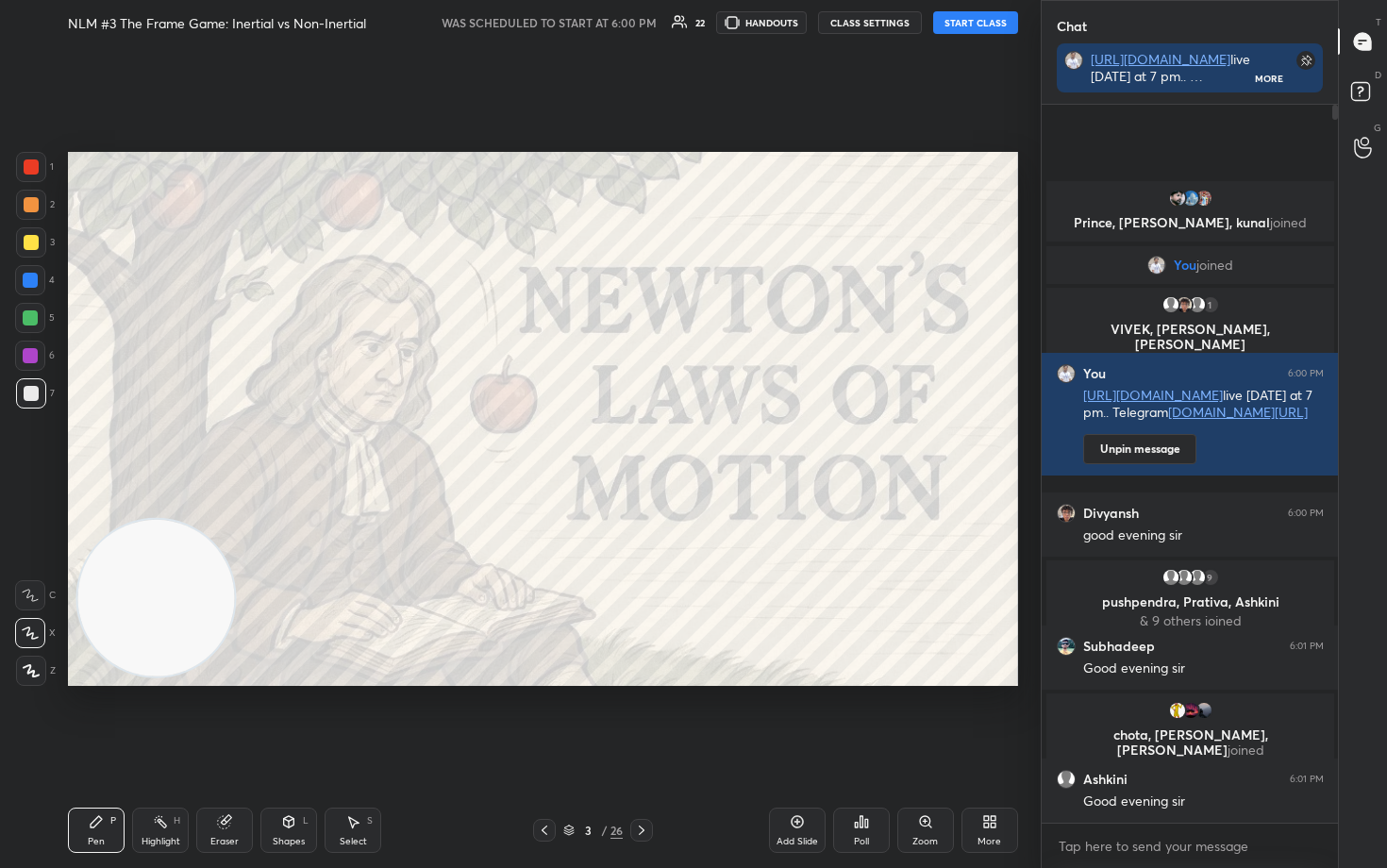 click on "START CLASS" at bounding box center [976, 23] 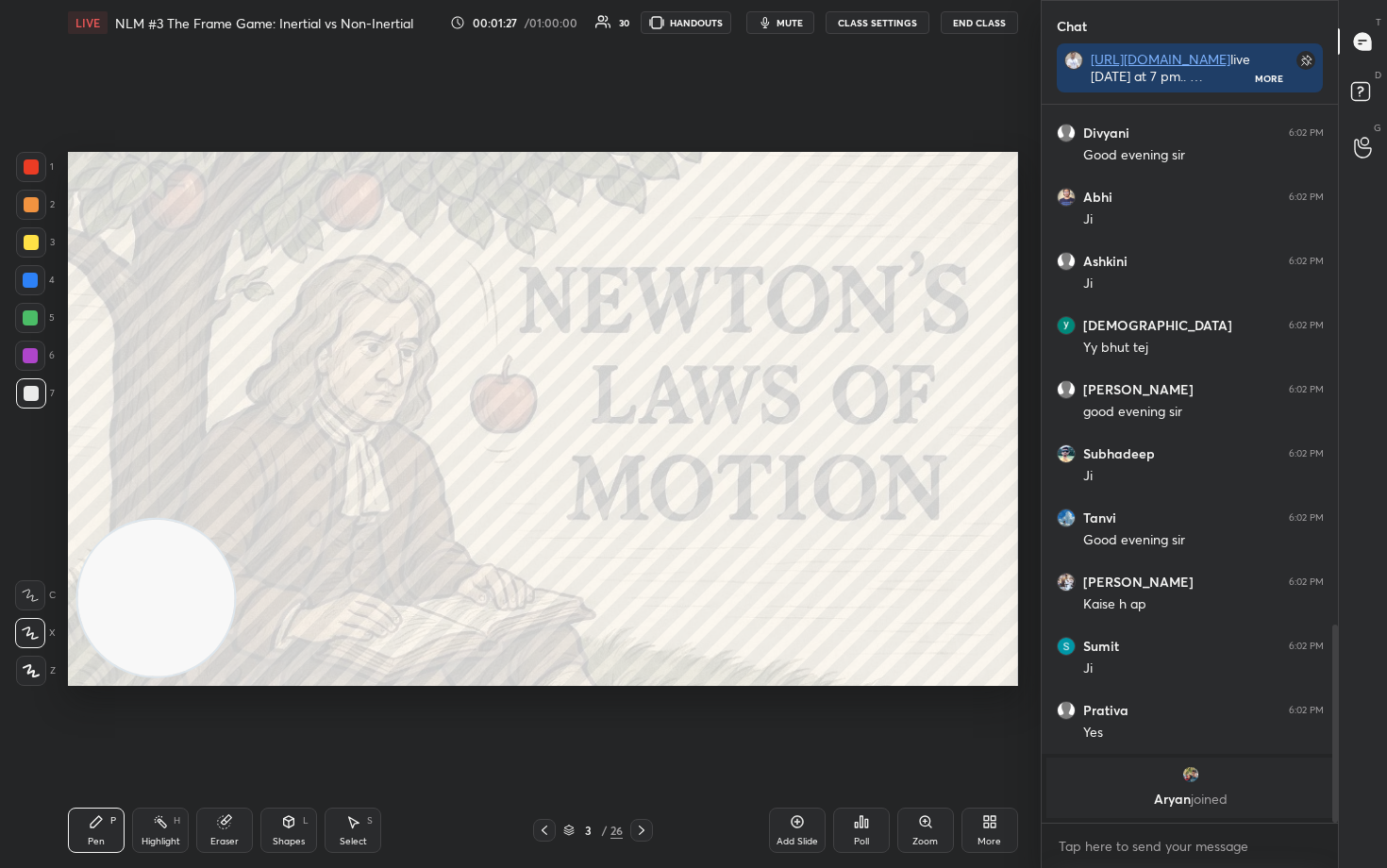 scroll, scrollTop: 1600, scrollLeft: 0, axis: vertical 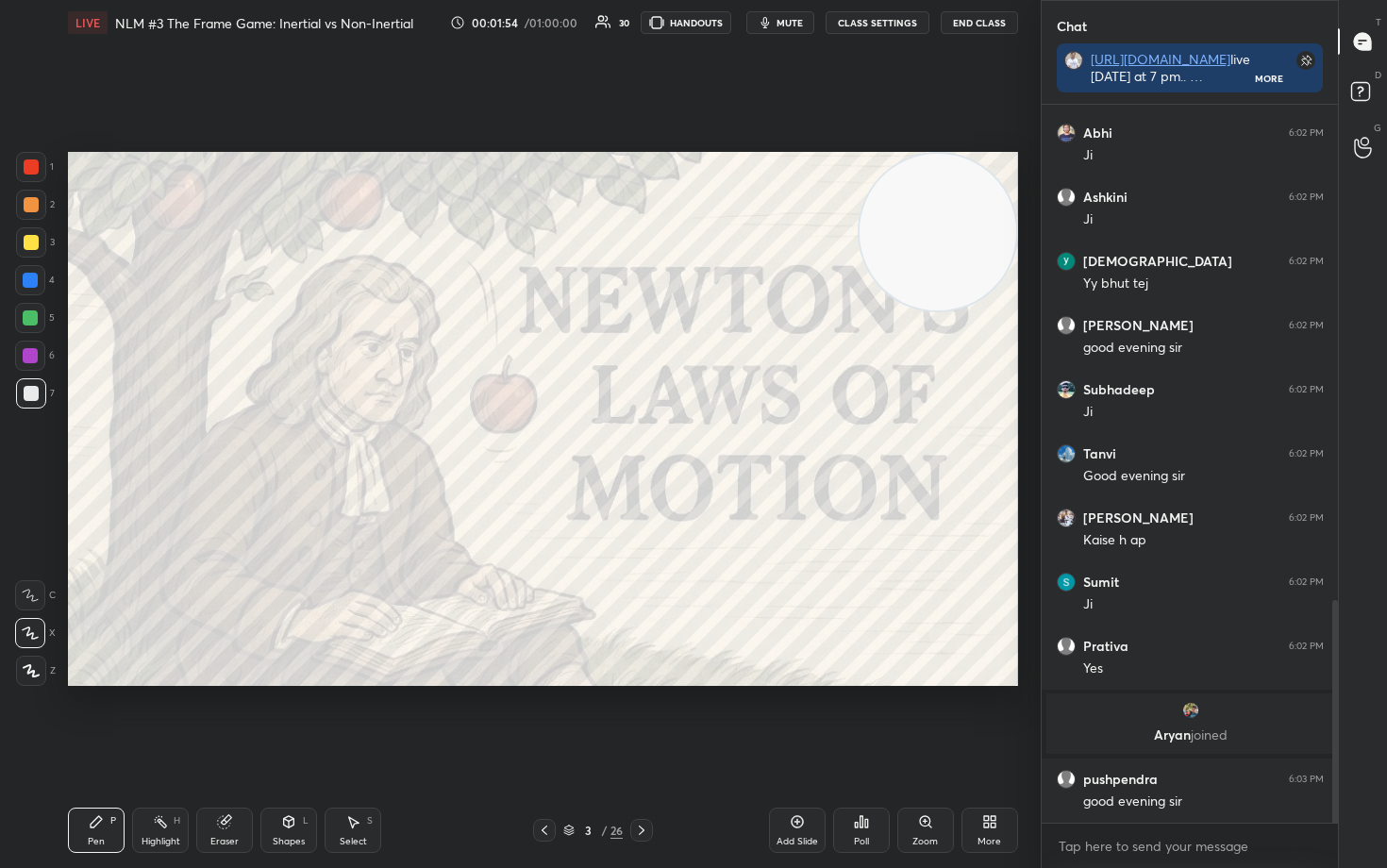 drag, startPoint x: 142, startPoint y: 627, endPoint x: 982, endPoint y: 223, distance: 932.103 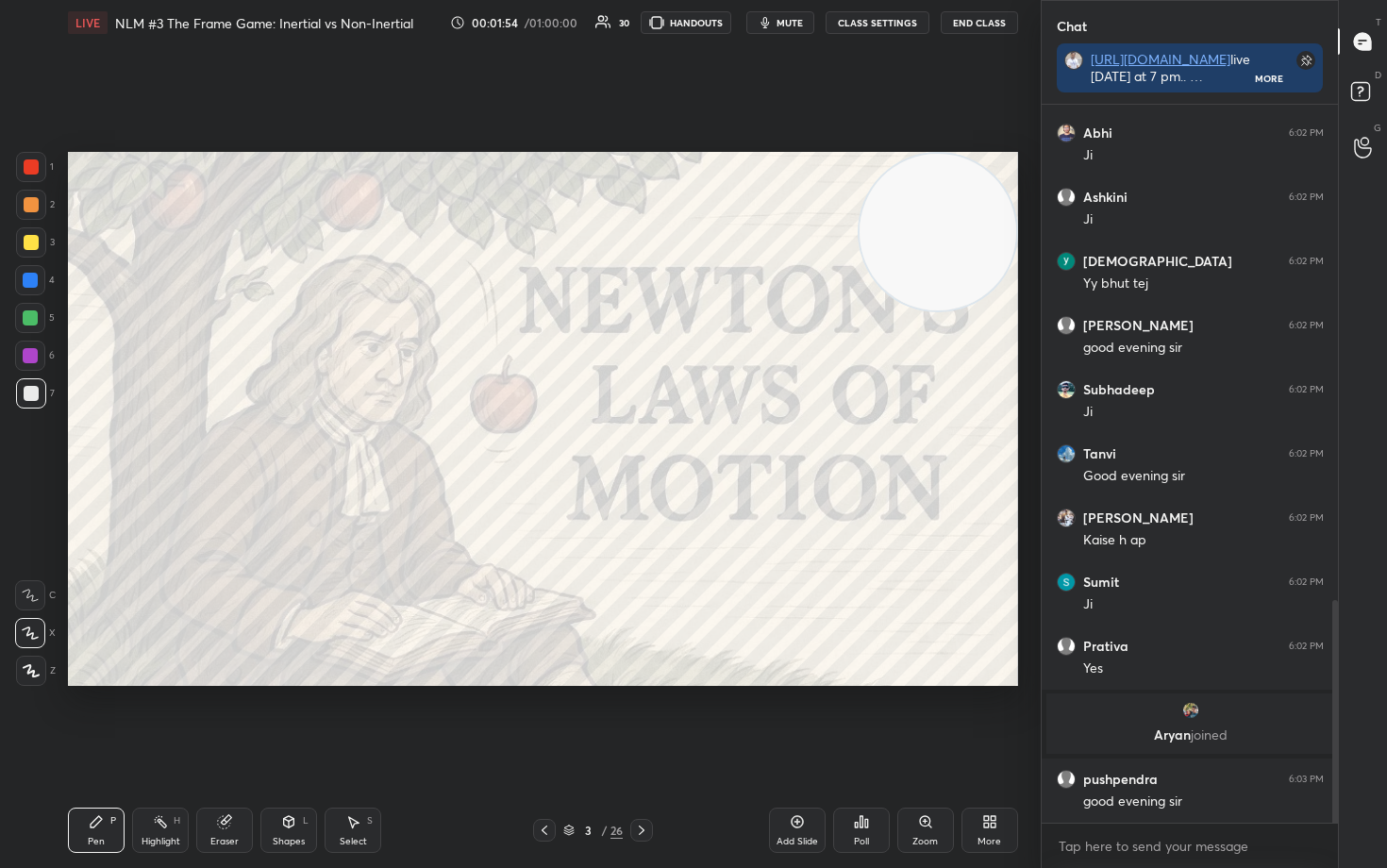 click at bounding box center [938, 232] 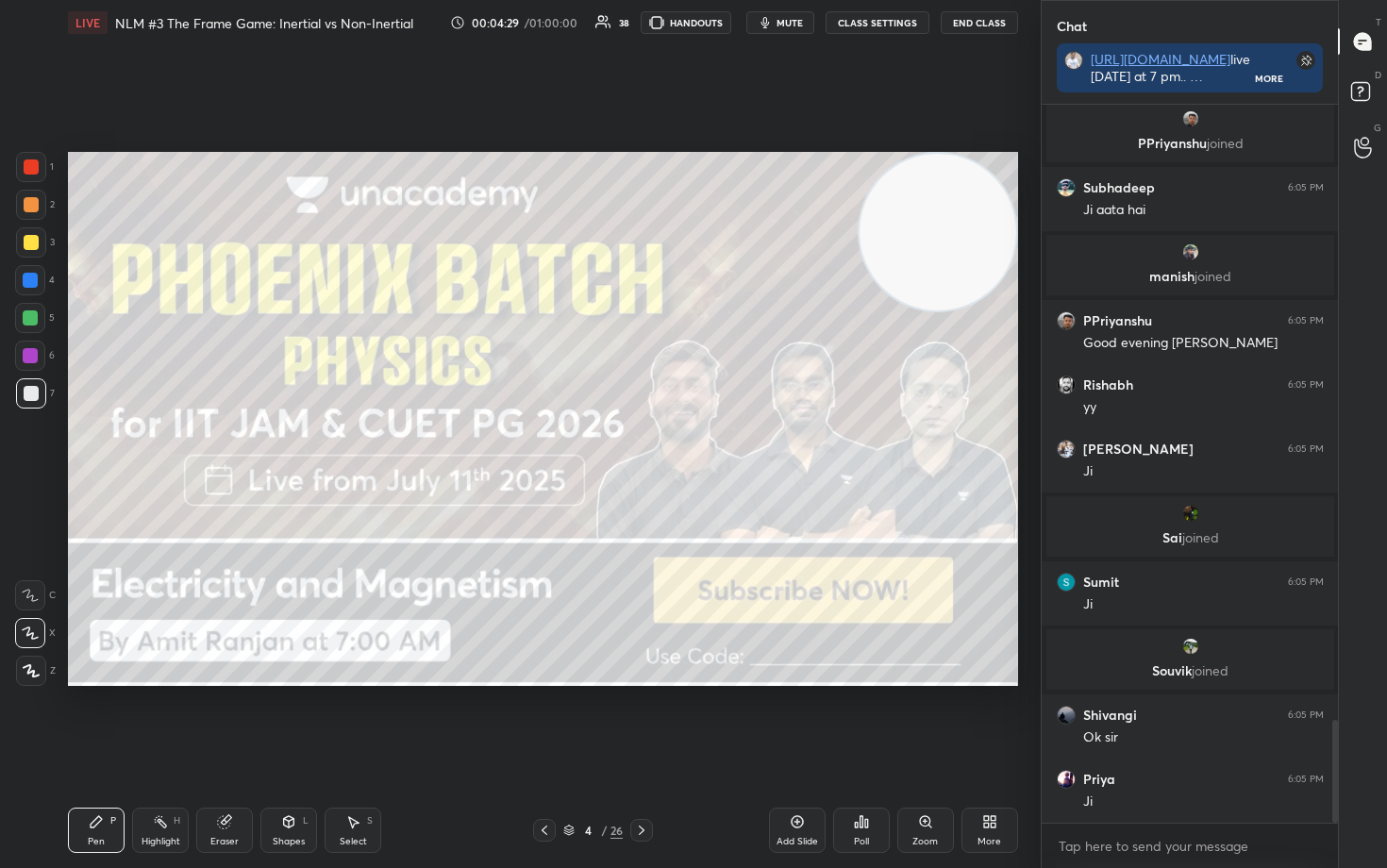 scroll, scrollTop: 4362, scrollLeft: 0, axis: vertical 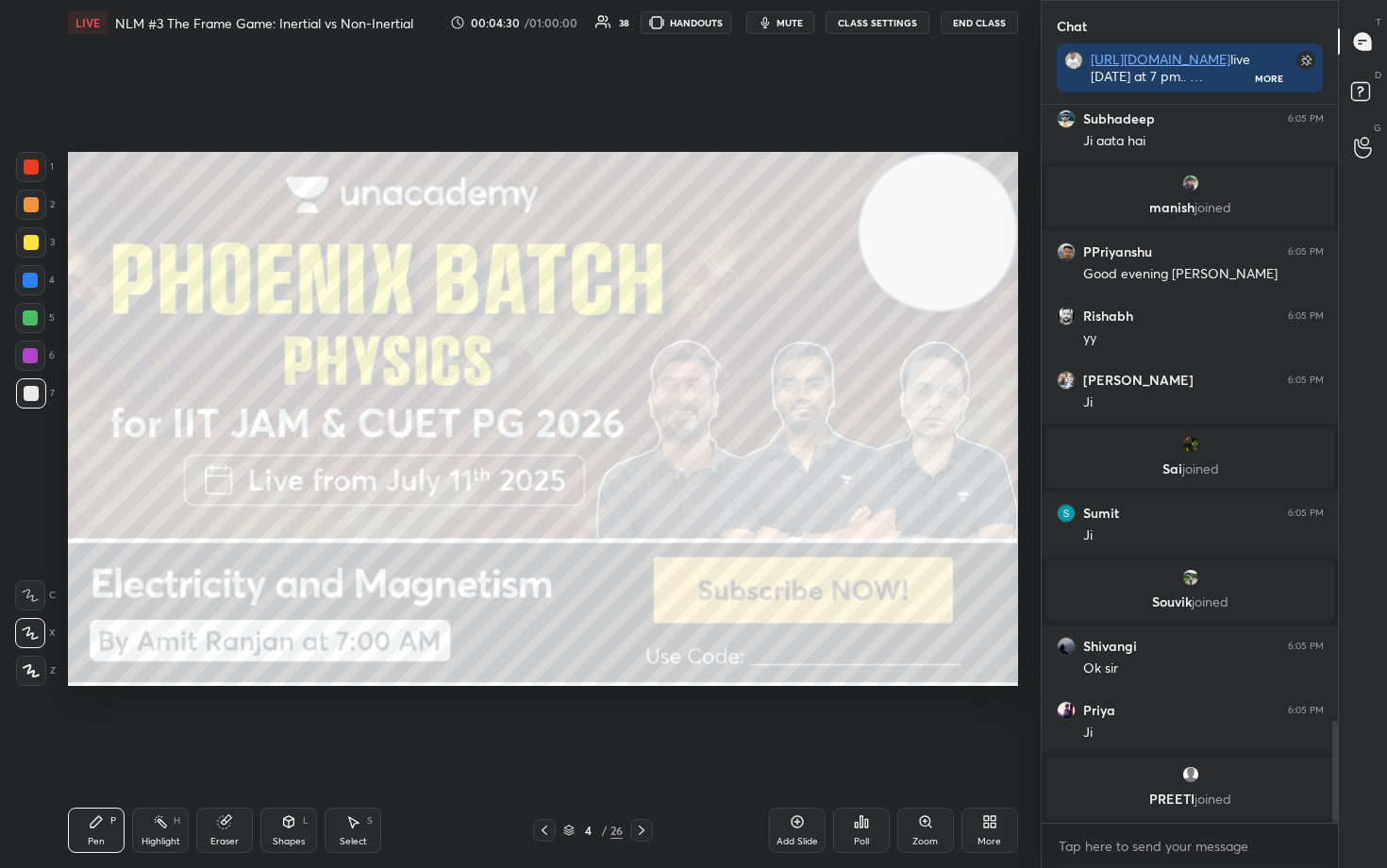 click at bounding box center [31, 205] 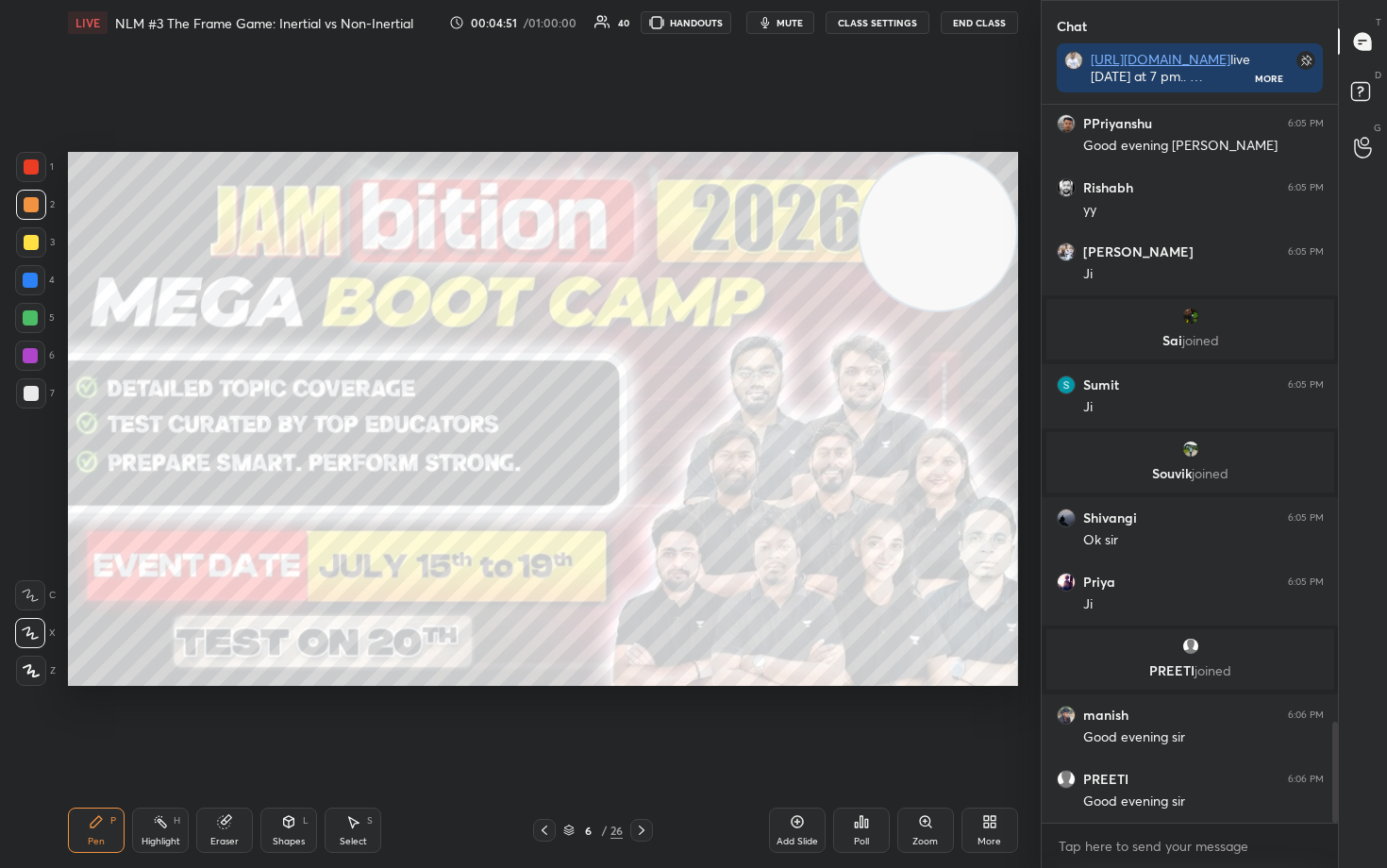 scroll, scrollTop: 4474, scrollLeft: 0, axis: vertical 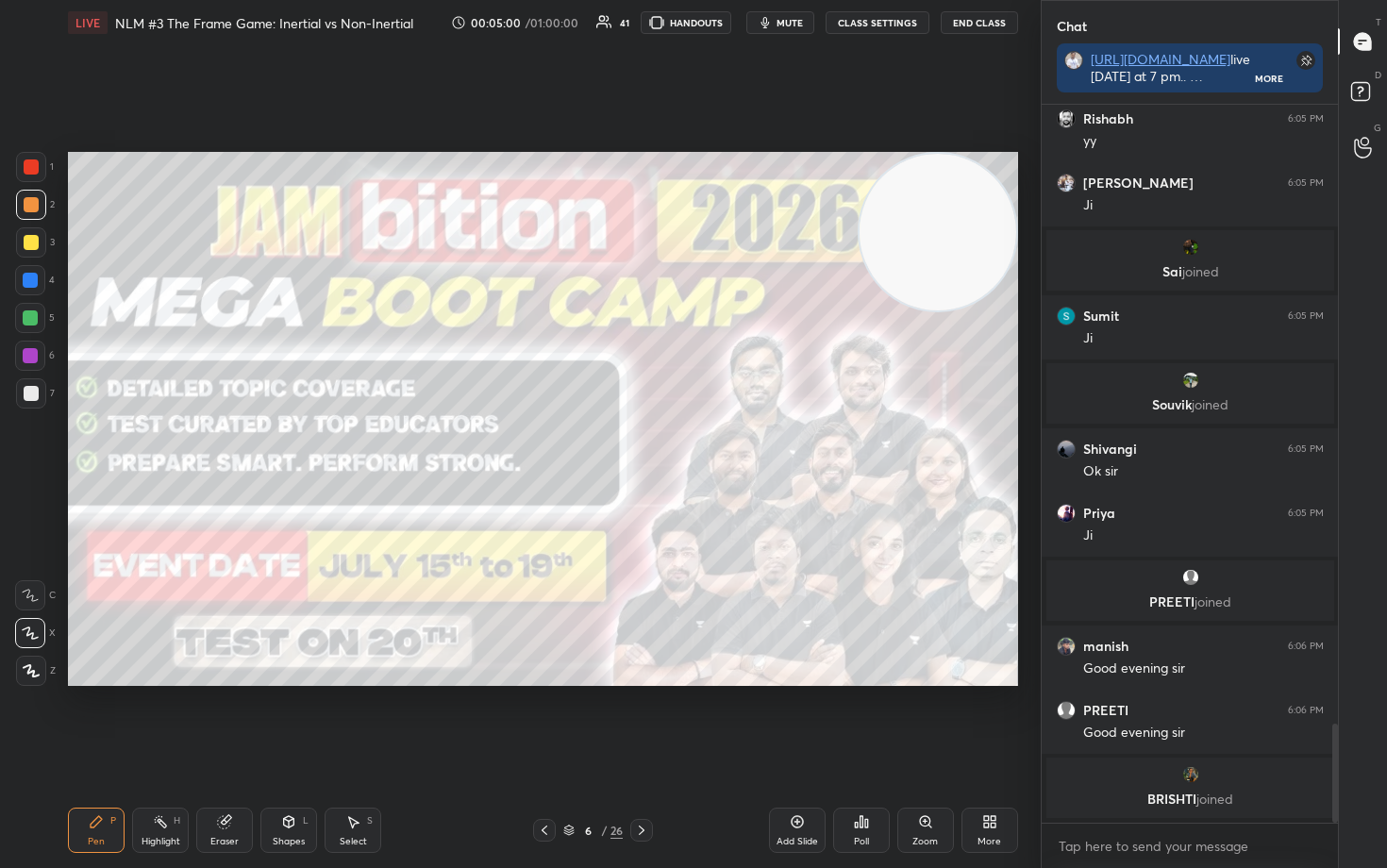 drag, startPoint x: 28, startPoint y: 175, endPoint x: 54, endPoint y: 192, distance: 31.064449 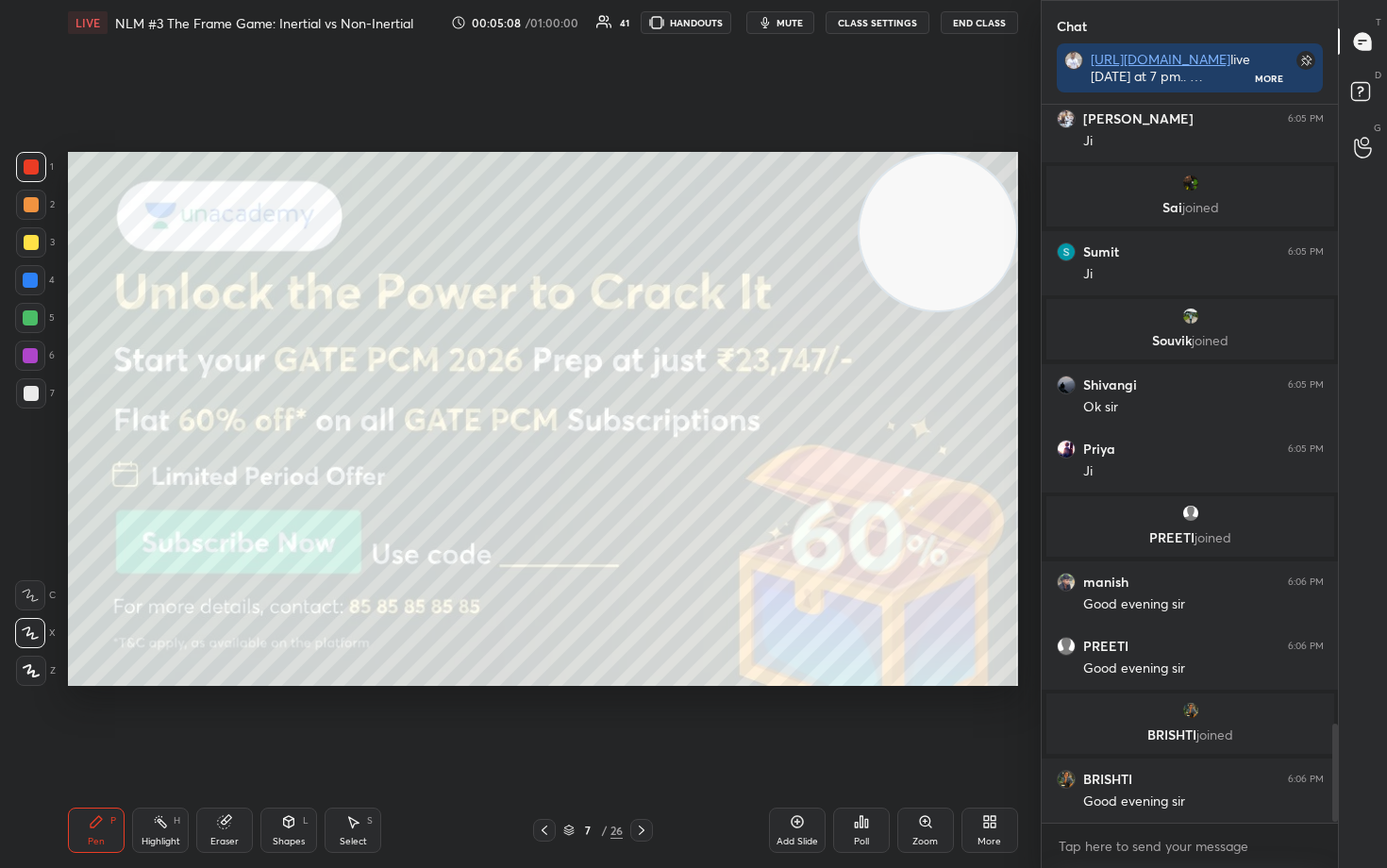 scroll, scrollTop: 4556, scrollLeft: 0, axis: vertical 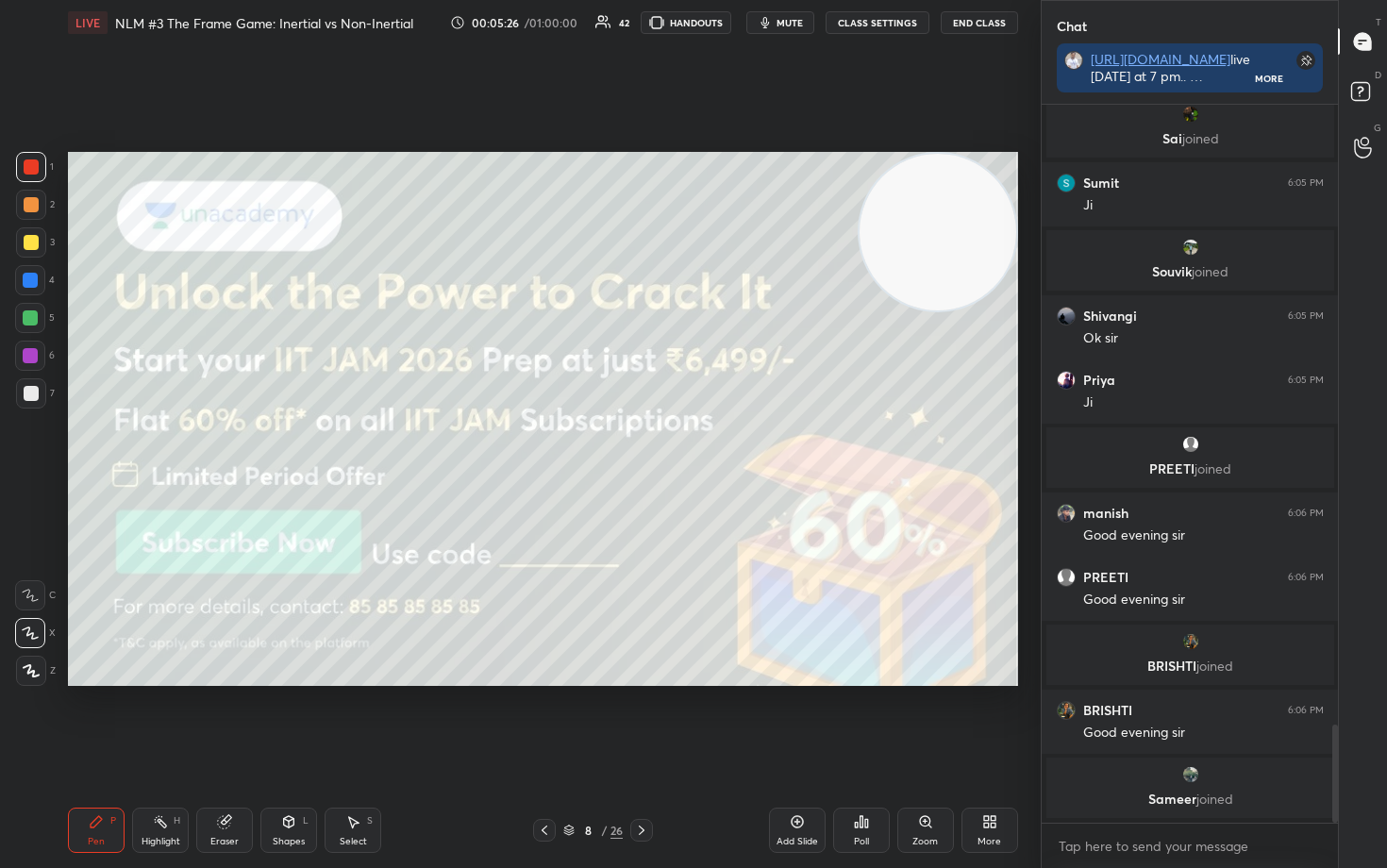 click 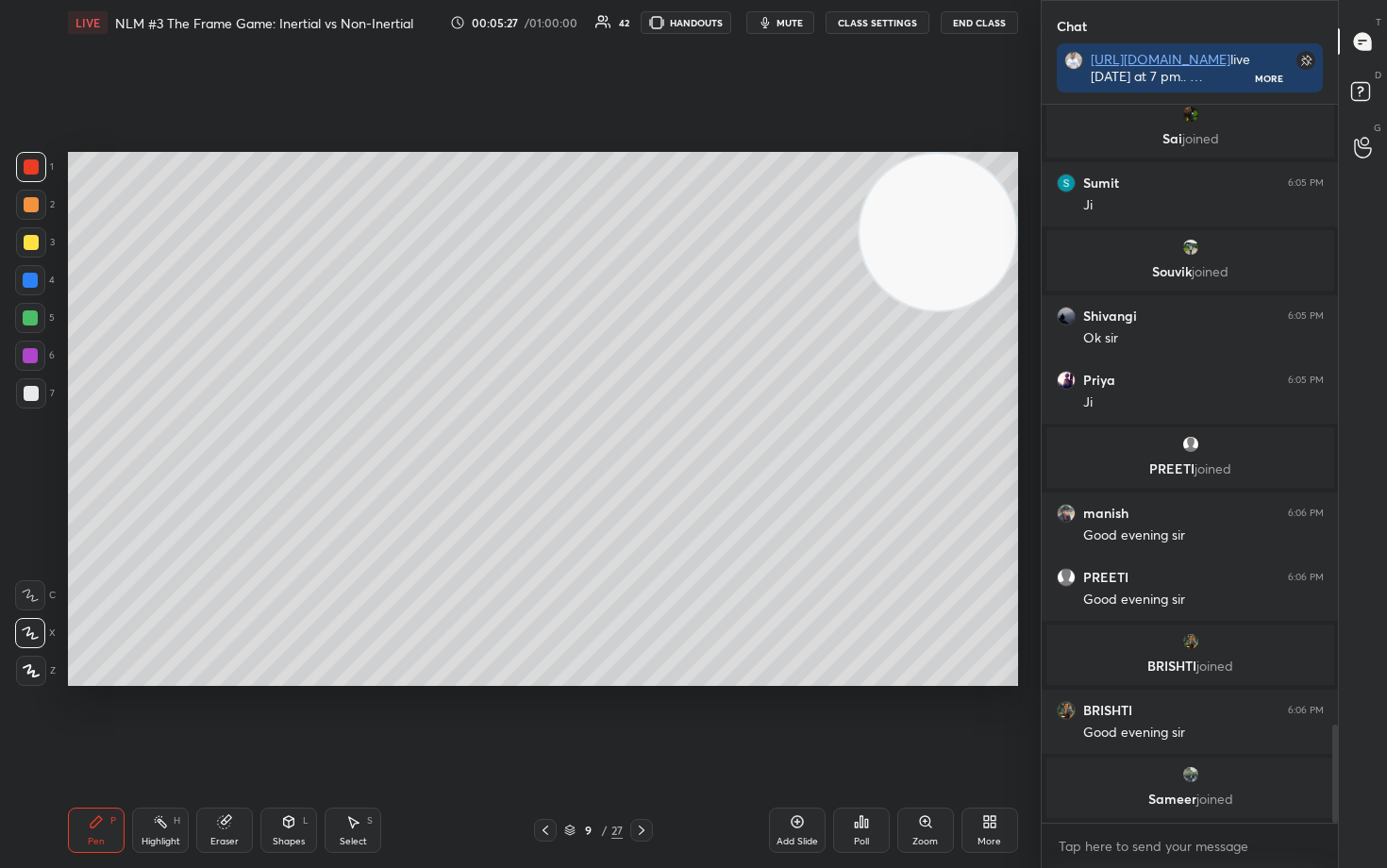 click at bounding box center [31, 393] 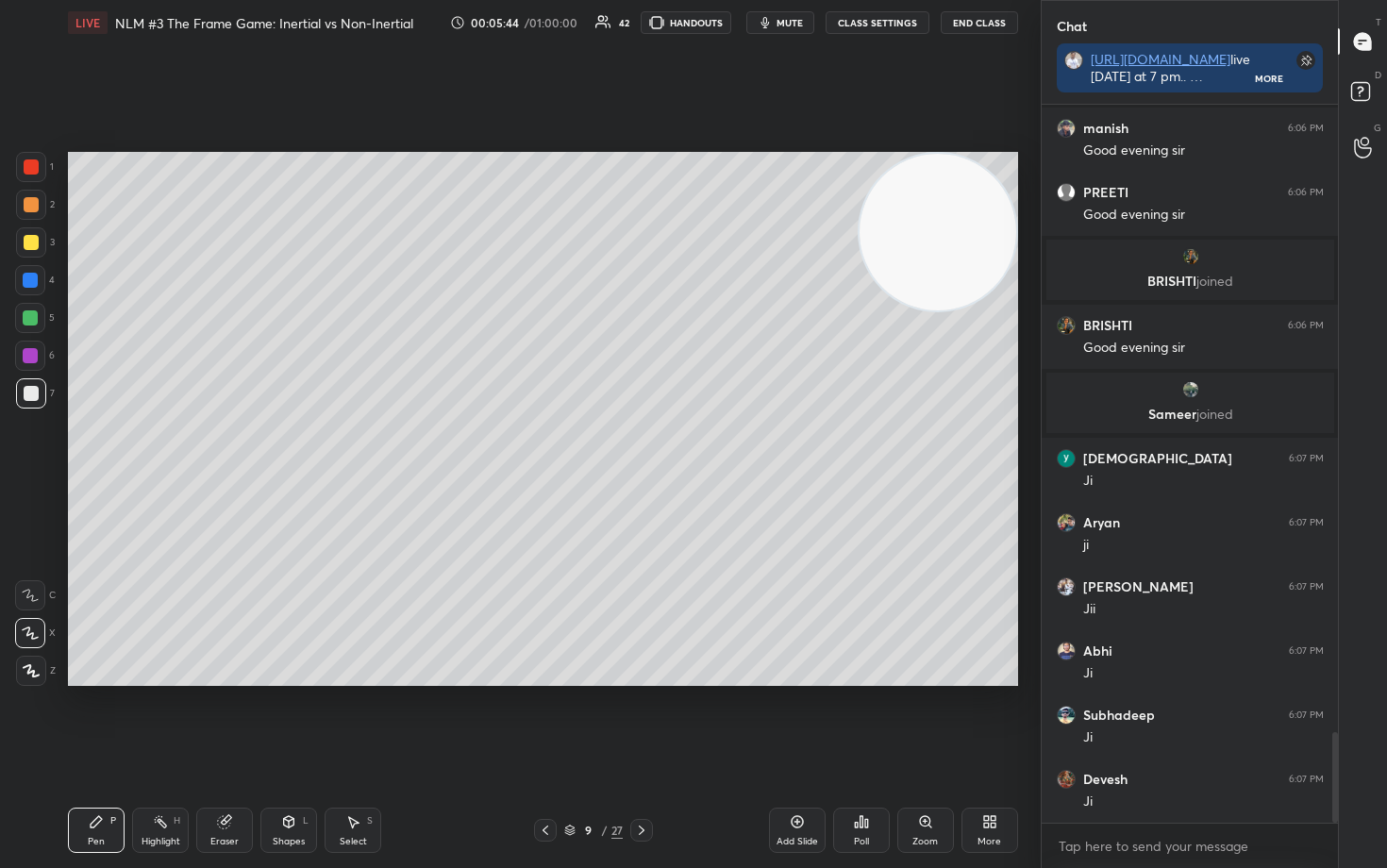 scroll, scrollTop: 4971, scrollLeft: 0, axis: vertical 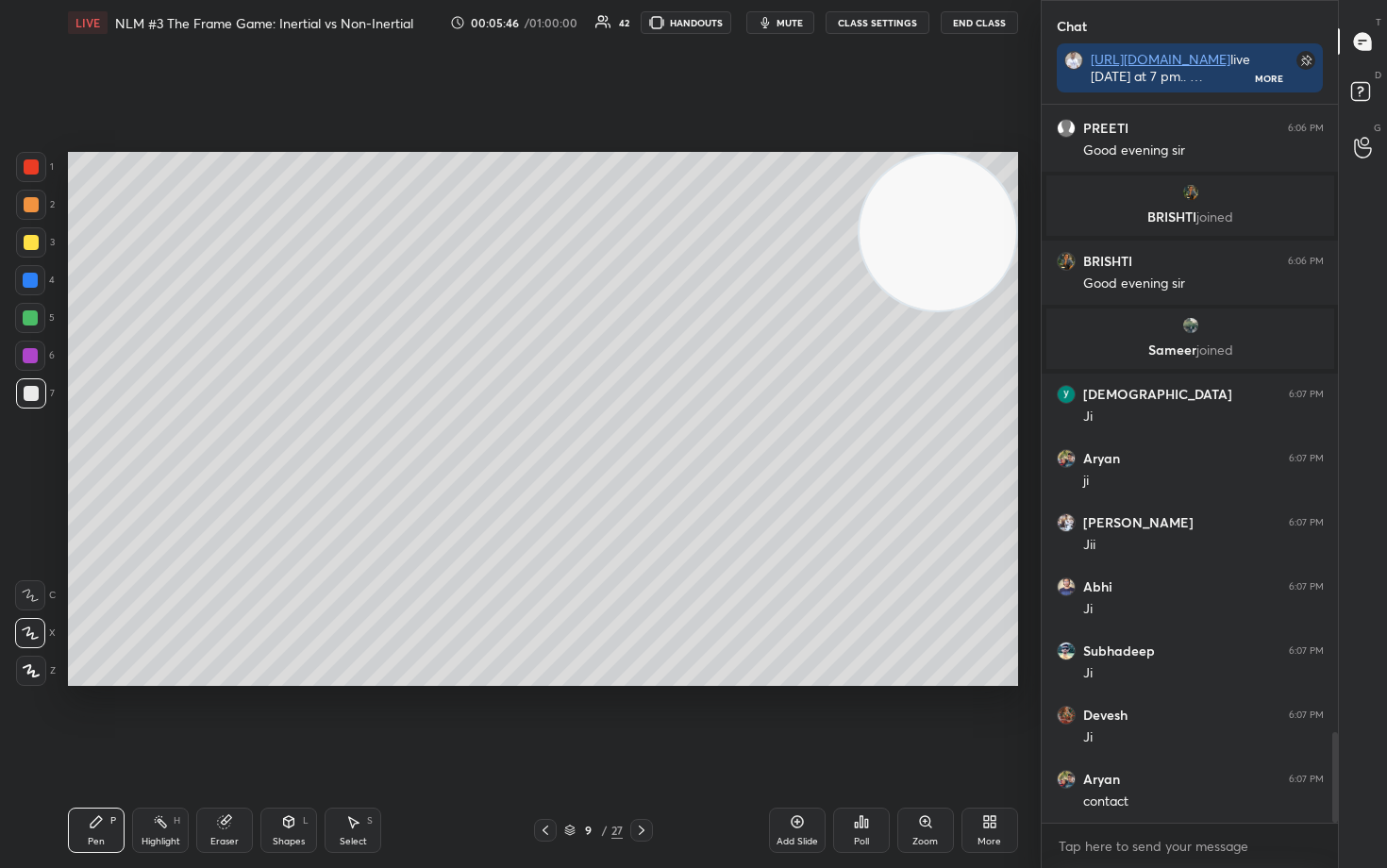 click at bounding box center (31, 242) 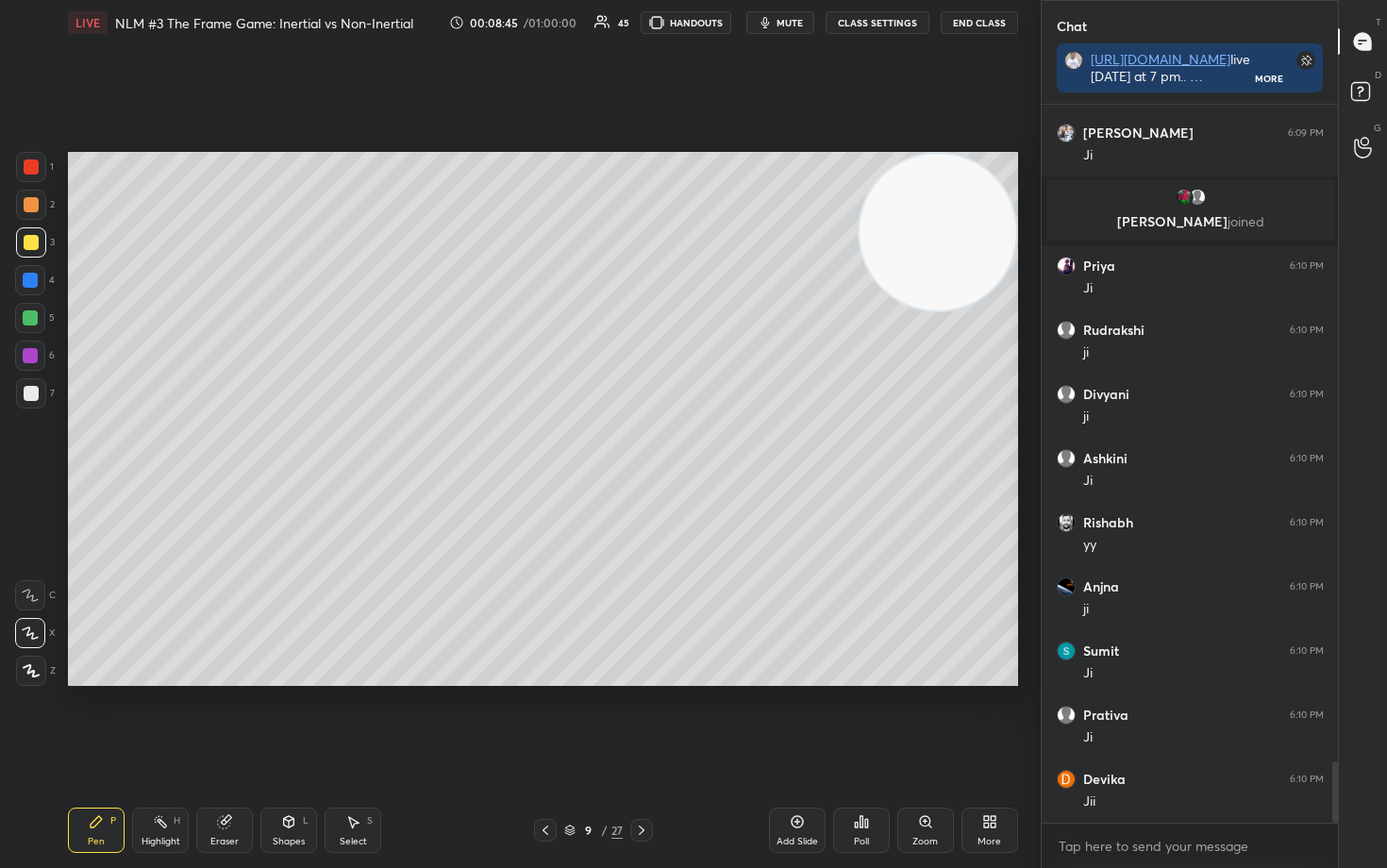 scroll, scrollTop: 7678, scrollLeft: 0, axis: vertical 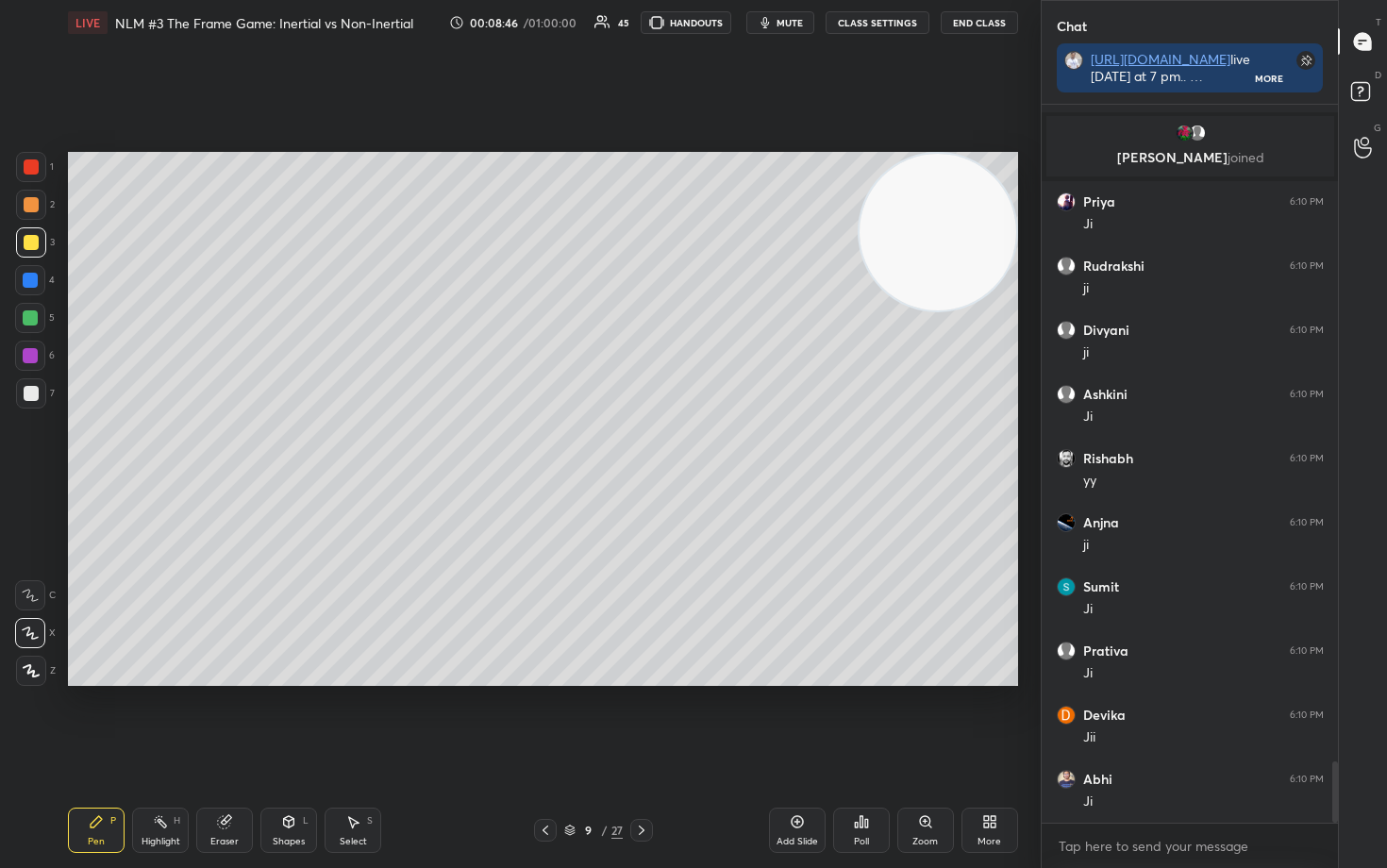 drag, startPoint x: 795, startPoint y: 826, endPoint x: 794, endPoint y: 813, distance: 13.038405 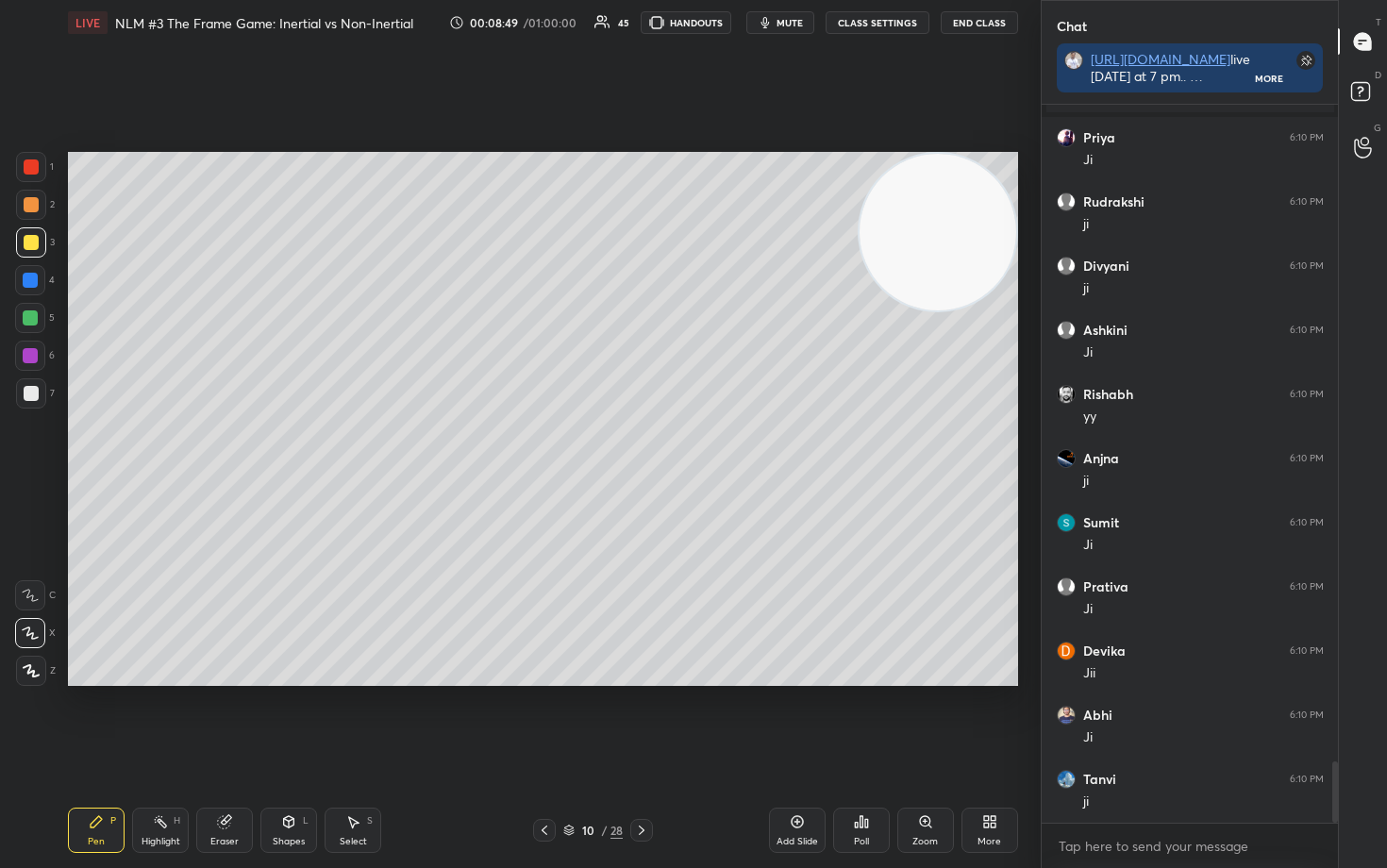click at bounding box center (31, 393) 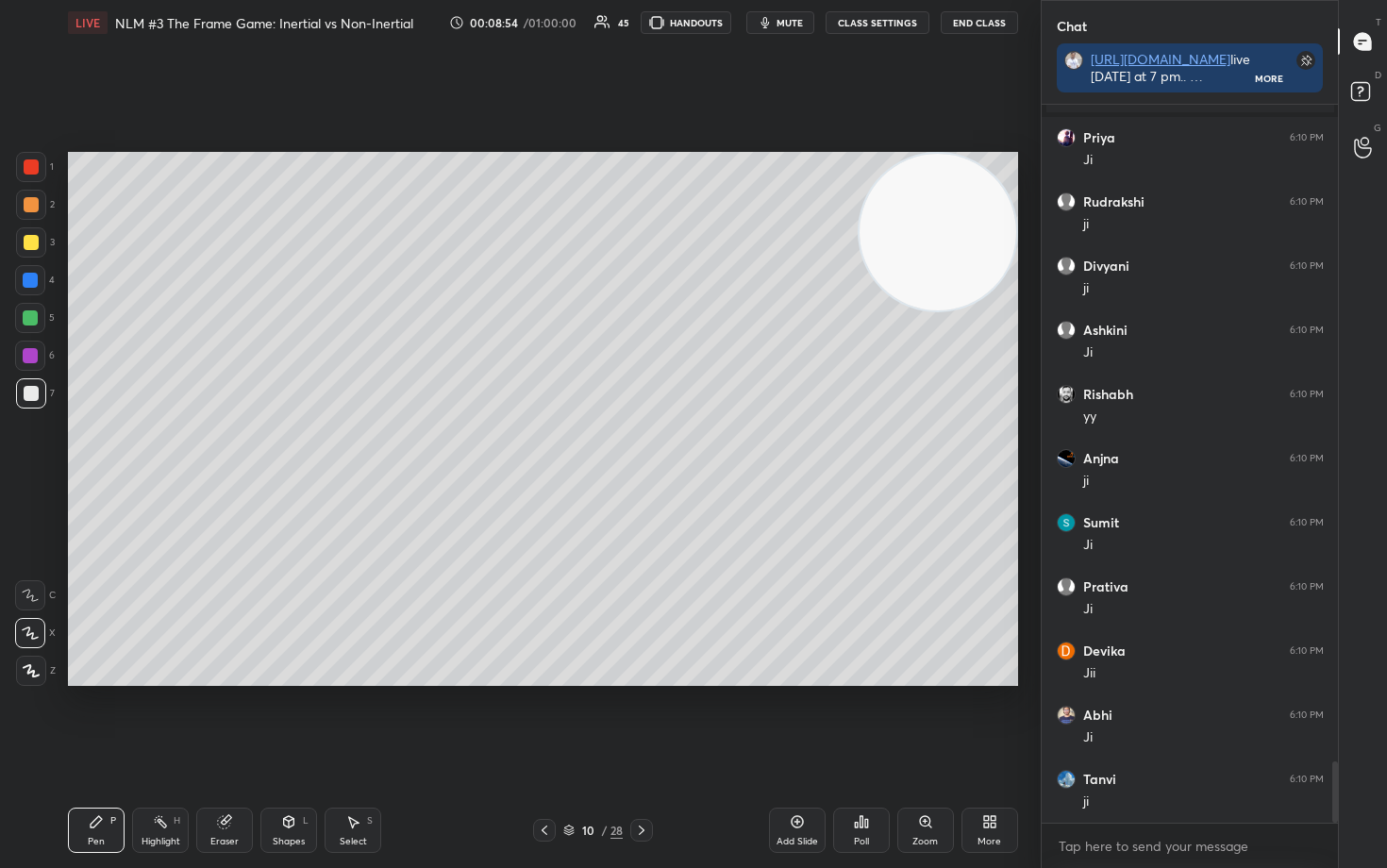 scroll, scrollTop: 7806, scrollLeft: 0, axis: vertical 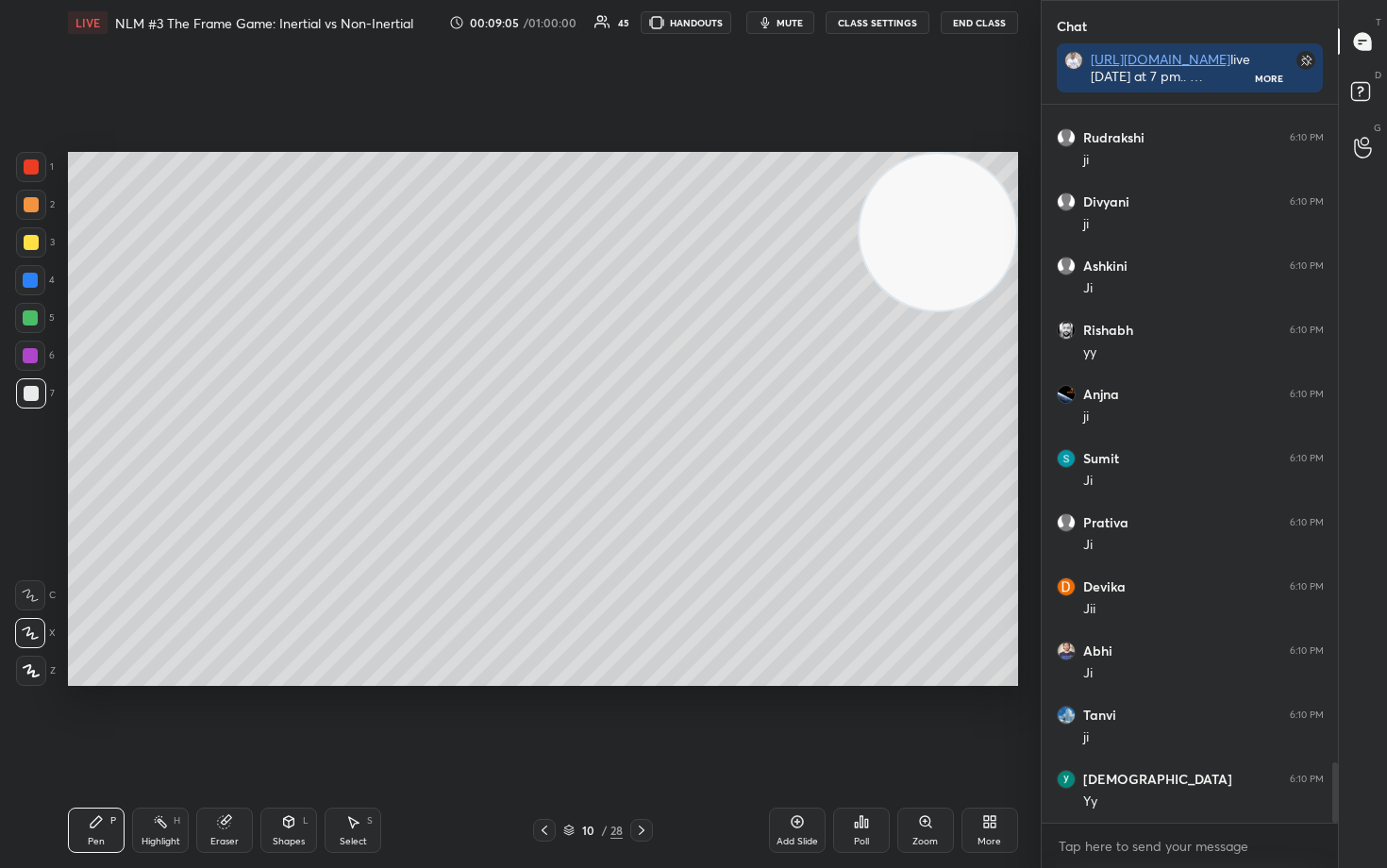 drag, startPoint x: 230, startPoint y: 837, endPoint x: 224, endPoint y: 822, distance: 16.155494 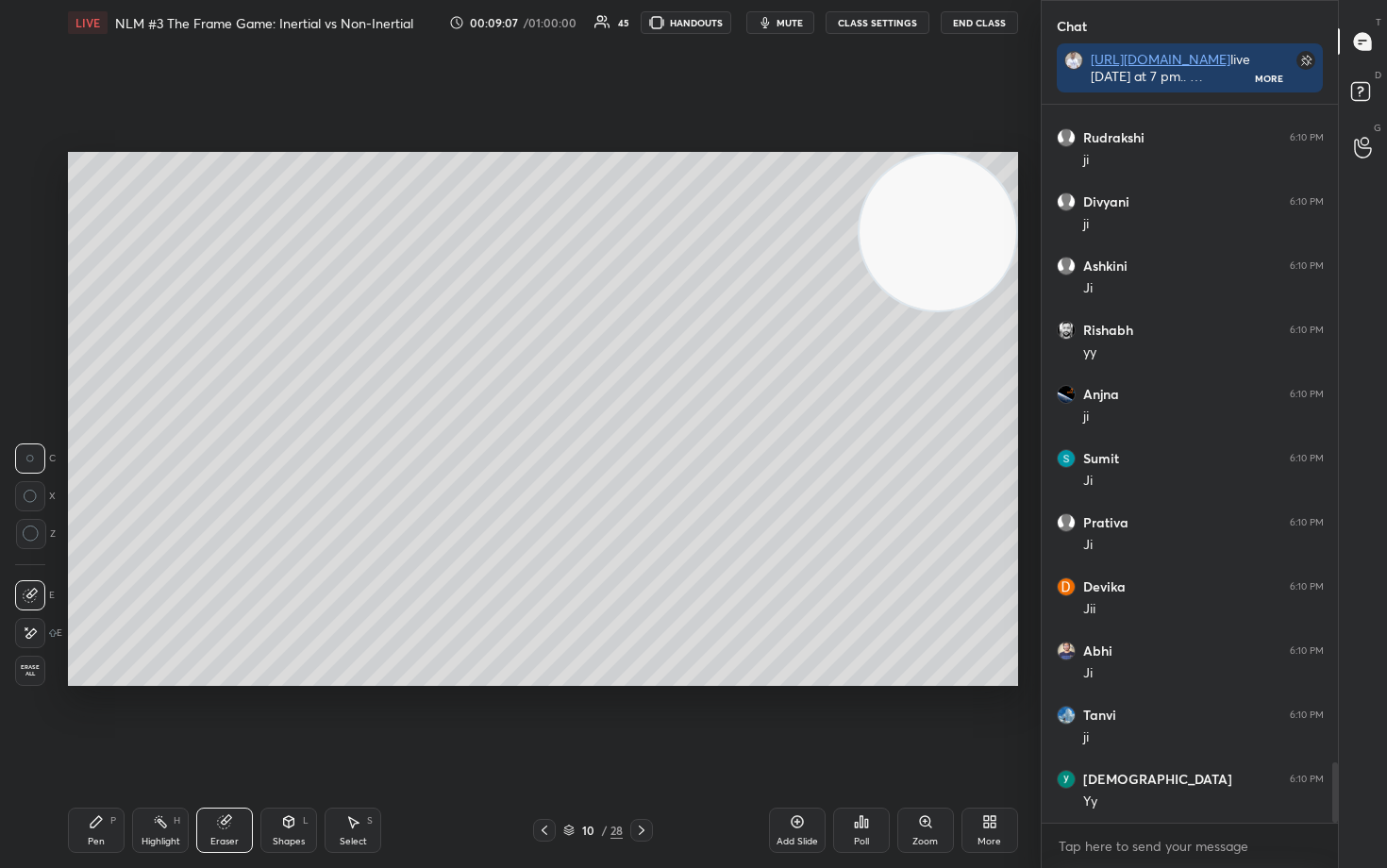click 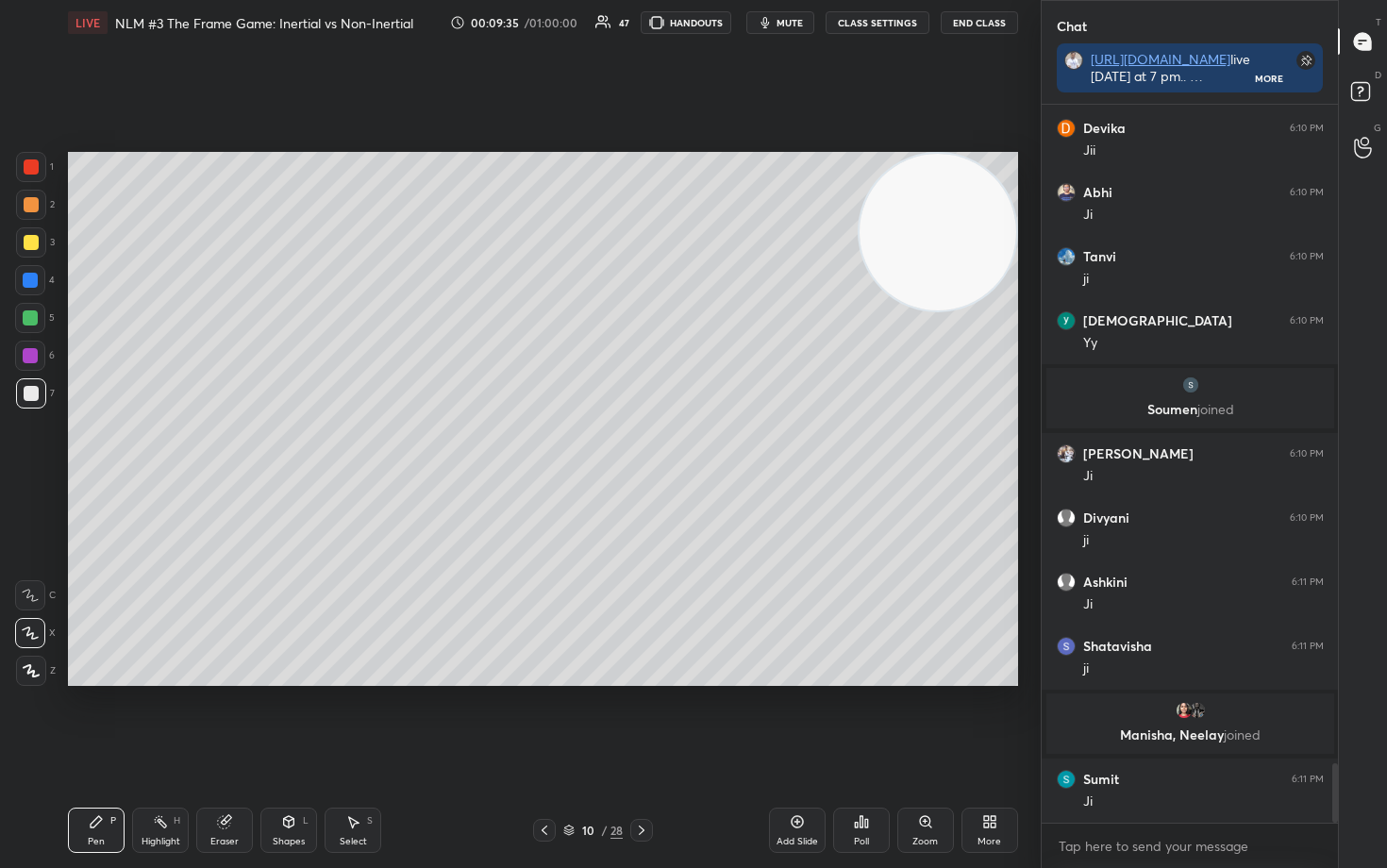 scroll, scrollTop: 8023, scrollLeft: 0, axis: vertical 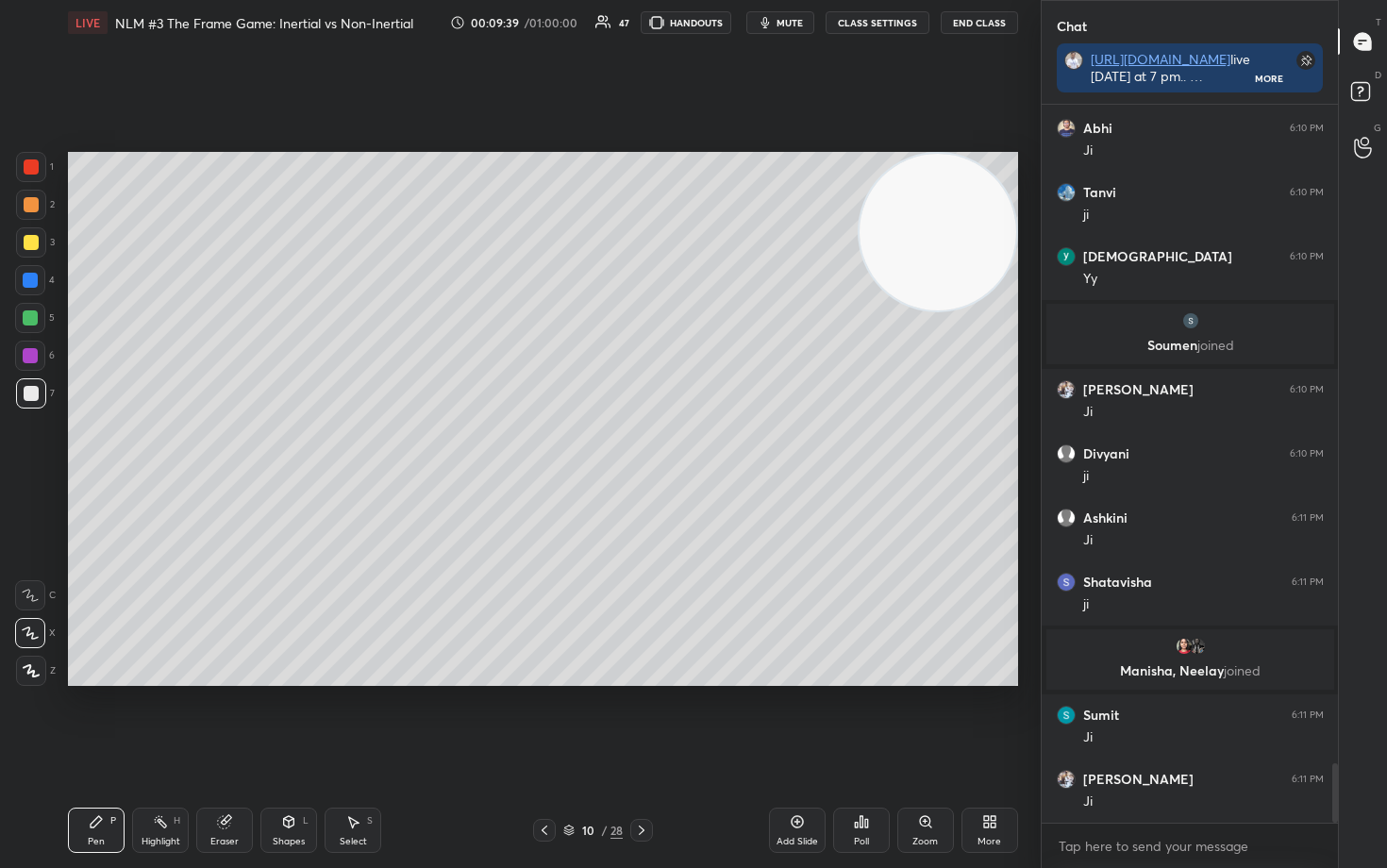 drag, startPoint x: 42, startPoint y: 238, endPoint x: 55, endPoint y: 238, distance: 13 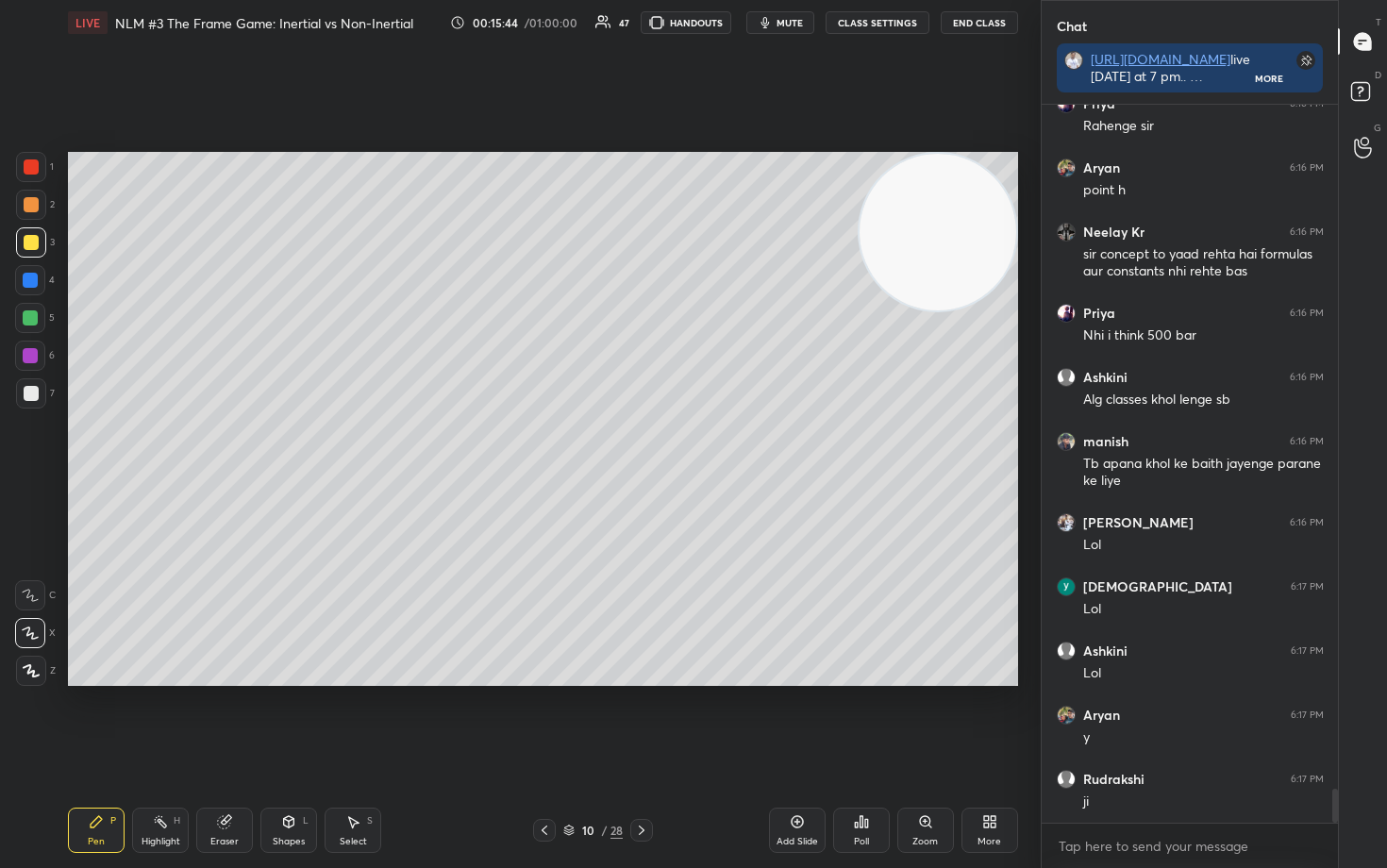 scroll, scrollTop: 14386, scrollLeft: 0, axis: vertical 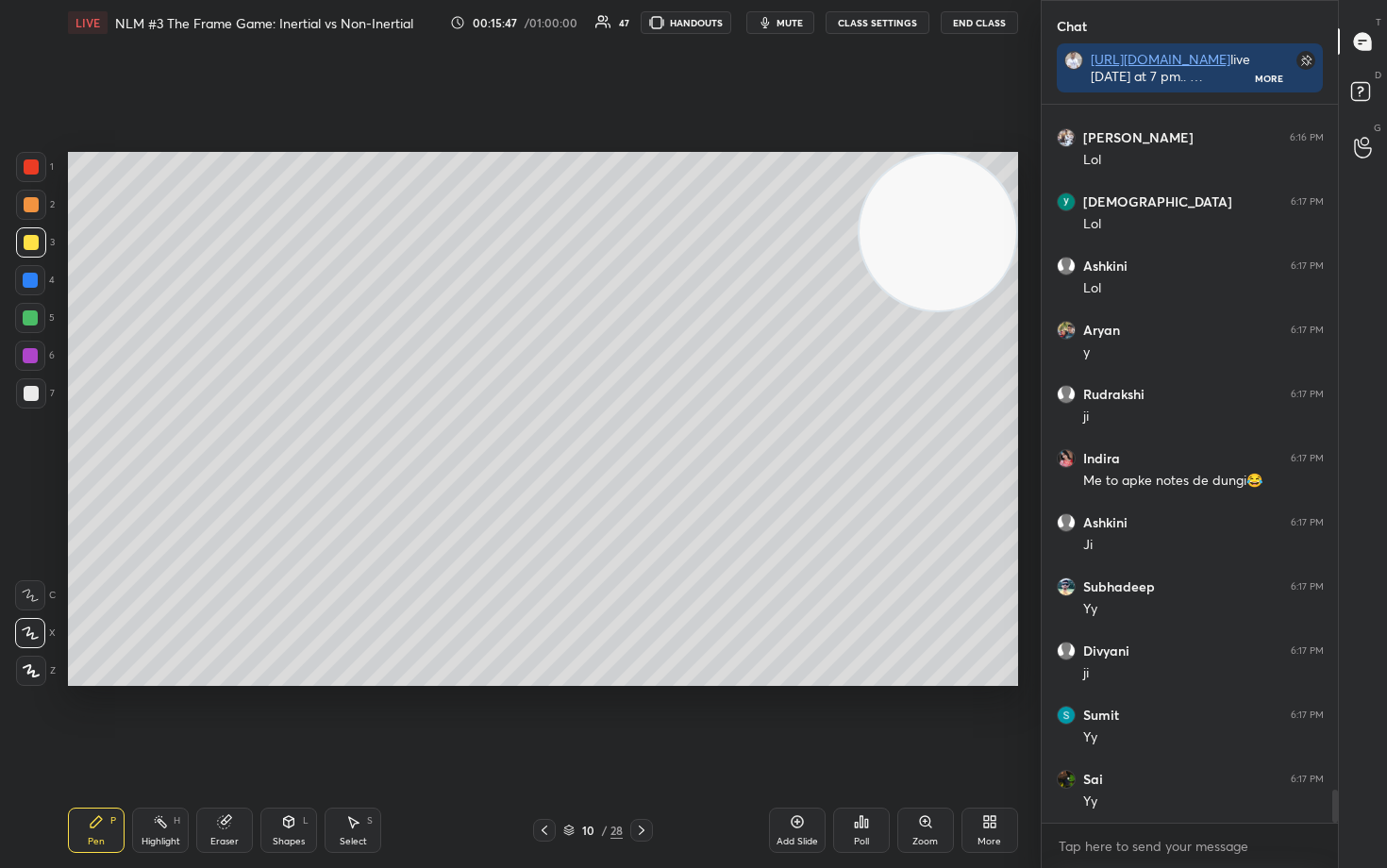 drag, startPoint x: 793, startPoint y: 824, endPoint x: 809, endPoint y: 819, distance: 16.763055 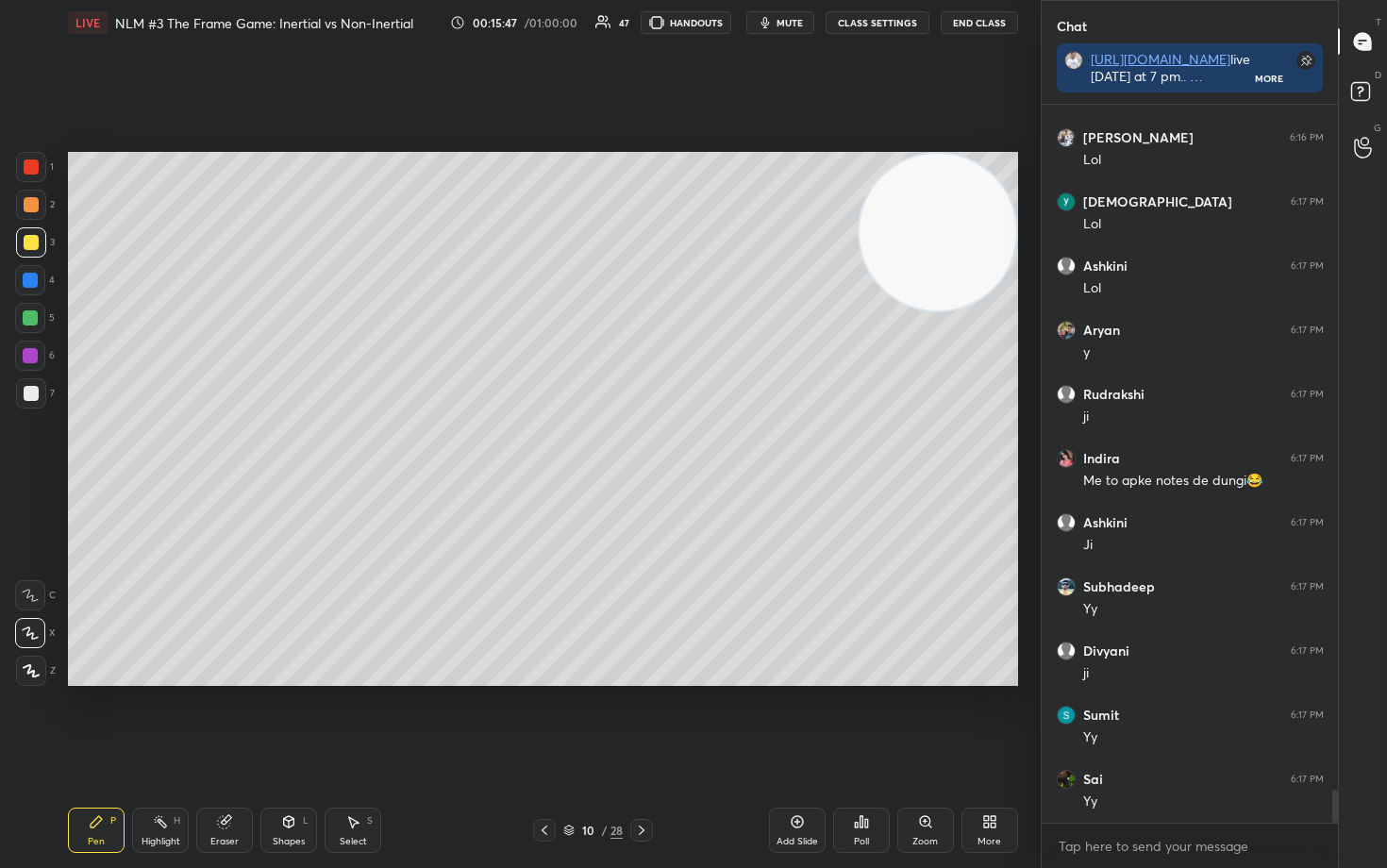click 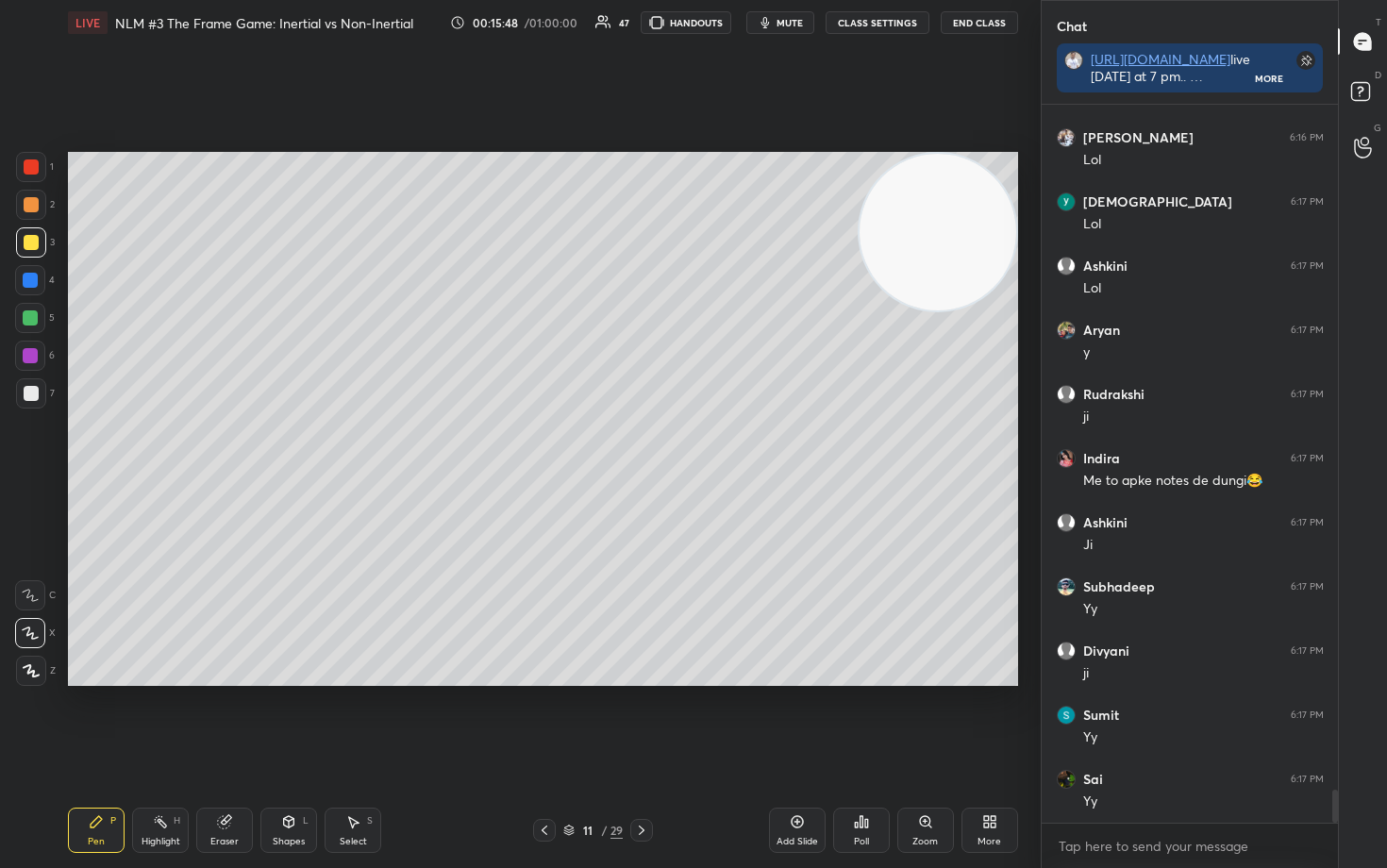 scroll, scrollTop: 14771, scrollLeft: 0, axis: vertical 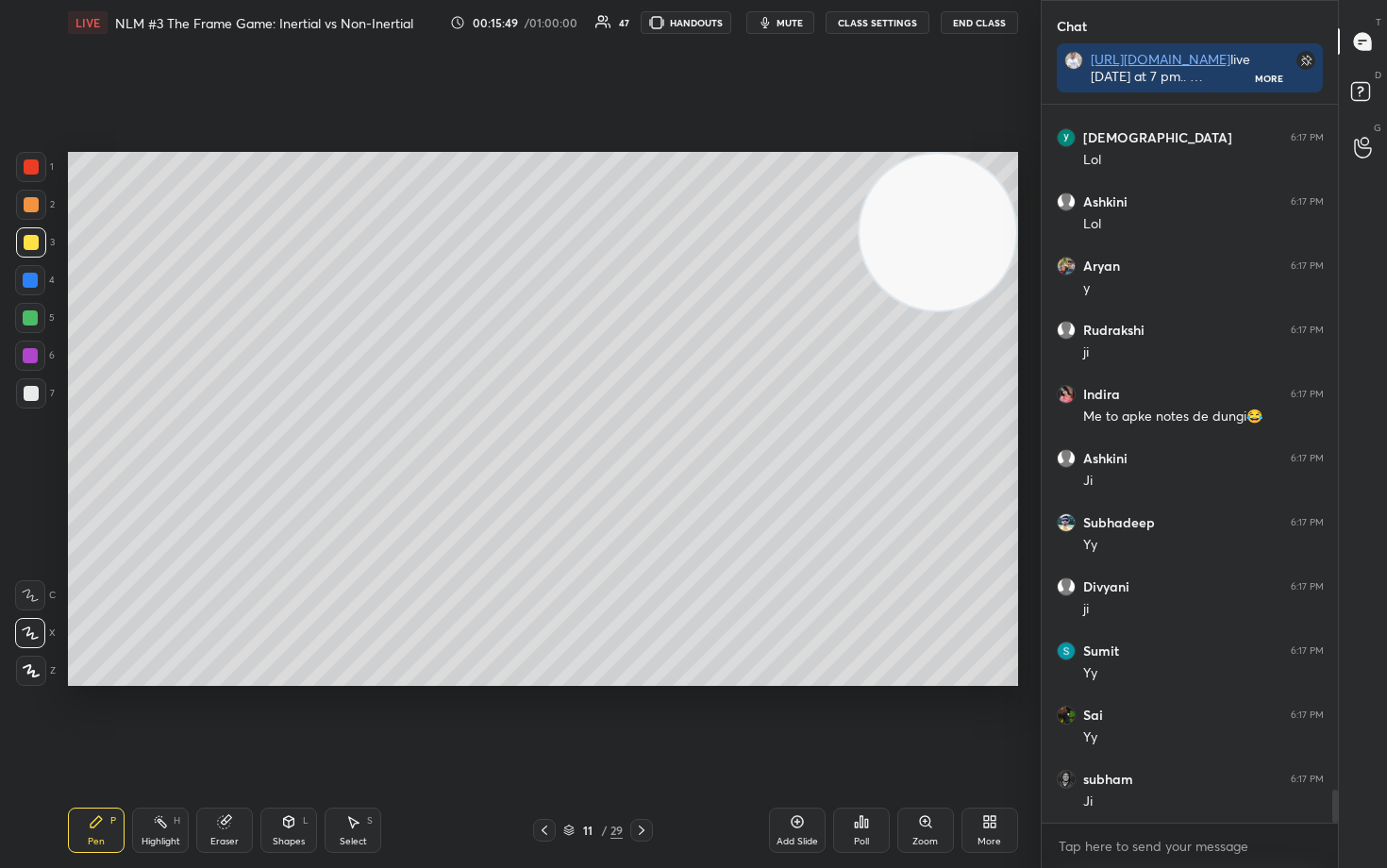 drag, startPoint x: 938, startPoint y: 258, endPoint x: 970, endPoint y: 211, distance: 56.85948 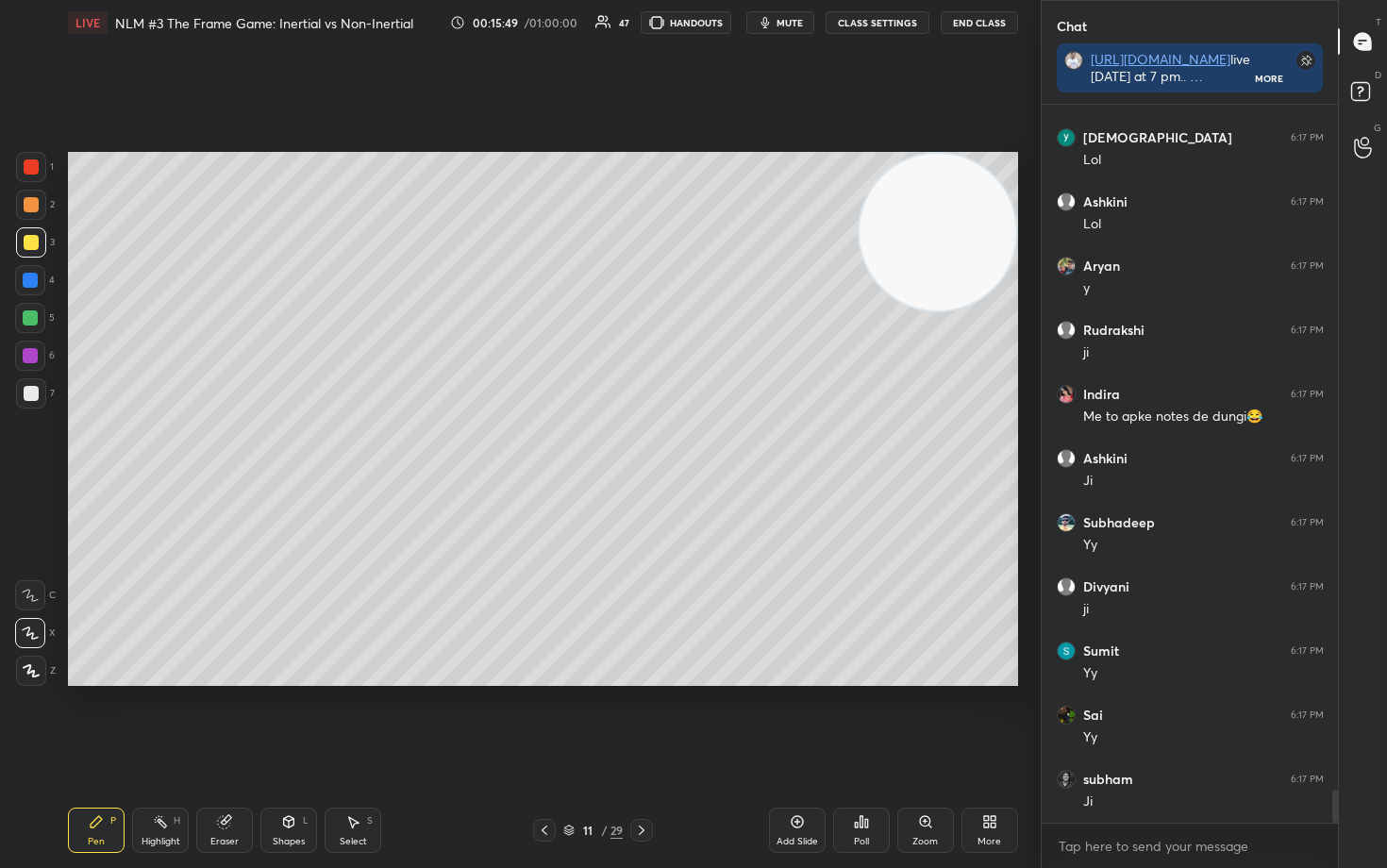 click at bounding box center [938, 232] 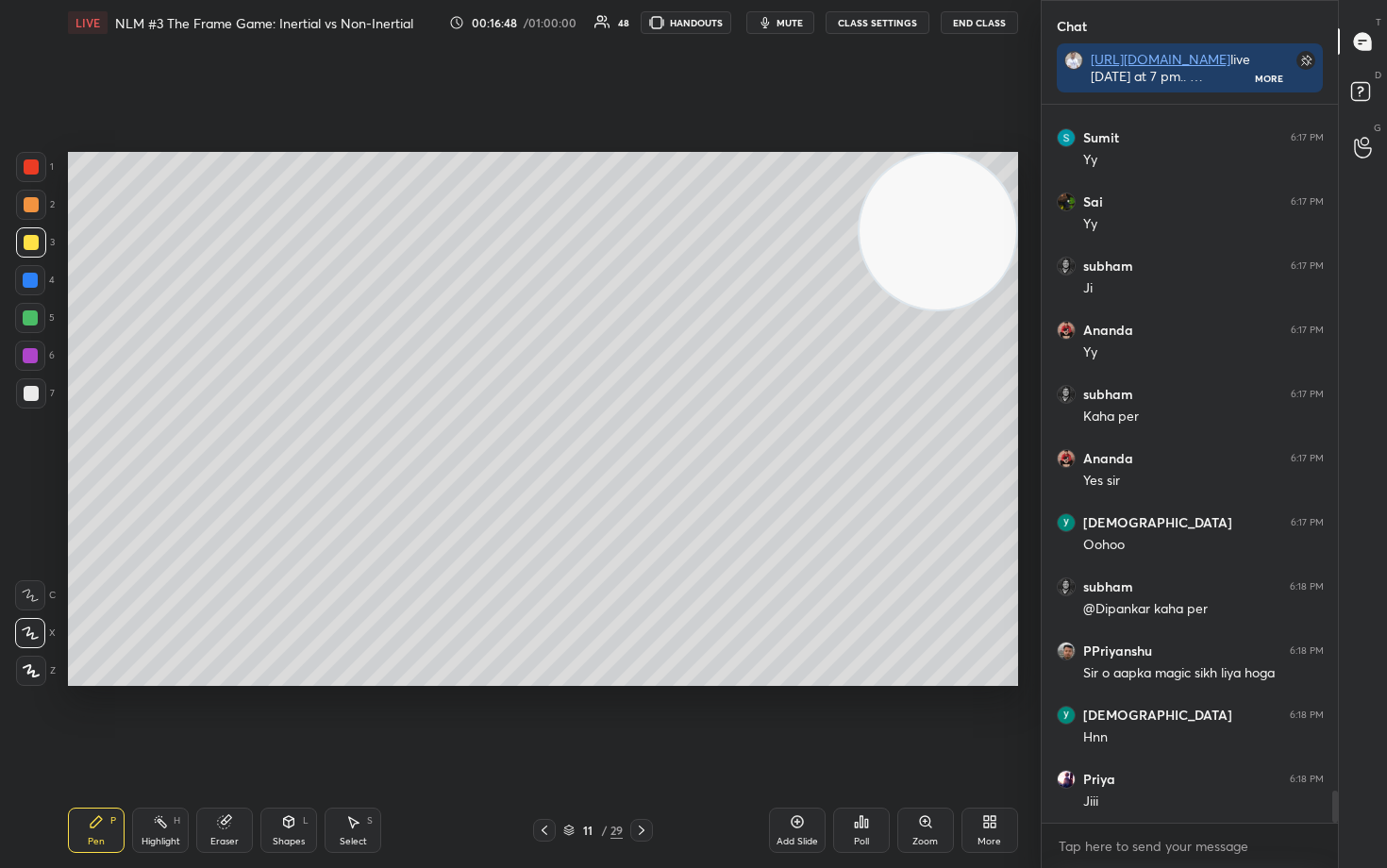 scroll, scrollTop: 15349, scrollLeft: 0, axis: vertical 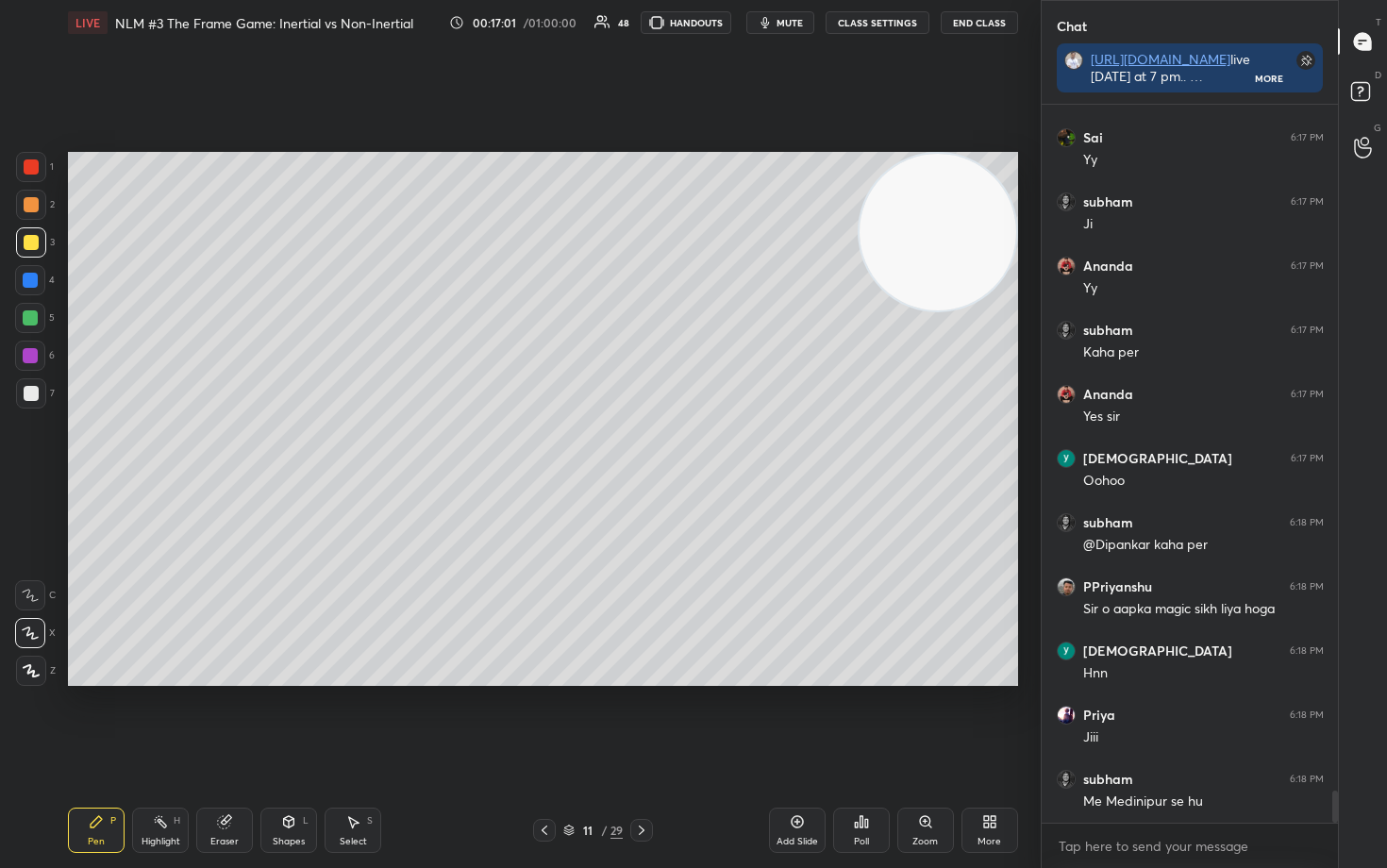 drag, startPoint x: 961, startPoint y: 254, endPoint x: 1000, endPoint y: 234, distance: 43.829214 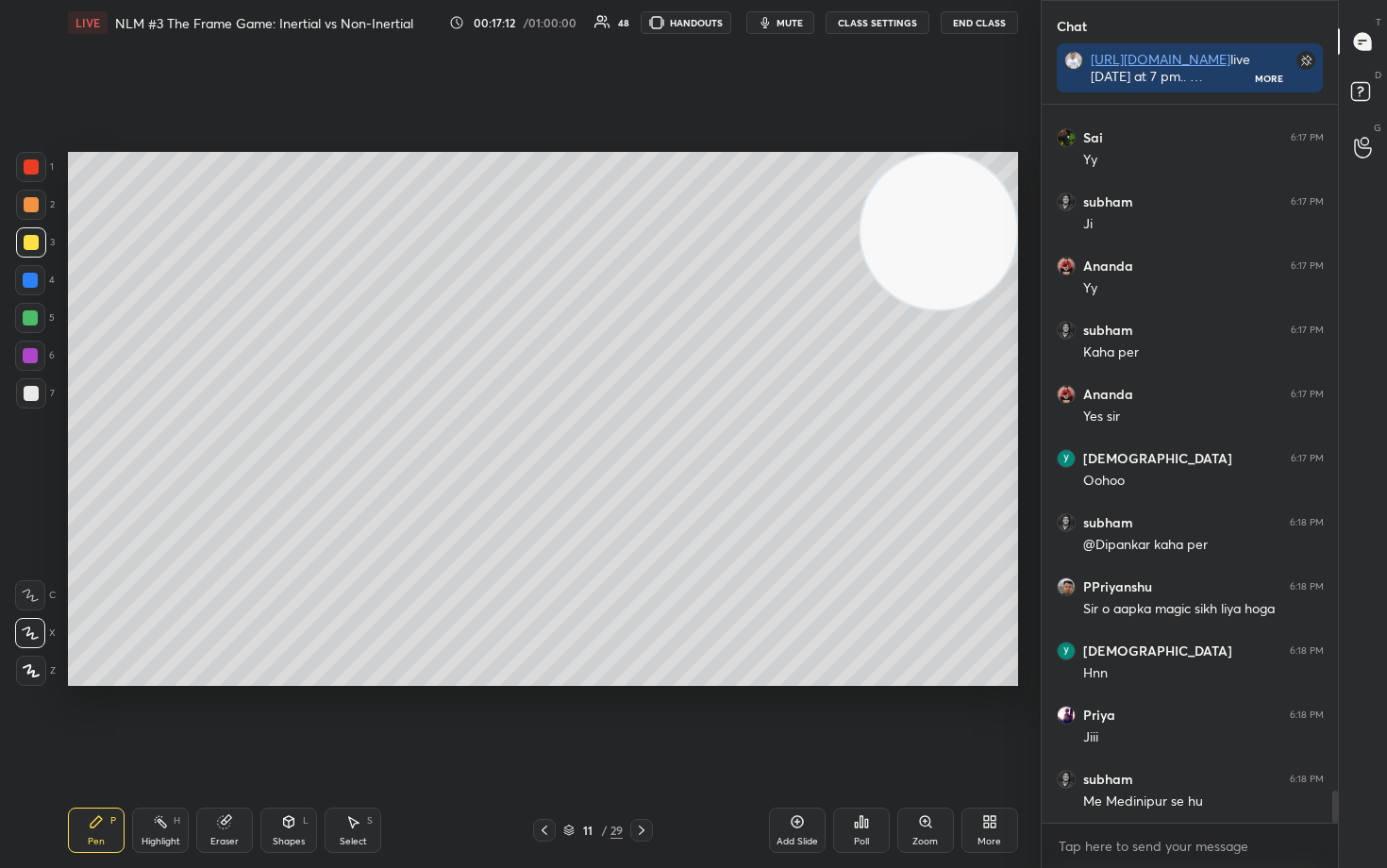 click at bounding box center [31, 393] 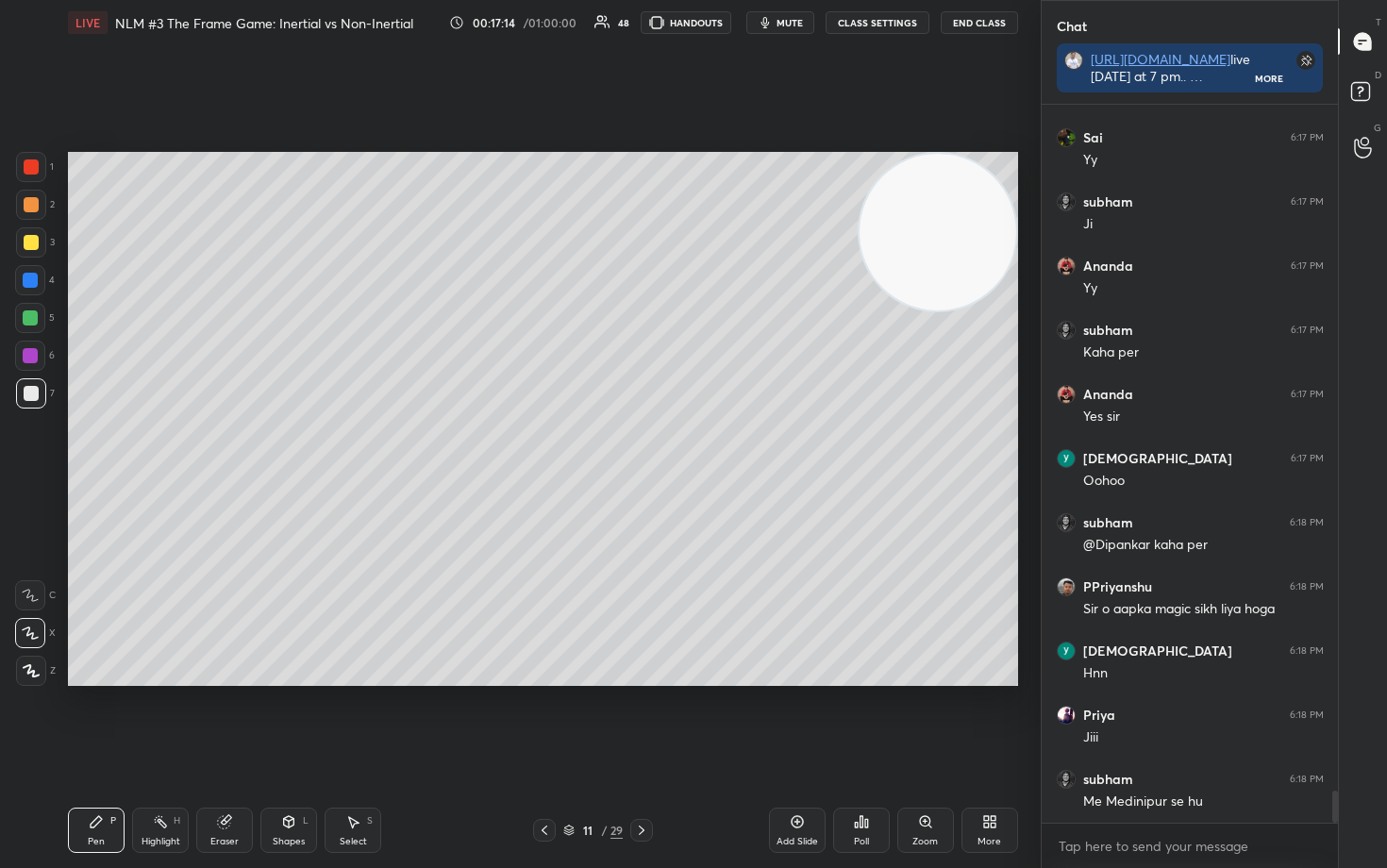 drag, startPoint x: 938, startPoint y: 245, endPoint x: 986, endPoint y: 196, distance: 68.593003 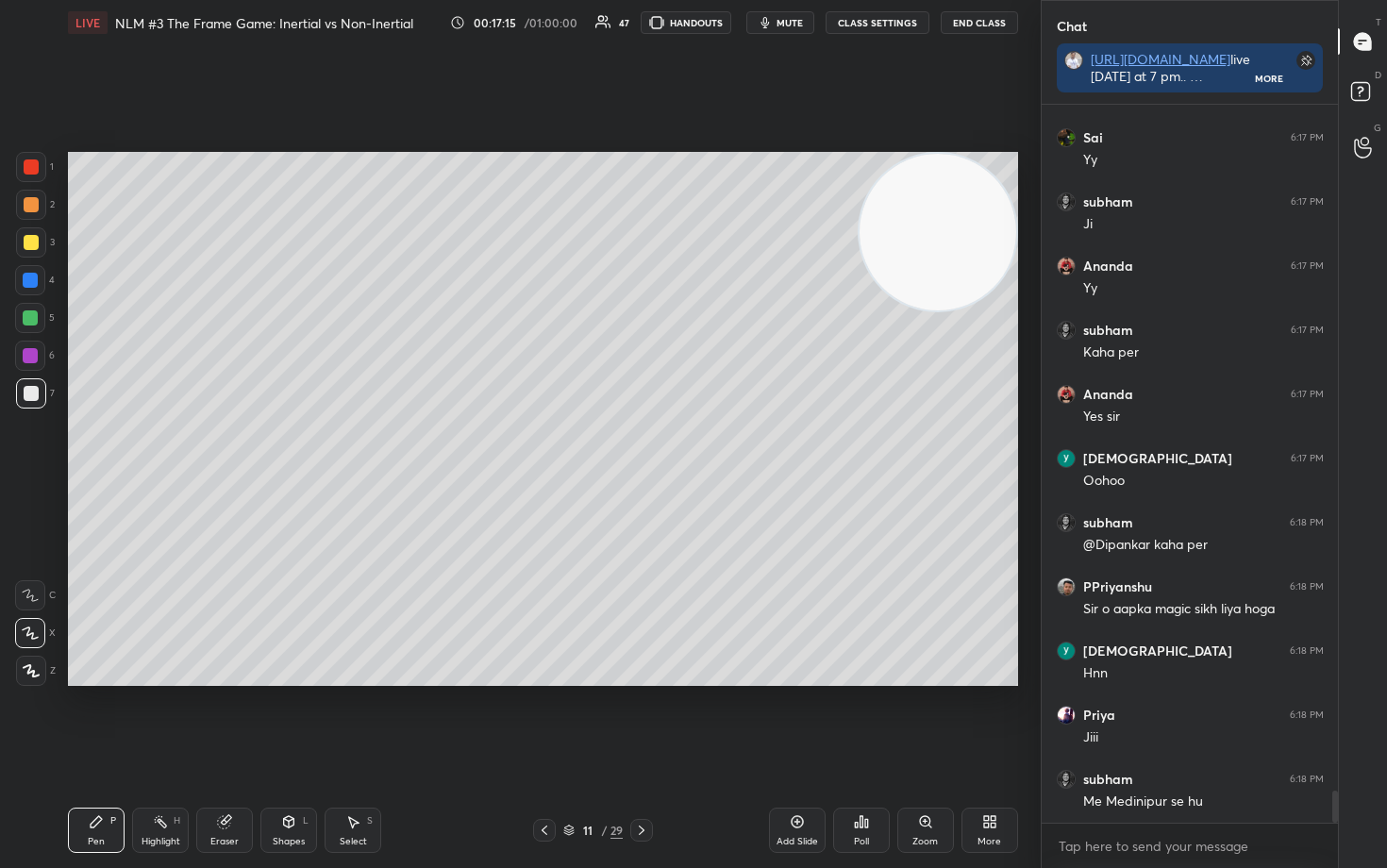 drag, startPoint x: 939, startPoint y: 214, endPoint x: 944, endPoint y: 192, distance: 22.561 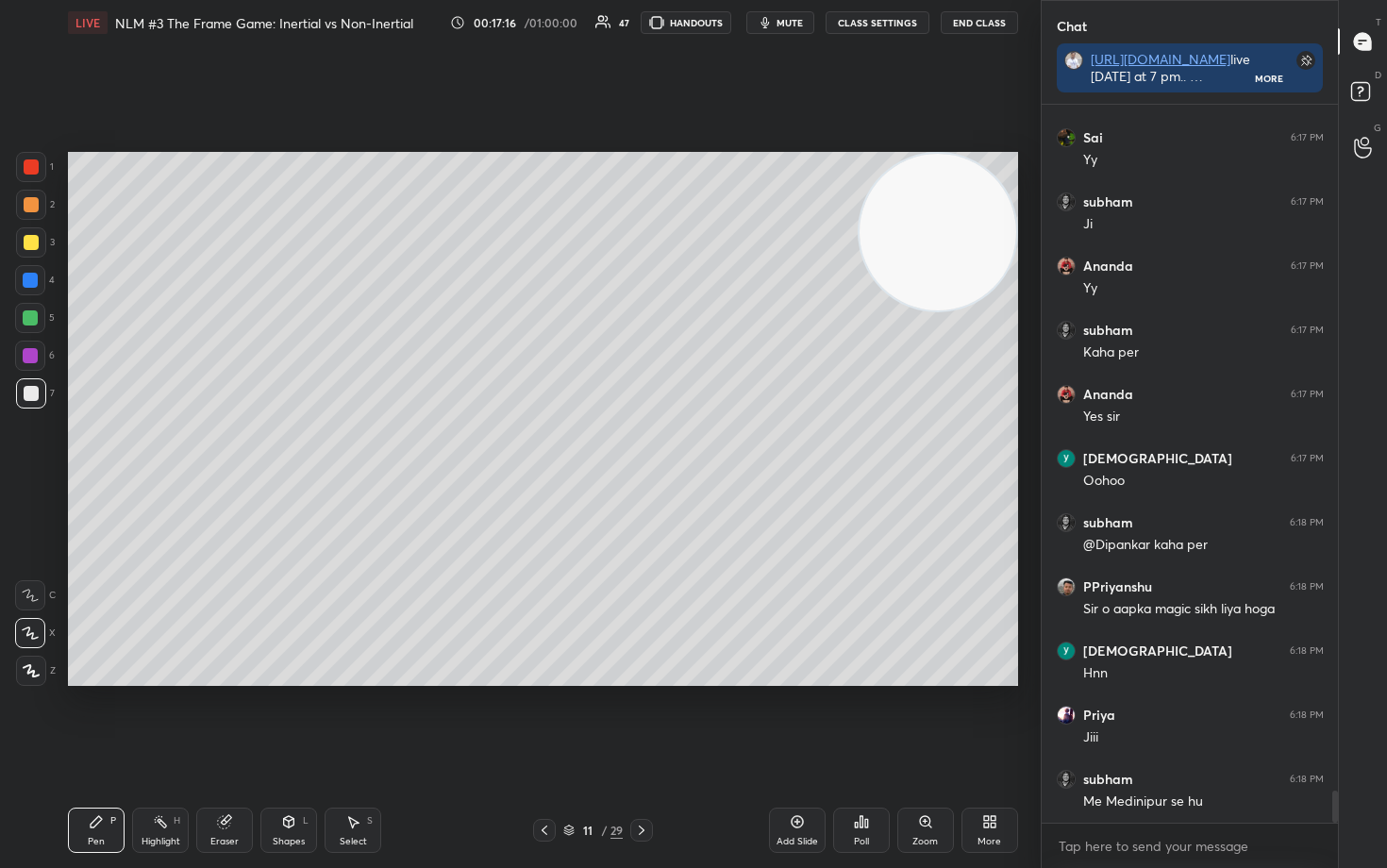 drag, startPoint x: 960, startPoint y: 243, endPoint x: 983, endPoint y: 215, distance: 36.235342 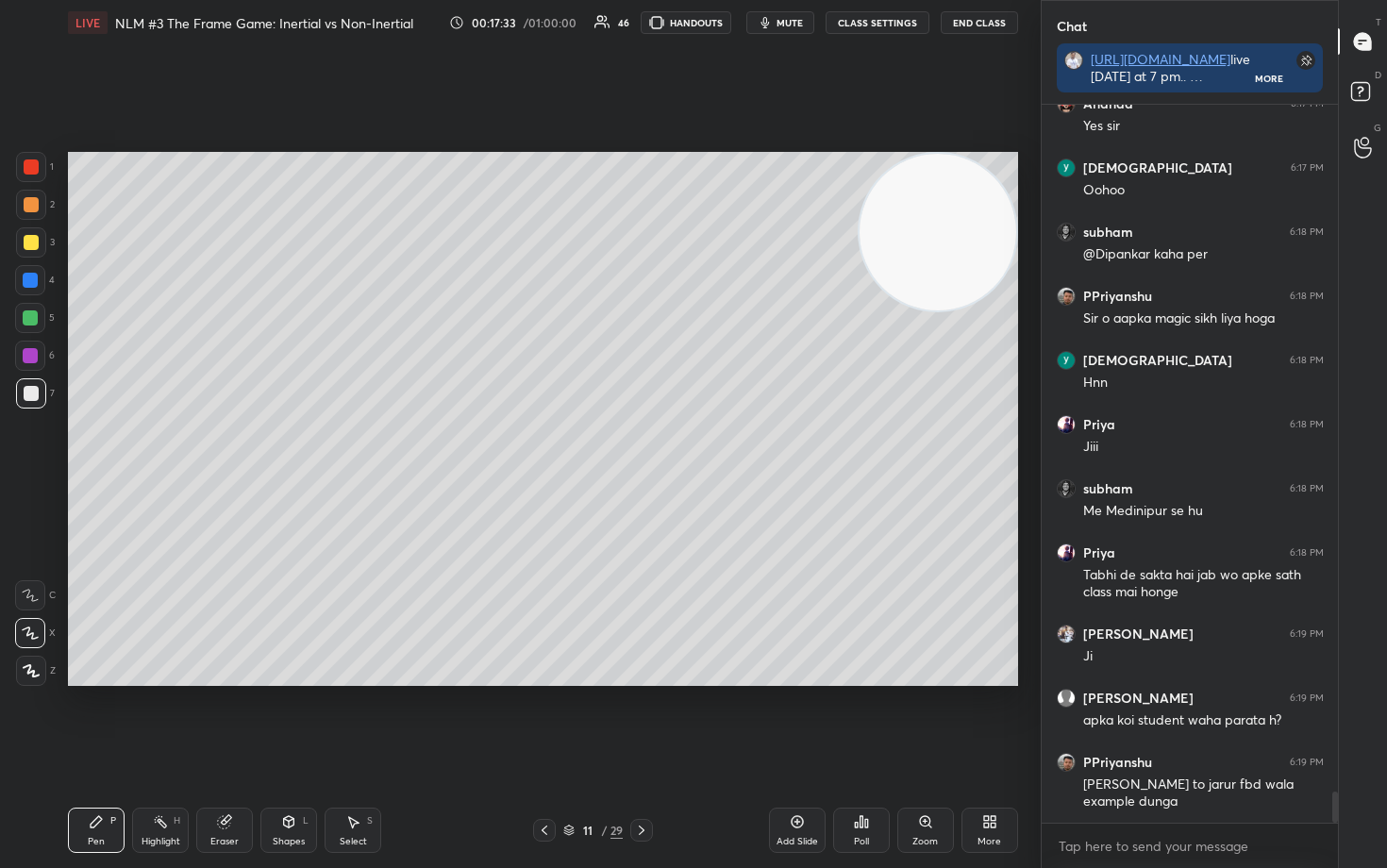 scroll, scrollTop: 15703, scrollLeft: 0, axis: vertical 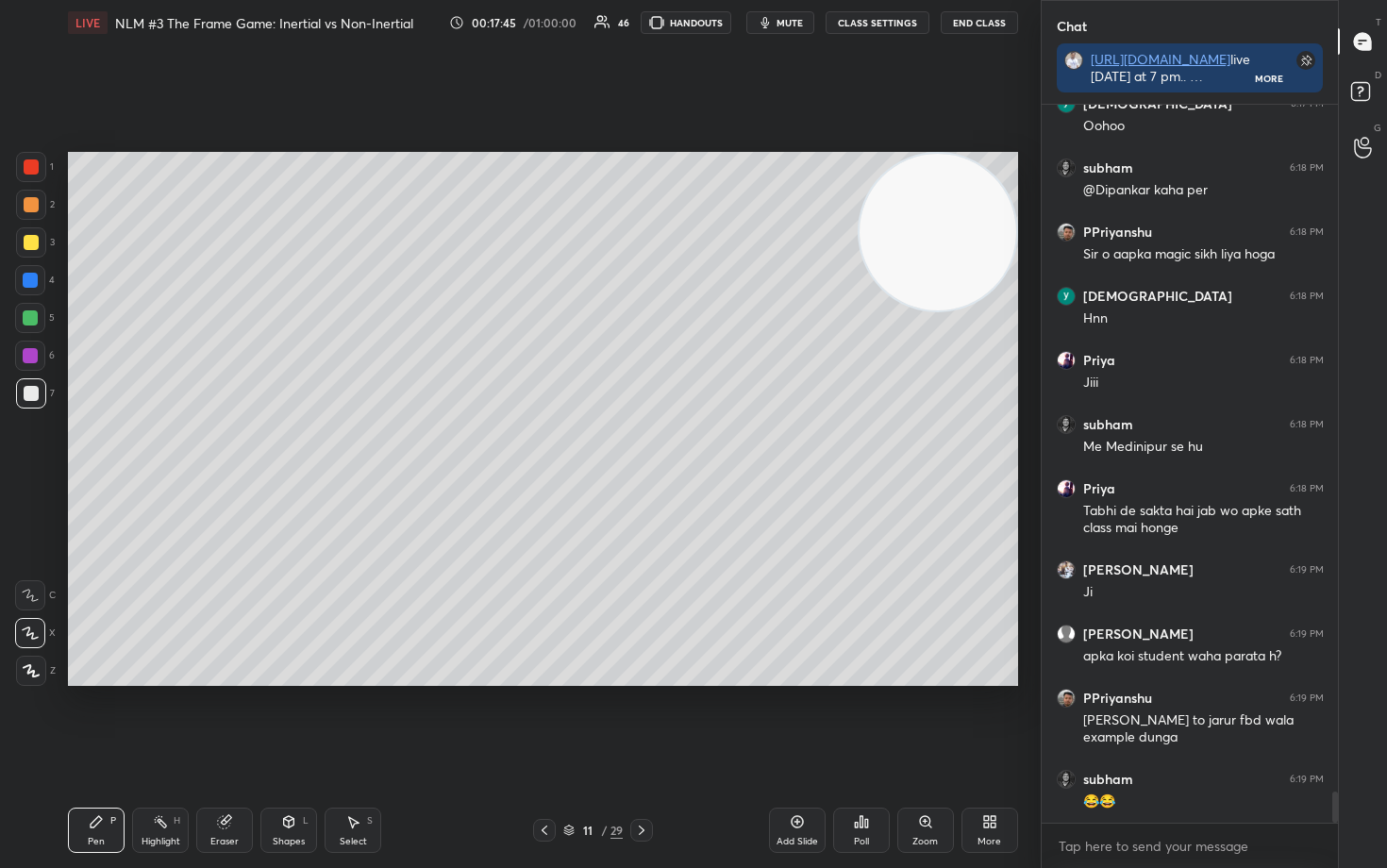 click at bounding box center [31, 242] 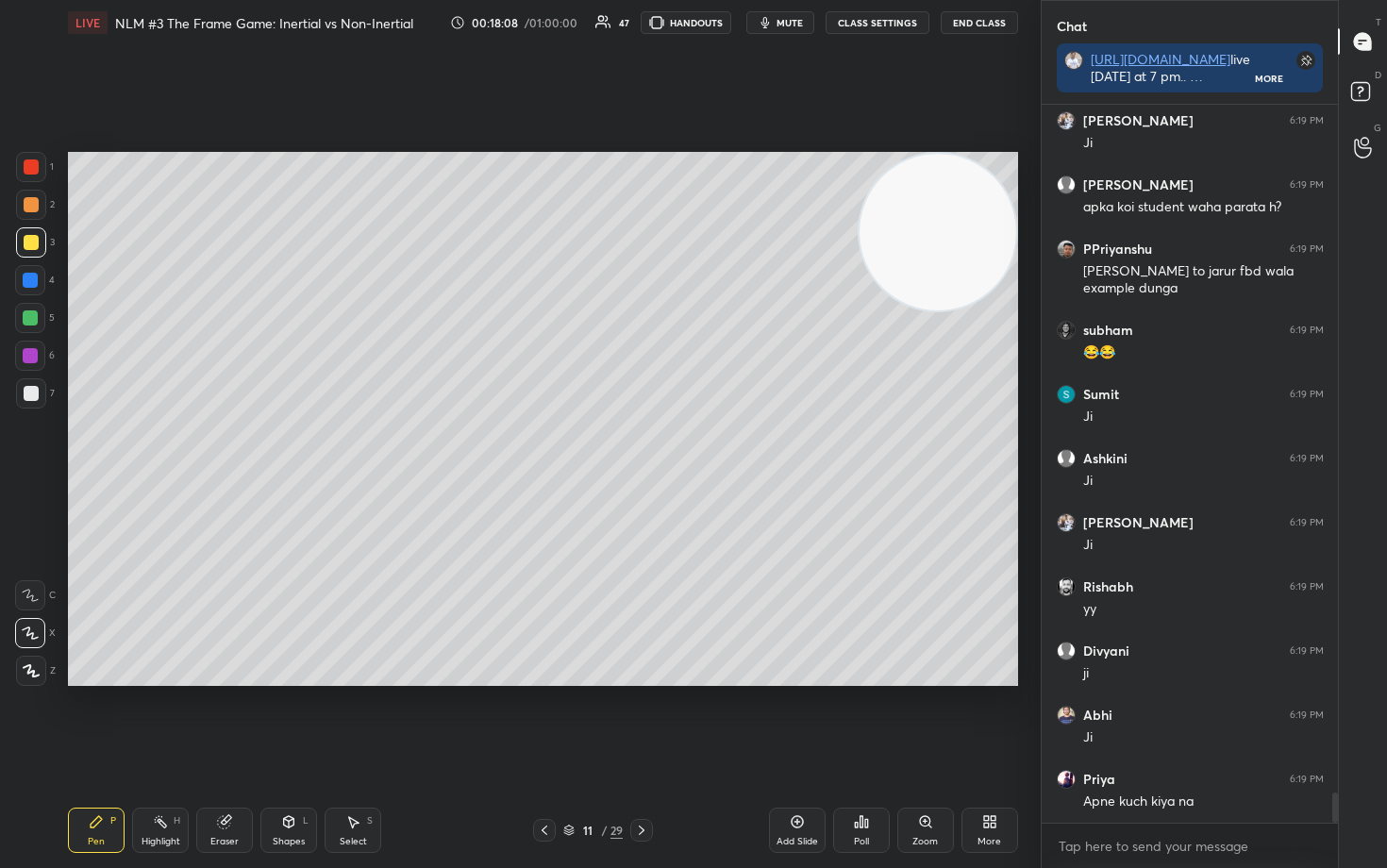 scroll, scrollTop: 16217, scrollLeft: 0, axis: vertical 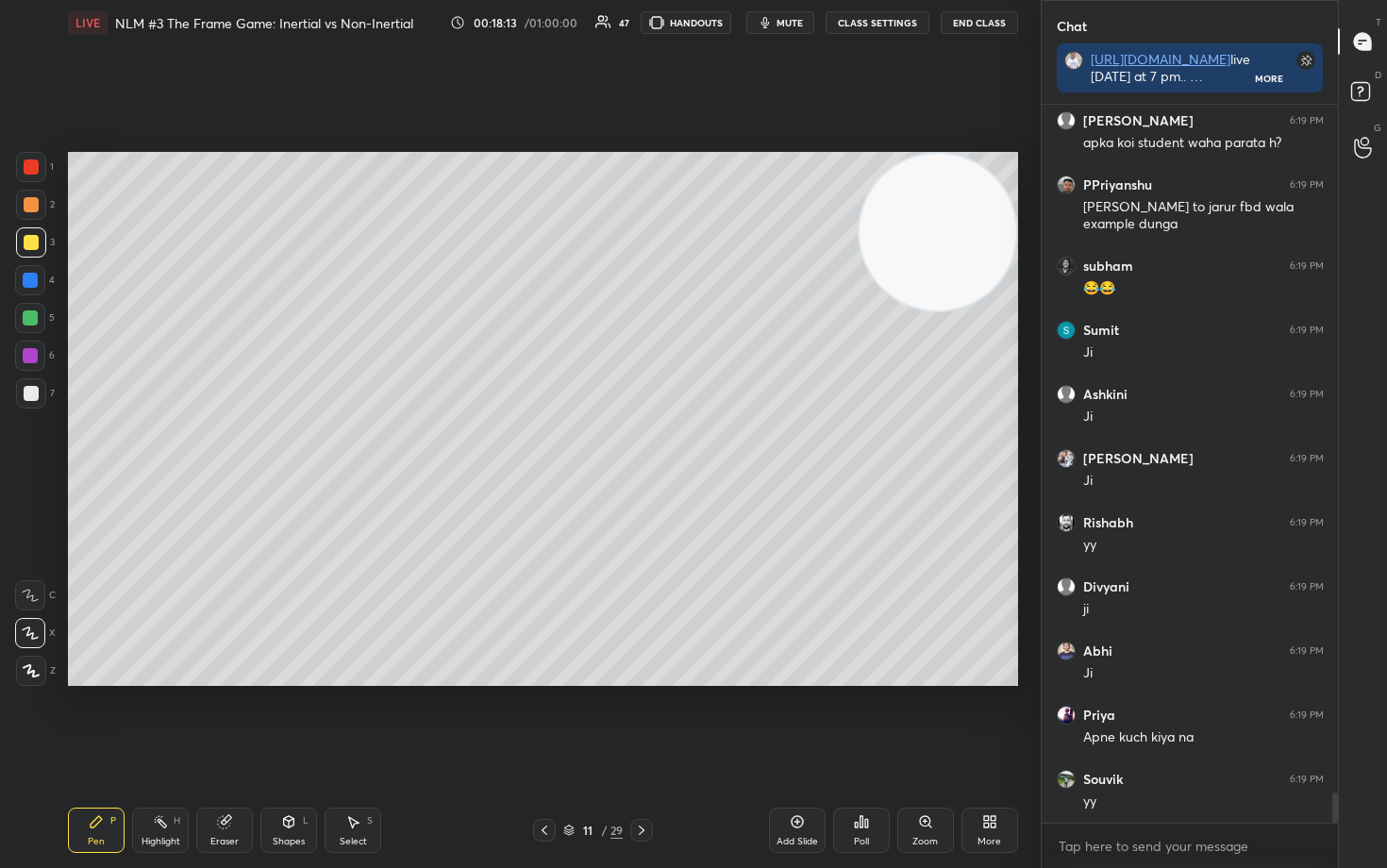 click at bounding box center [31, 205] 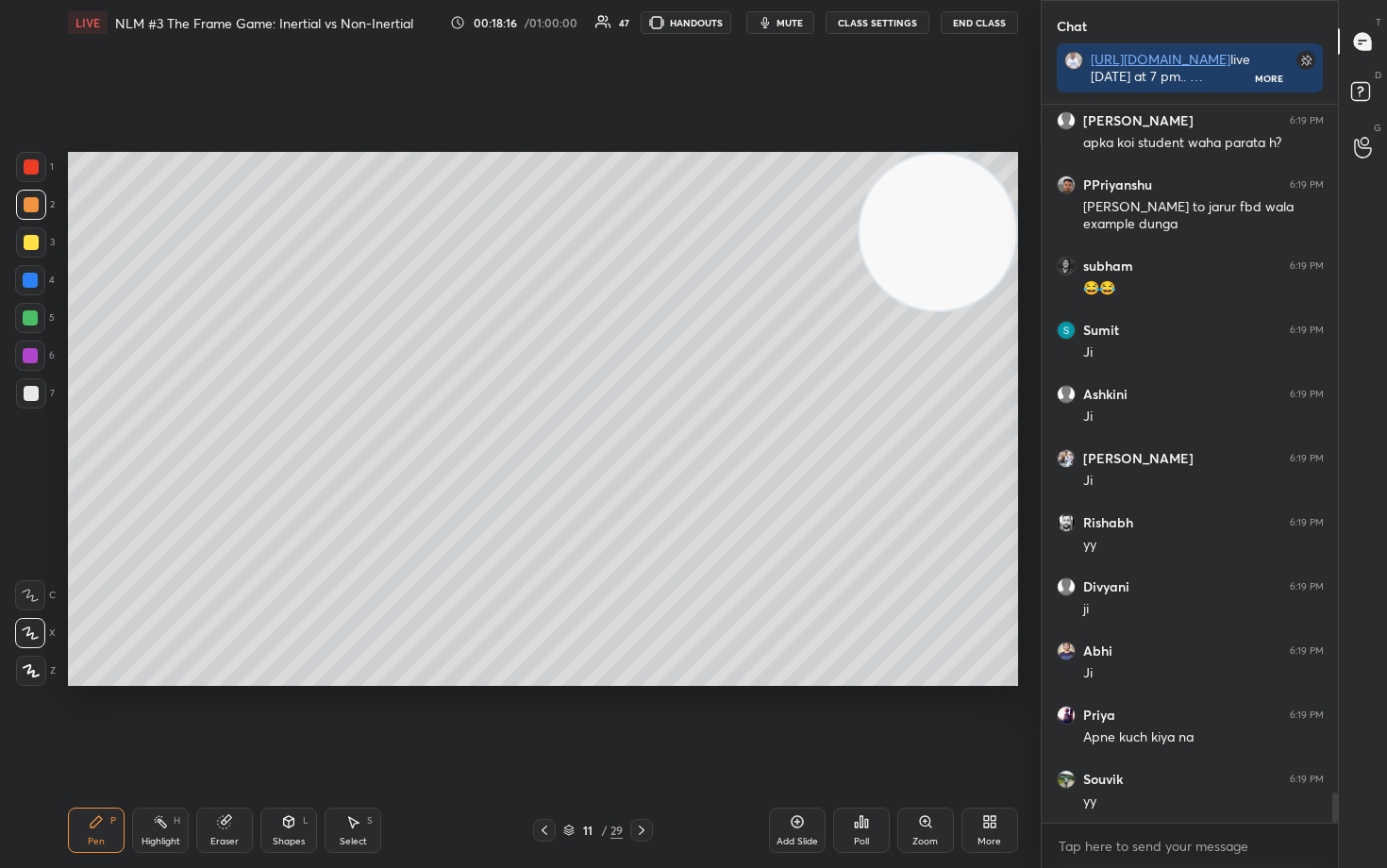 click at bounding box center [31, 393] 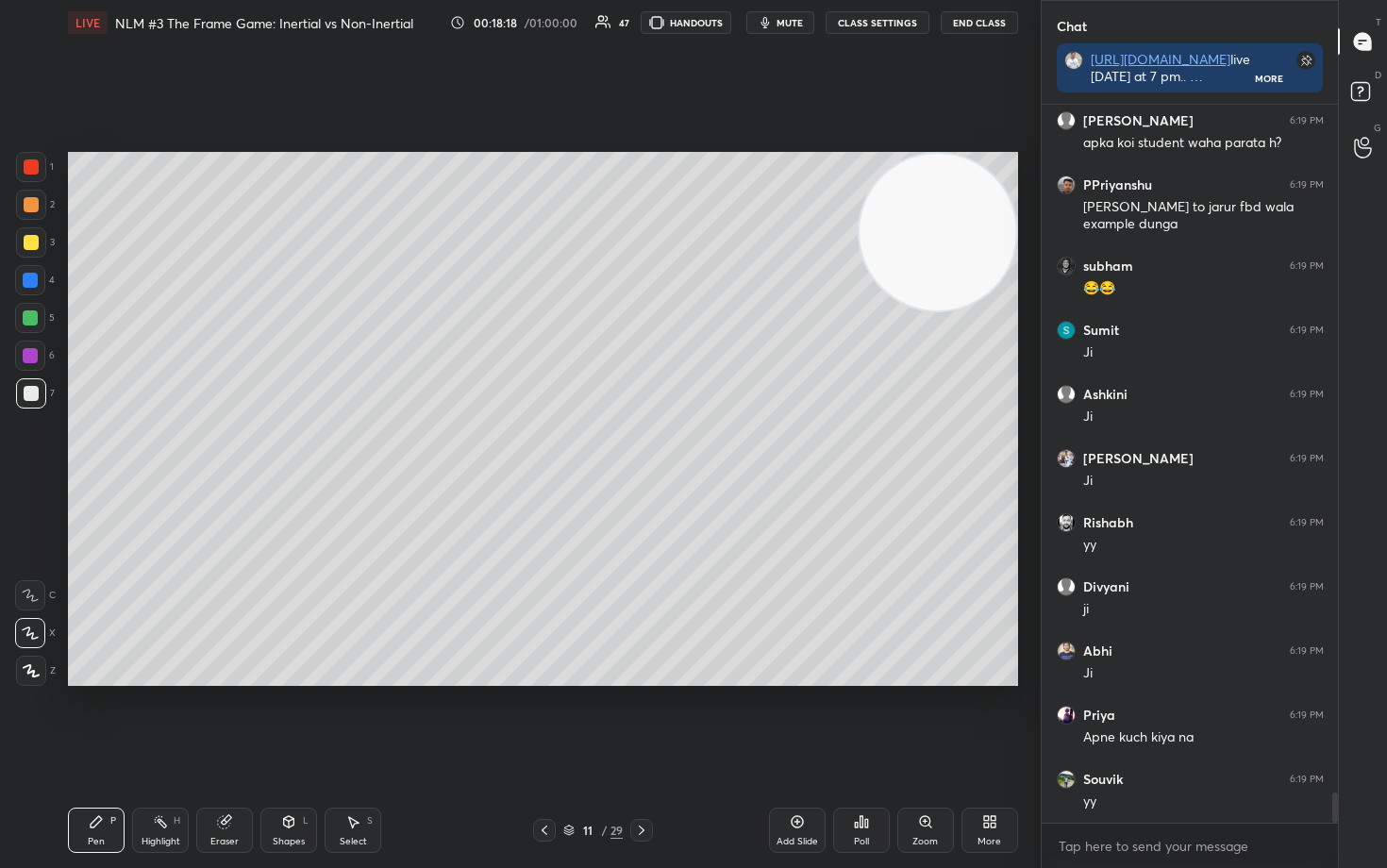 drag, startPoint x: 921, startPoint y: 274, endPoint x: 952, endPoint y: 236, distance: 49.040799 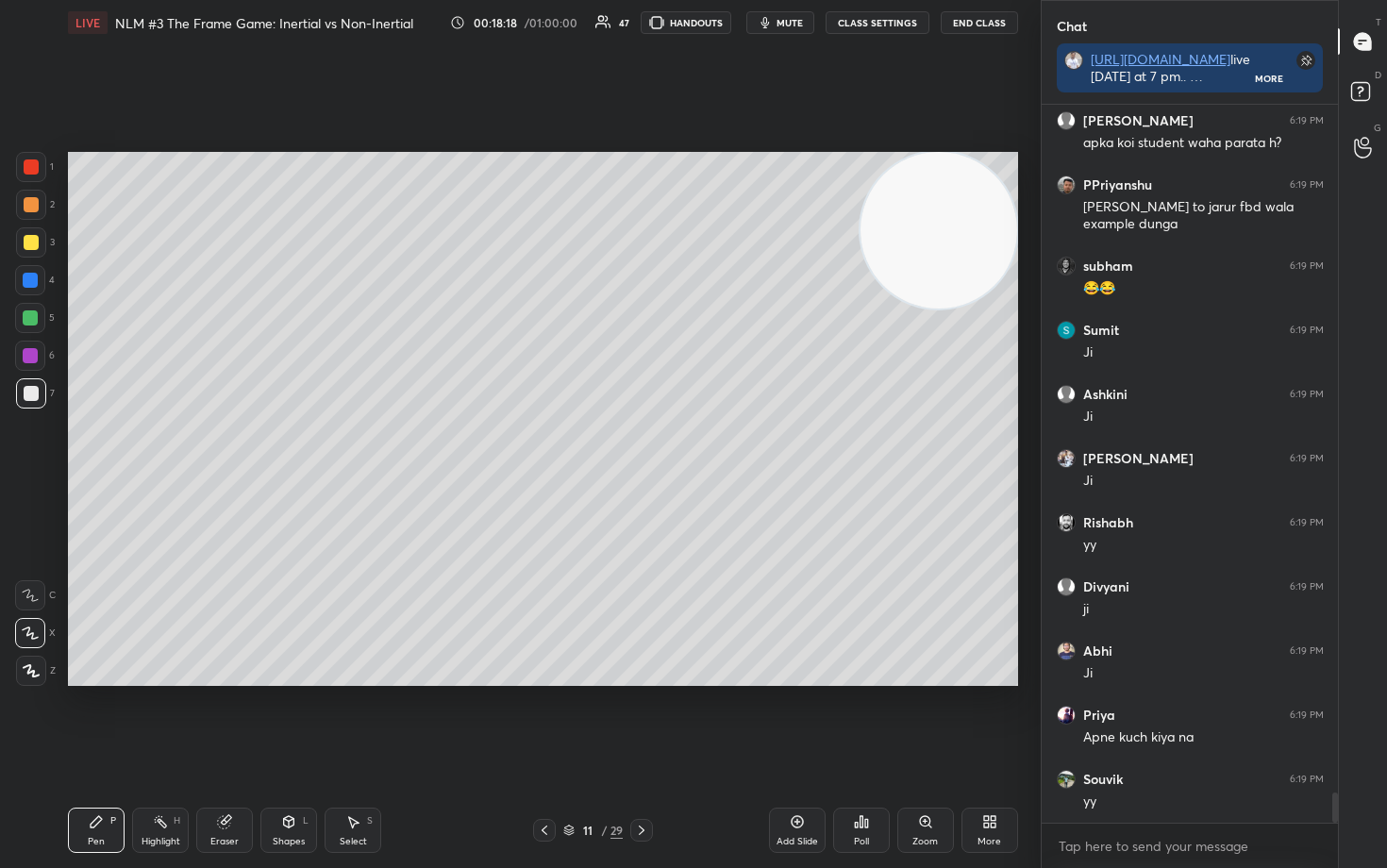 click at bounding box center (939, 230) 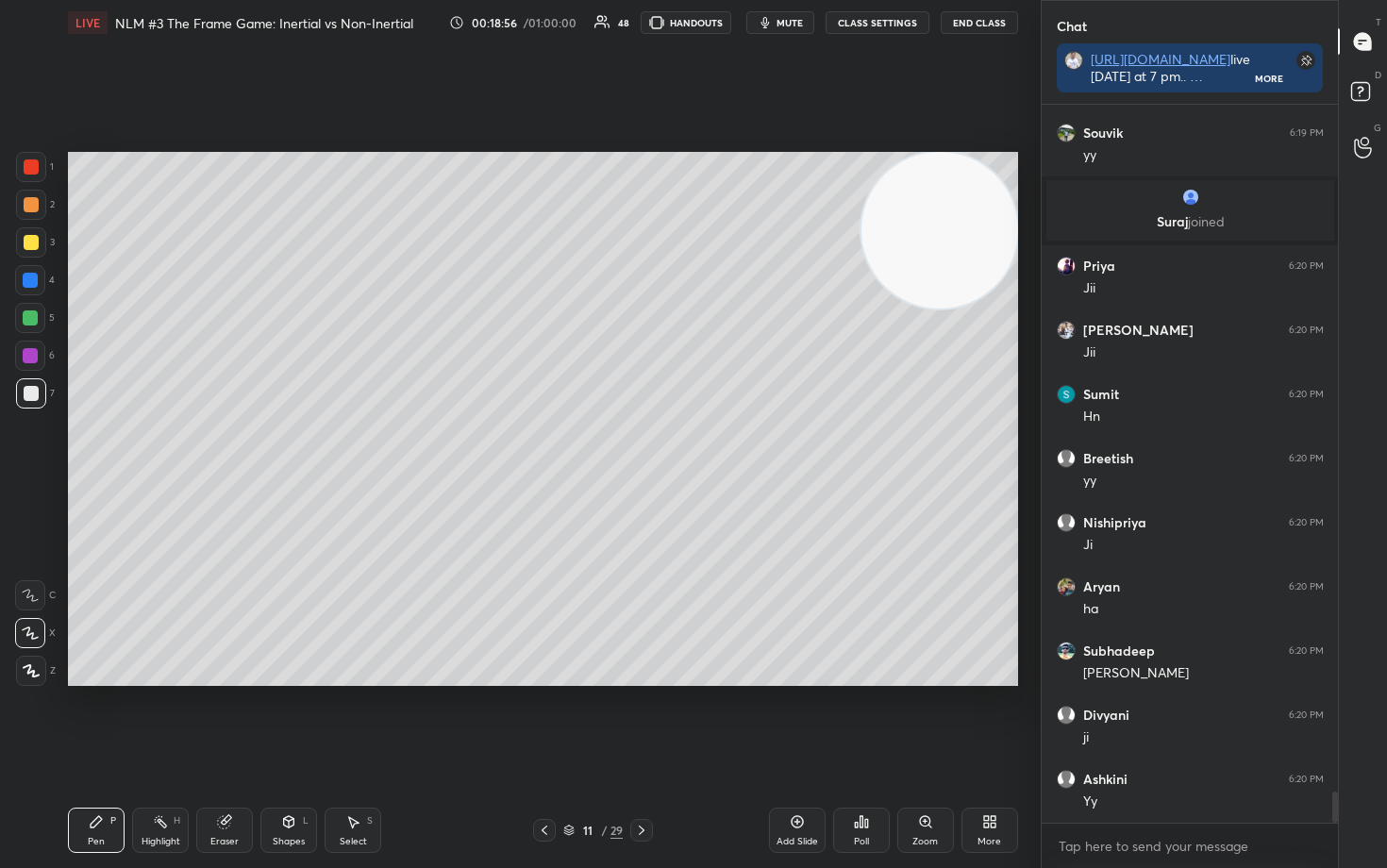 scroll, scrollTop: 15826, scrollLeft: 0, axis: vertical 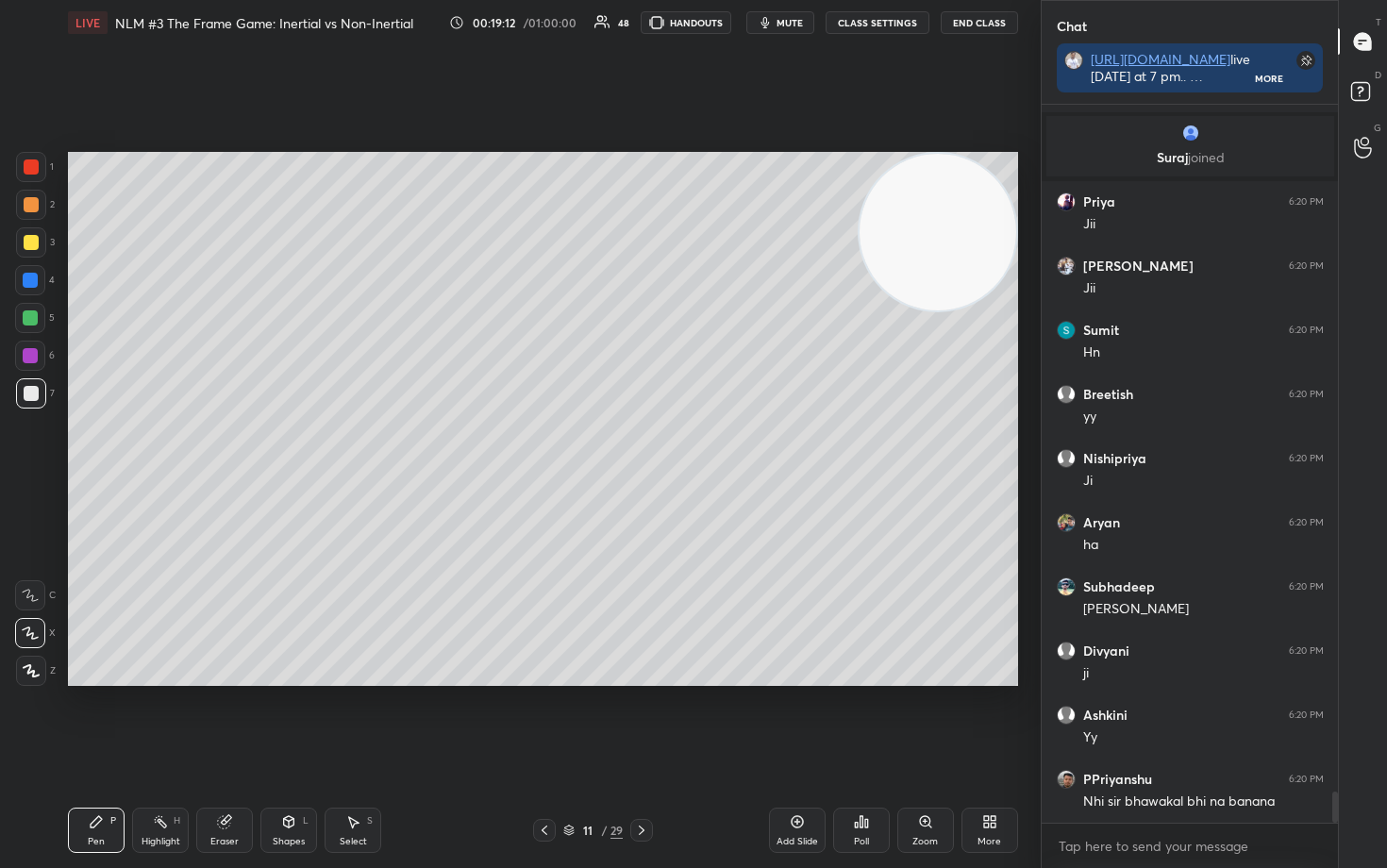 drag, startPoint x: 937, startPoint y: 256, endPoint x: 948, endPoint y: 227, distance: 31.01612 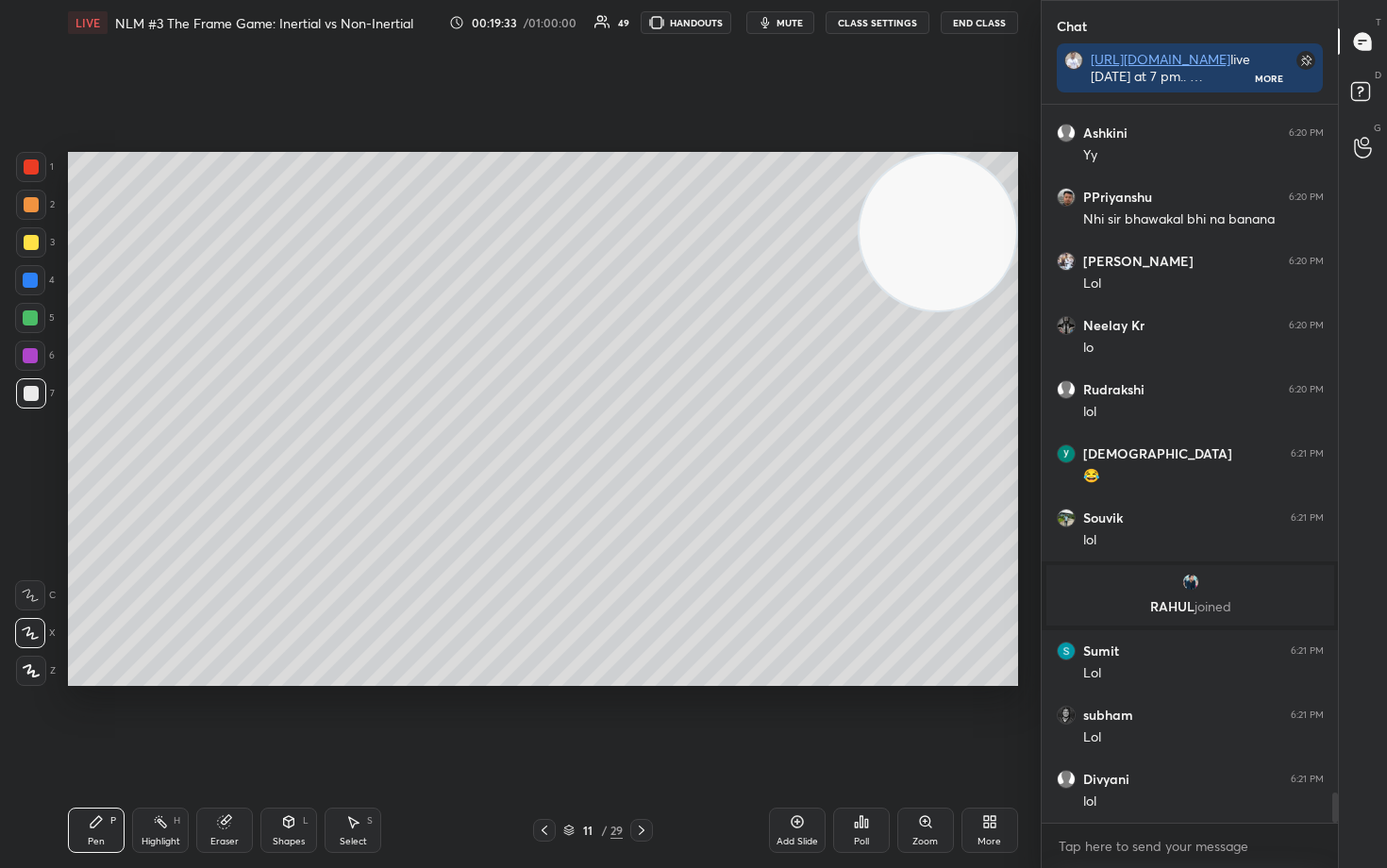 scroll, scrollTop: 16472, scrollLeft: 0, axis: vertical 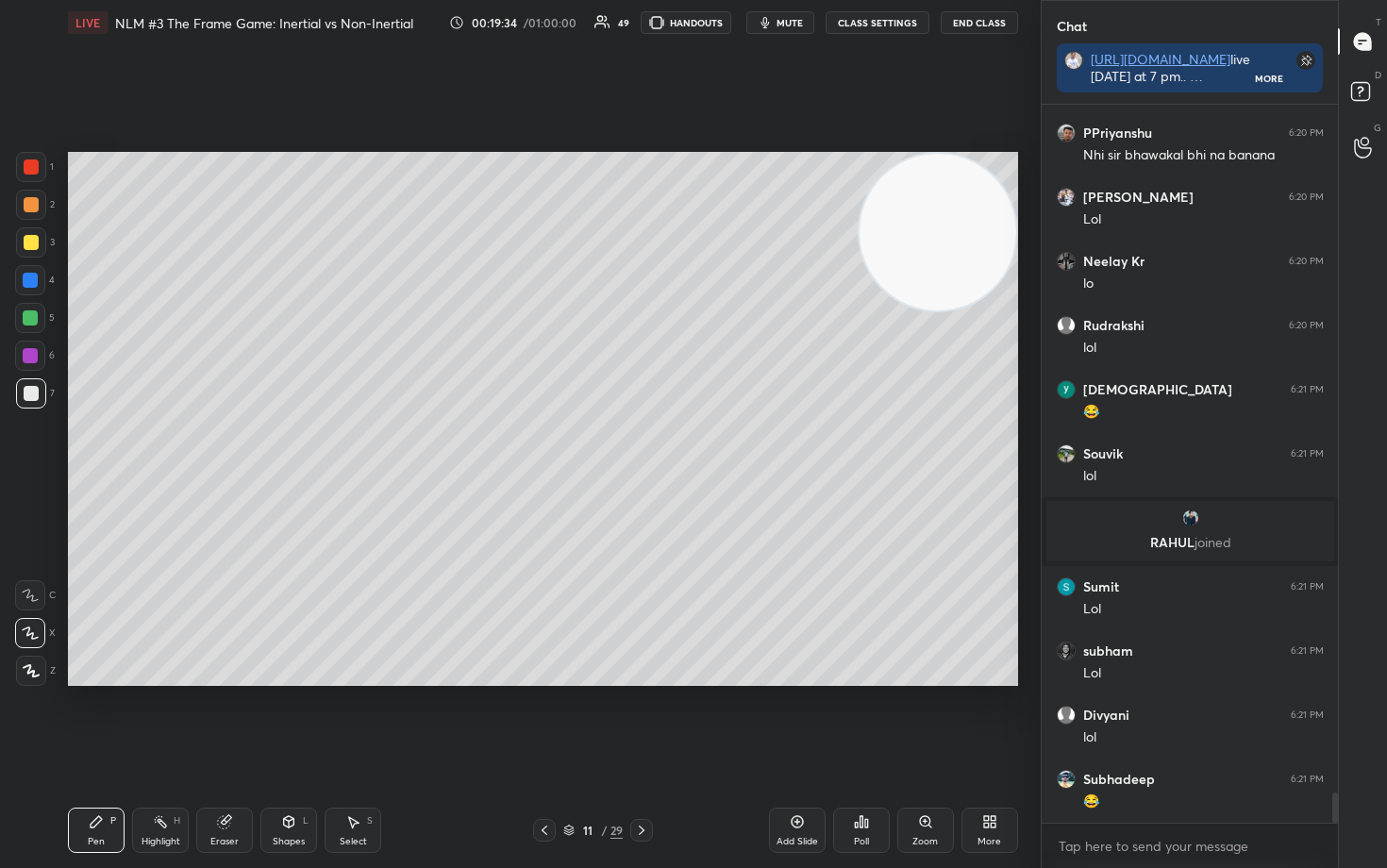 click at bounding box center [31, 242] 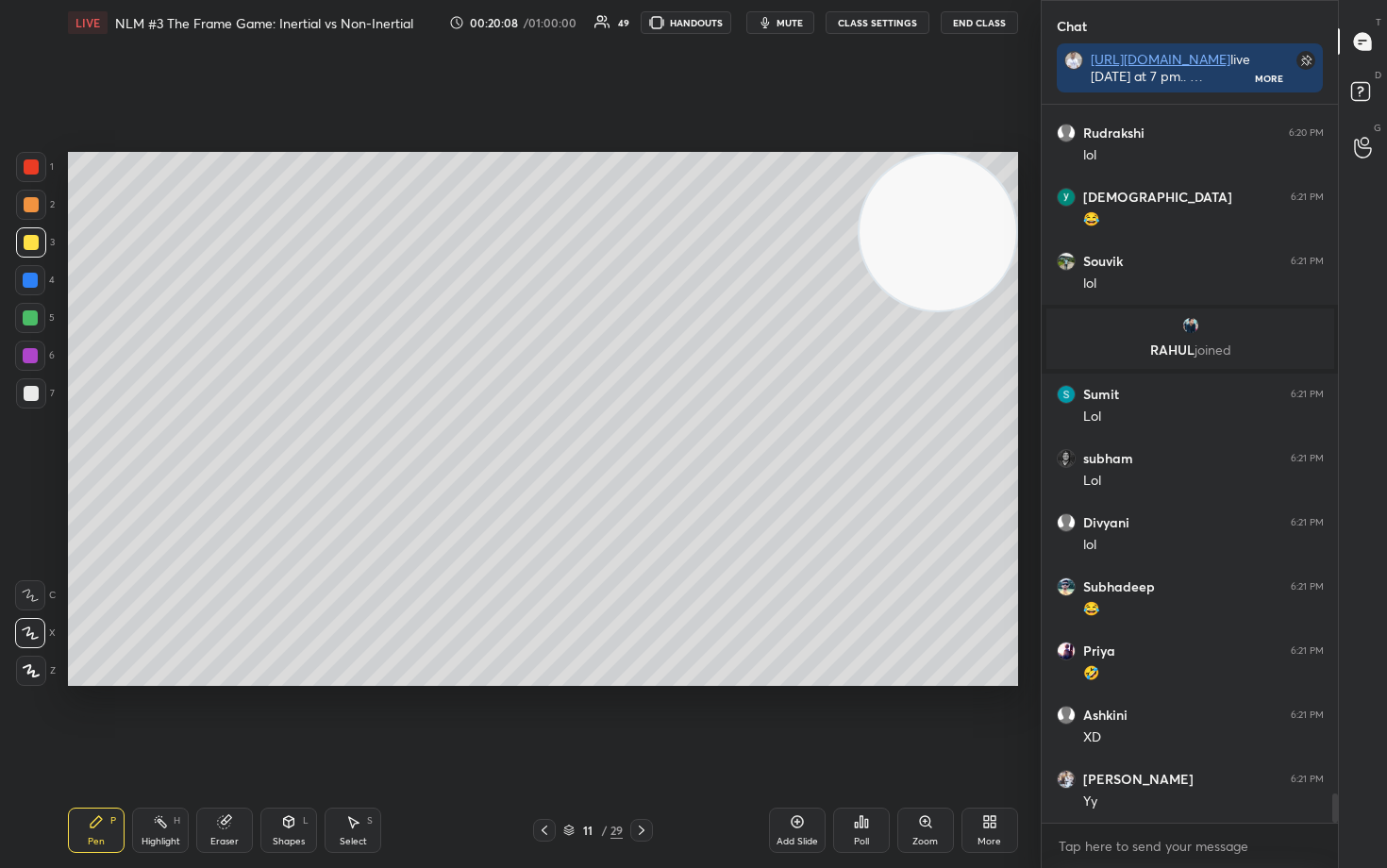 scroll, scrollTop: 16729, scrollLeft: 0, axis: vertical 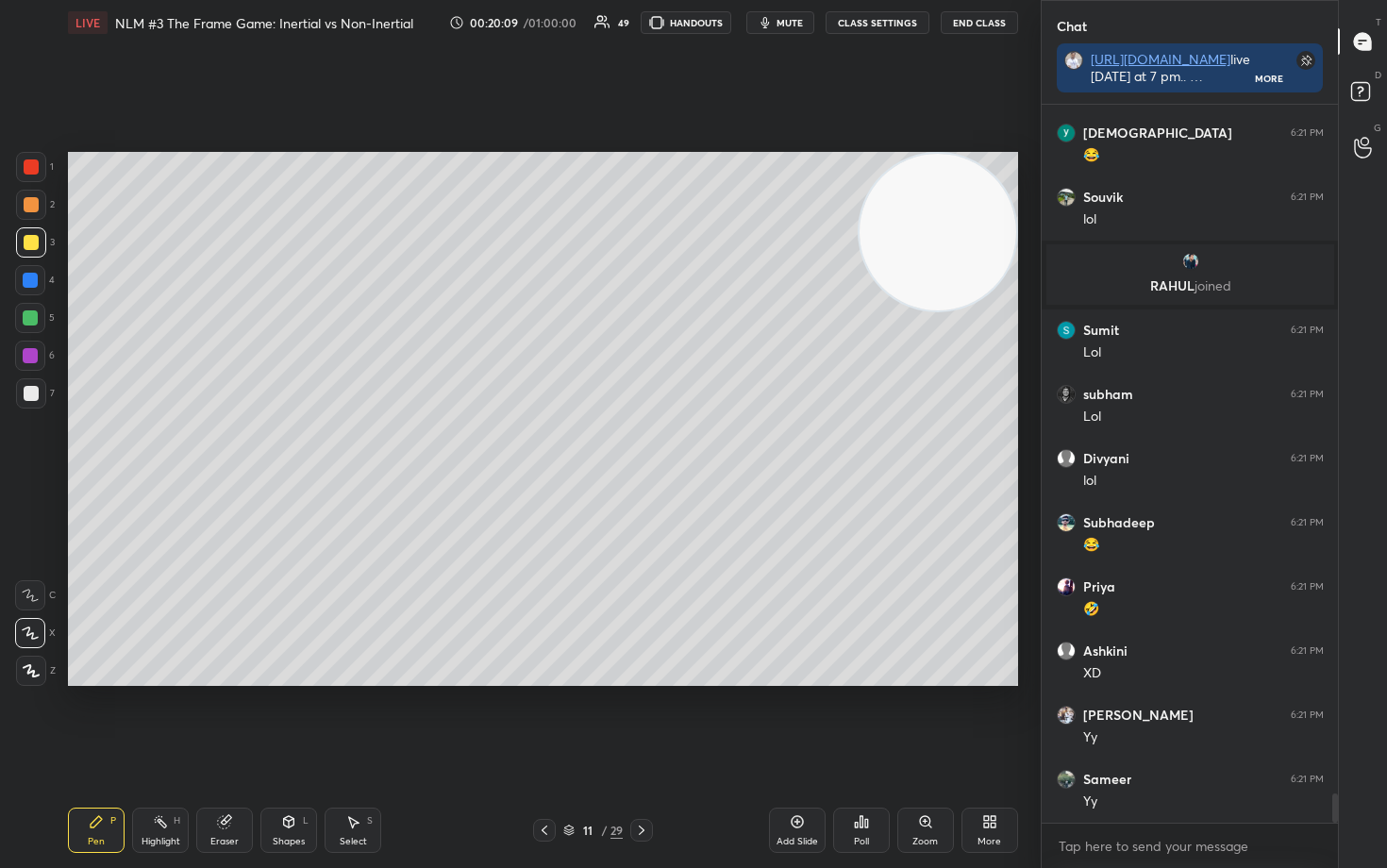 click at bounding box center (31, 393) 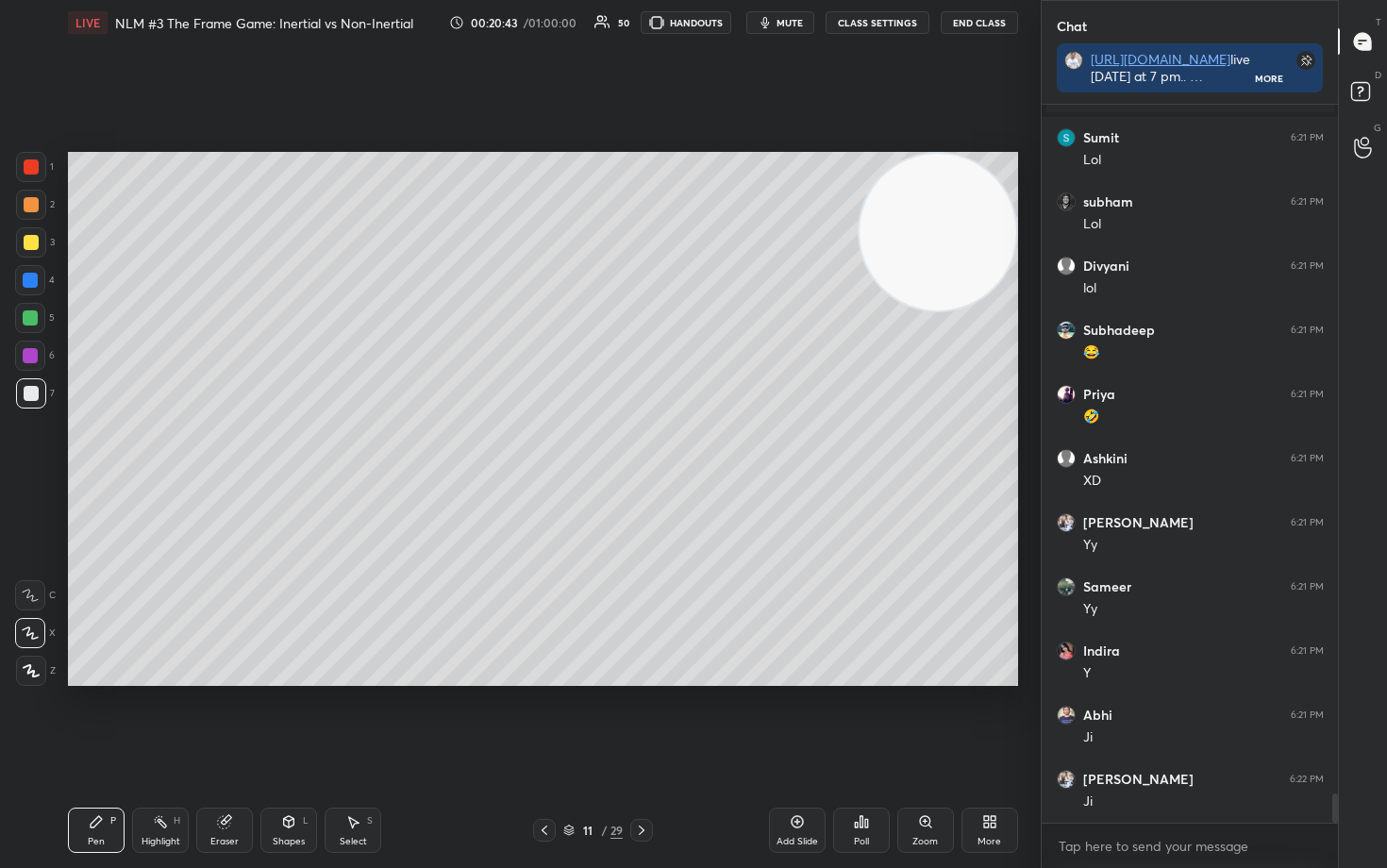 scroll, scrollTop: 16985, scrollLeft: 0, axis: vertical 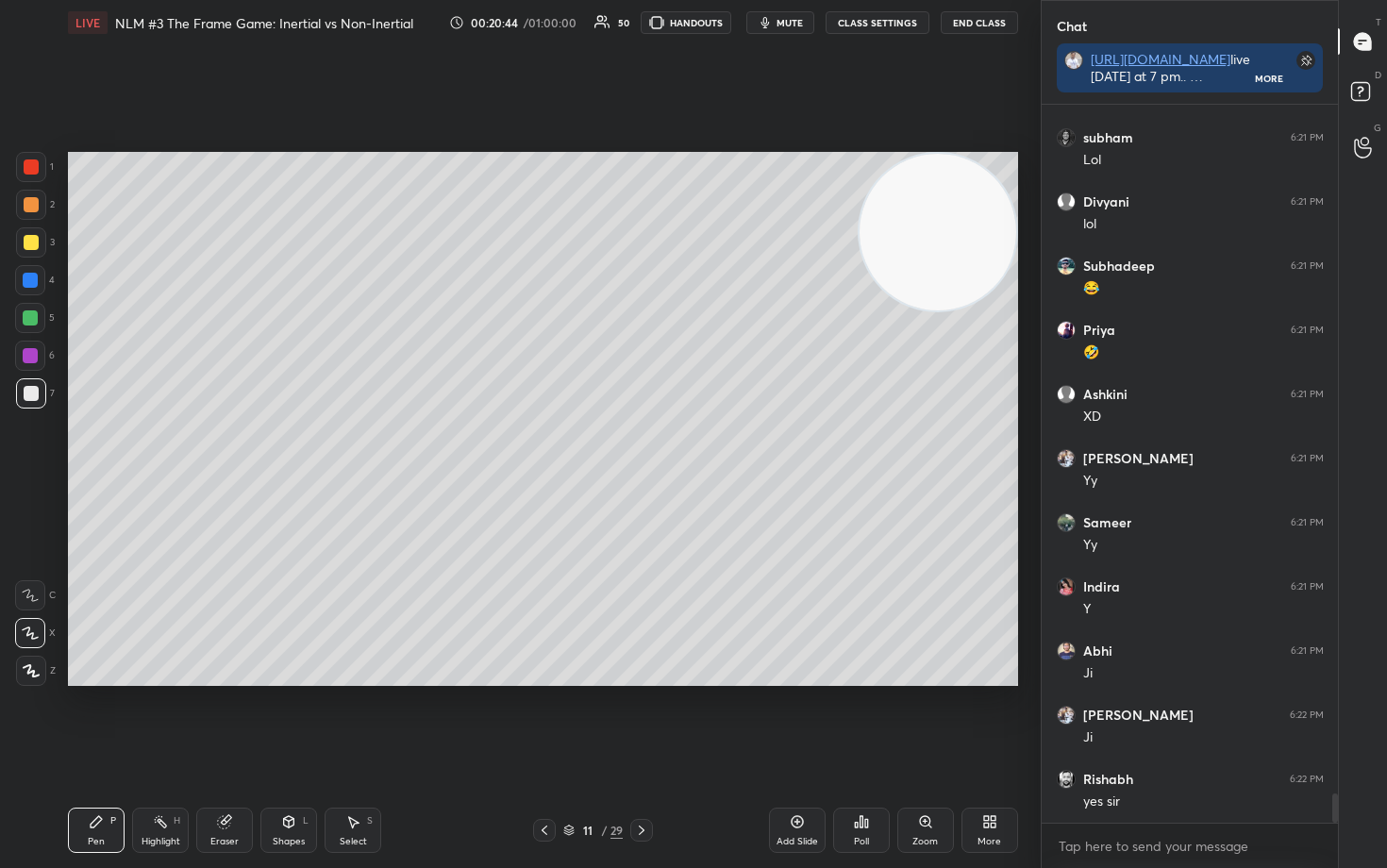 click at bounding box center [31, 205] 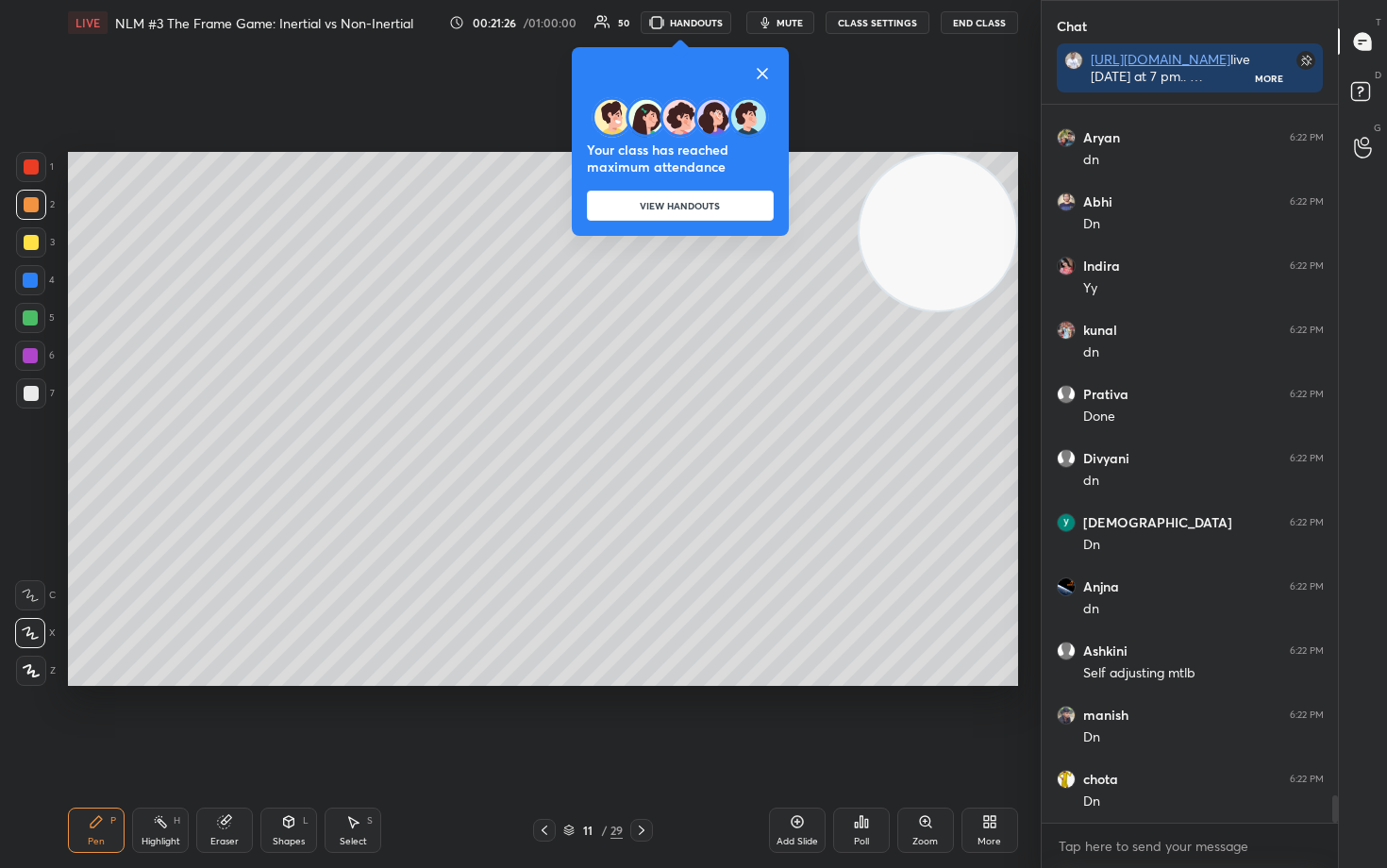 scroll, scrollTop: 17902, scrollLeft: 0, axis: vertical 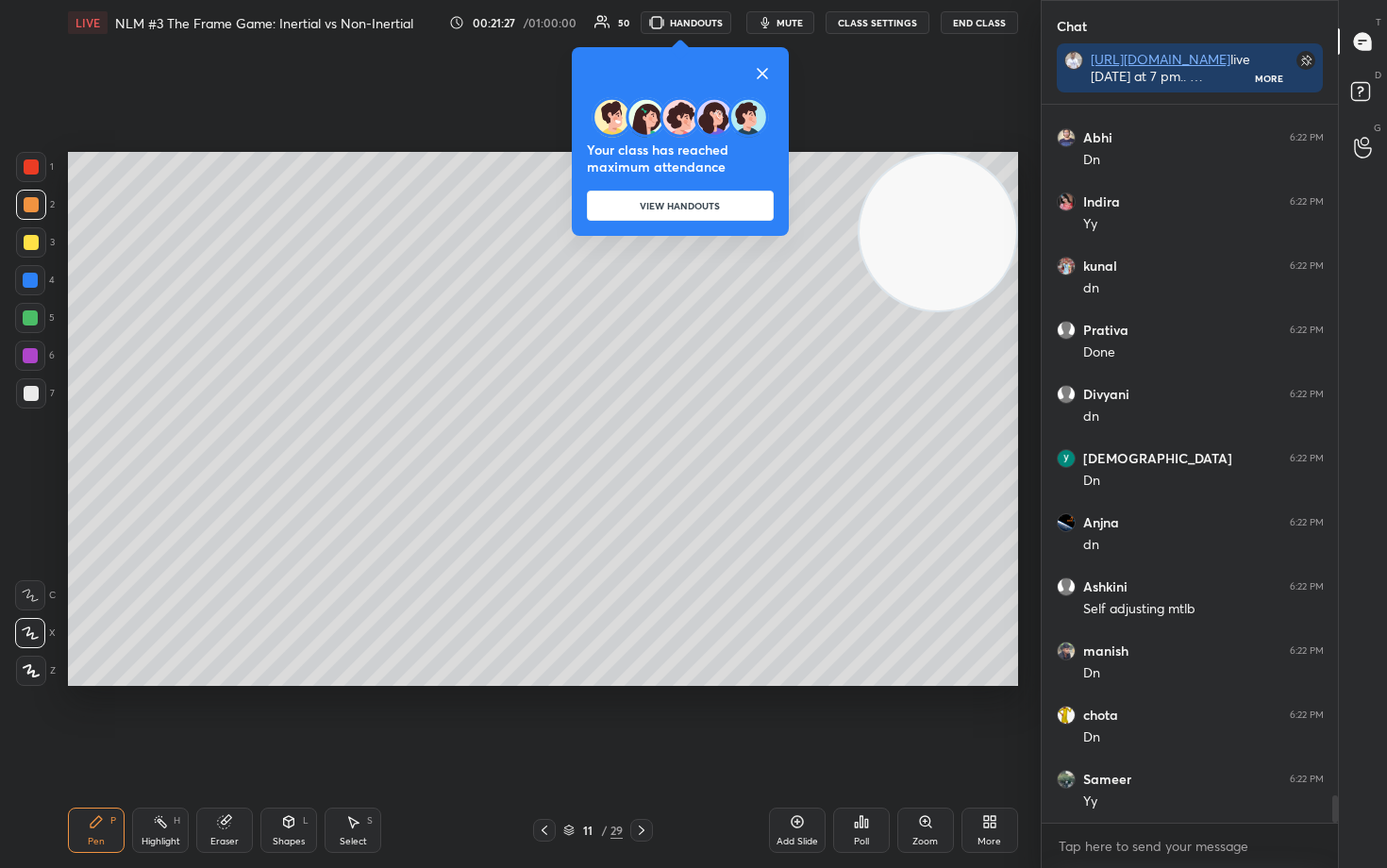 click 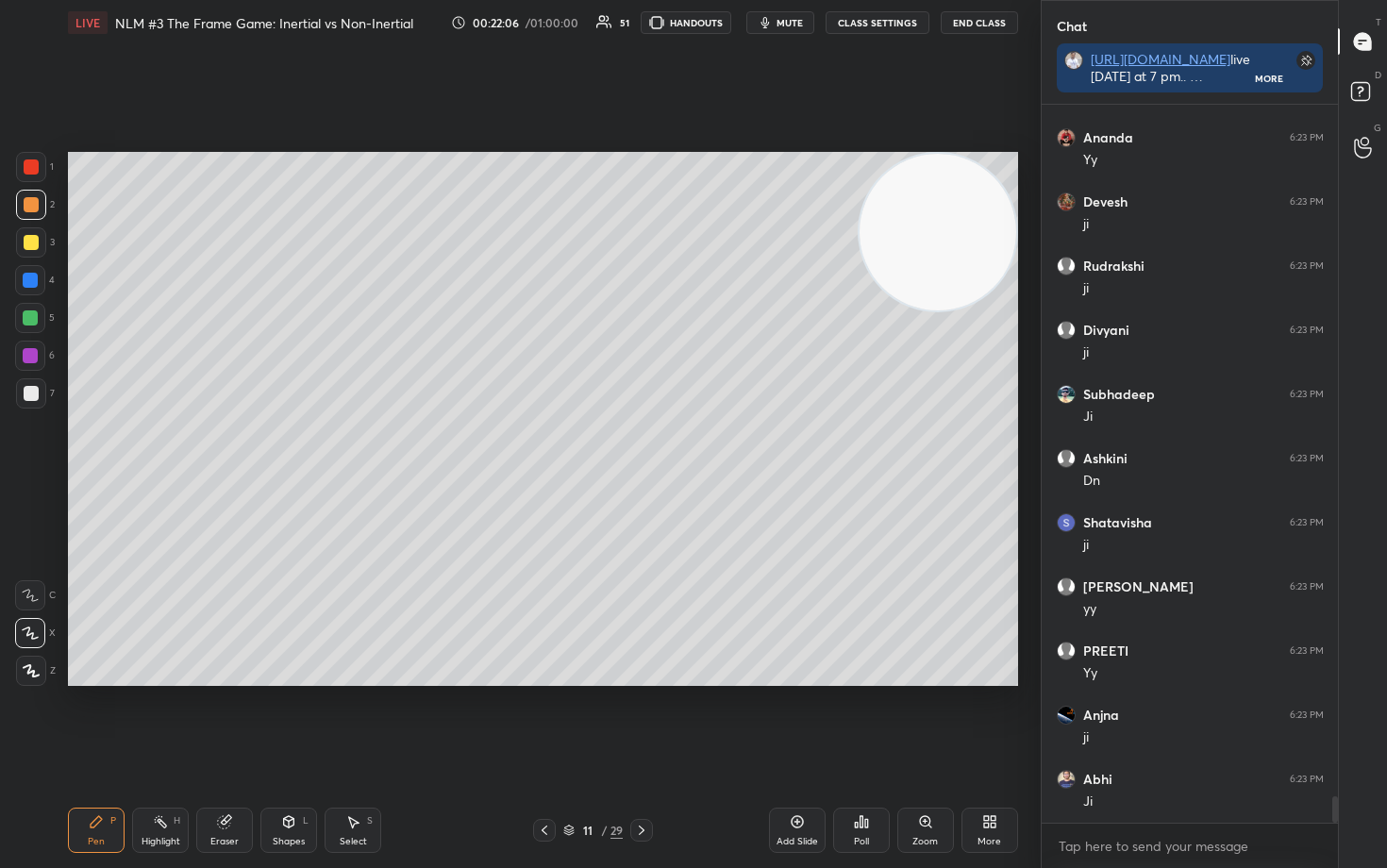 scroll, scrollTop: 18754, scrollLeft: 0, axis: vertical 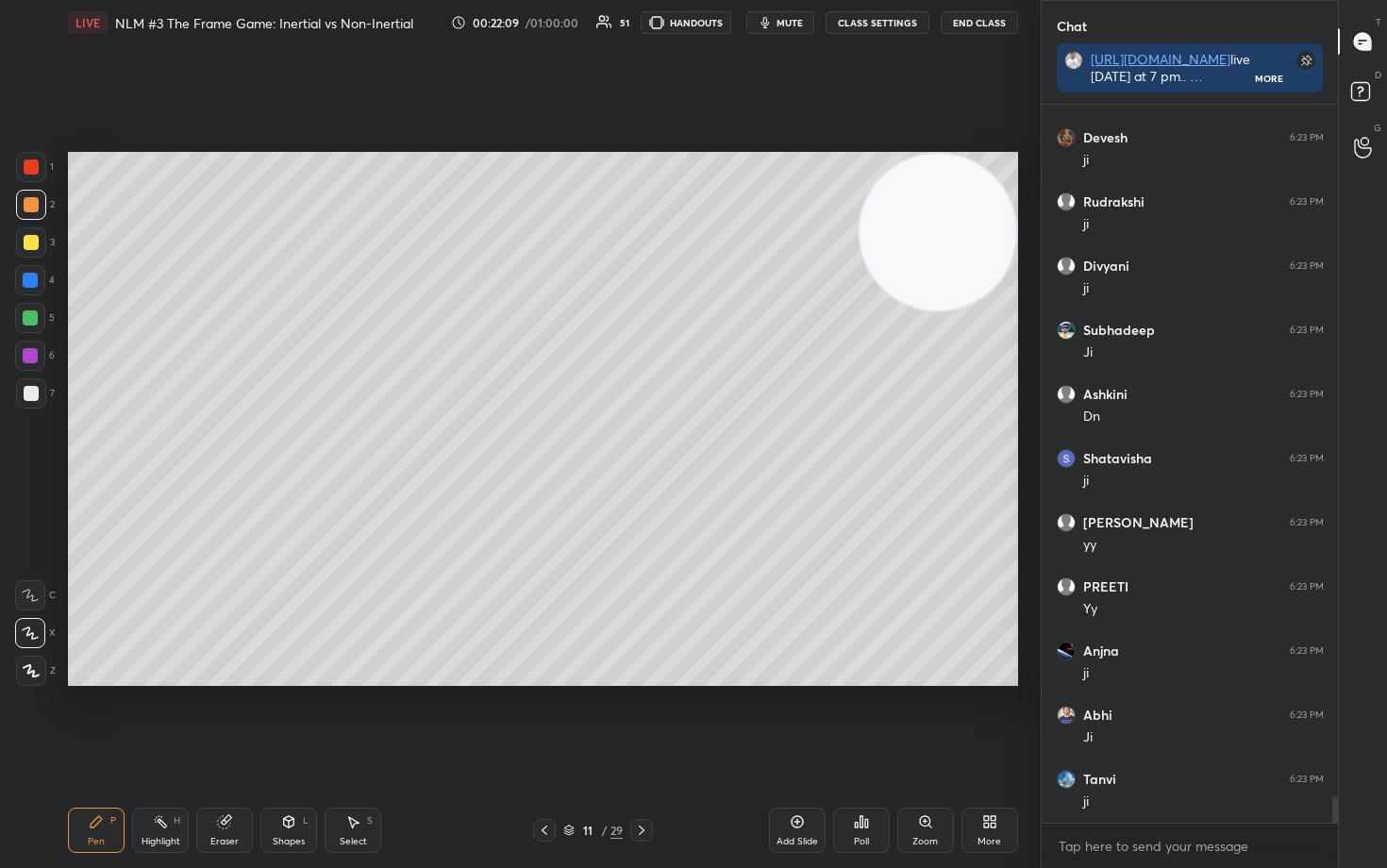 drag, startPoint x: 797, startPoint y: 833, endPoint x: 803, endPoint y: 800, distance: 33.54102 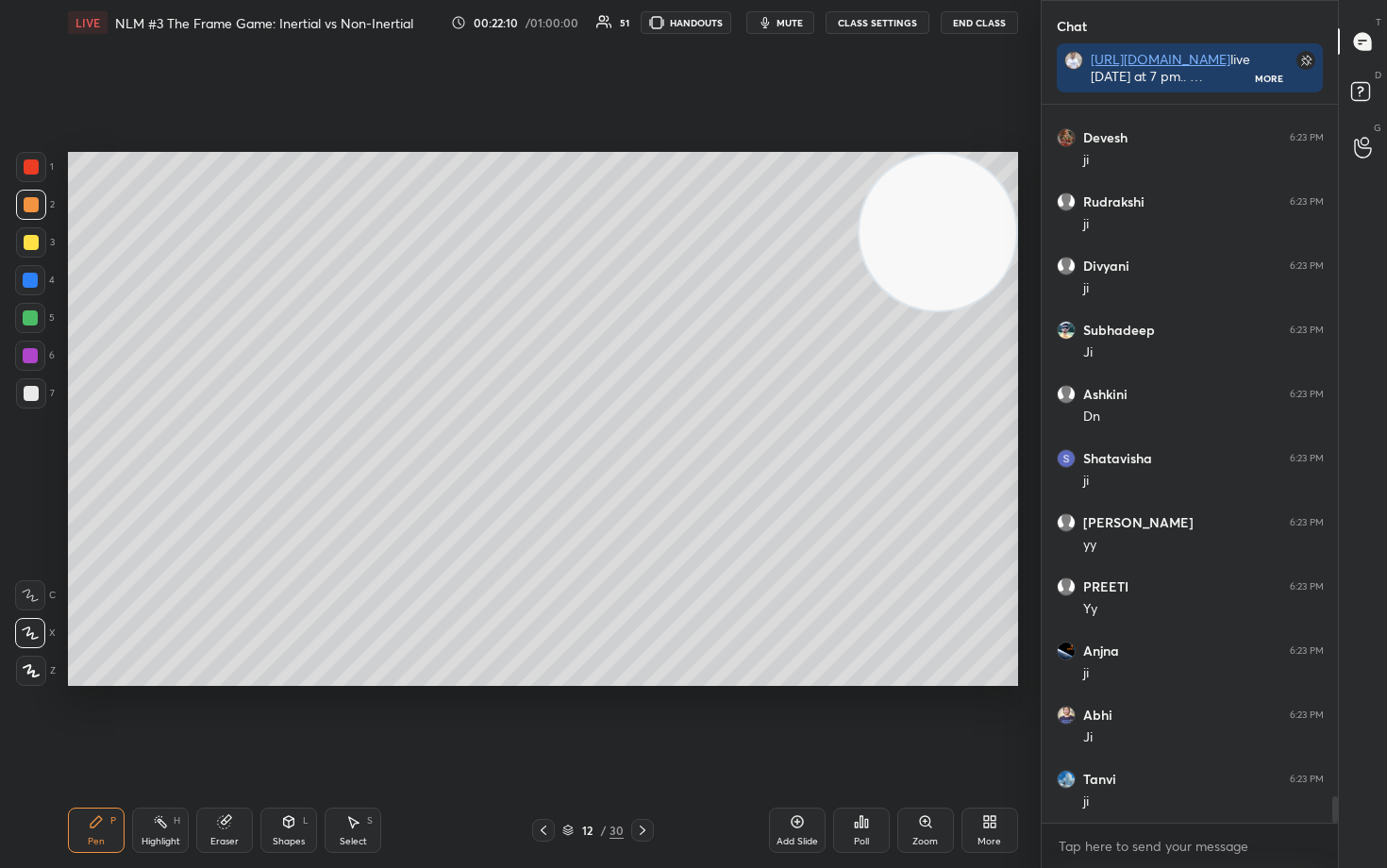 click at bounding box center [31, 242] 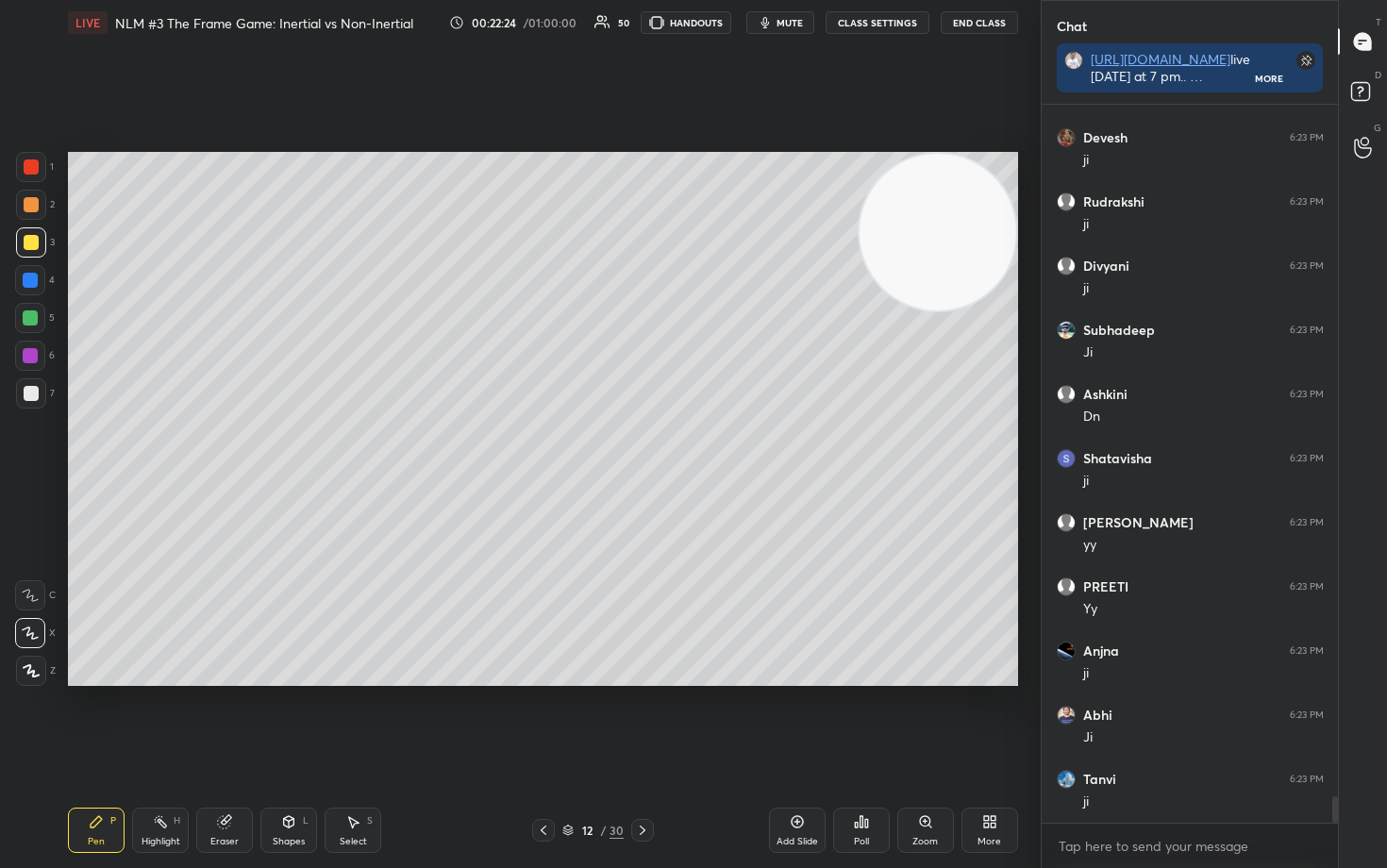 drag, startPoint x: 34, startPoint y: 392, endPoint x: 54, endPoint y: 391, distance: 20.024984 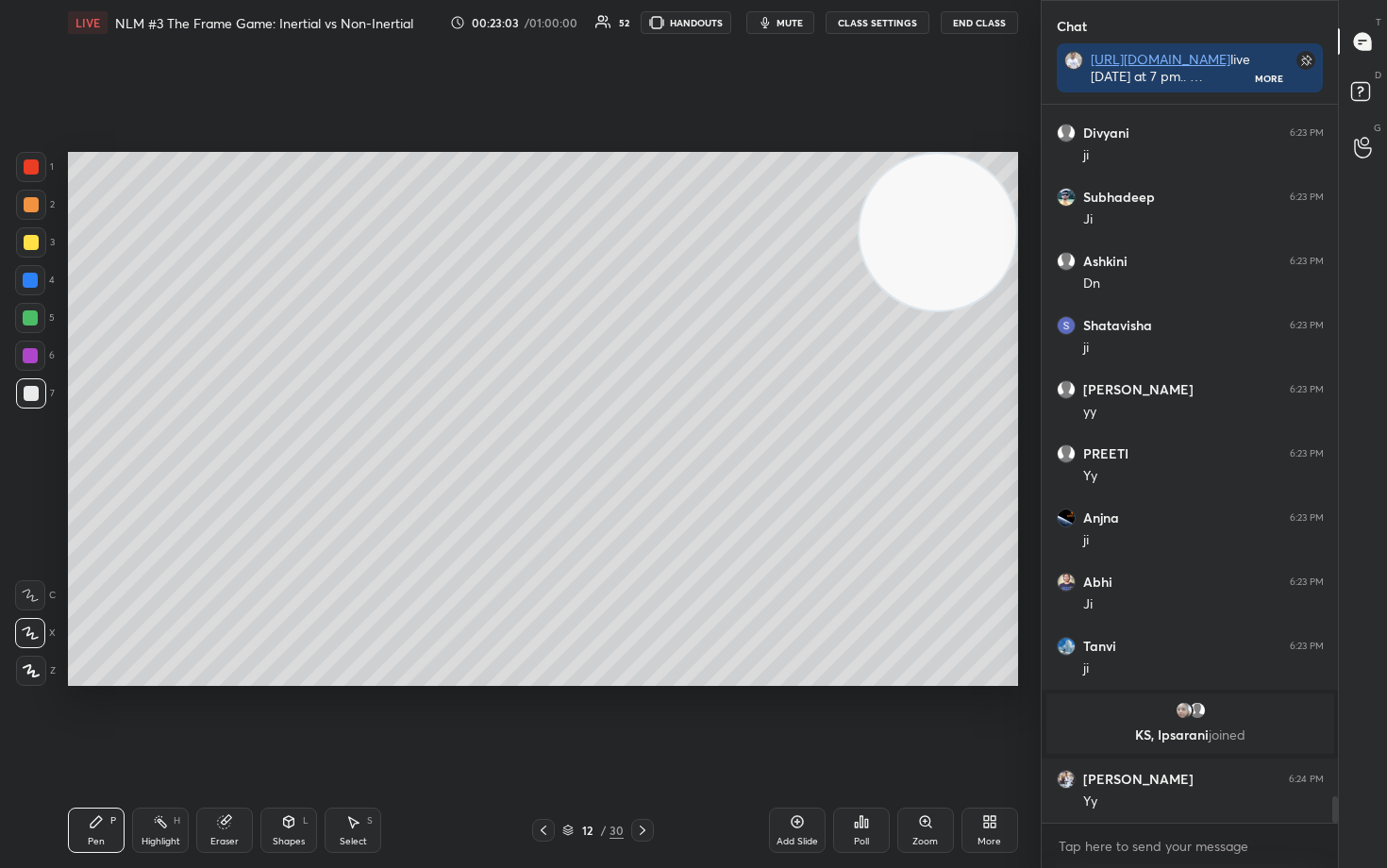 scroll, scrollTop: 18616, scrollLeft: 0, axis: vertical 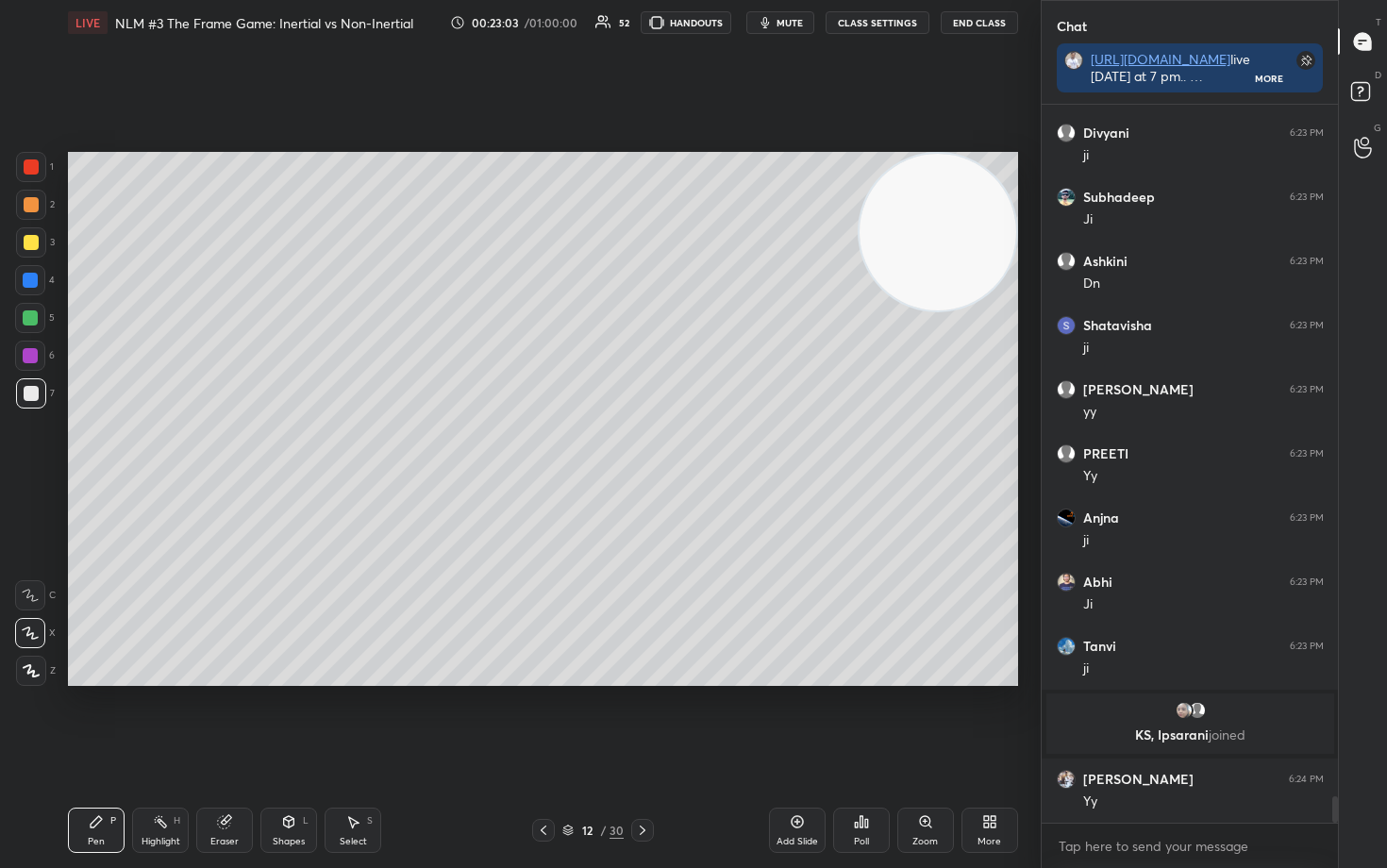 drag, startPoint x: 20, startPoint y: 244, endPoint x: 31, endPoint y: 250, distance: 12.529964 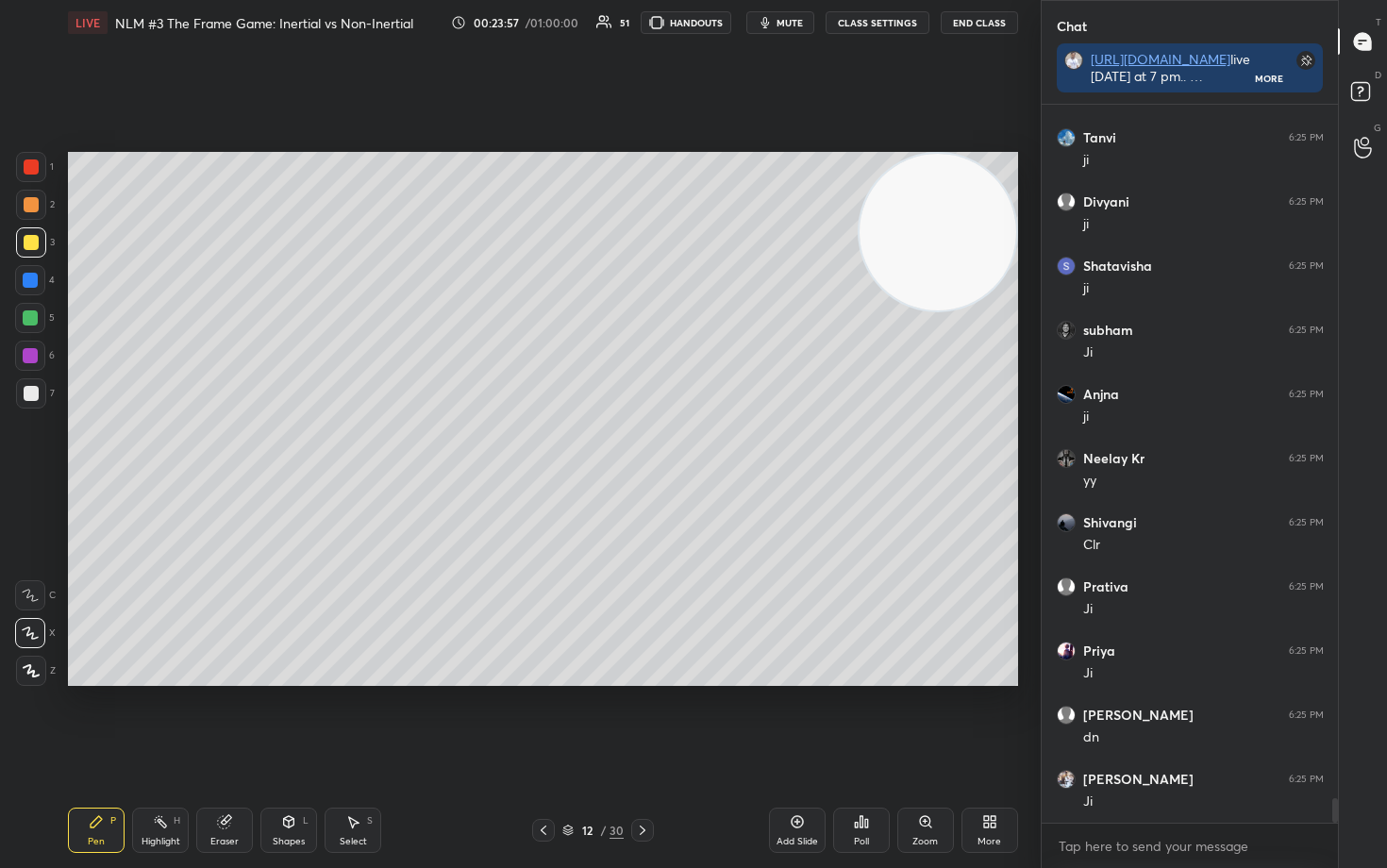 scroll, scrollTop: 20669, scrollLeft: 0, axis: vertical 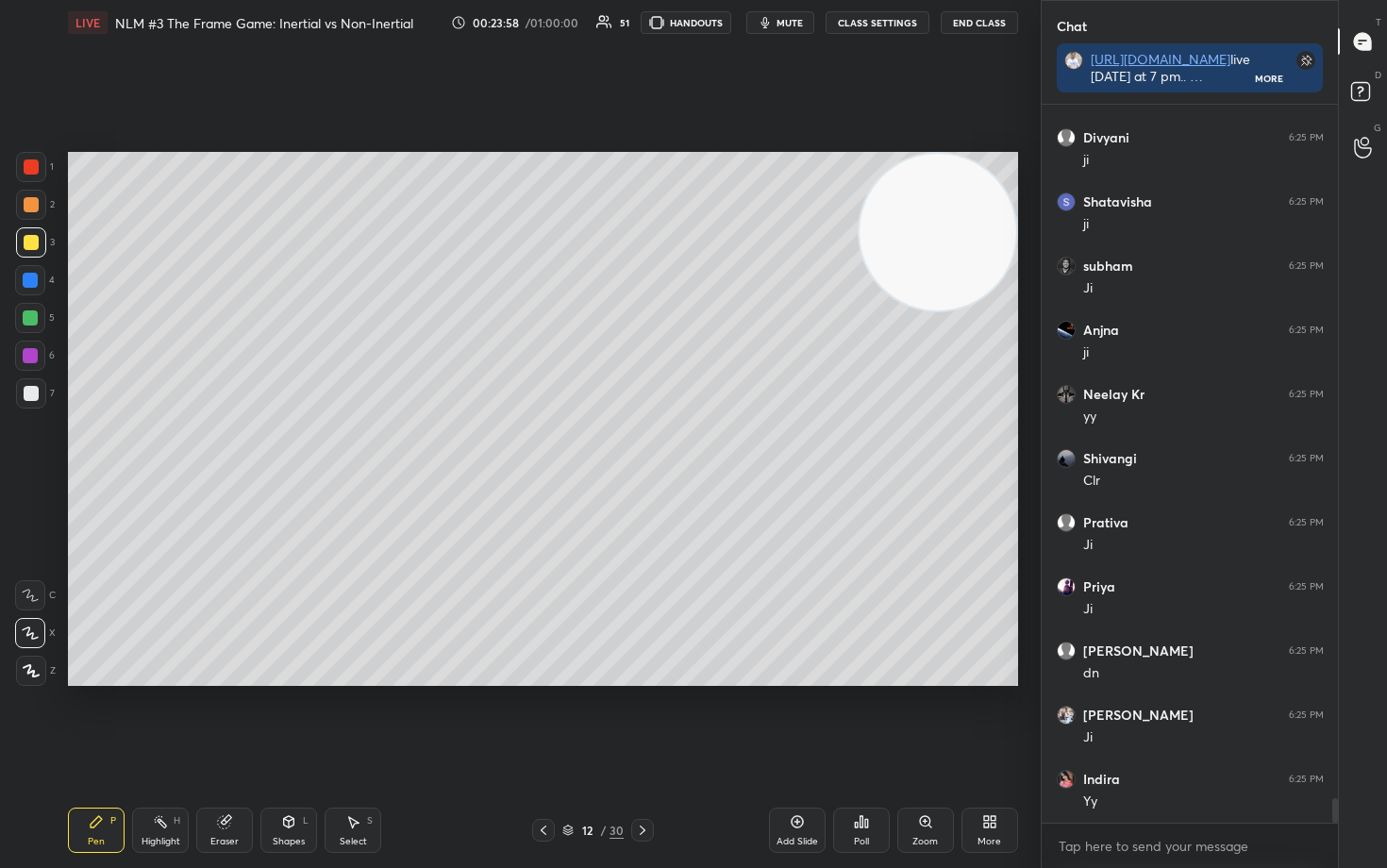 click 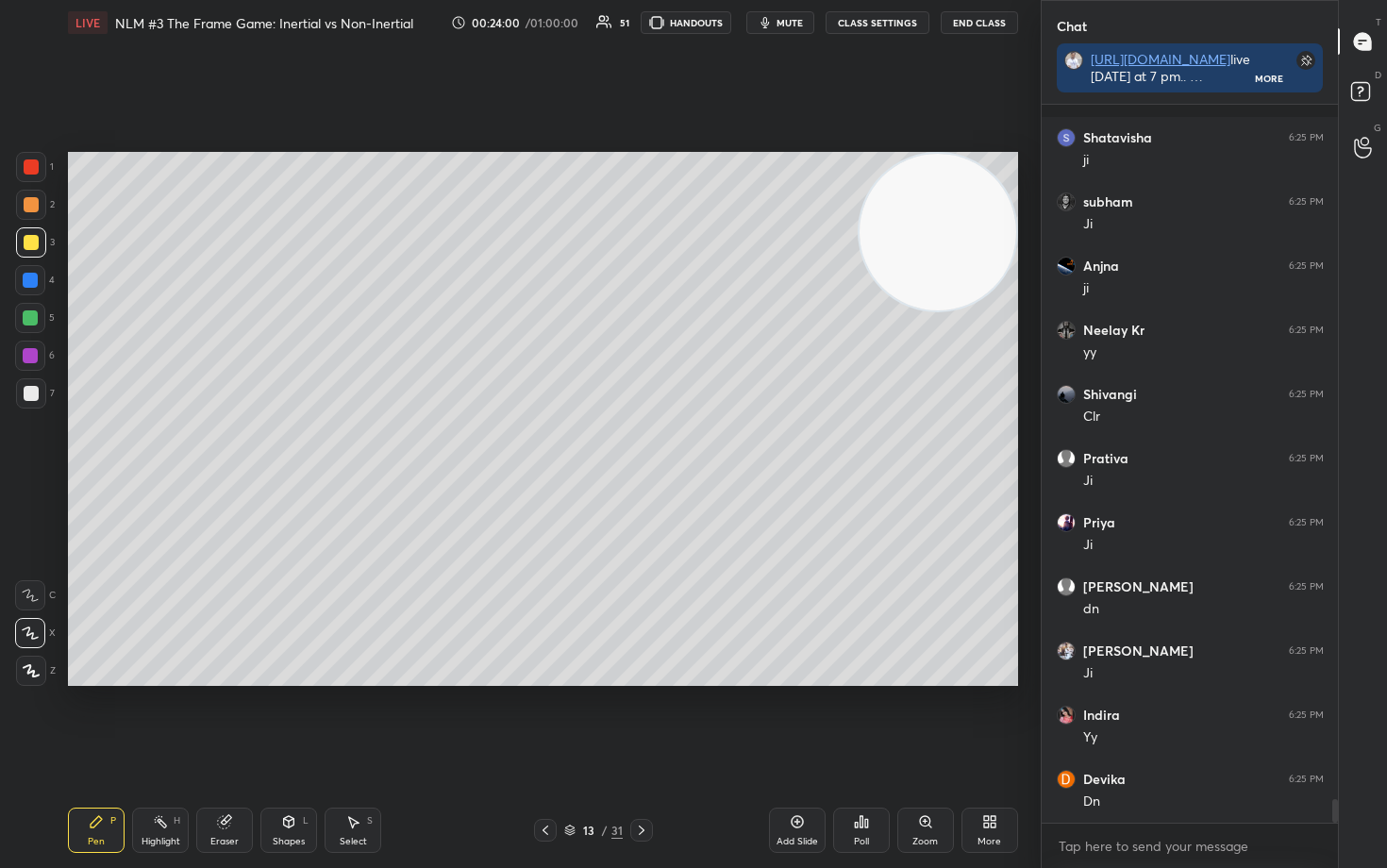 scroll, scrollTop: 20861, scrollLeft: 0, axis: vertical 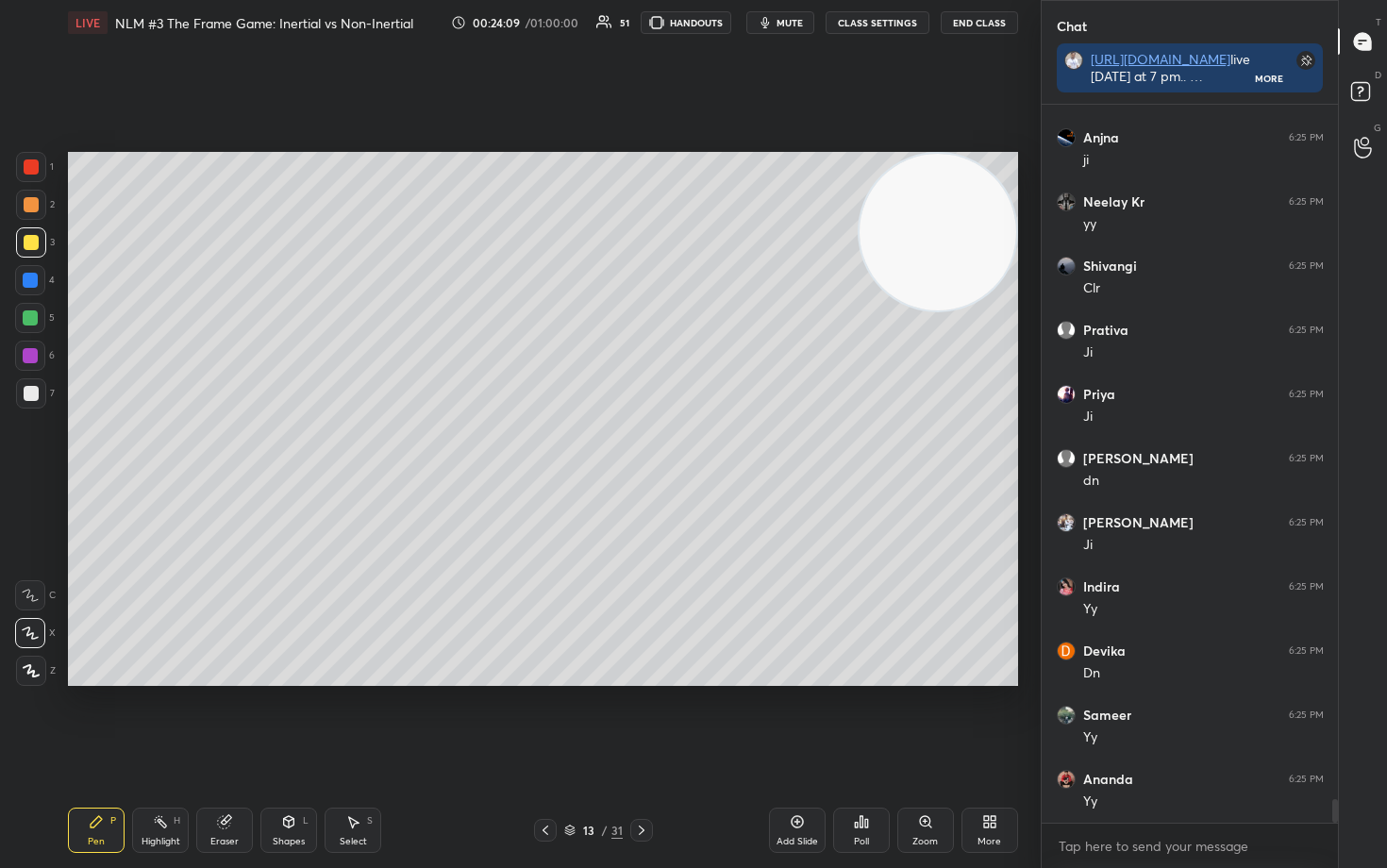 click at bounding box center [31, 393] 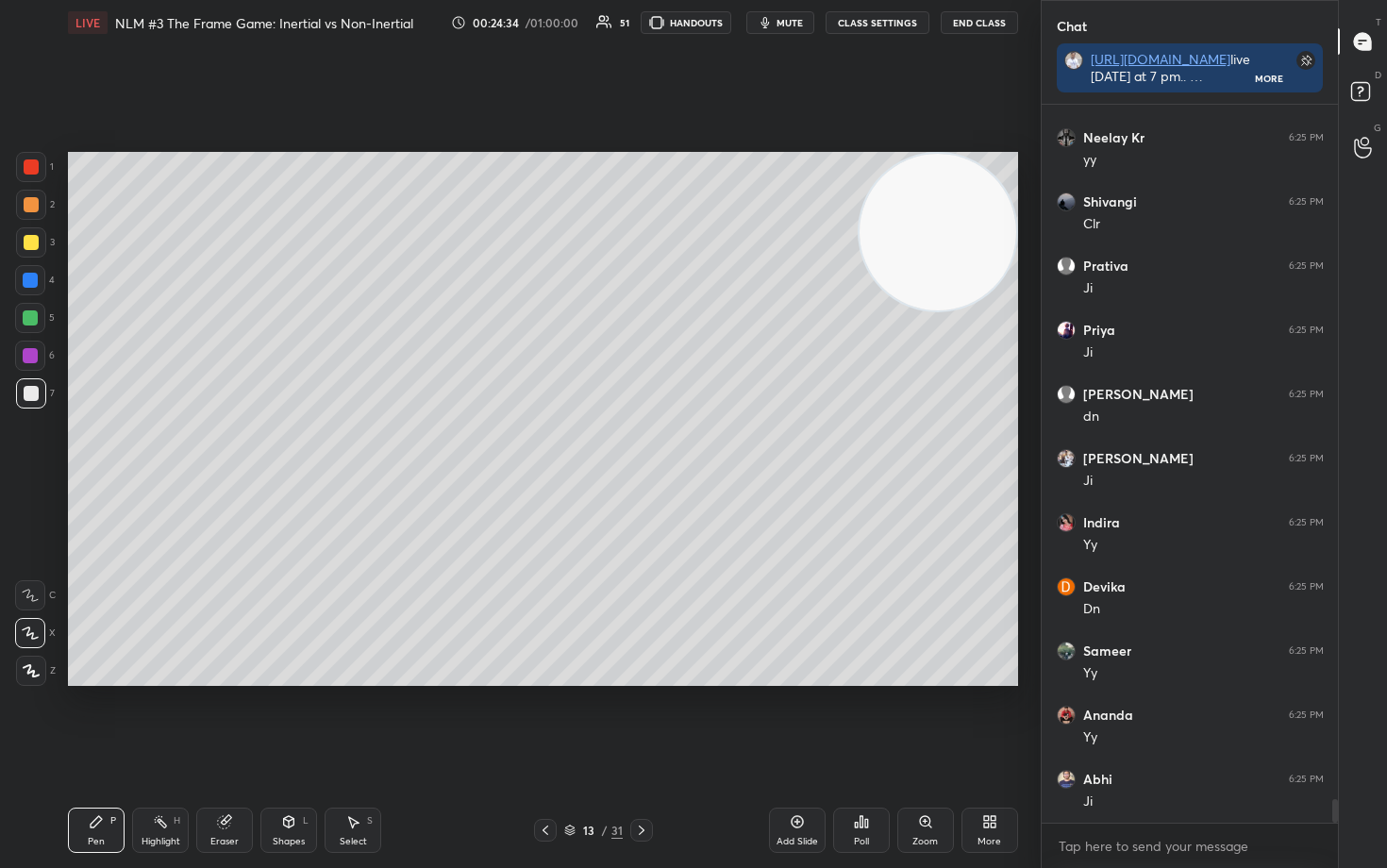 scroll, scrollTop: 20994, scrollLeft: 0, axis: vertical 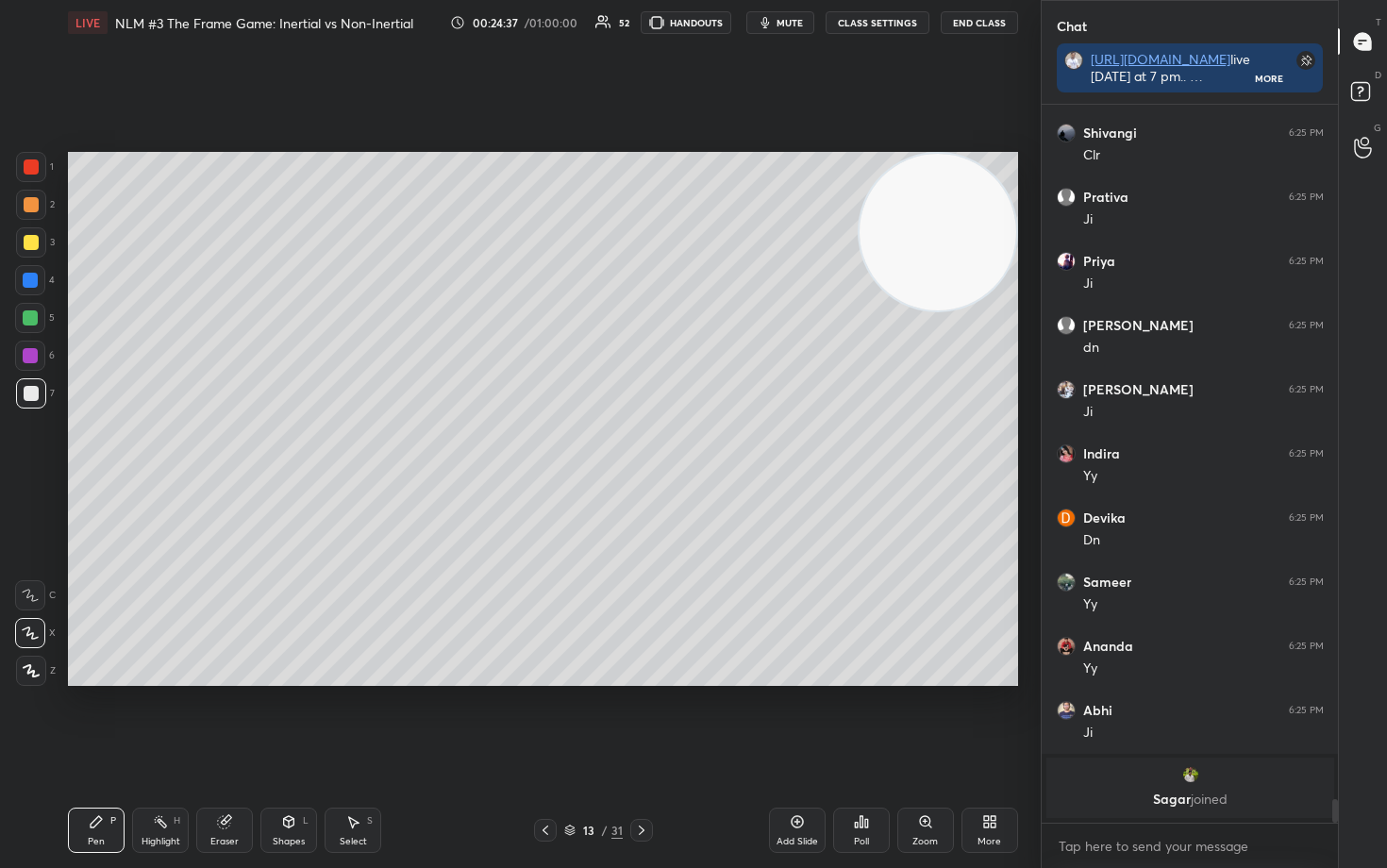 click at bounding box center [31, 242] 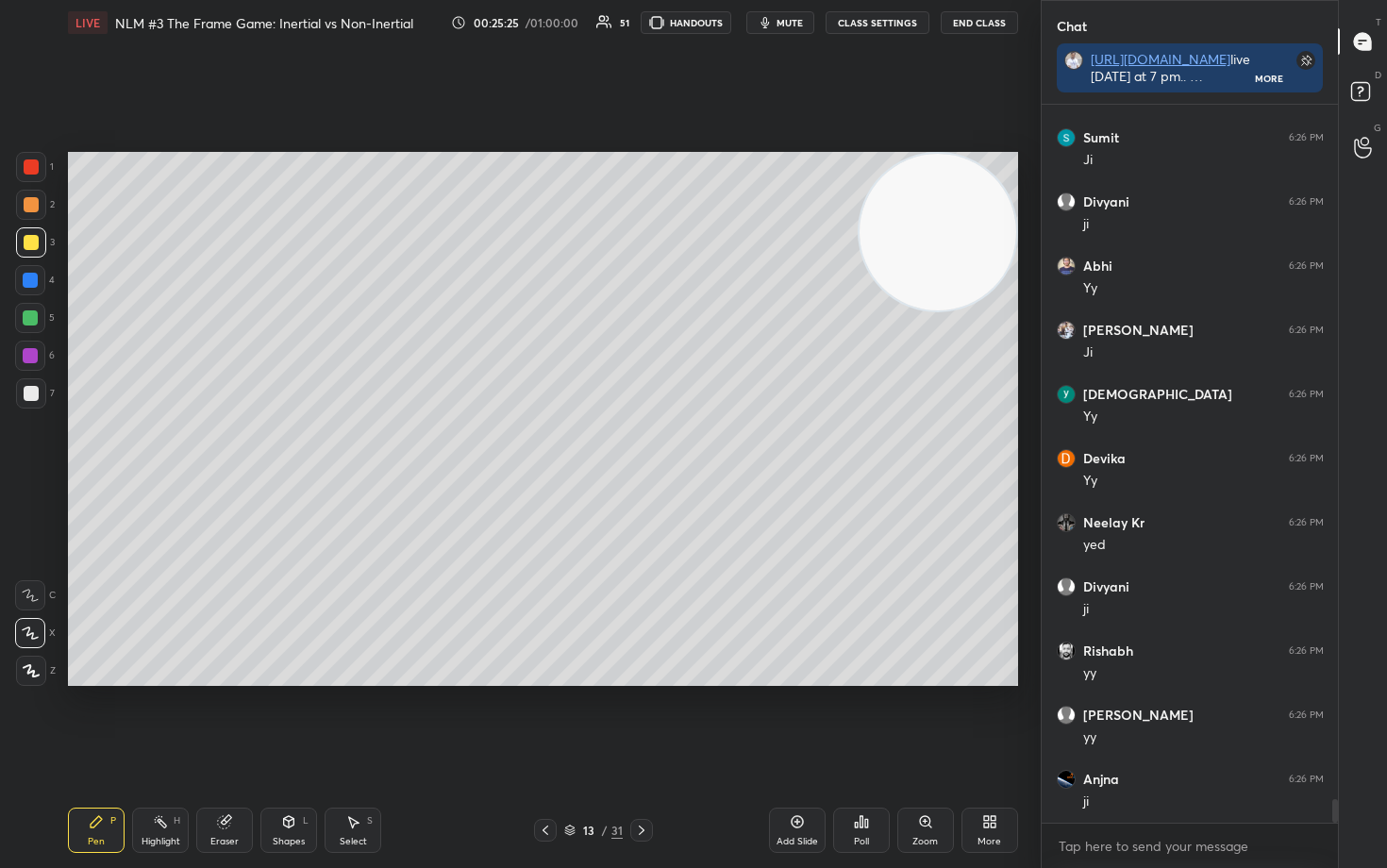 scroll, scrollTop: 21687, scrollLeft: 0, axis: vertical 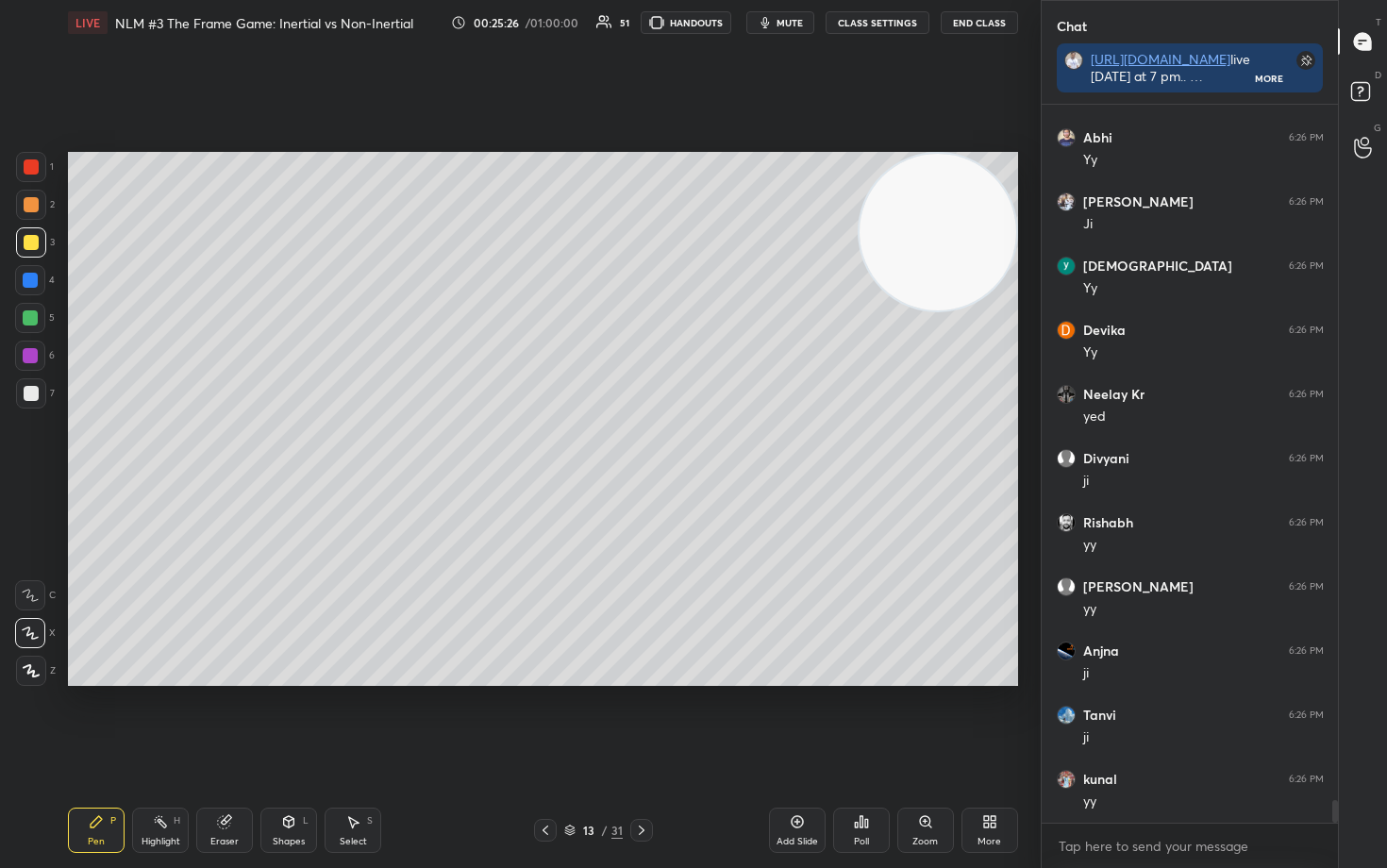 click at bounding box center [31, 393] 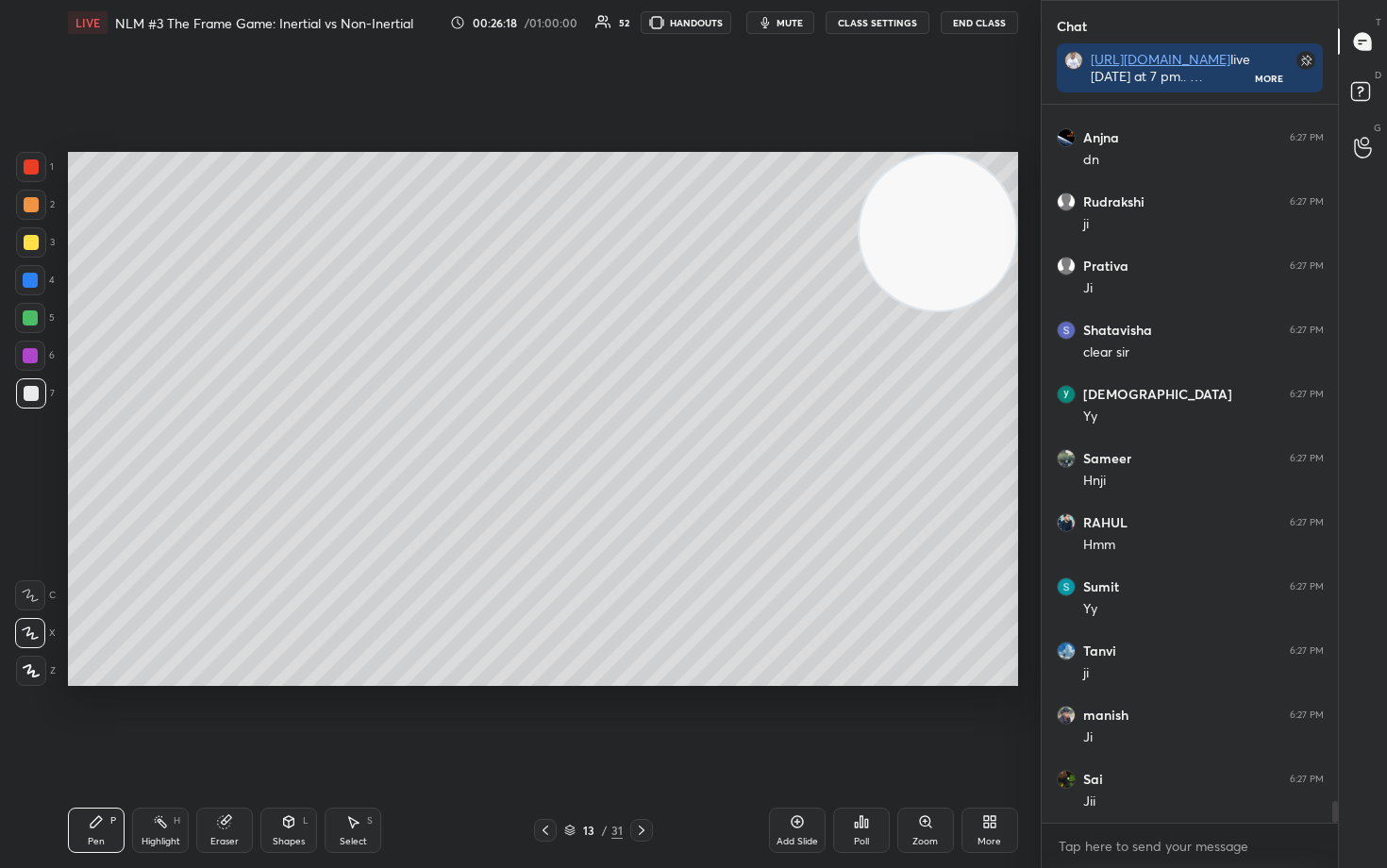 scroll, scrollTop: 23474, scrollLeft: 0, axis: vertical 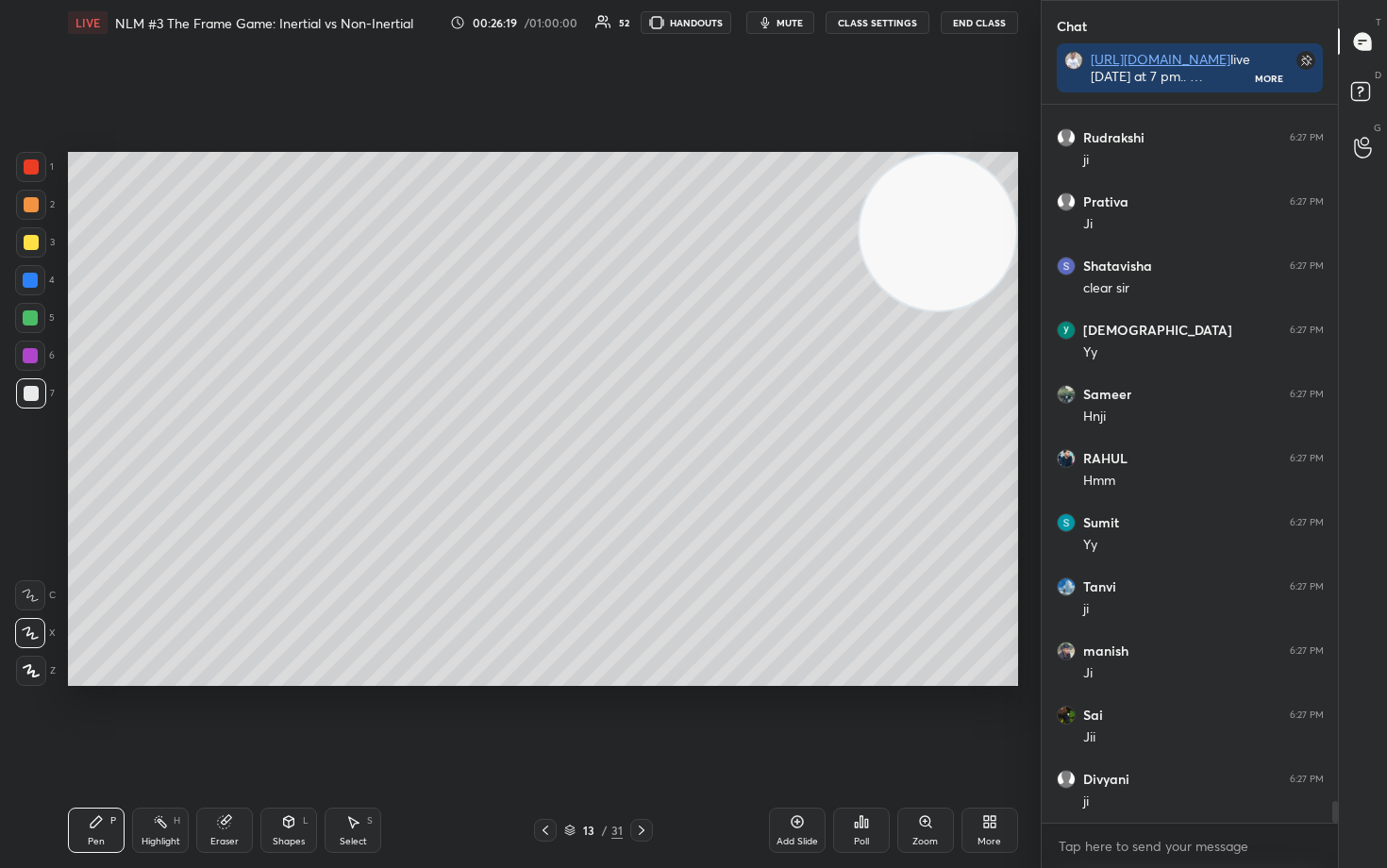 click 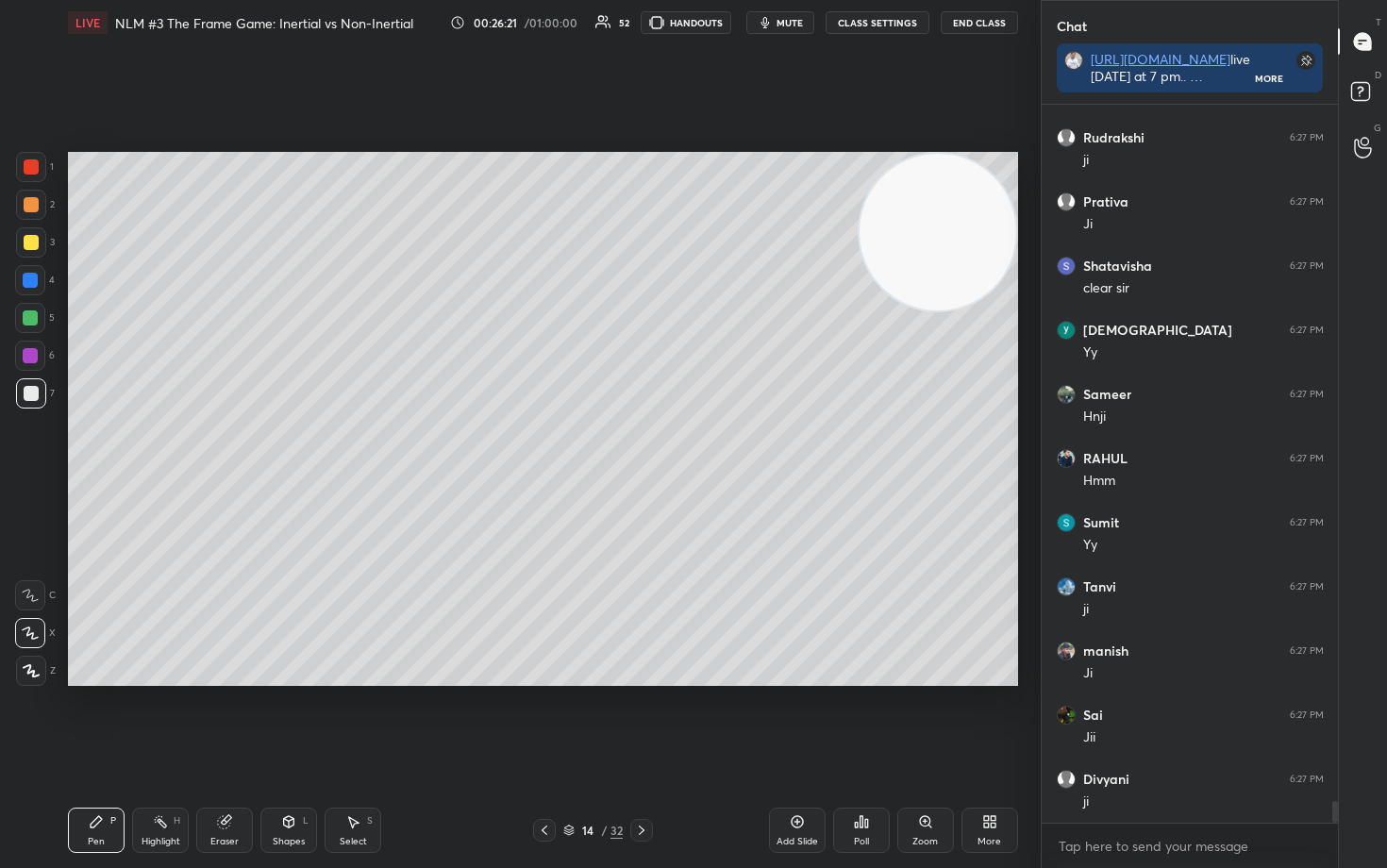scroll, scrollTop: 23538, scrollLeft: 0, axis: vertical 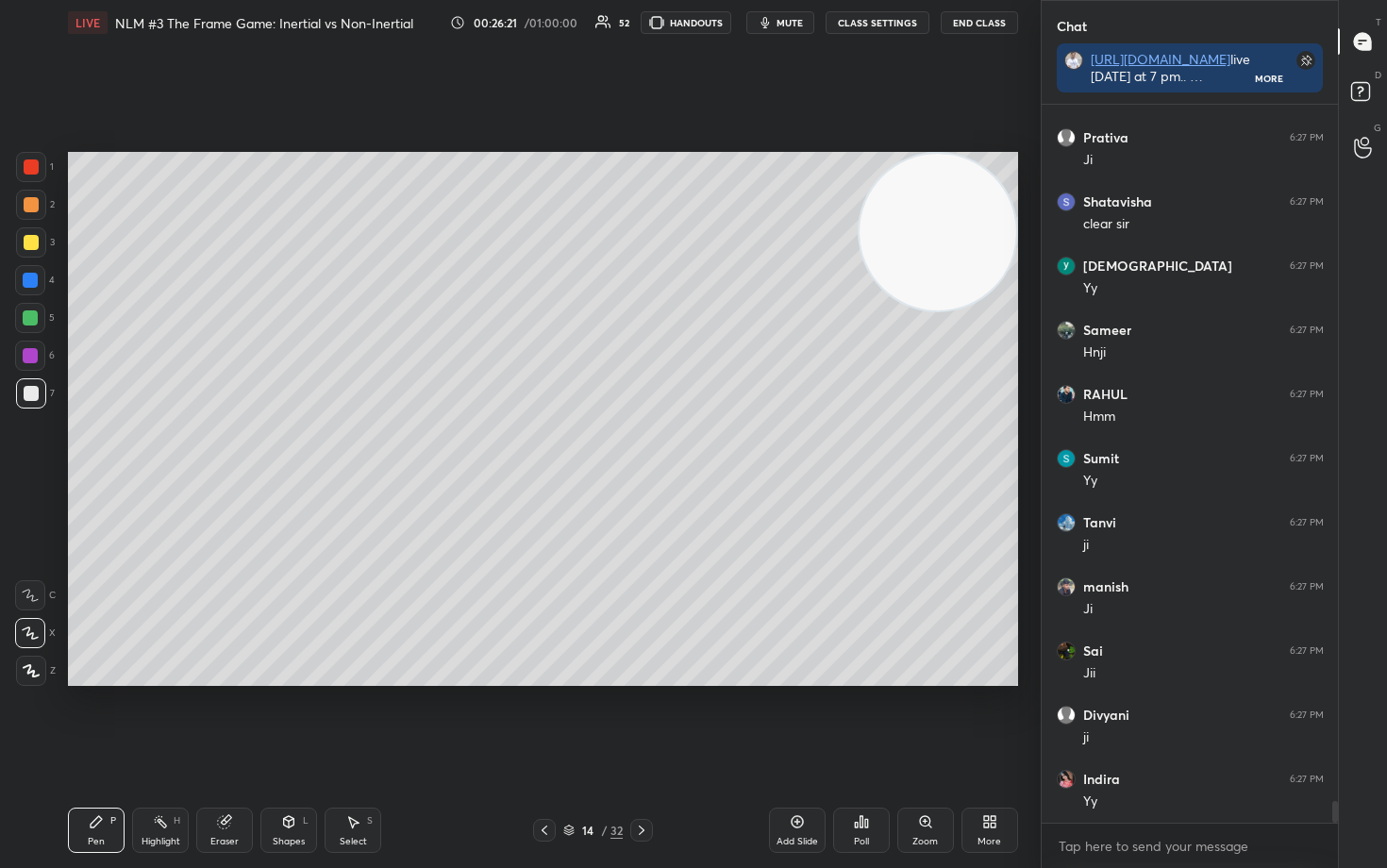 drag, startPoint x: 32, startPoint y: 239, endPoint x: 58, endPoint y: 241, distance: 26.07681 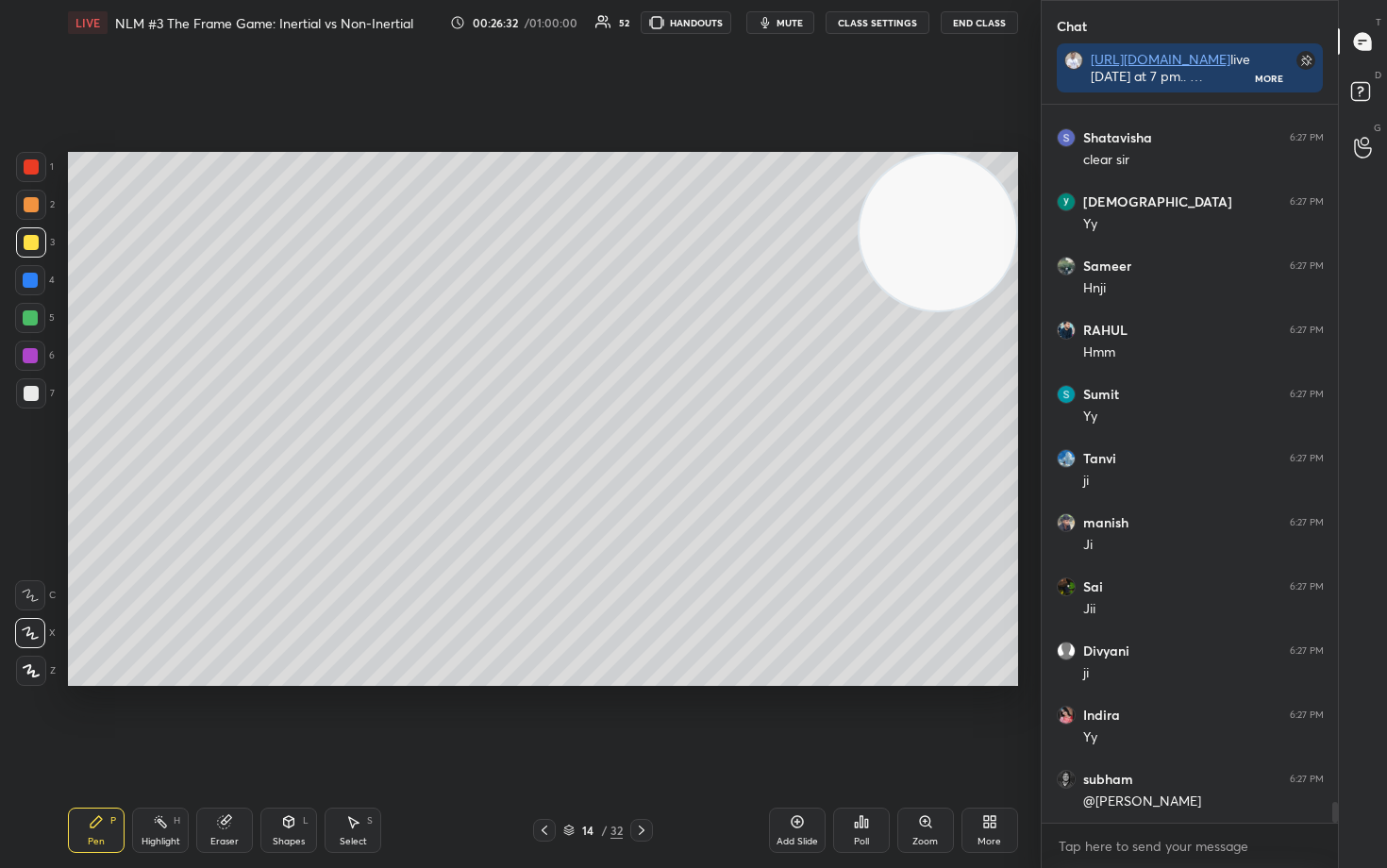 scroll, scrollTop: 23666, scrollLeft: 0, axis: vertical 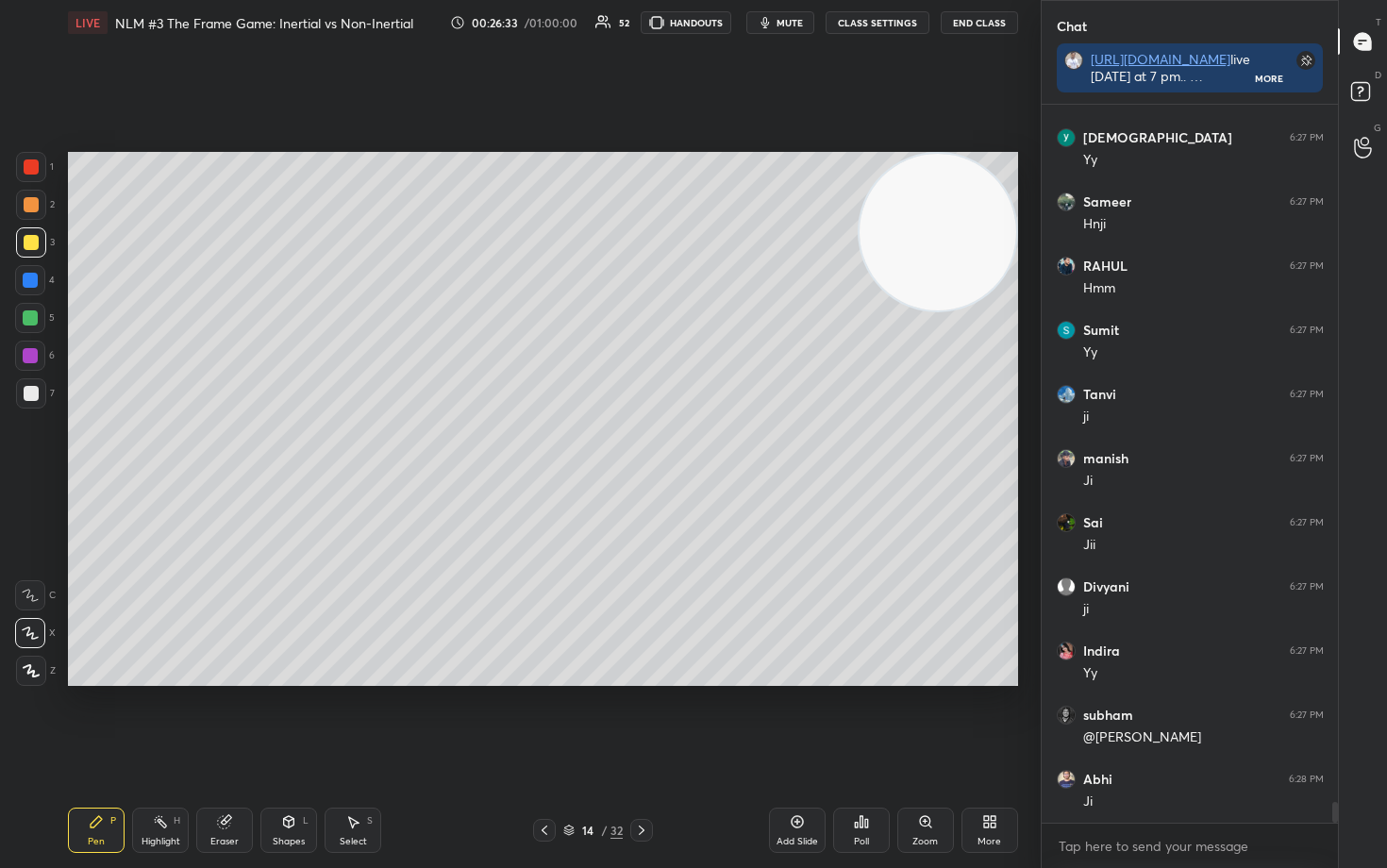 click at bounding box center (31, 393) 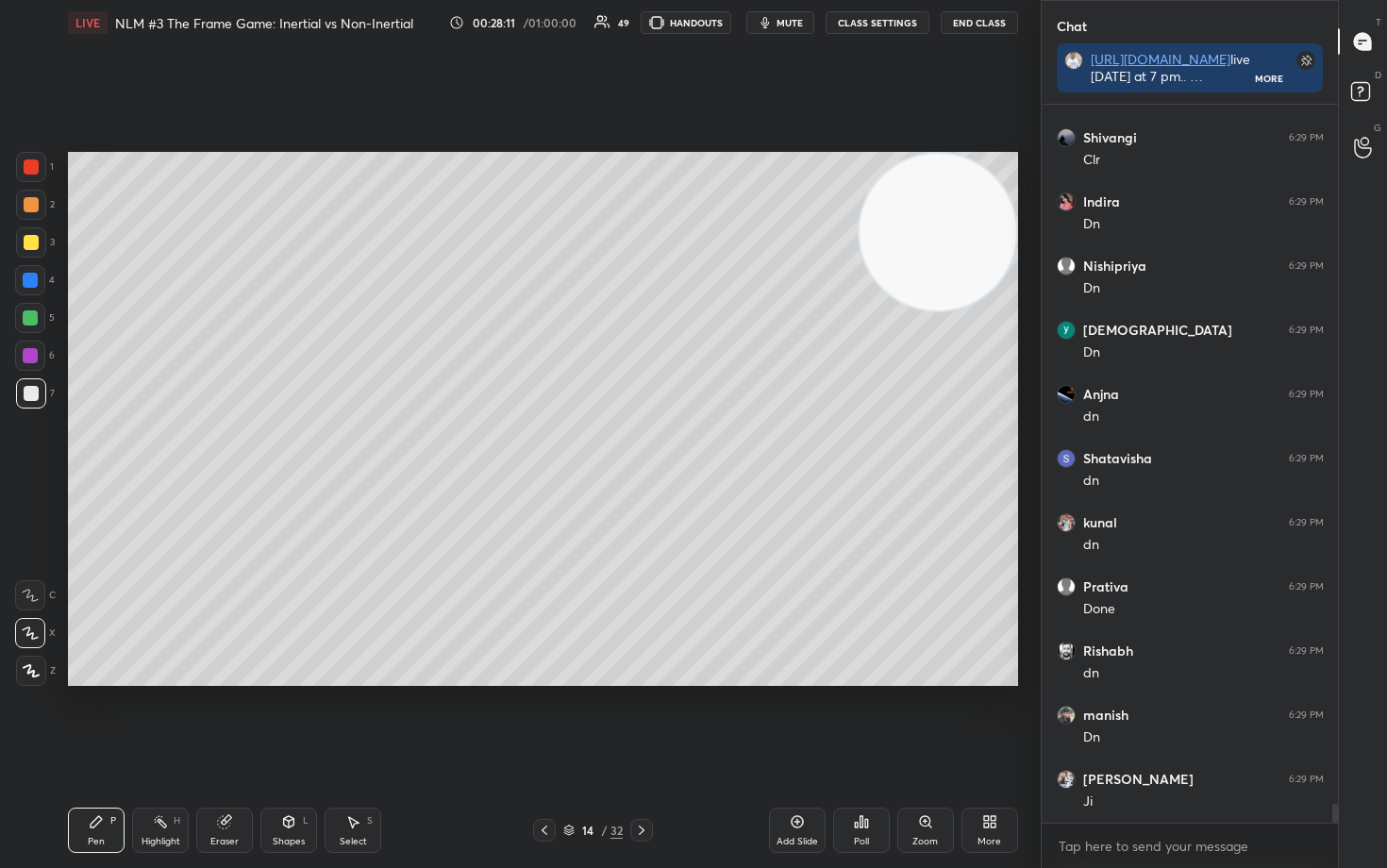 scroll, scrollTop: 26506, scrollLeft: 0, axis: vertical 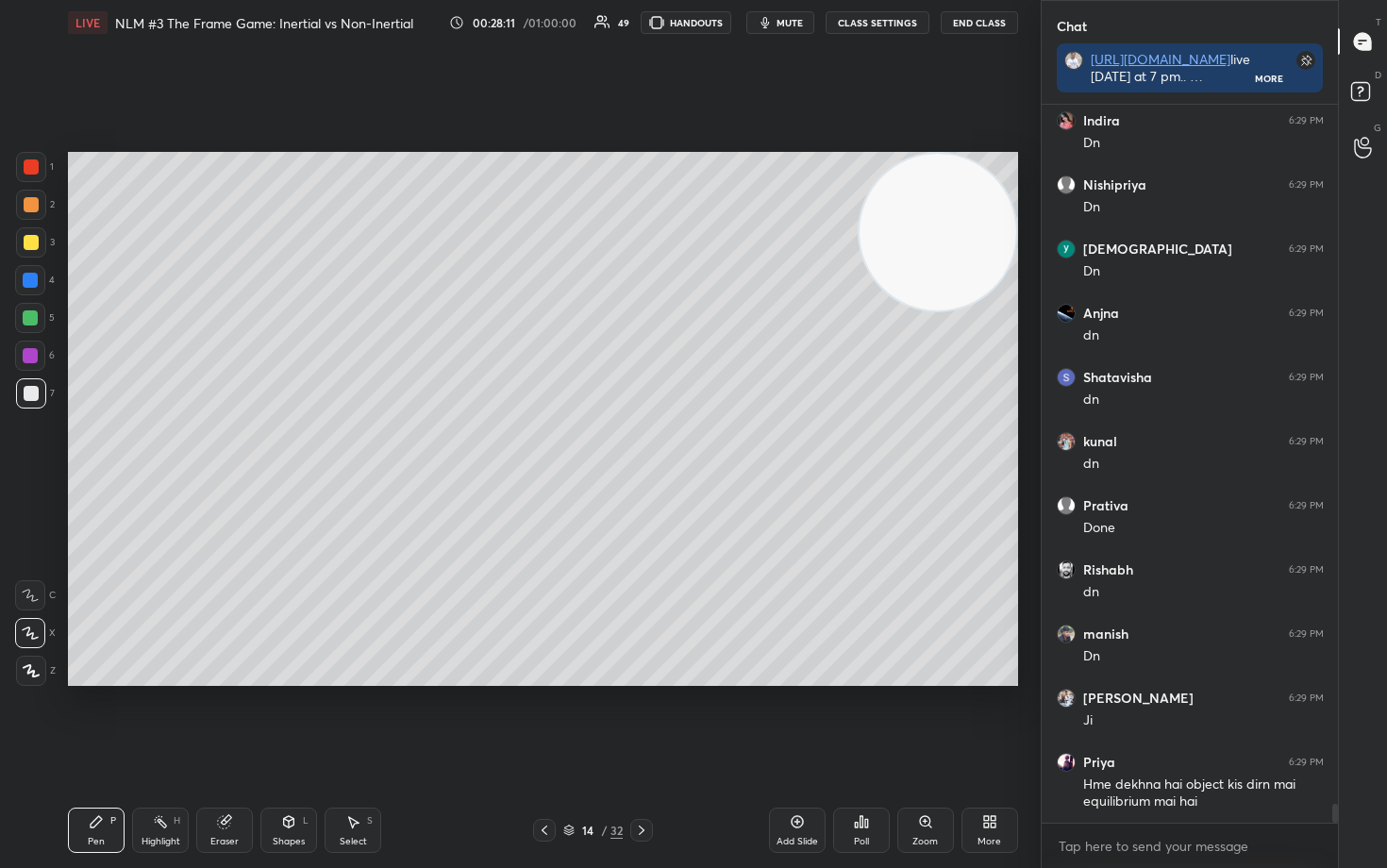 click 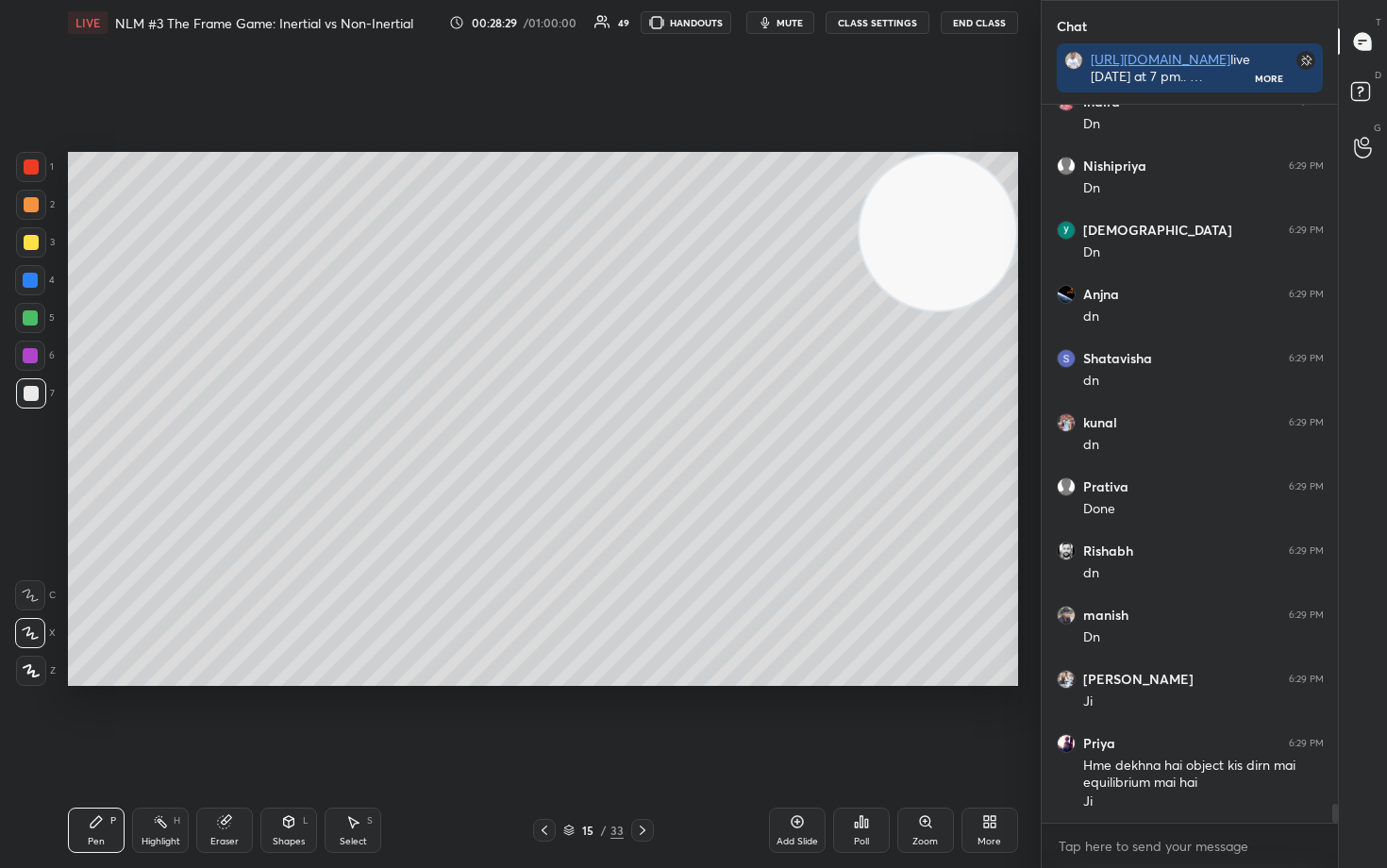scroll, scrollTop: 26589, scrollLeft: 0, axis: vertical 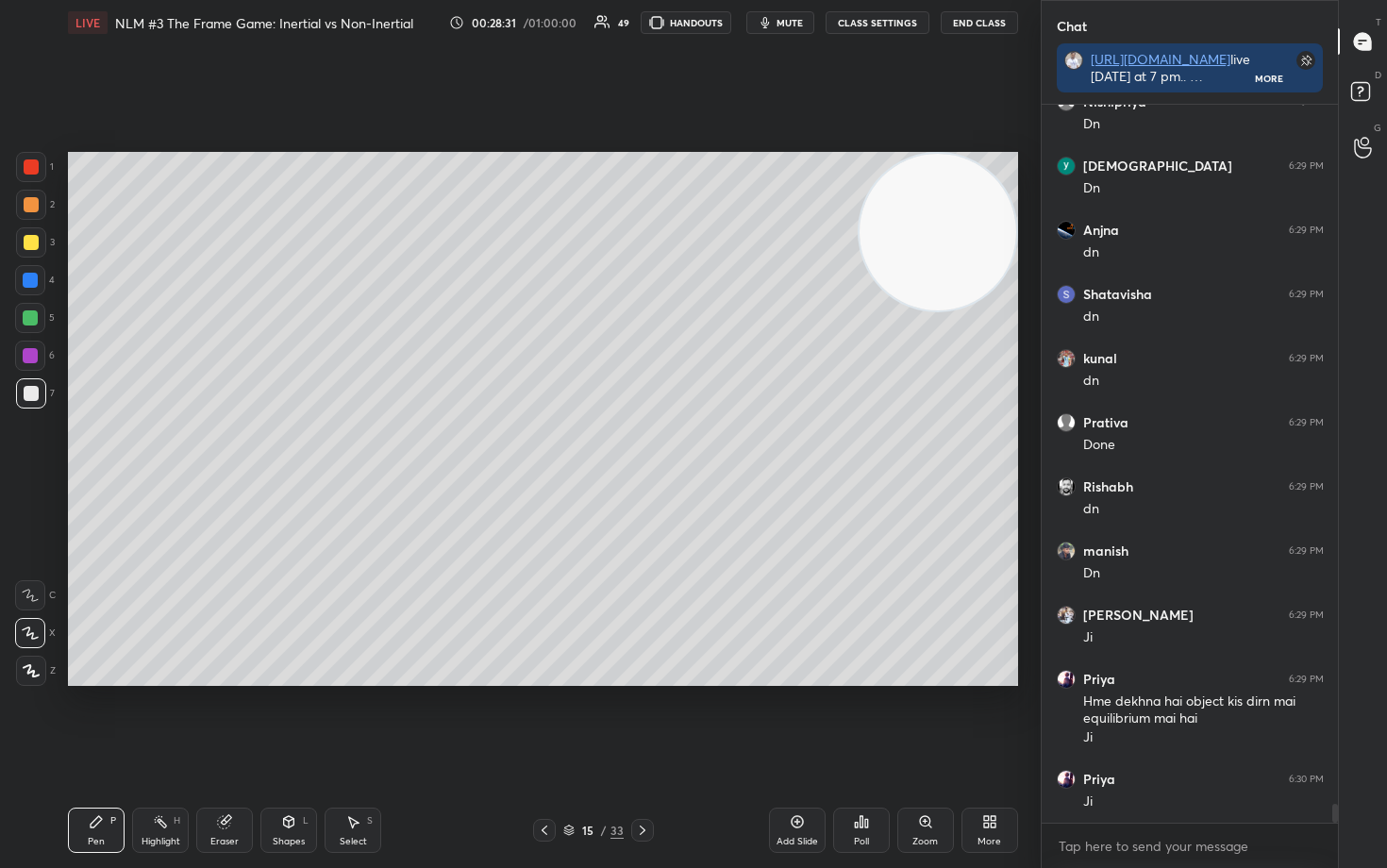 click at bounding box center [31, 205] 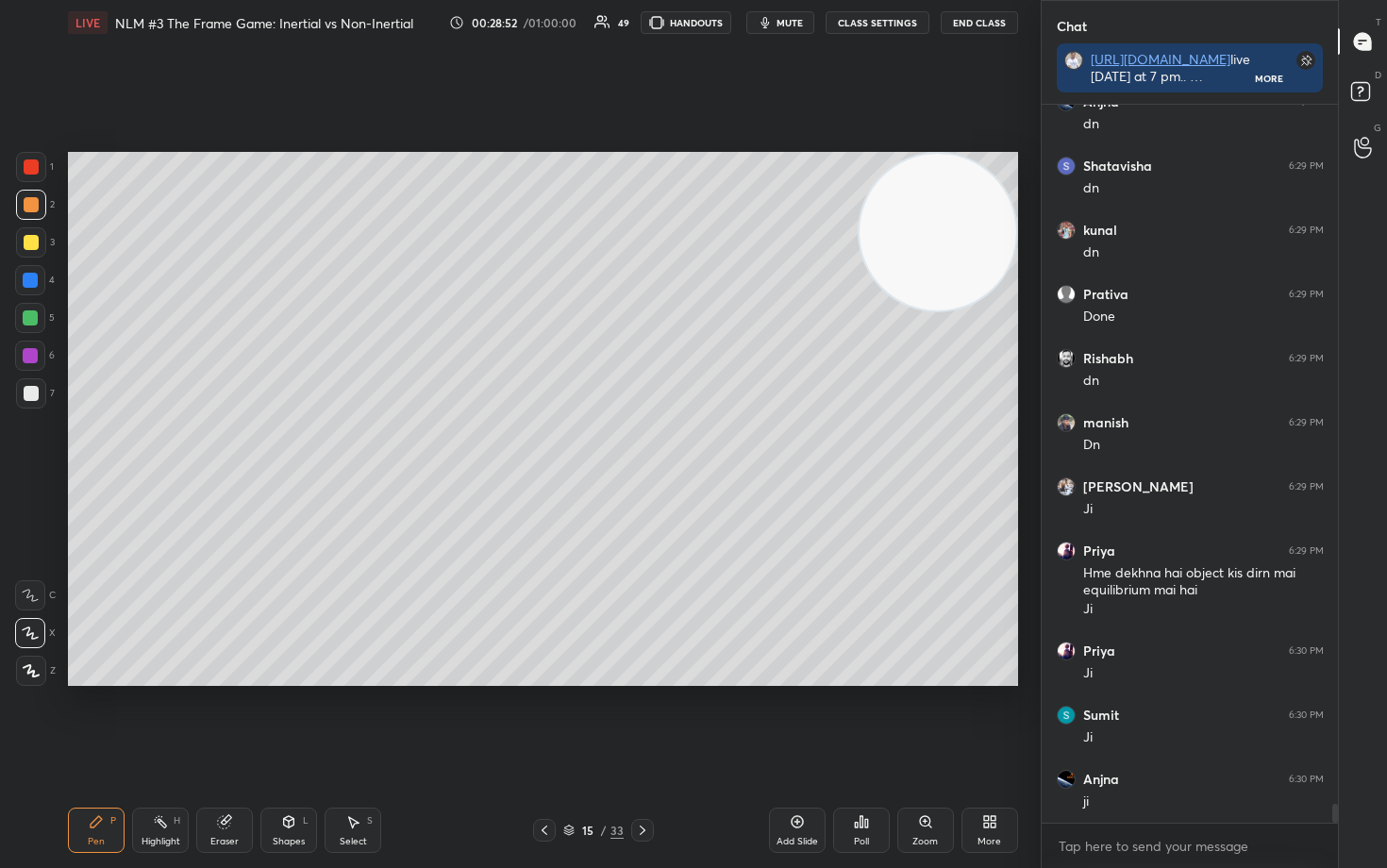 scroll, scrollTop: 26782, scrollLeft: 0, axis: vertical 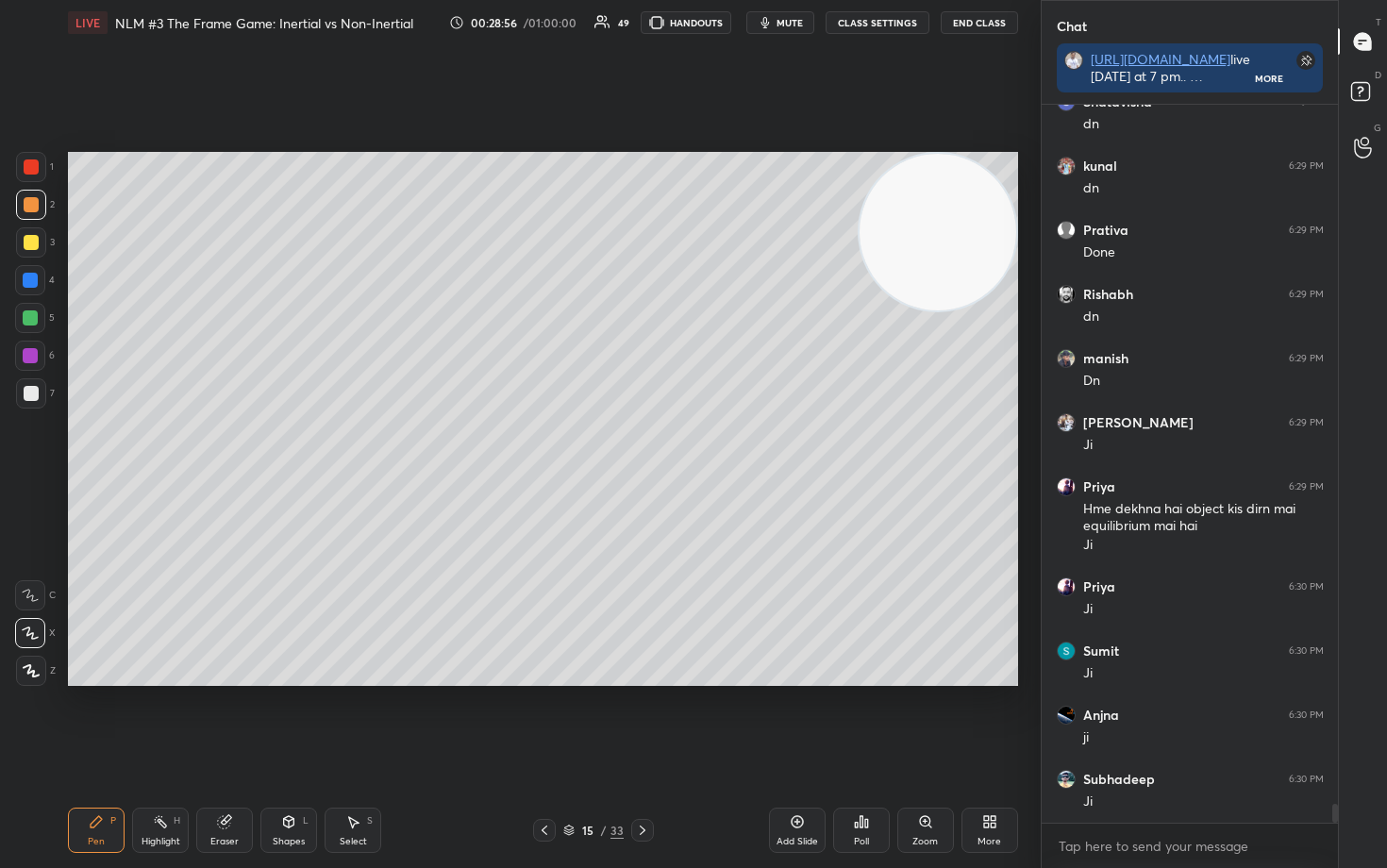 click at bounding box center (31, 242) 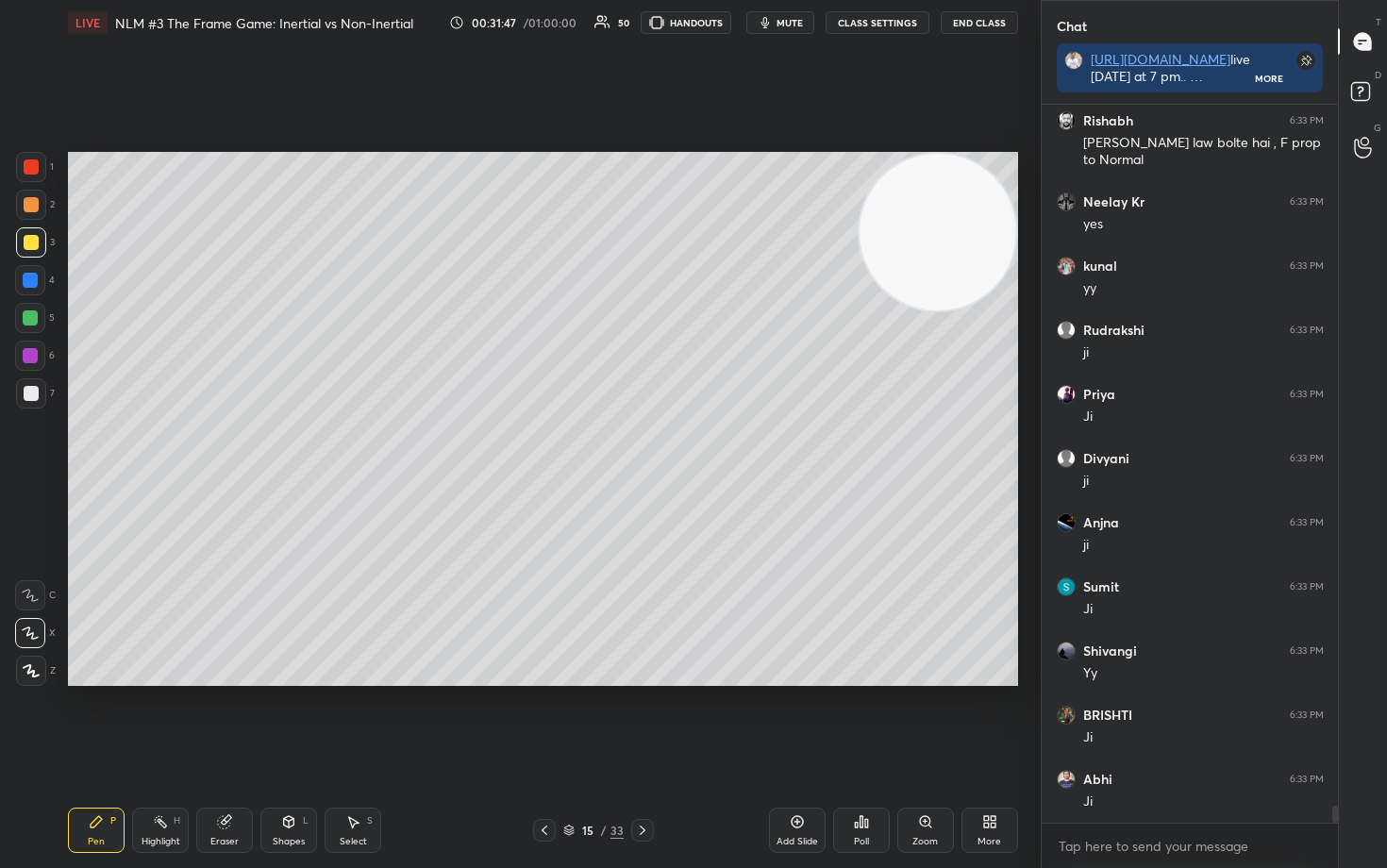 scroll, scrollTop: 29935, scrollLeft: 0, axis: vertical 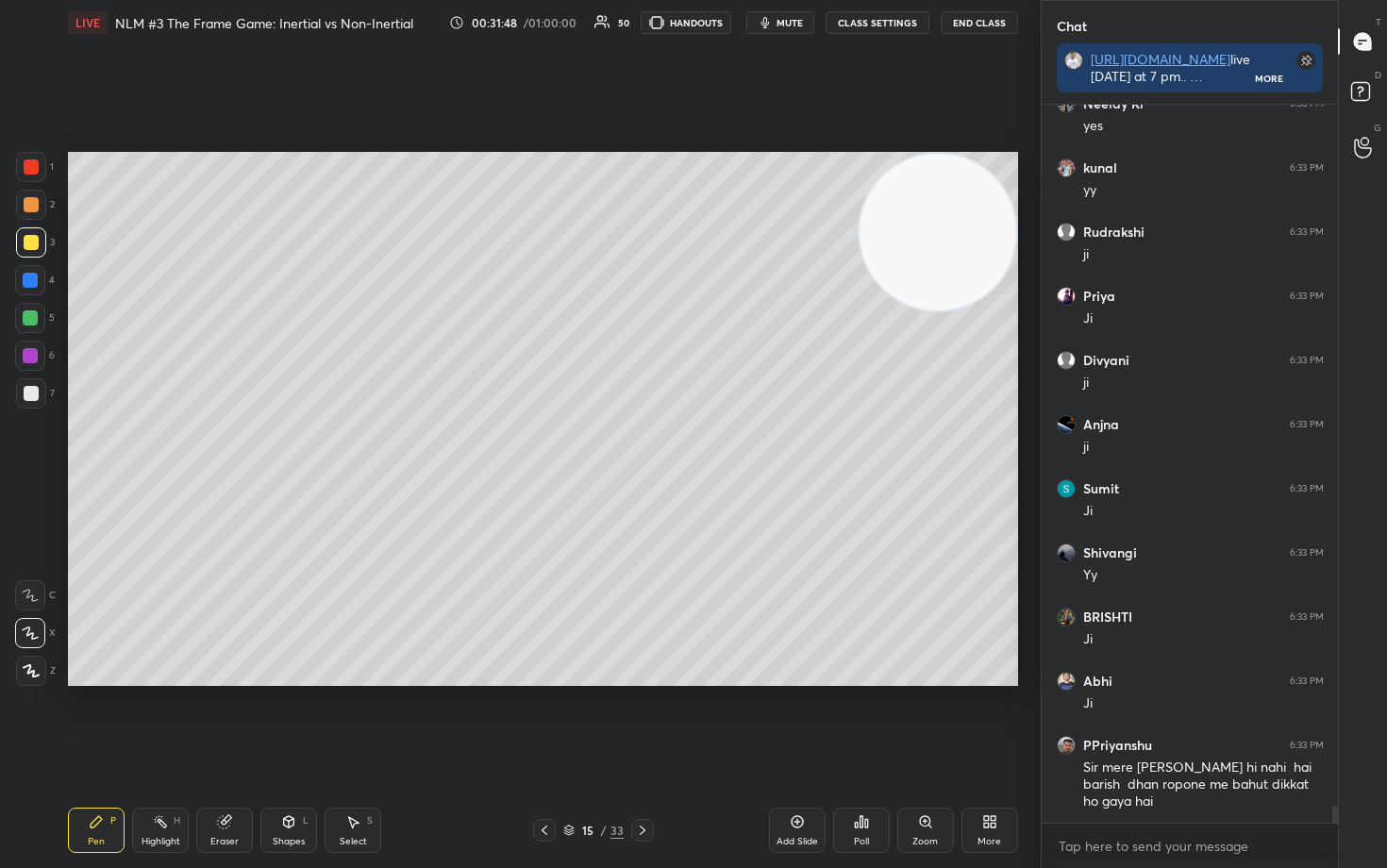 click 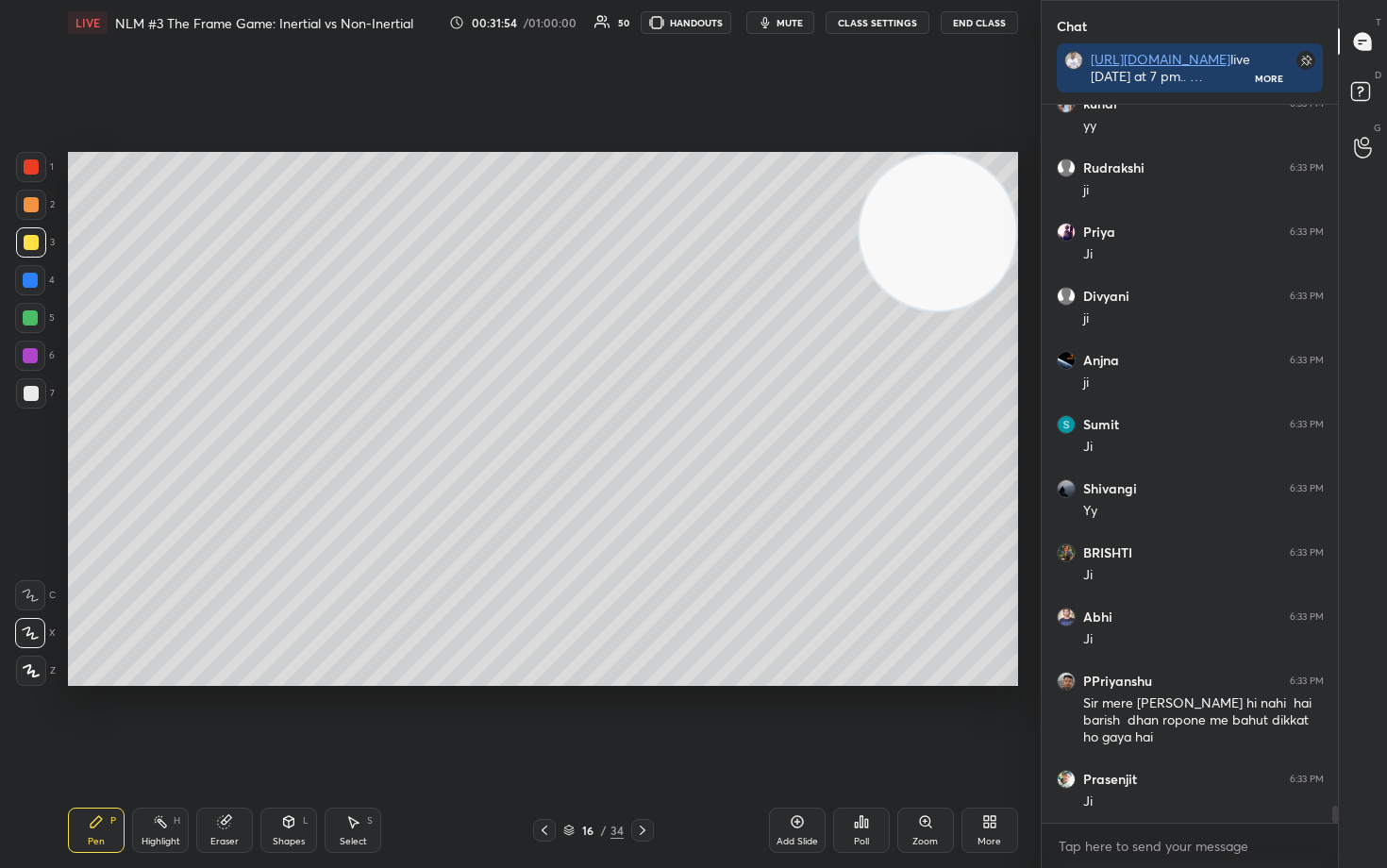 scroll, scrollTop: 30063, scrollLeft: 0, axis: vertical 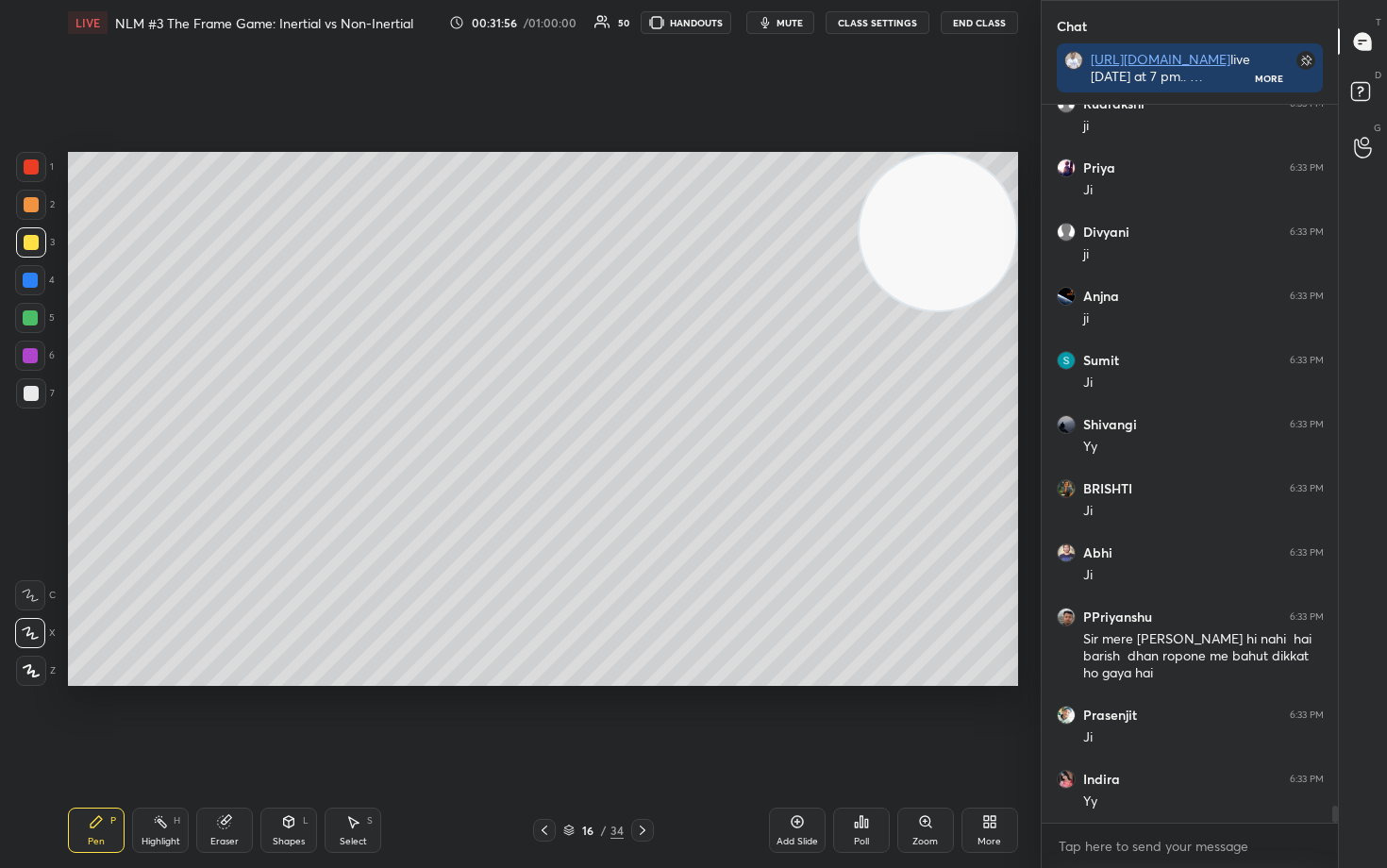 click at bounding box center [31, 205] 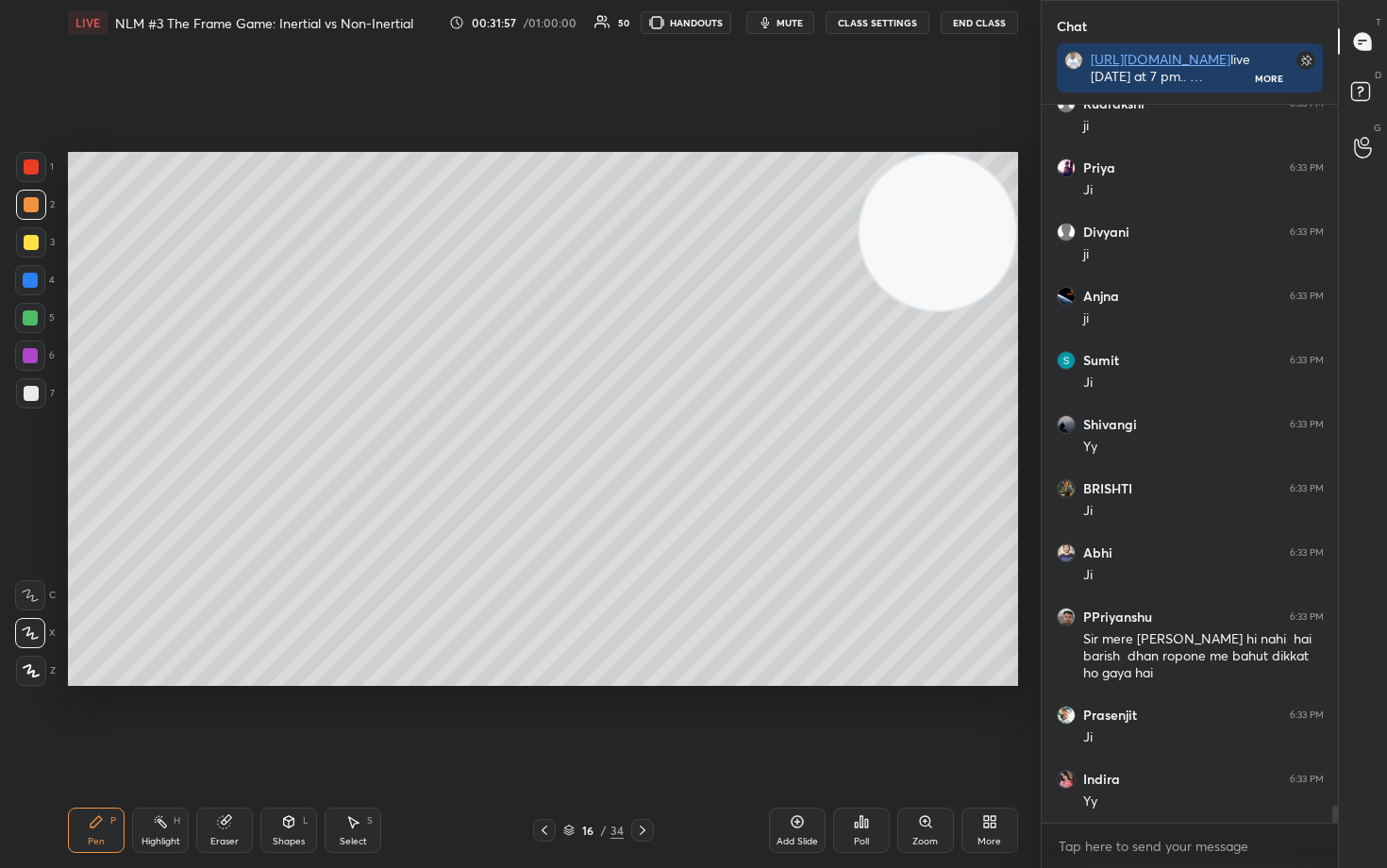 scroll, scrollTop: 30127, scrollLeft: 0, axis: vertical 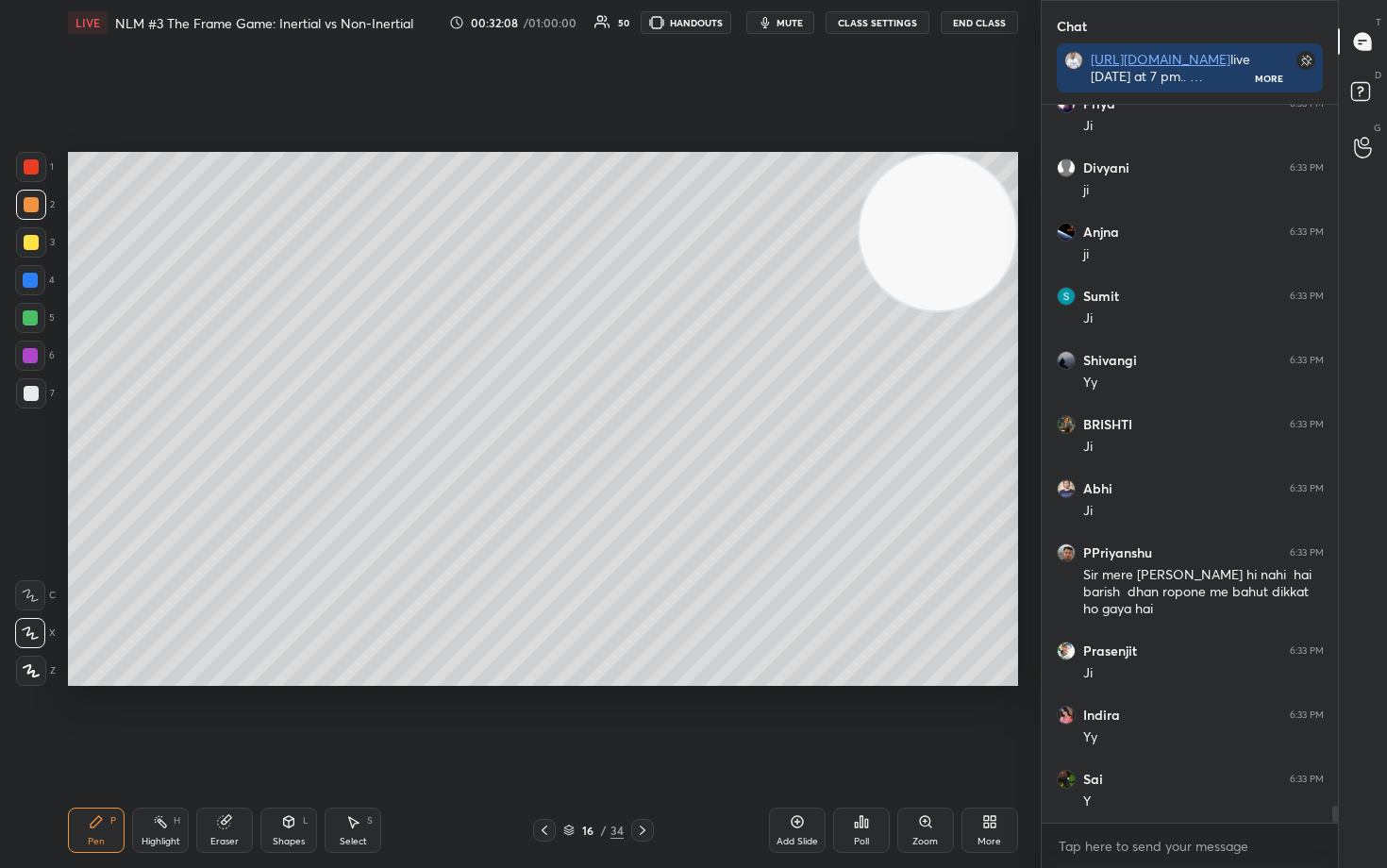 click at bounding box center (31, 393) 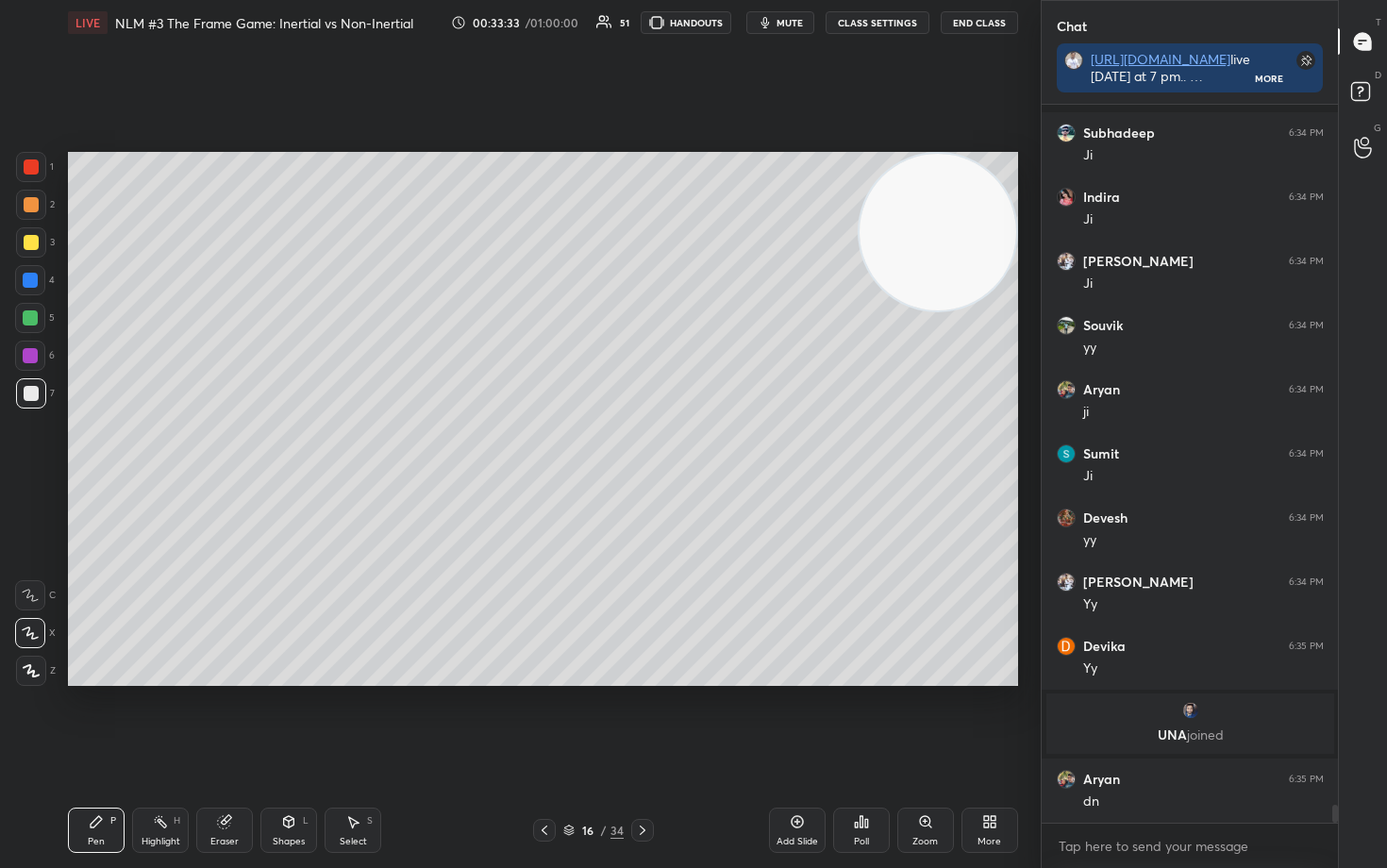 scroll, scrollTop: 28697, scrollLeft: 0, axis: vertical 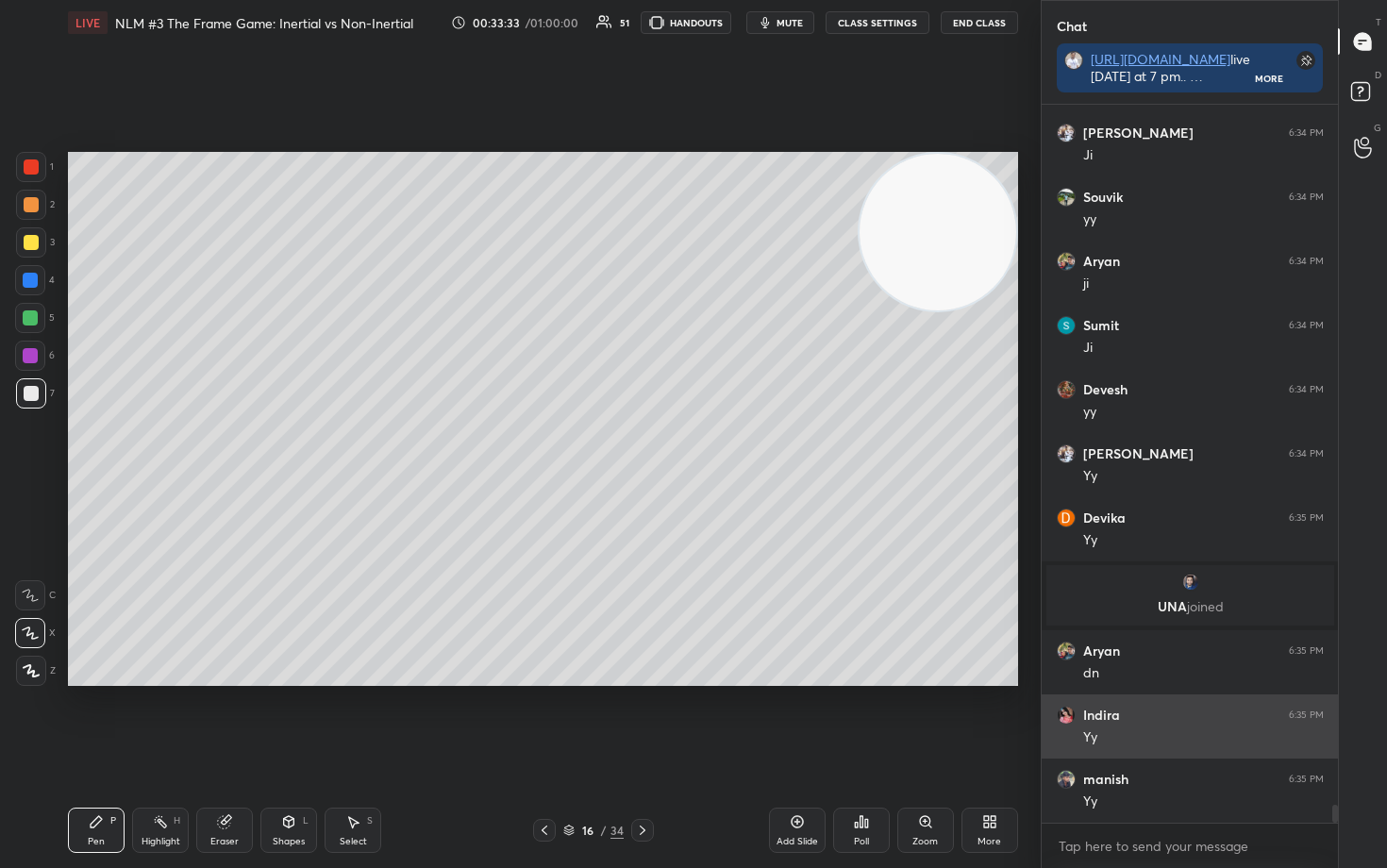 click on "Indira 6:35 PM" at bounding box center [1190, 715] 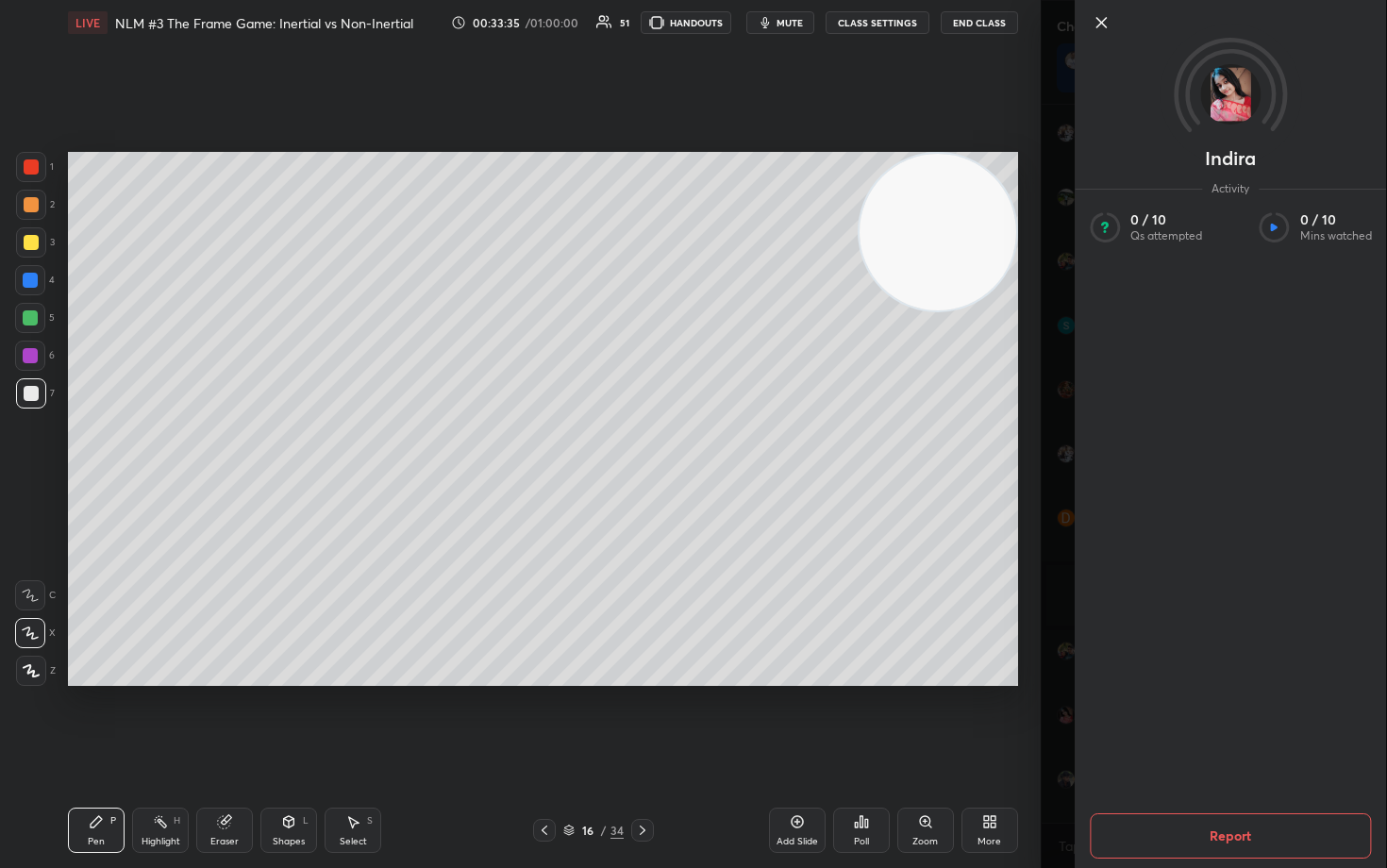 drag, startPoint x: 1100, startPoint y: 20, endPoint x: 1117, endPoint y: 129, distance: 110.317723 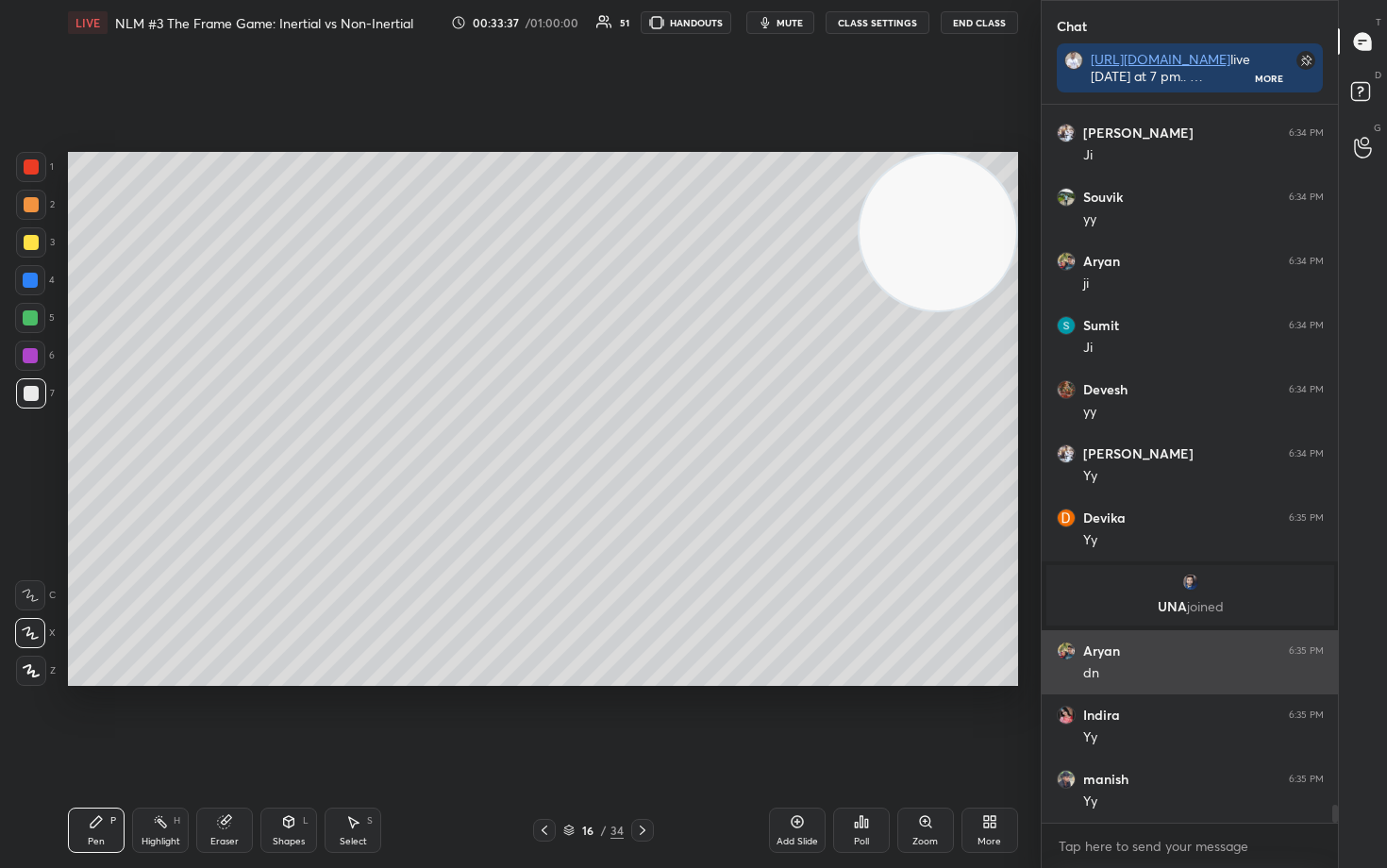 click on "Subhadeep 6:34 PM [PERSON_NAME] 6:34 PM [PERSON_NAME] 6:34 PM [PERSON_NAME] 6:34 PM yy Aryan 6:34 PM ji Sumit 6:34 PM [PERSON_NAME] 6:34 PM yy [PERSON_NAME] 6:34 PM Yy Devika 6:35 PM Yy UNA  joined Aryan 6:35 PM dn Indira 6:35 PM Yy manish 6:35 PM Yy" at bounding box center [1190, -13885] 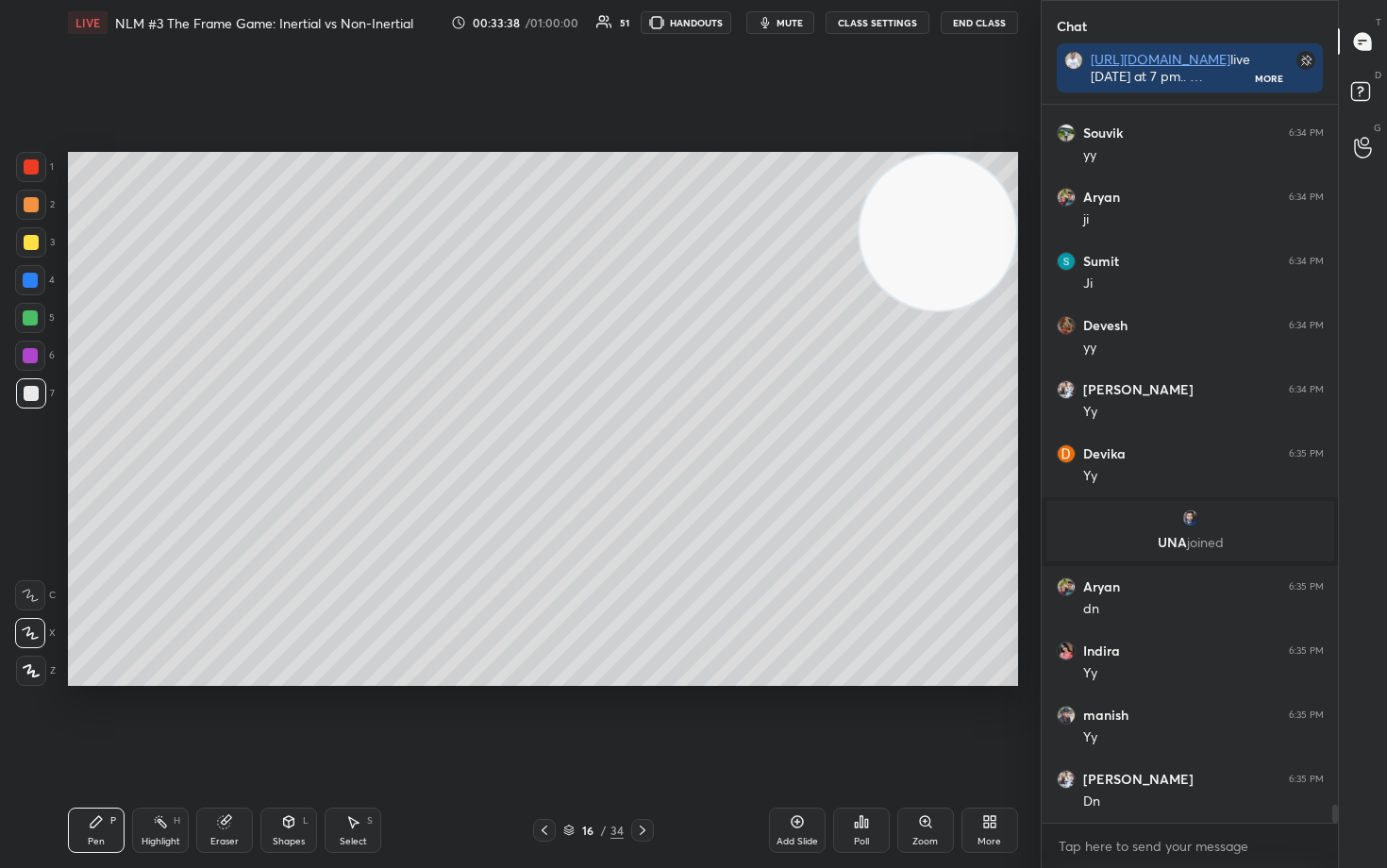 click on "UNA  joined" at bounding box center [1190, 531] 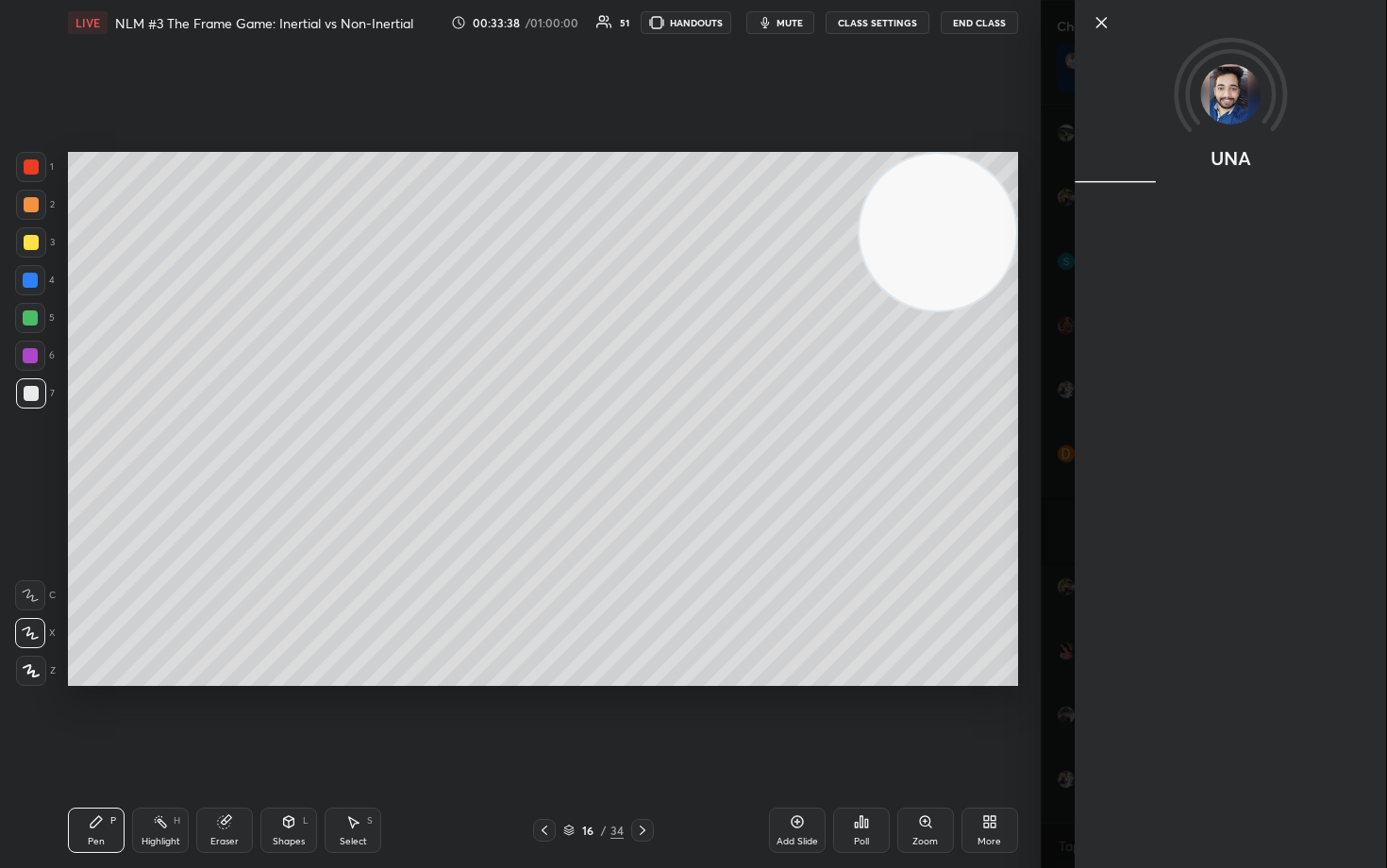 scroll, scrollTop: 28953, scrollLeft: 0, axis: vertical 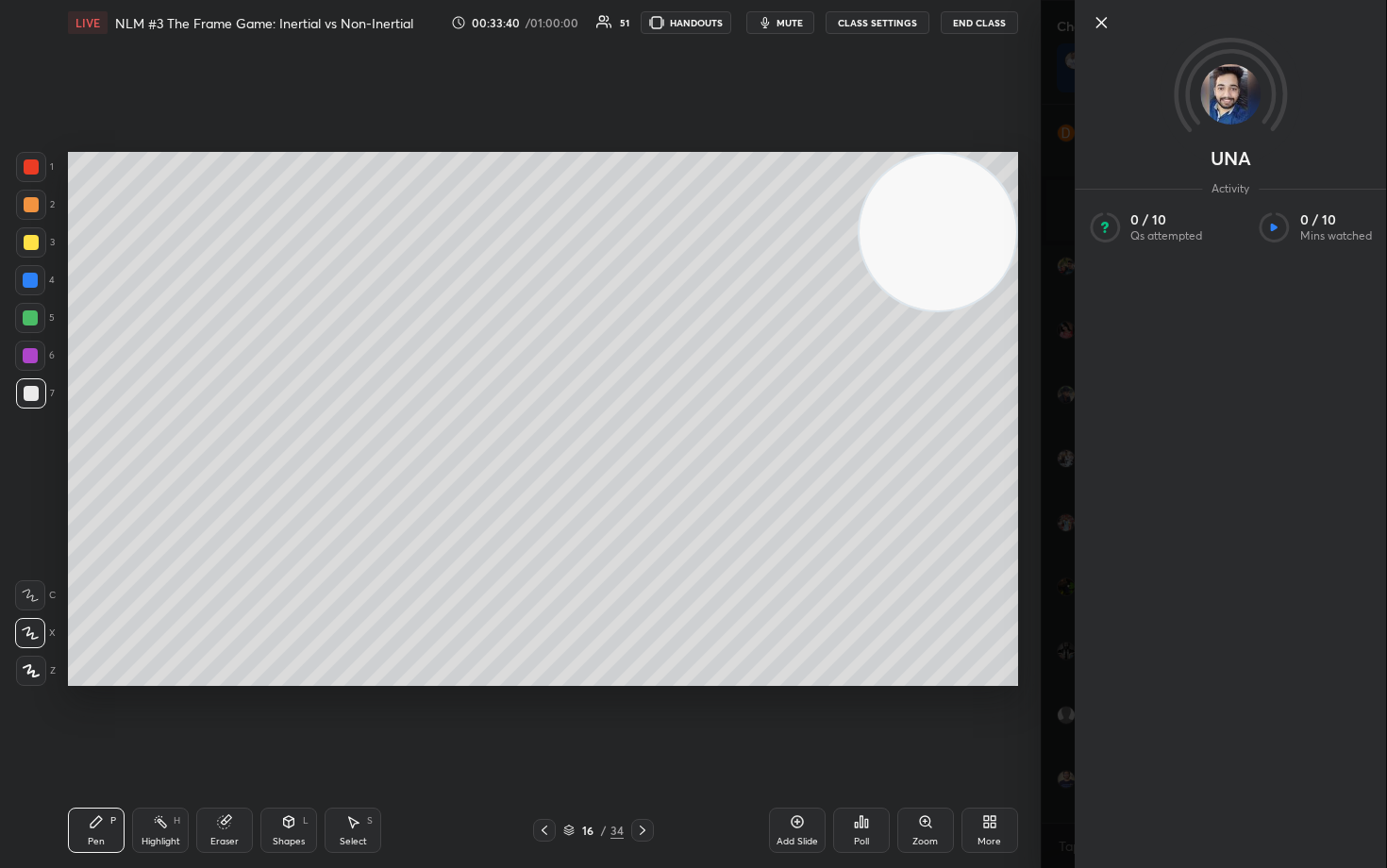 click 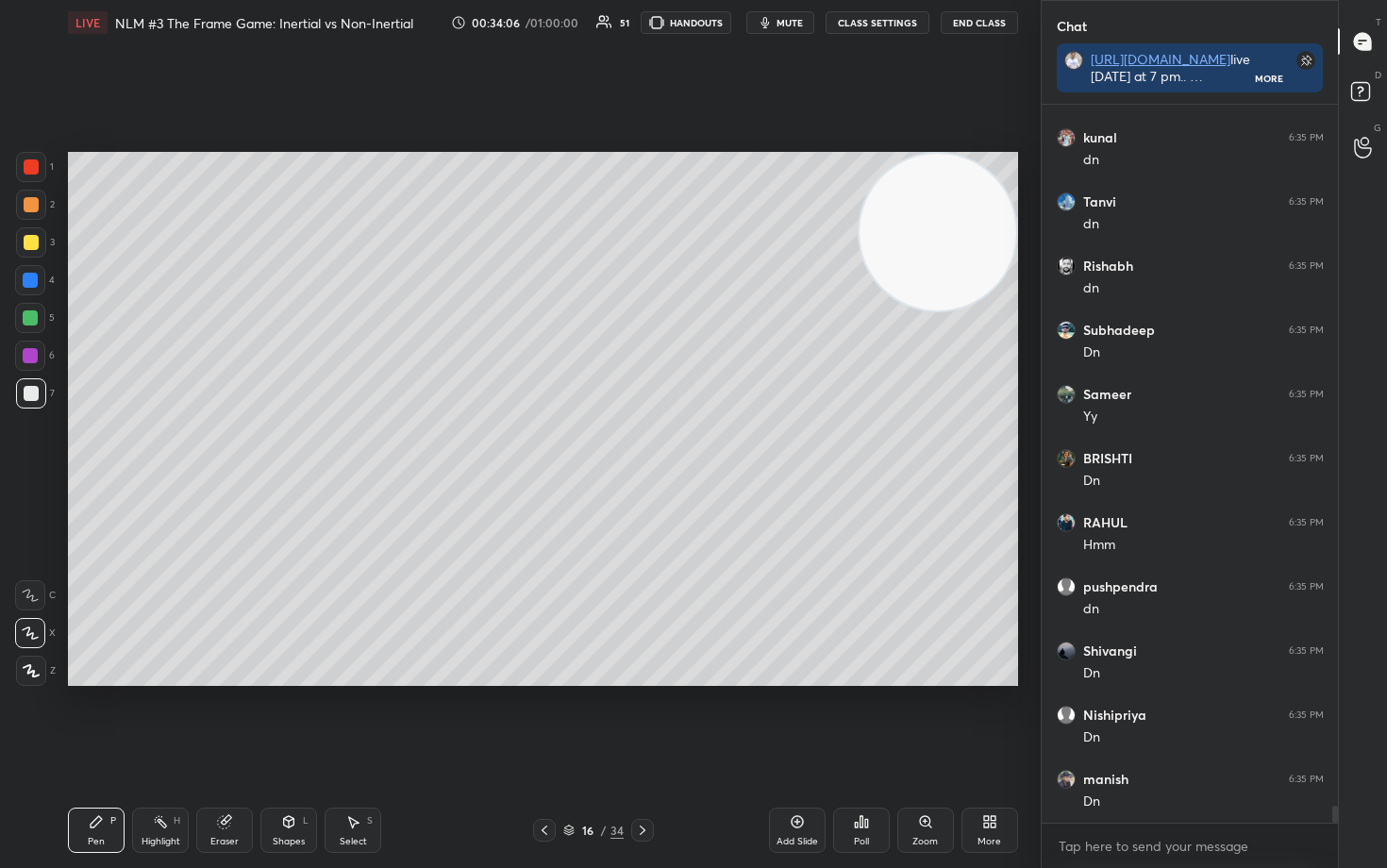 scroll, scrollTop: 30237, scrollLeft: 0, axis: vertical 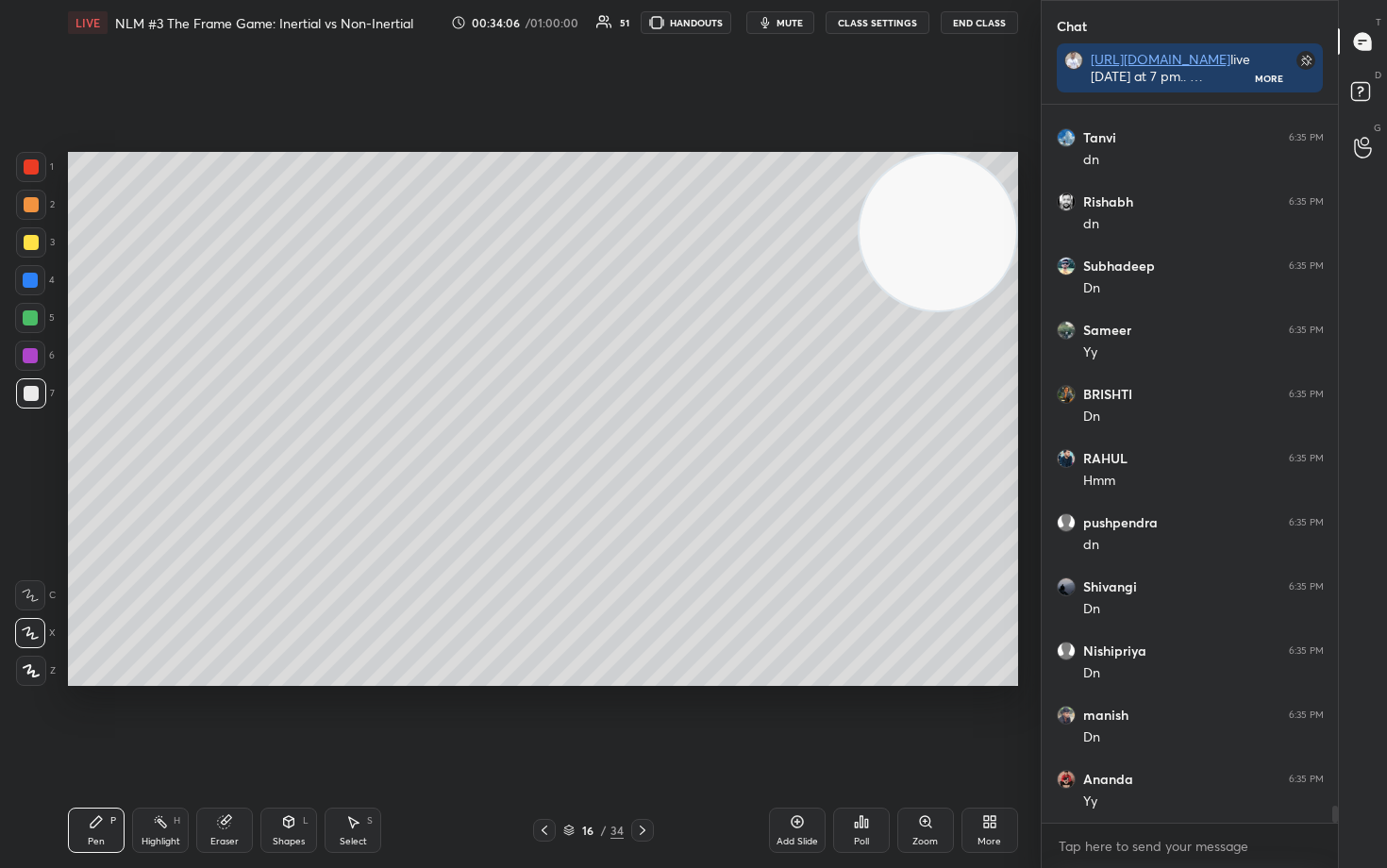 click 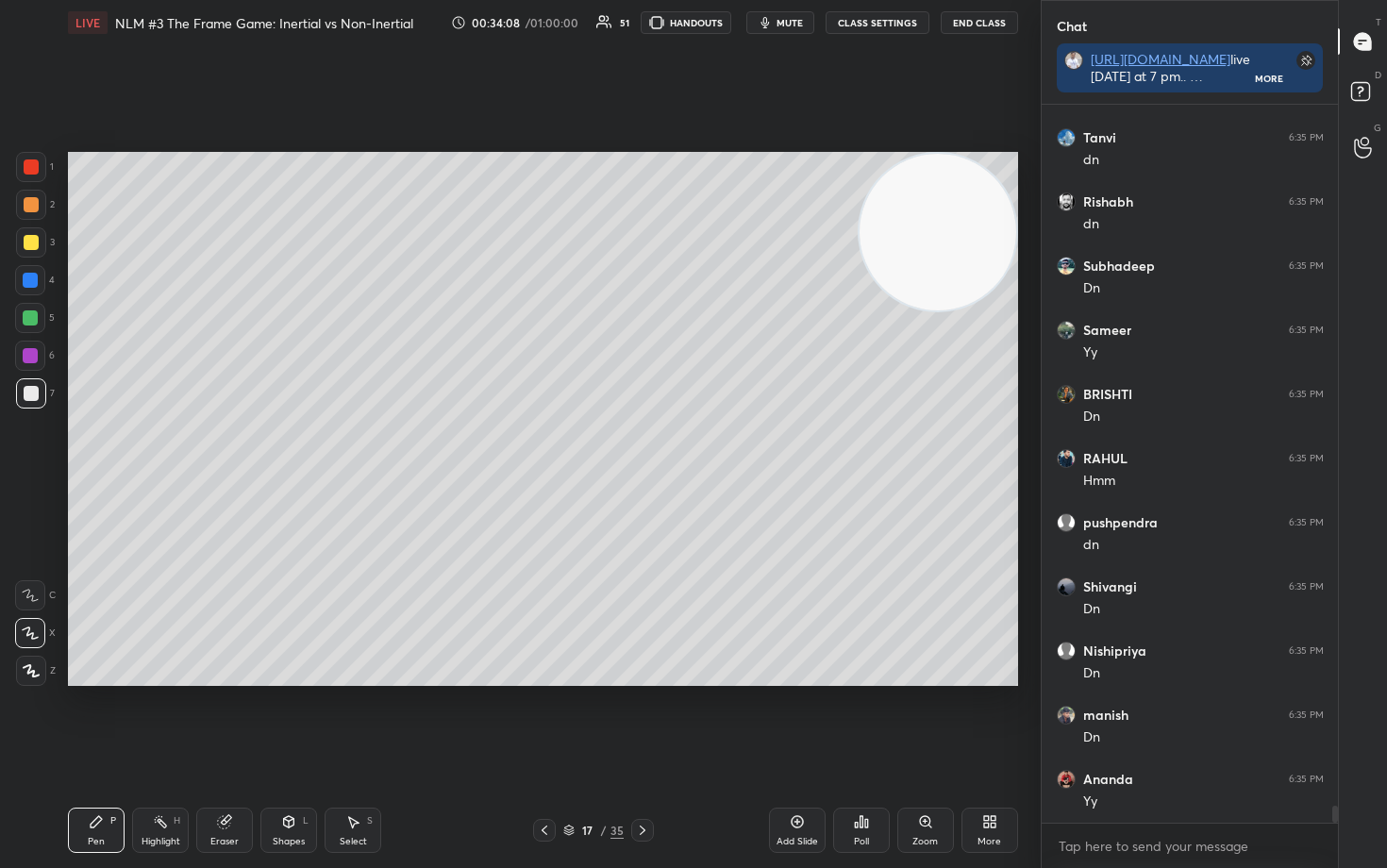 click at bounding box center [31, 205] 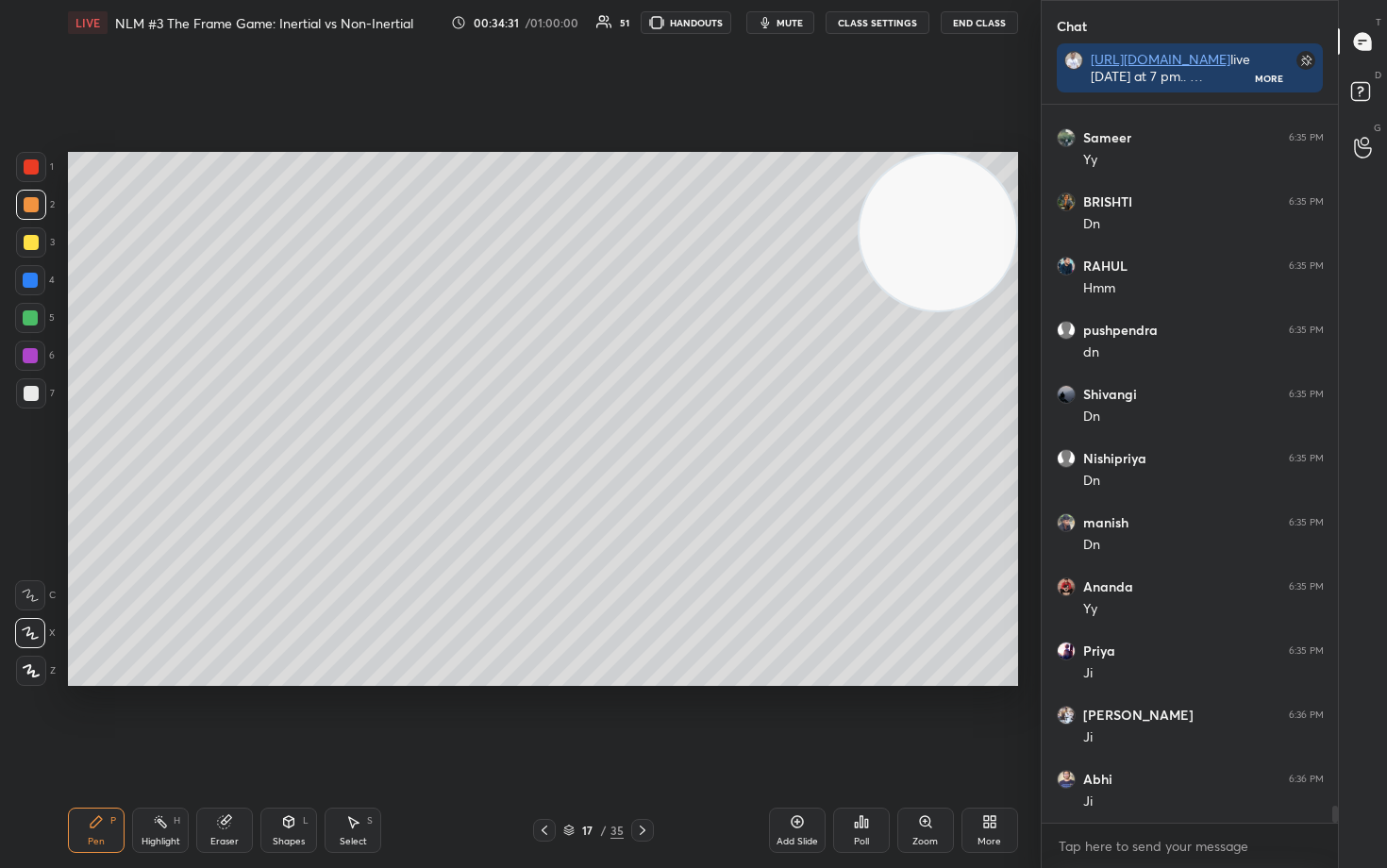 scroll, scrollTop: 30493, scrollLeft: 0, axis: vertical 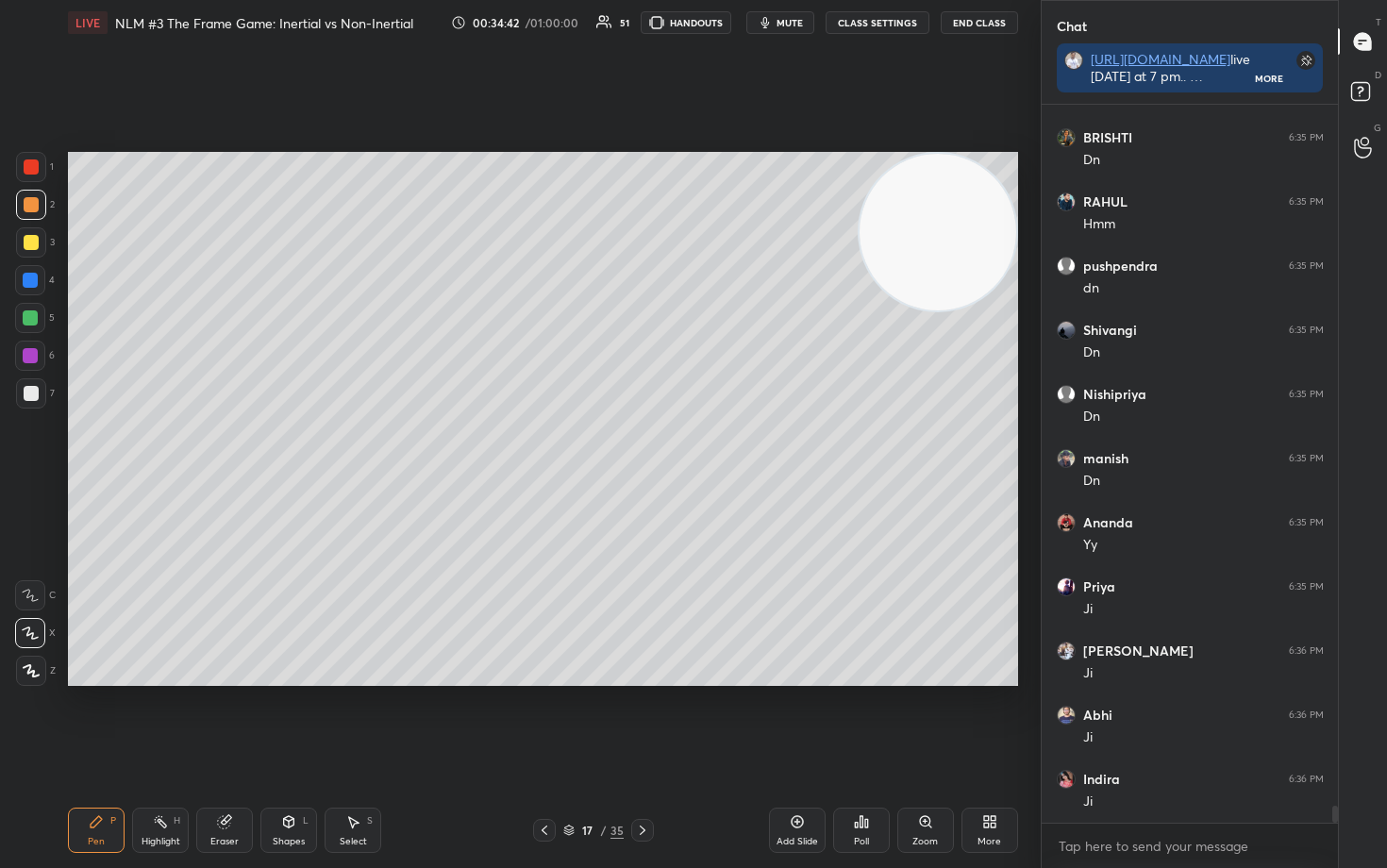 drag, startPoint x: 19, startPoint y: 394, endPoint x: 30, endPoint y: 392, distance: 11.18034 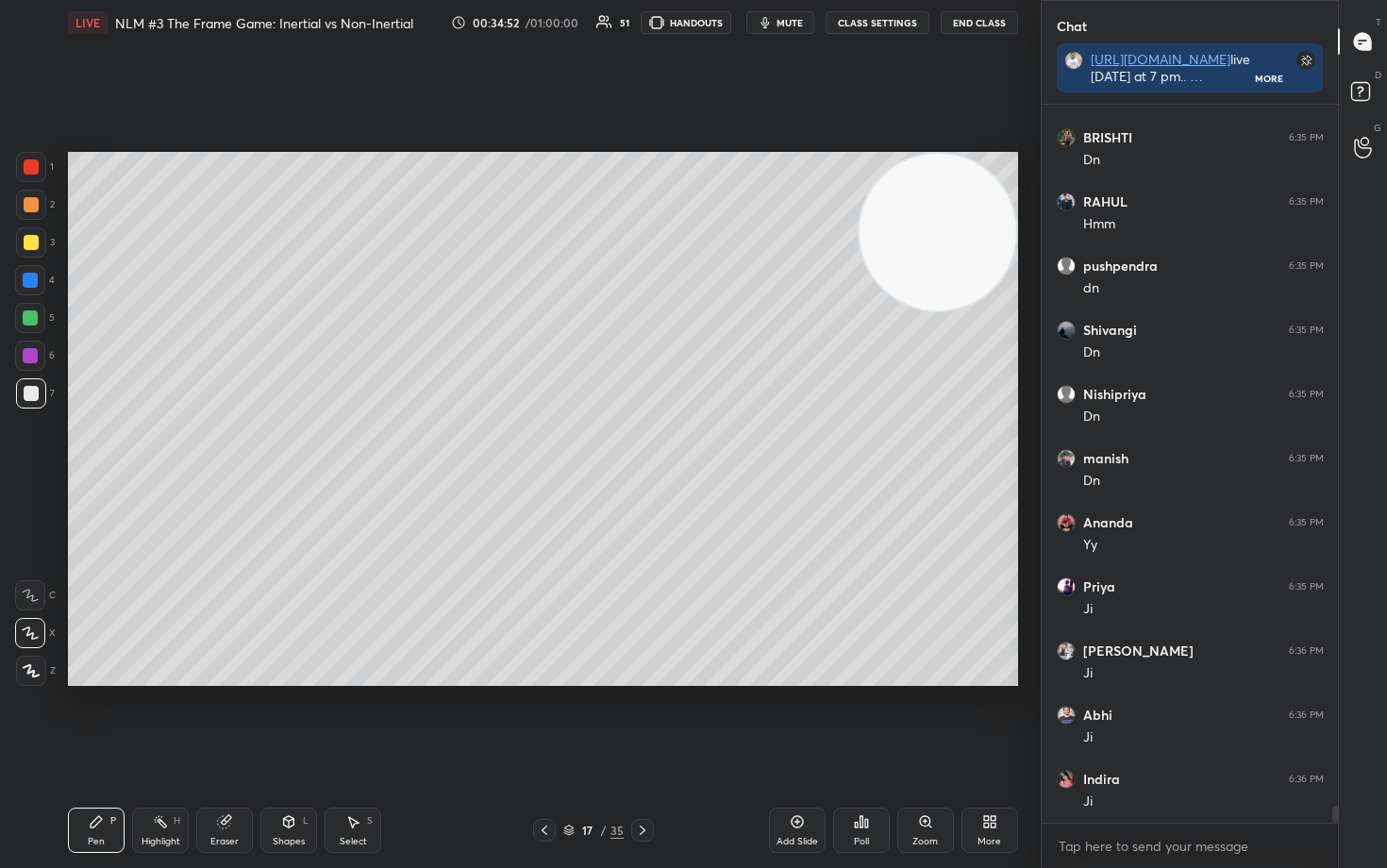 click at bounding box center [31, 167] 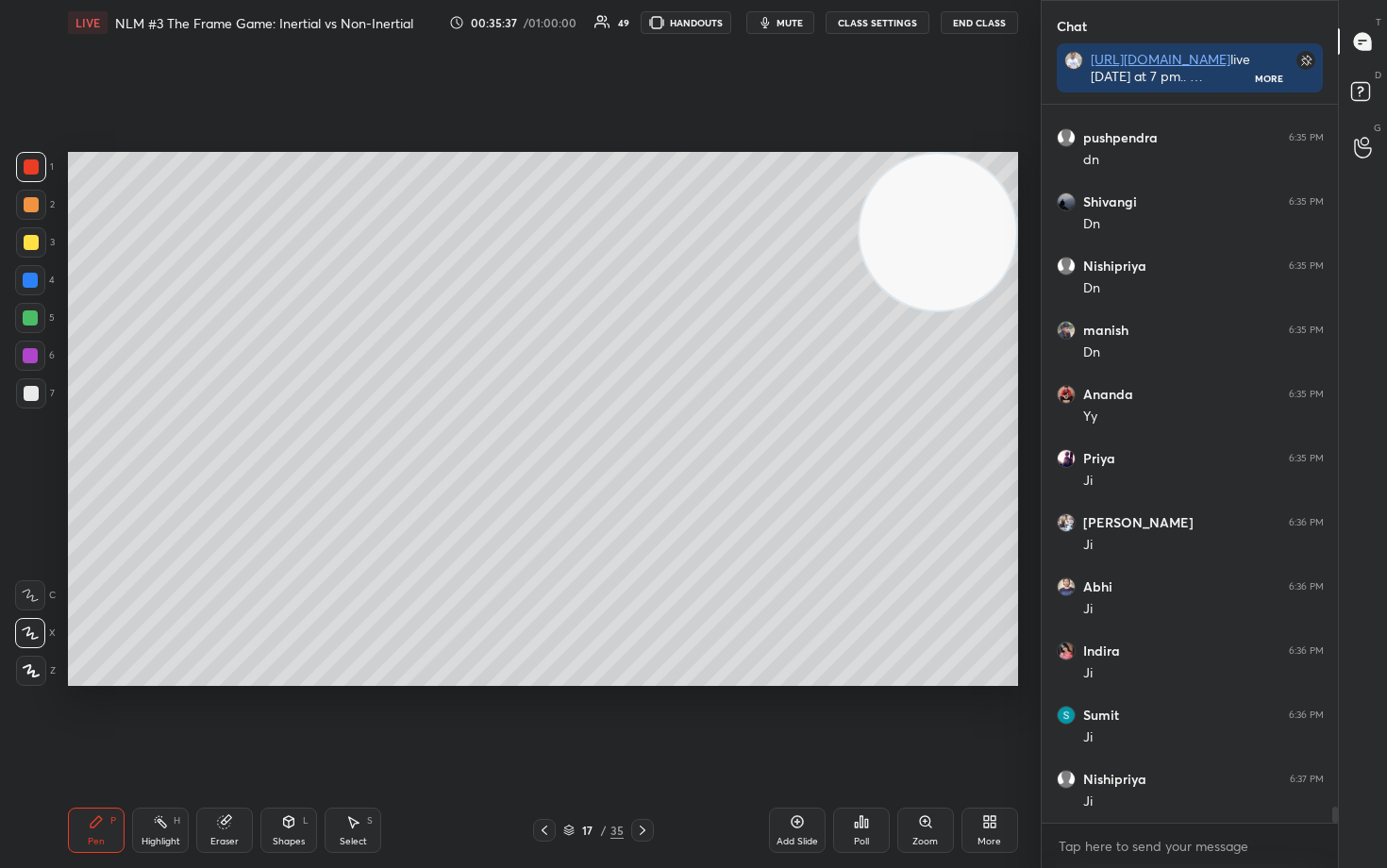 scroll, scrollTop: 30686, scrollLeft: 0, axis: vertical 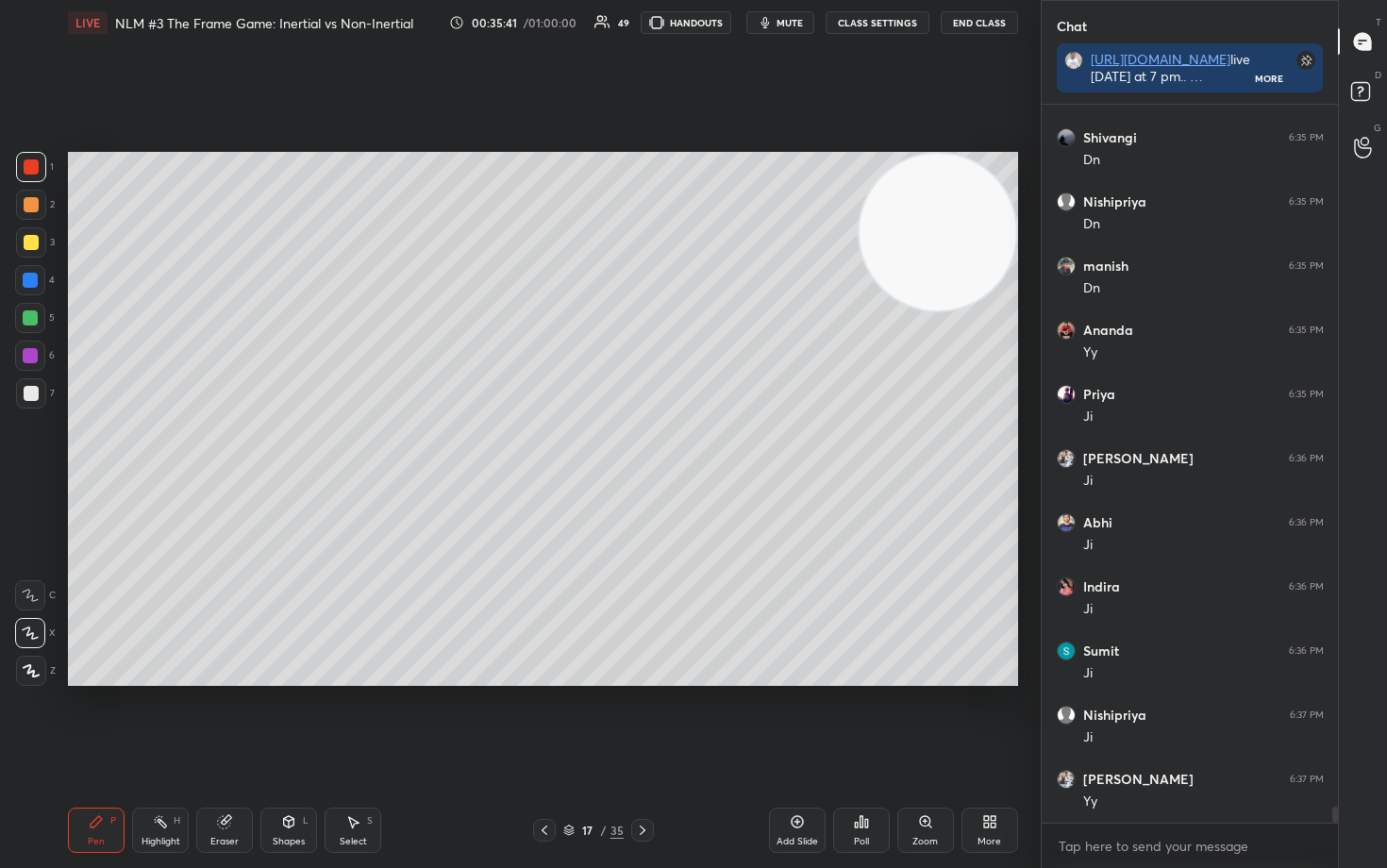 drag, startPoint x: 34, startPoint y: 391, endPoint x: 64, endPoint y: 380, distance: 31.95309 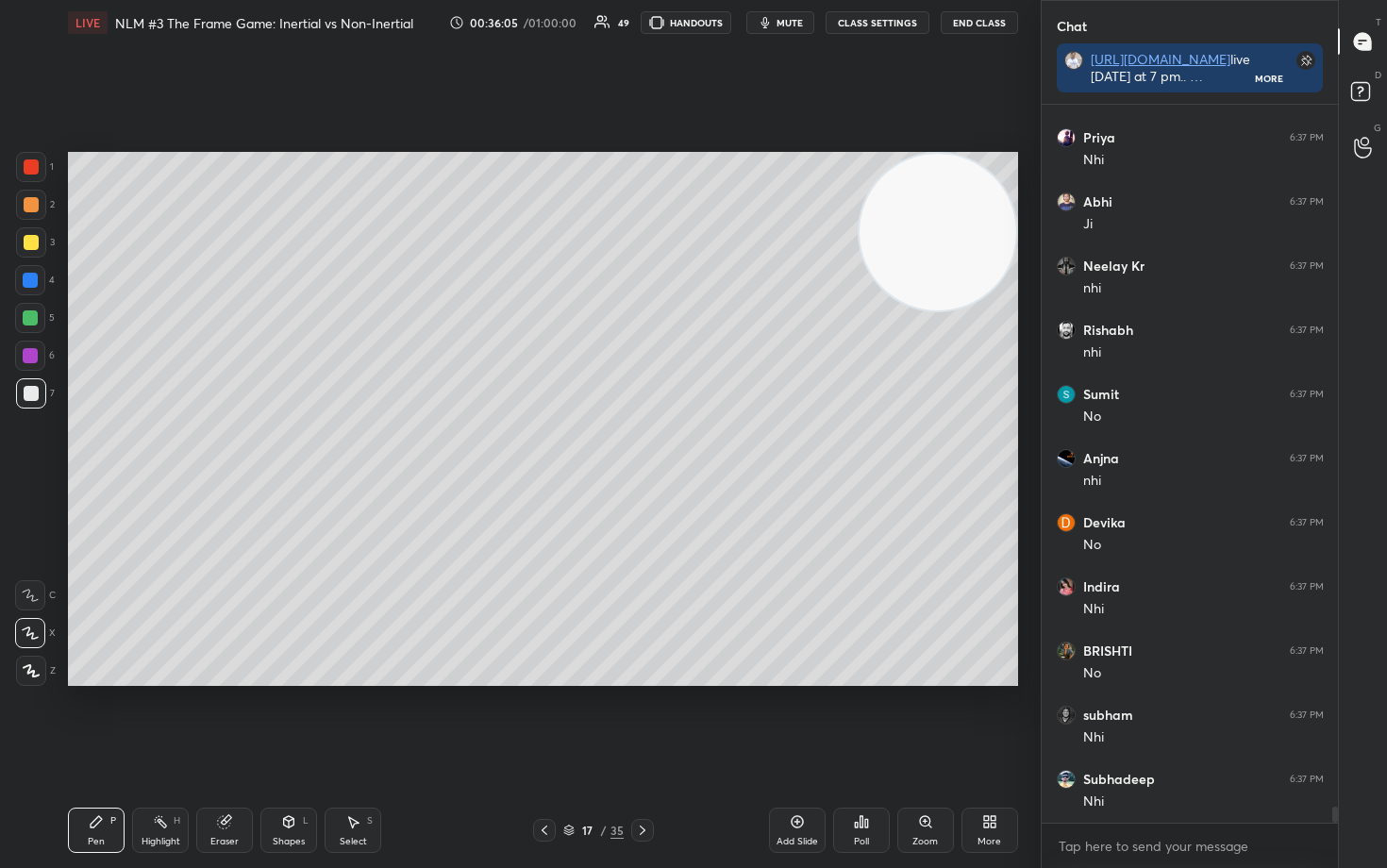 scroll, scrollTop: 31776, scrollLeft: 0, axis: vertical 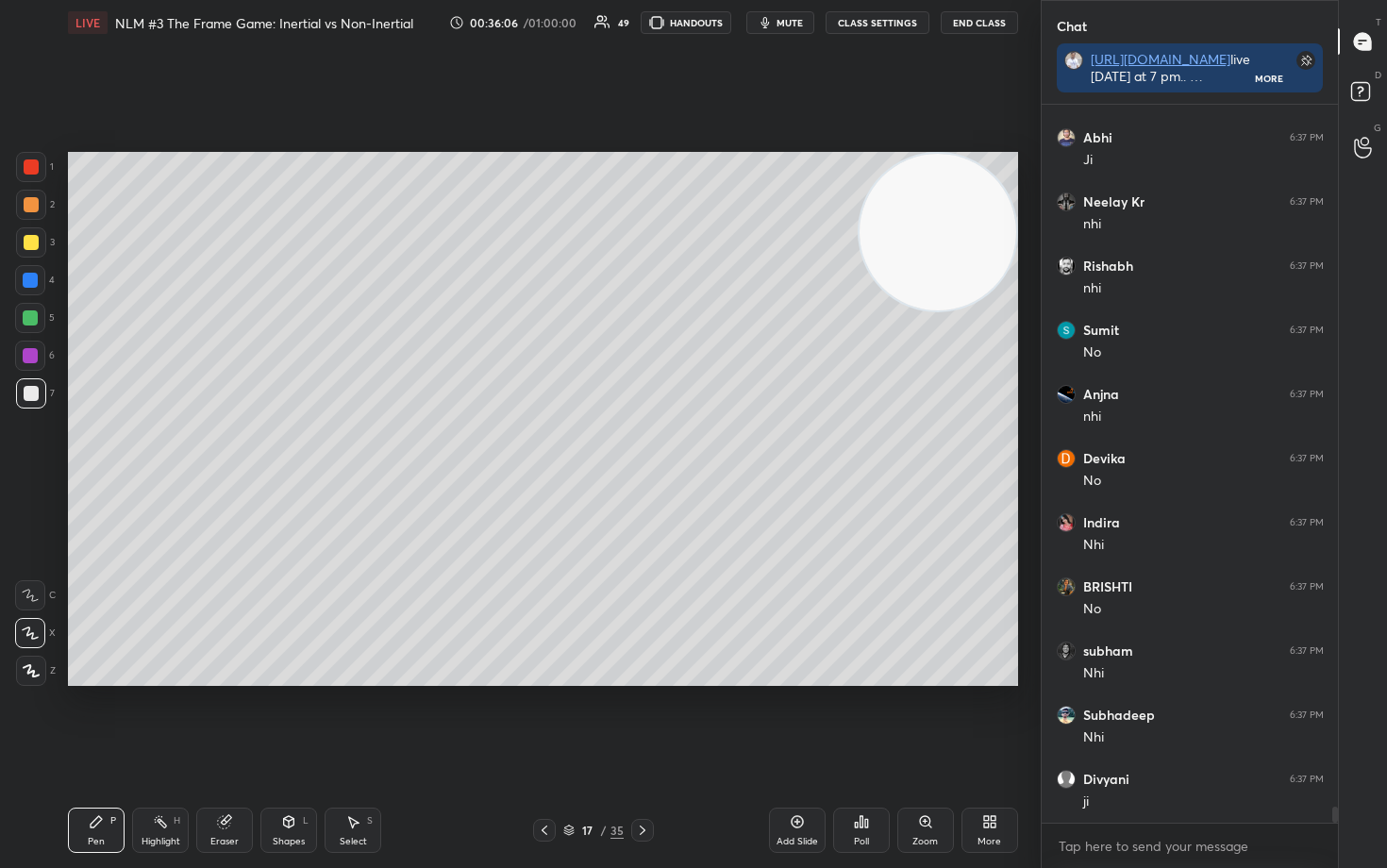 click at bounding box center [31, 242] 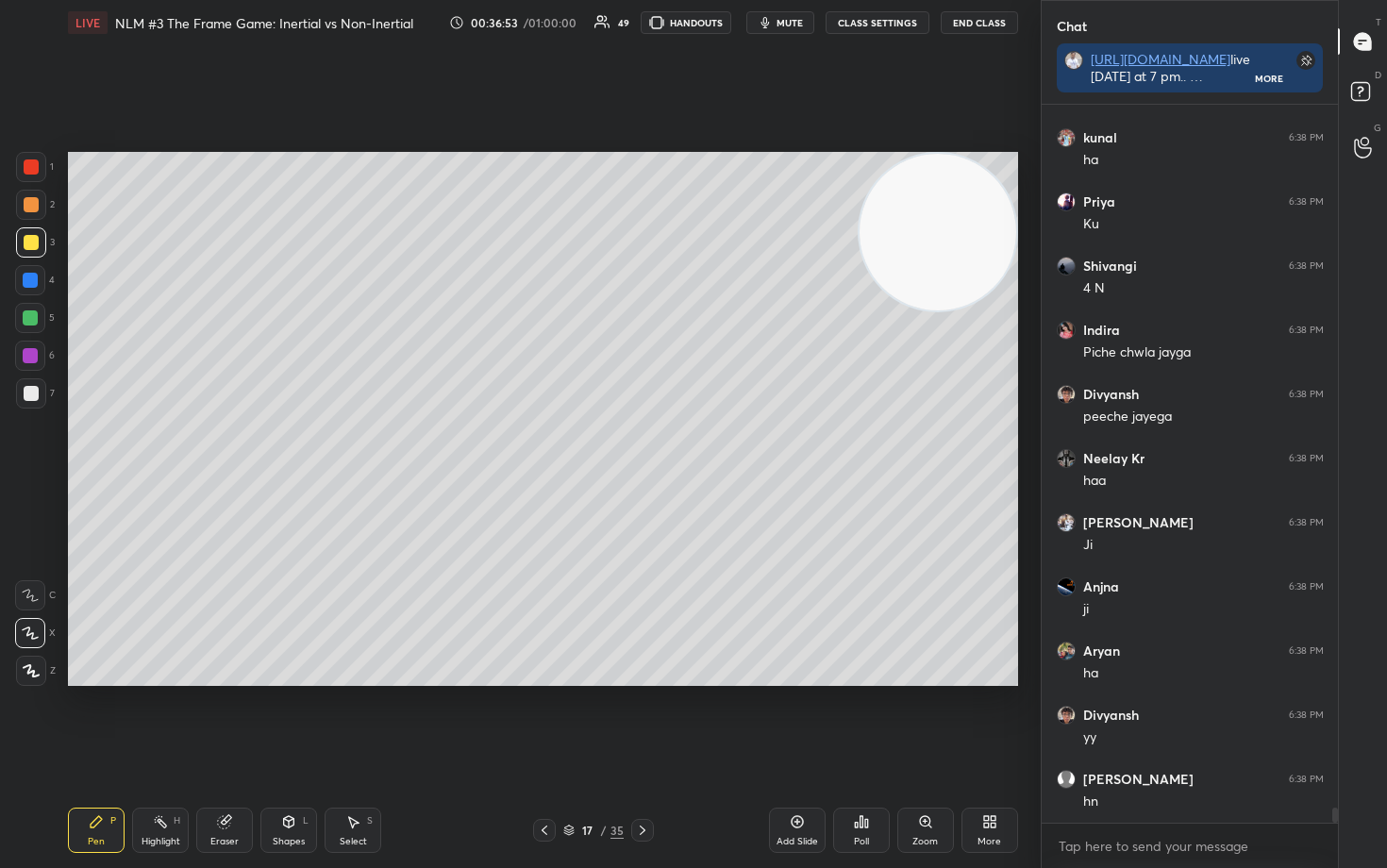 scroll, scrollTop: 33124, scrollLeft: 0, axis: vertical 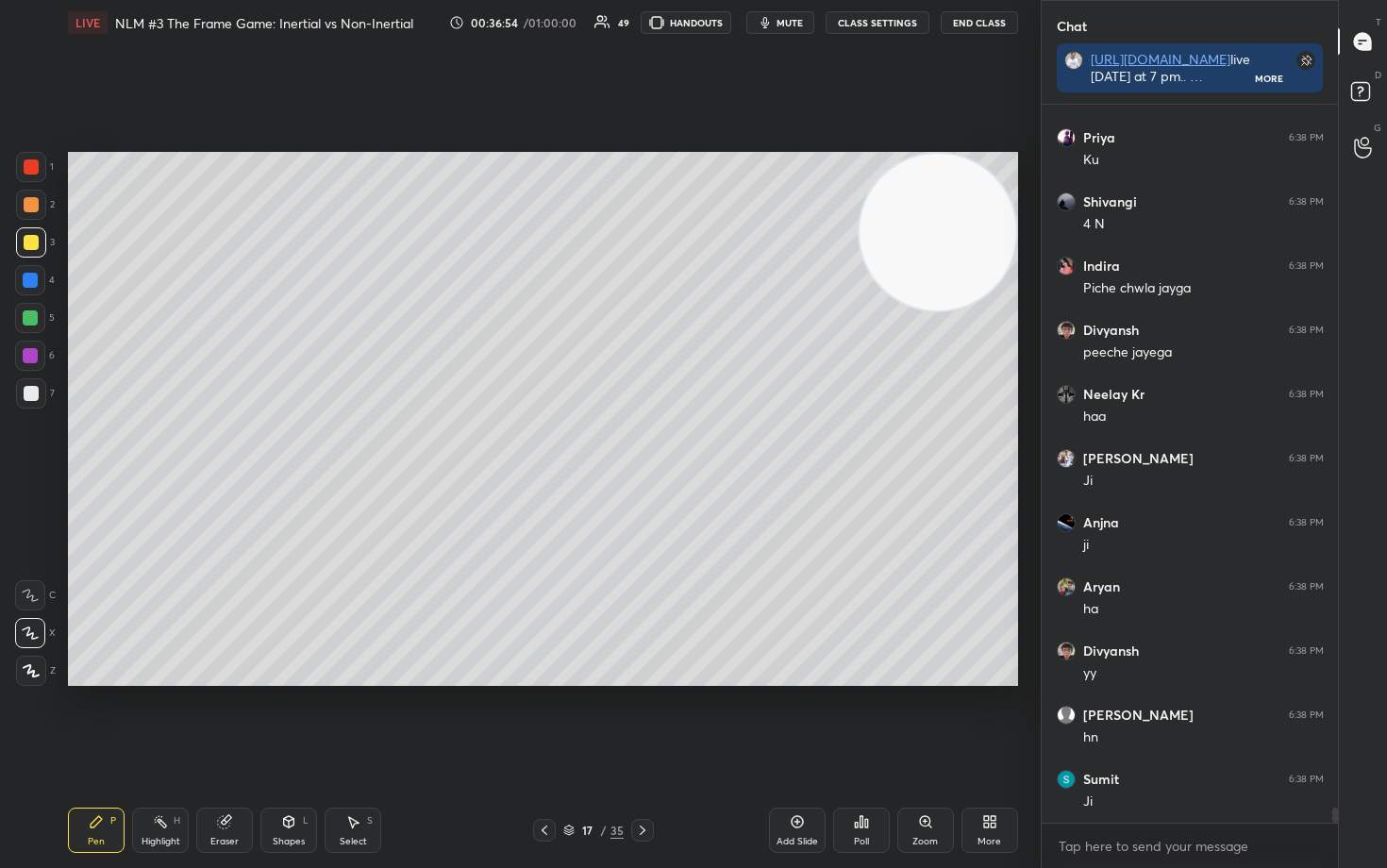click on "Eraser" at bounding box center (225, 830) 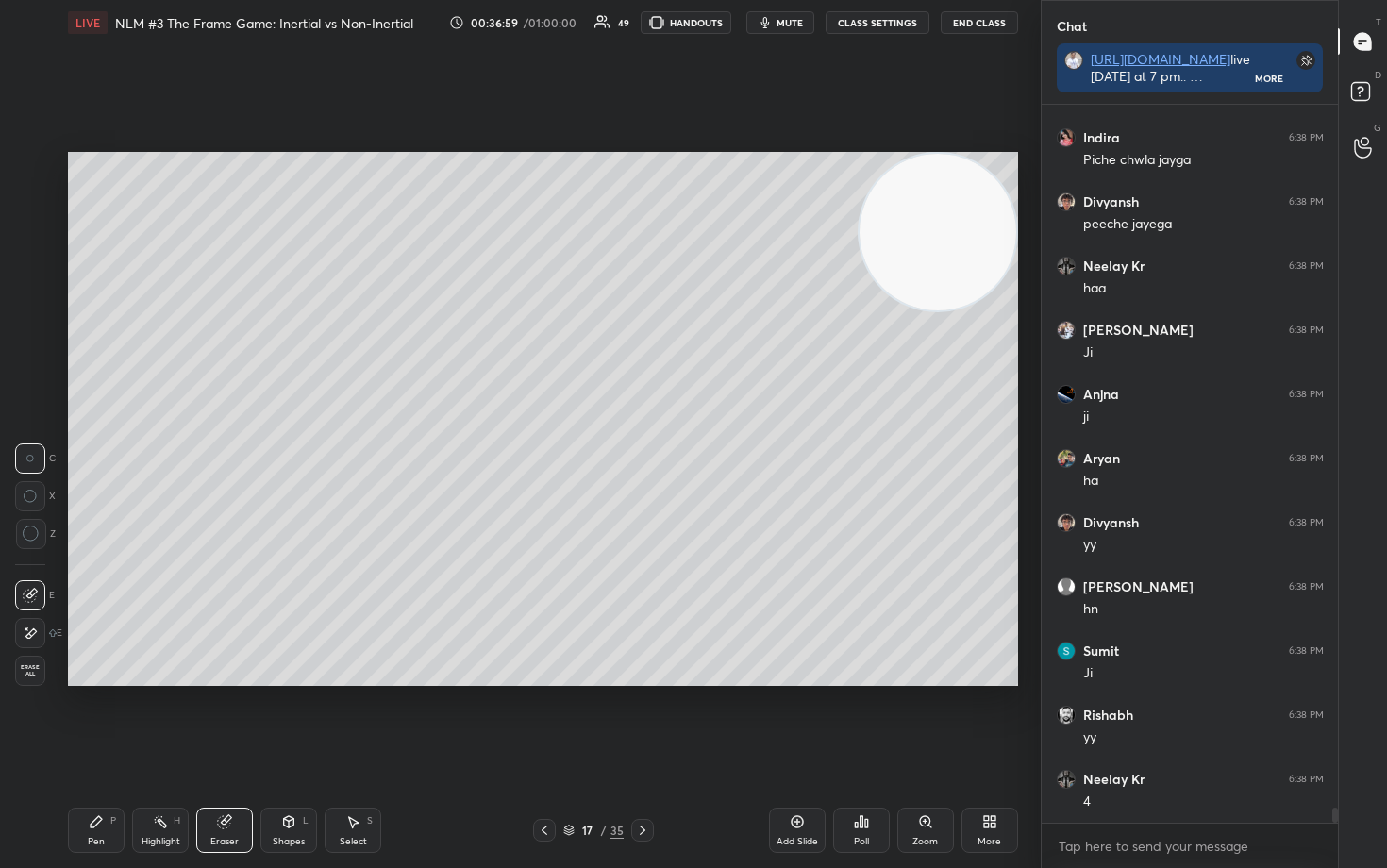 scroll, scrollTop: 33316, scrollLeft: 0, axis: vertical 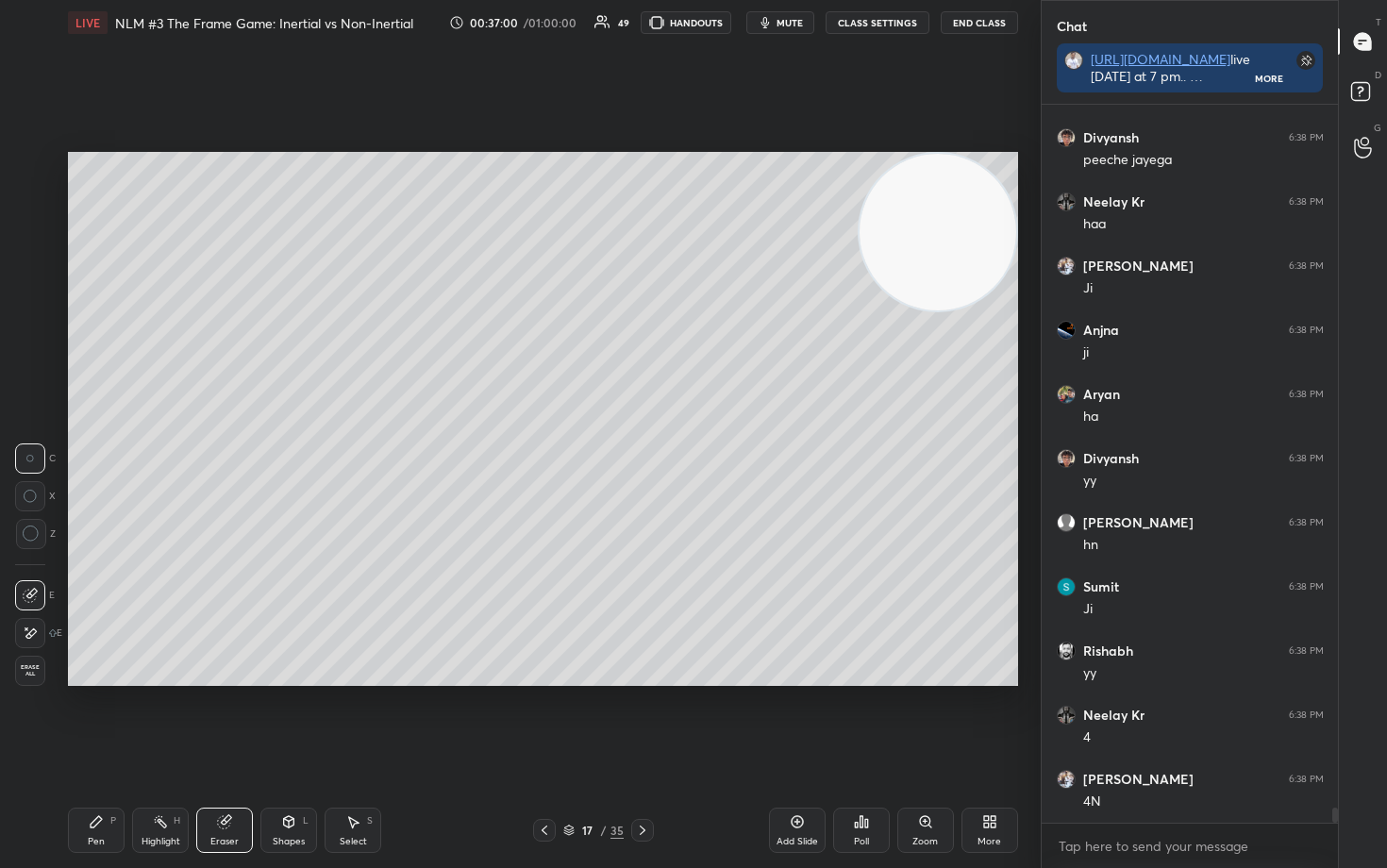 click on "Pen P" at bounding box center [96, 830] 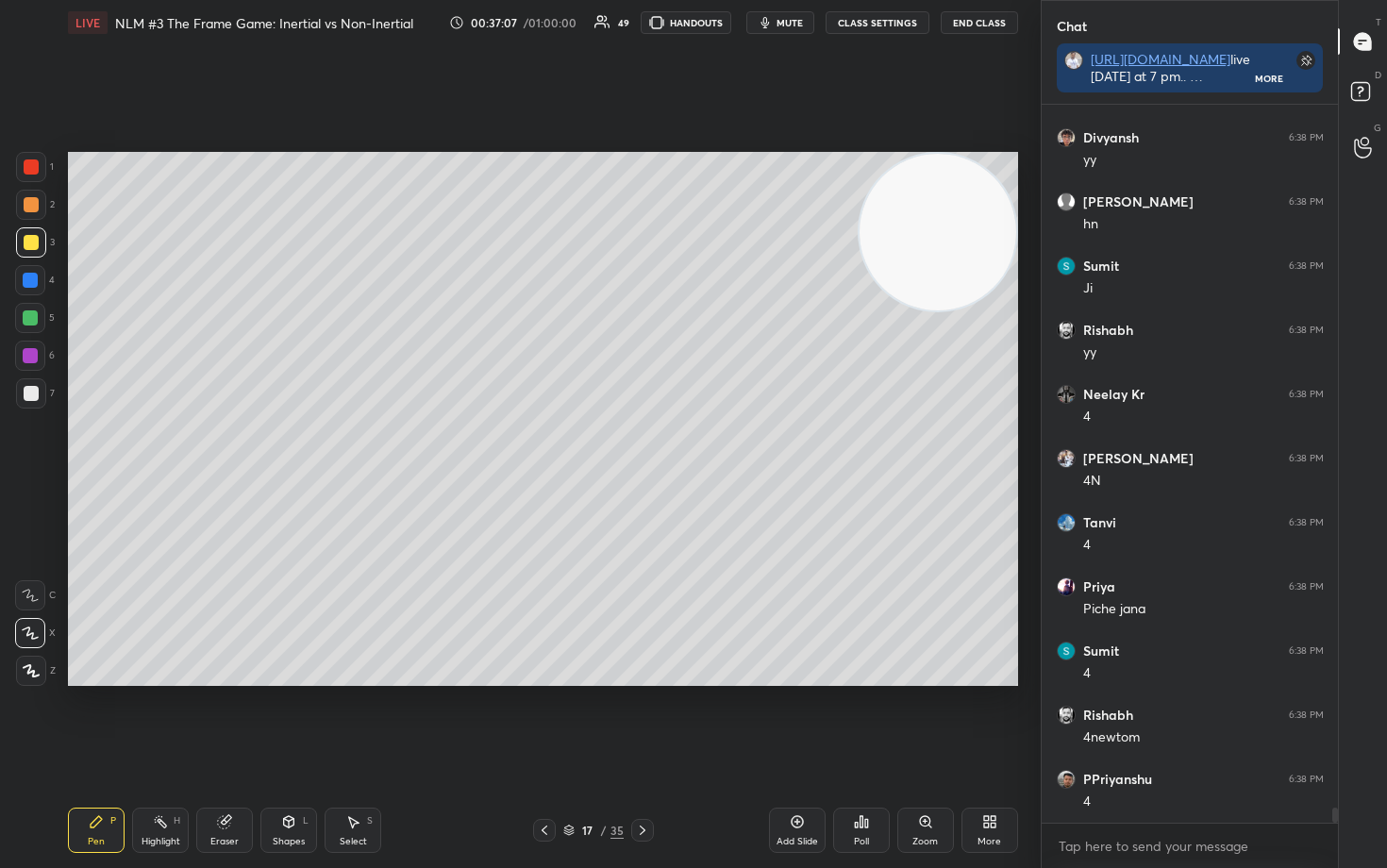 scroll, scrollTop: 33701, scrollLeft: 0, axis: vertical 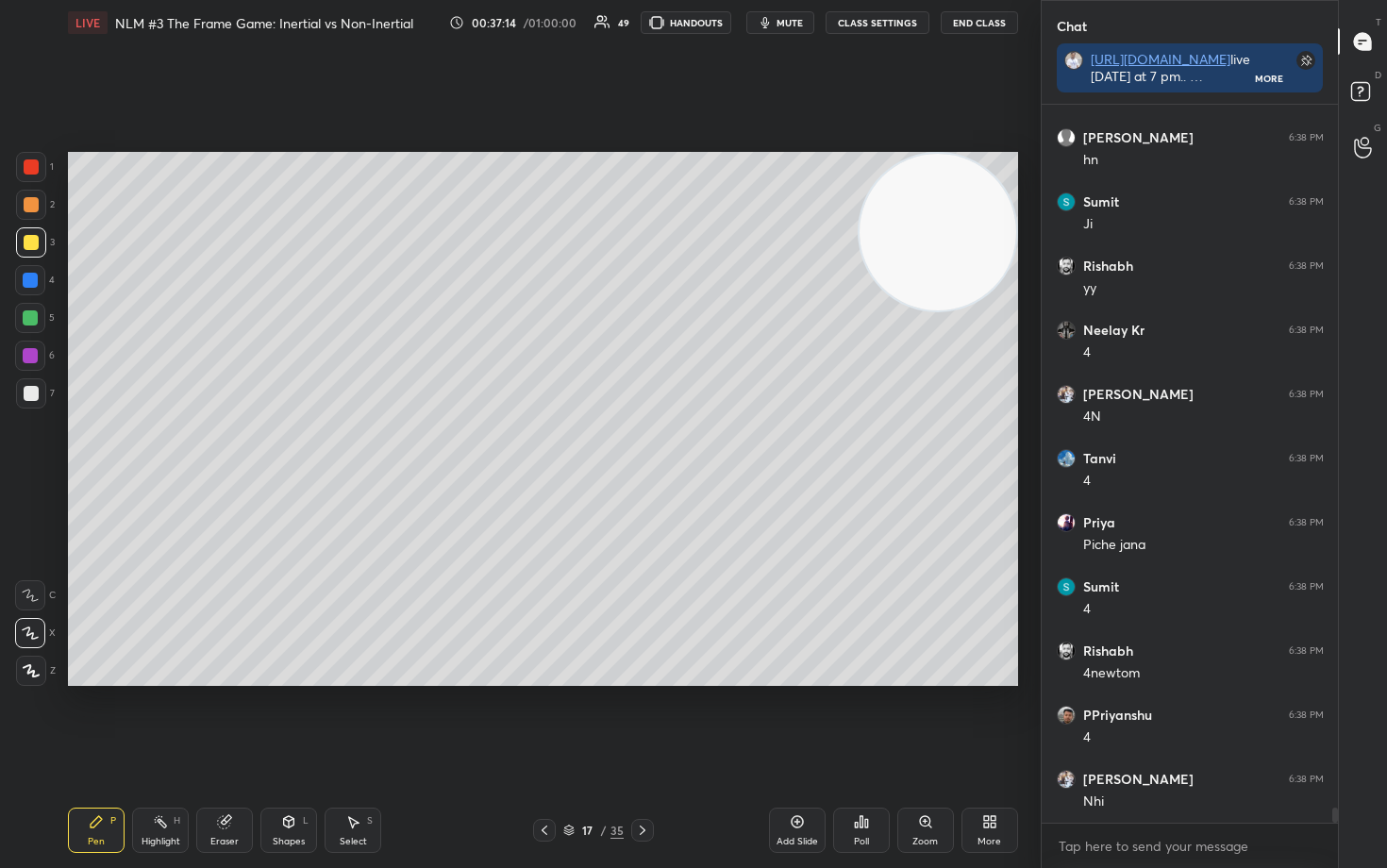 click on "Eraser" at bounding box center (225, 830) 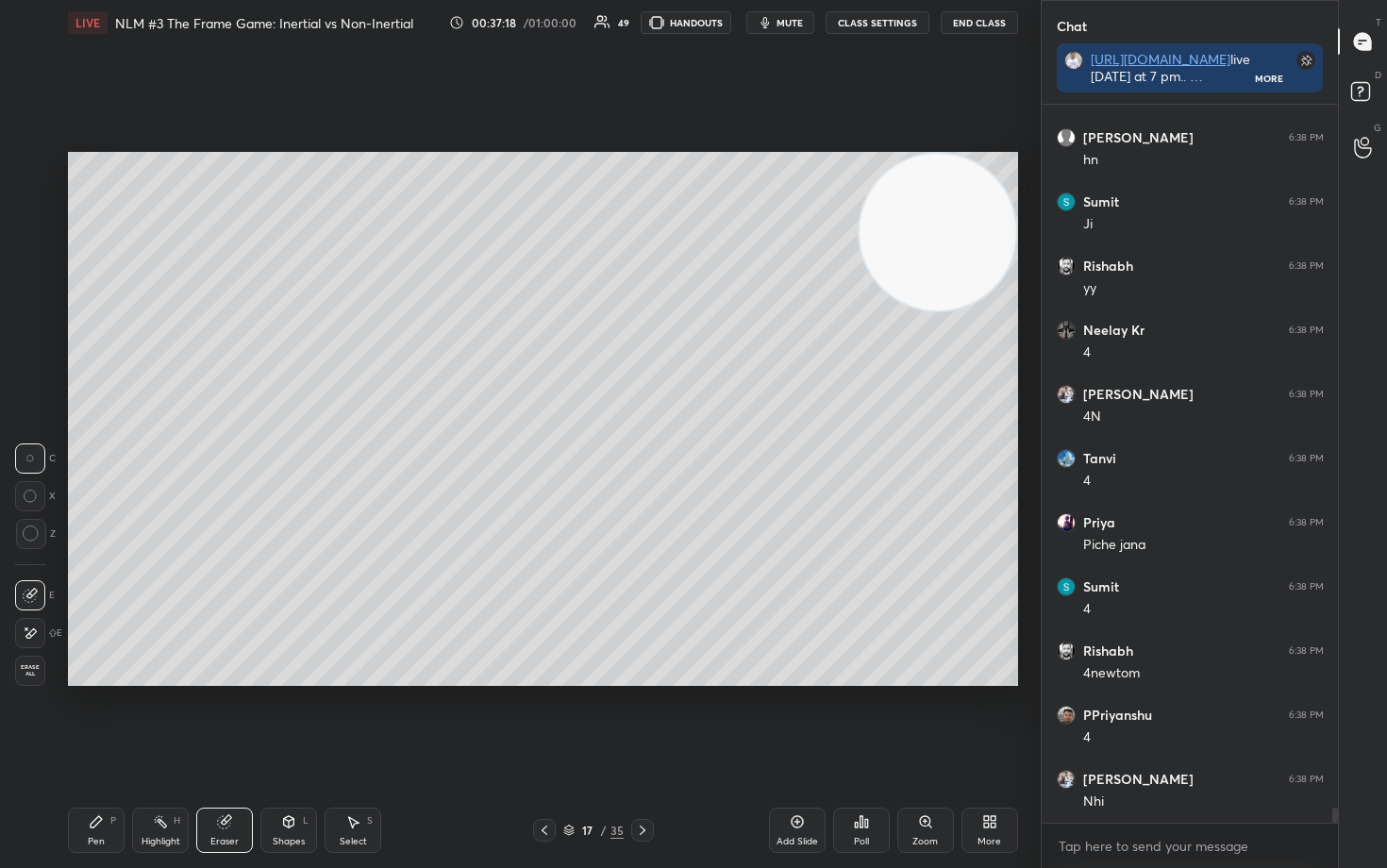 drag, startPoint x: 88, startPoint y: 843, endPoint x: 134, endPoint y: 821, distance: 50.9902 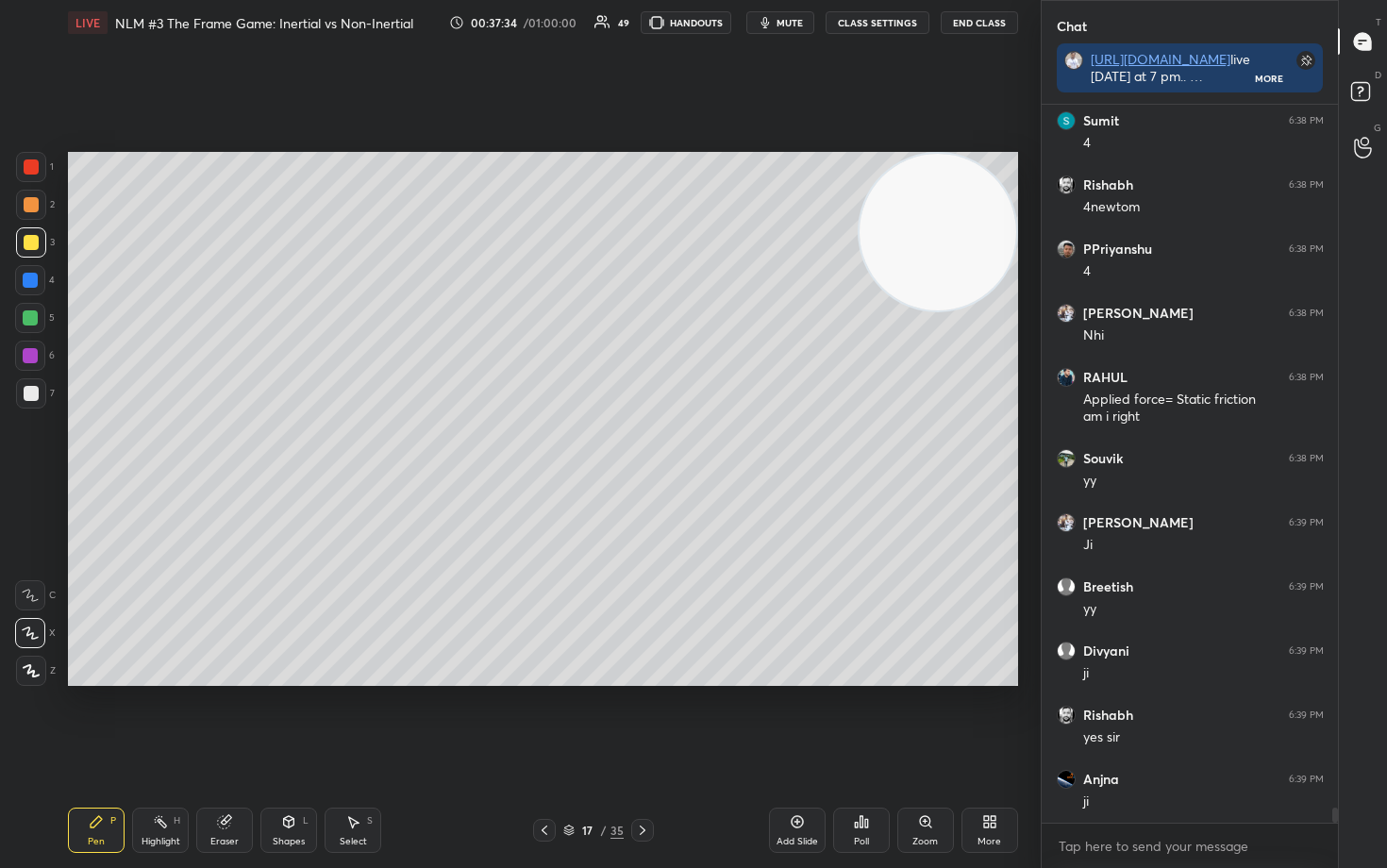 scroll, scrollTop: 34231, scrollLeft: 0, axis: vertical 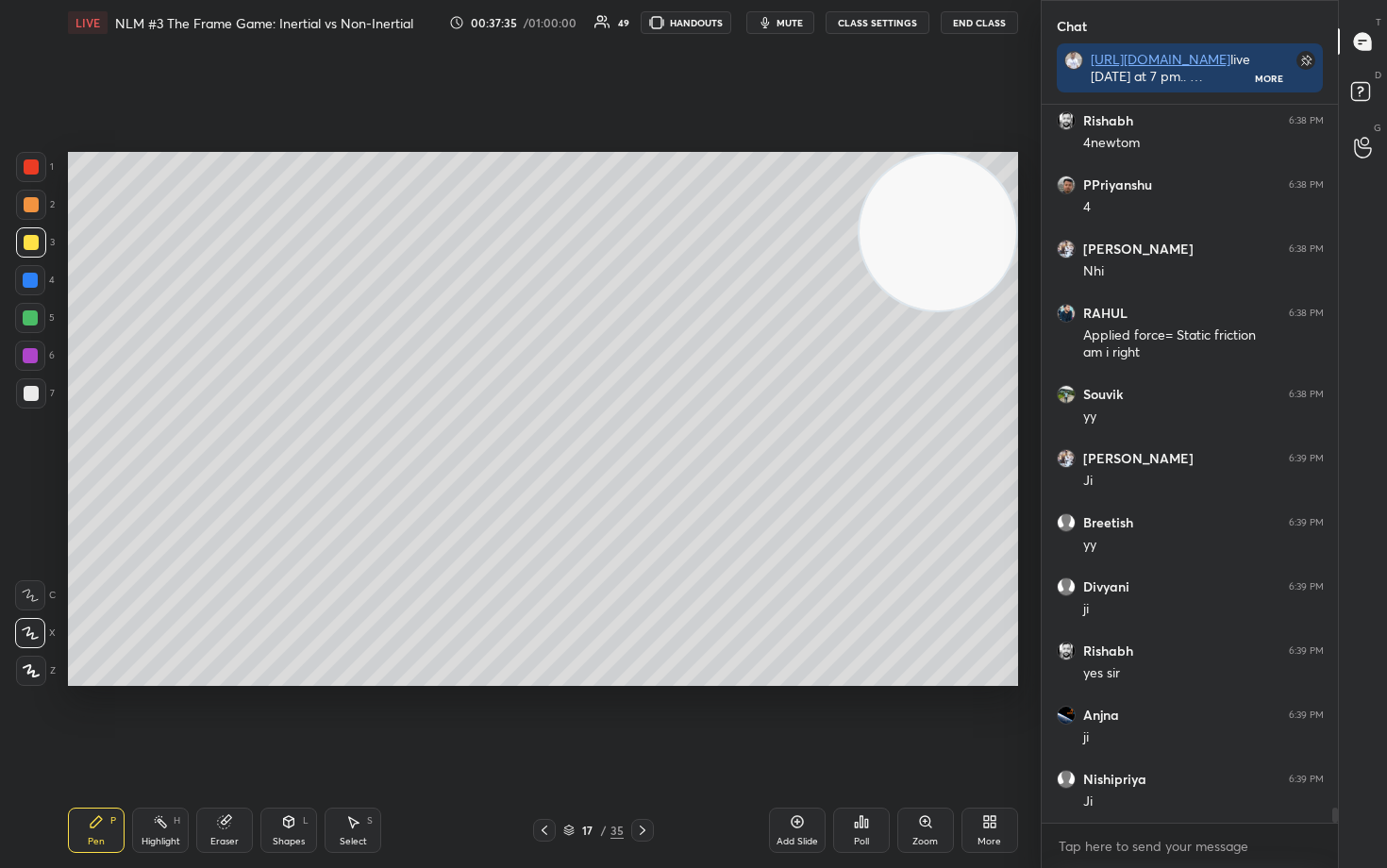 click 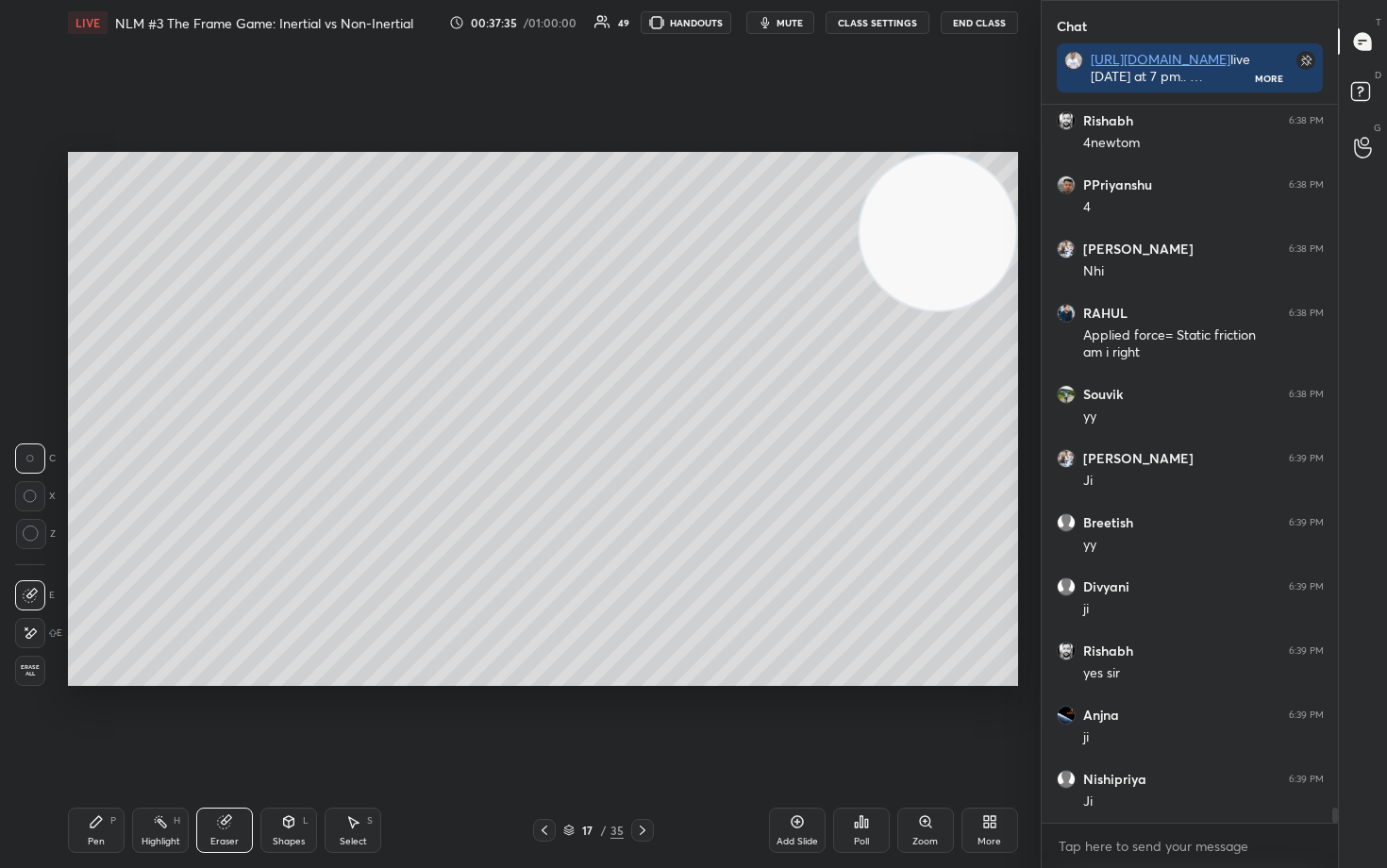 scroll, scrollTop: 34295, scrollLeft: 0, axis: vertical 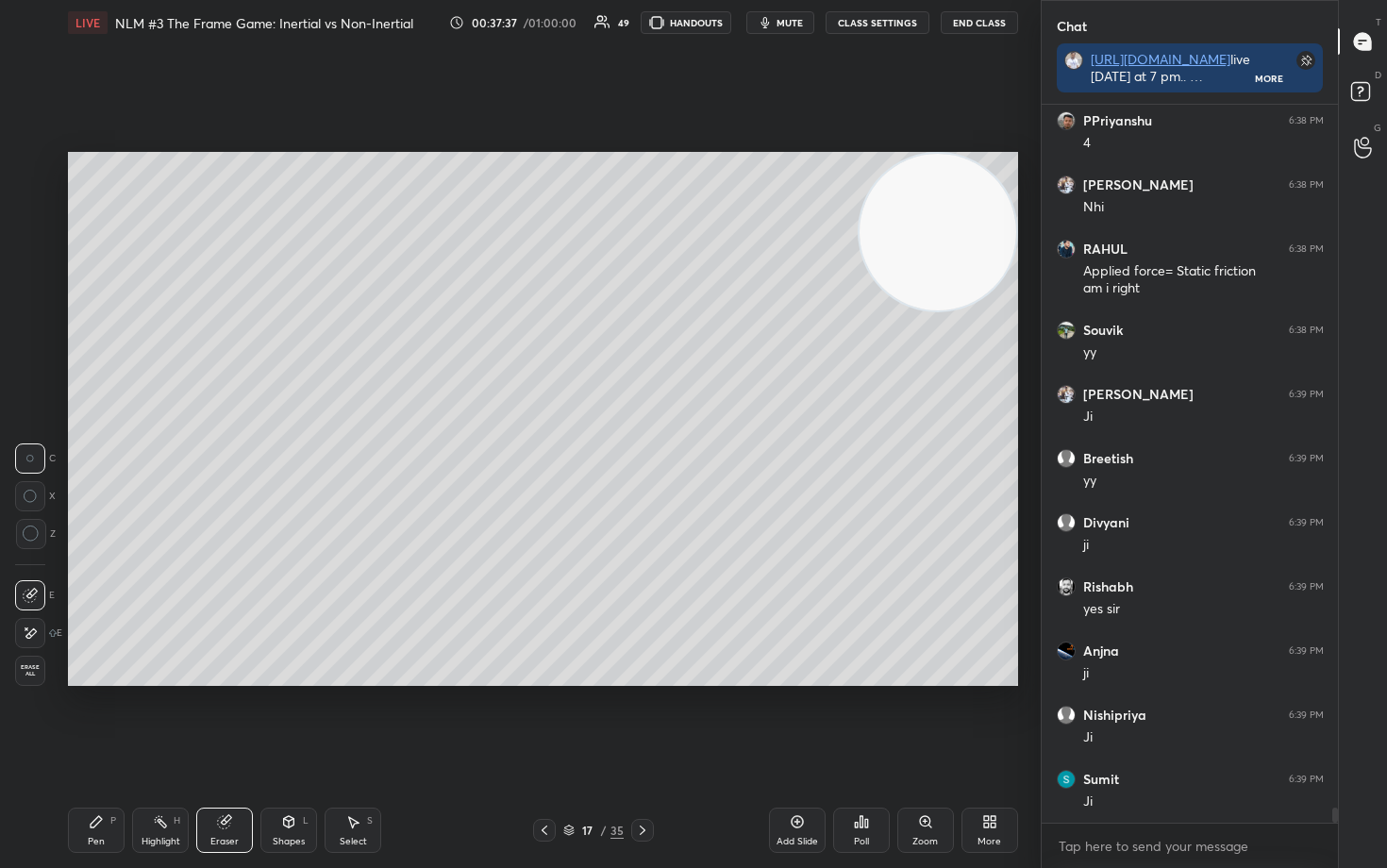 click on "Pen P" at bounding box center [96, 830] 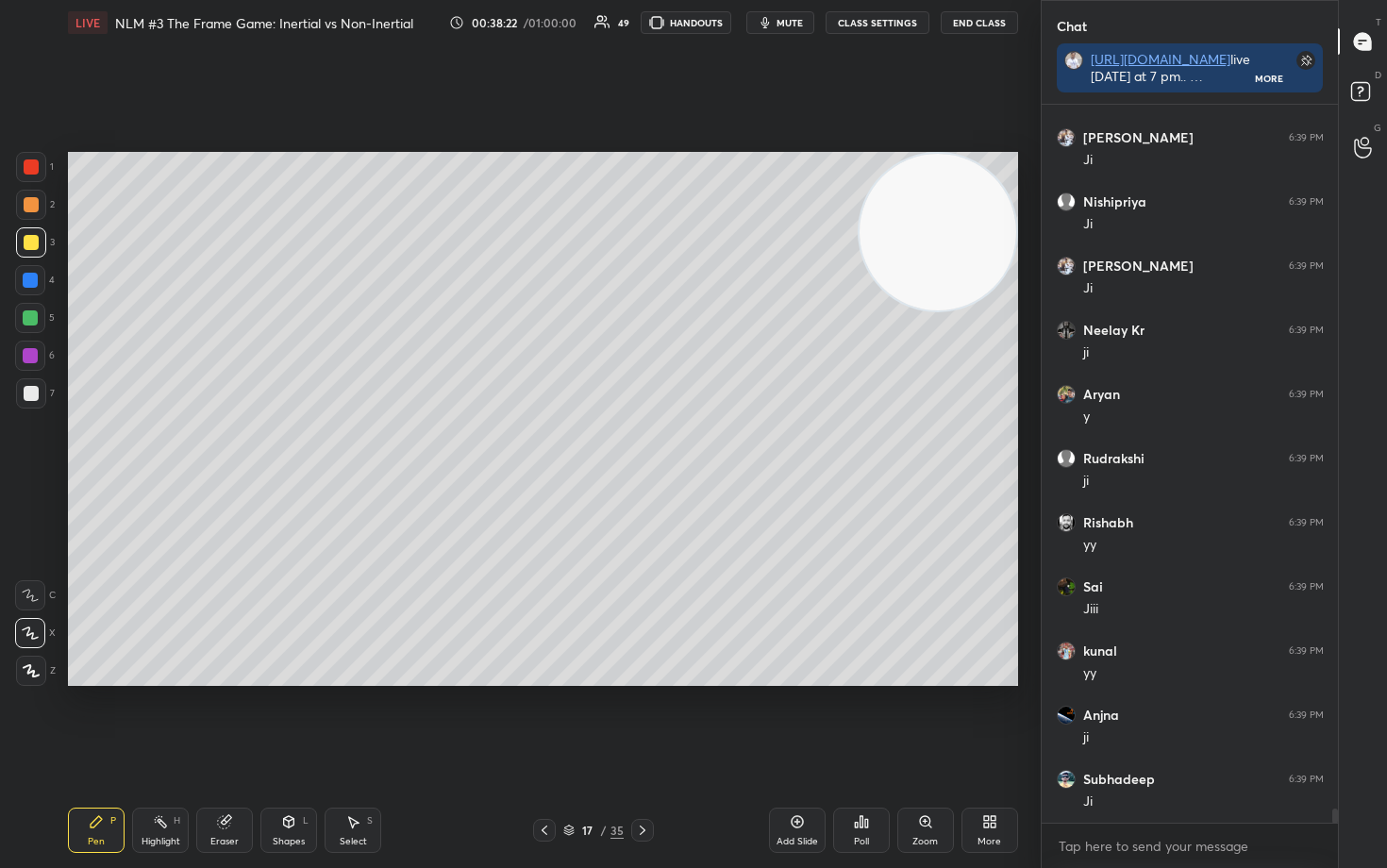 scroll, scrollTop: 36284, scrollLeft: 0, axis: vertical 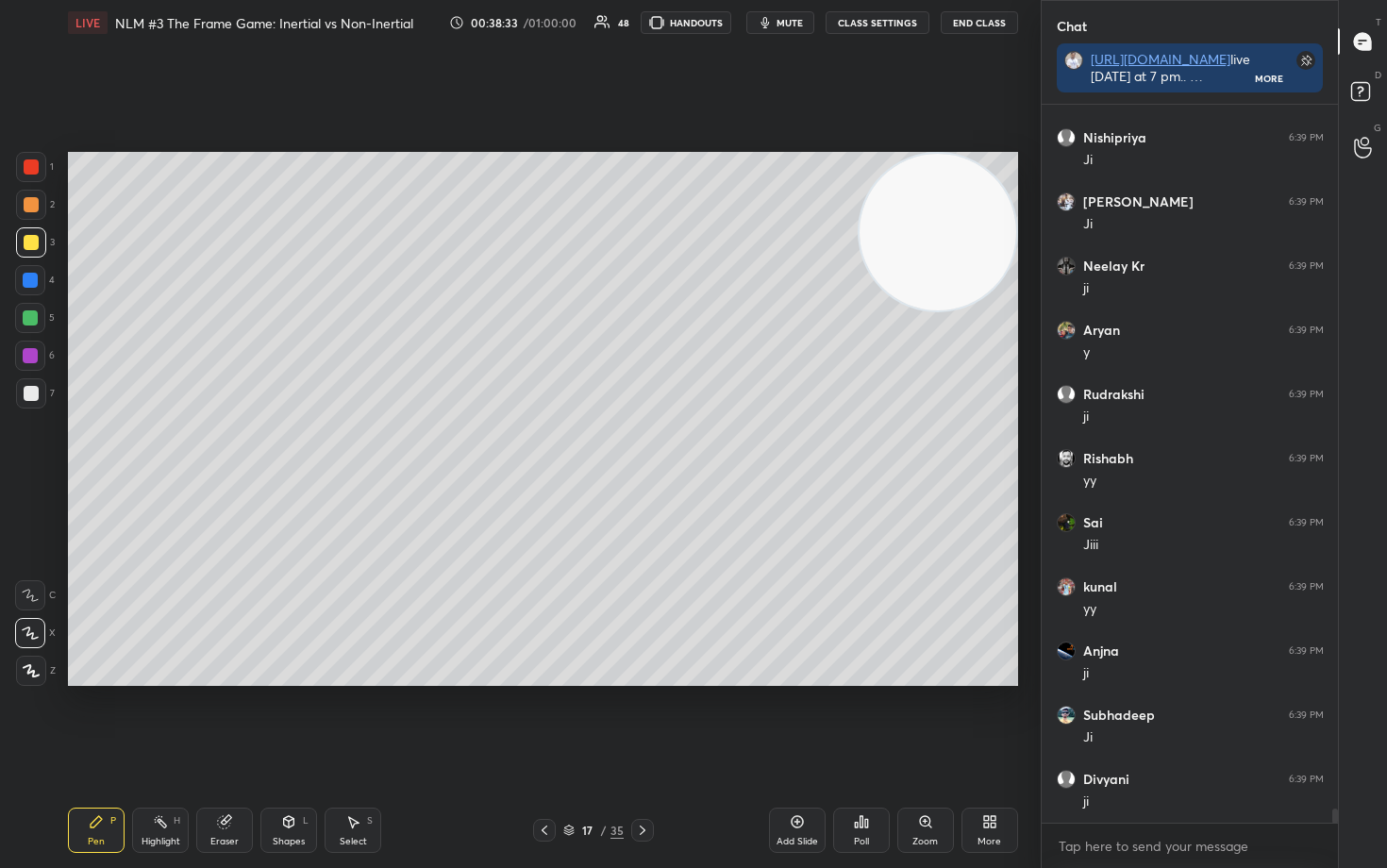 drag, startPoint x: 220, startPoint y: 832, endPoint x: 219, endPoint y: 812, distance: 20.024984 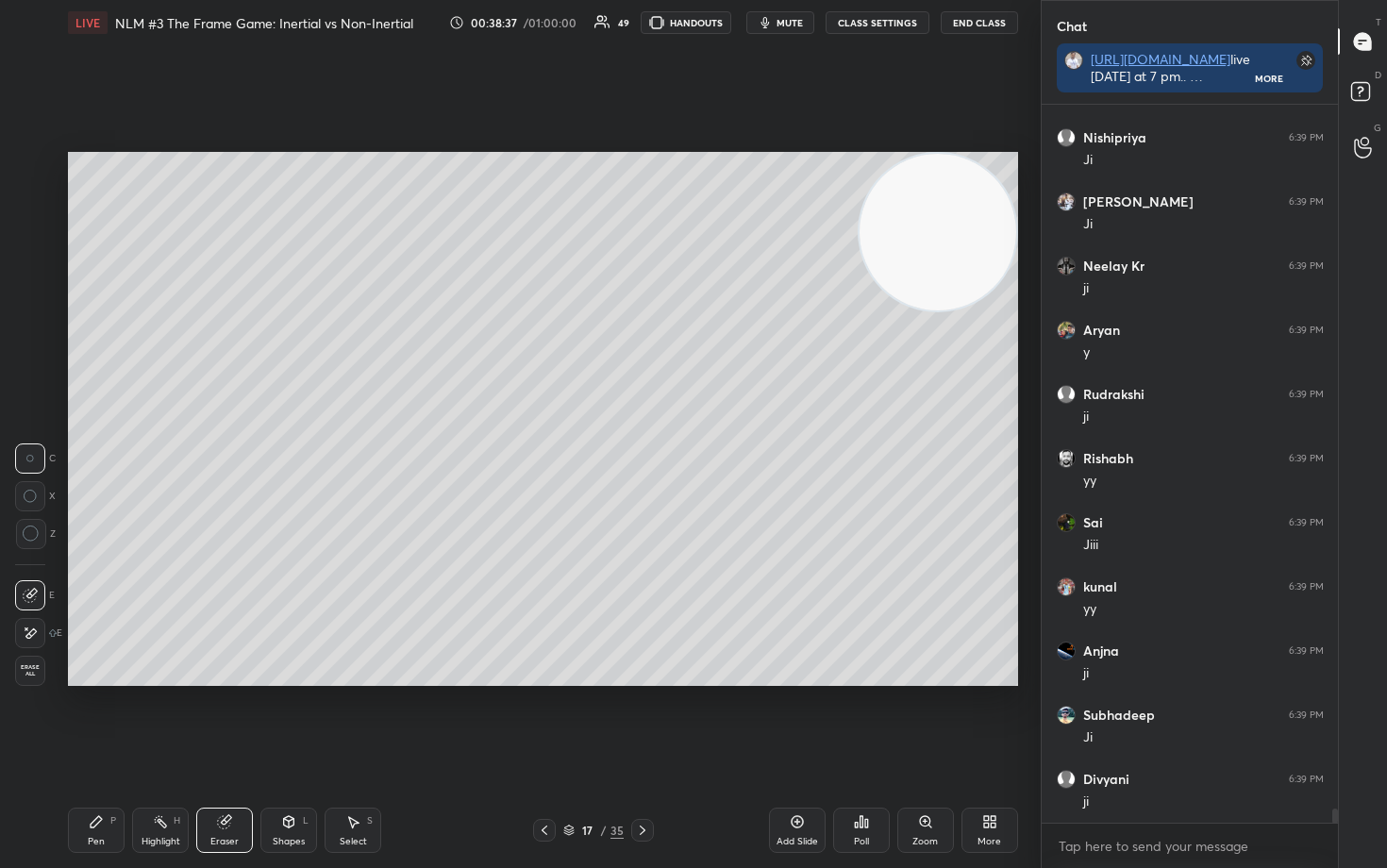 click on "Pen P" at bounding box center [96, 830] 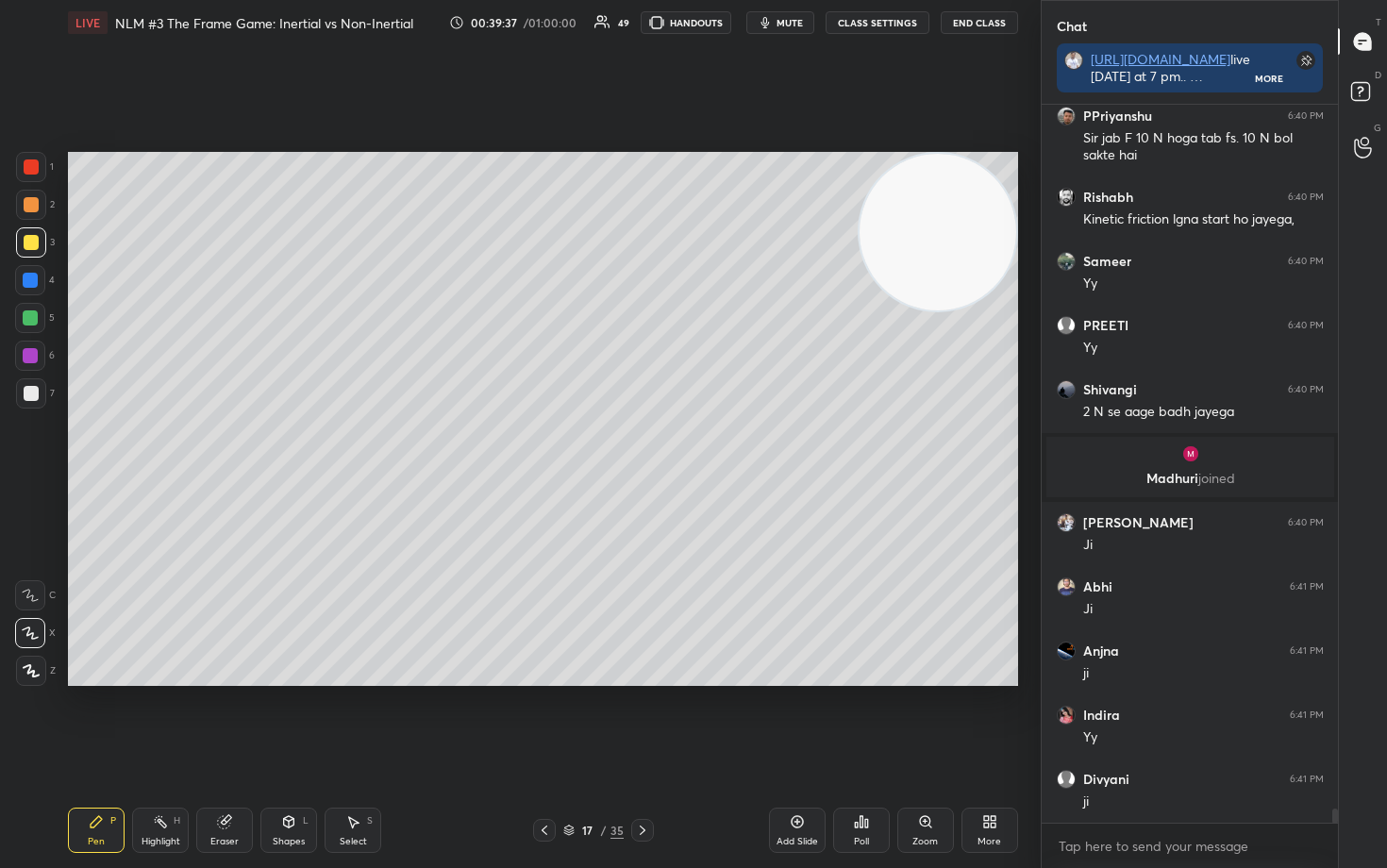 scroll, scrollTop: 35618, scrollLeft: 0, axis: vertical 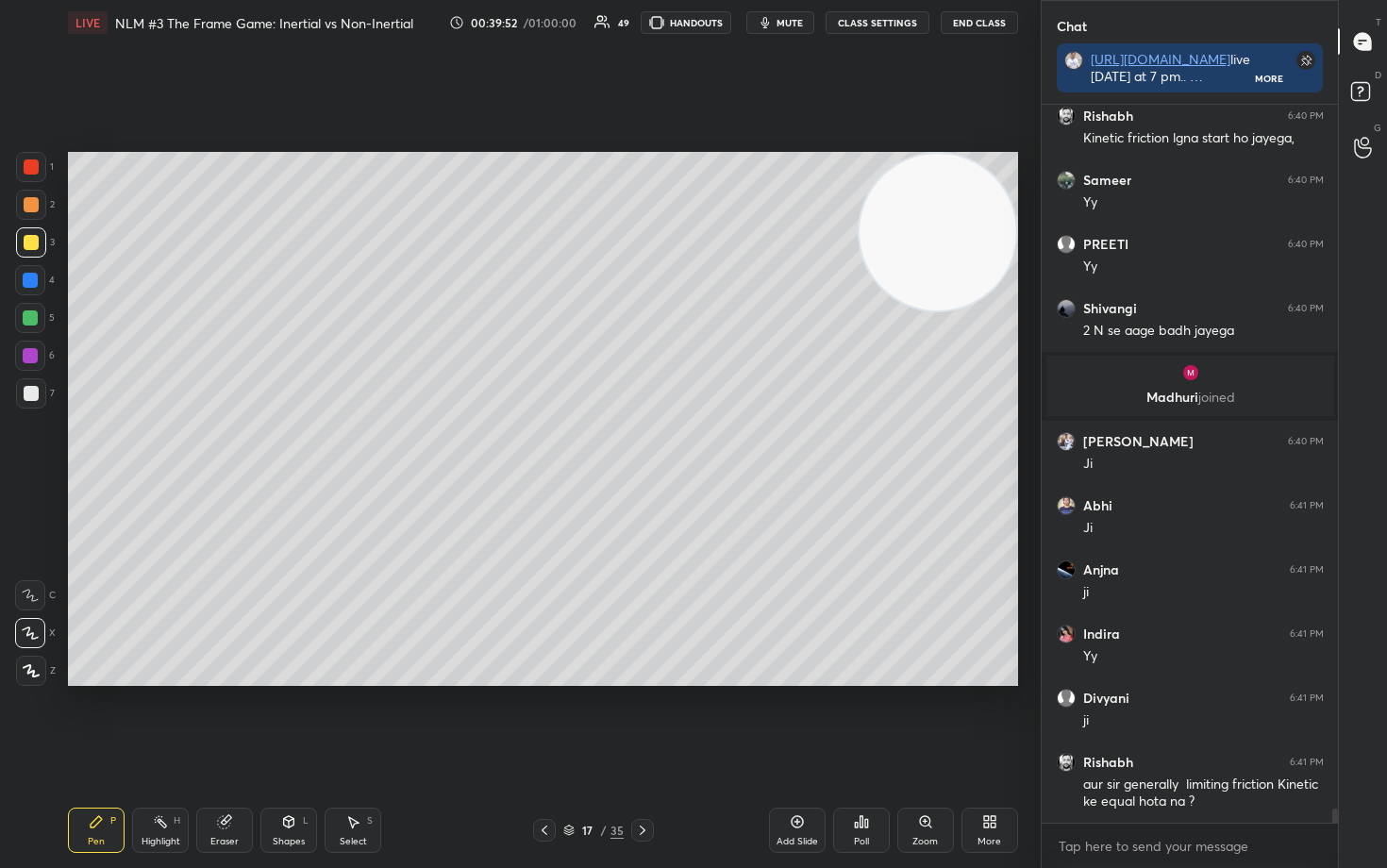 click 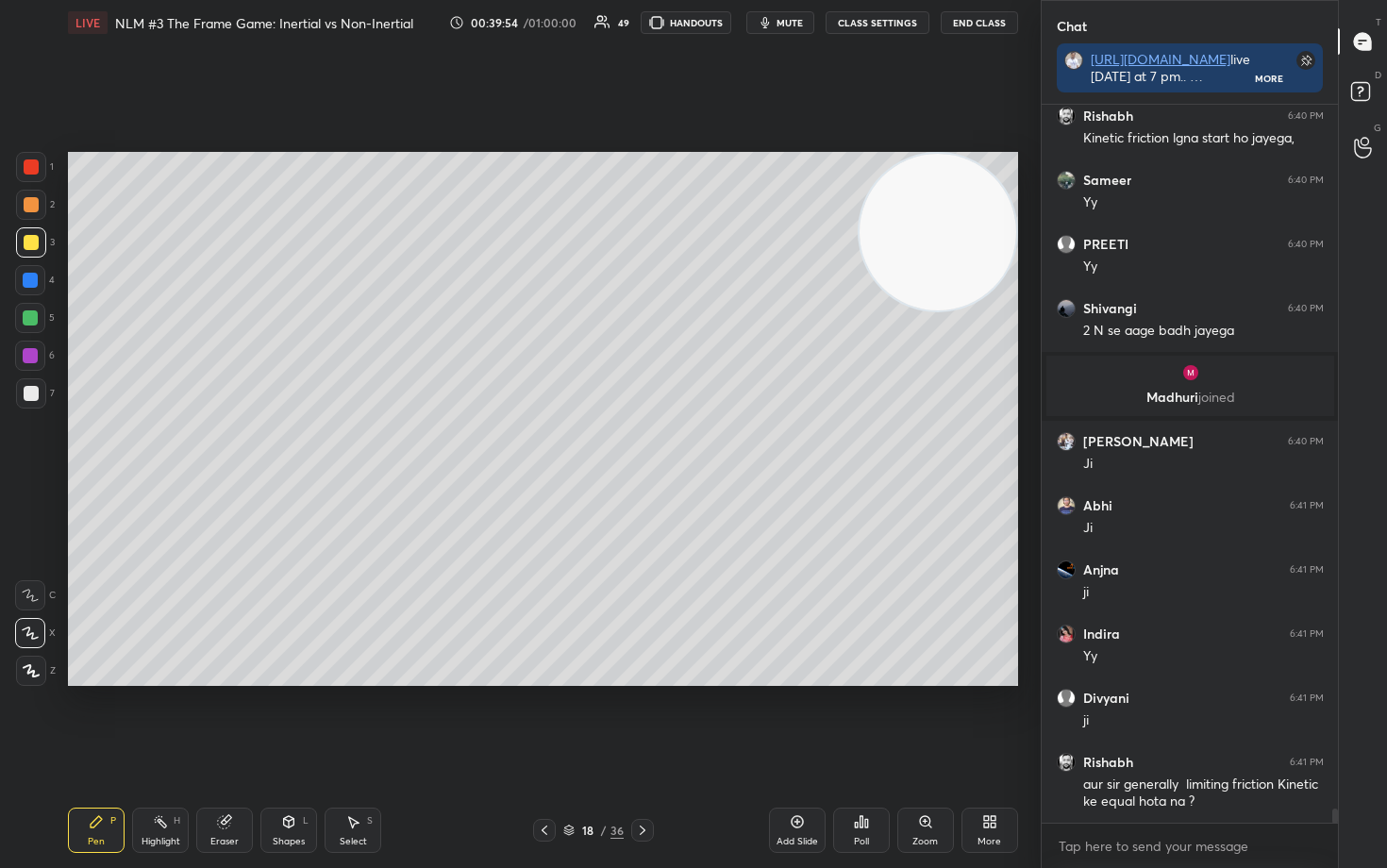 click at bounding box center [31, 205] 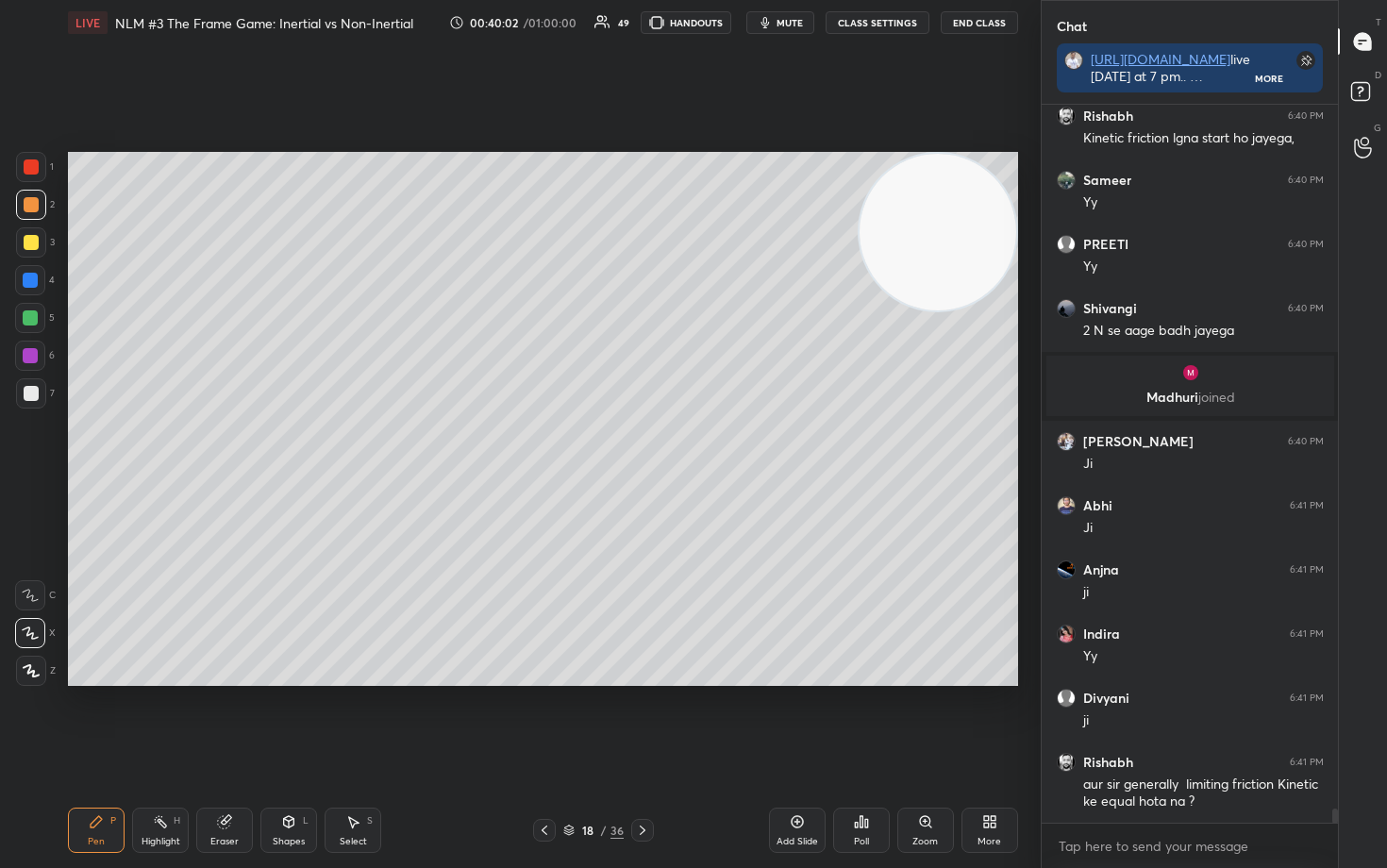 drag, startPoint x: 28, startPoint y: 394, endPoint x: 63, endPoint y: 394, distance: 35 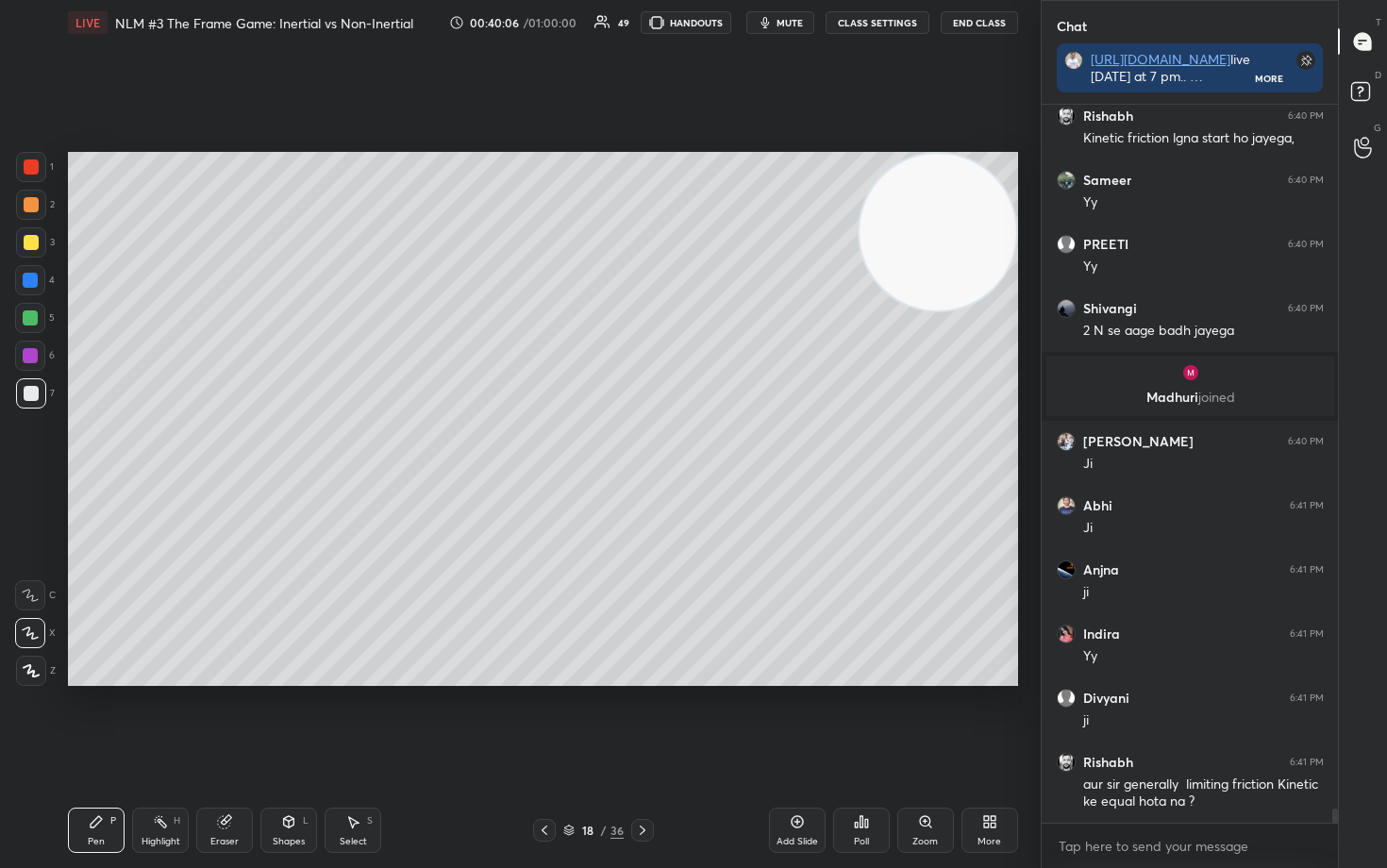 click 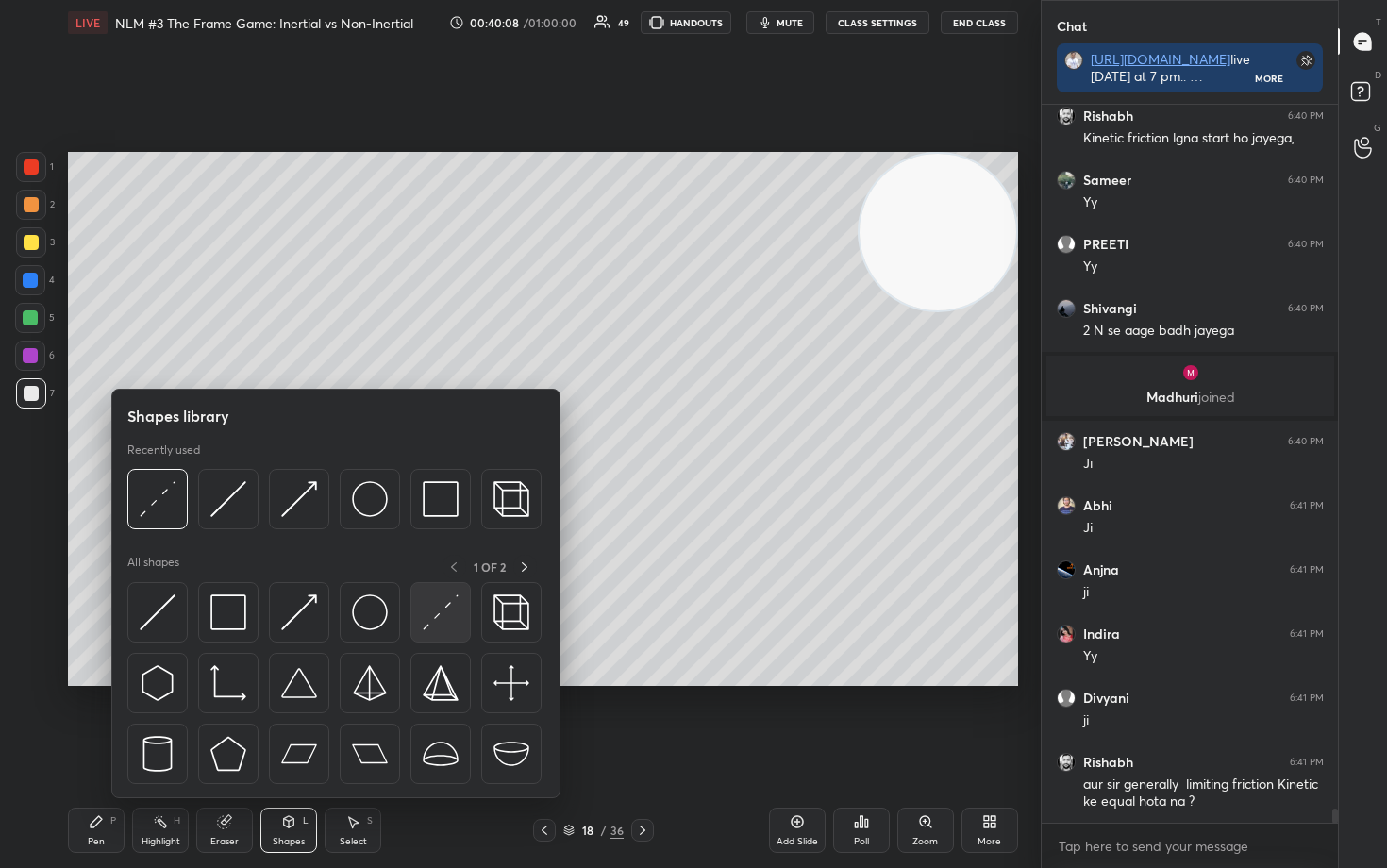 click at bounding box center (441, 612) 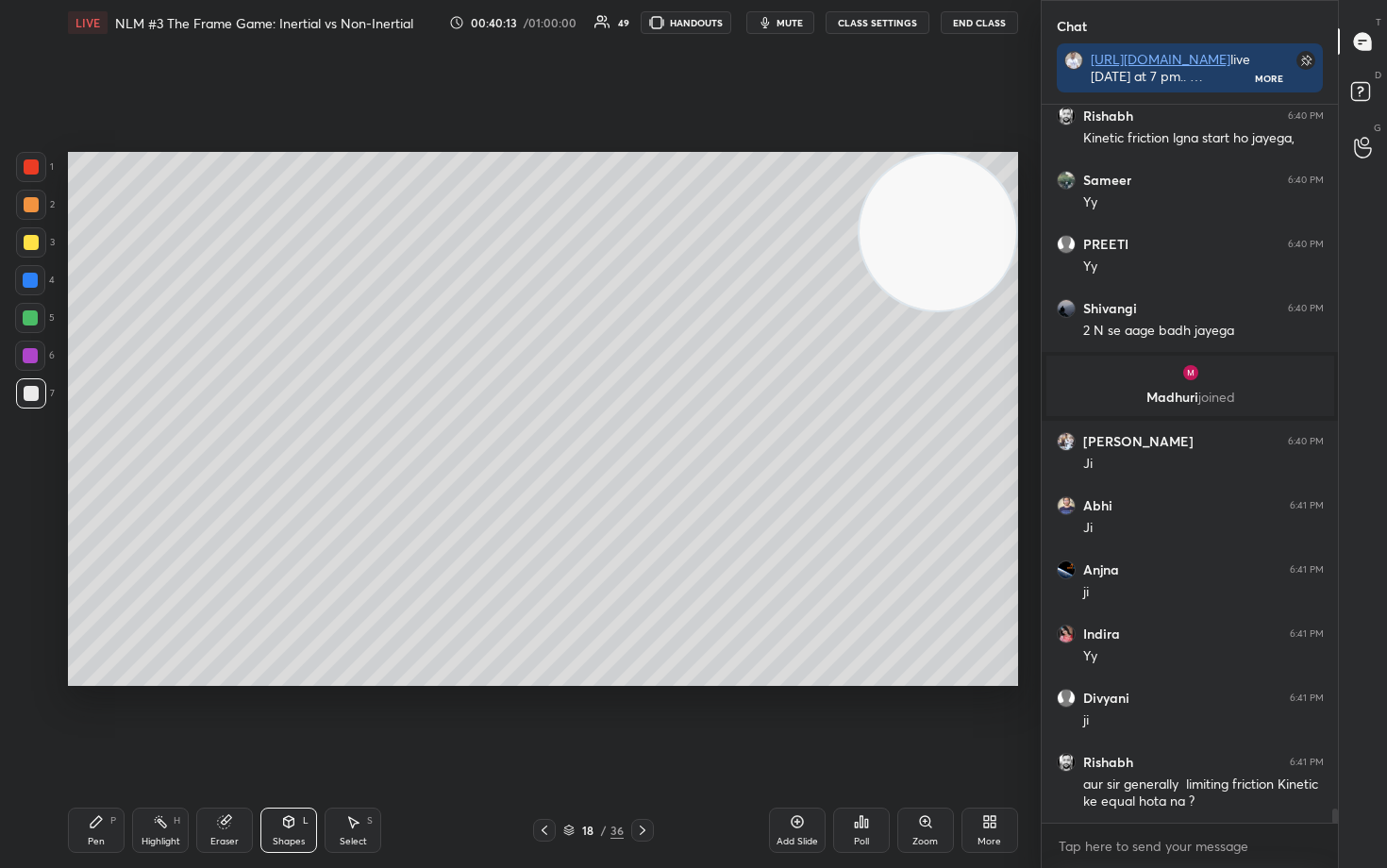 click 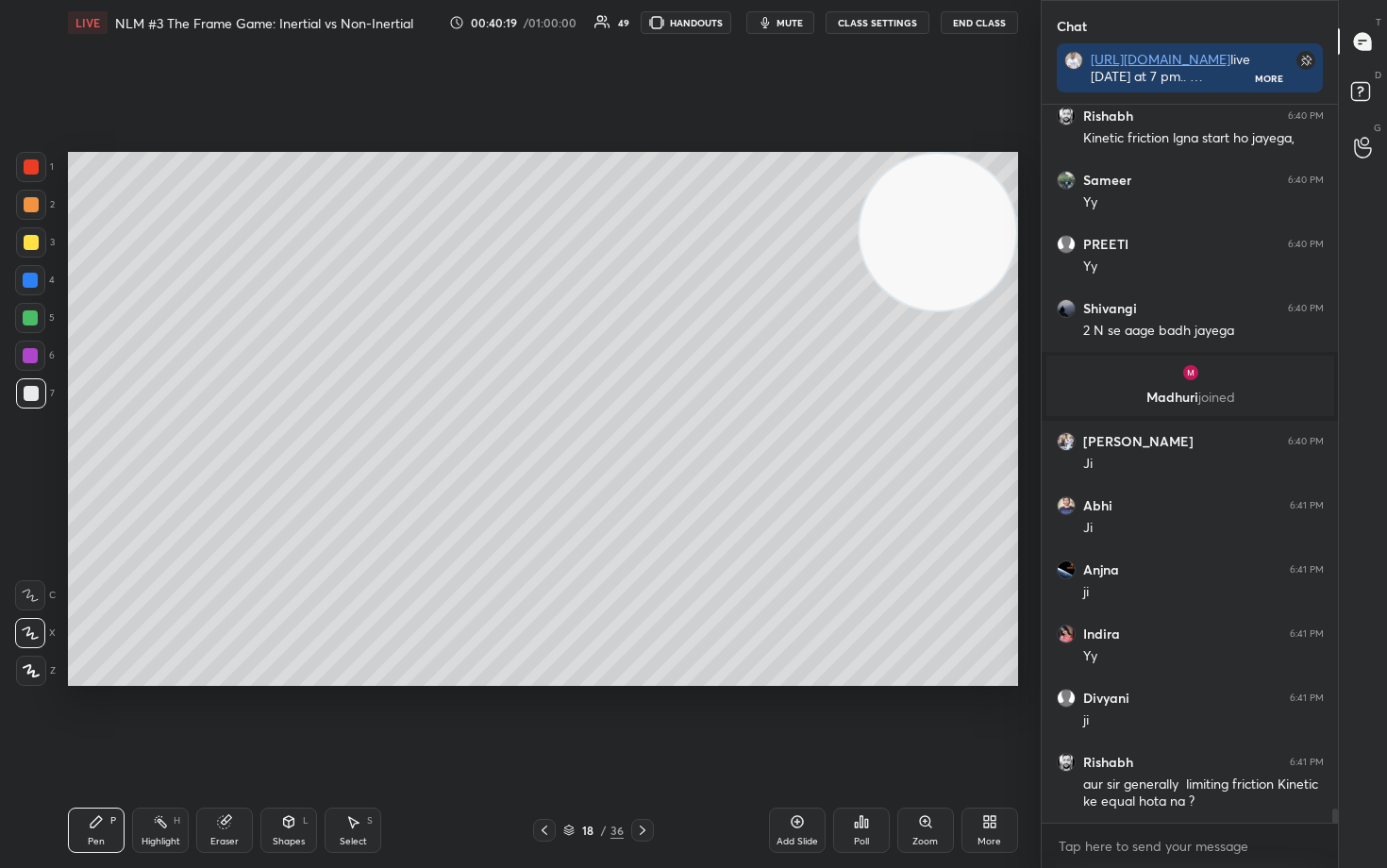 drag, startPoint x: 294, startPoint y: 821, endPoint x: 287, endPoint y: 801, distance: 21.18962 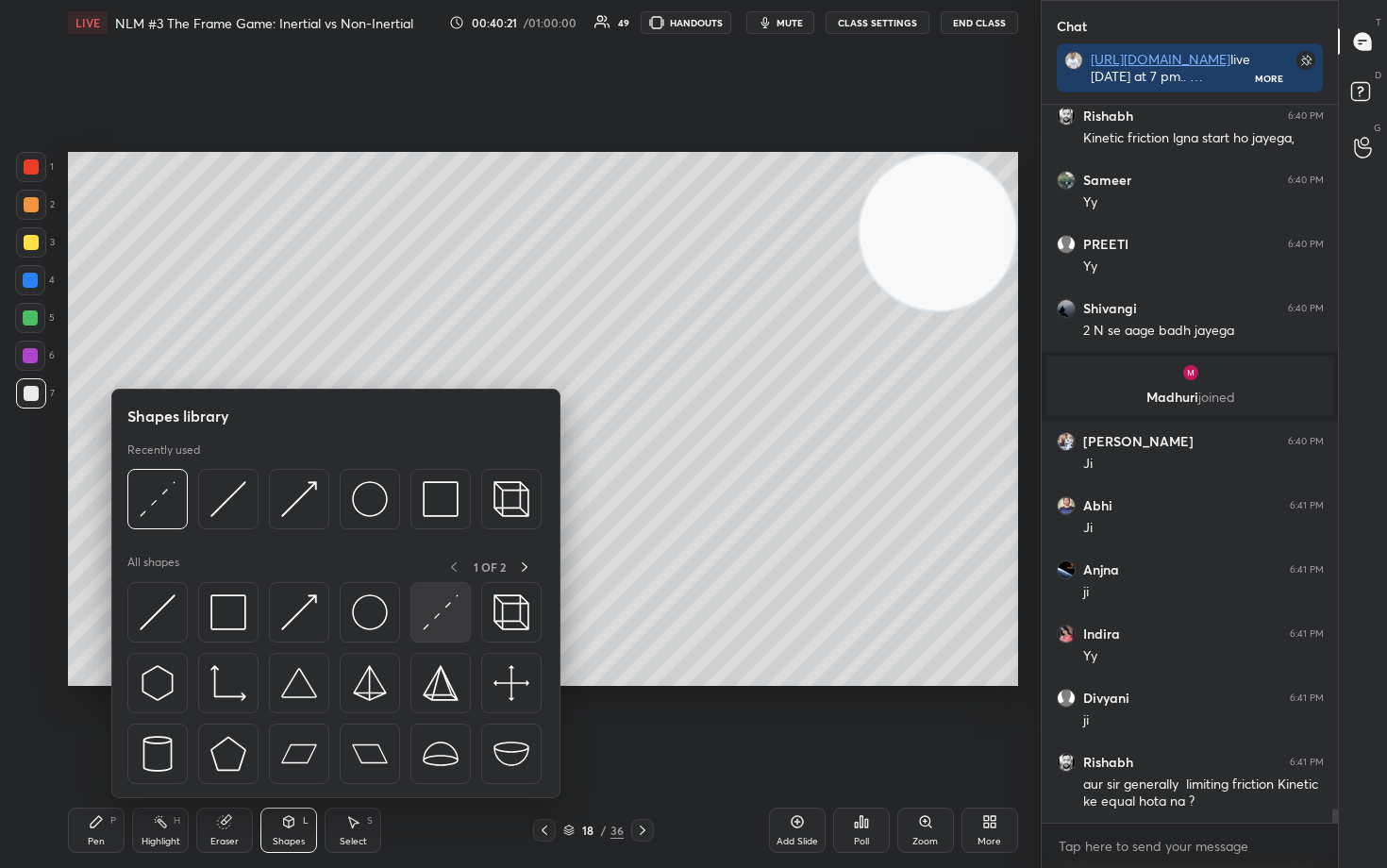 click at bounding box center (441, 612) 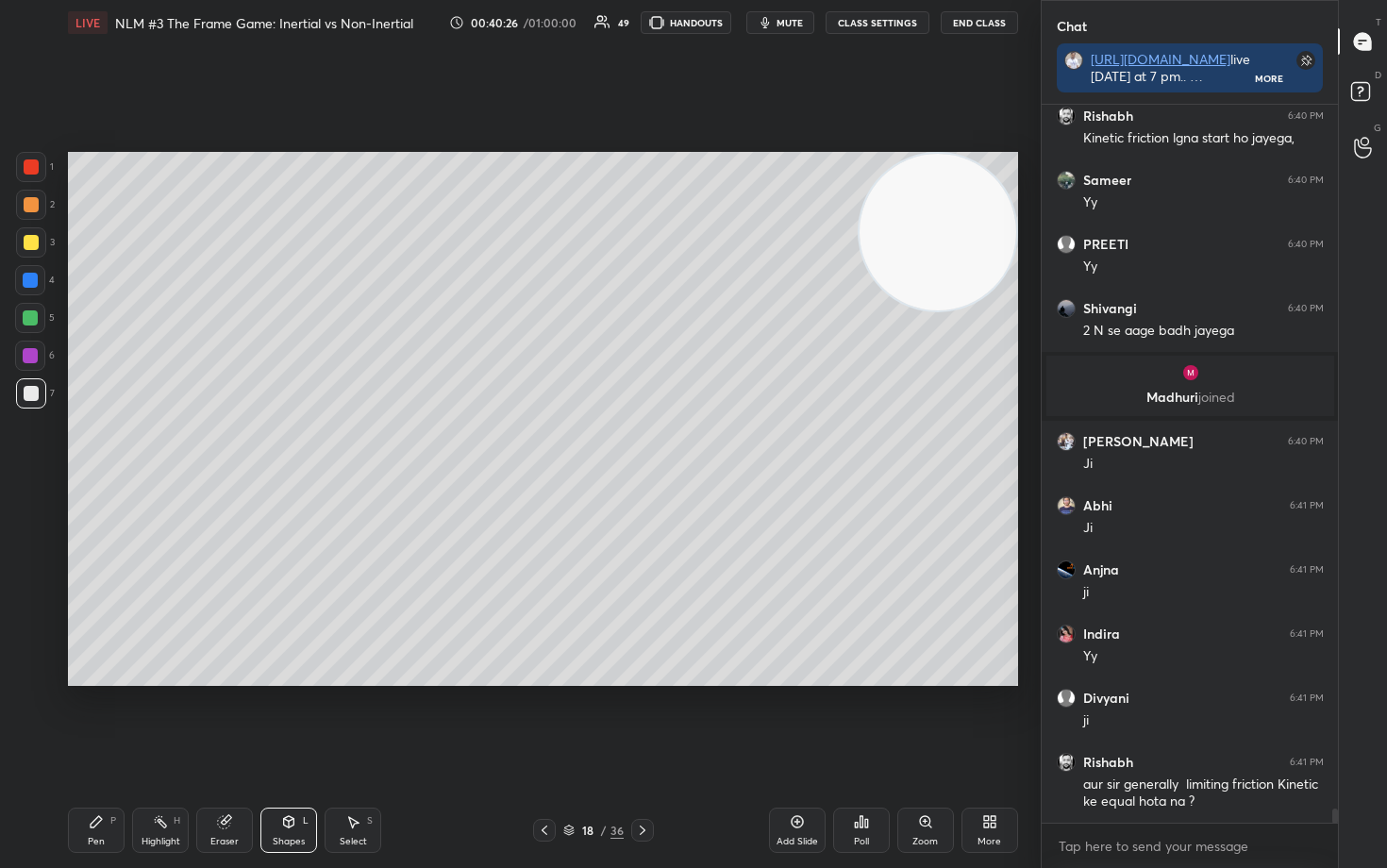 click on "Pen" at bounding box center [96, 842] 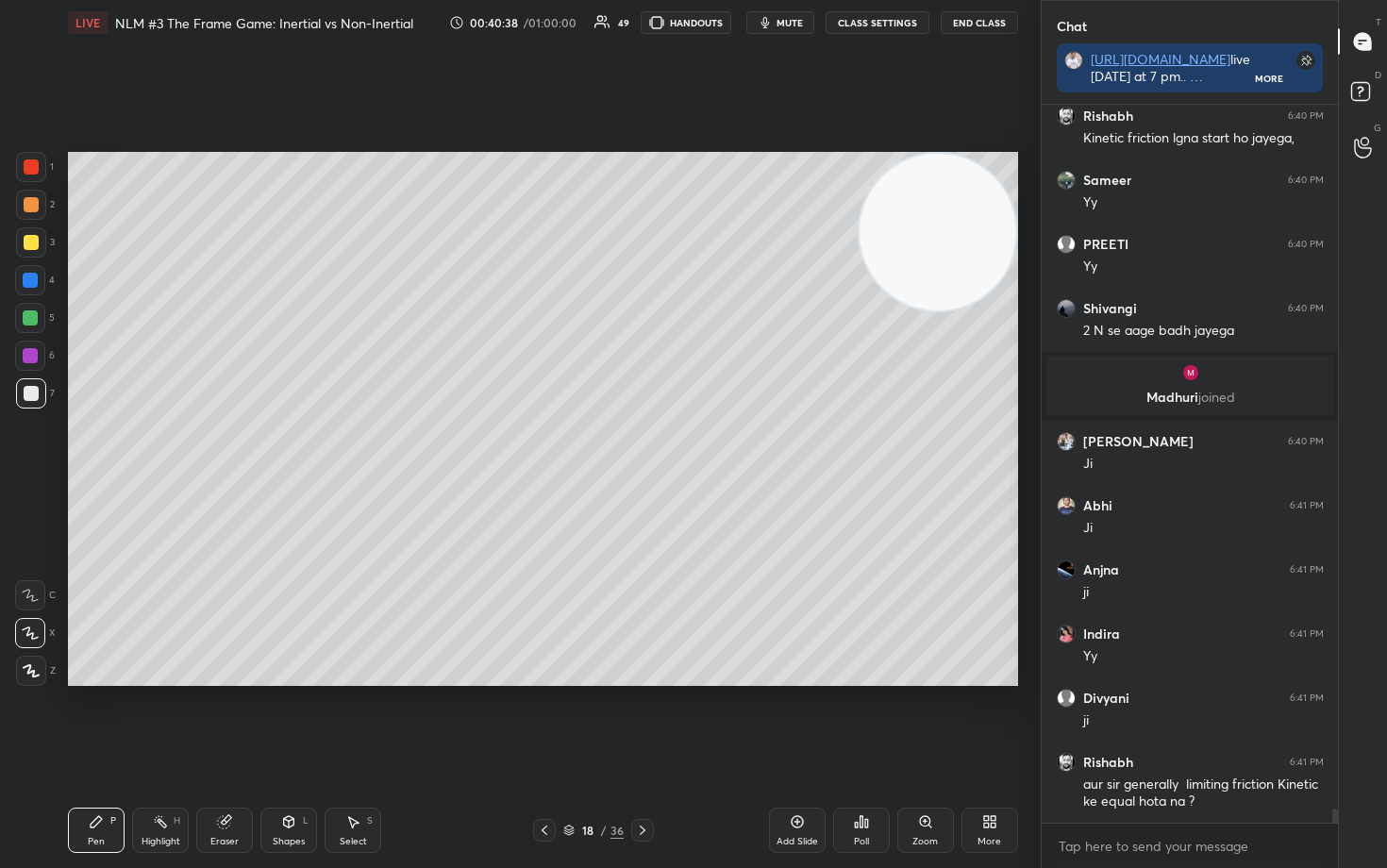 click 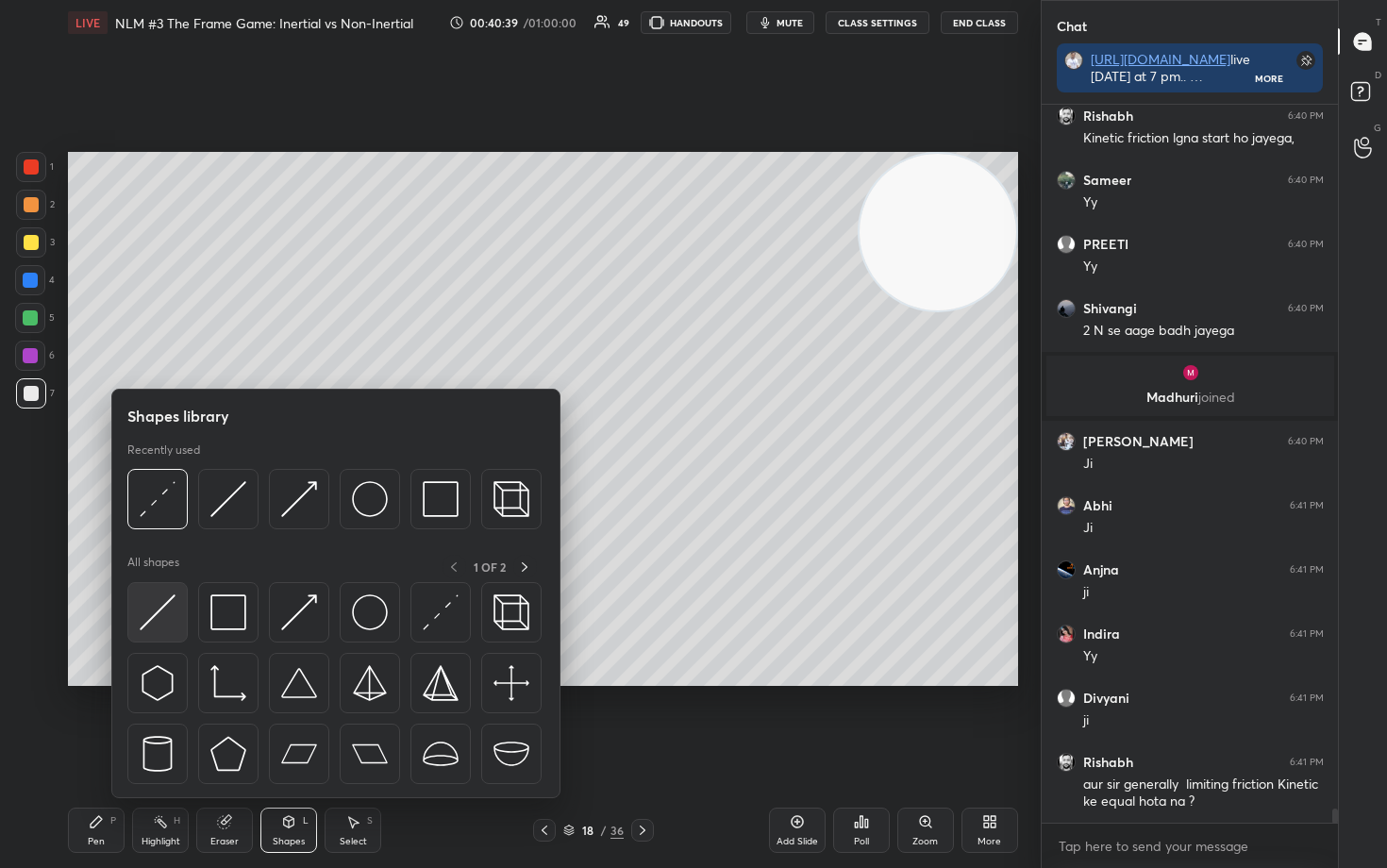 click at bounding box center (158, 612) 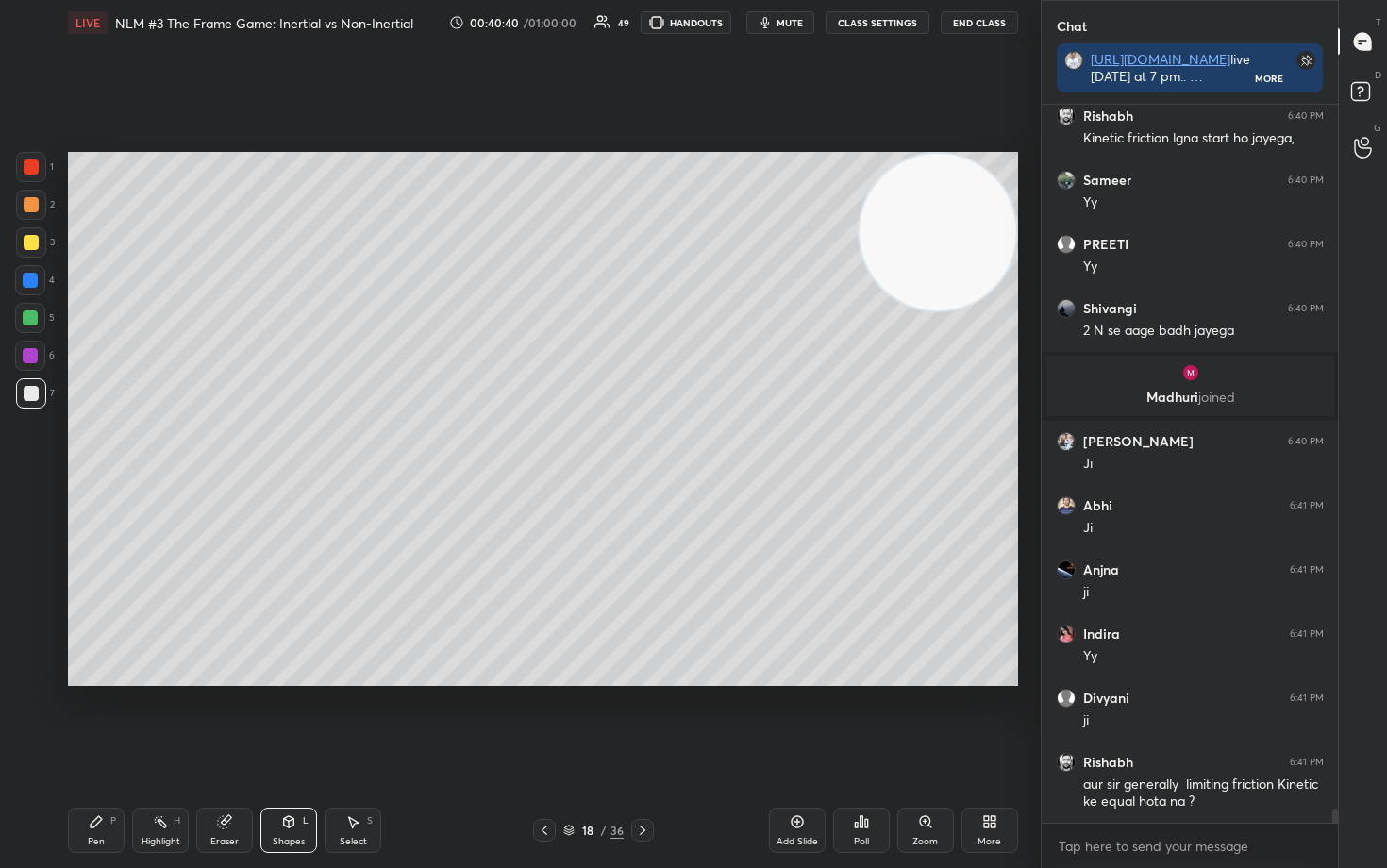 click at bounding box center (31, 242) 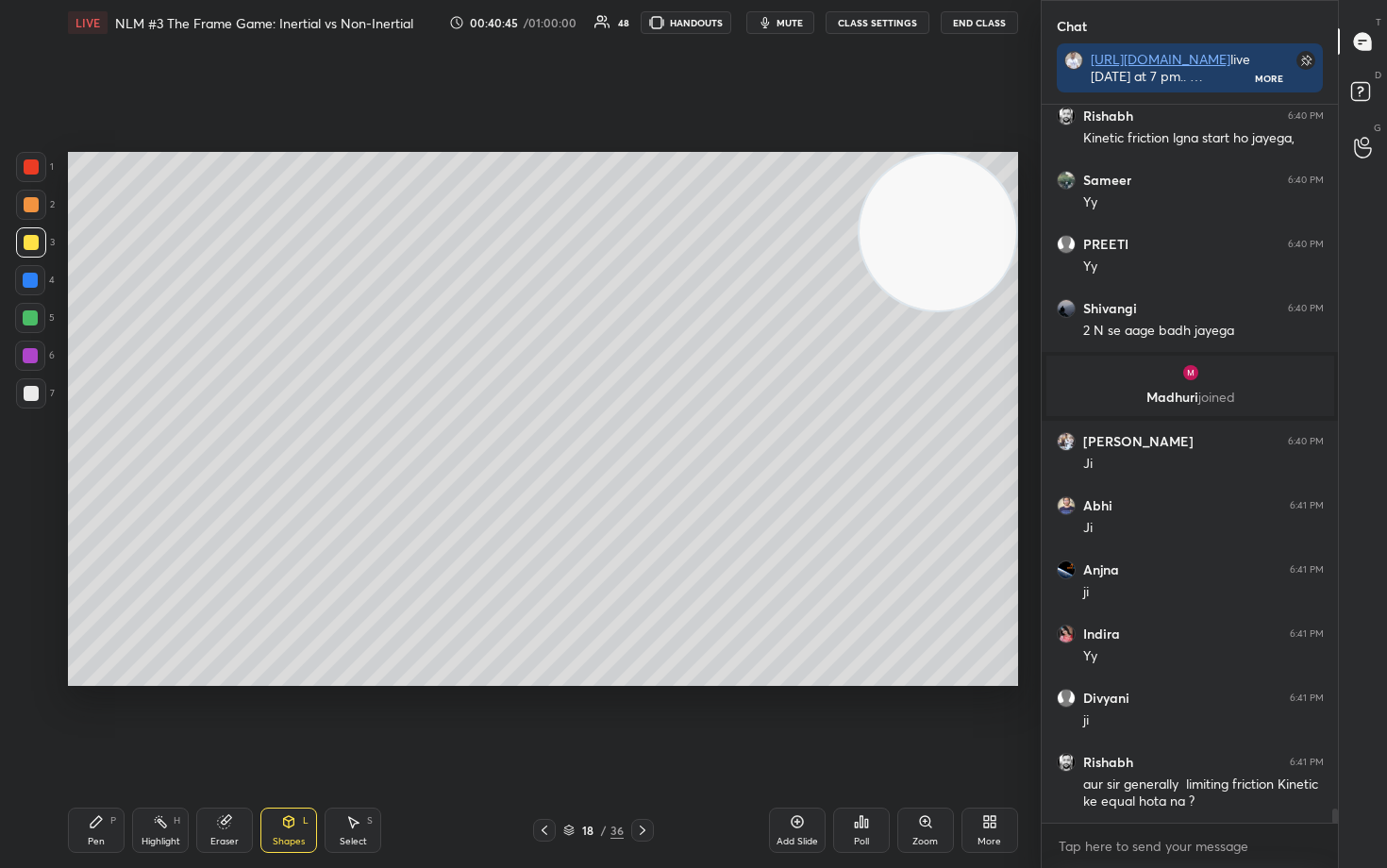 drag, startPoint x: 96, startPoint y: 836, endPoint x: 127, endPoint y: 746, distance: 95.18929 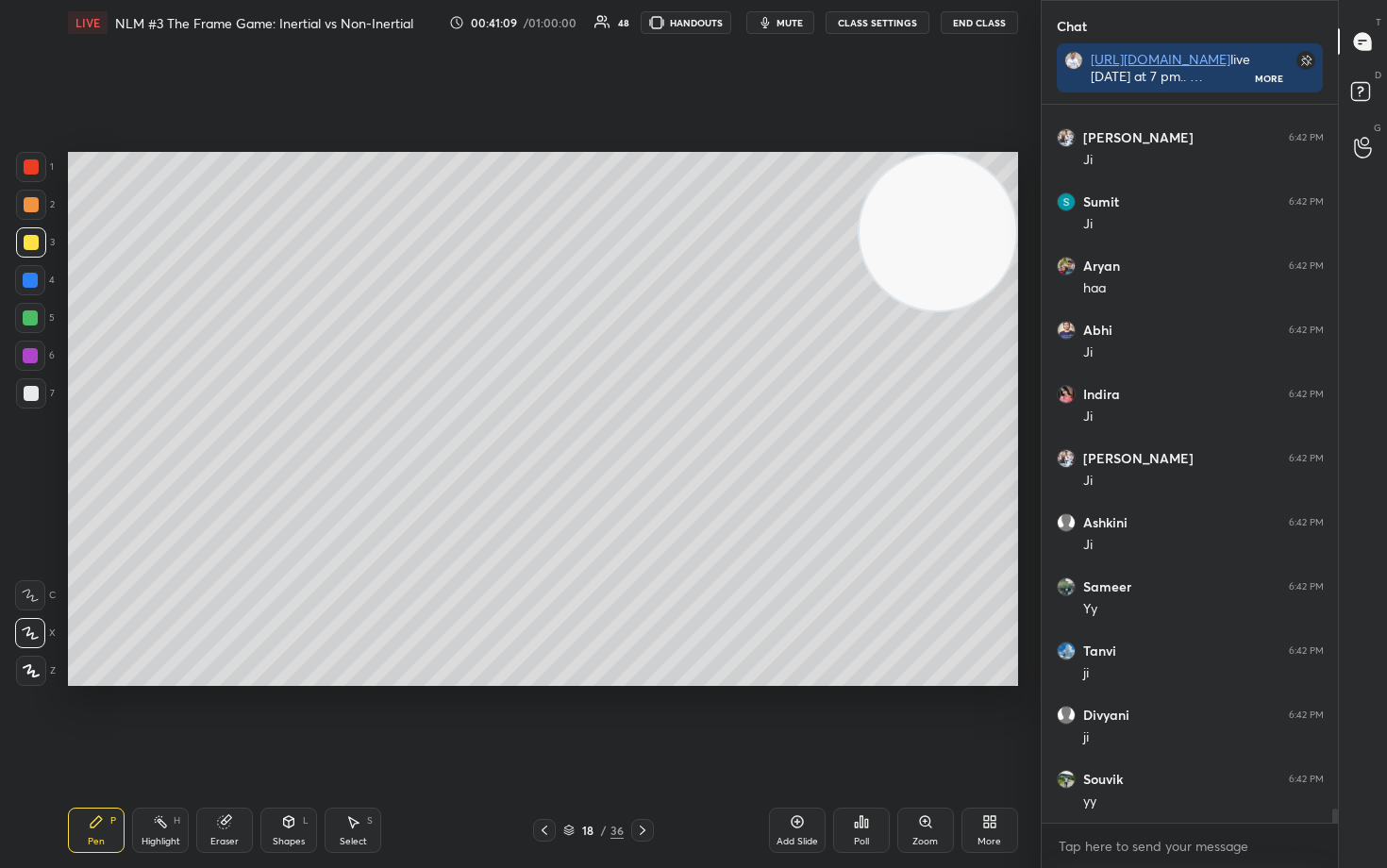 scroll, scrollTop: 36388, scrollLeft: 0, axis: vertical 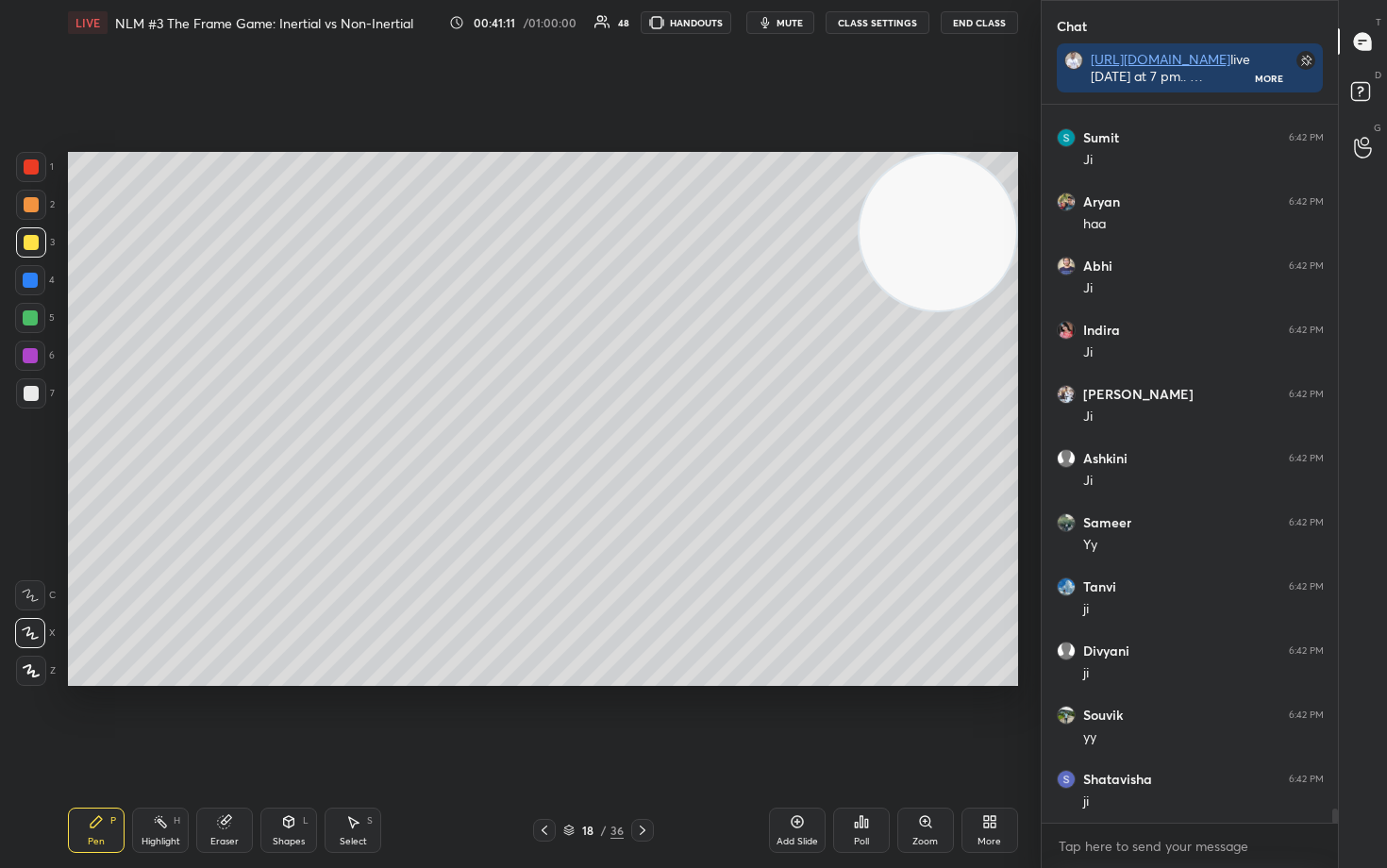 click on "Add Slide" at bounding box center [797, 830] 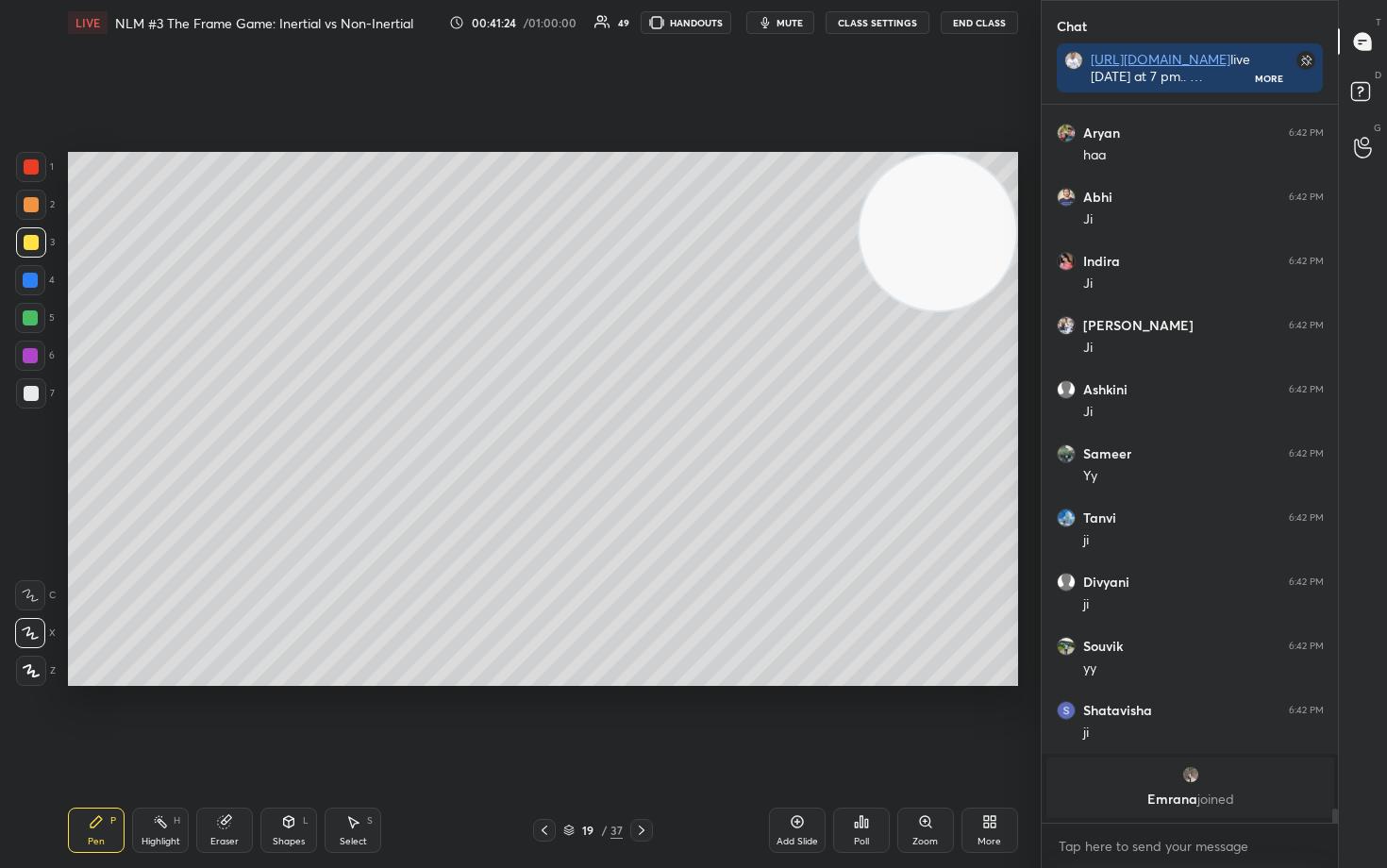 scroll, scrollTop: 36181, scrollLeft: 0, axis: vertical 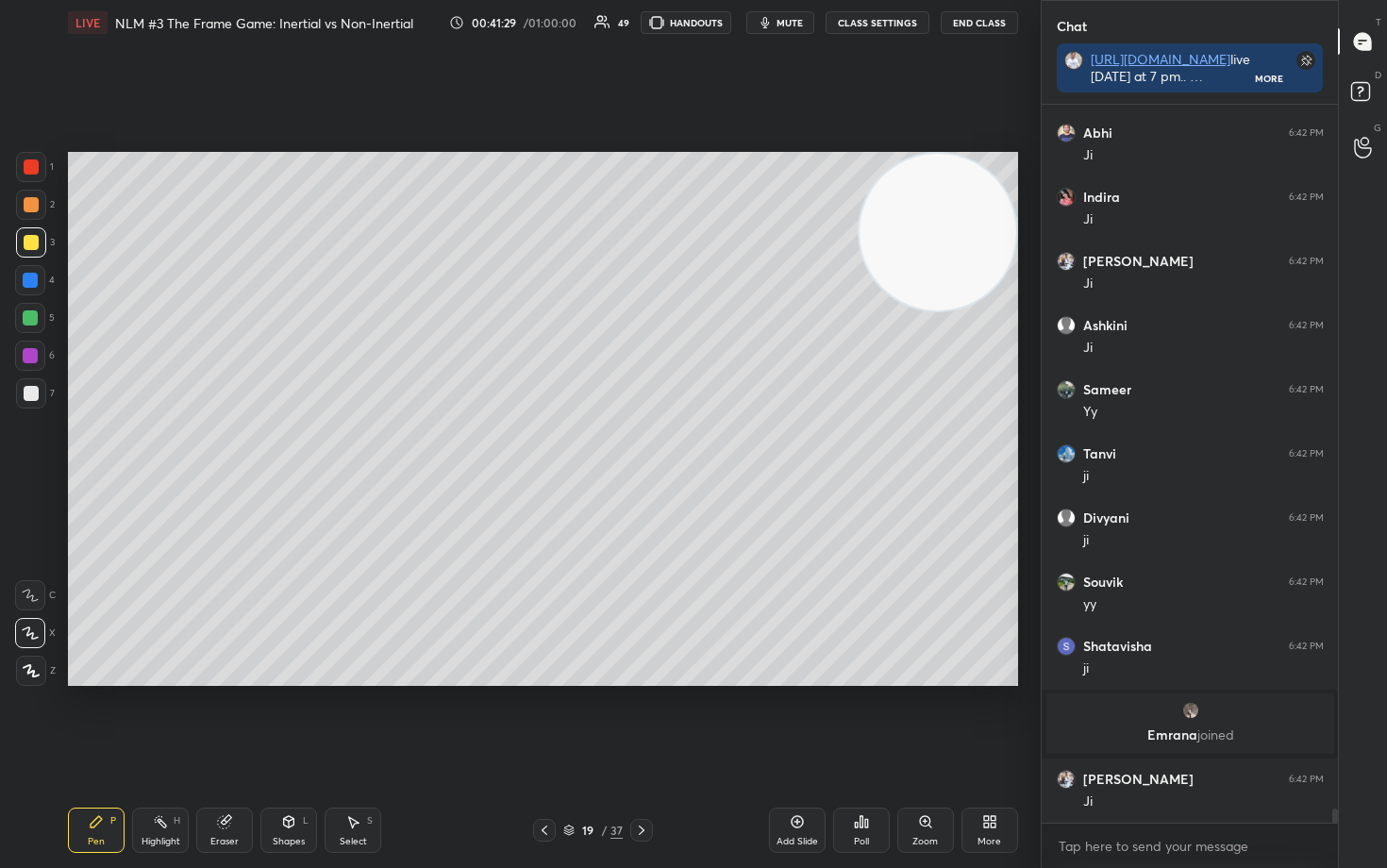 click at bounding box center (31, 393) 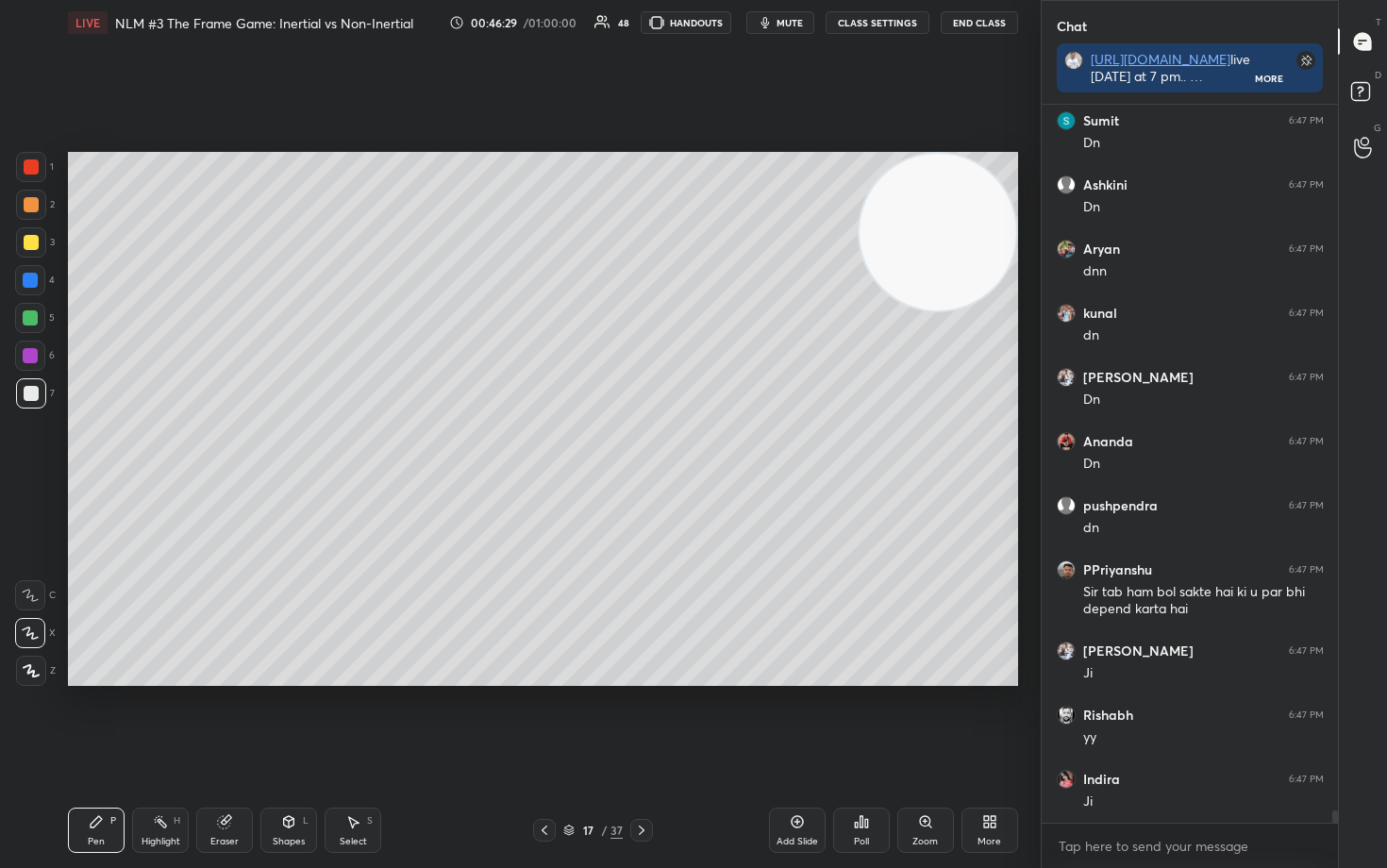 scroll, scrollTop: 41326, scrollLeft: 0, axis: vertical 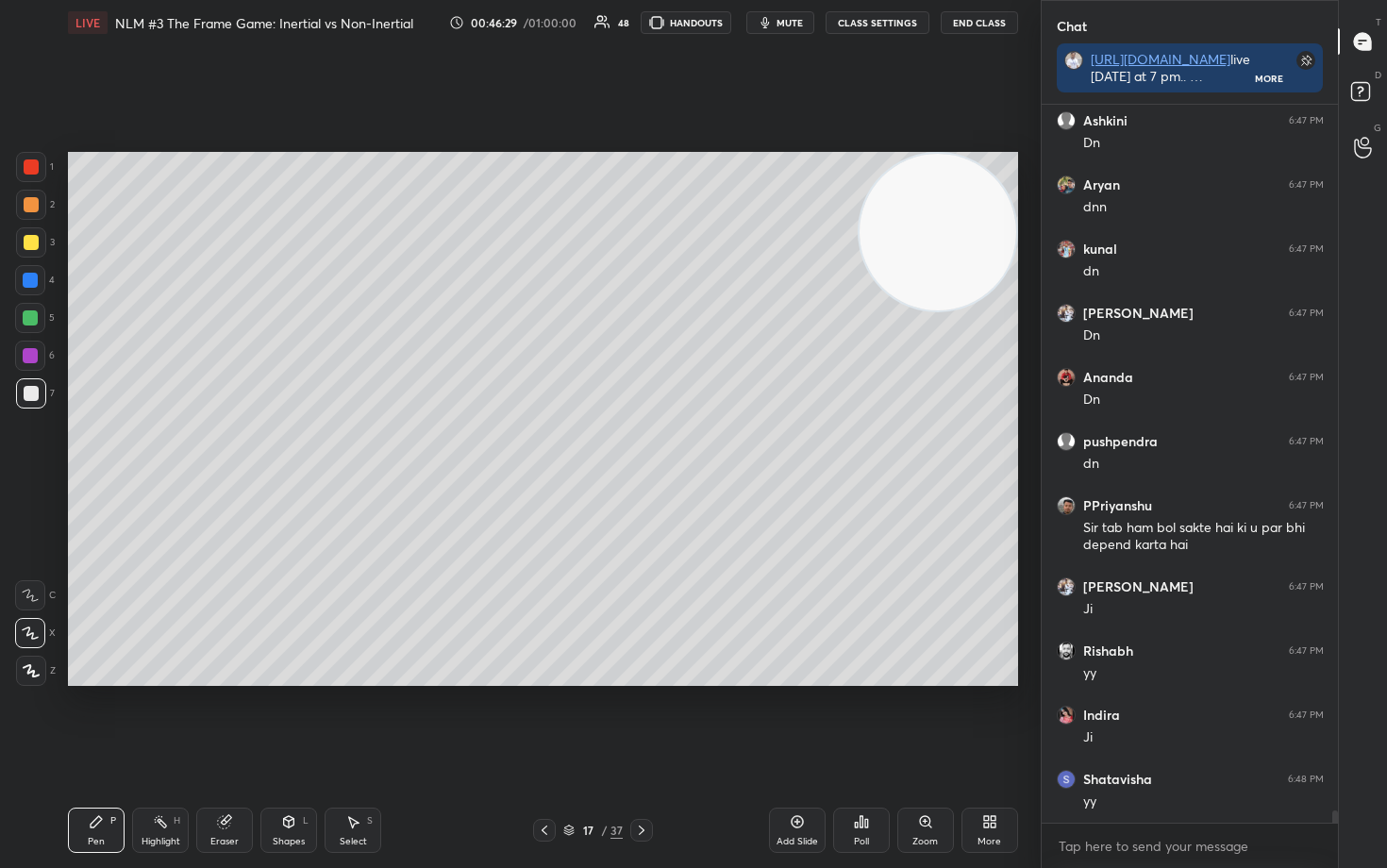 click 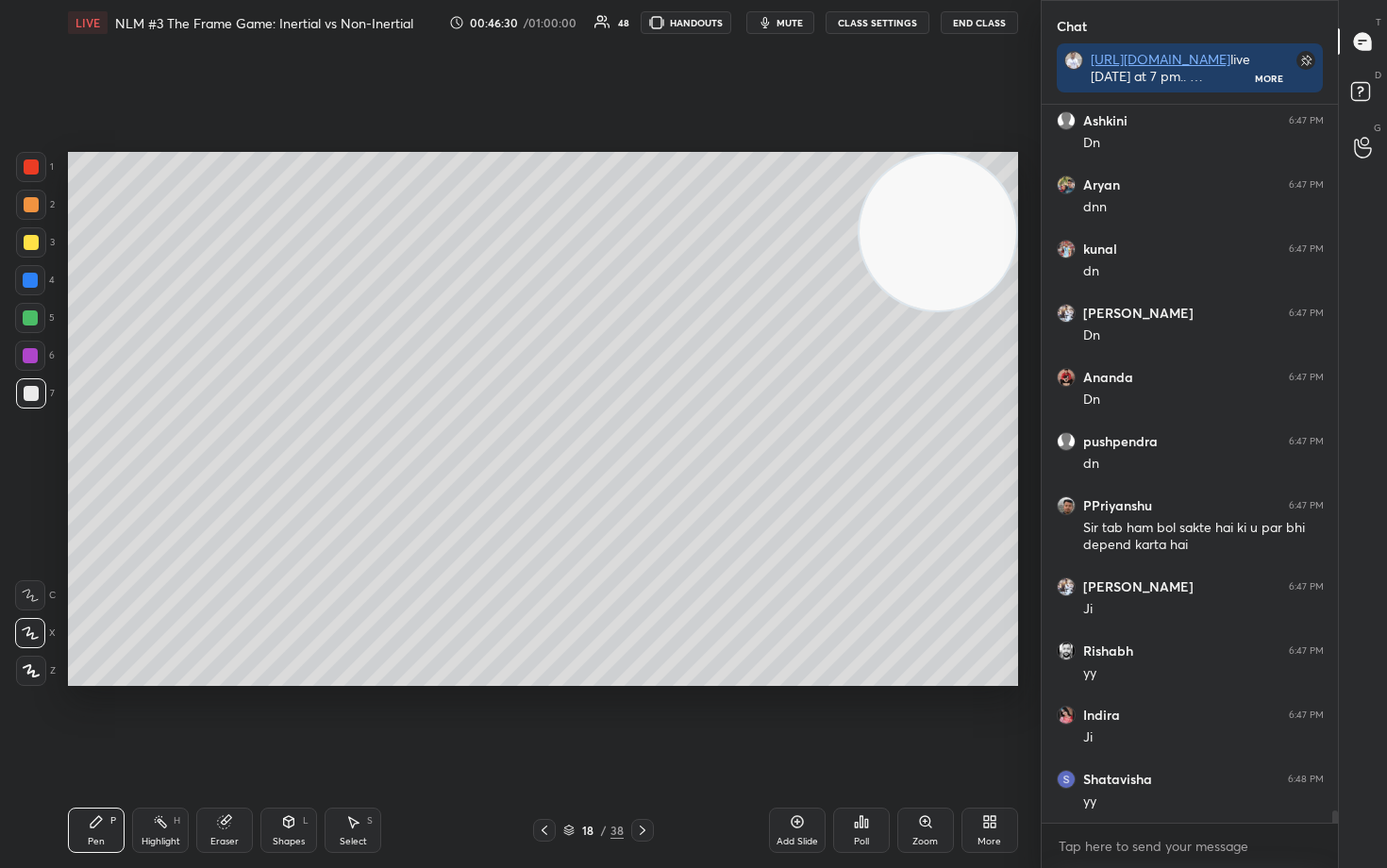 scroll, scrollTop: 41390, scrollLeft: 0, axis: vertical 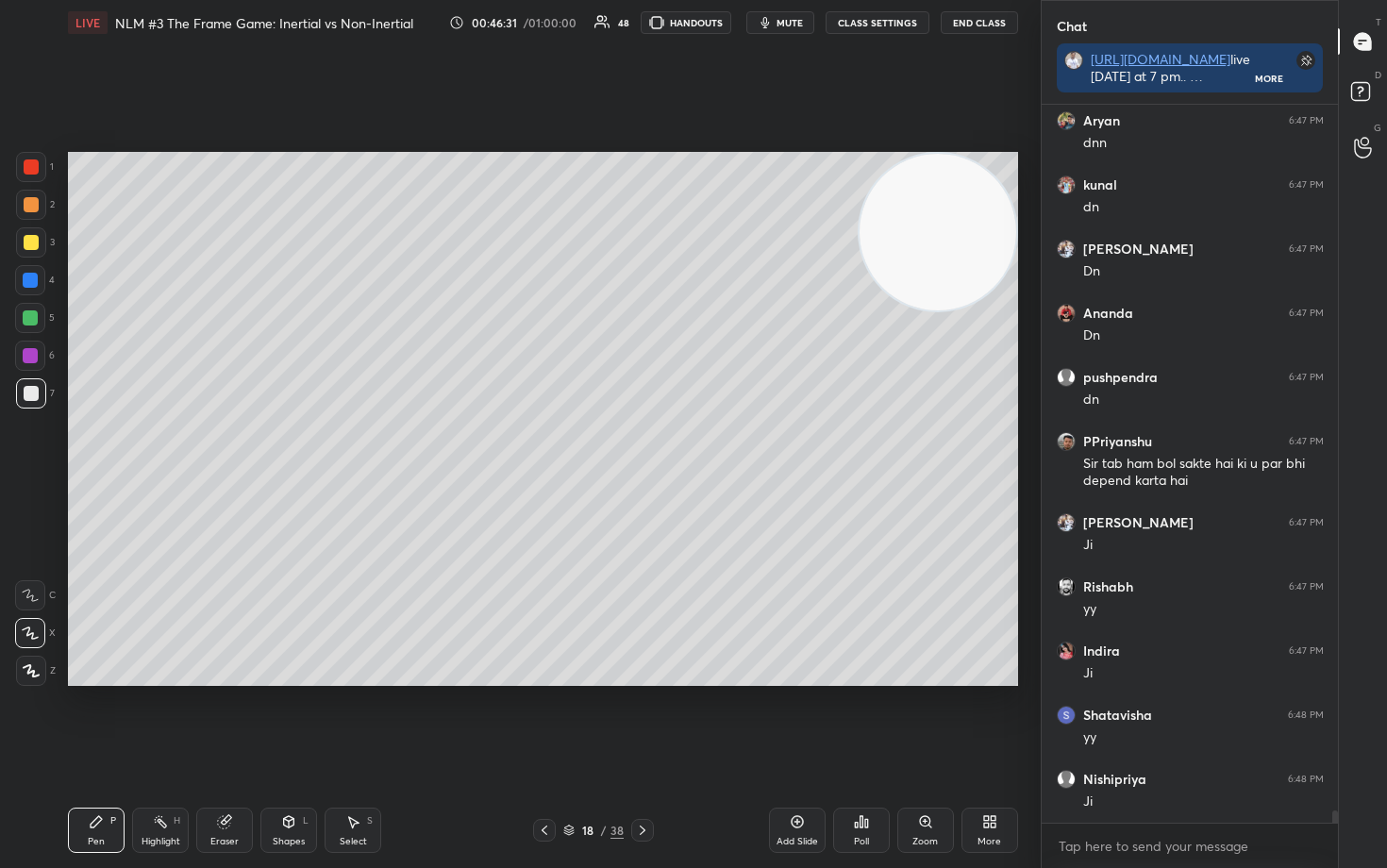 click at bounding box center (31, 242) 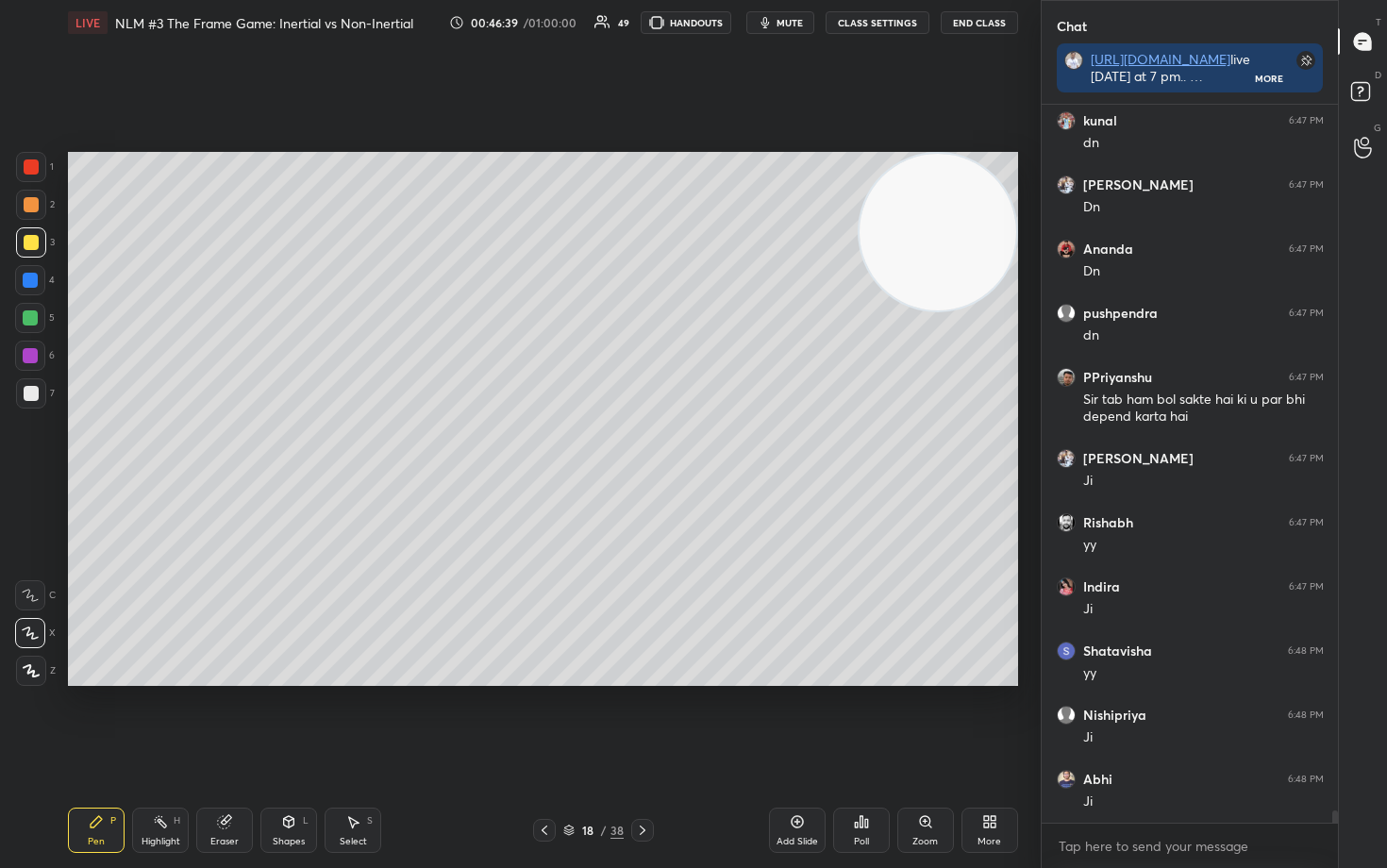 scroll, scrollTop: 41519, scrollLeft: 0, axis: vertical 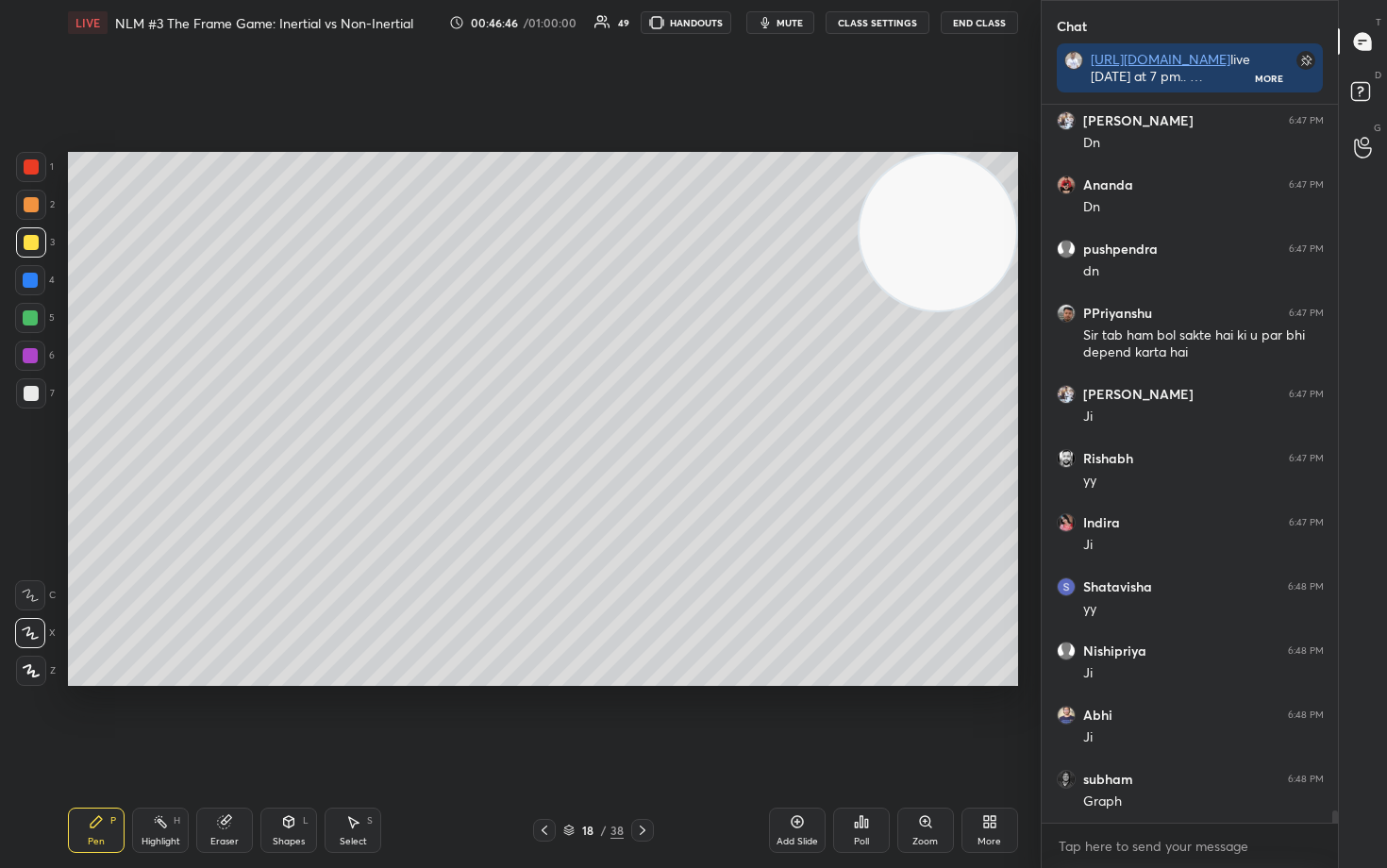 drag, startPoint x: 33, startPoint y: 393, endPoint x: 42, endPoint y: 391, distance: 9.219544 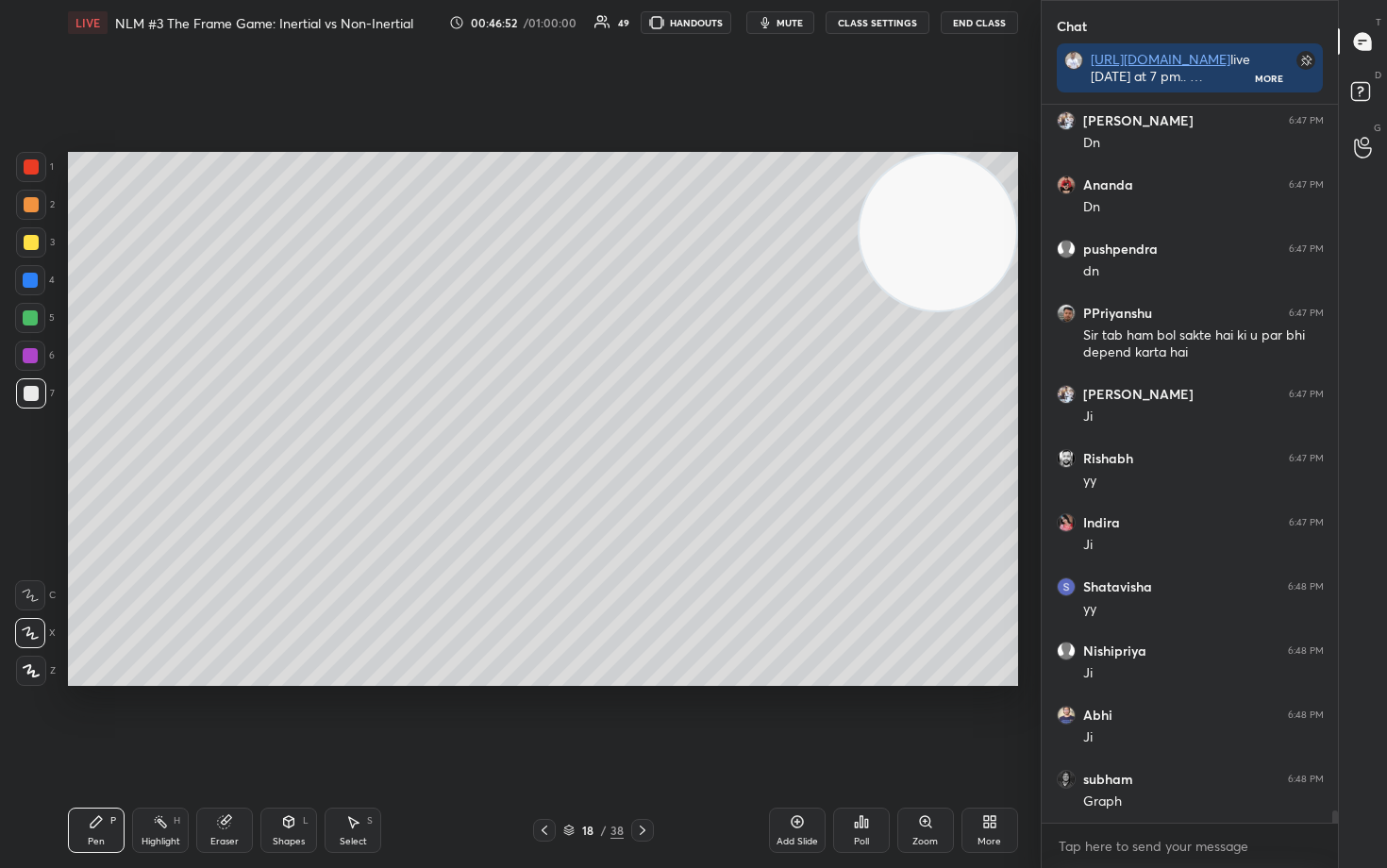 drag, startPoint x: 25, startPoint y: 204, endPoint x: 45, endPoint y: 210, distance: 20.880613 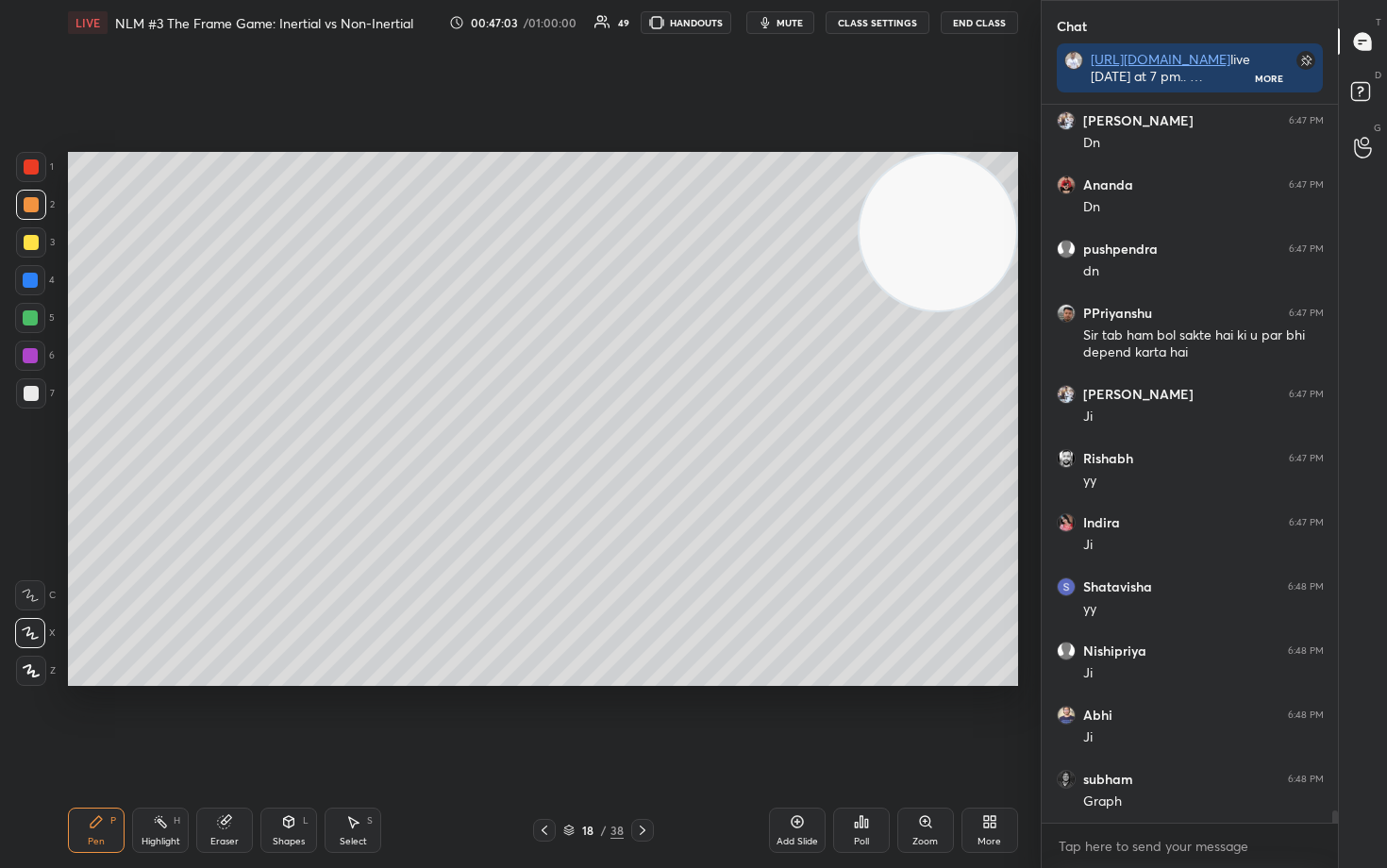 scroll, scrollTop: 41583, scrollLeft: 0, axis: vertical 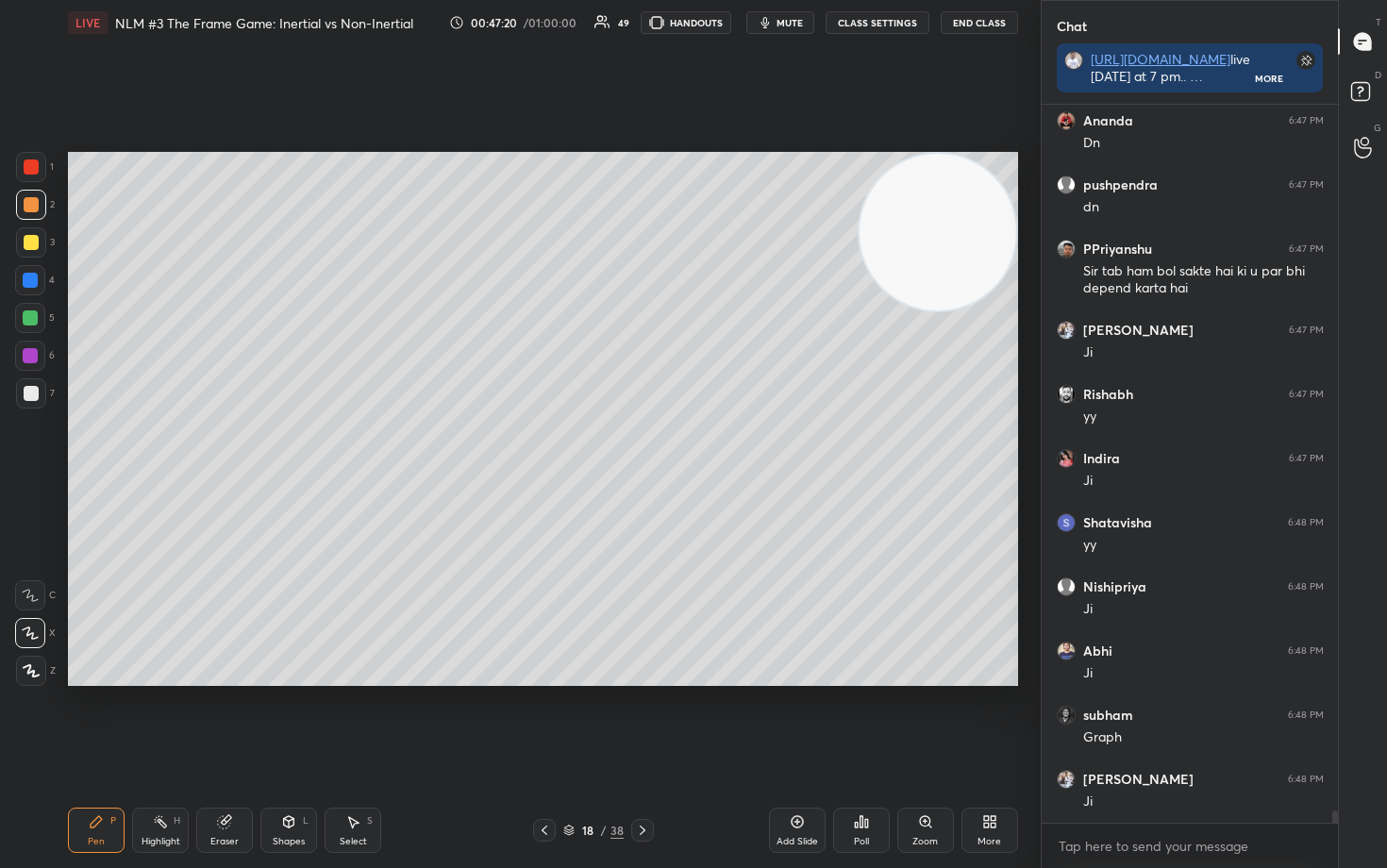 drag, startPoint x: 230, startPoint y: 825, endPoint x: 270, endPoint y: 706, distance: 125.54282 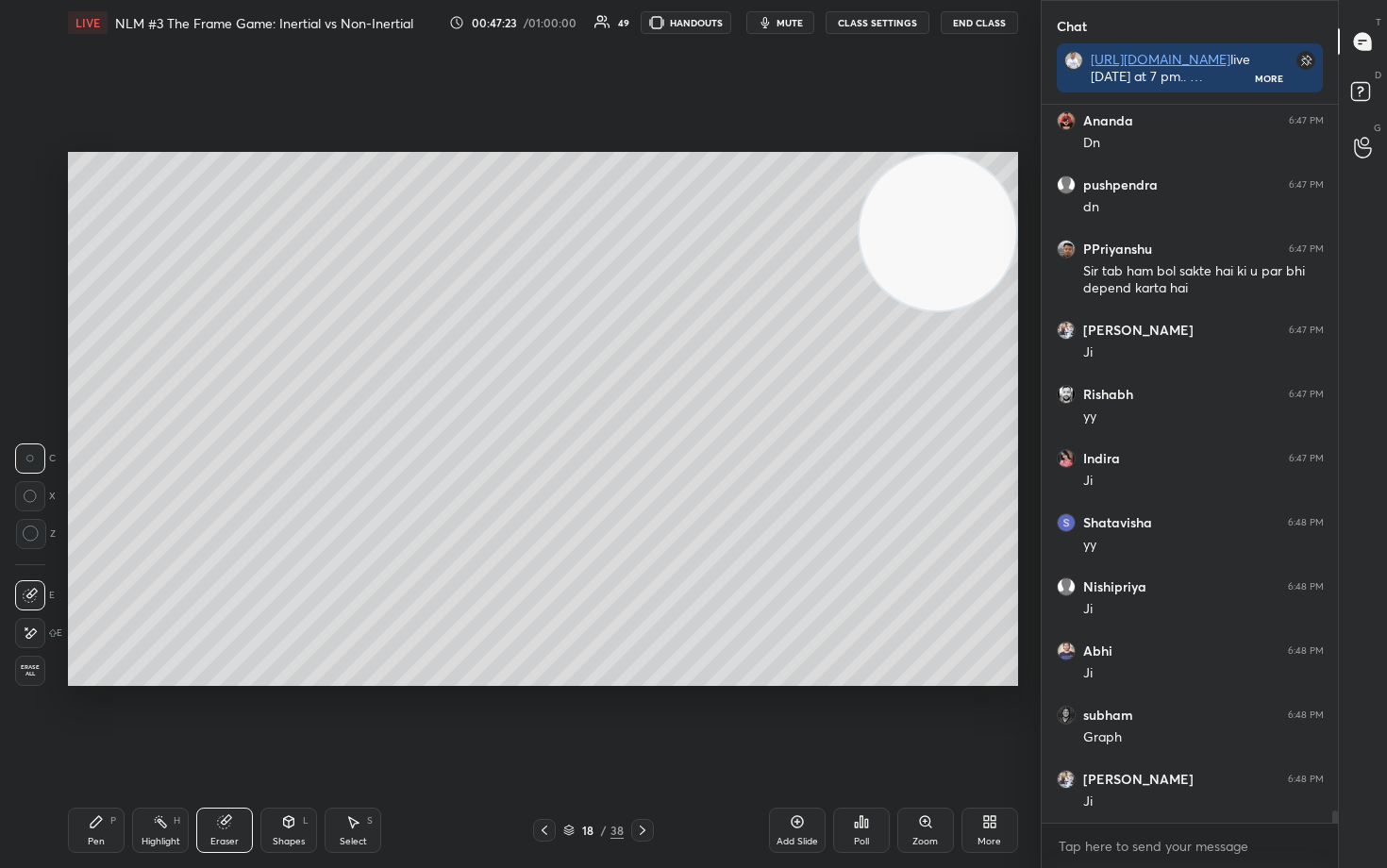 drag, startPoint x: 90, startPoint y: 827, endPoint x: 135, endPoint y: 689, distance: 145.15164 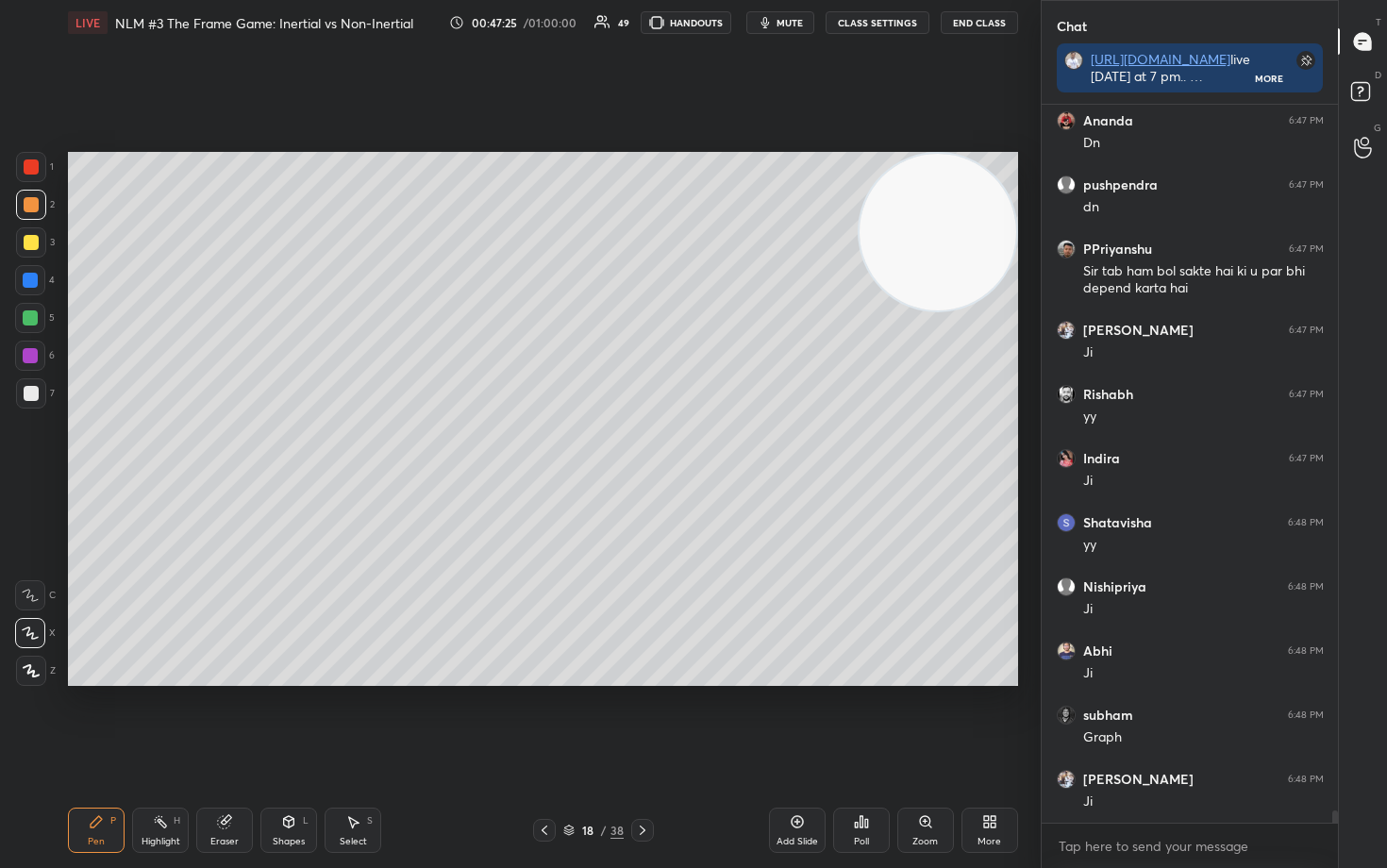 scroll, scrollTop: 41647, scrollLeft: 0, axis: vertical 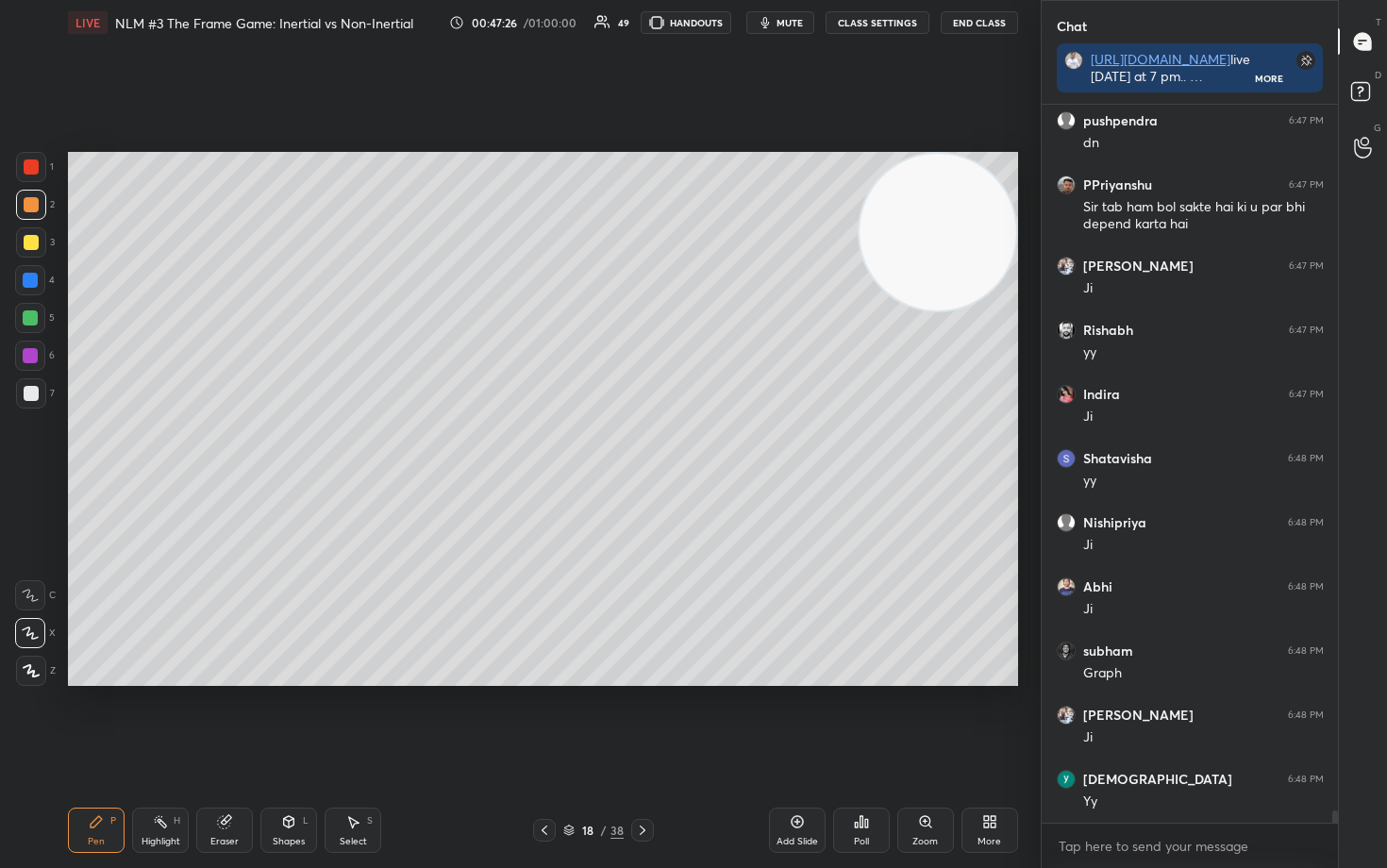 click 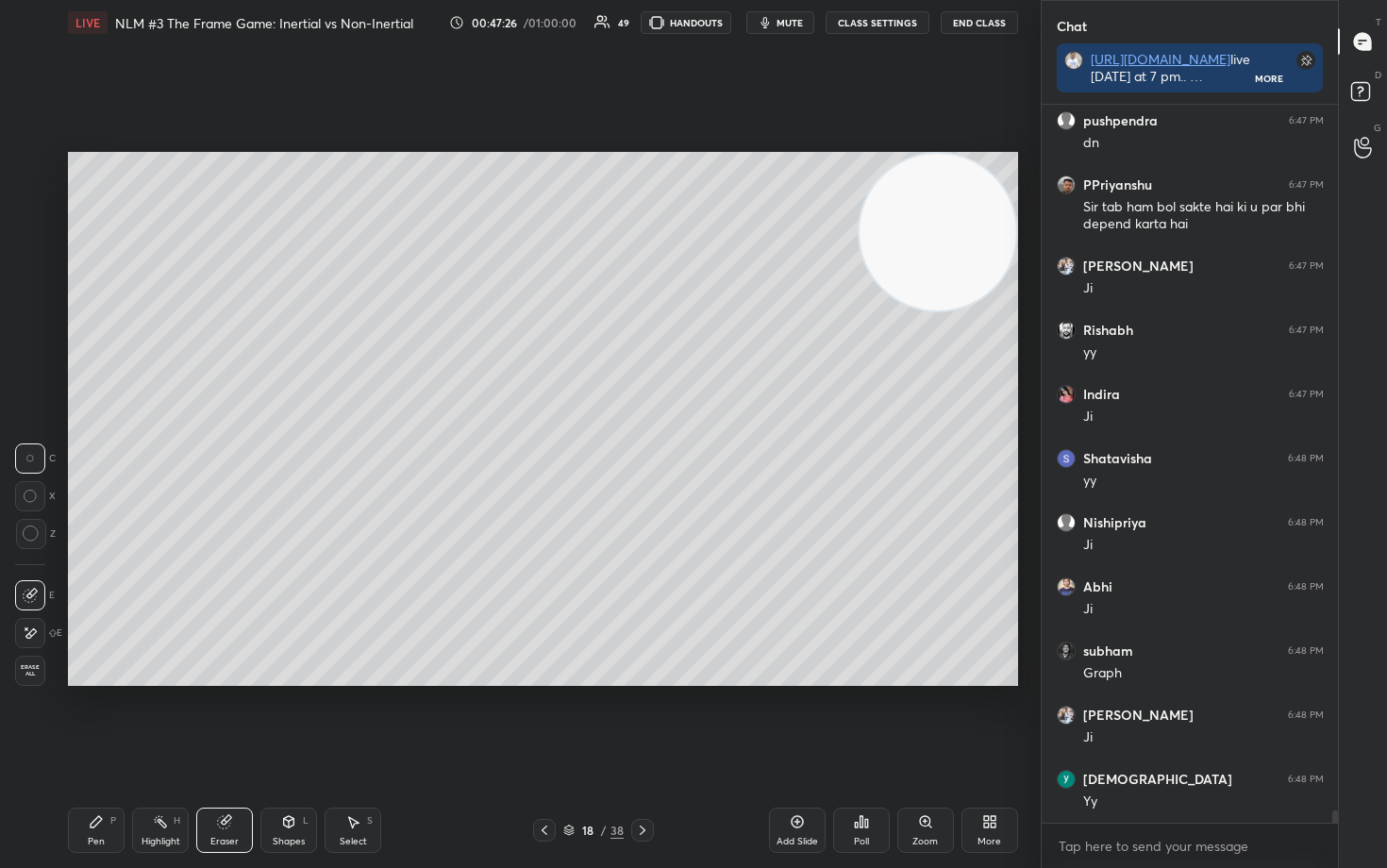 scroll, scrollTop: 41711, scrollLeft: 0, axis: vertical 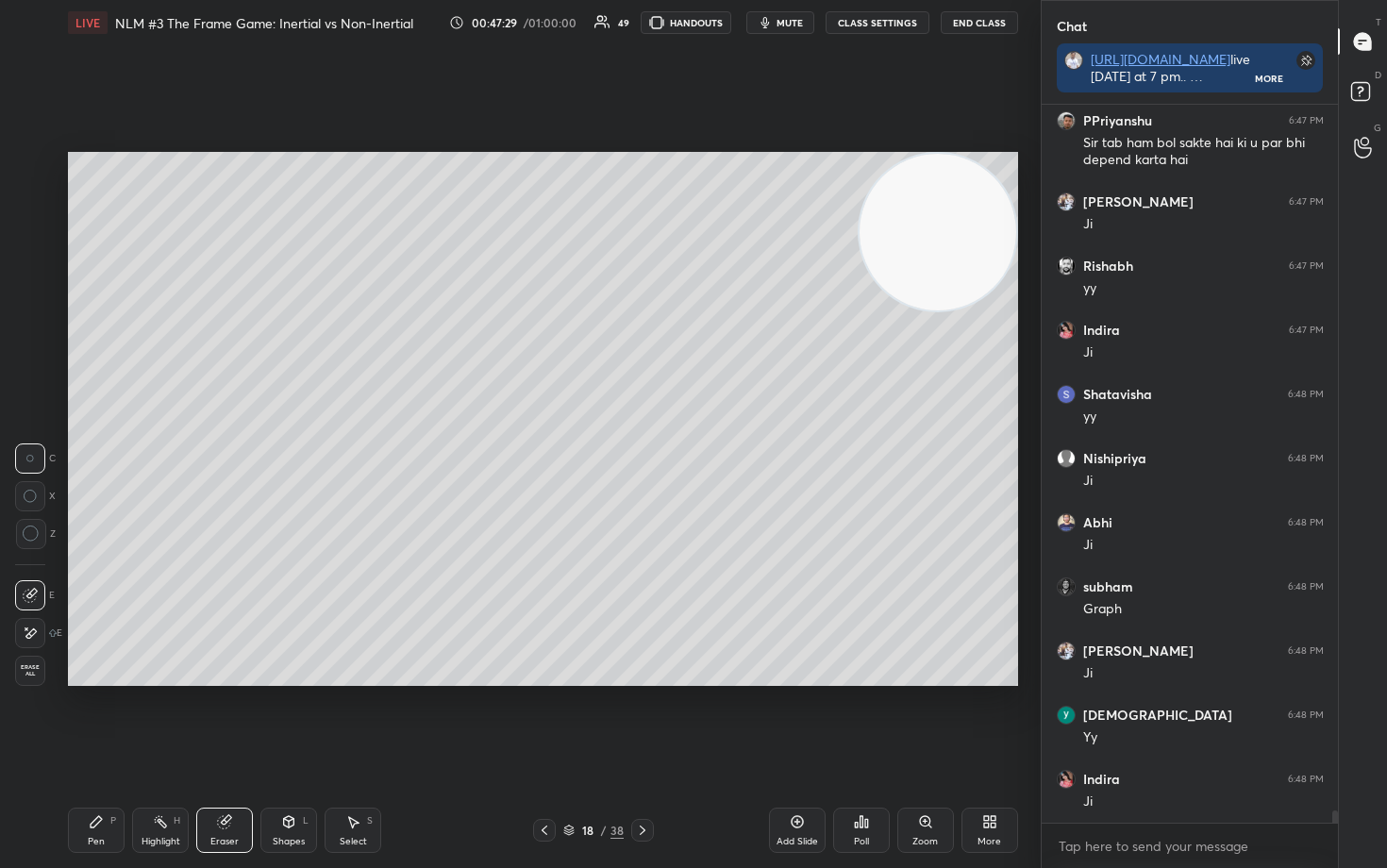 drag, startPoint x: 86, startPoint y: 842, endPoint x: 113, endPoint y: 701, distance: 143.56183 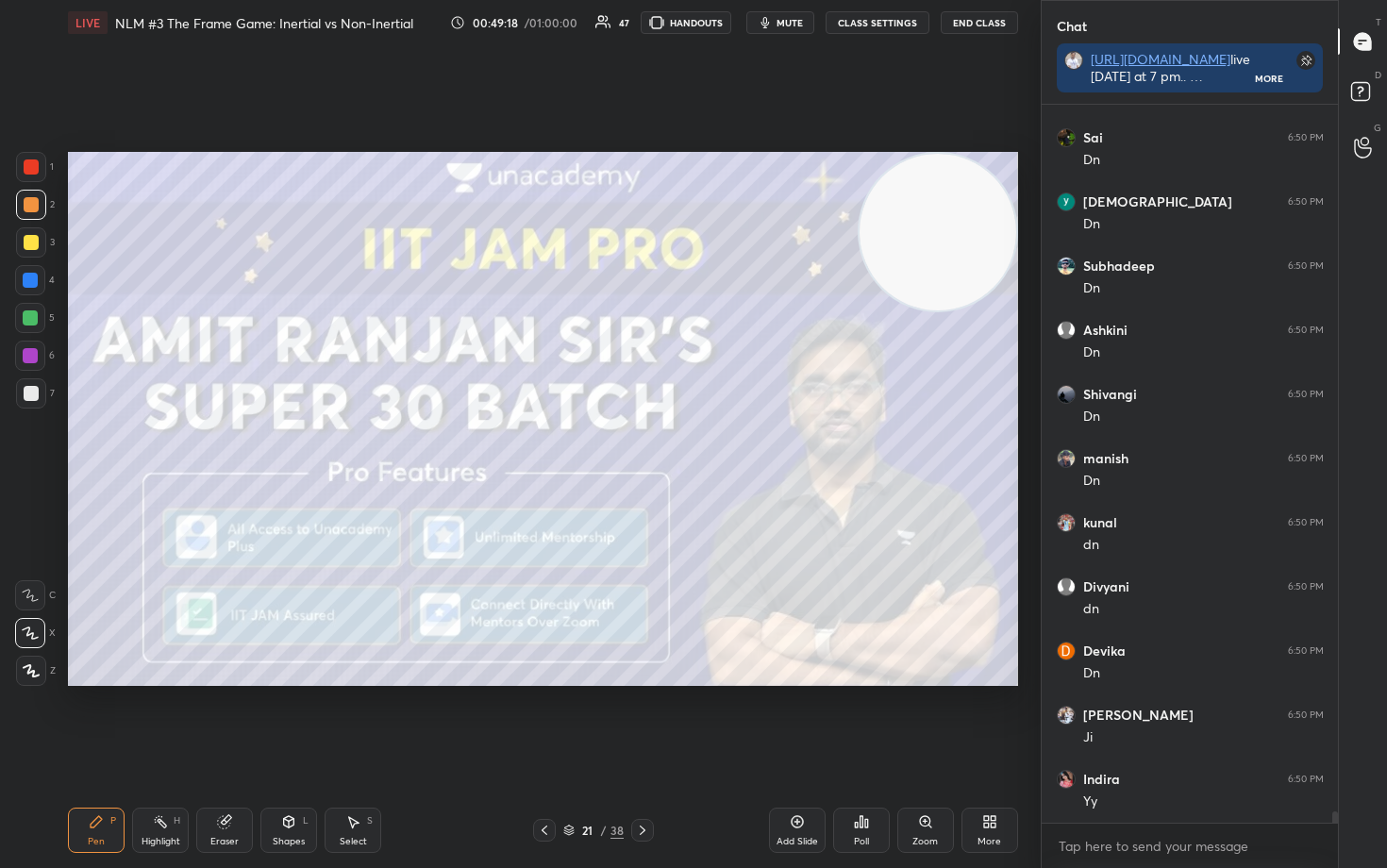 scroll, scrollTop: 44470, scrollLeft: 0, axis: vertical 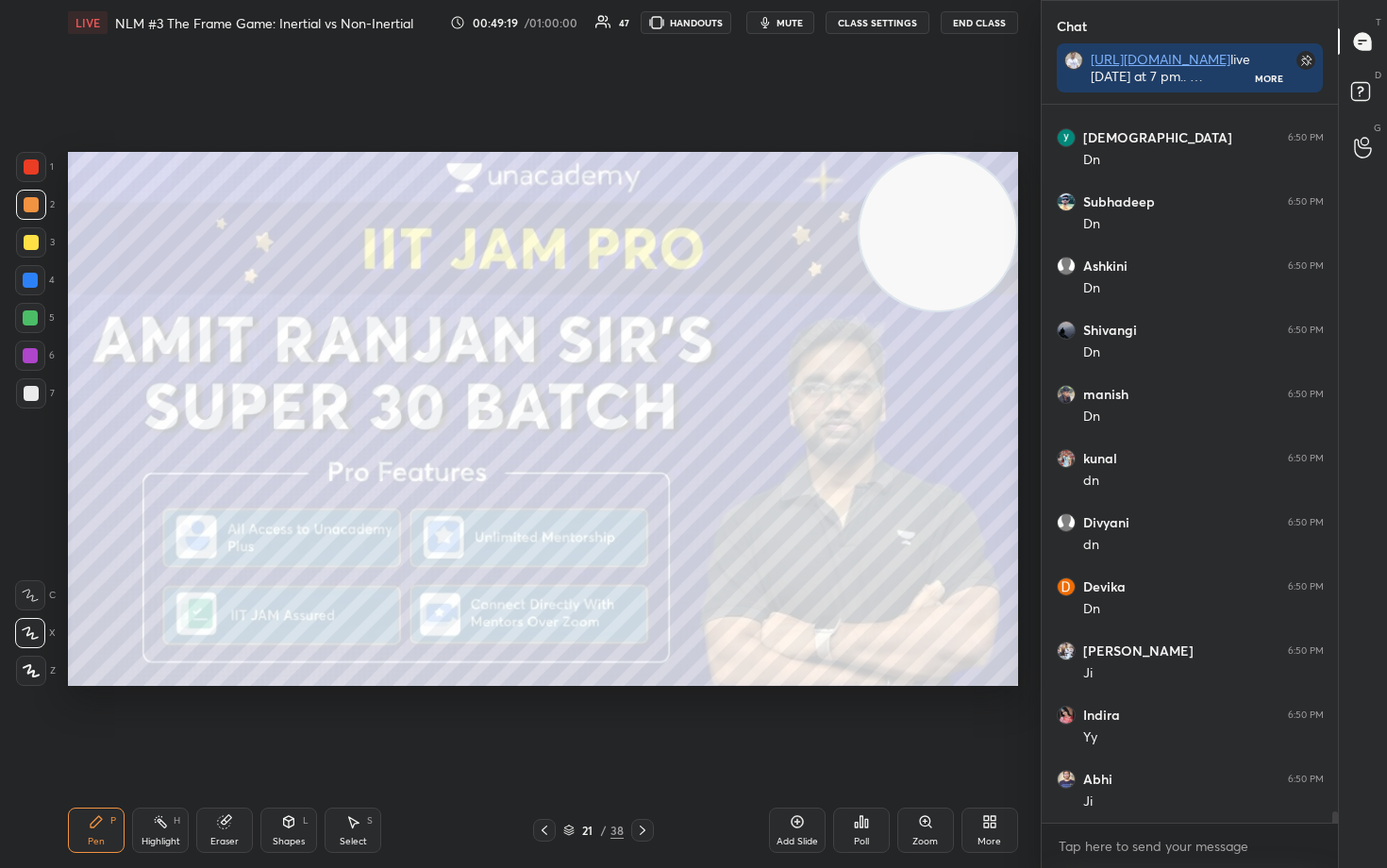 click at bounding box center [31, 167] 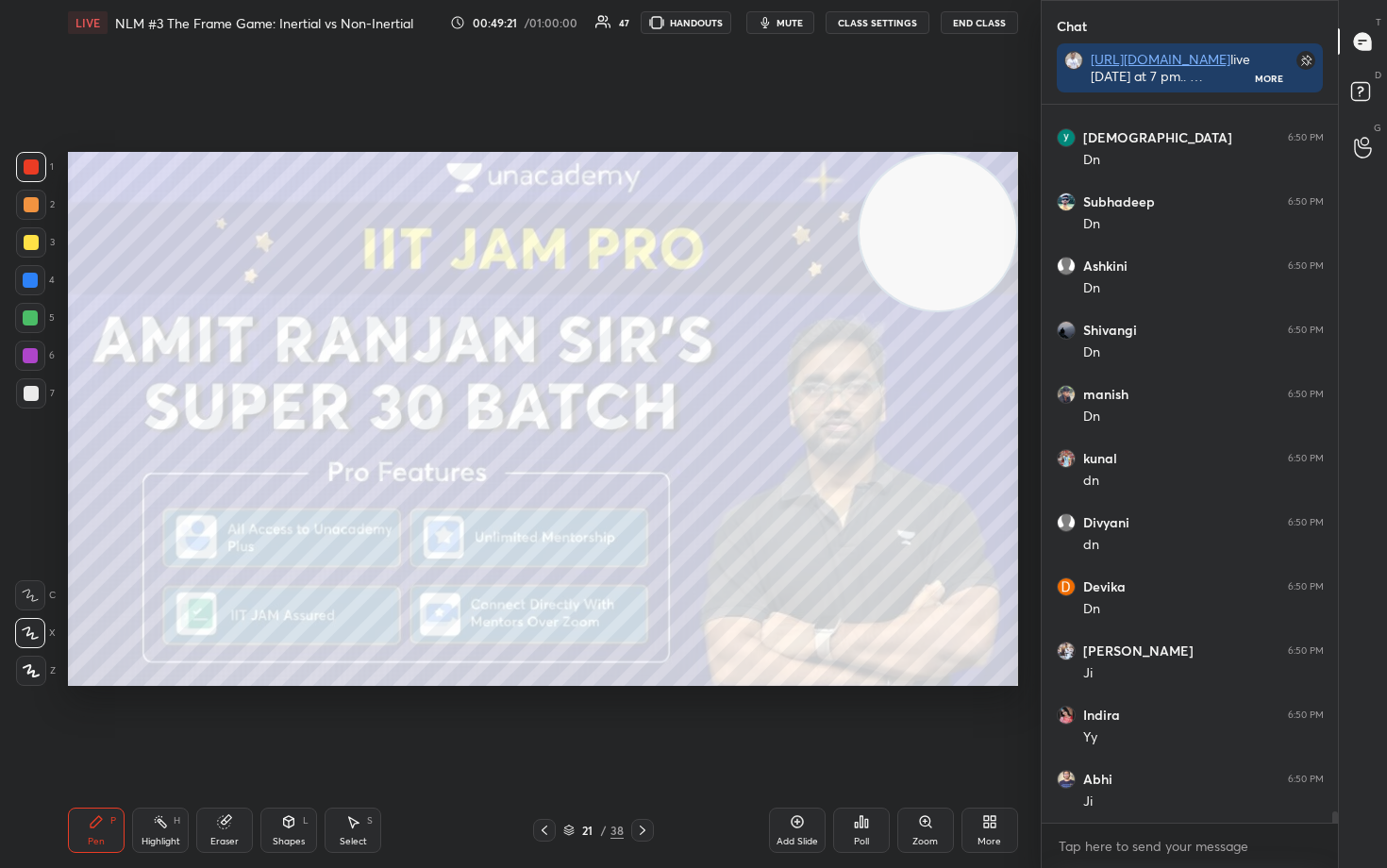 scroll, scrollTop: 44534, scrollLeft: 0, axis: vertical 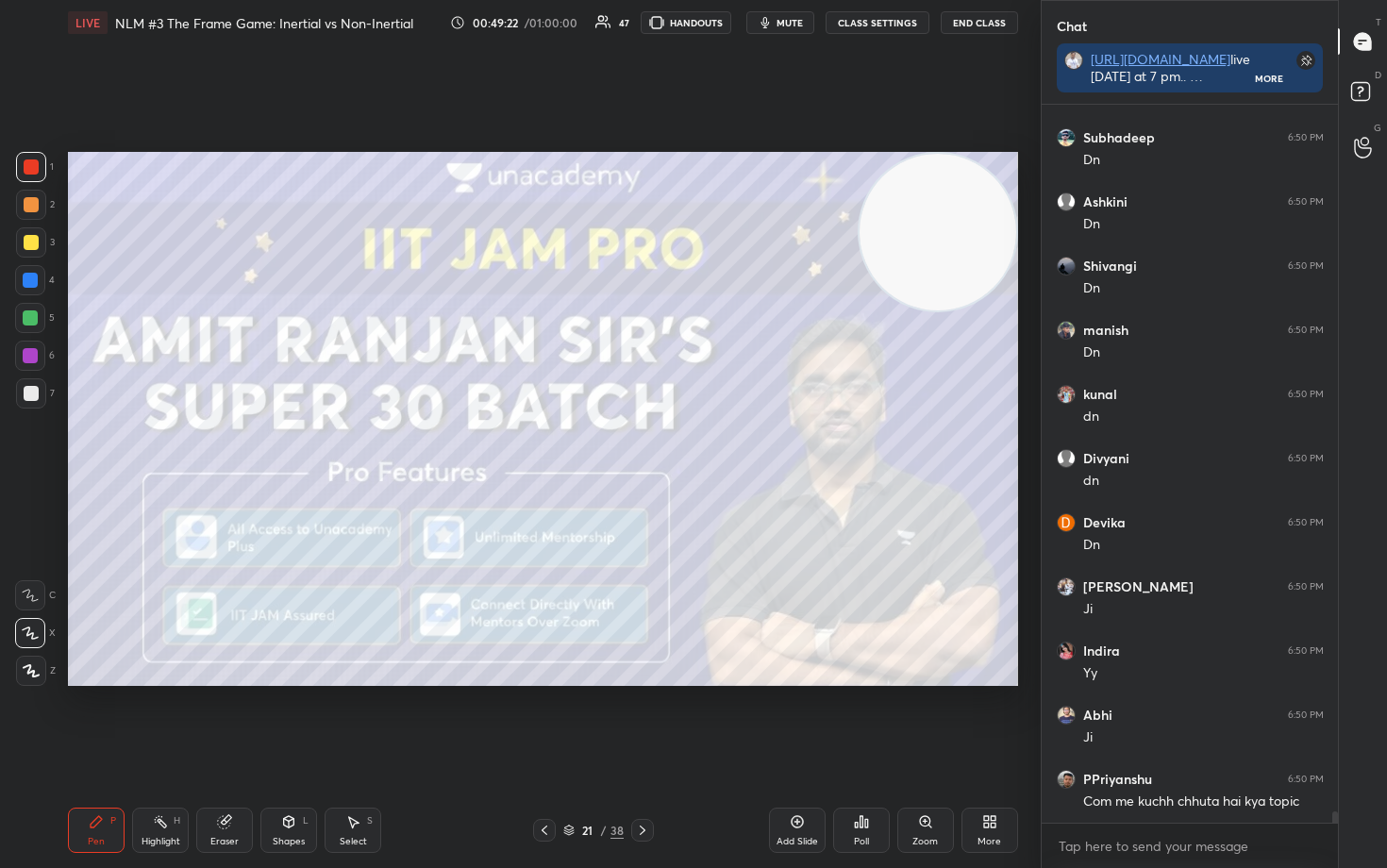 click 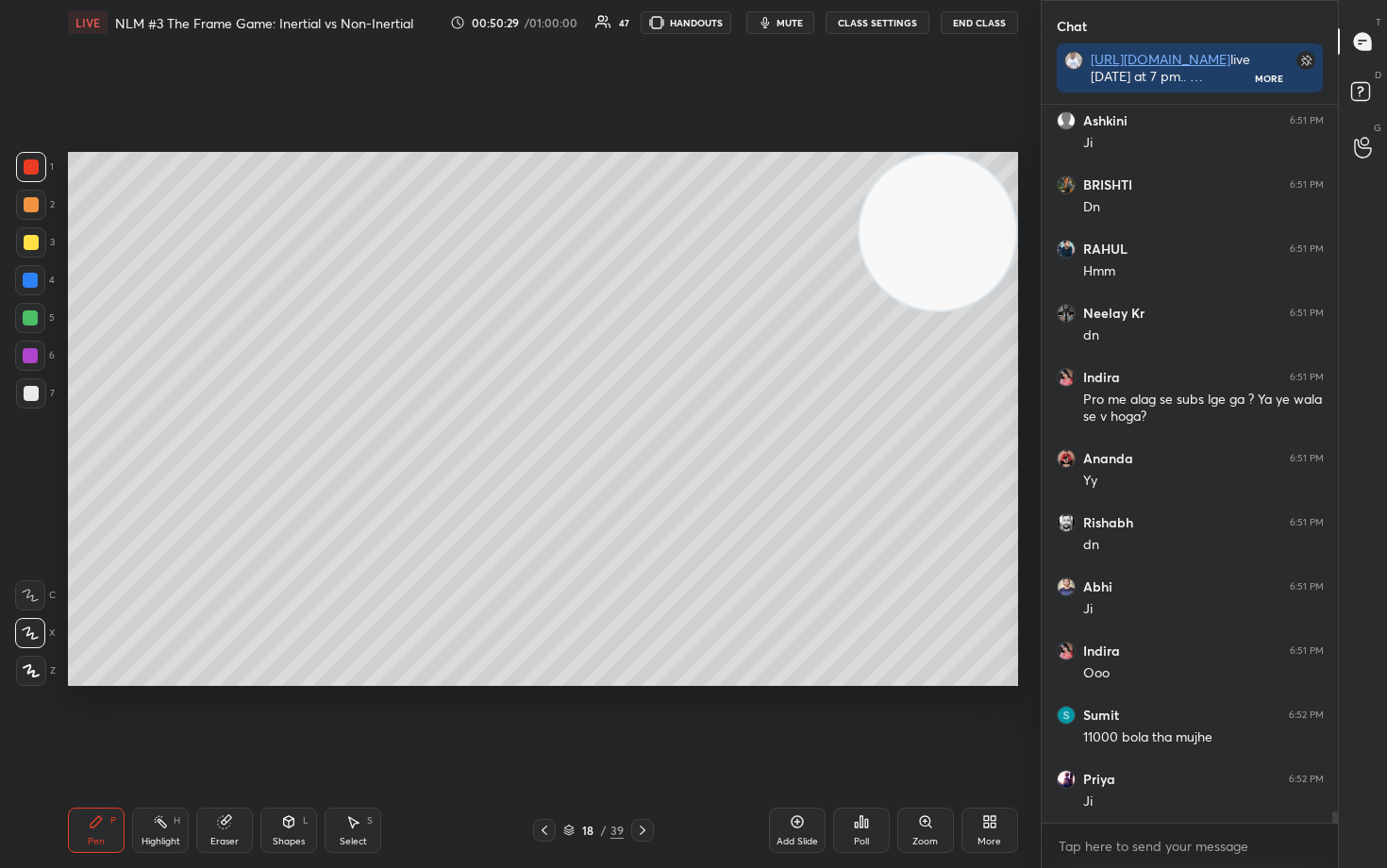 scroll, scrollTop: 46412, scrollLeft: 0, axis: vertical 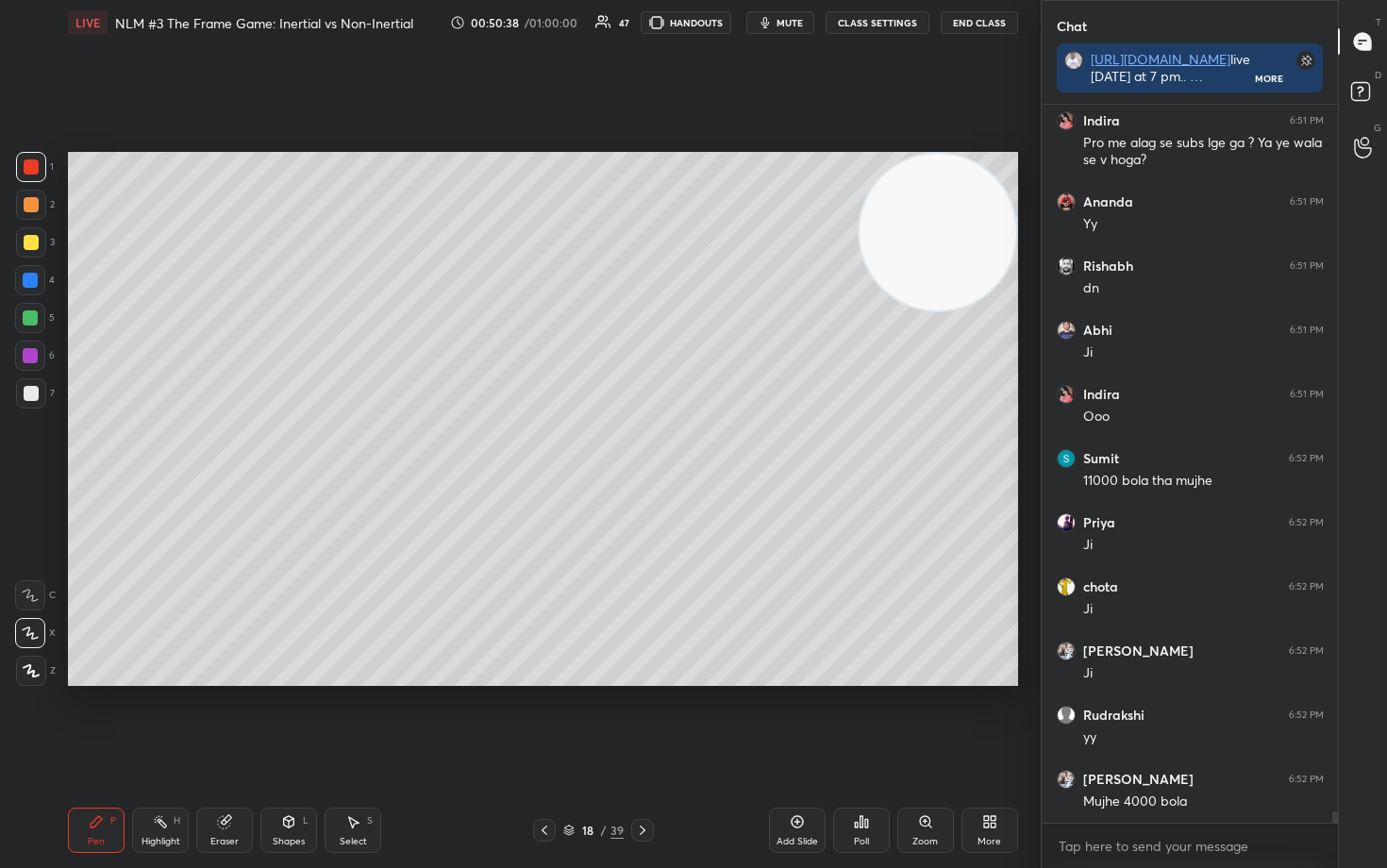 drag, startPoint x: 973, startPoint y: 252, endPoint x: 1005, endPoint y: 223, distance: 43.185646 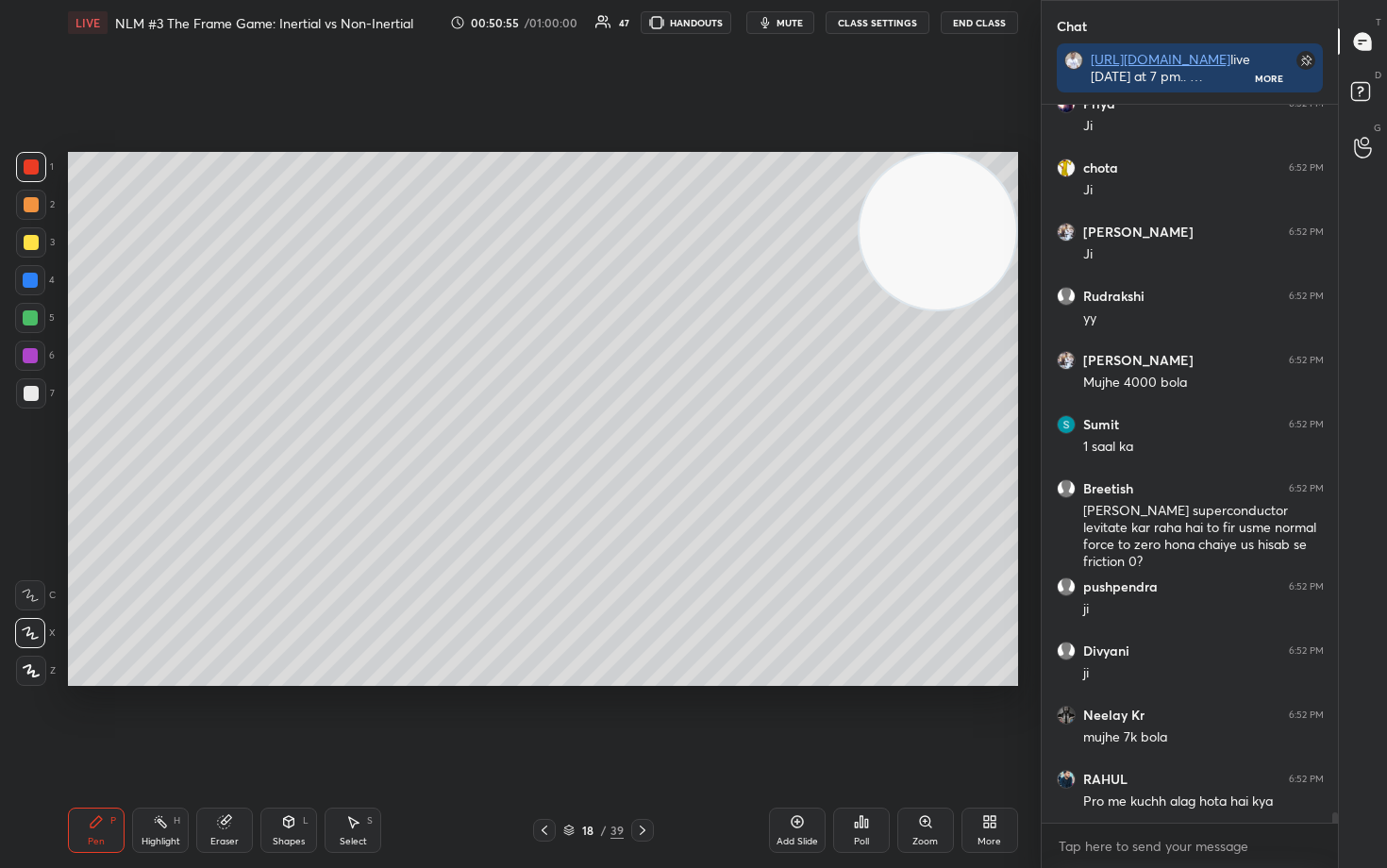 scroll, scrollTop: 46959, scrollLeft: 0, axis: vertical 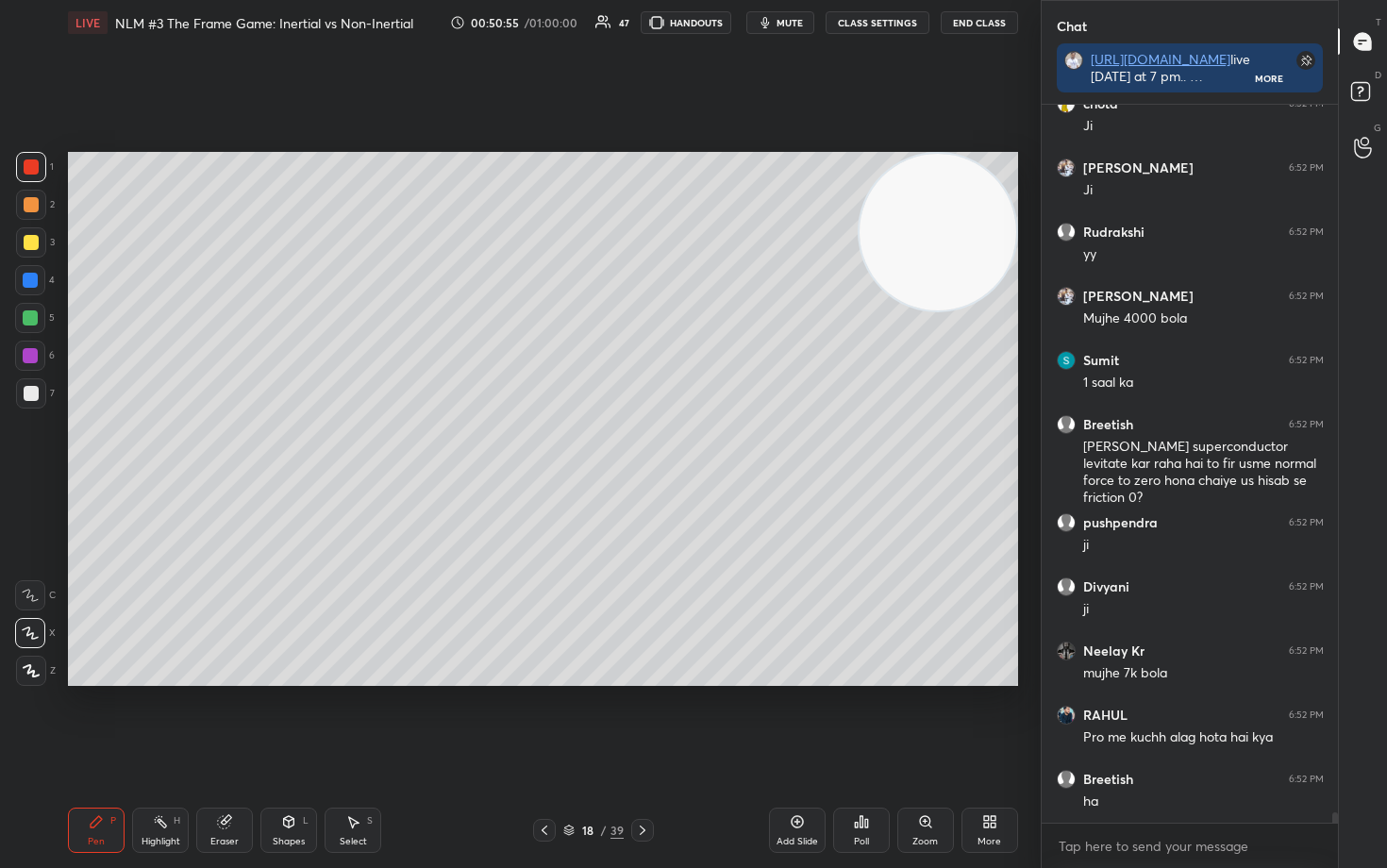 drag, startPoint x: 923, startPoint y: 263, endPoint x: 946, endPoint y: 226, distance: 43.56604 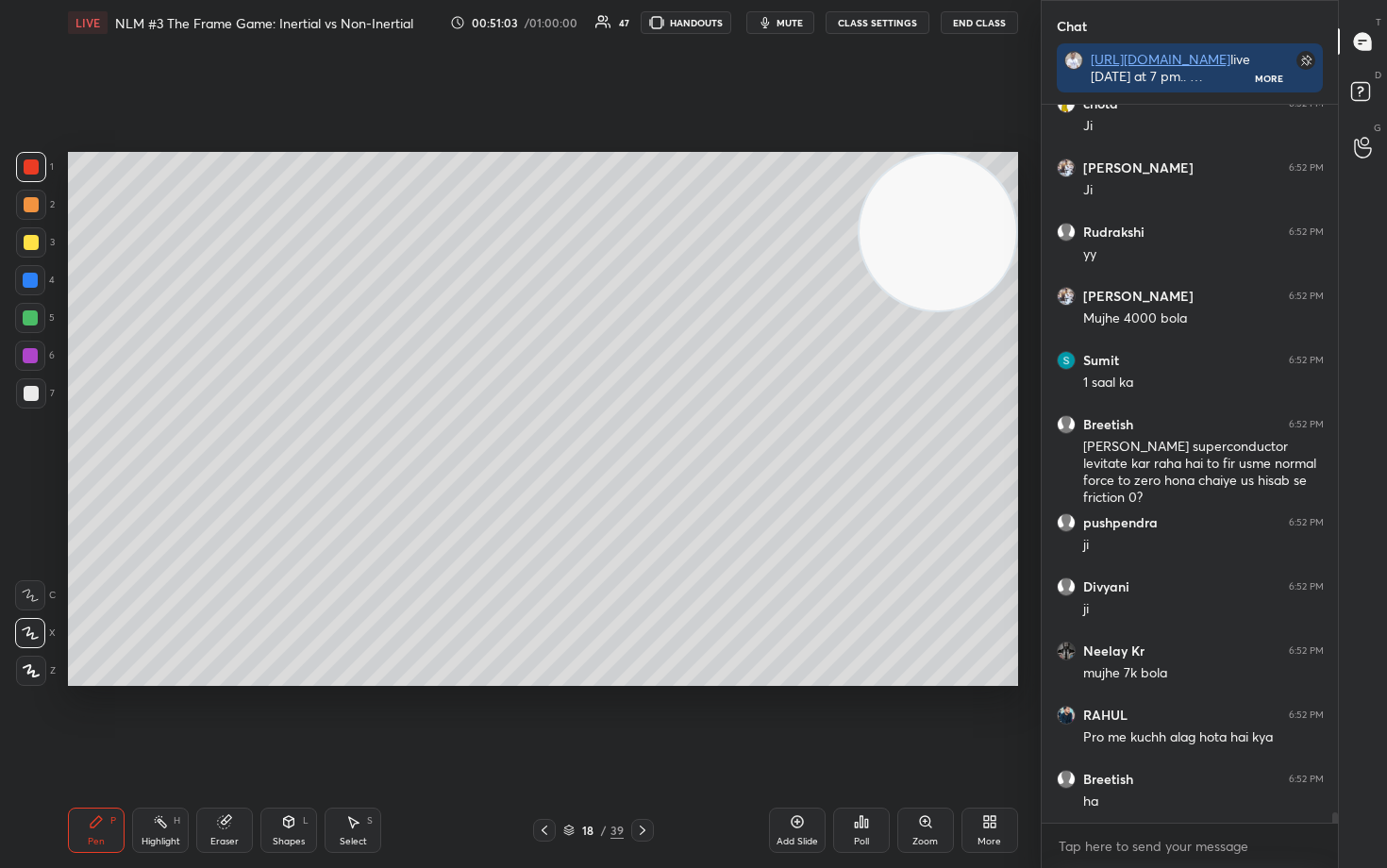 drag, startPoint x: 944, startPoint y: 255, endPoint x: 961, endPoint y: 213, distance: 45.310043 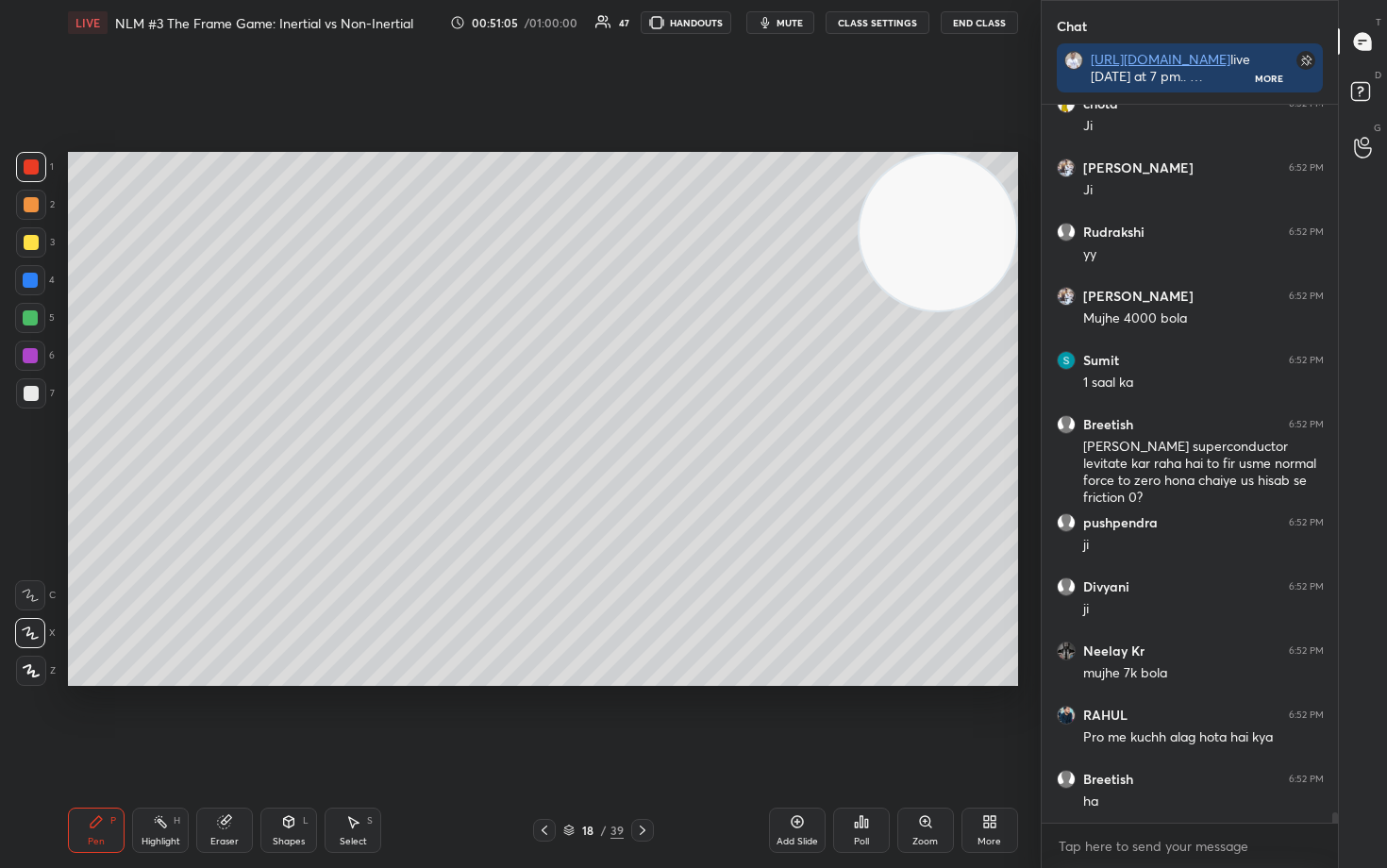 click at bounding box center (31, 393) 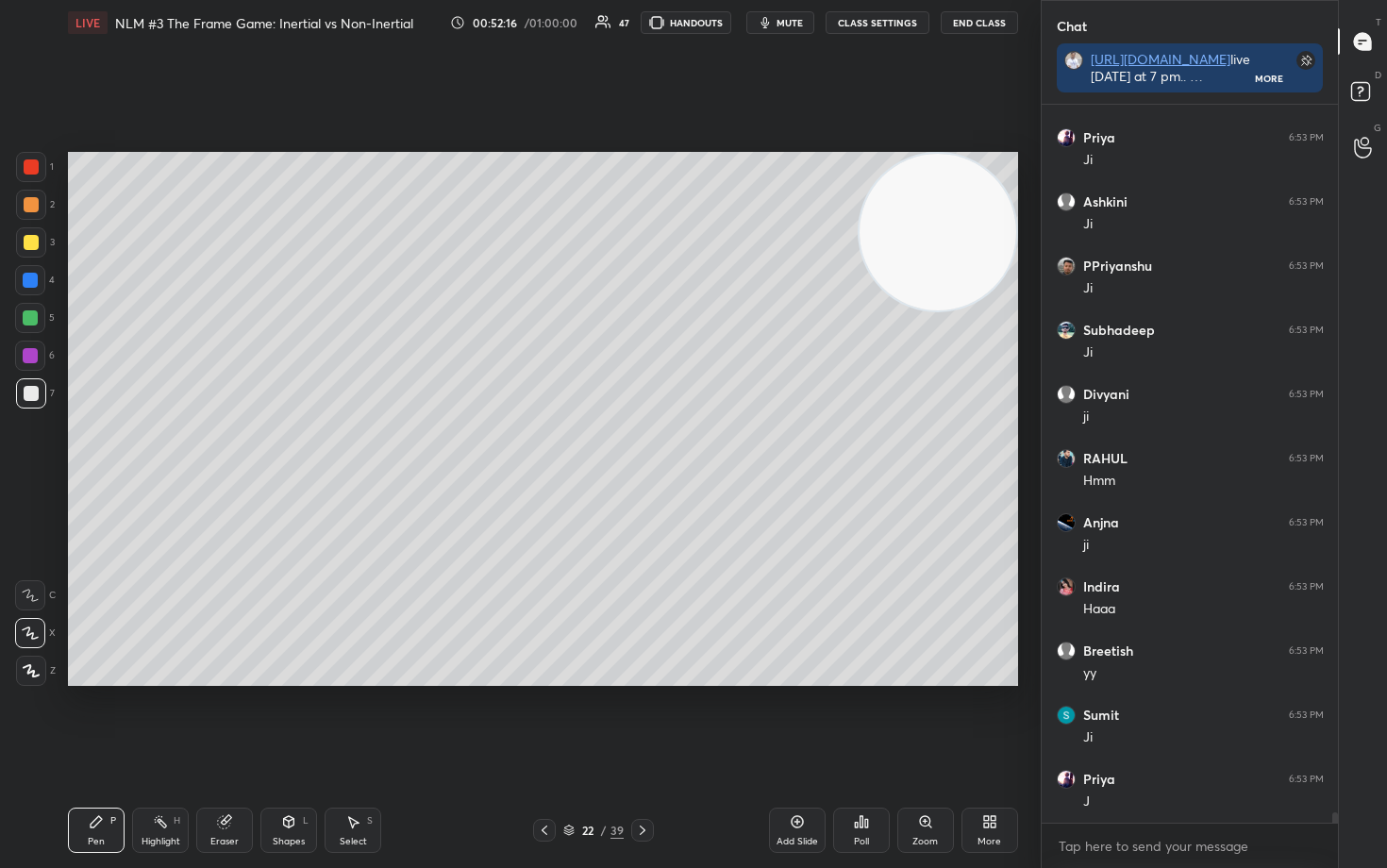 scroll, scrollTop: 49076, scrollLeft: 0, axis: vertical 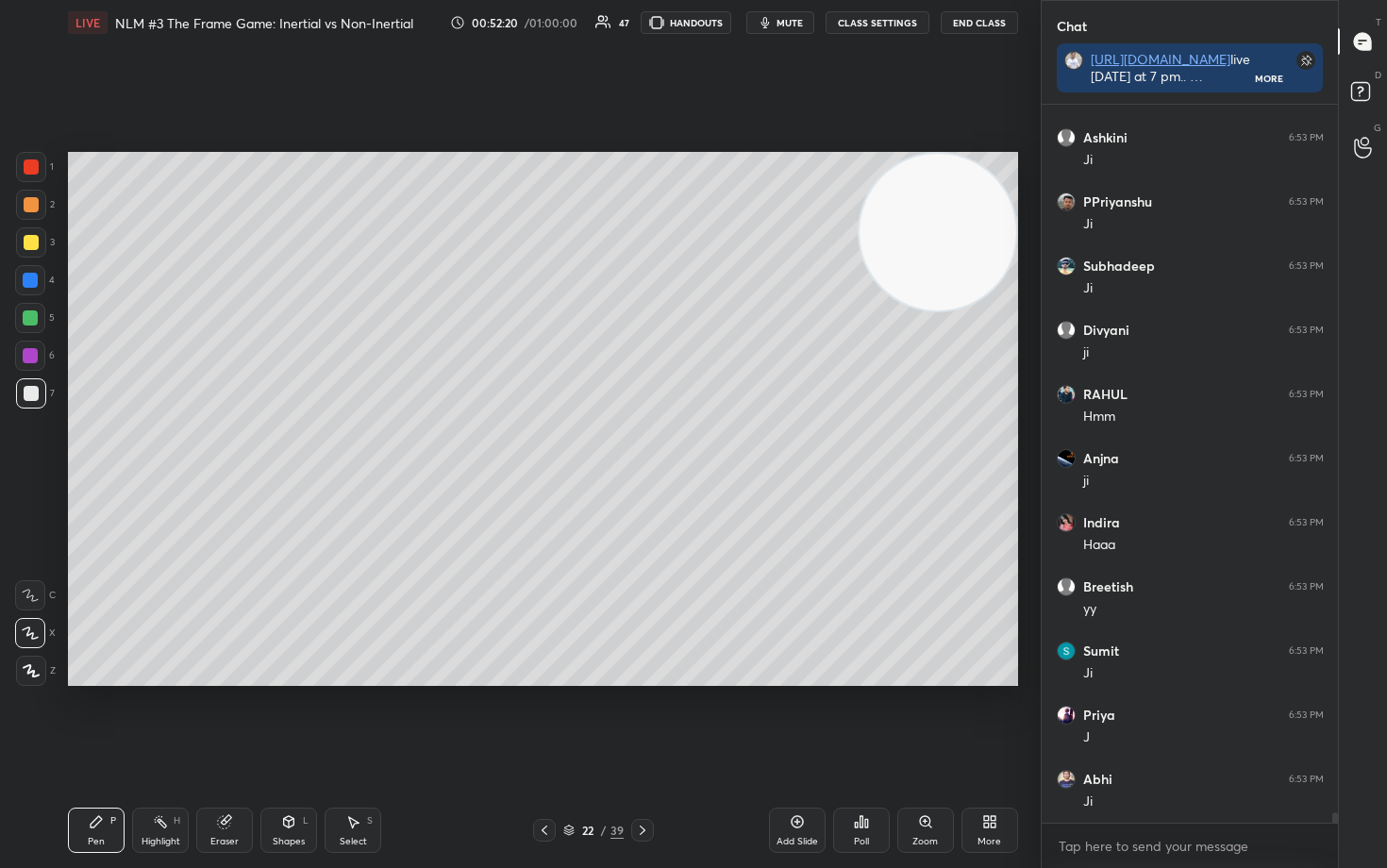 click at bounding box center (31, 242) 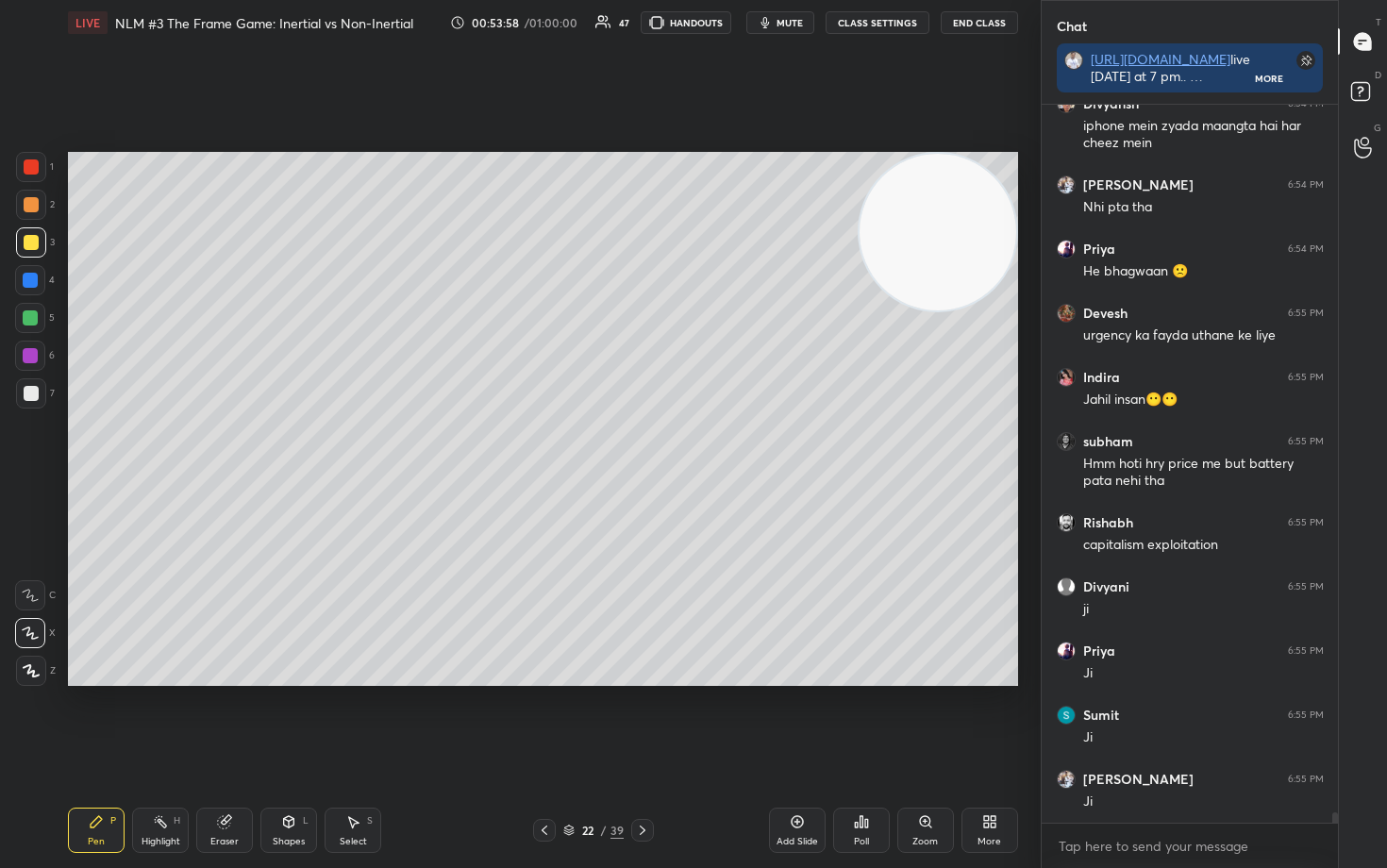scroll, scrollTop: 51099, scrollLeft: 0, axis: vertical 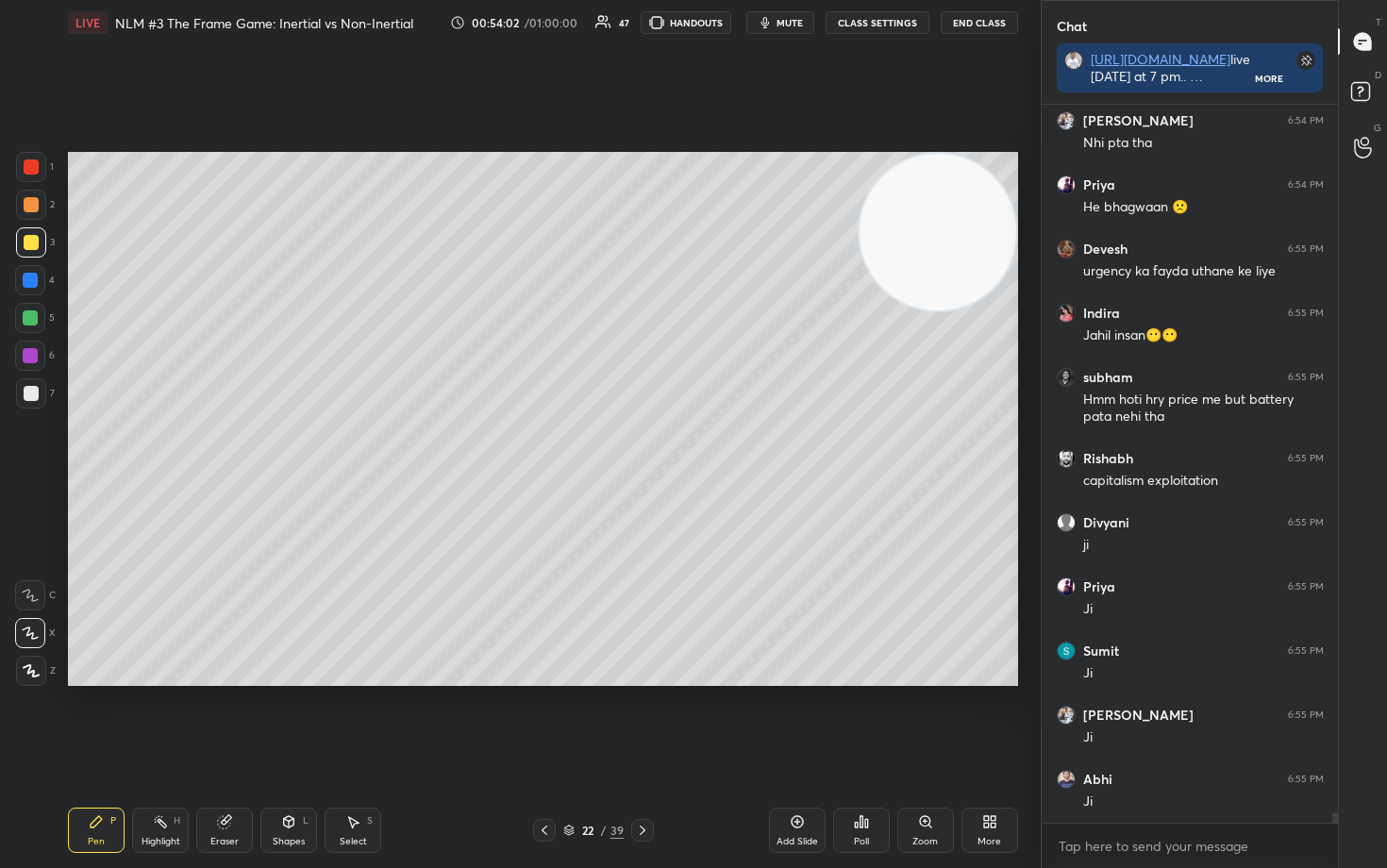 click at bounding box center (31, 393) 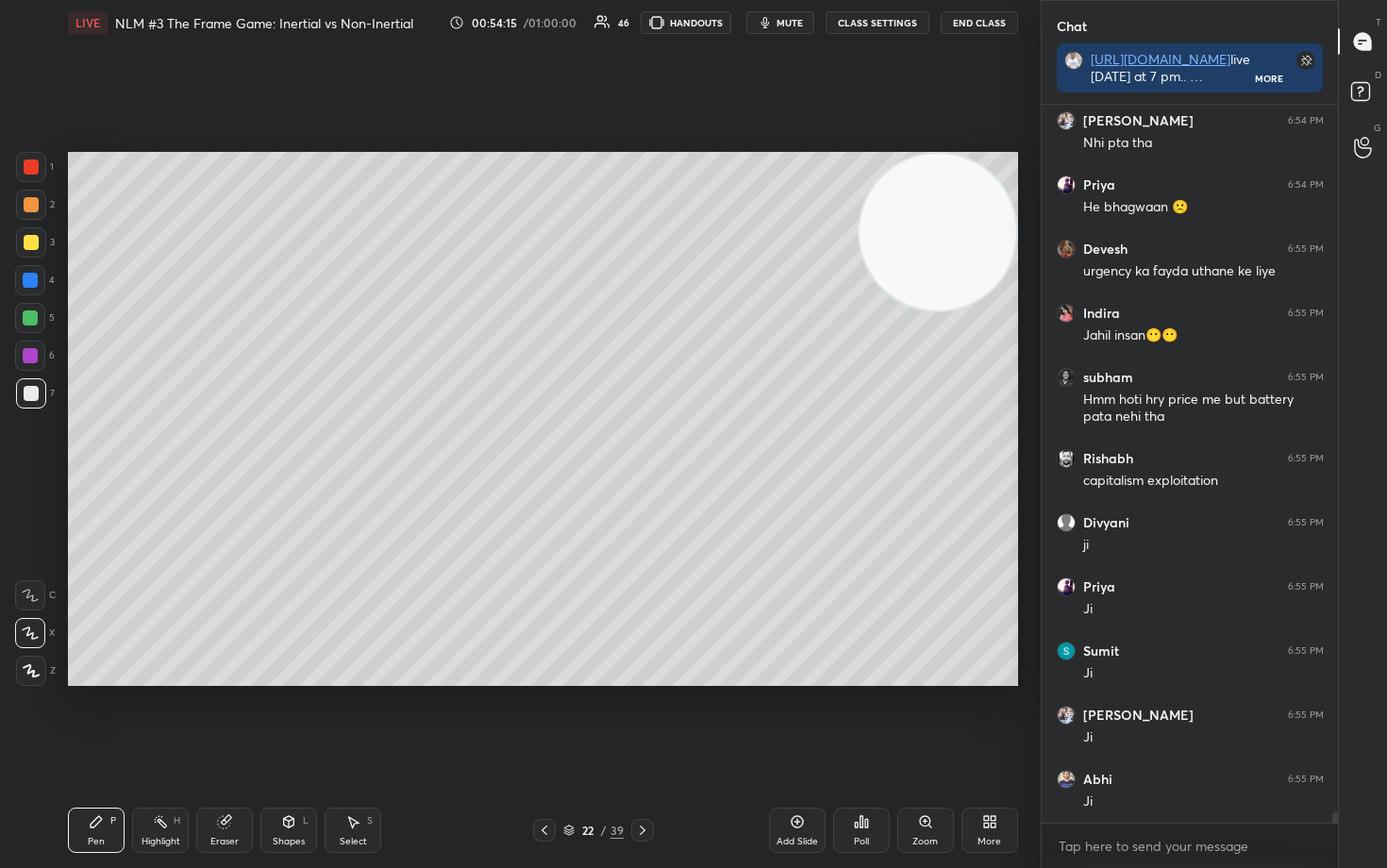 click at bounding box center (31, 205) 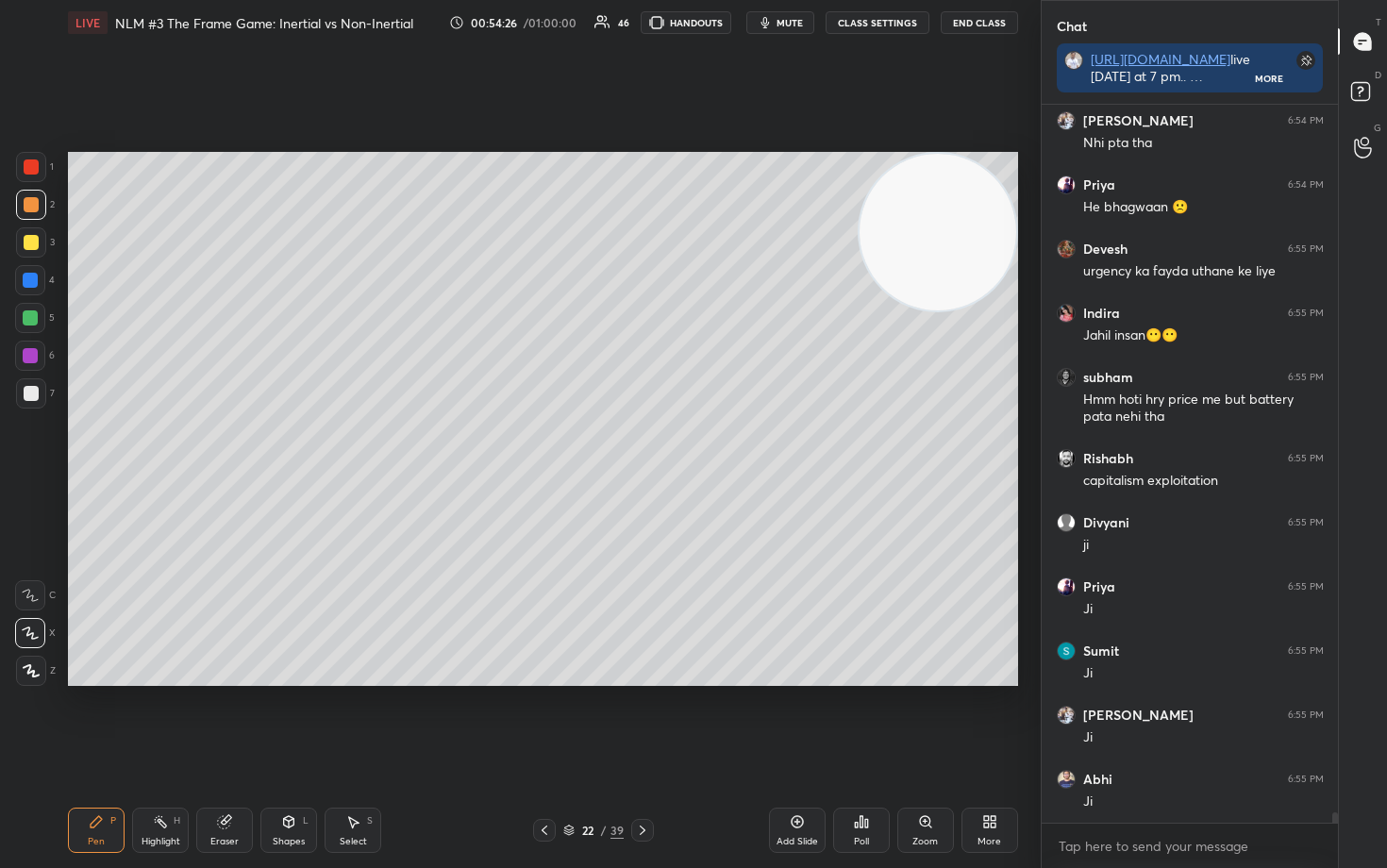 click at bounding box center (31, 242) 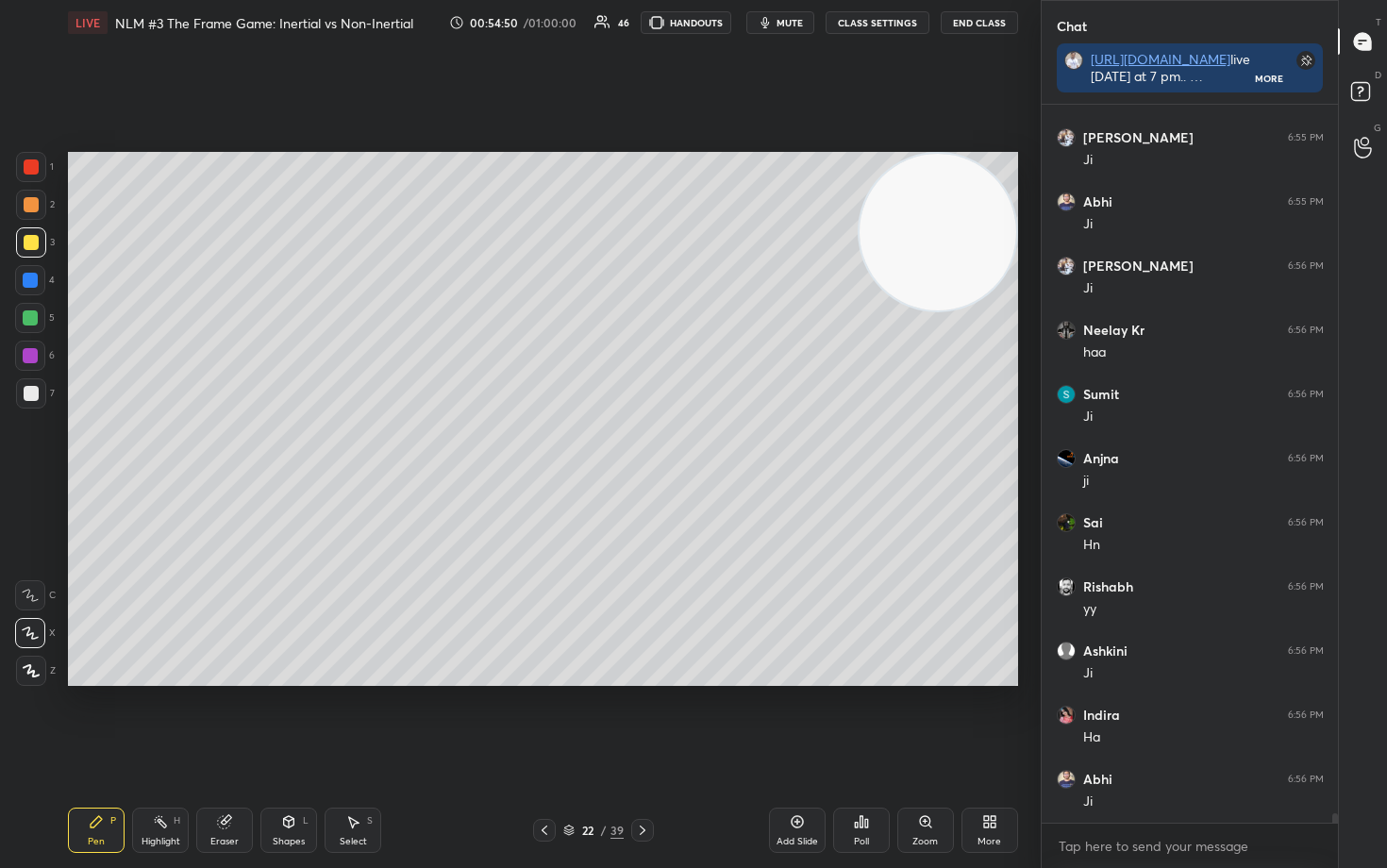 scroll, scrollTop: 51740, scrollLeft: 0, axis: vertical 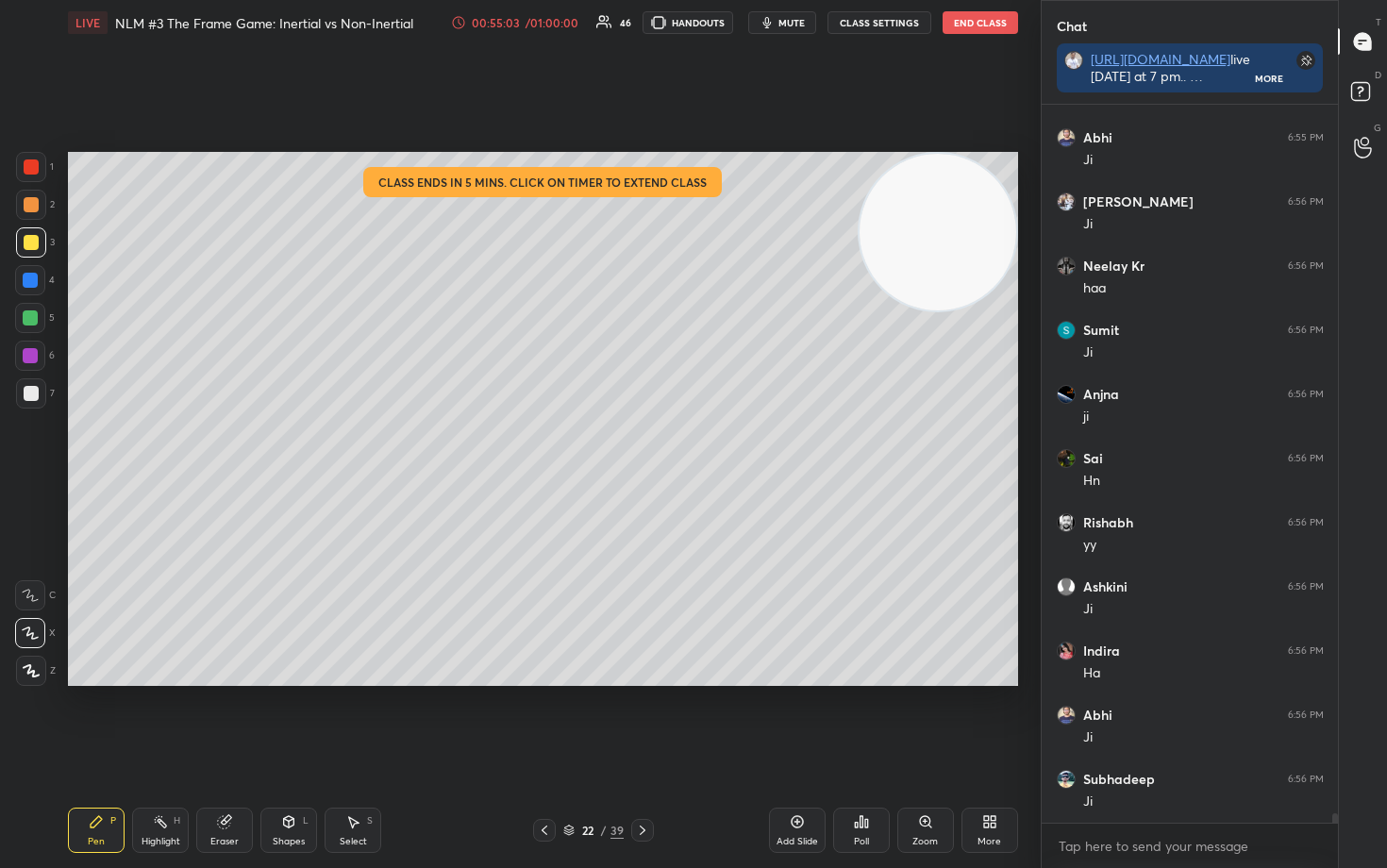 click 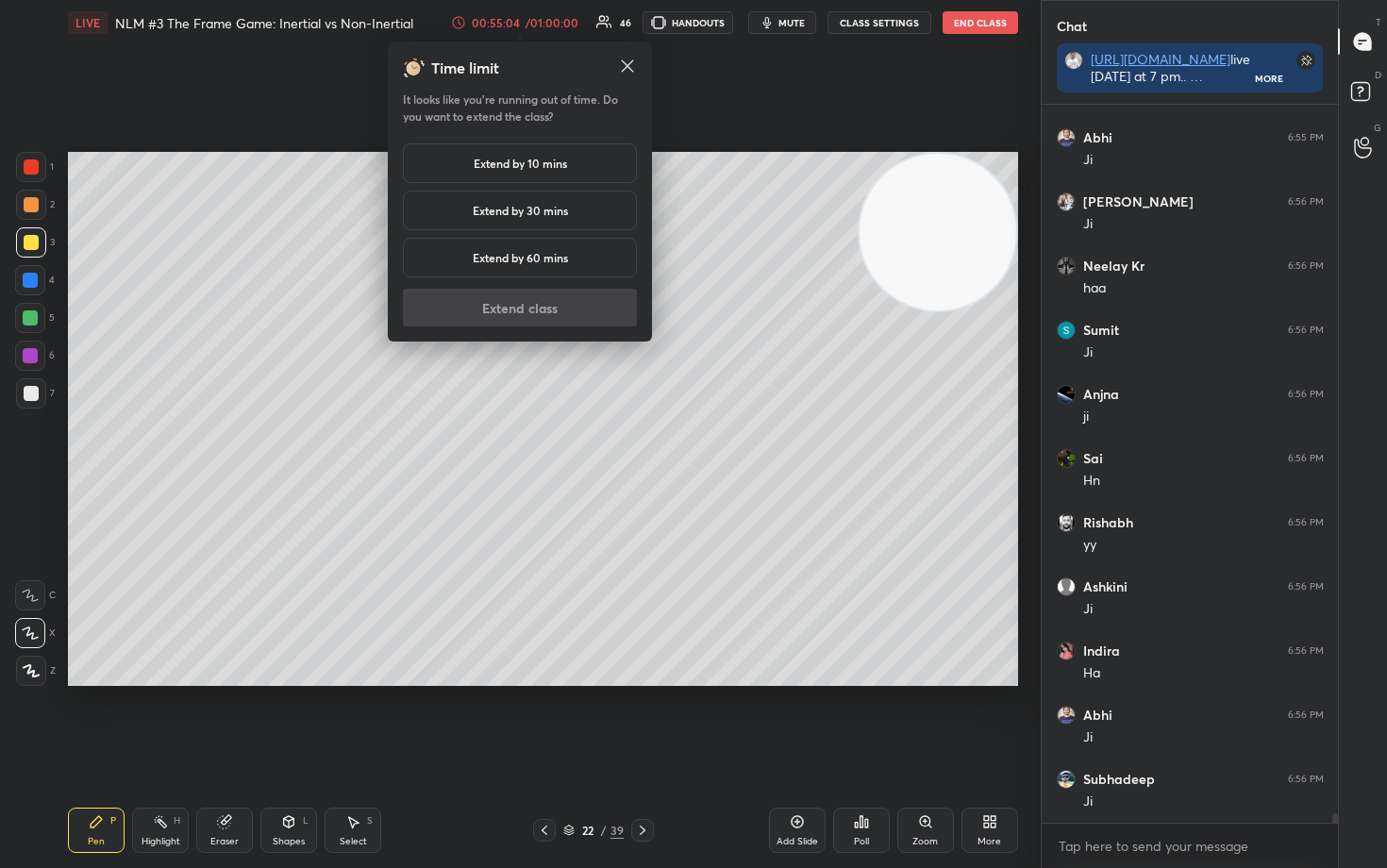 drag, startPoint x: 499, startPoint y: 169, endPoint x: 503, endPoint y: 148, distance: 21.37756 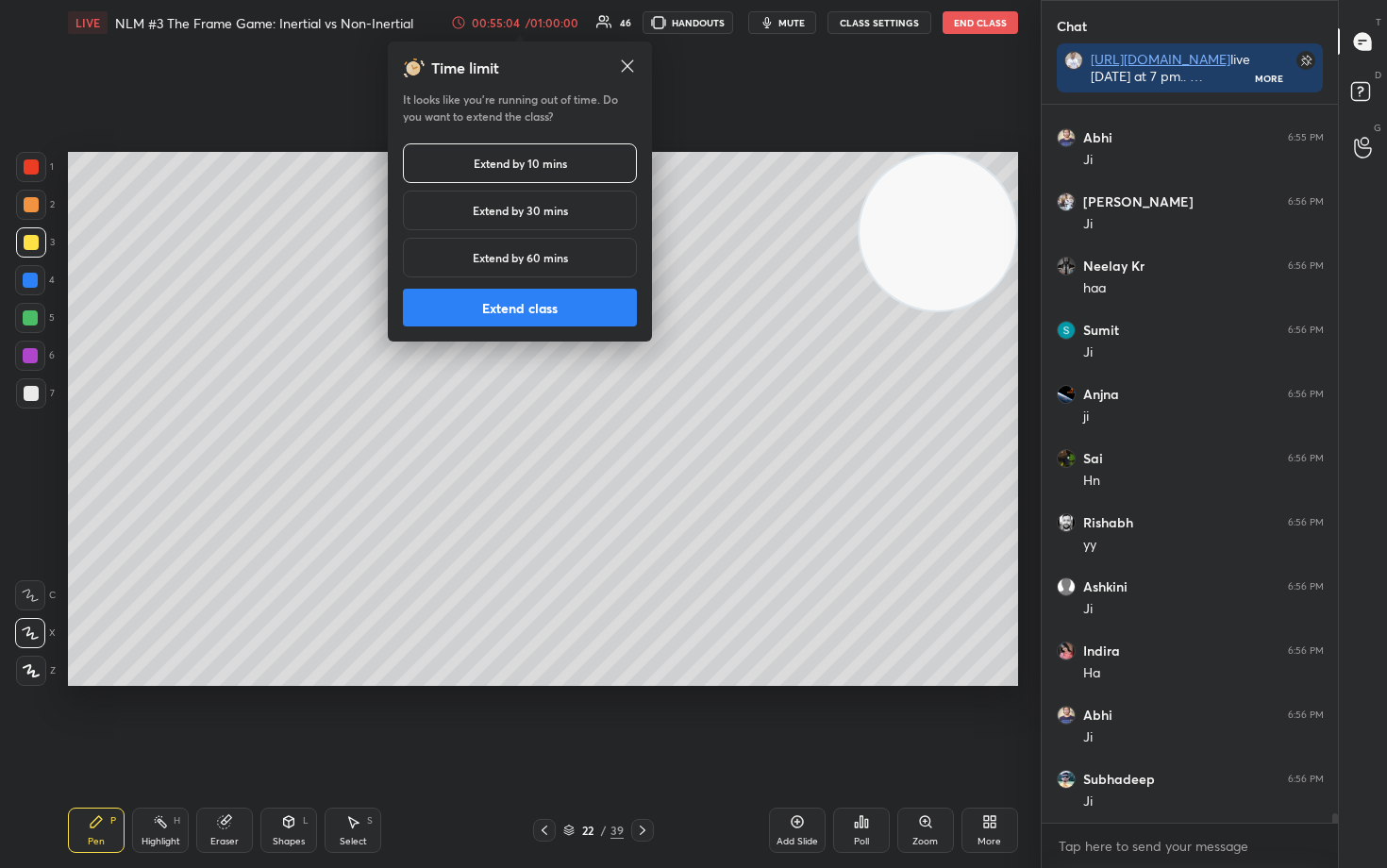 scroll, scrollTop: 51805, scrollLeft: 0, axis: vertical 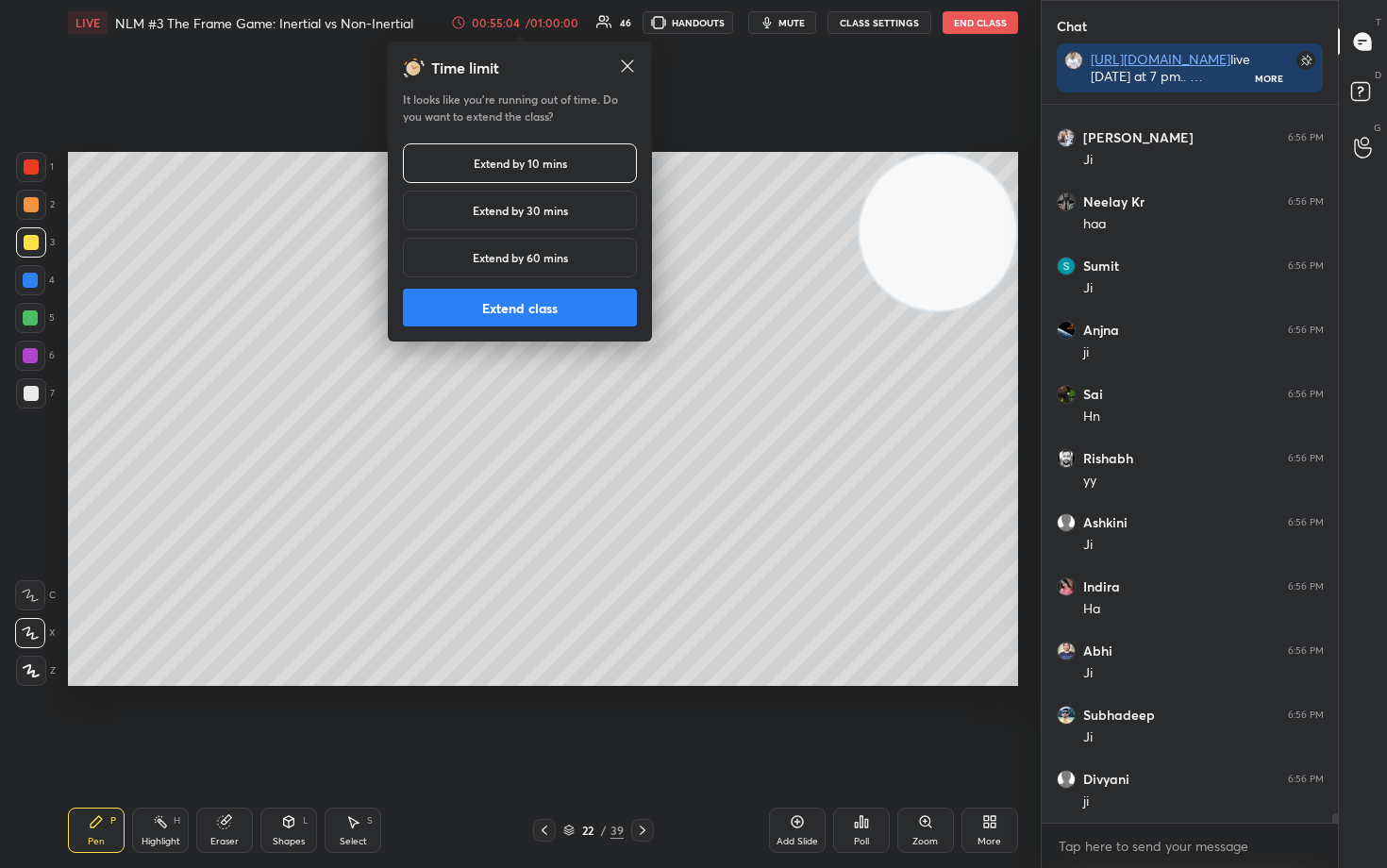 click on "Extend class" at bounding box center (520, 308) 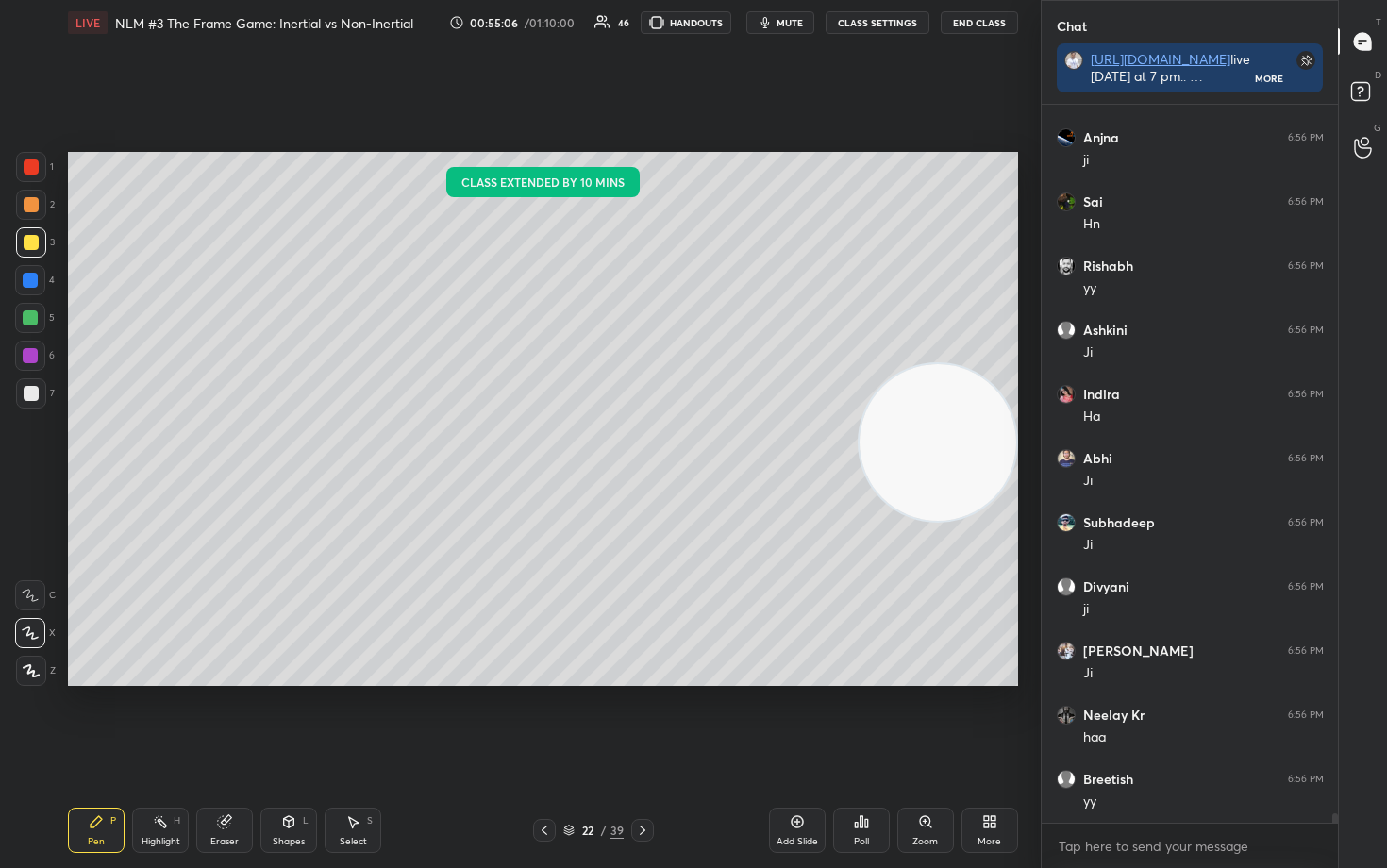 drag, startPoint x: 979, startPoint y: 319, endPoint x: 986, endPoint y: 505, distance: 186.13167 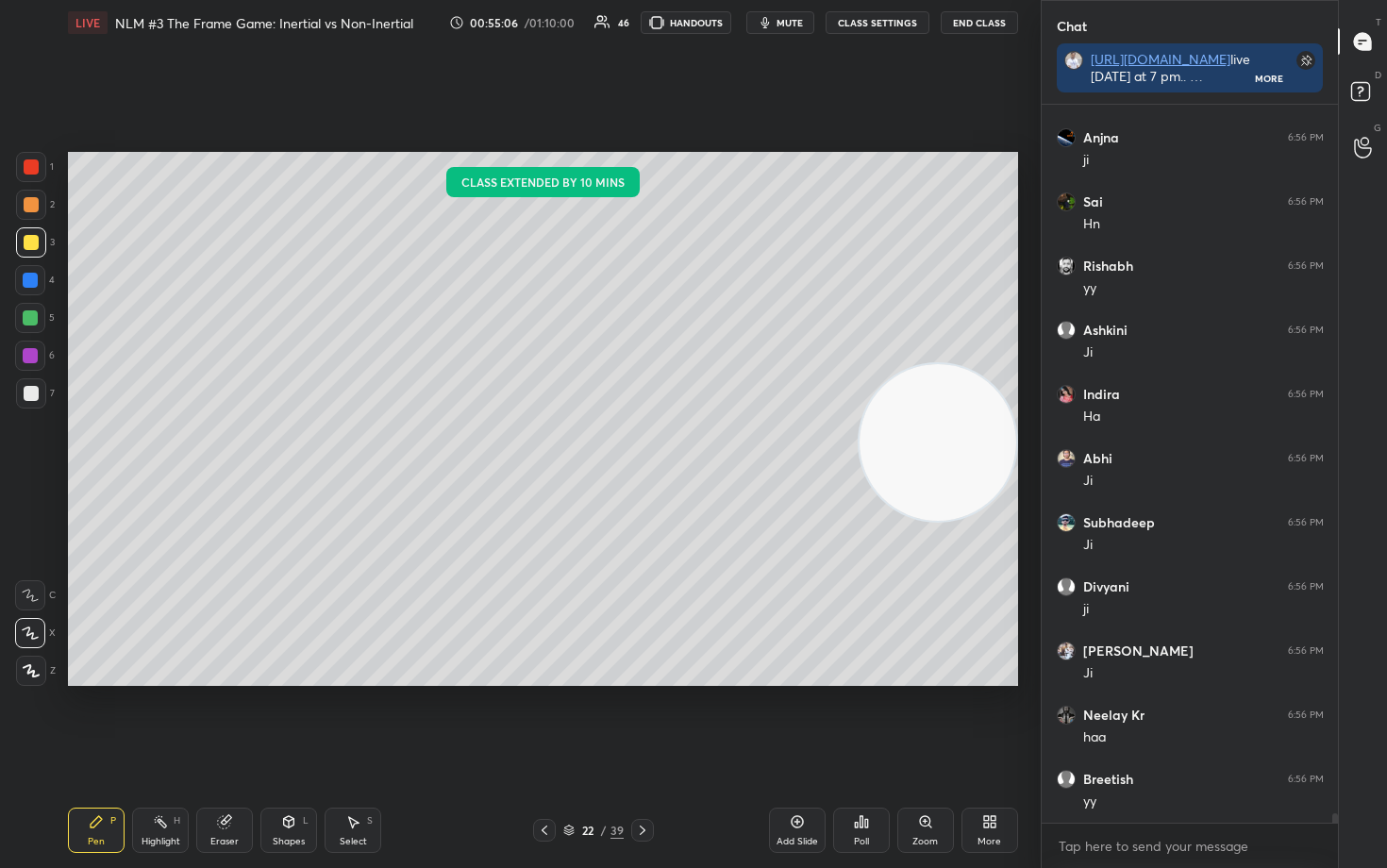 click at bounding box center (938, 442) 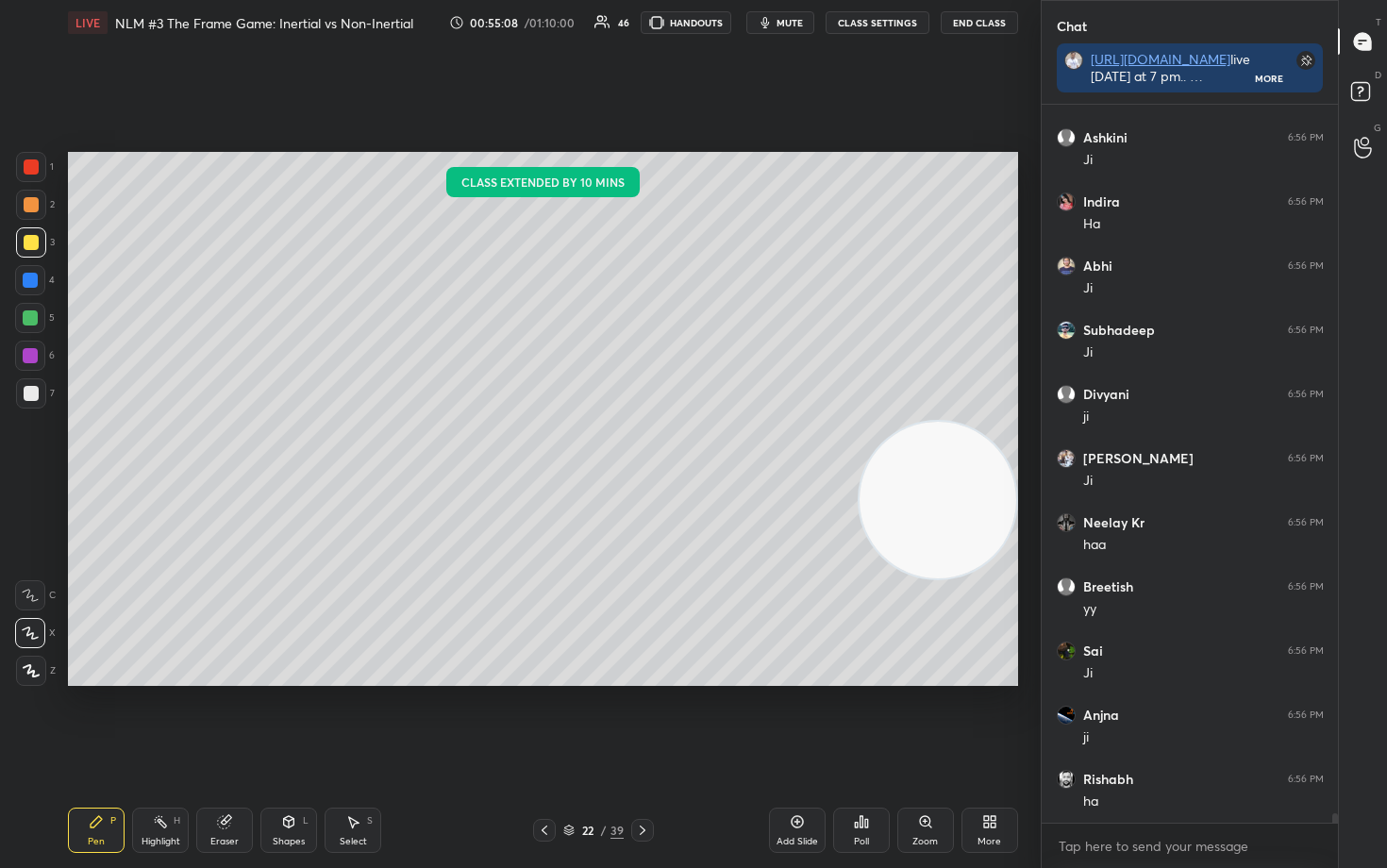 scroll, scrollTop: 52254, scrollLeft: 0, axis: vertical 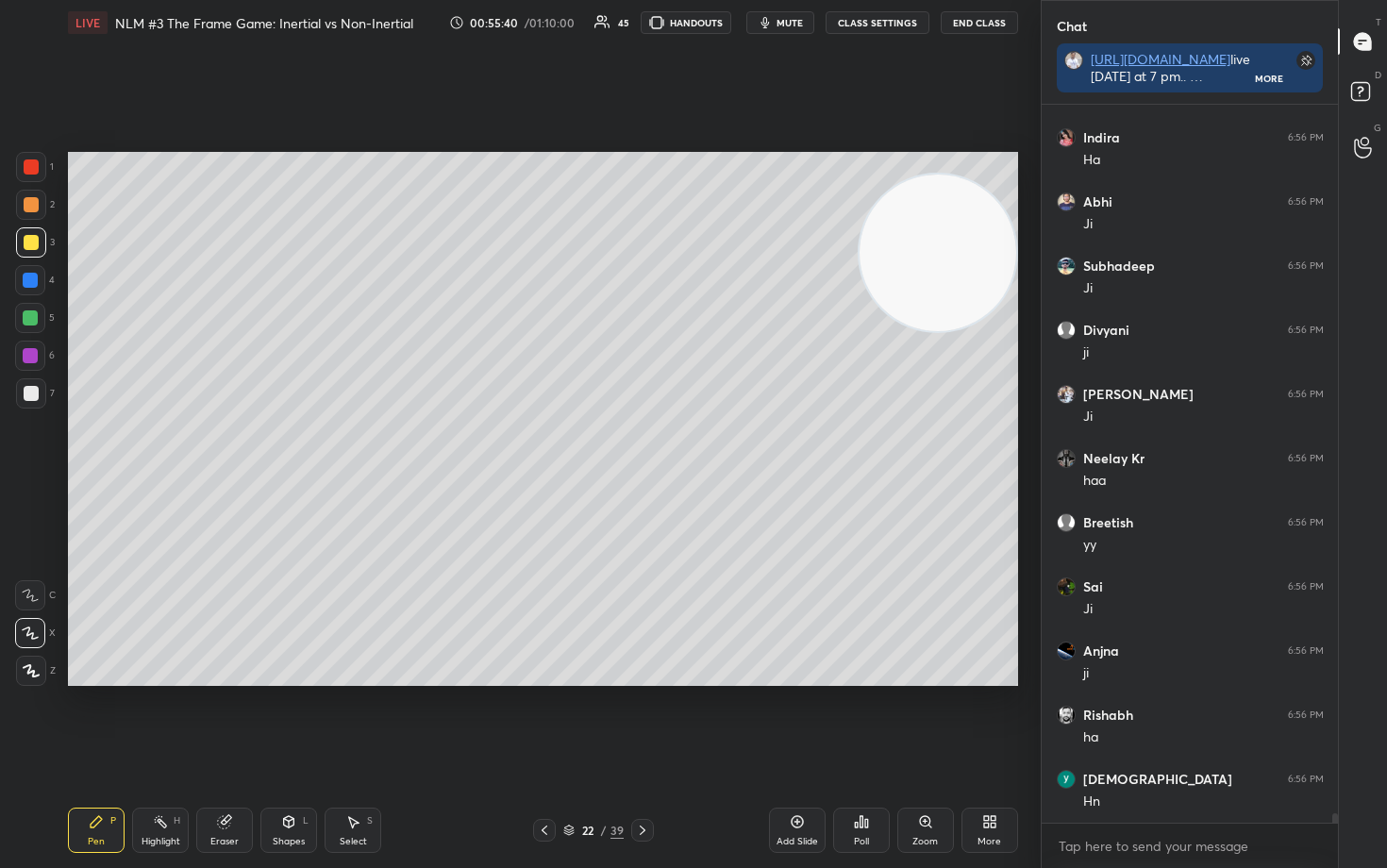 drag, startPoint x: 961, startPoint y: 467, endPoint x: 961, endPoint y: 249, distance: 218 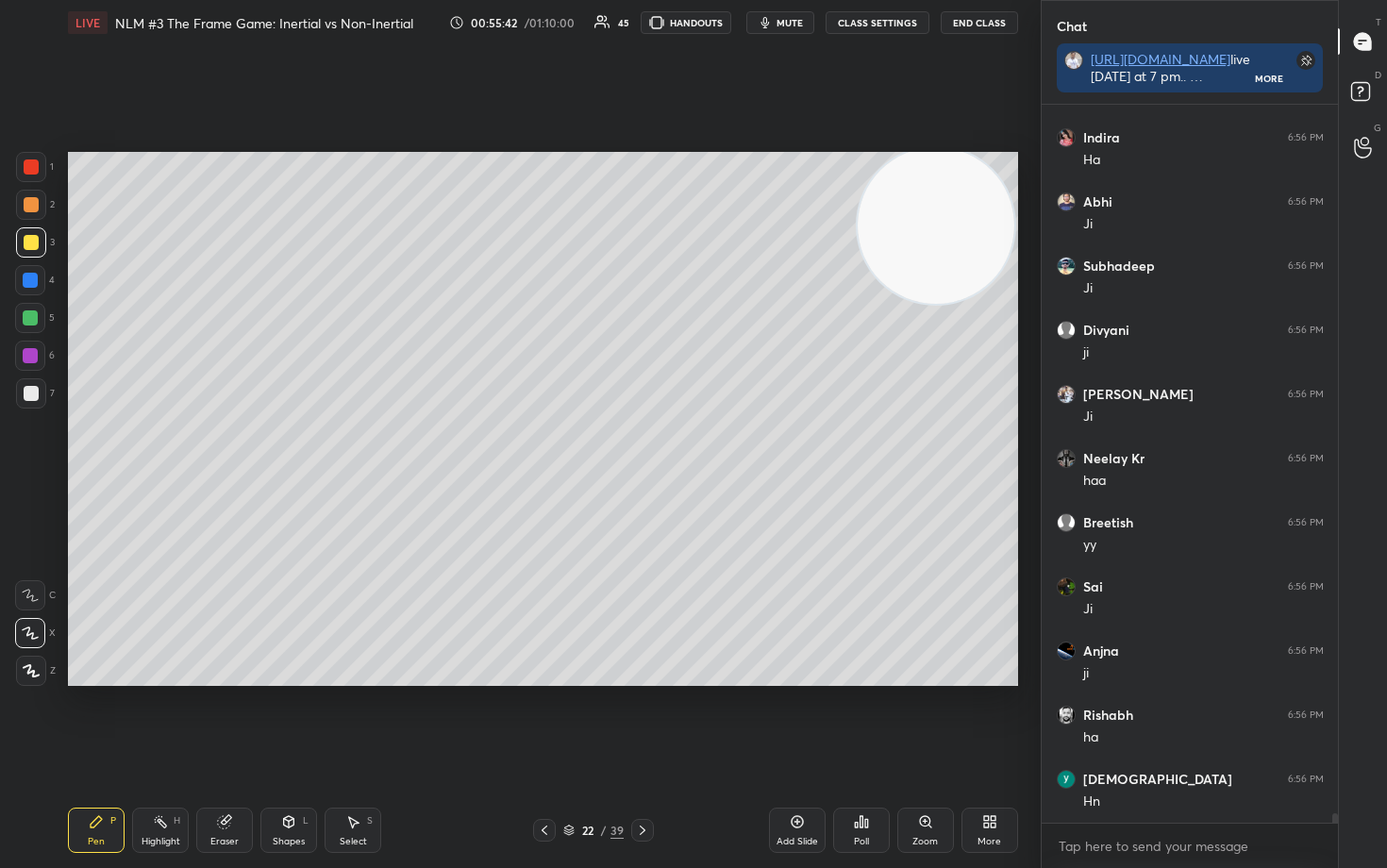 click at bounding box center [30, 318] 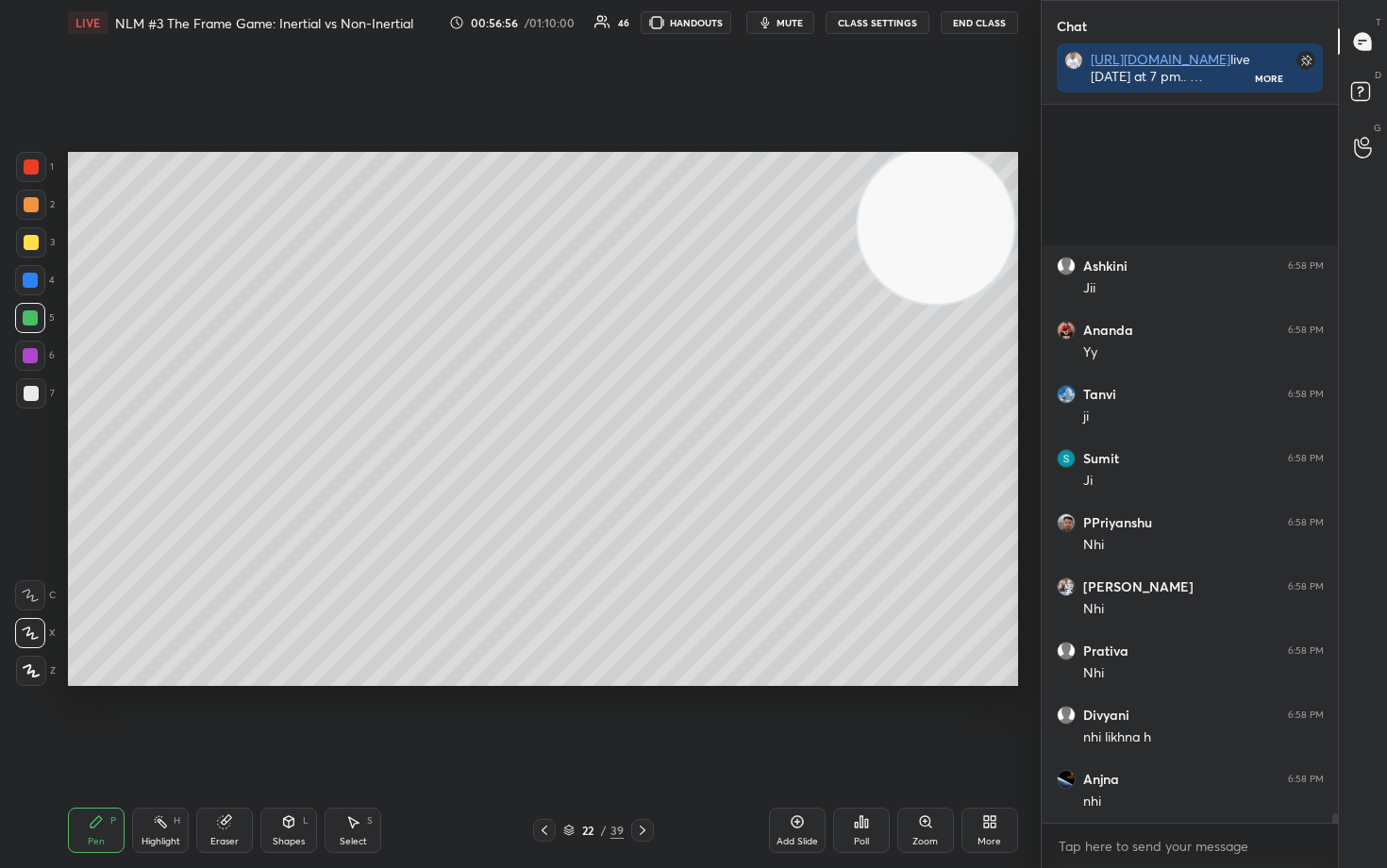 scroll, scrollTop: 54242, scrollLeft: 0, axis: vertical 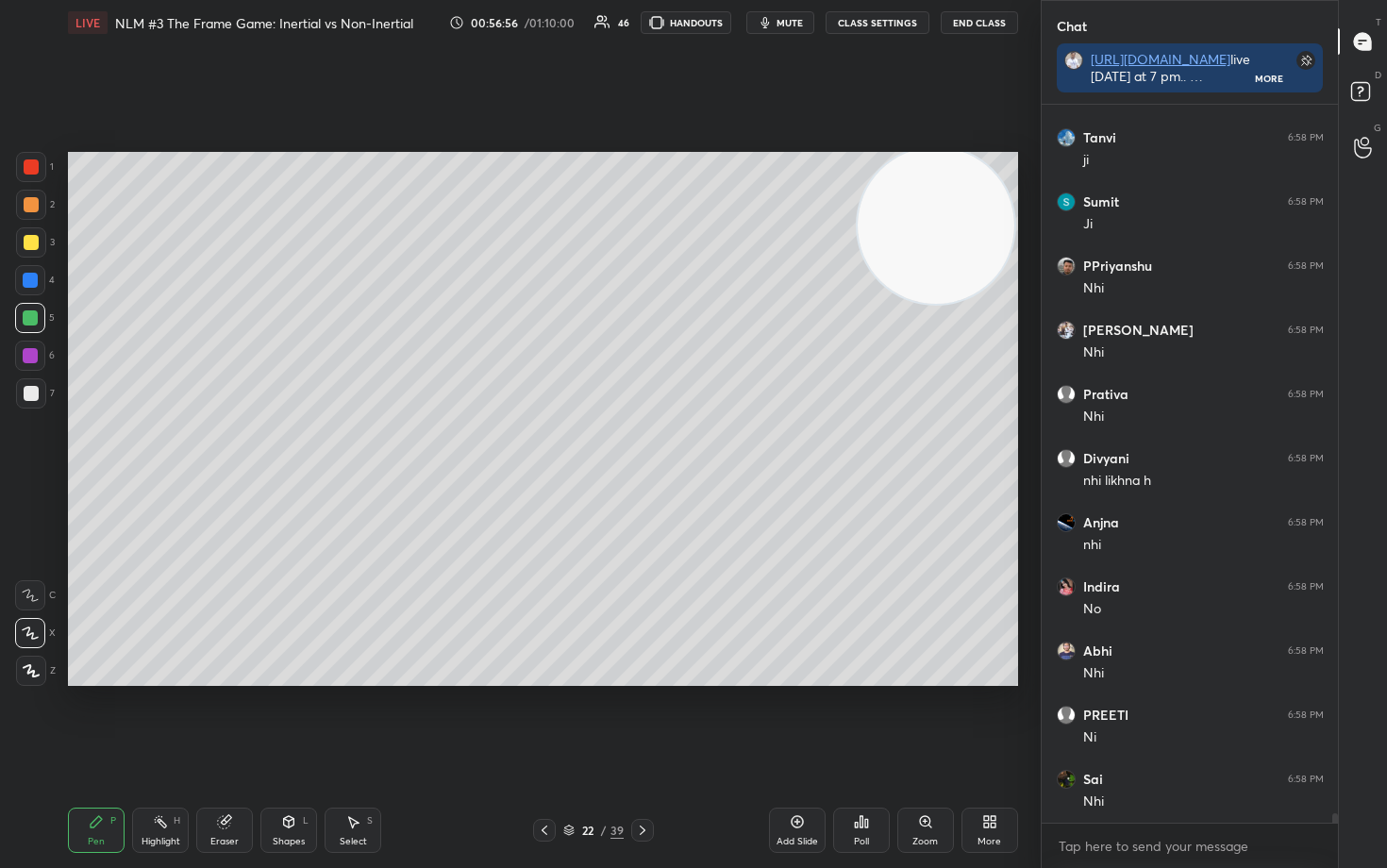 drag, startPoint x: 221, startPoint y: 827, endPoint x: 236, endPoint y: 702, distance: 125.89678 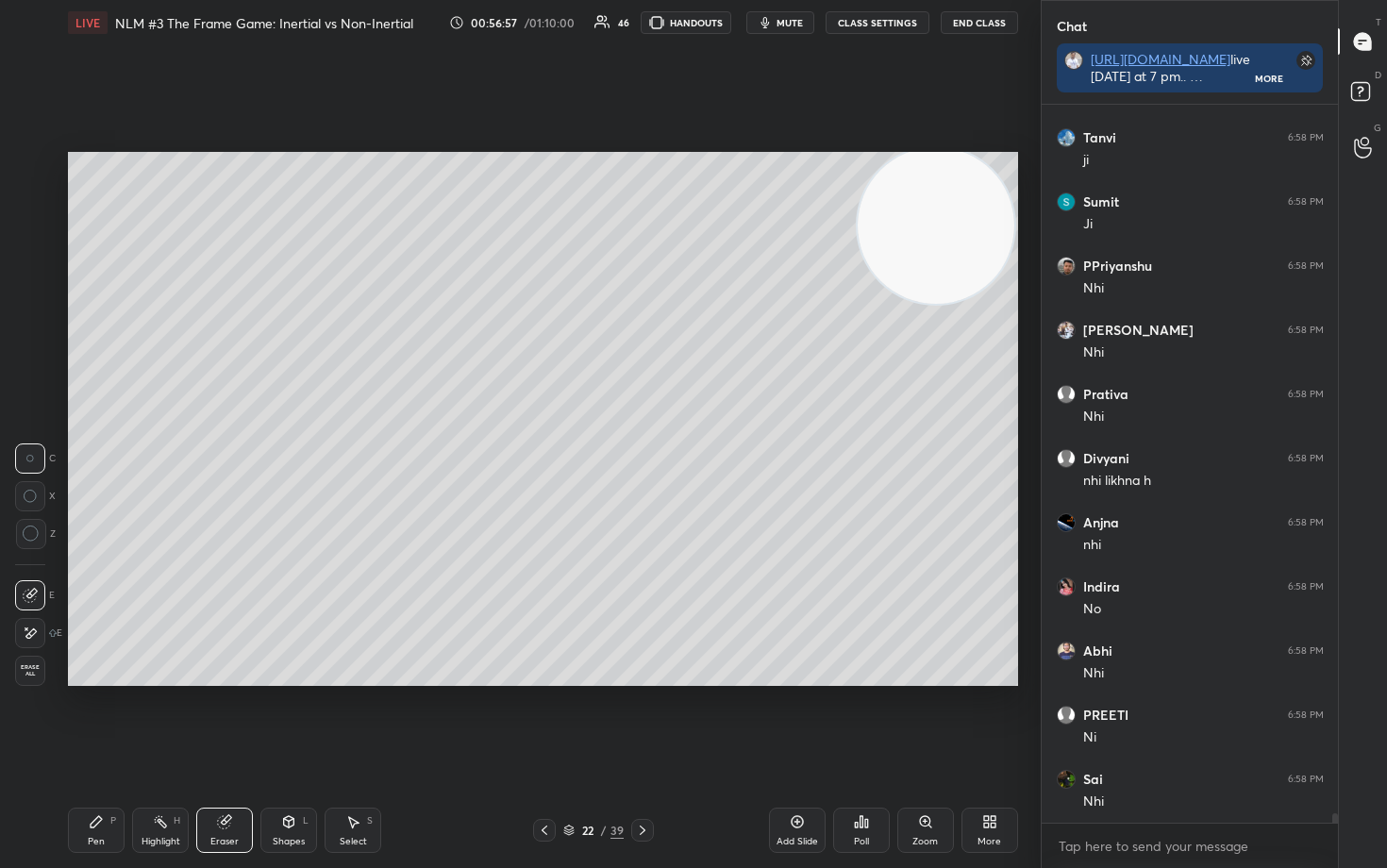 scroll, scrollTop: 54371, scrollLeft: 0, axis: vertical 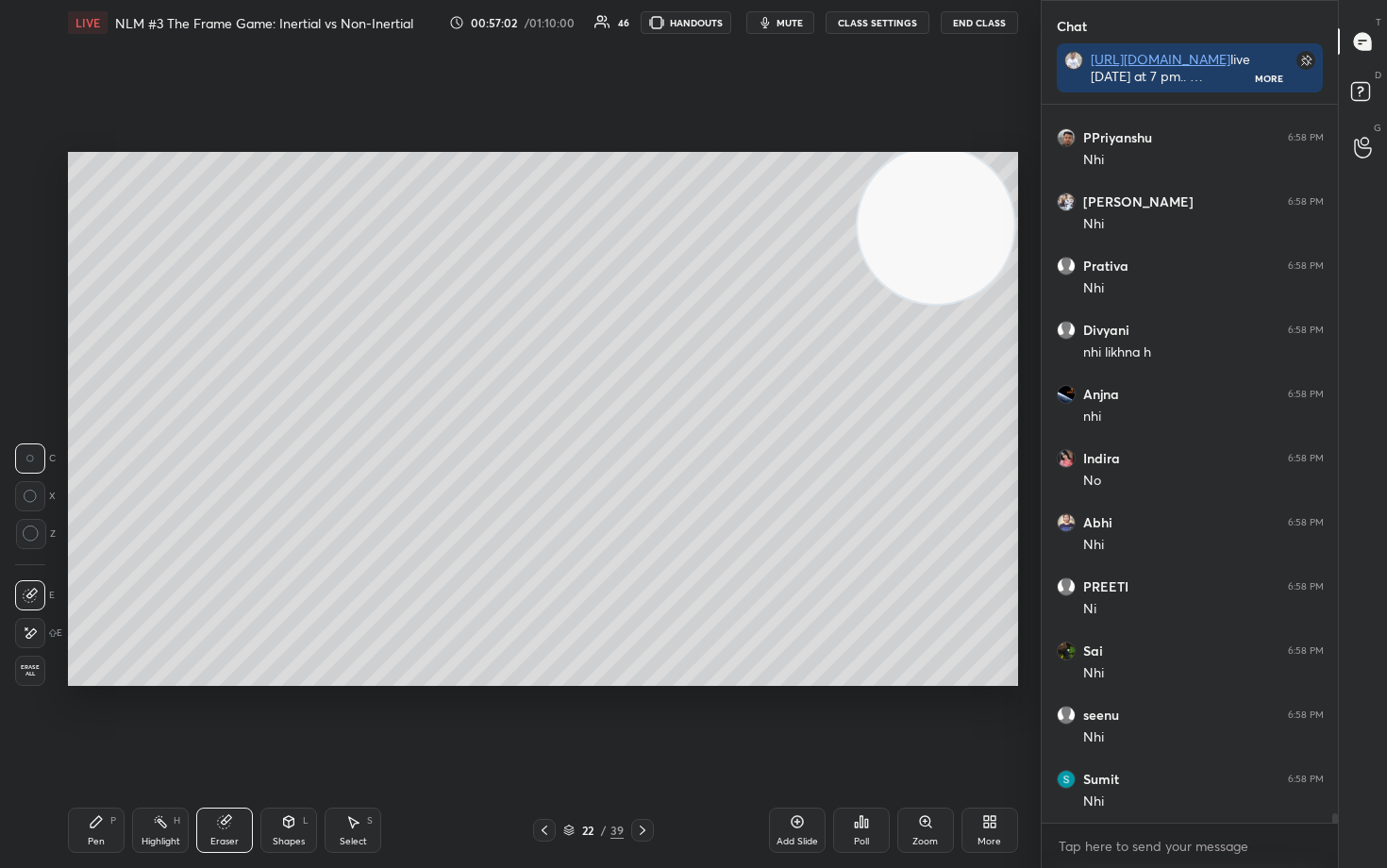 click on "Pen P" at bounding box center [96, 830] 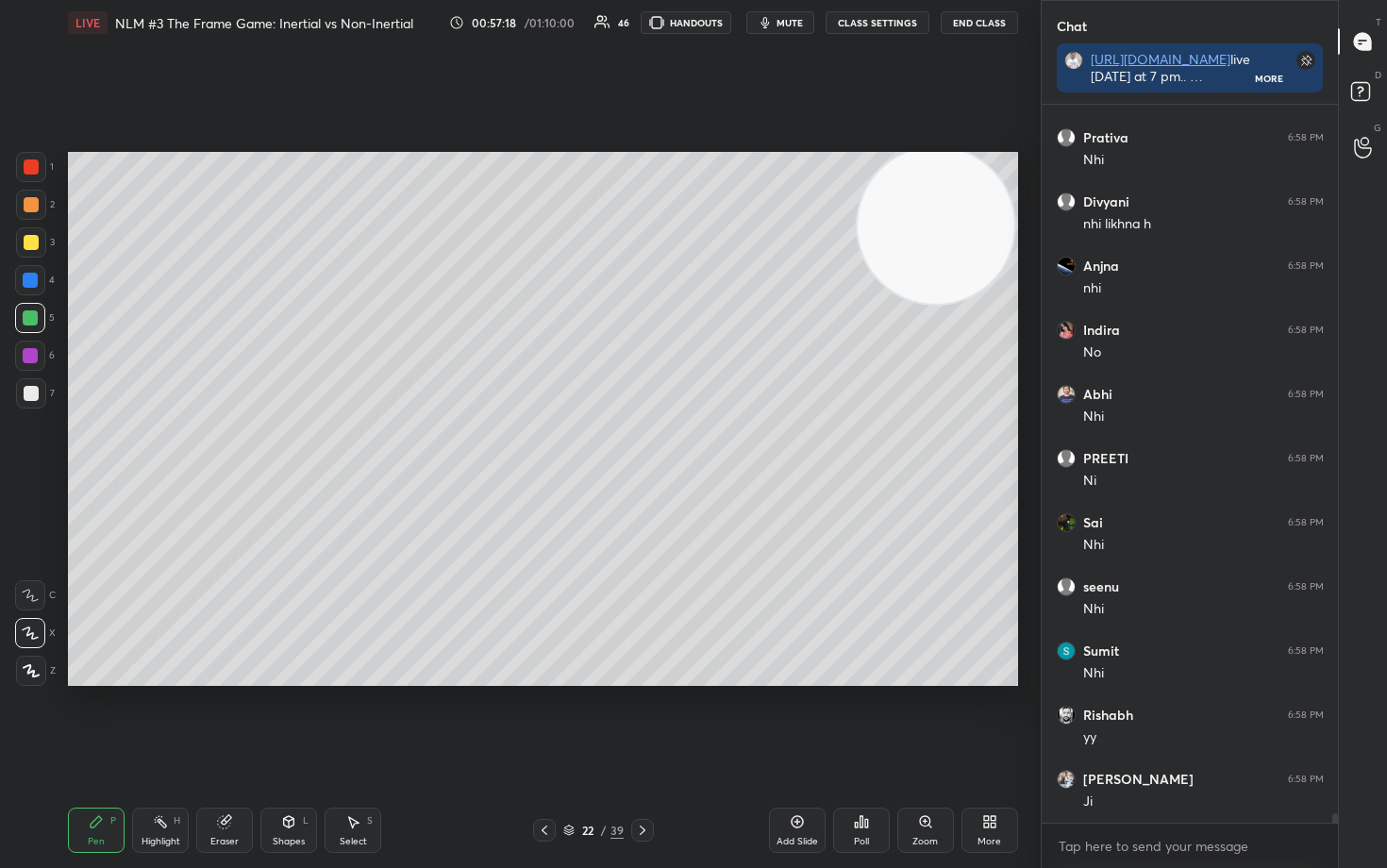scroll, scrollTop: 54563, scrollLeft: 0, axis: vertical 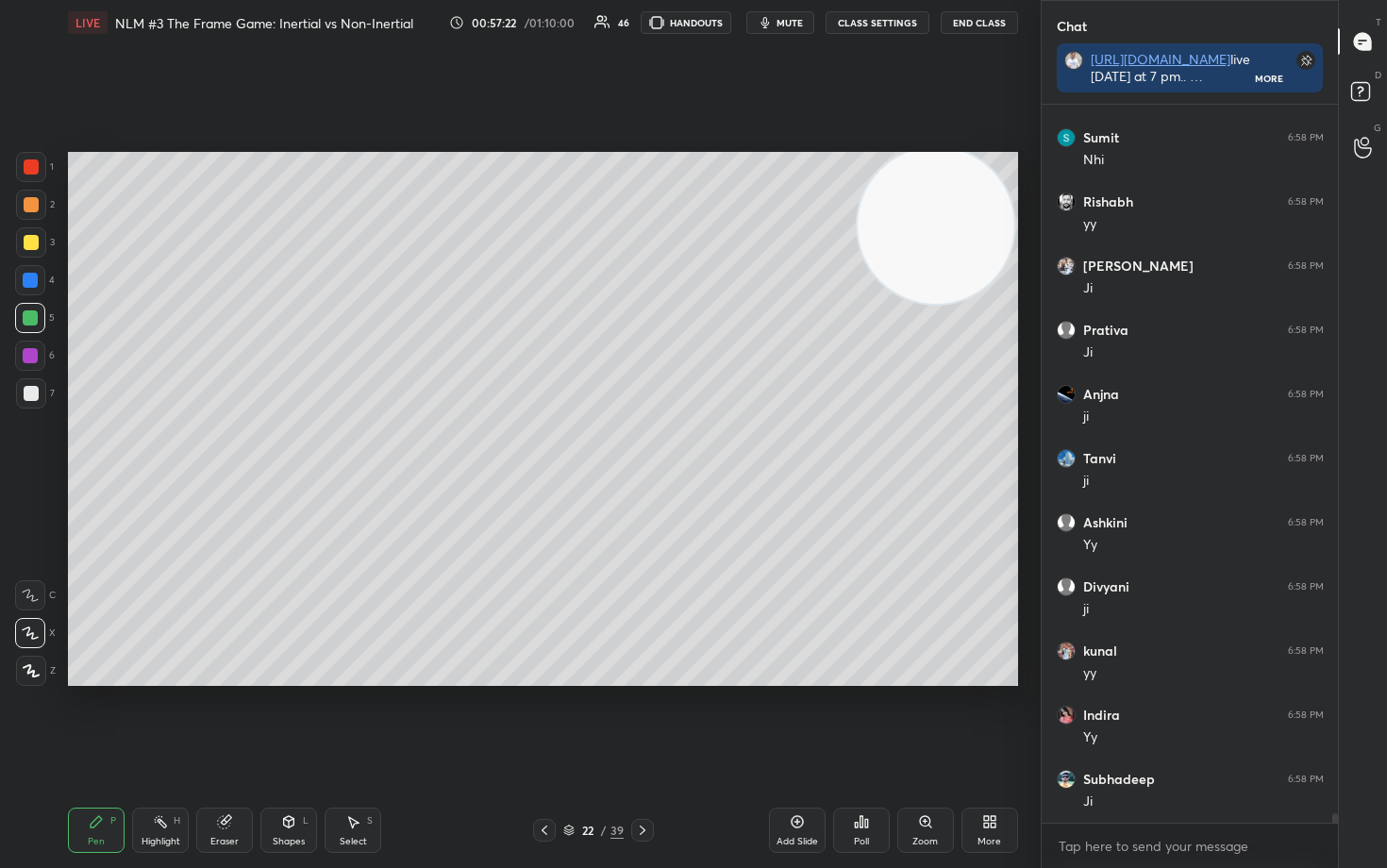 click at bounding box center (31, 393) 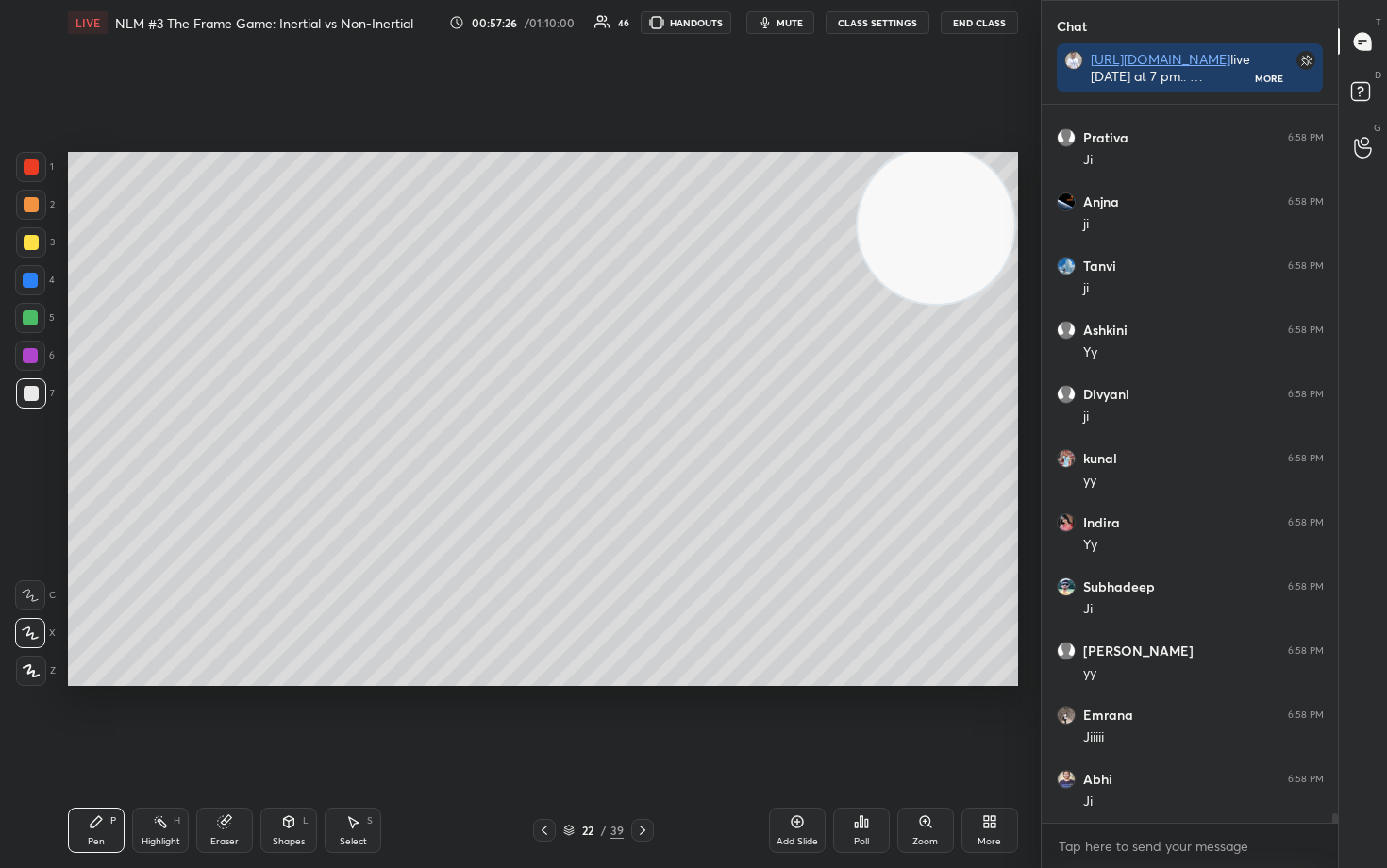 scroll, scrollTop: 55269, scrollLeft: 0, axis: vertical 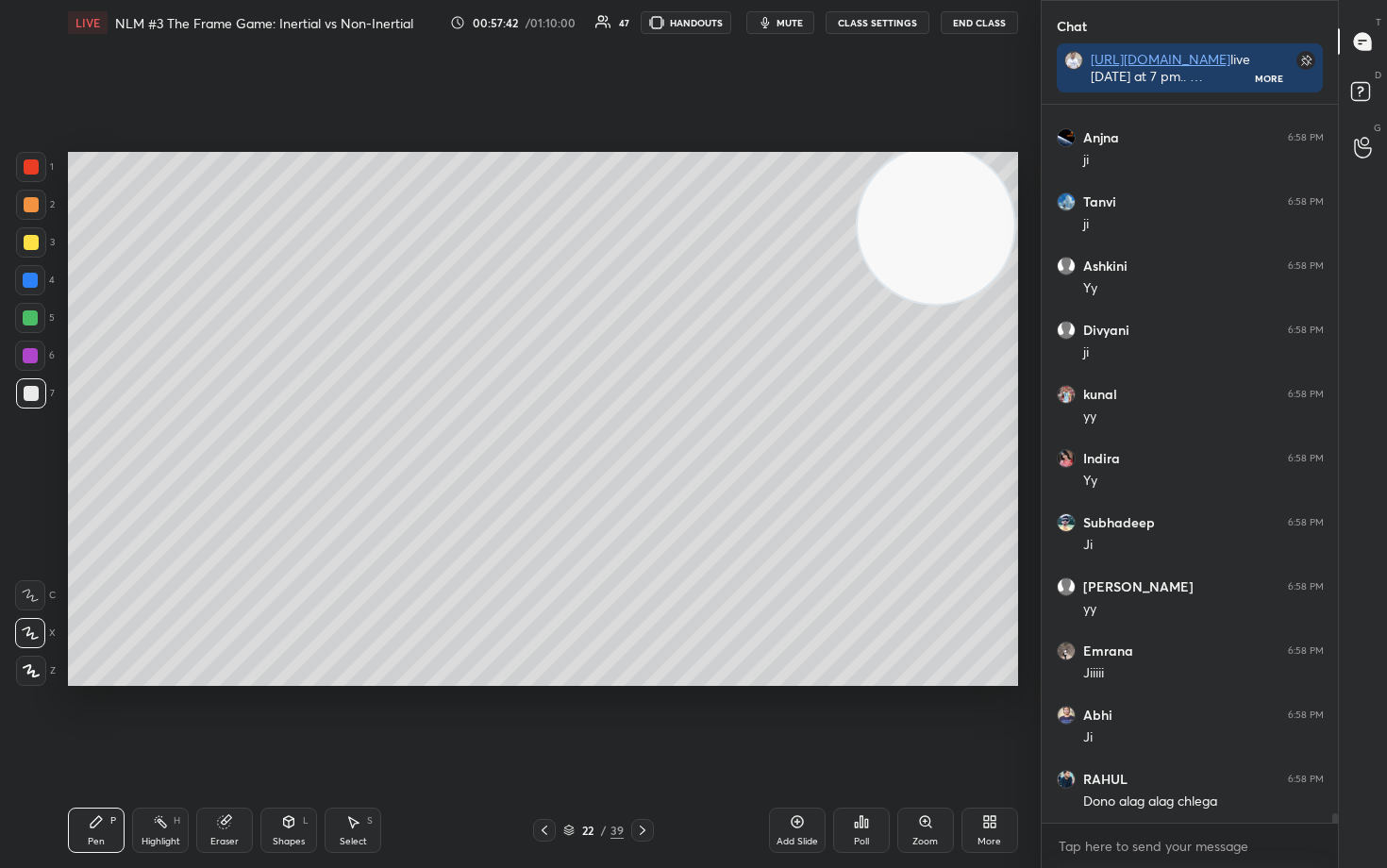 click 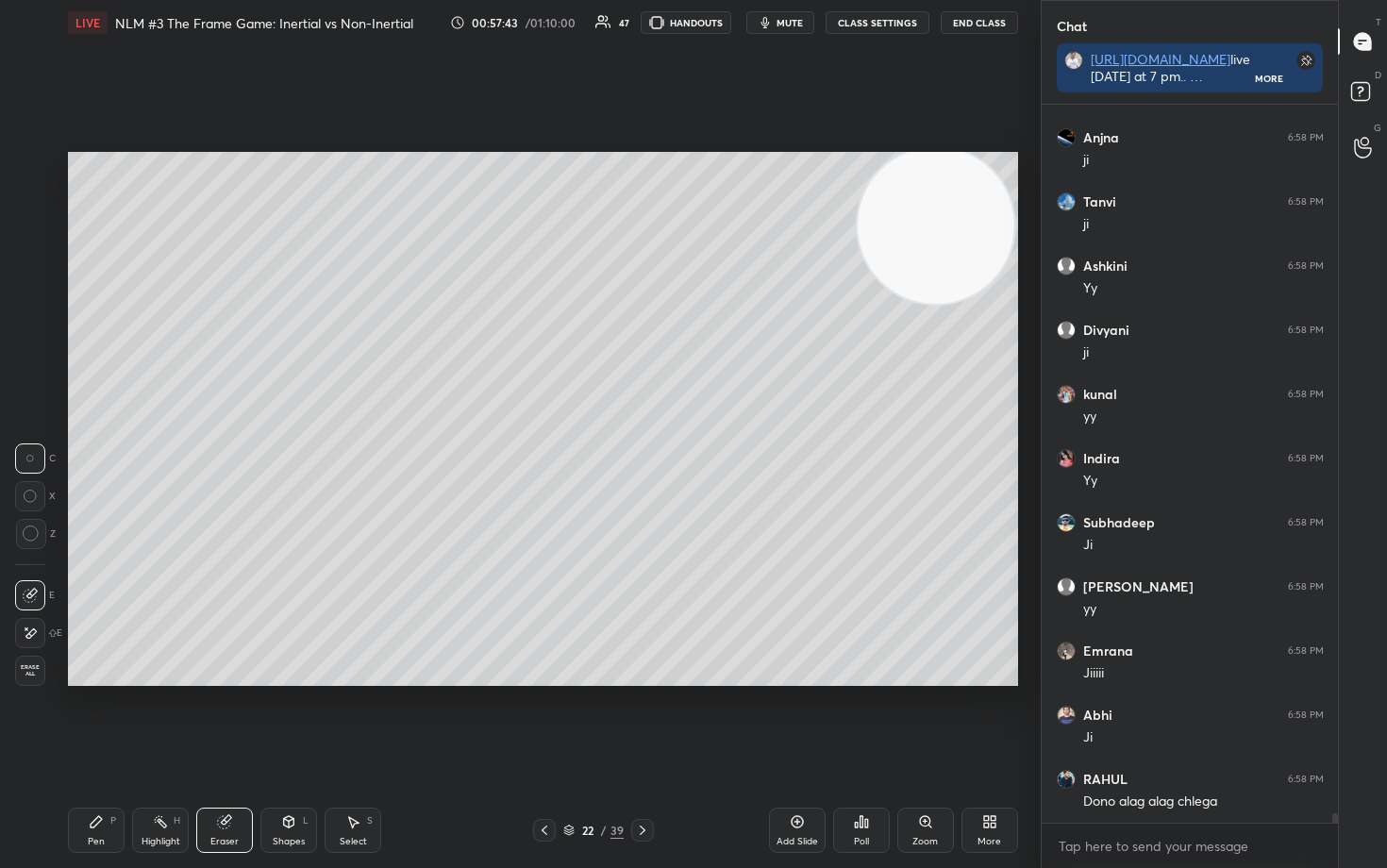 drag, startPoint x: 104, startPoint y: 818, endPoint x: 102, endPoint y: 809, distance: 9.219544 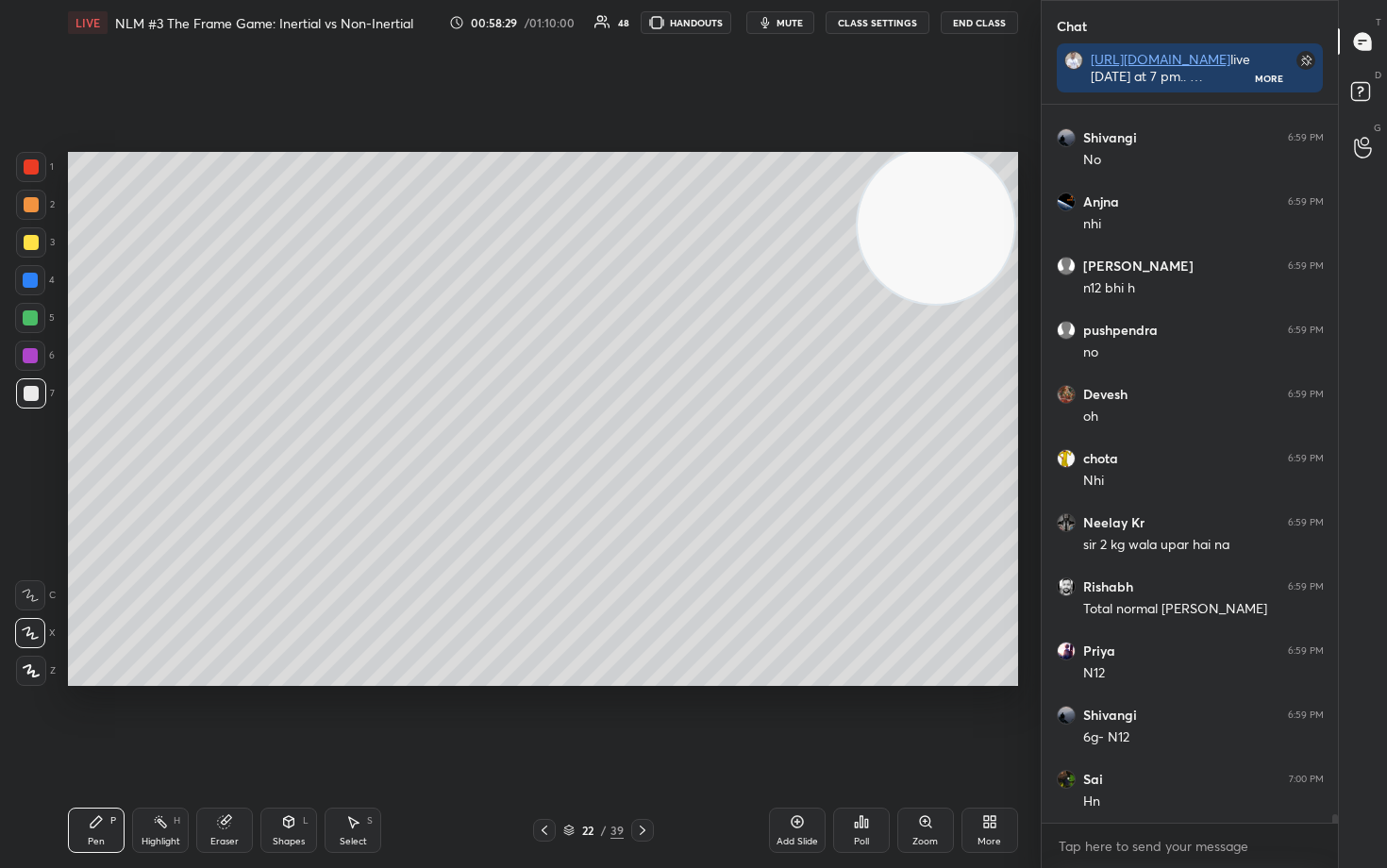 scroll, scrollTop: 56873, scrollLeft: 0, axis: vertical 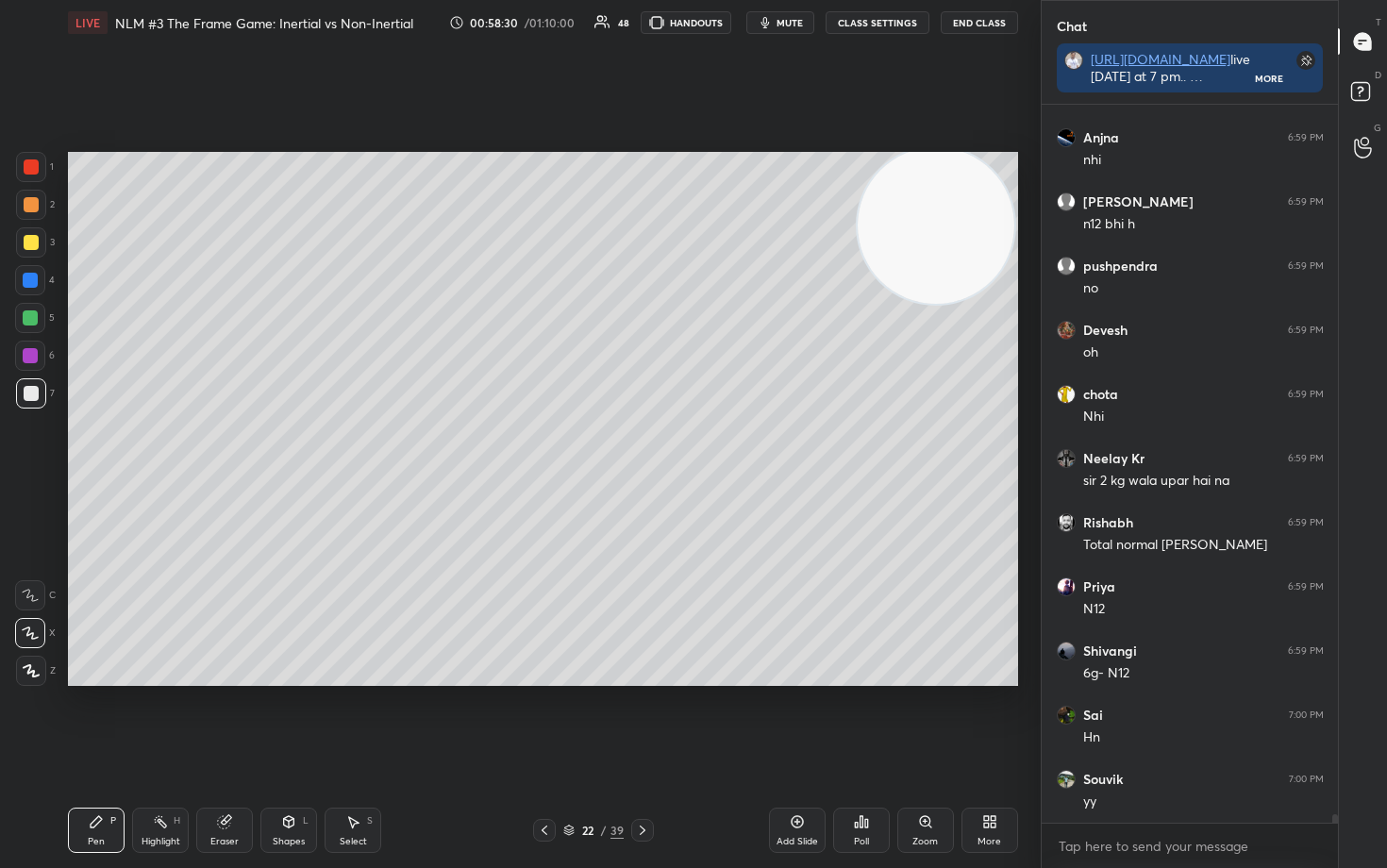 click on "Eraser" at bounding box center [225, 830] 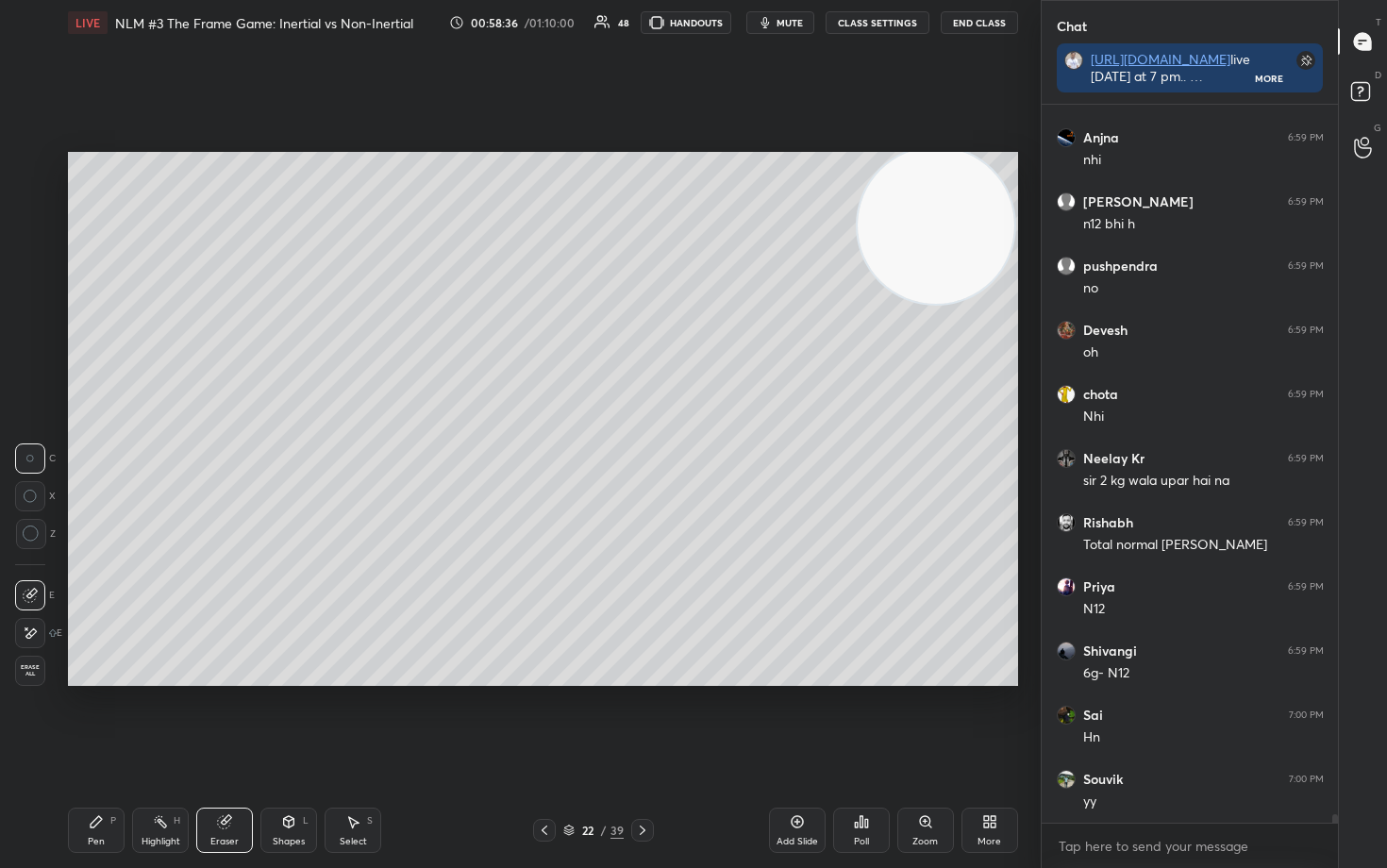 click on "Pen P" at bounding box center [96, 830] 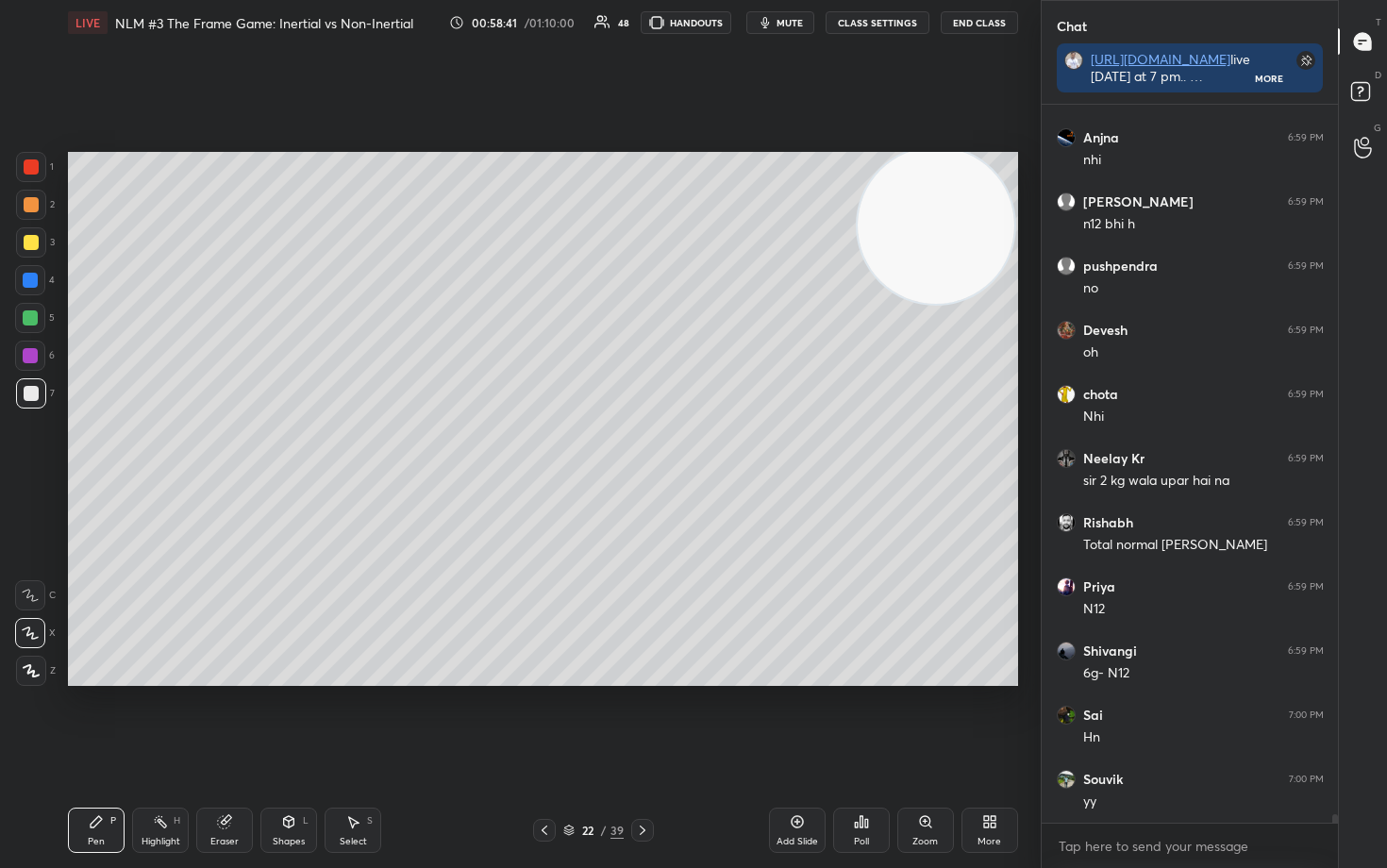 scroll, scrollTop: 56937, scrollLeft: 0, axis: vertical 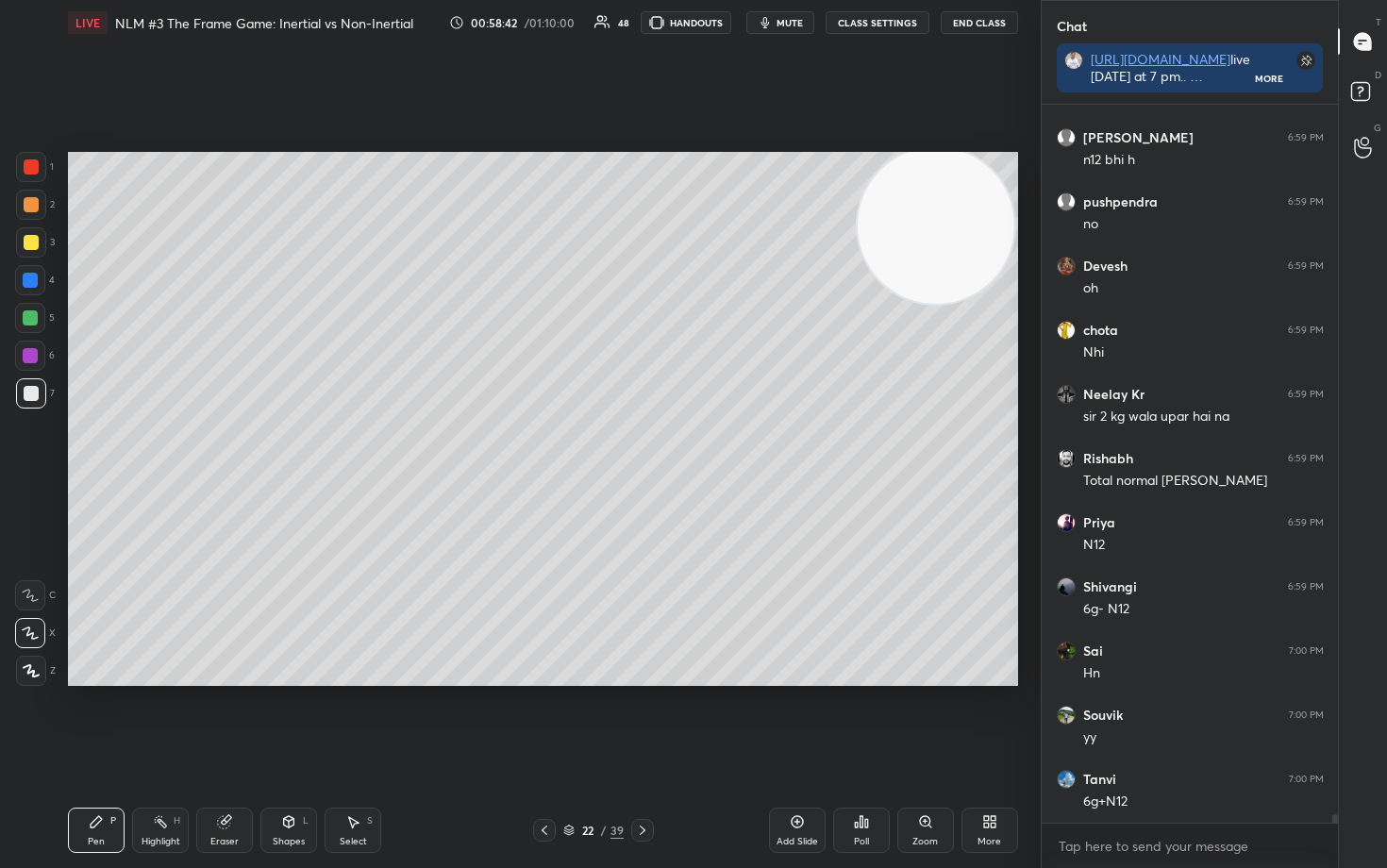 drag, startPoint x: 238, startPoint y: 831, endPoint x: 193, endPoint y: 773, distance: 73.409809 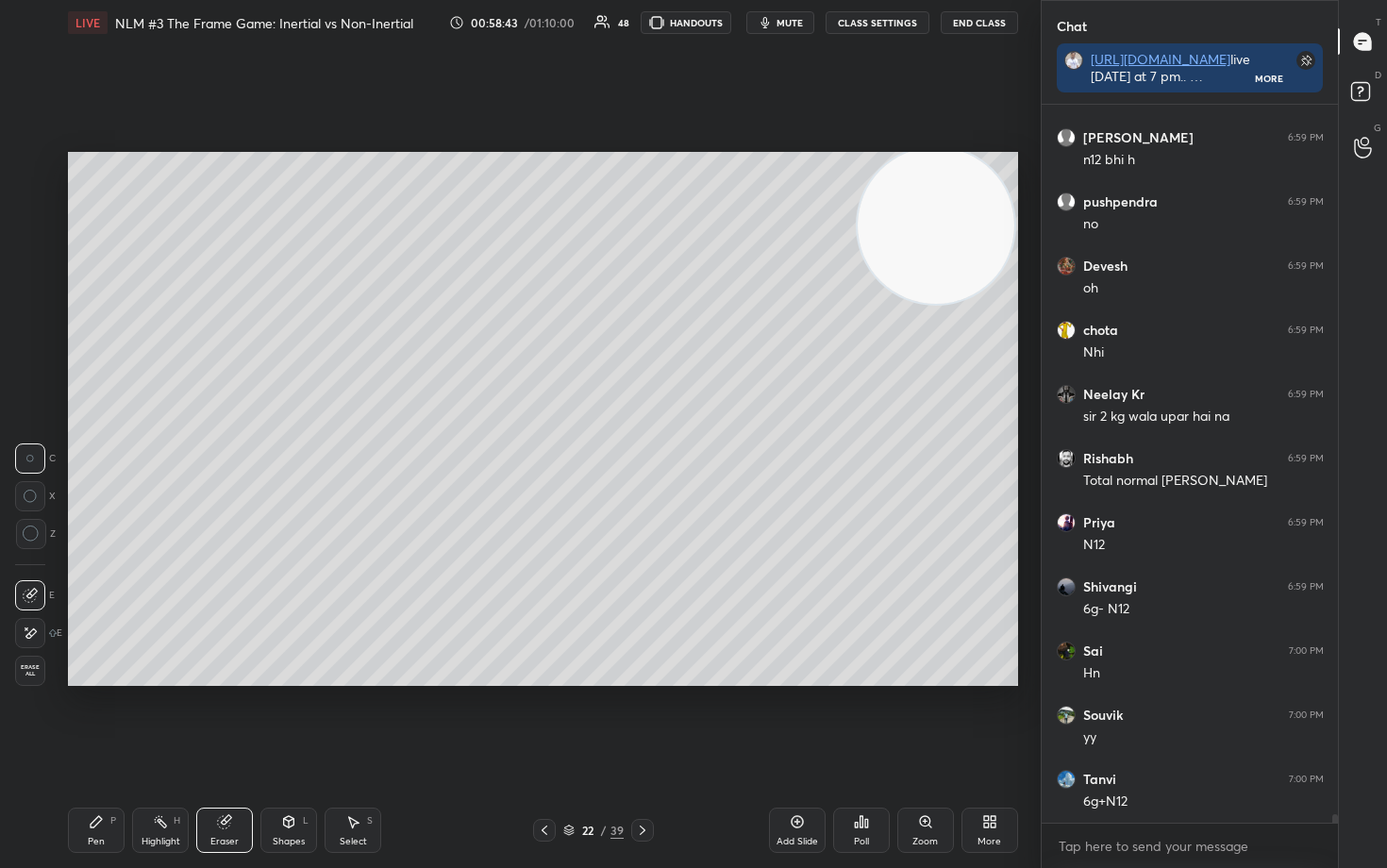 scroll, scrollTop: 57001, scrollLeft: 0, axis: vertical 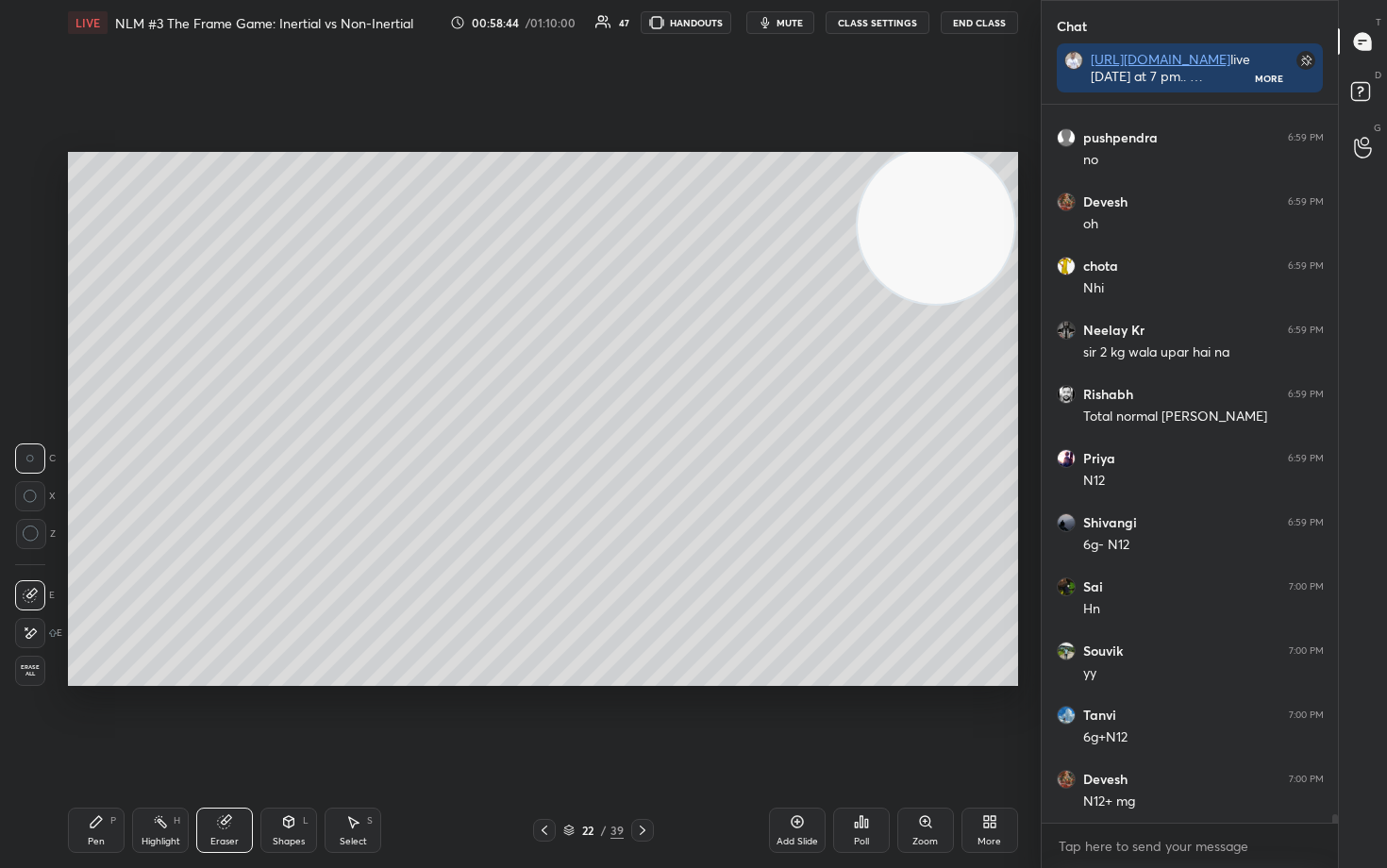 click on "Pen" at bounding box center [96, 842] 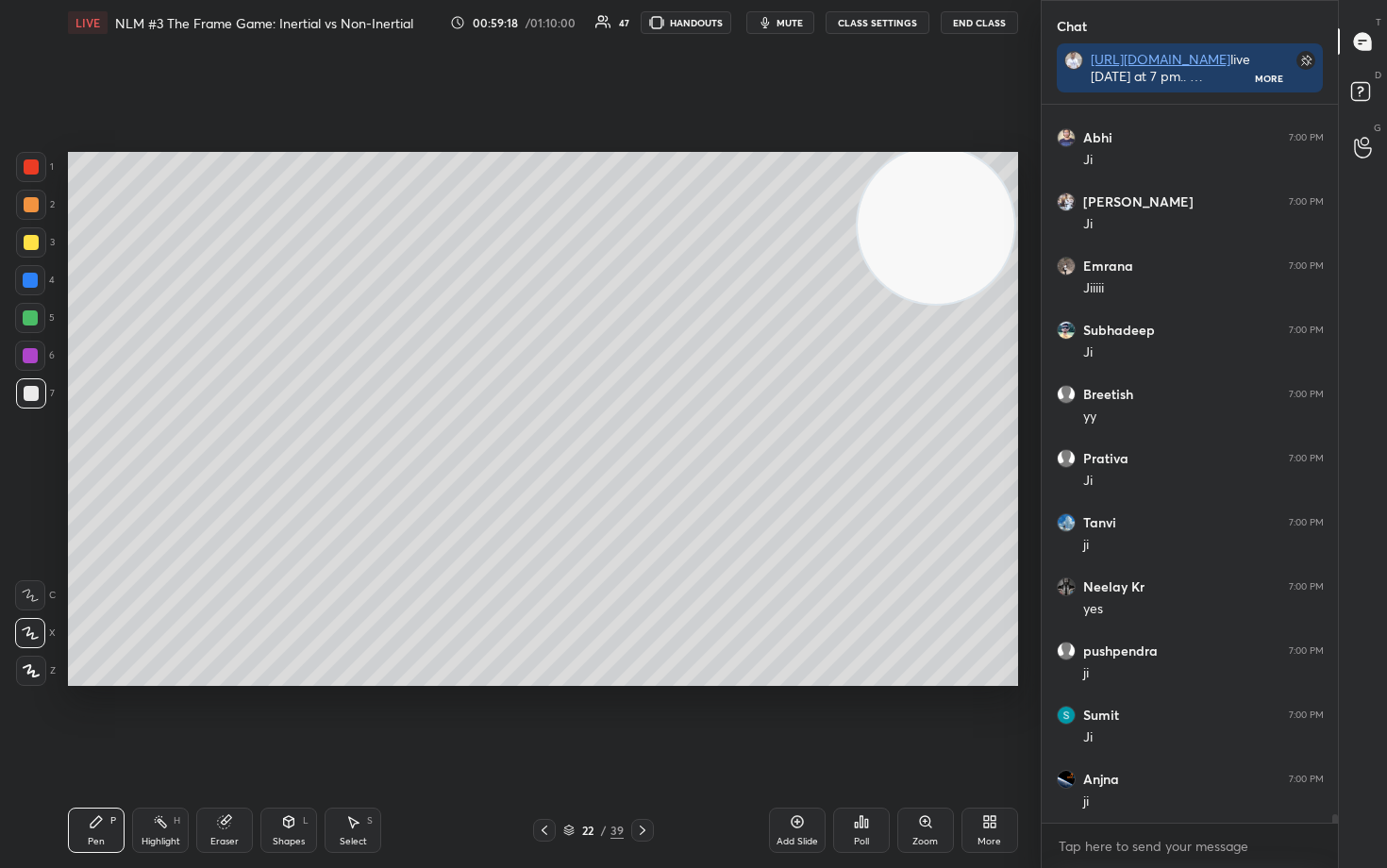 scroll, scrollTop: 58477, scrollLeft: 0, axis: vertical 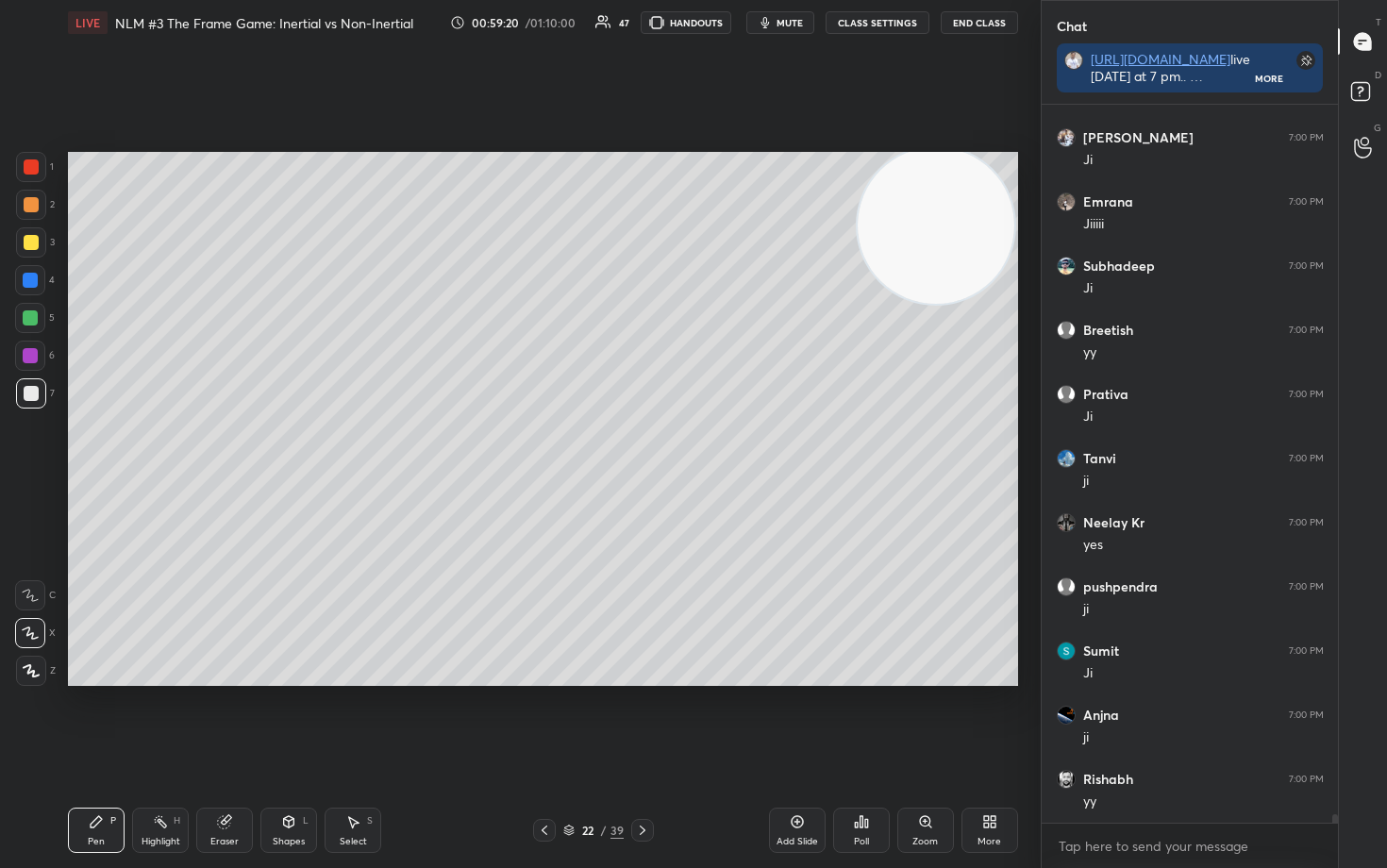 click at bounding box center (31, 242) 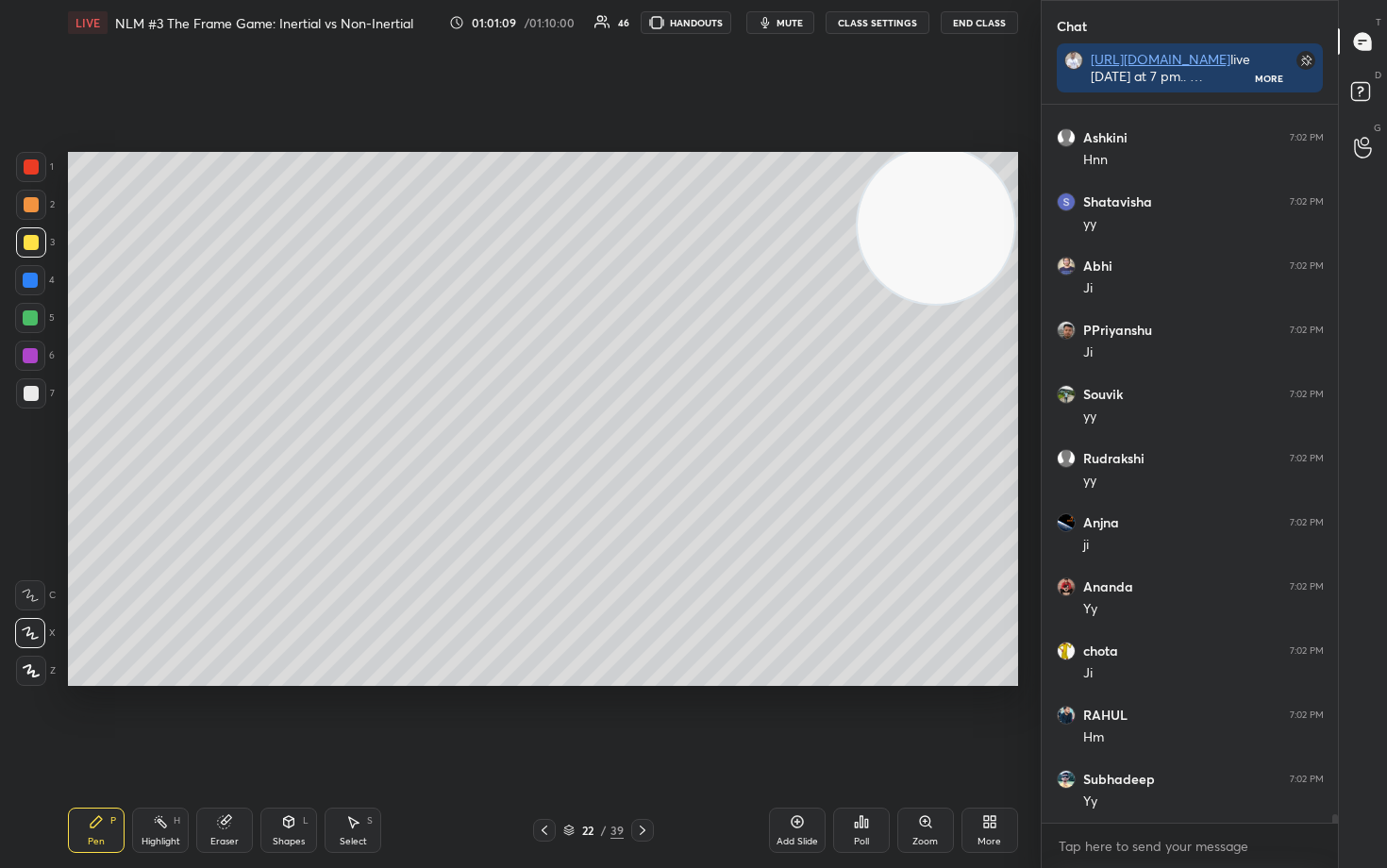 scroll, scrollTop: 61877, scrollLeft: 0, axis: vertical 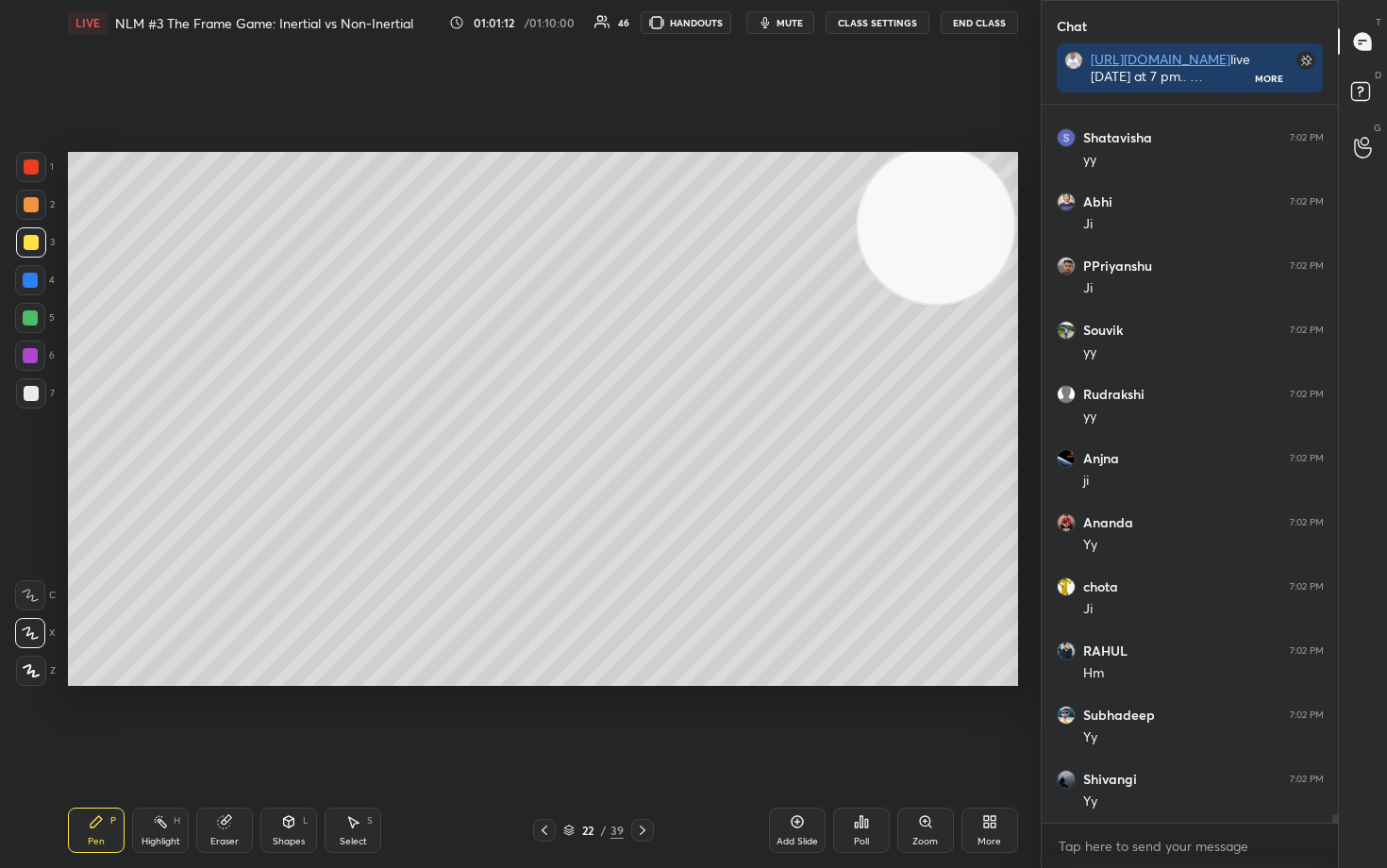 click at bounding box center (31, 167) 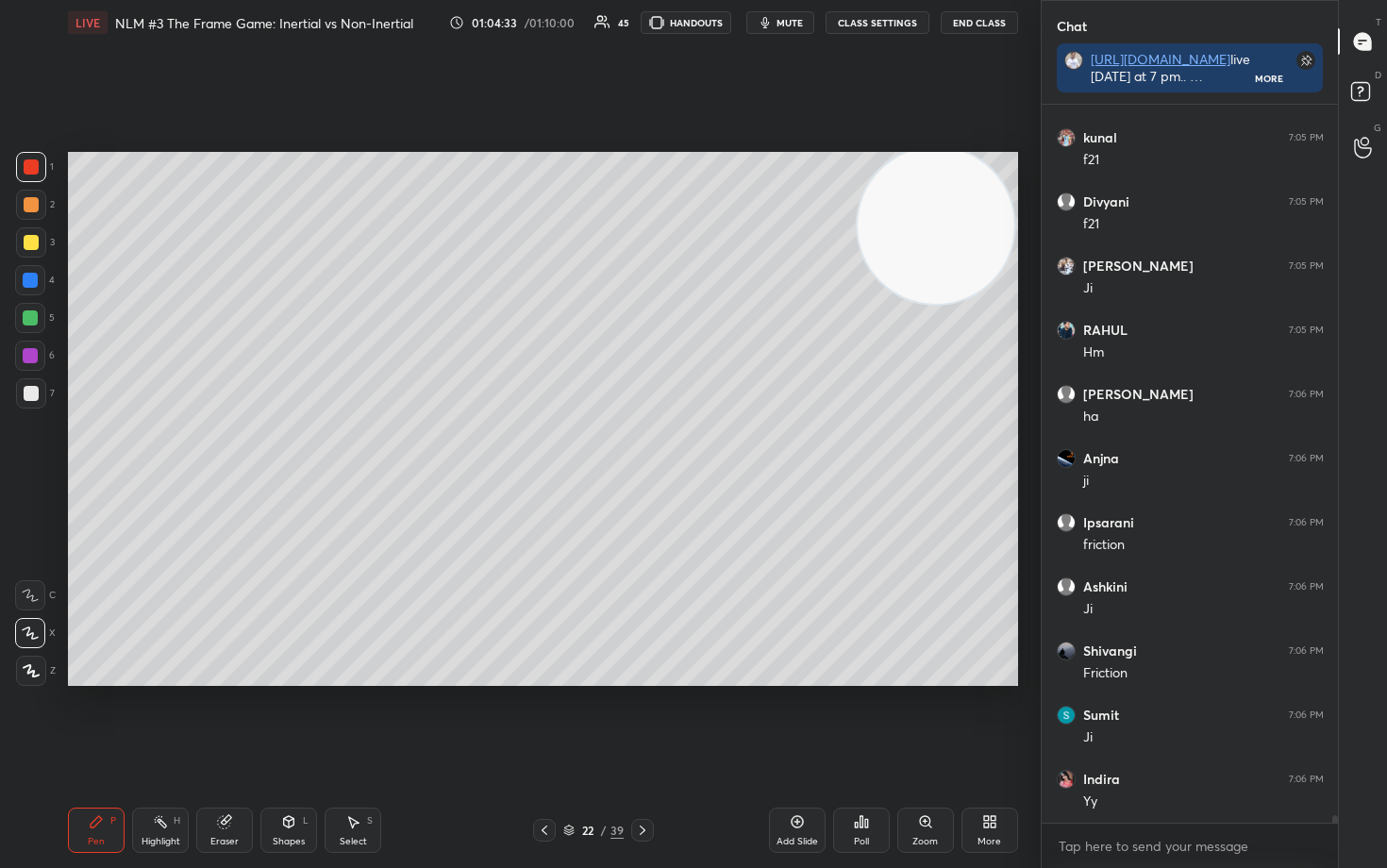 scroll, scrollTop: 68438, scrollLeft: 0, axis: vertical 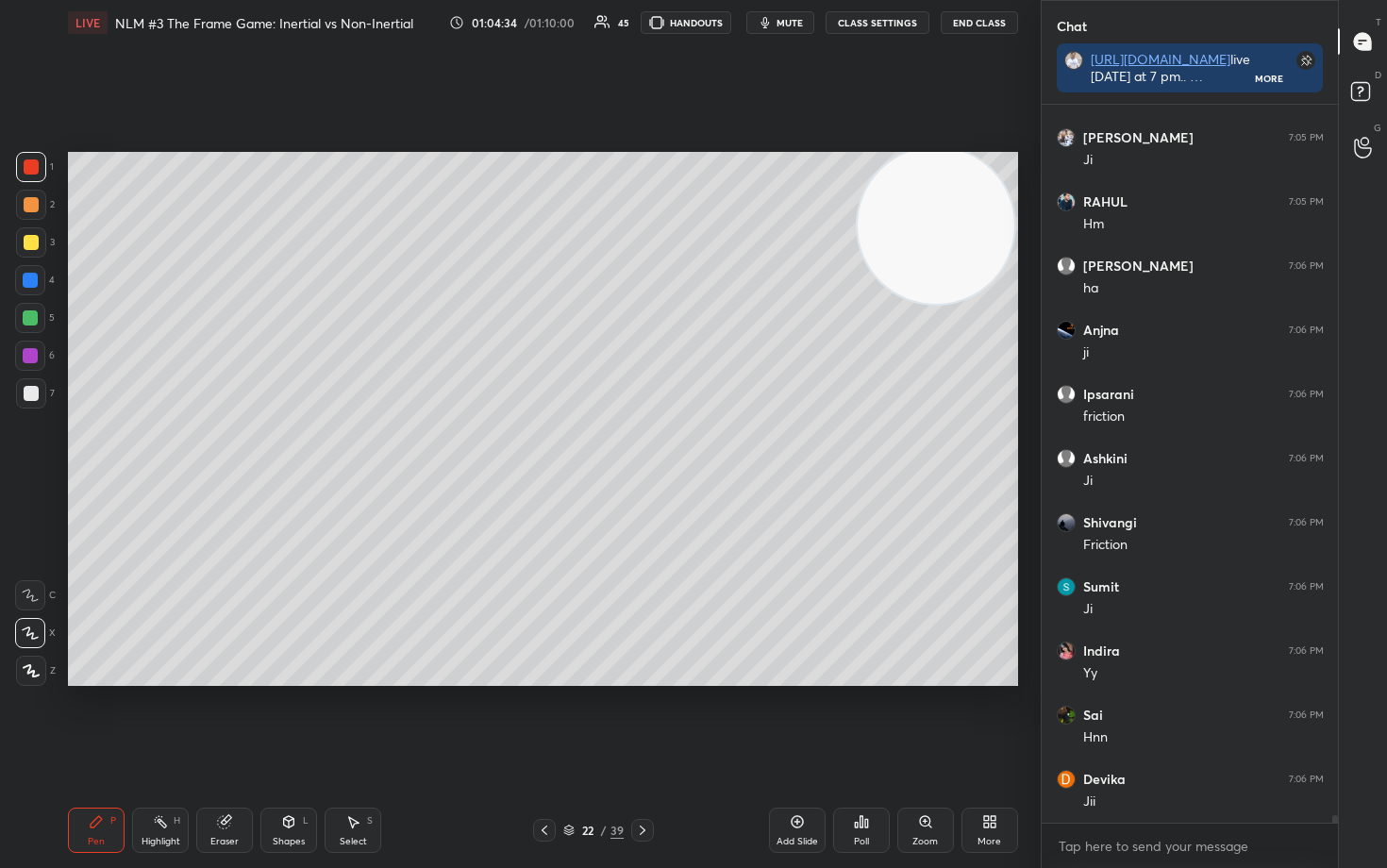 click 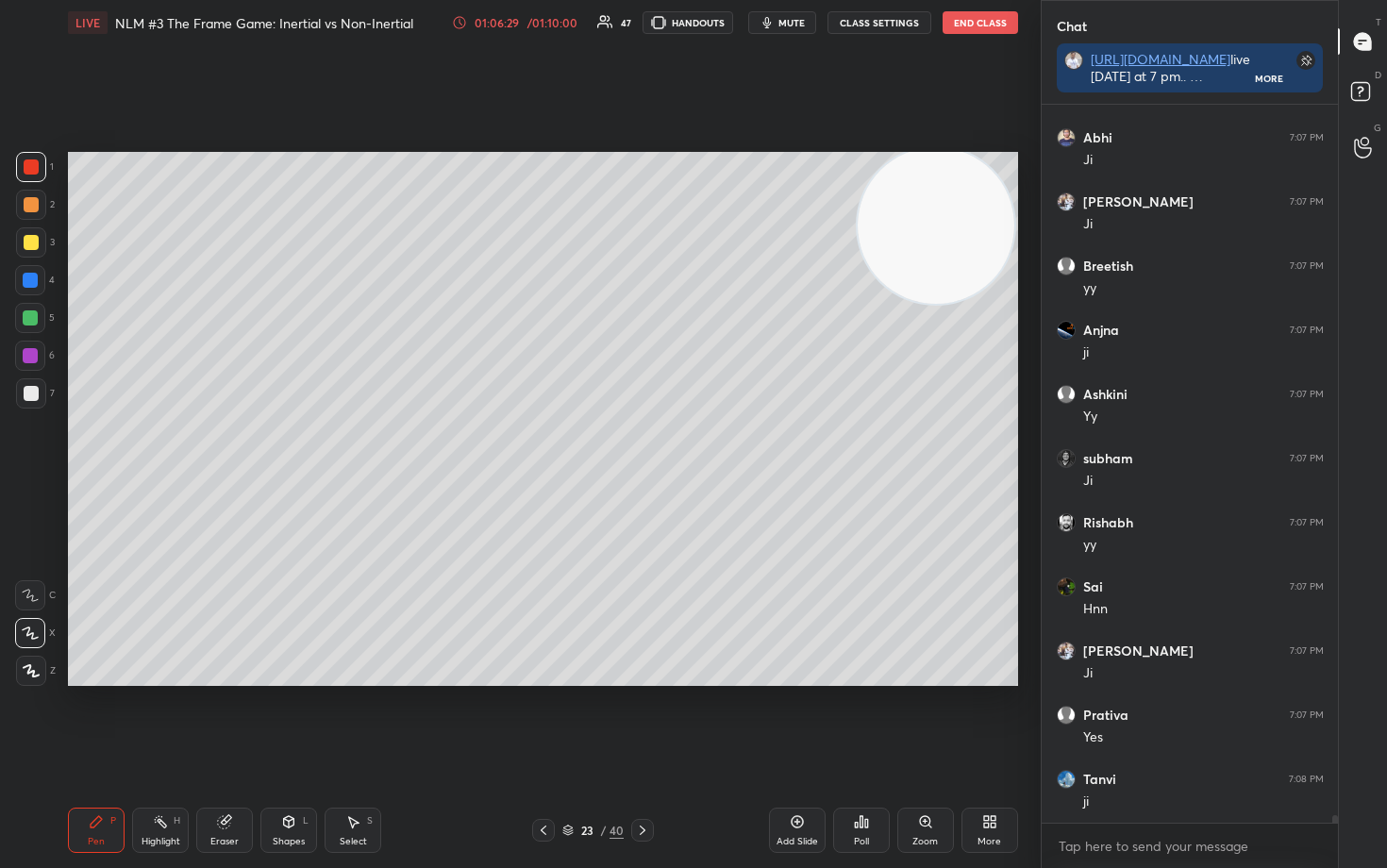 scroll, scrollTop: 63789, scrollLeft: 0, axis: vertical 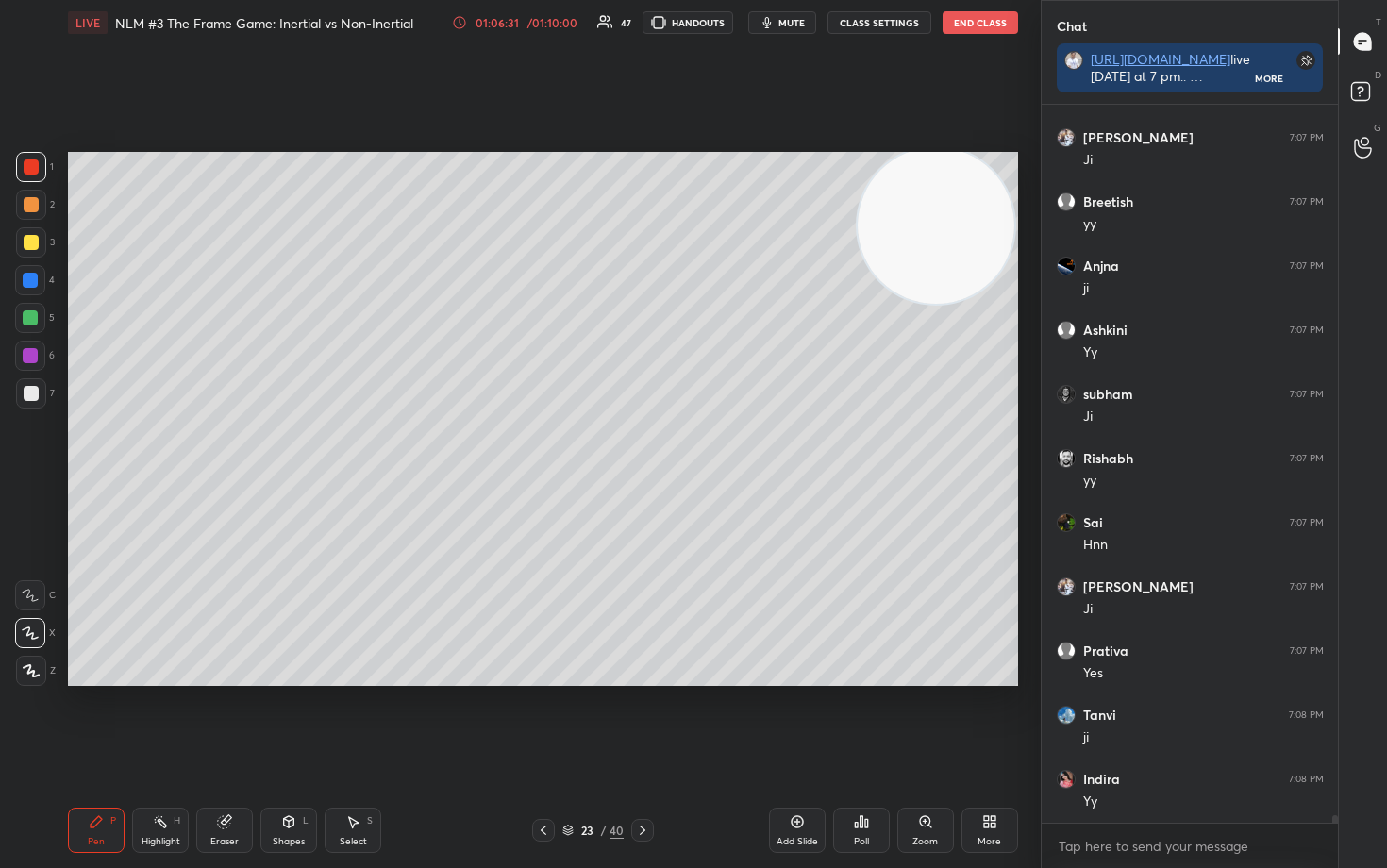drag, startPoint x: 31, startPoint y: 388, endPoint x: 58, endPoint y: 409, distance: 34.20526 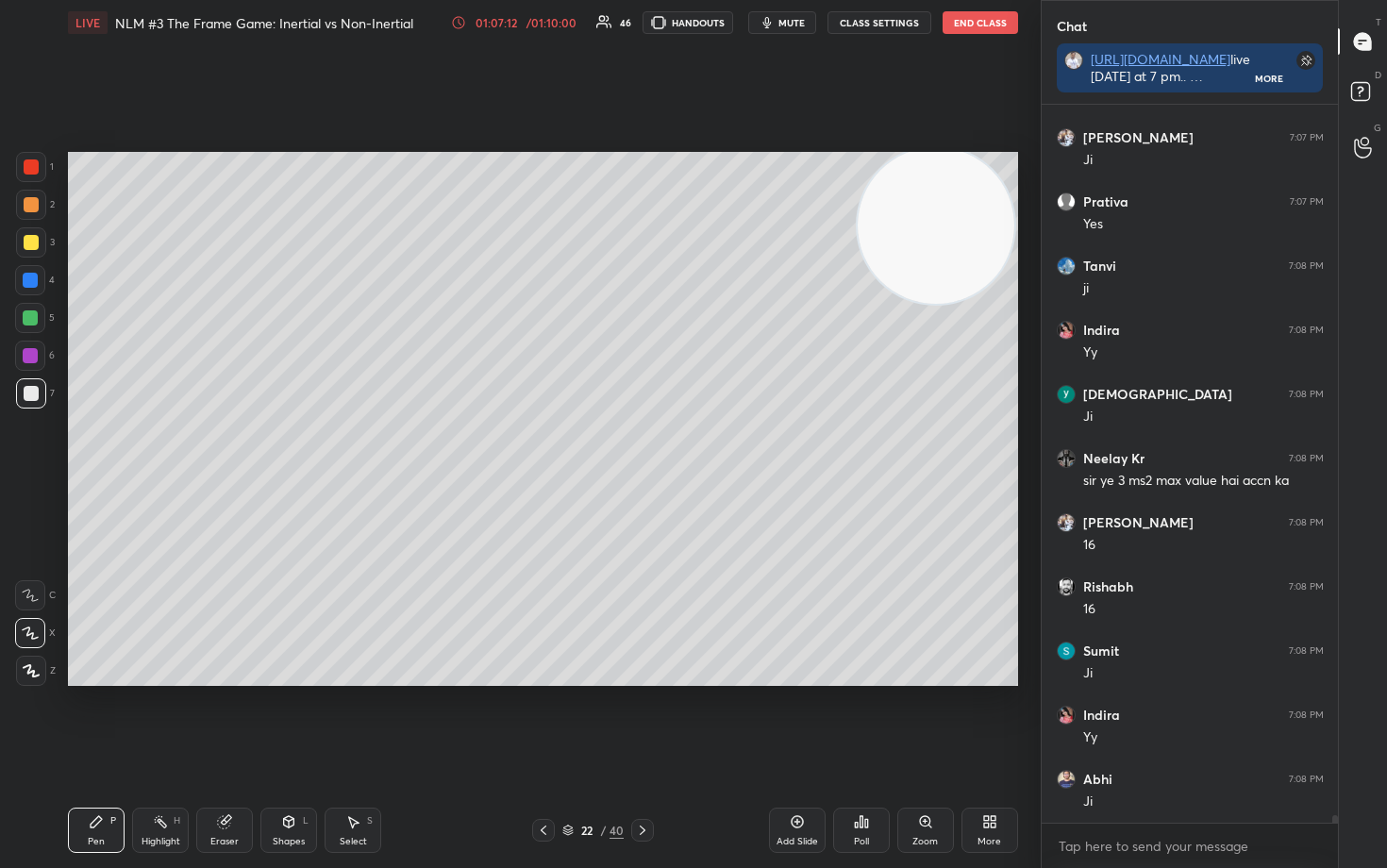 scroll, scrollTop: 64302, scrollLeft: 0, axis: vertical 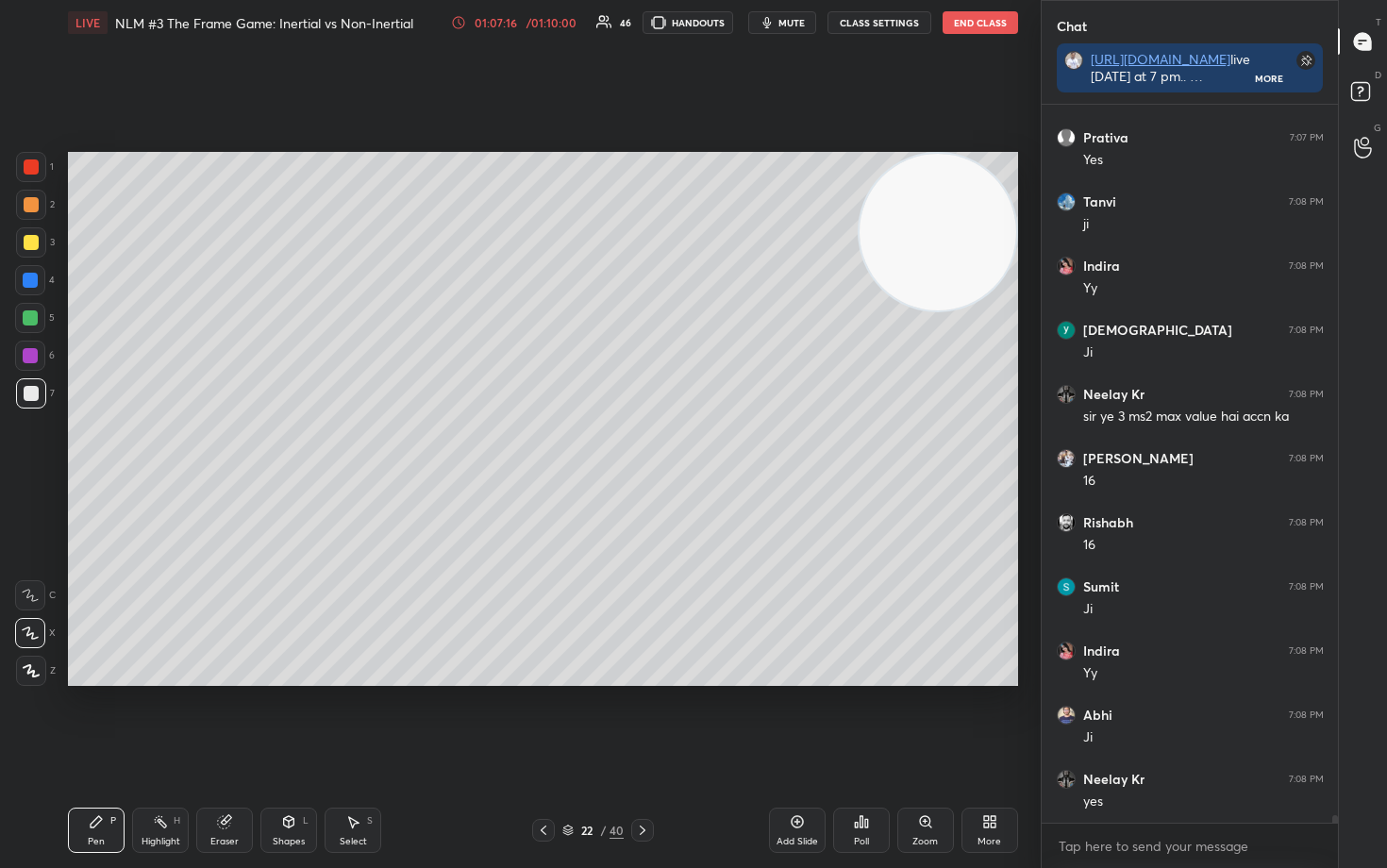 drag, startPoint x: 942, startPoint y: 275, endPoint x: 921, endPoint y: 224, distance: 55.15433 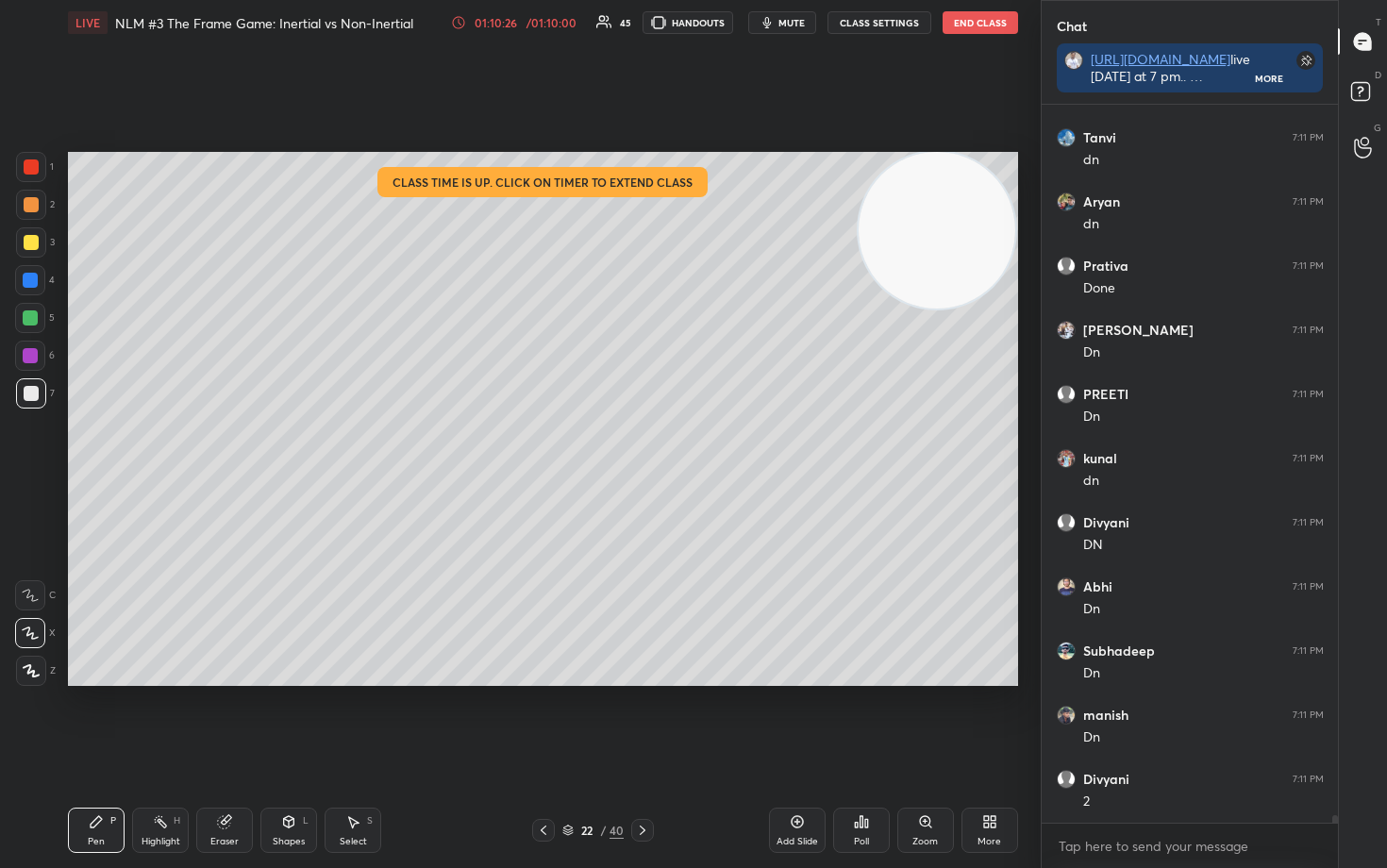 scroll, scrollTop: 70076, scrollLeft: 0, axis: vertical 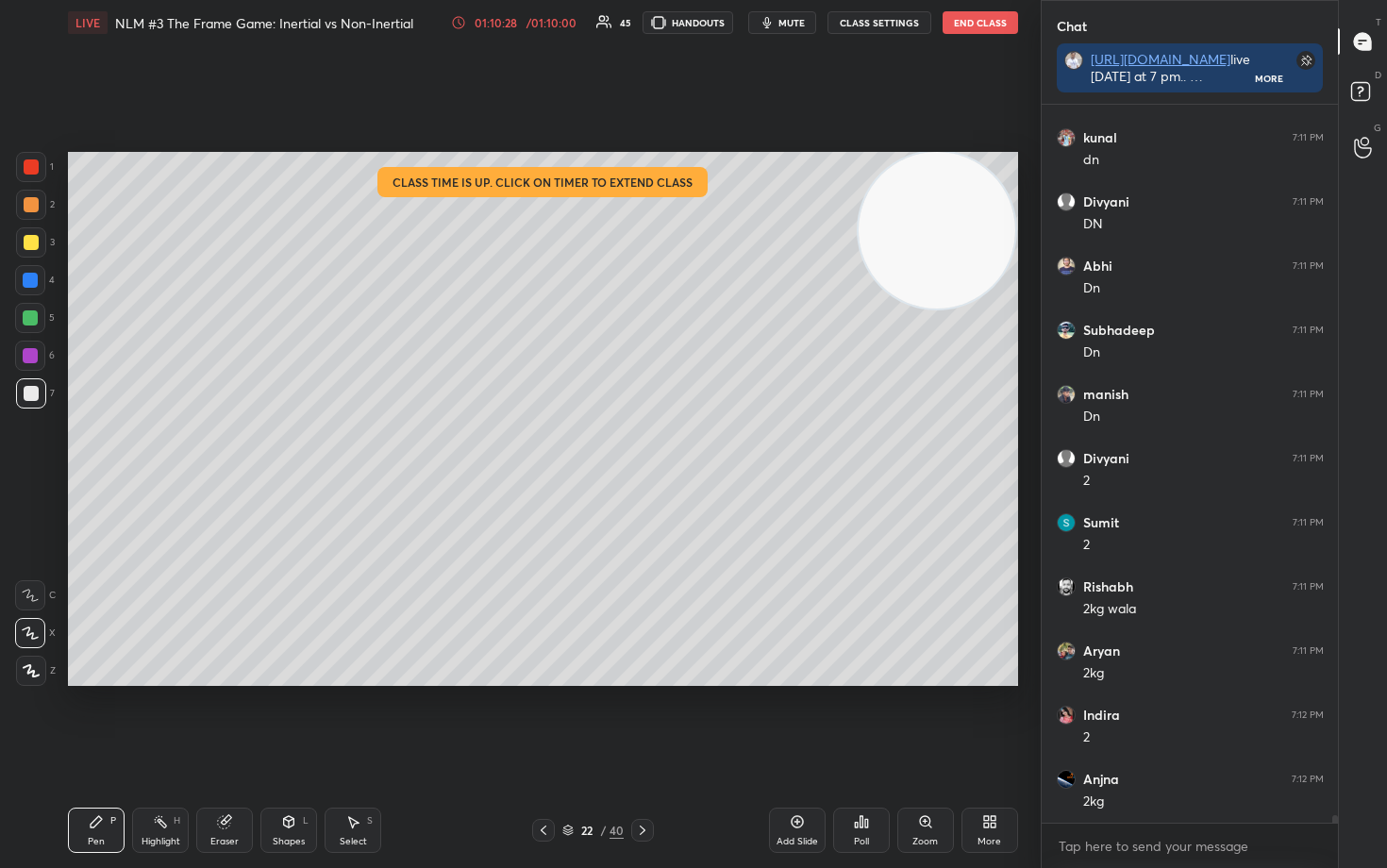 click 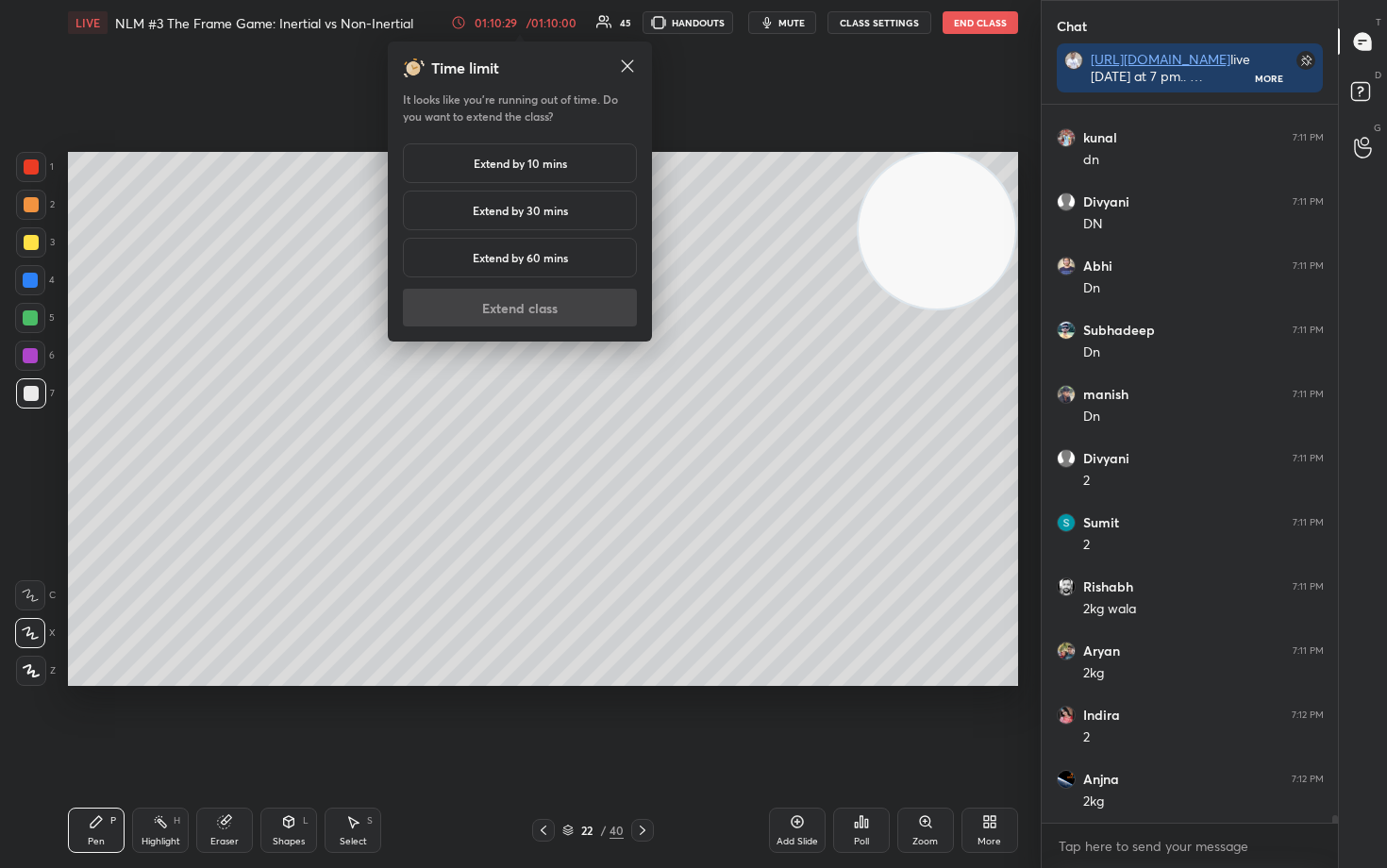 click on "Extend by 10 mins" at bounding box center [520, 163] 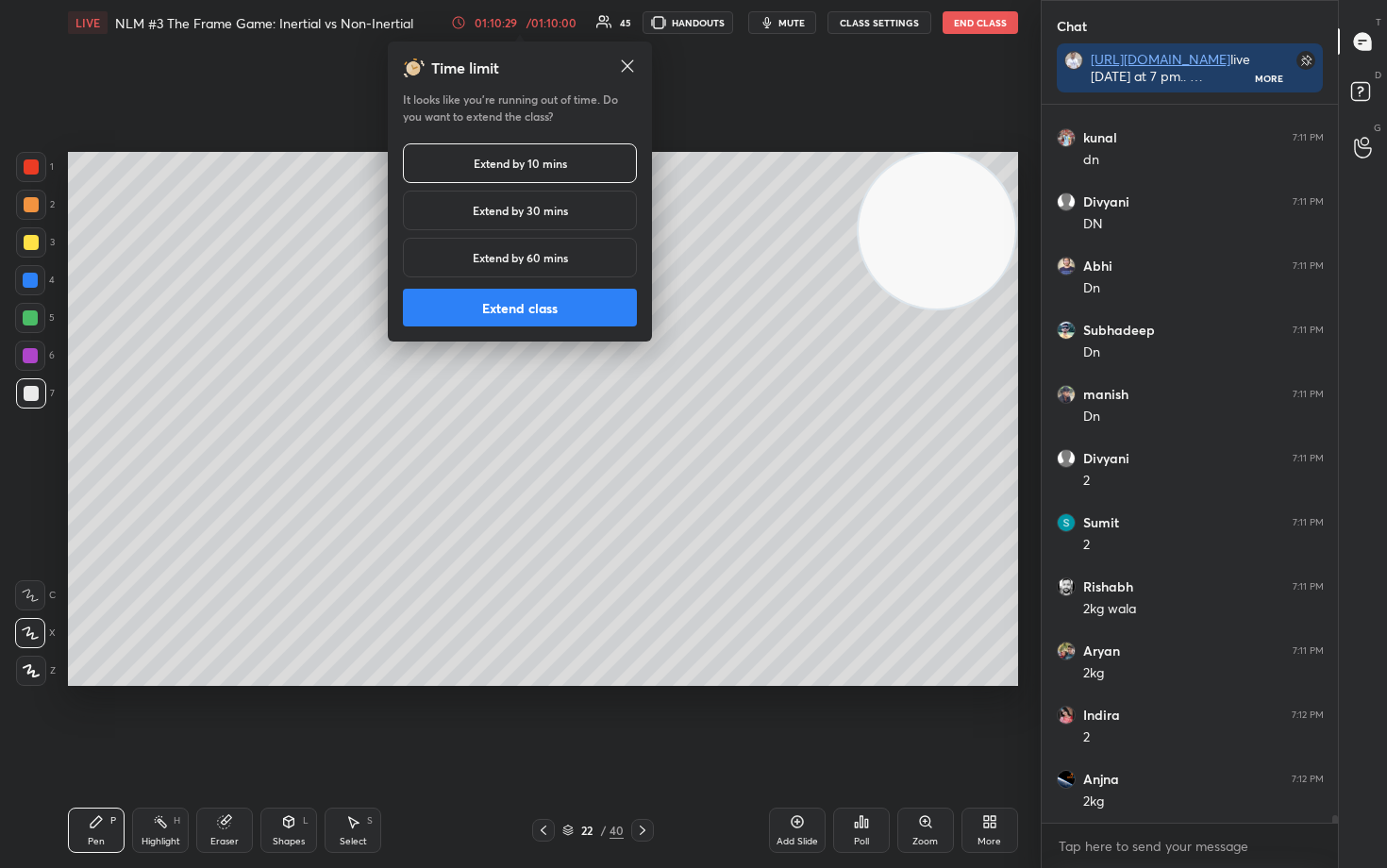 scroll, scrollTop: 70333, scrollLeft: 0, axis: vertical 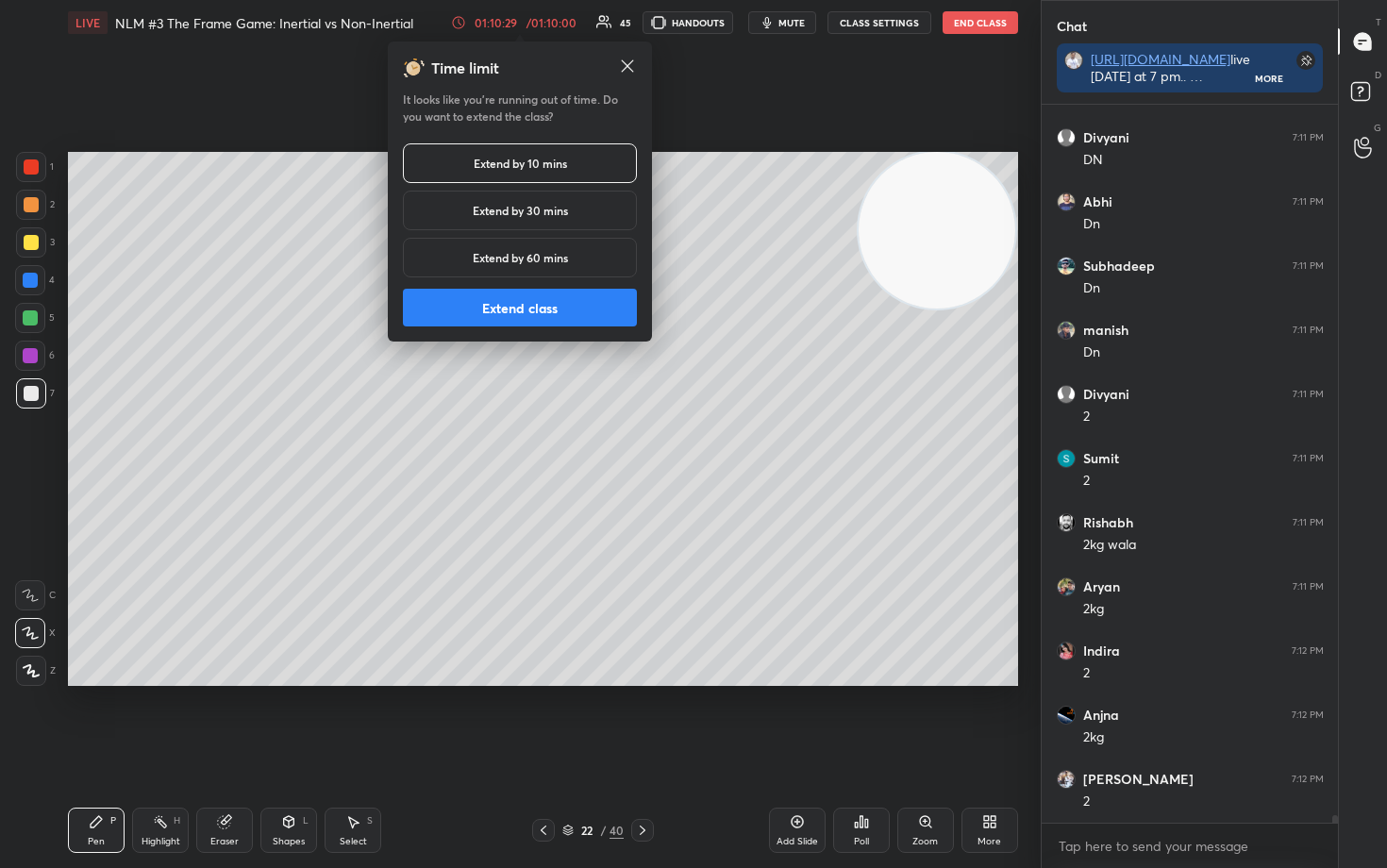 click on "Extend class" at bounding box center (520, 308) 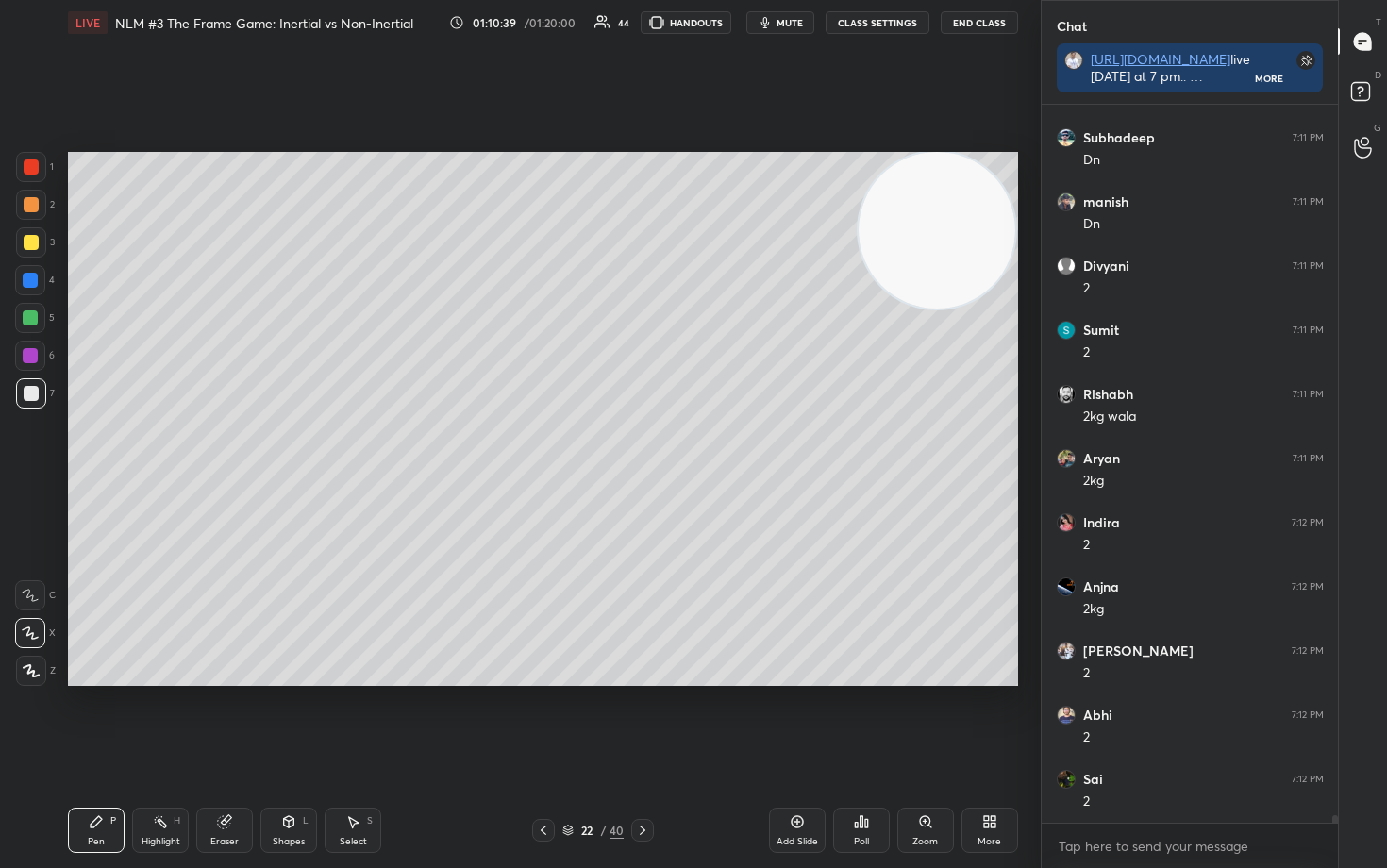 scroll, scrollTop: 70525, scrollLeft: 0, axis: vertical 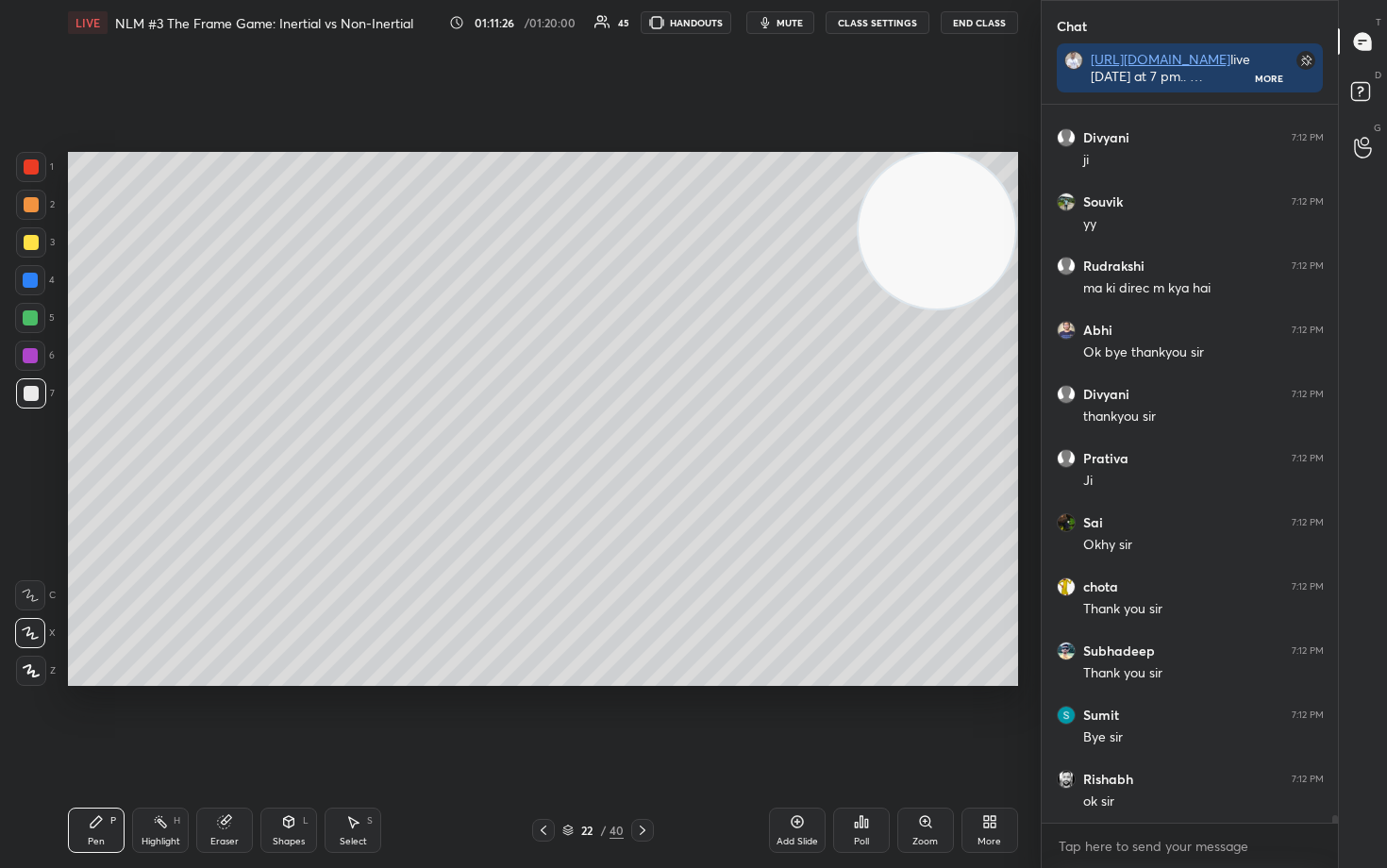 click on "End Class" at bounding box center [979, 23] 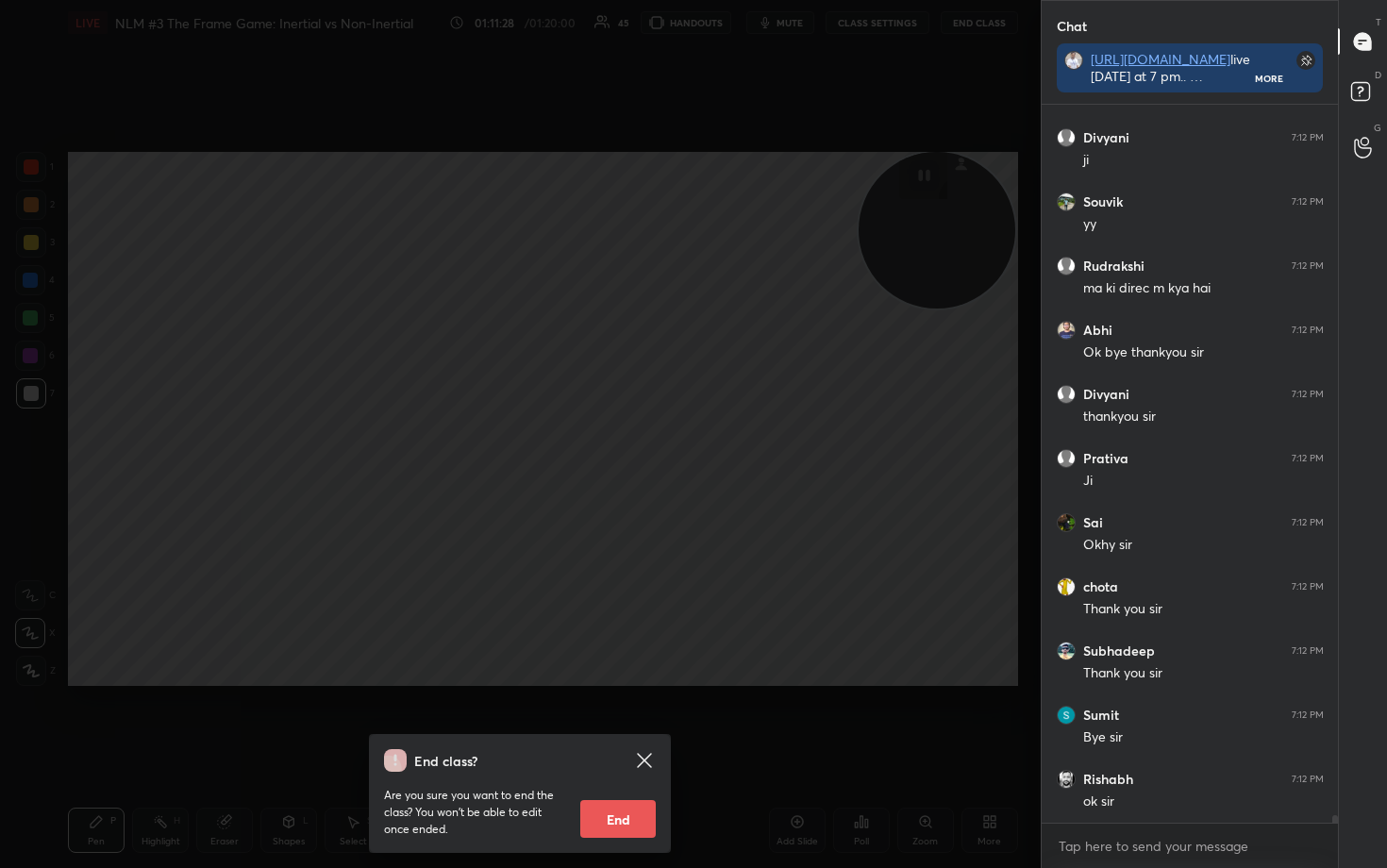 scroll, scrollTop: 71699, scrollLeft: 0, axis: vertical 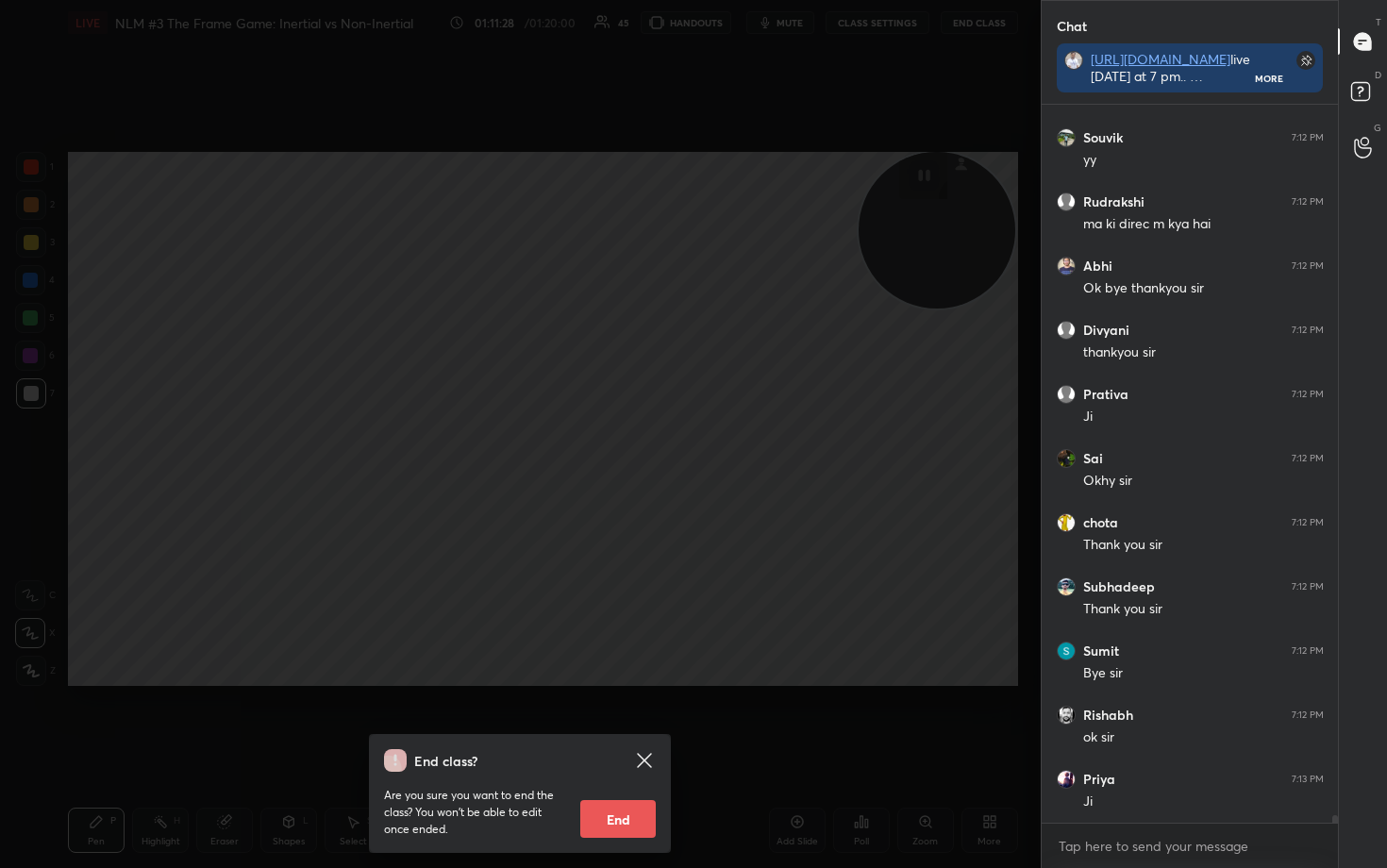 click on "End" at bounding box center (618, 819) 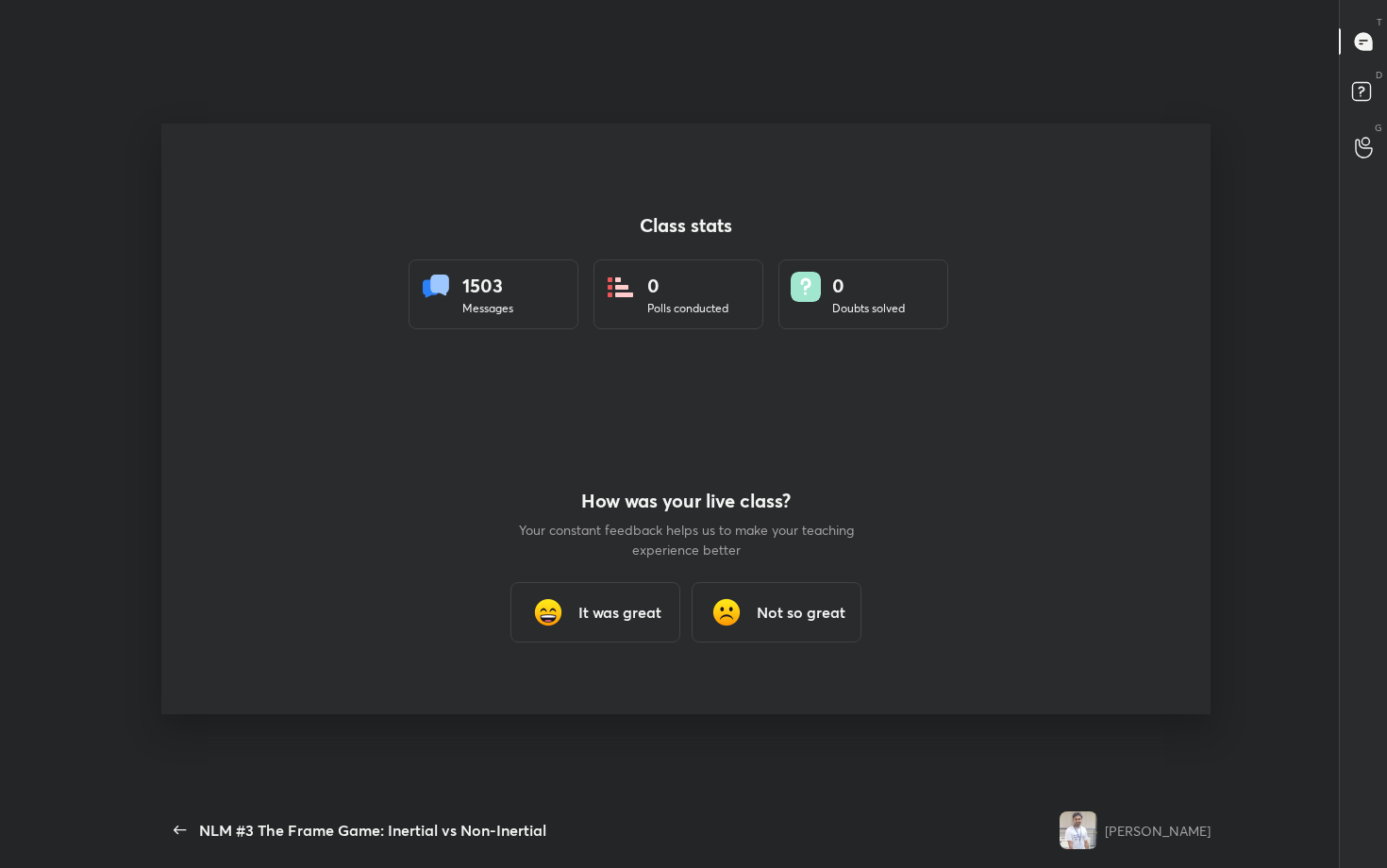 scroll, scrollTop: 93601, scrollLeft: 93194, axis: both 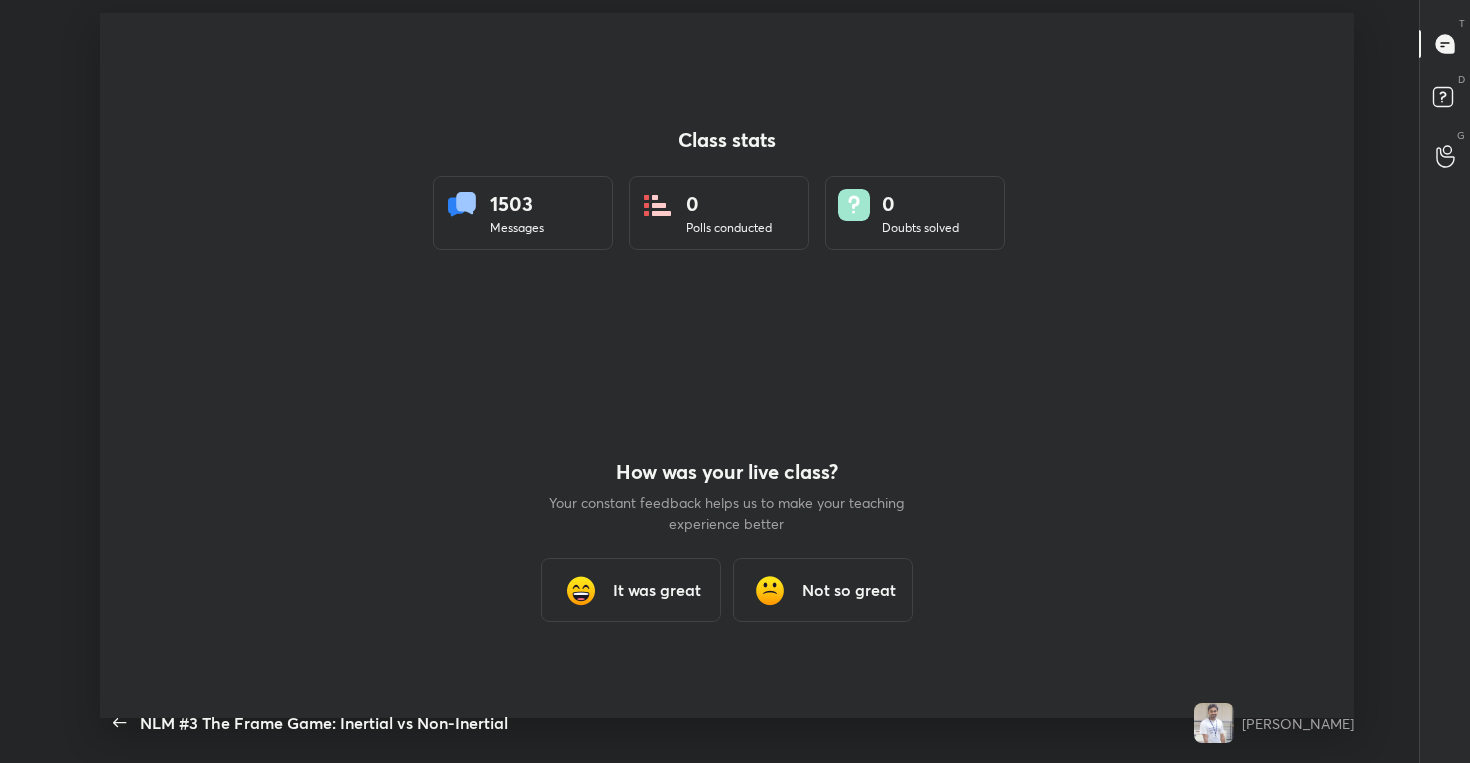 type on "x" 